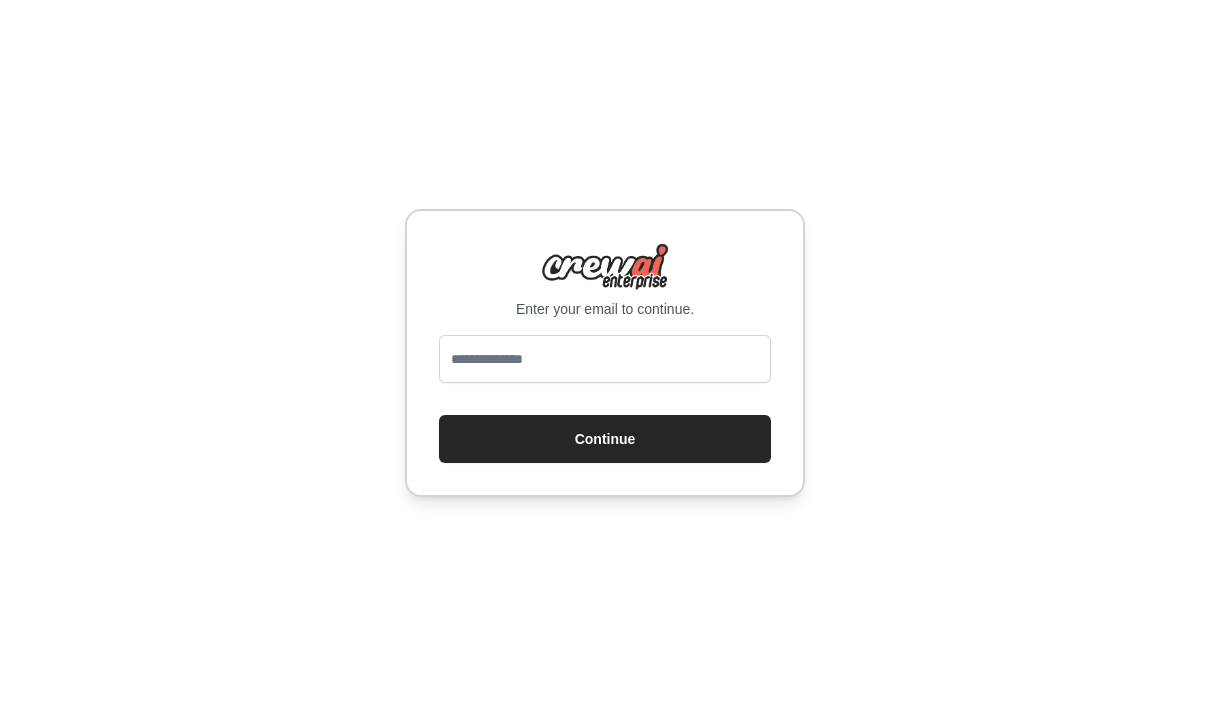 scroll, scrollTop: 130, scrollLeft: 0, axis: vertical 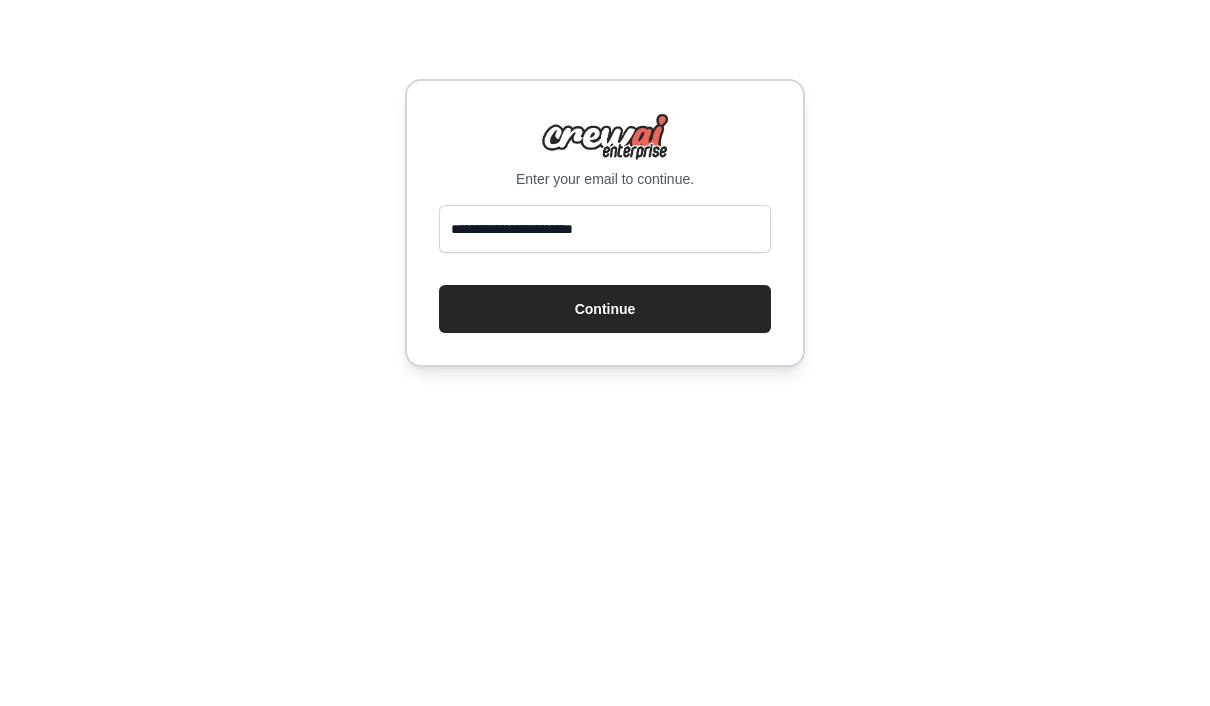 type on "**********" 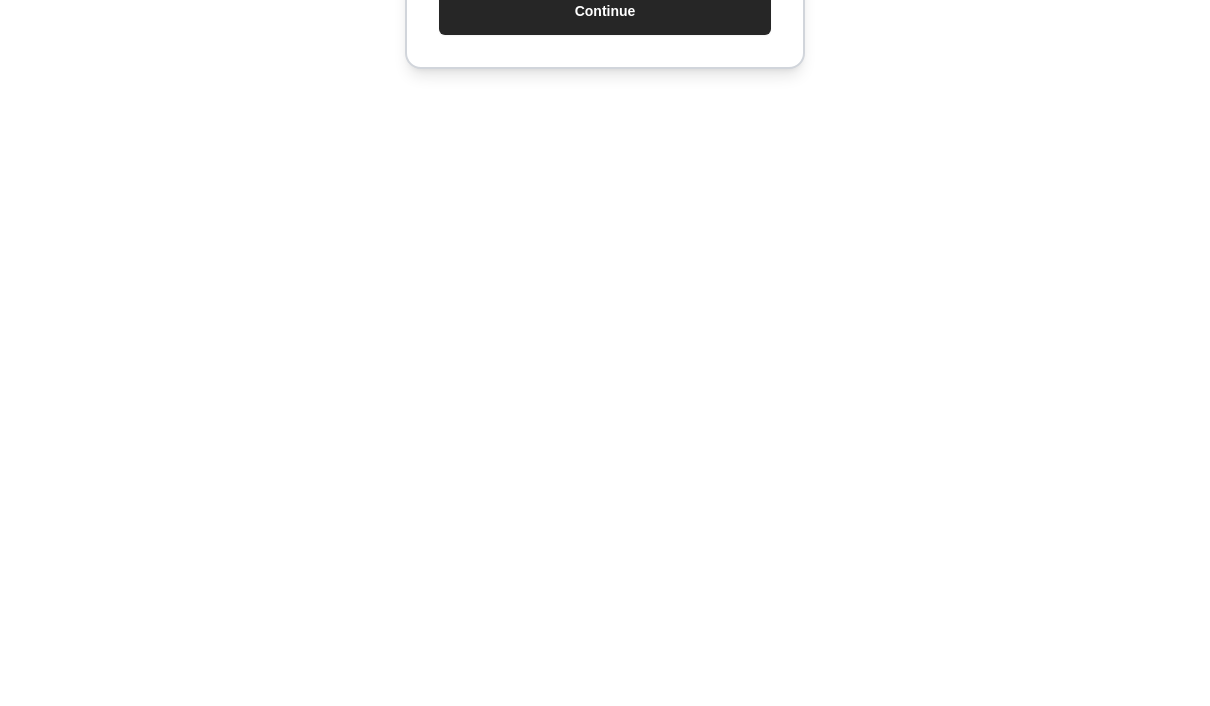 scroll, scrollTop: 71, scrollLeft: 0, axis: vertical 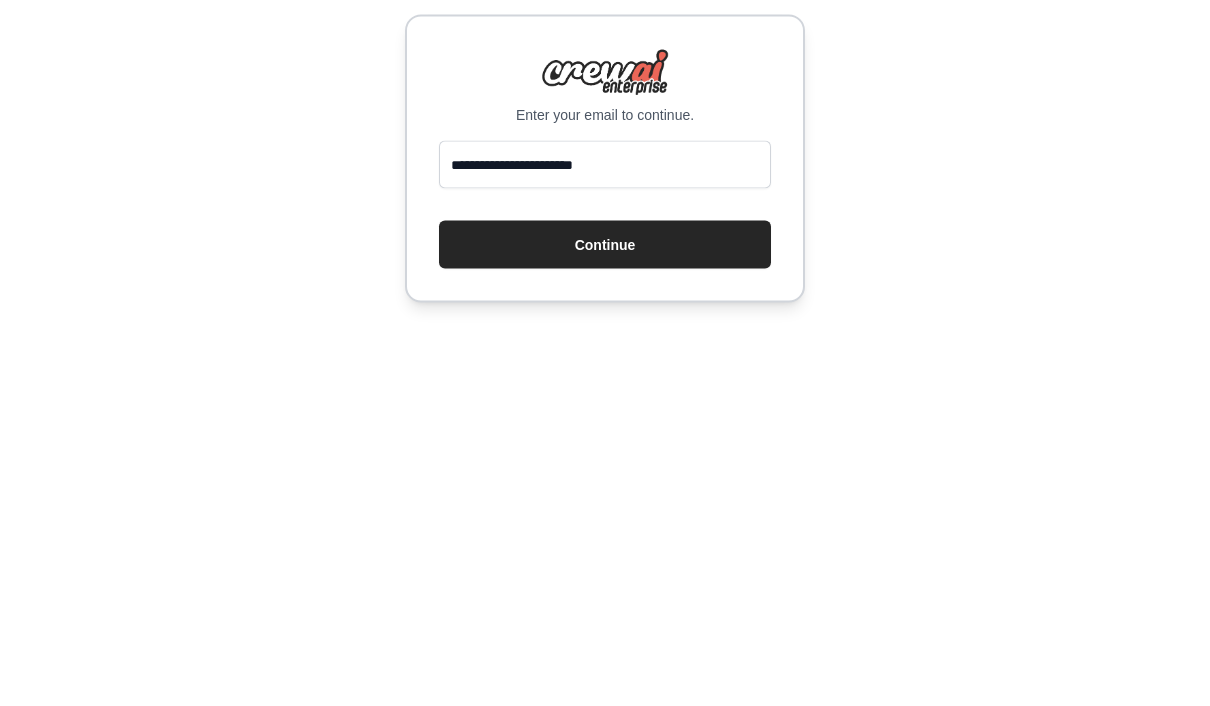 click on "Continue" at bounding box center [605, 439] 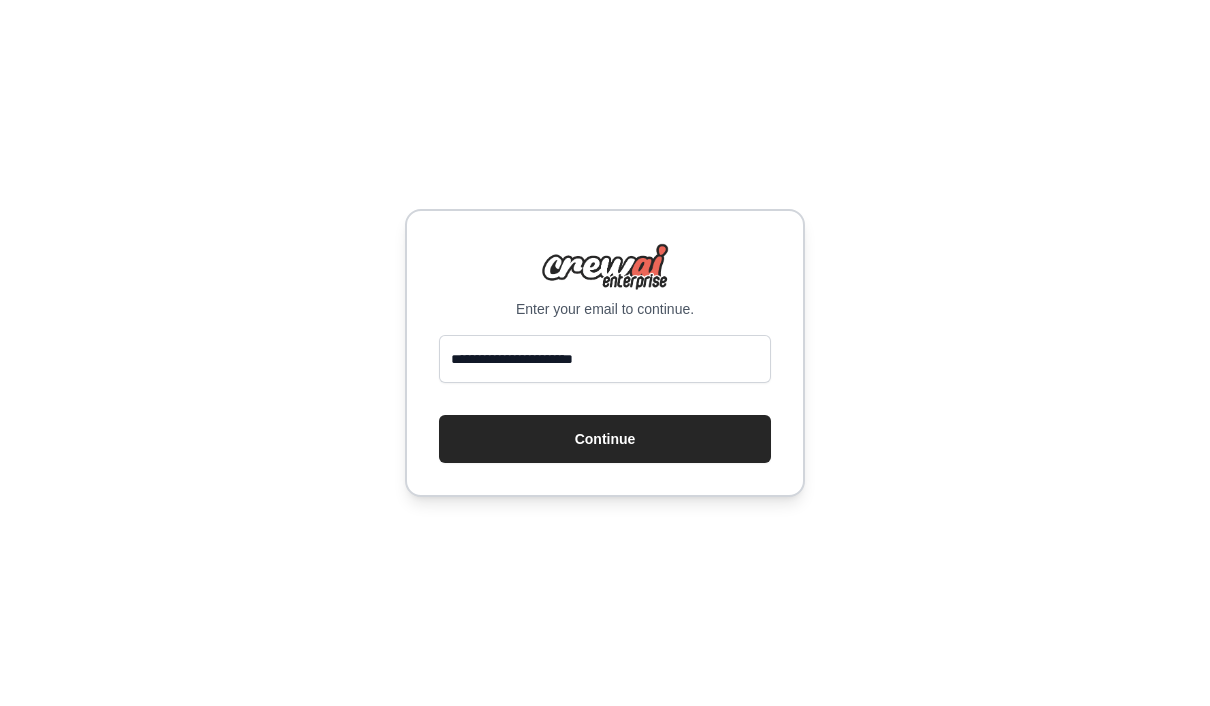 click on "Continue" at bounding box center [605, 439] 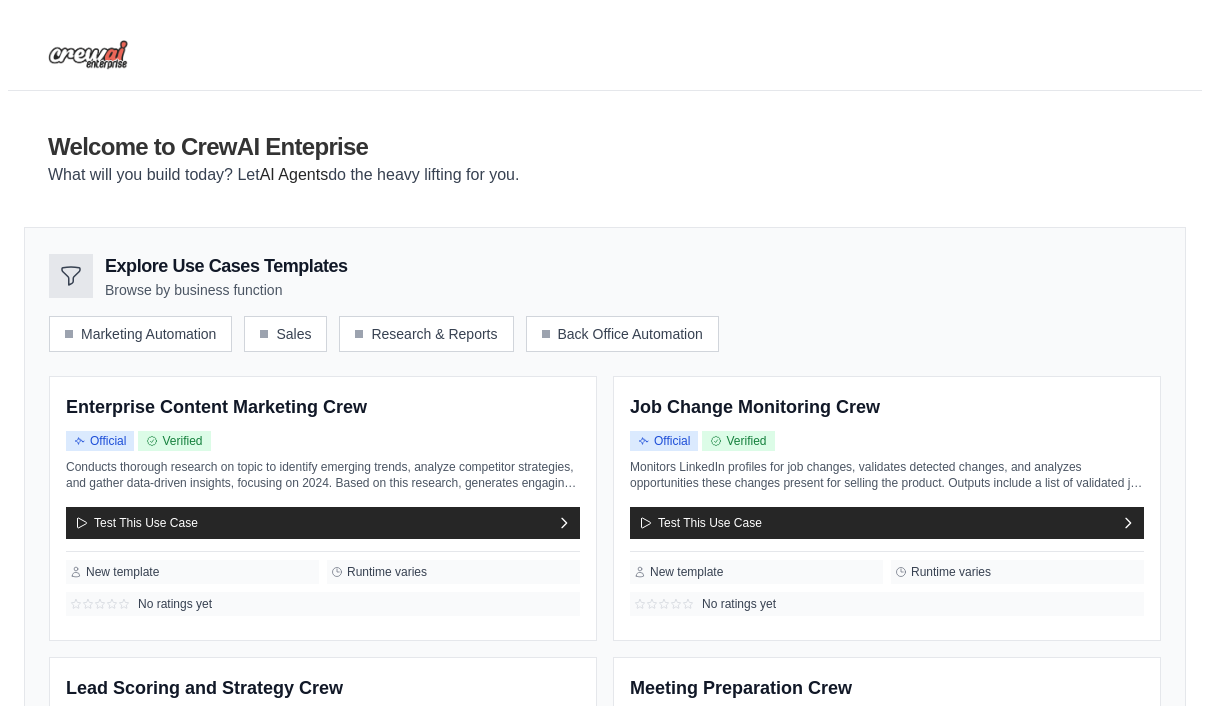 scroll, scrollTop: 0, scrollLeft: 0, axis: both 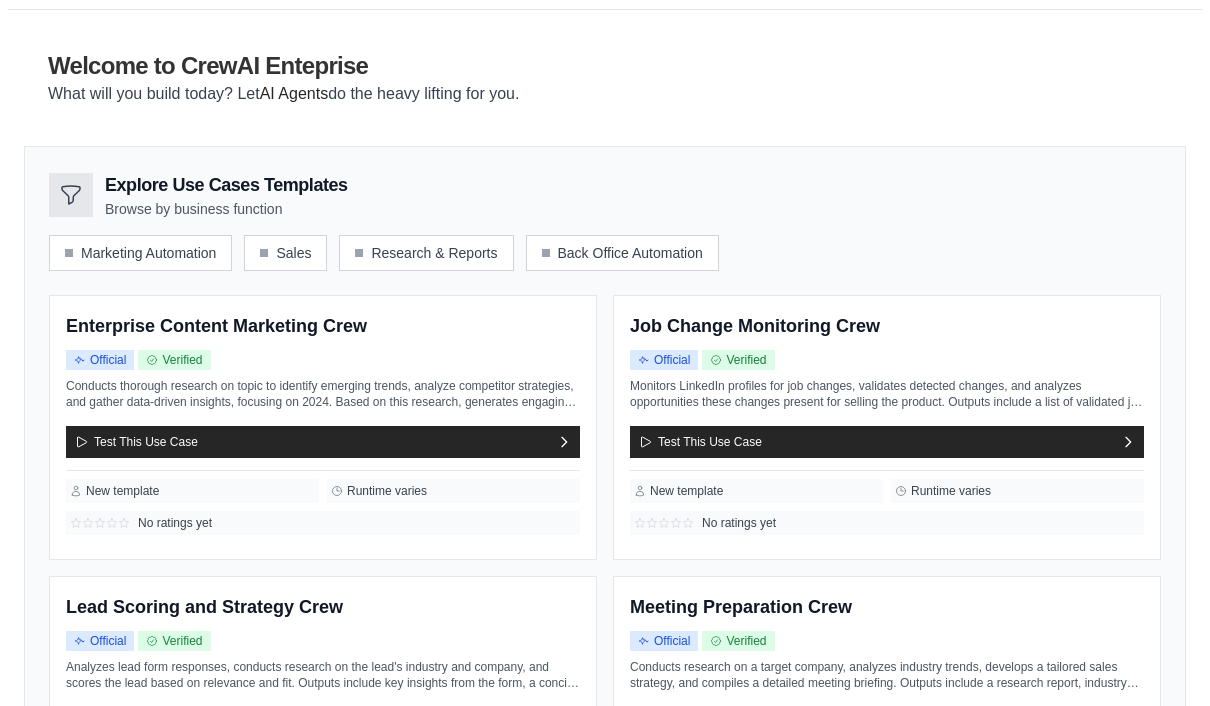 click on "Marketing Automation" at bounding box center (140, 253) 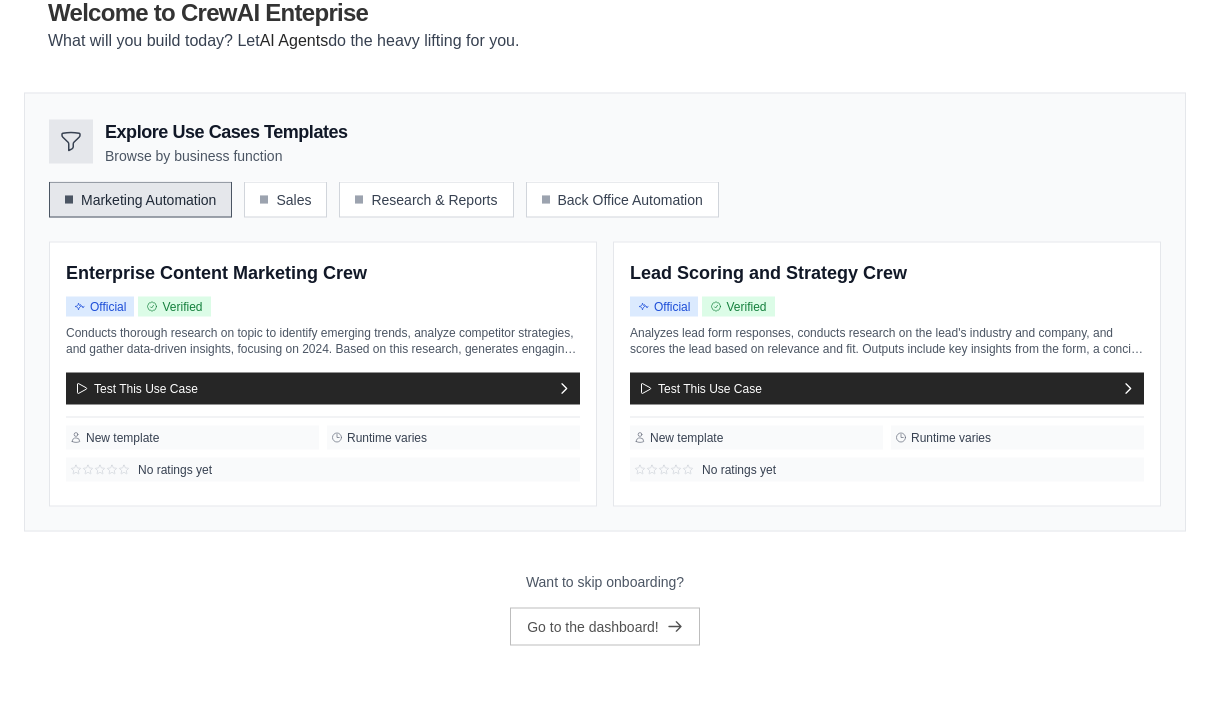 scroll, scrollTop: 165, scrollLeft: 0, axis: vertical 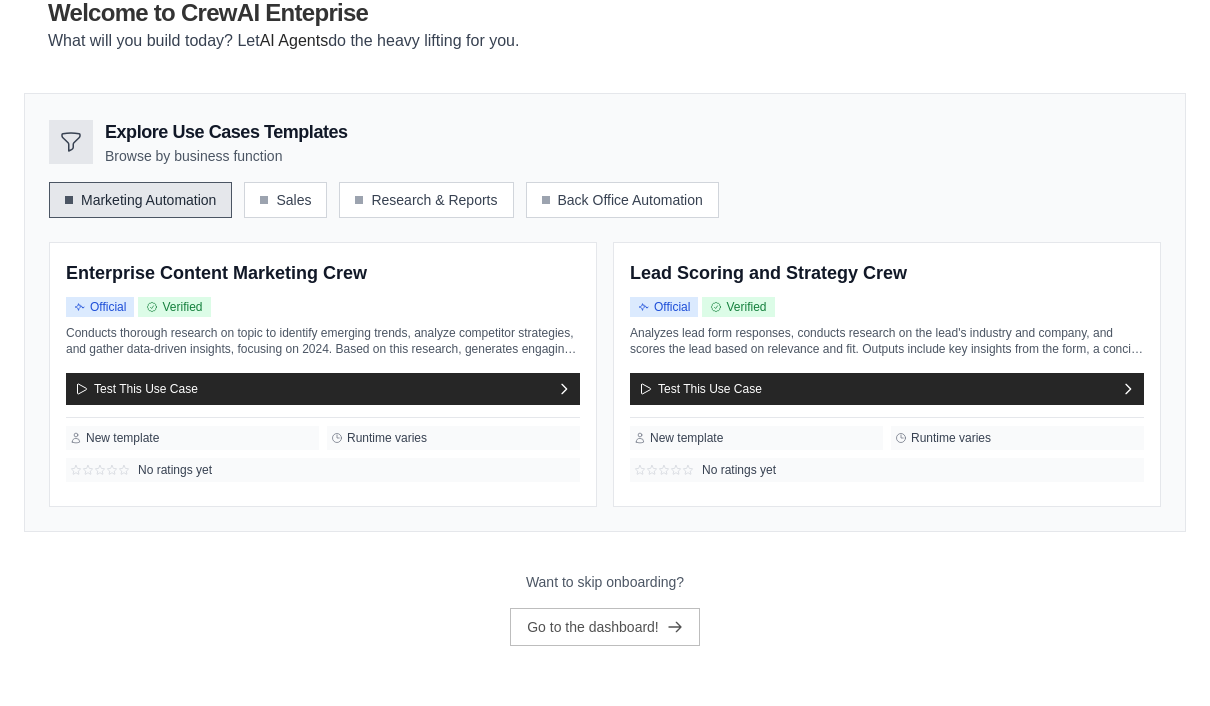 click on "Go to the dashboard!" at bounding box center (605, 627) 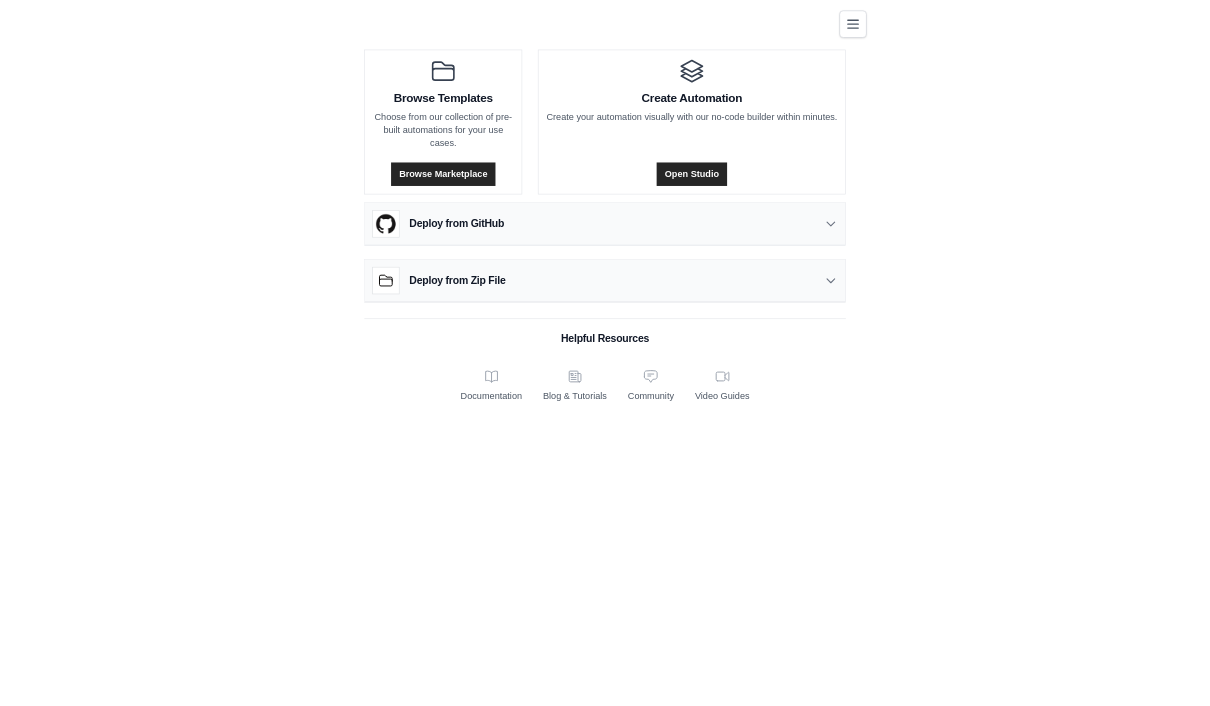 scroll, scrollTop: 71, scrollLeft: 0, axis: vertical 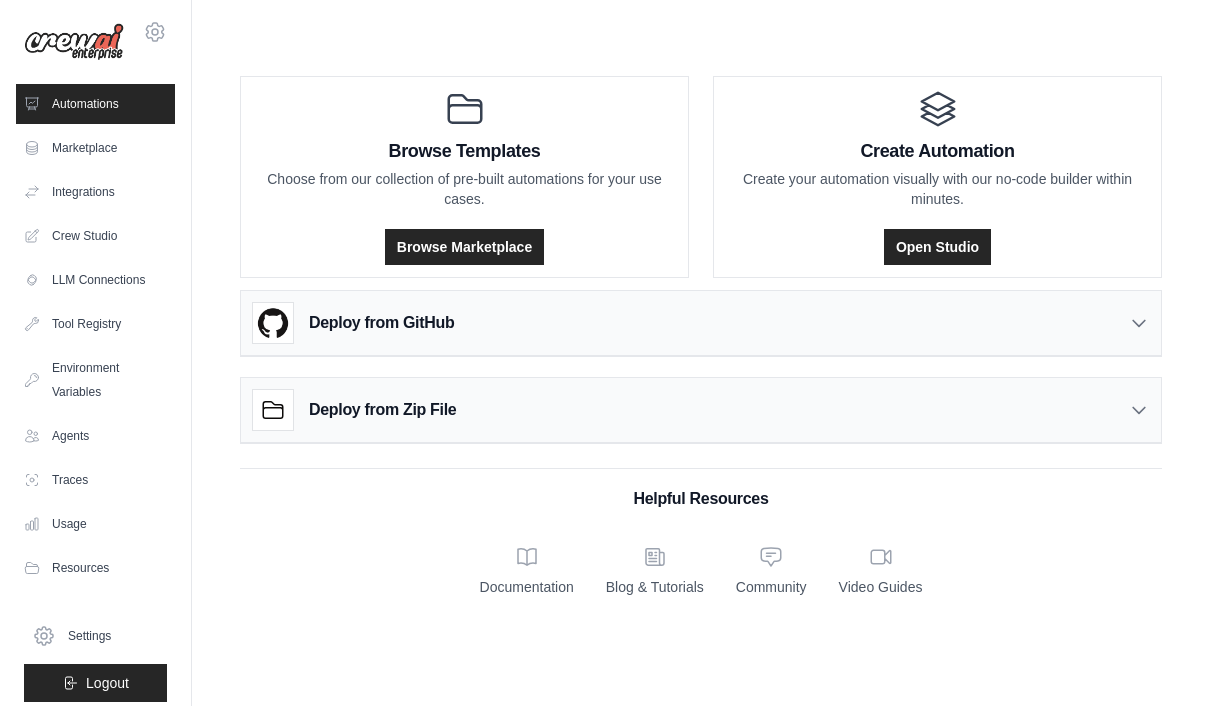 click on "LLM Connections" at bounding box center [95, 280] 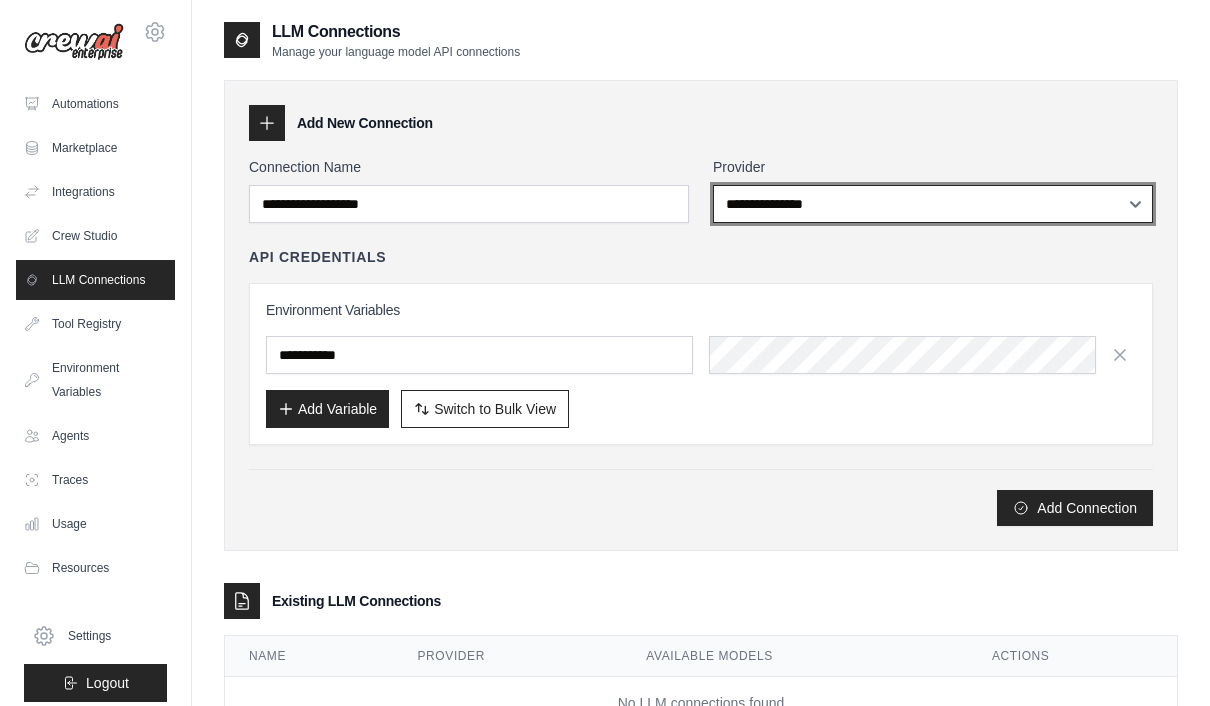 click on "**********" at bounding box center (933, 204) 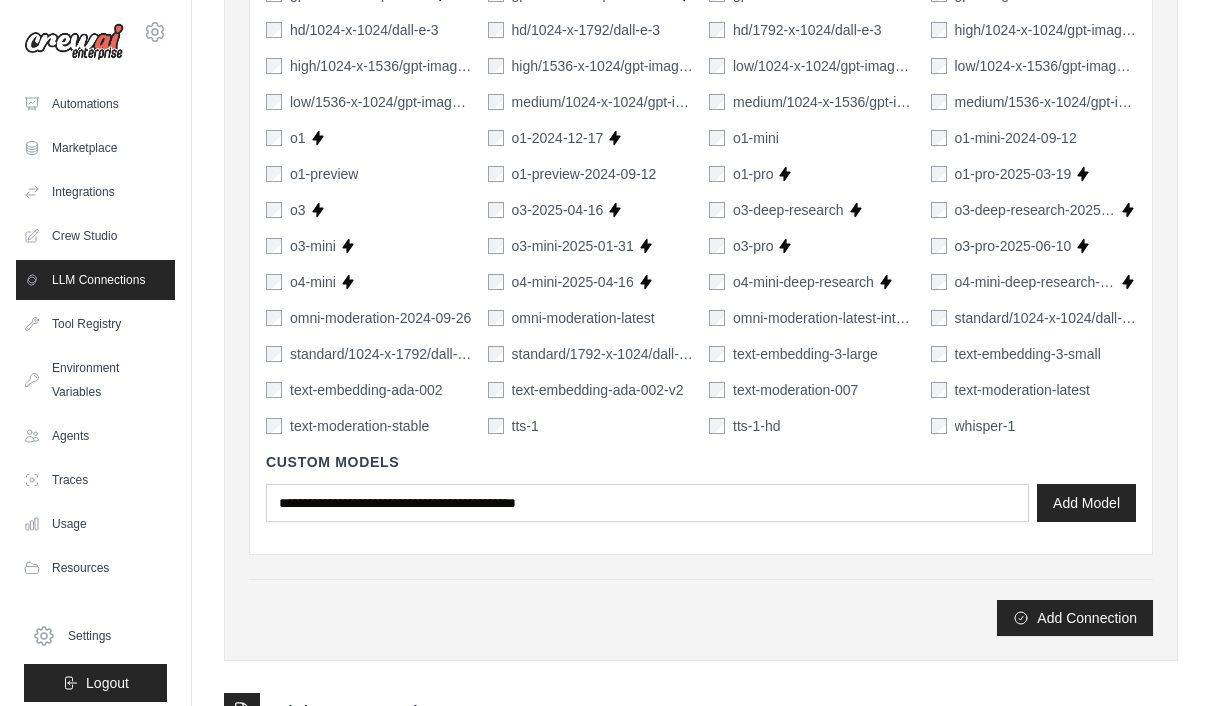 scroll, scrollTop: 1371, scrollLeft: 0, axis: vertical 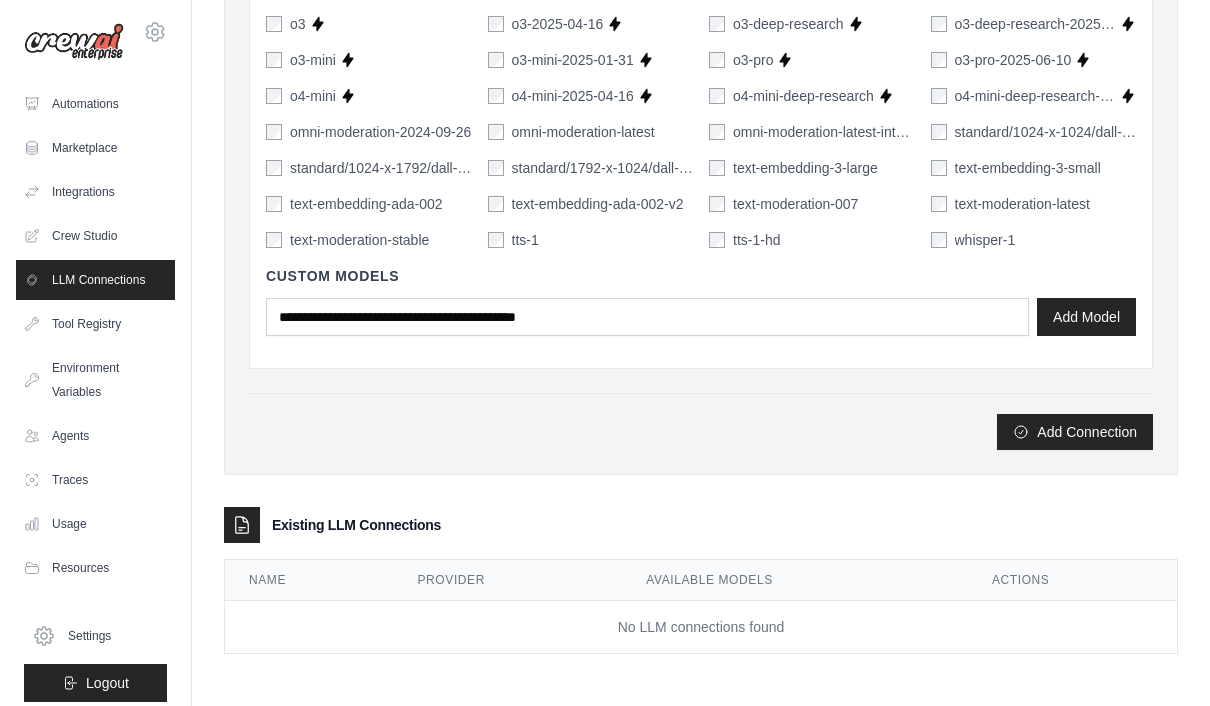 click on "Add Connection" at bounding box center [1075, 432] 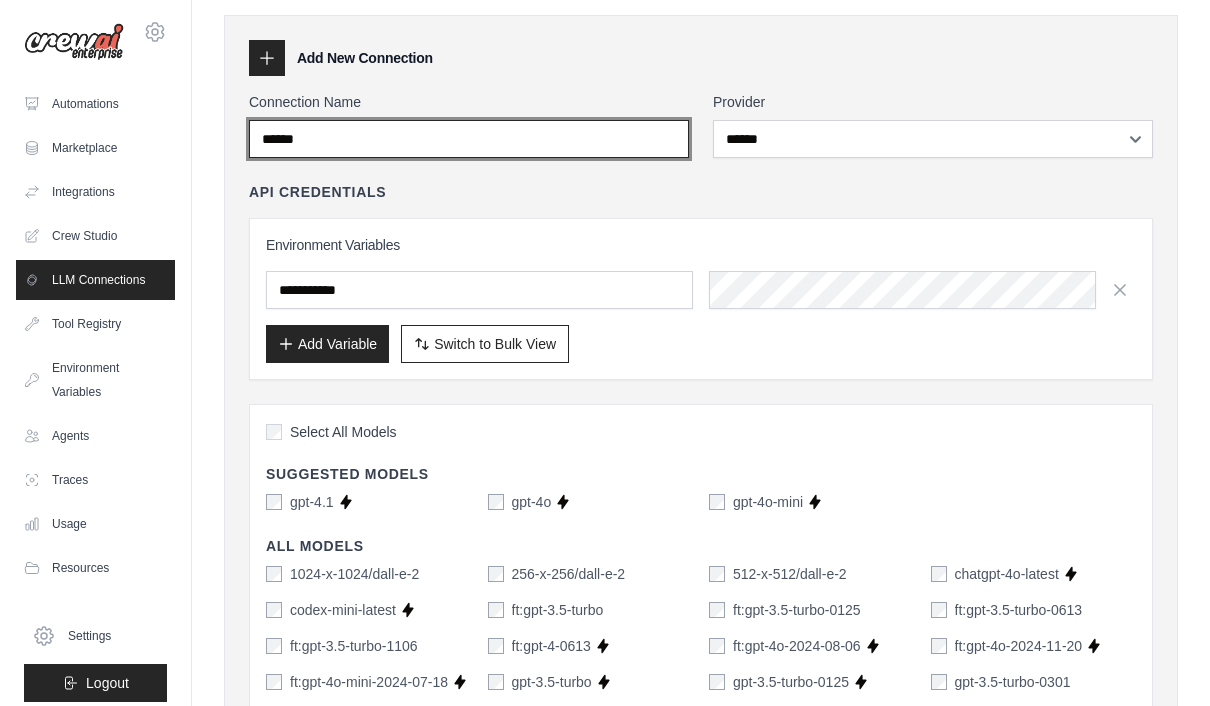 type on "******" 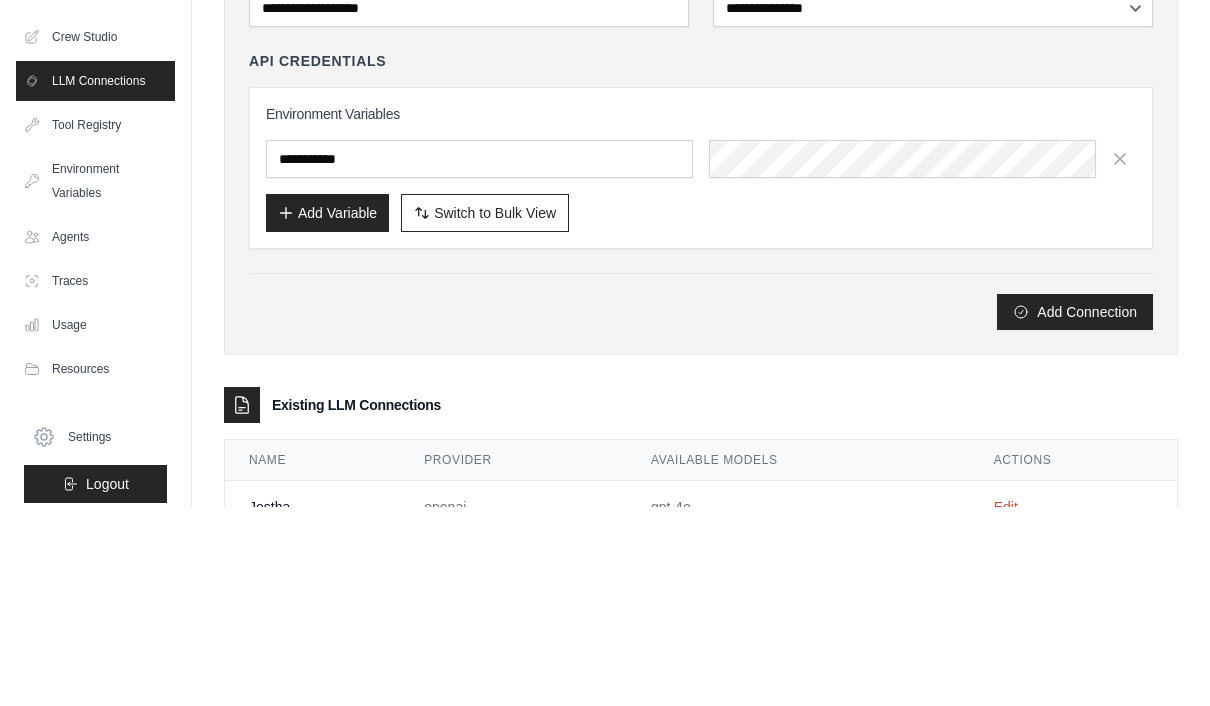 scroll, scrollTop: 0, scrollLeft: 0, axis: both 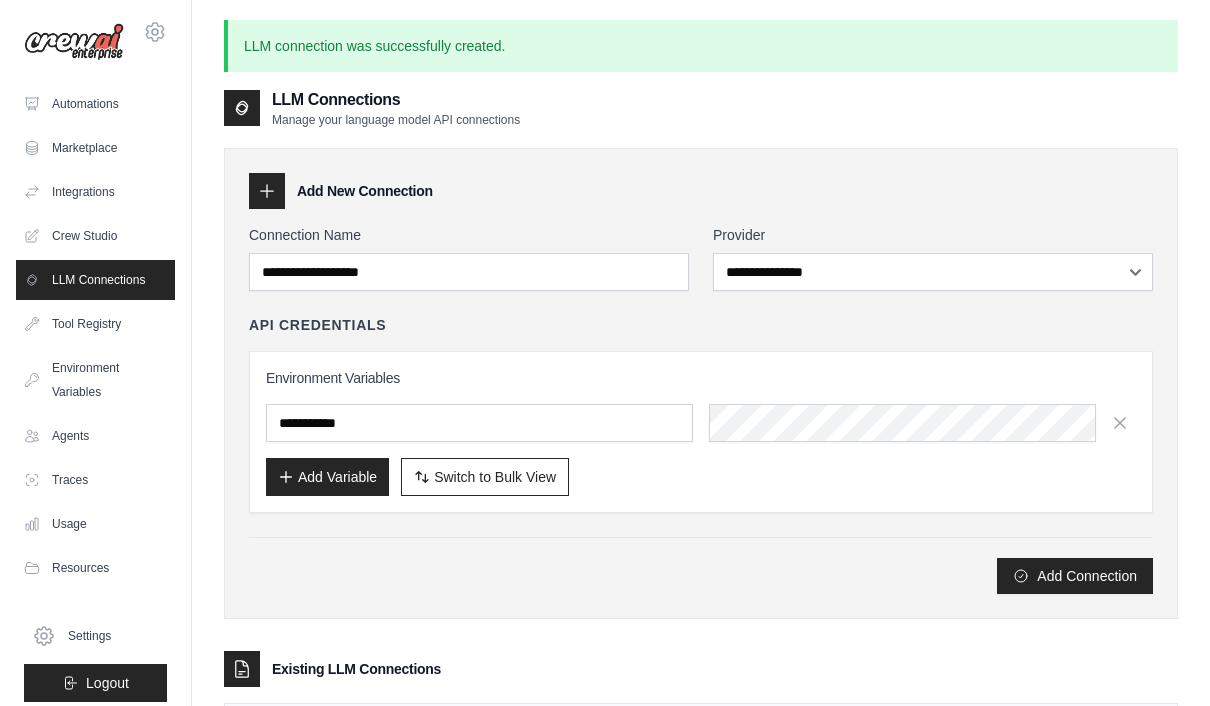 click on "Tool Registry" at bounding box center (95, 324) 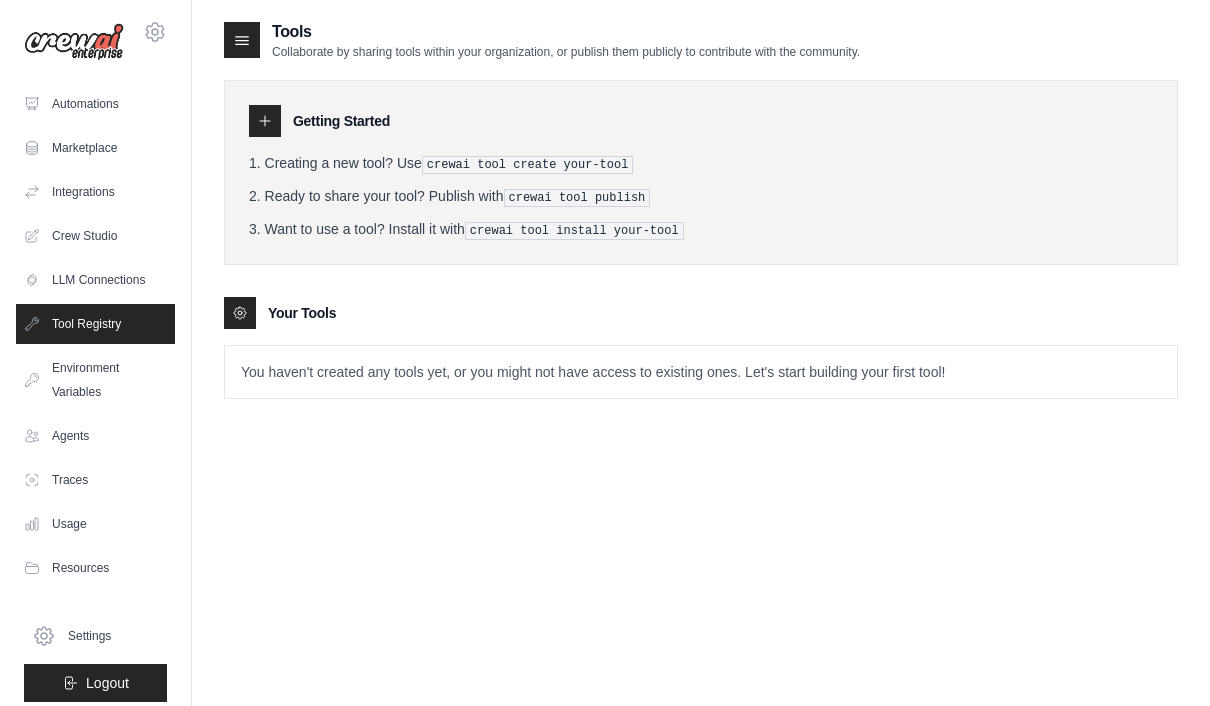 click on "You haven't created any tools yet, or you might not have access to
existing ones. Let's start building your first tool!" at bounding box center [701, 372] 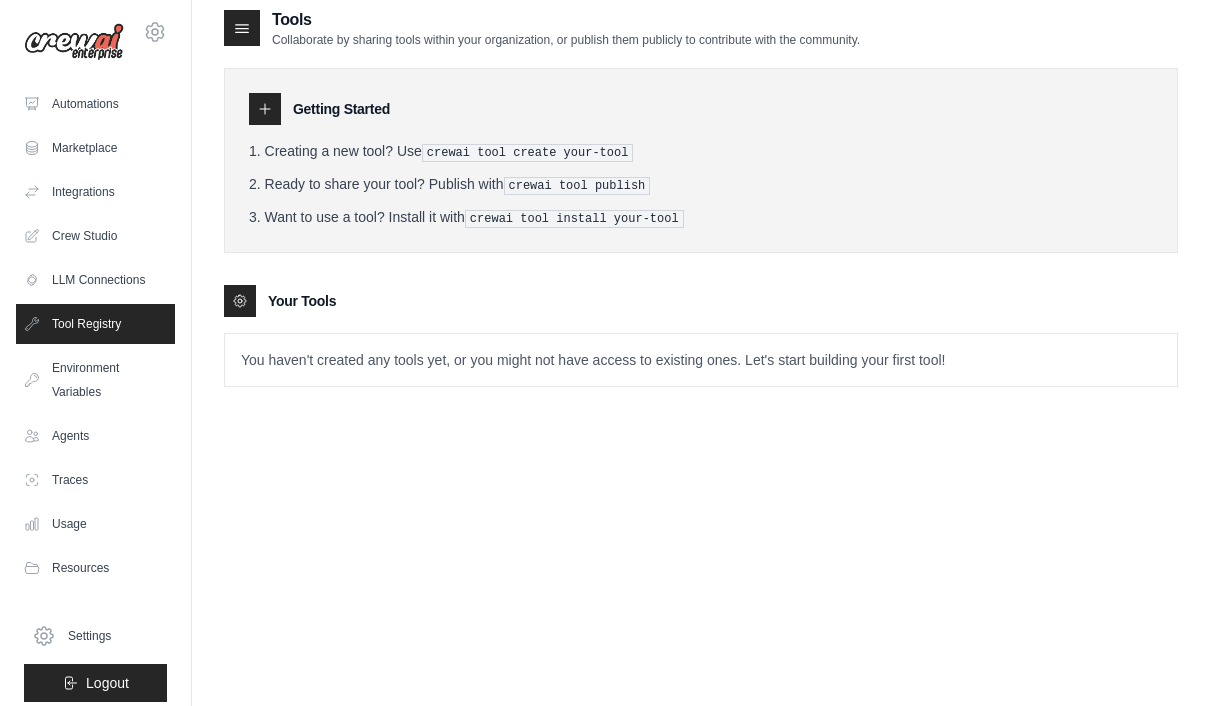 scroll, scrollTop: 111, scrollLeft: 0, axis: vertical 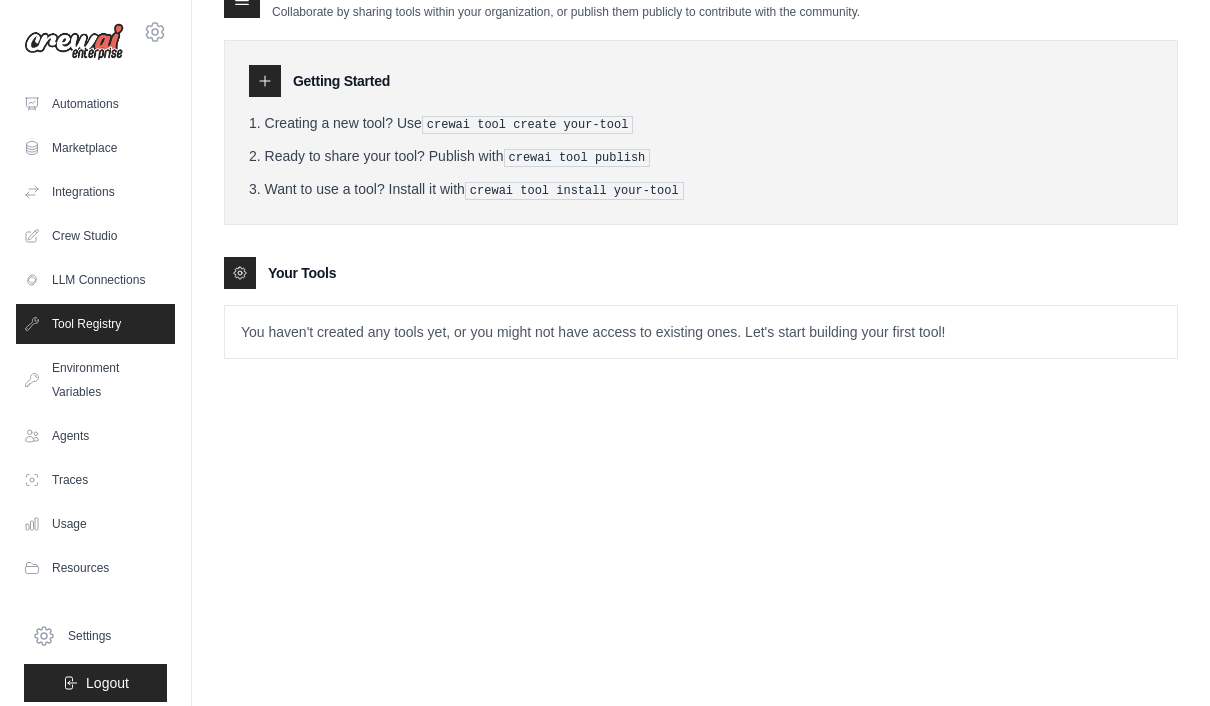 click on "Your Tools" at bounding box center [701, 273] 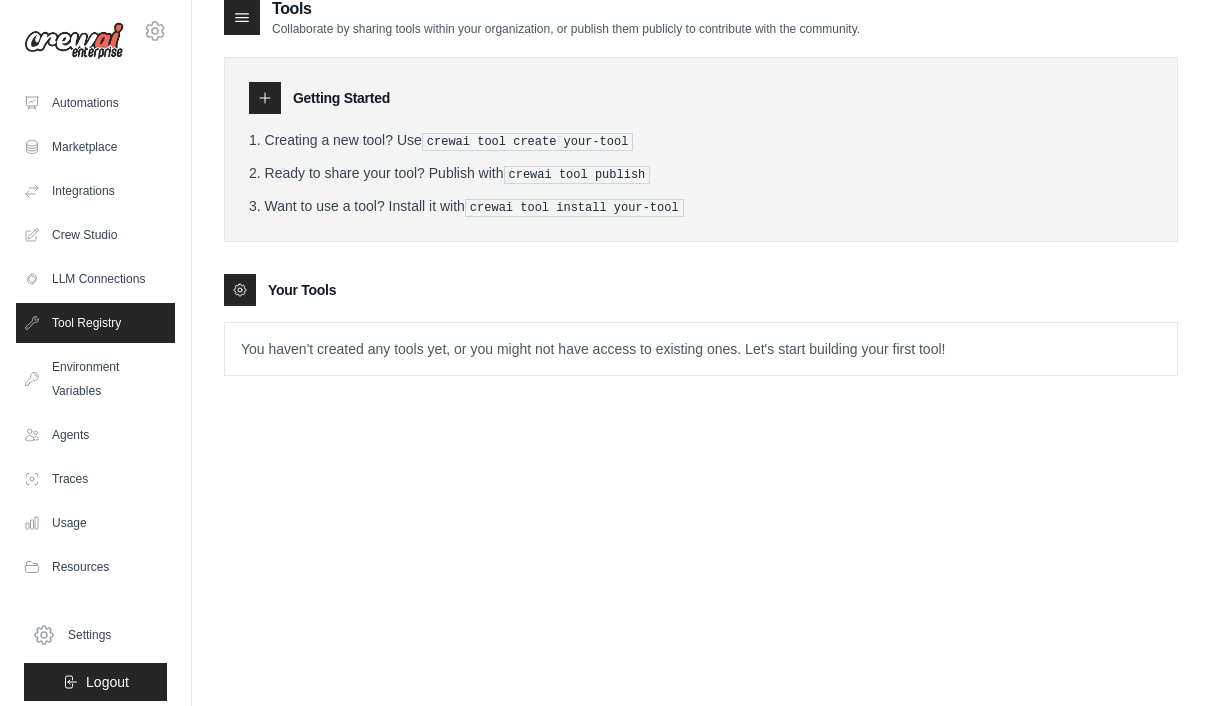 scroll, scrollTop: 0, scrollLeft: 0, axis: both 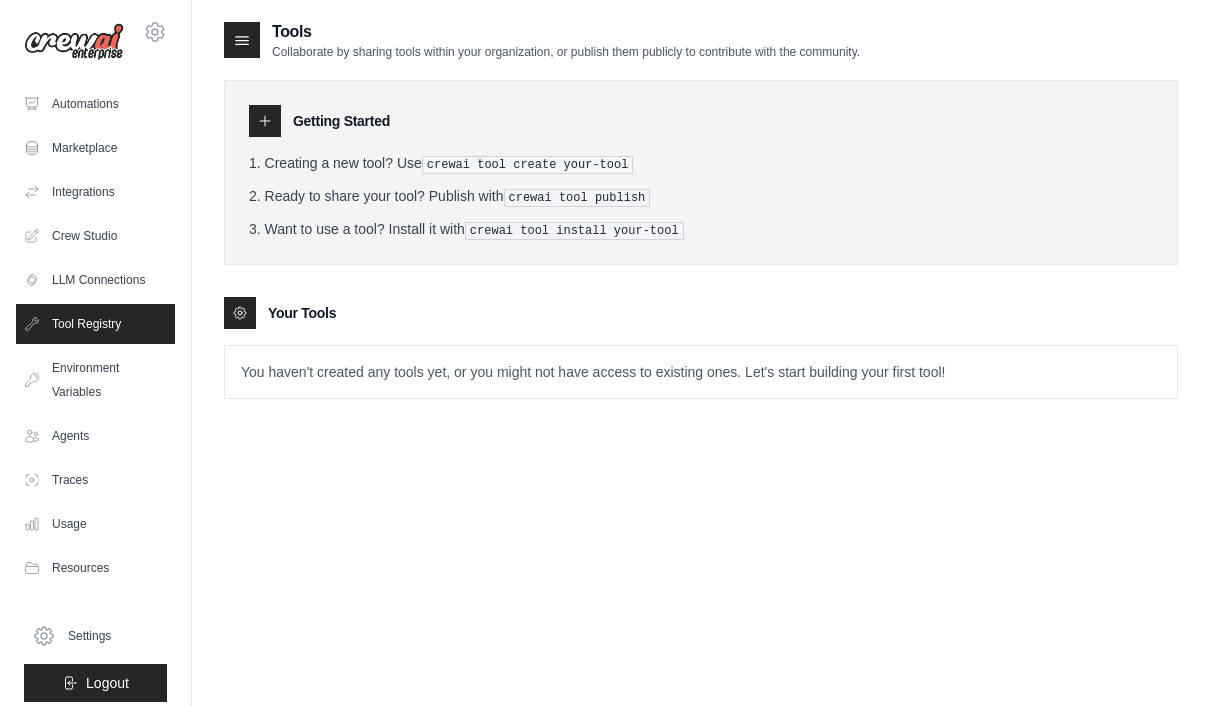 click on "crewai tool install your-tool" at bounding box center (574, 231) 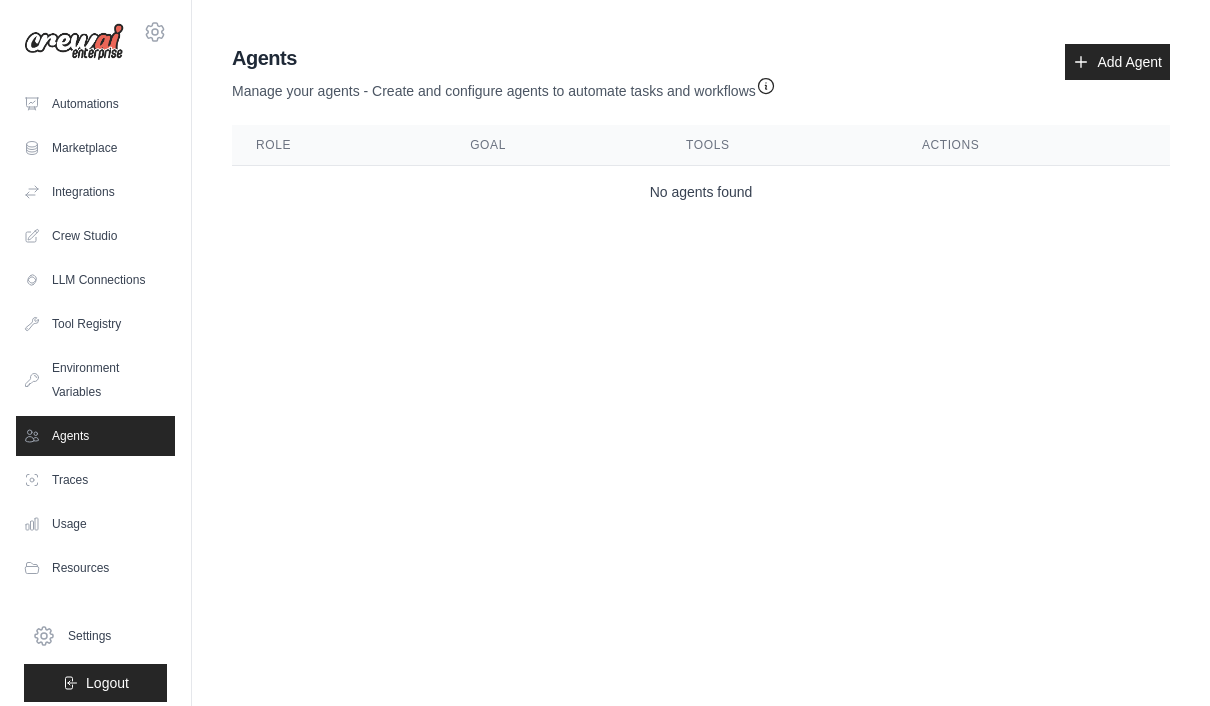 click on "Agent Usage Guide
To use an agent in your CrewAI project, you can initialize it with
the following code:
from crewai import Agent, Crew
agent = Agent(from_repository="agent-role")
crew = Crew(agents=[agent])
result = crew.kickoff()
Key points to remember:
Make sure you have permission to use the agent
Close
Agents
Manage your agents - Create and configure agents to automate tasks
and workflows" at bounding box center (701, 135) 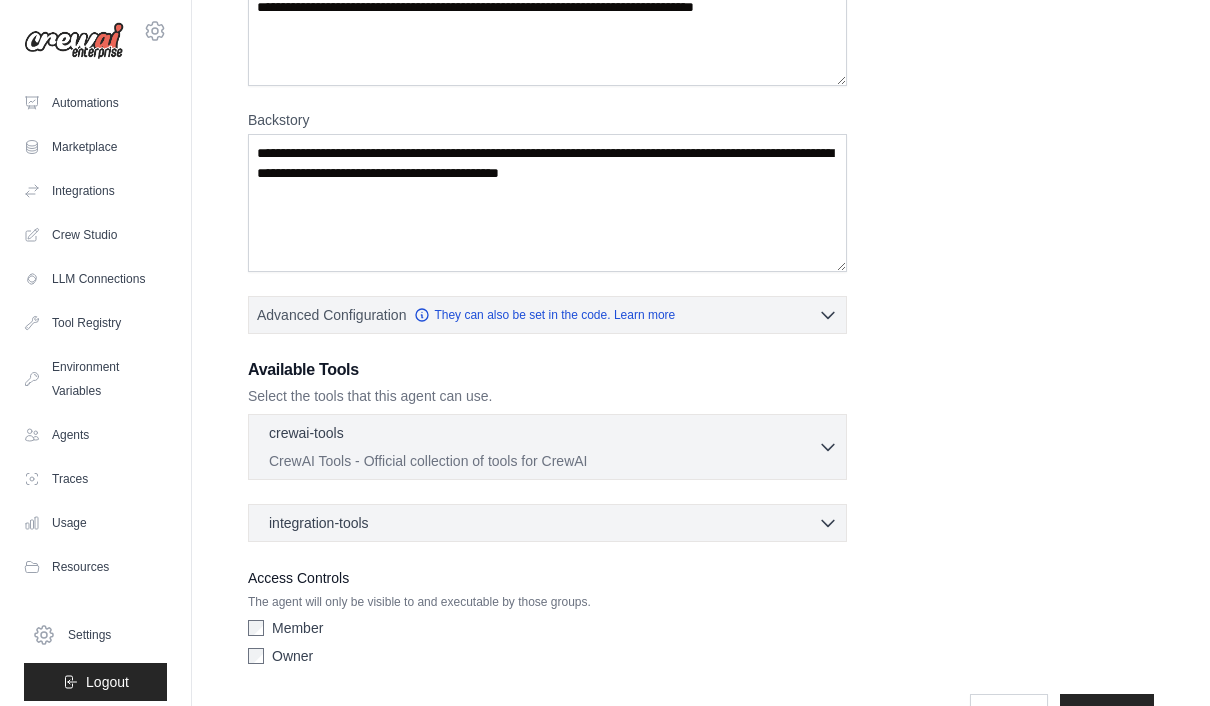 scroll, scrollTop: 219, scrollLeft: 0, axis: vertical 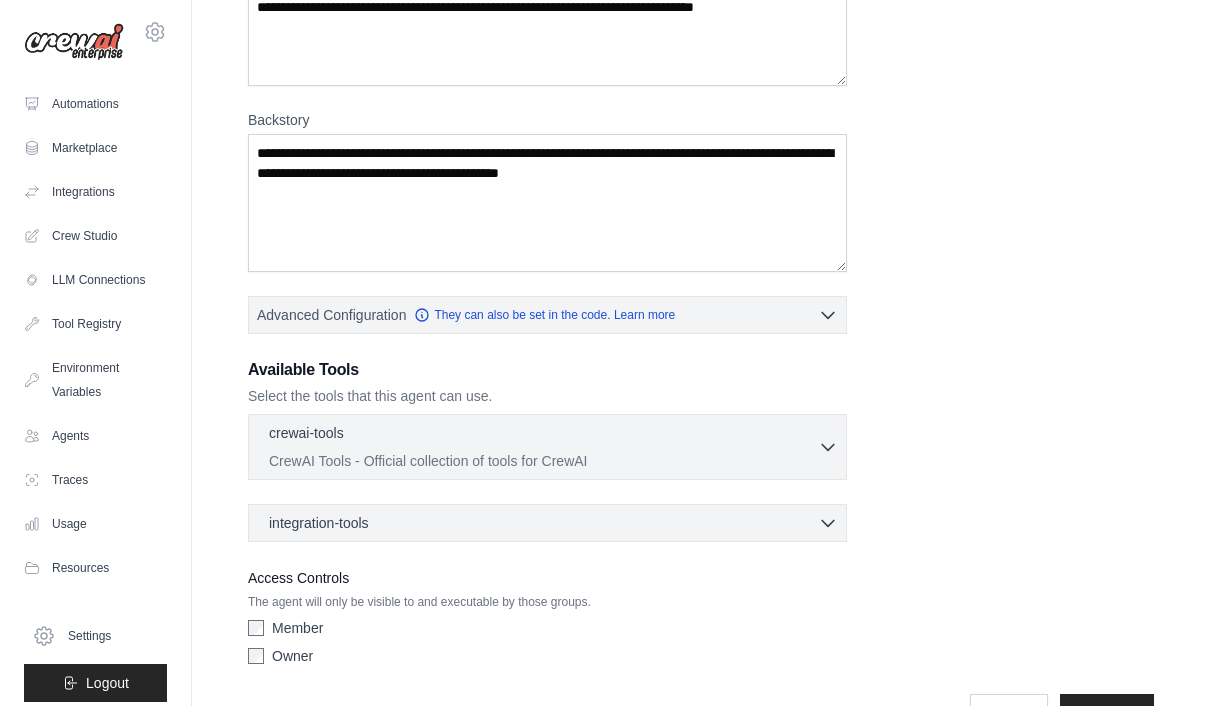 click on "Advanced Configuration
They can also be set in the code. Learn more" at bounding box center [547, 315] 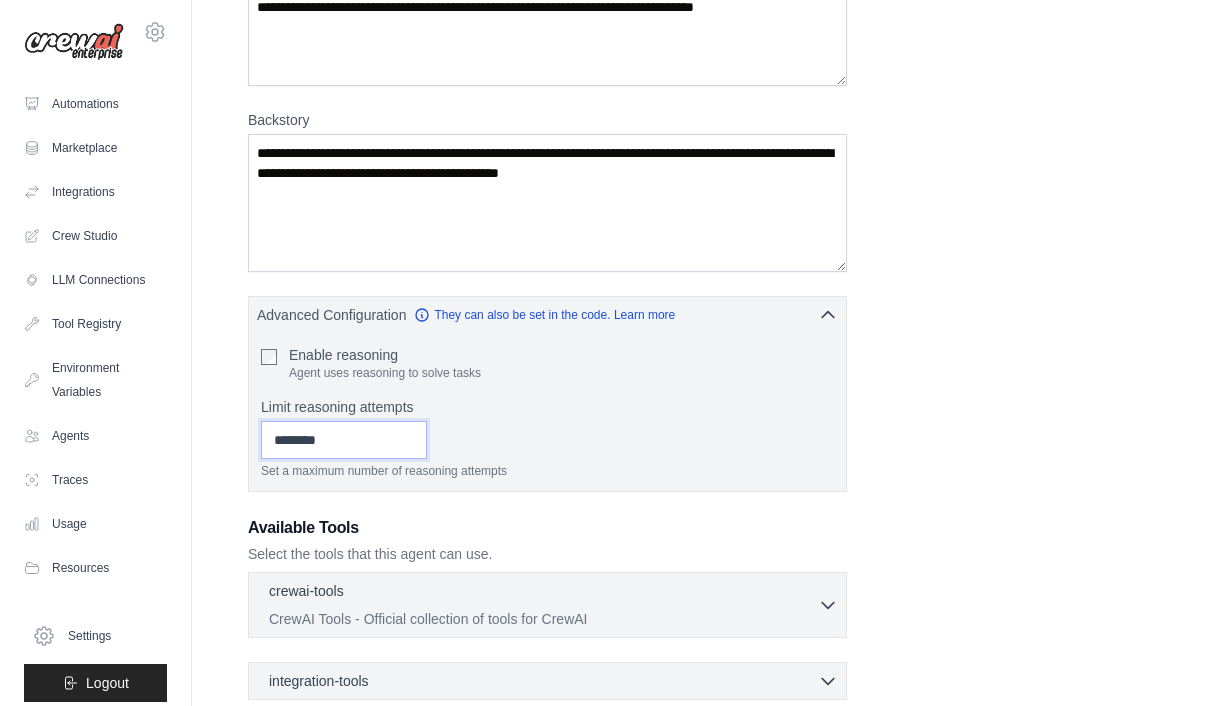 click on "Limit reasoning attempts" at bounding box center (344, 440) 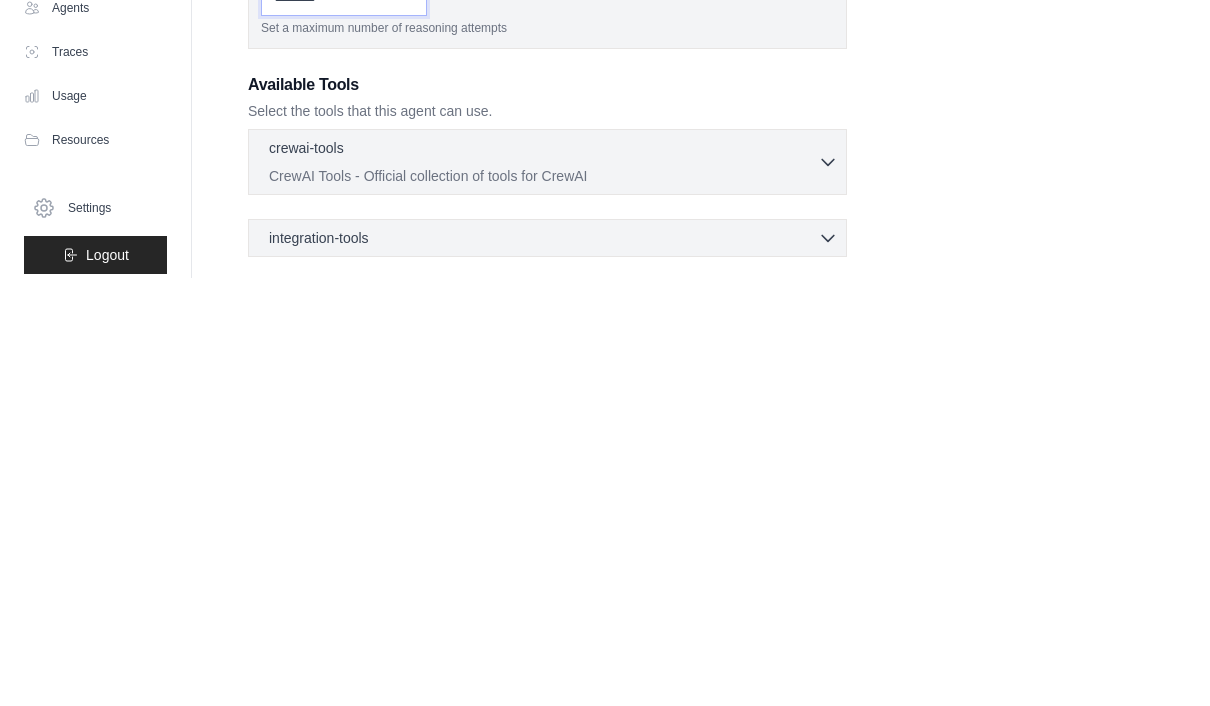 scroll, scrollTop: 247, scrollLeft: 0, axis: vertical 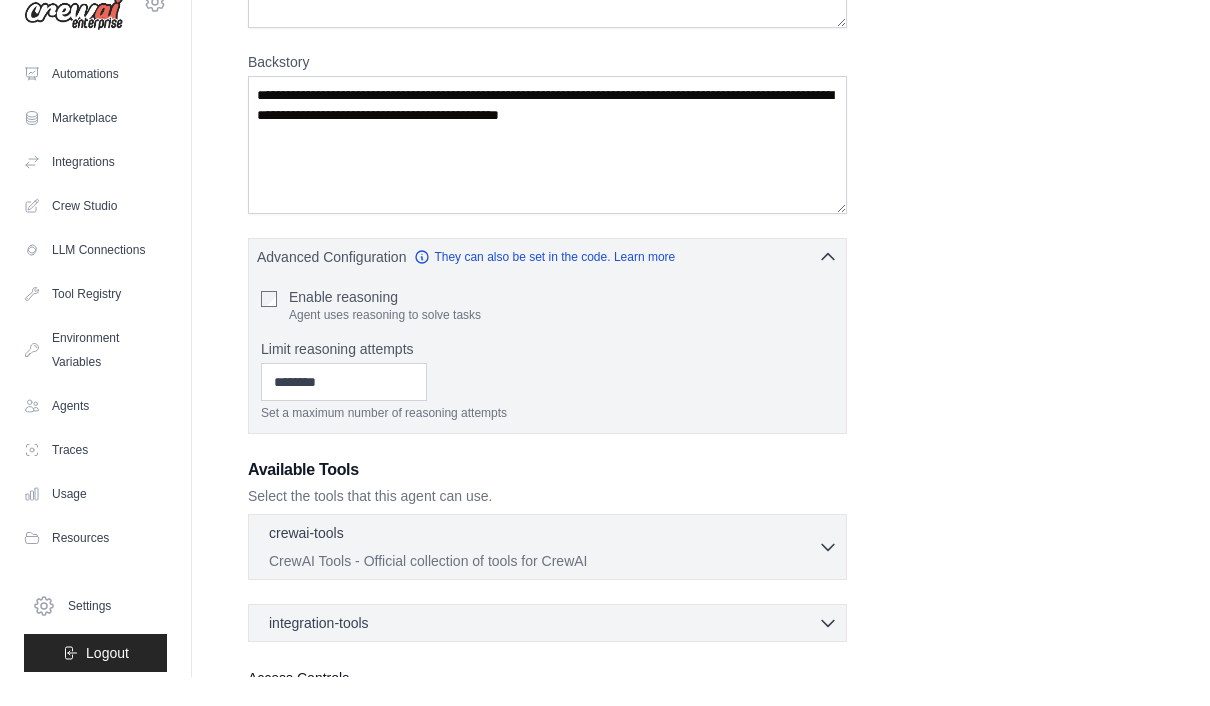 click 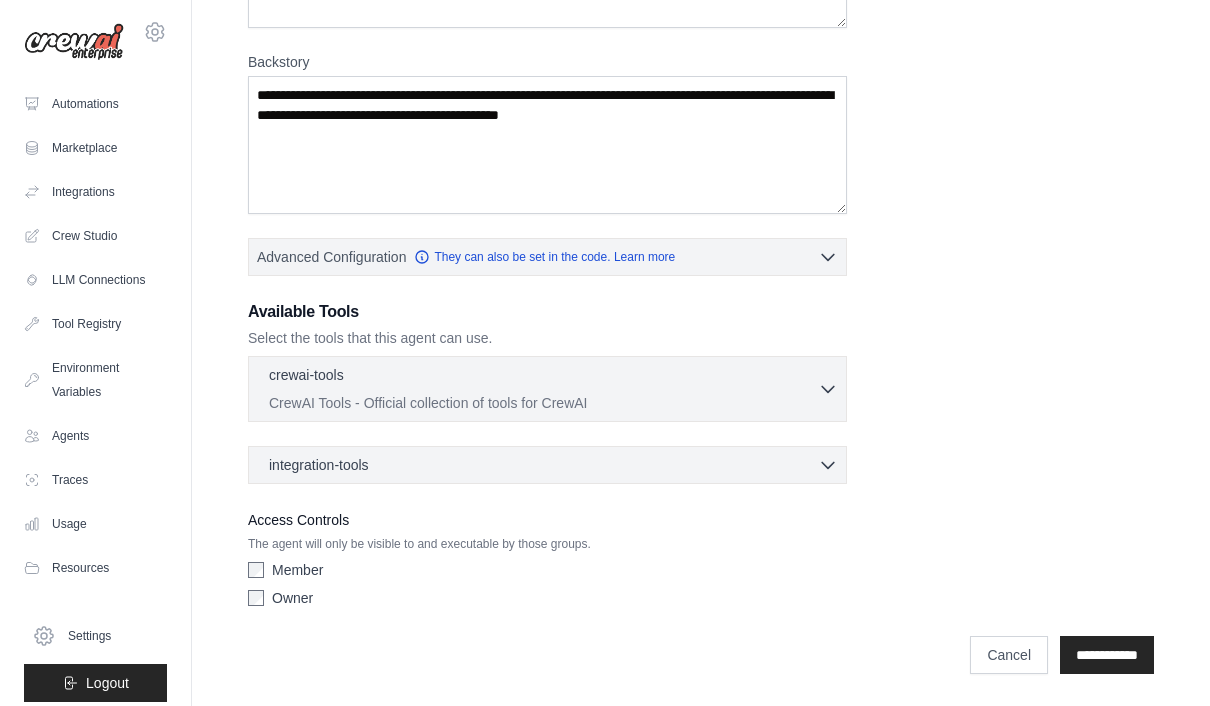 click 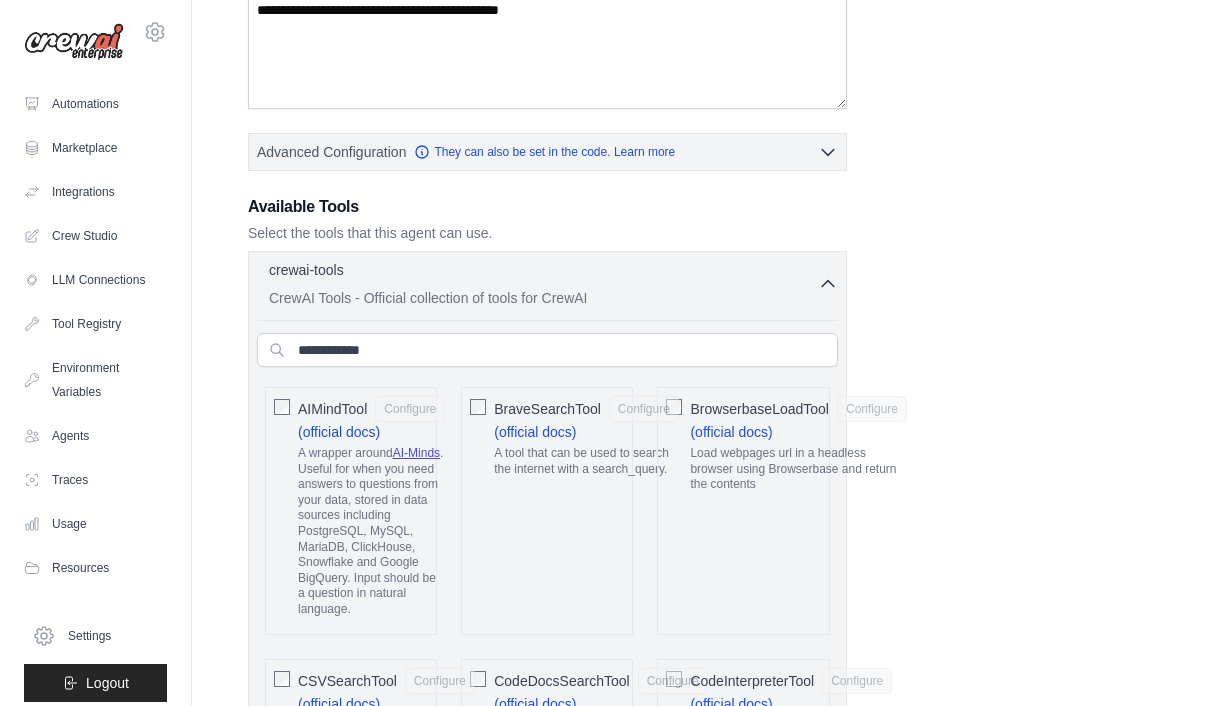 scroll, scrollTop: 387, scrollLeft: 0, axis: vertical 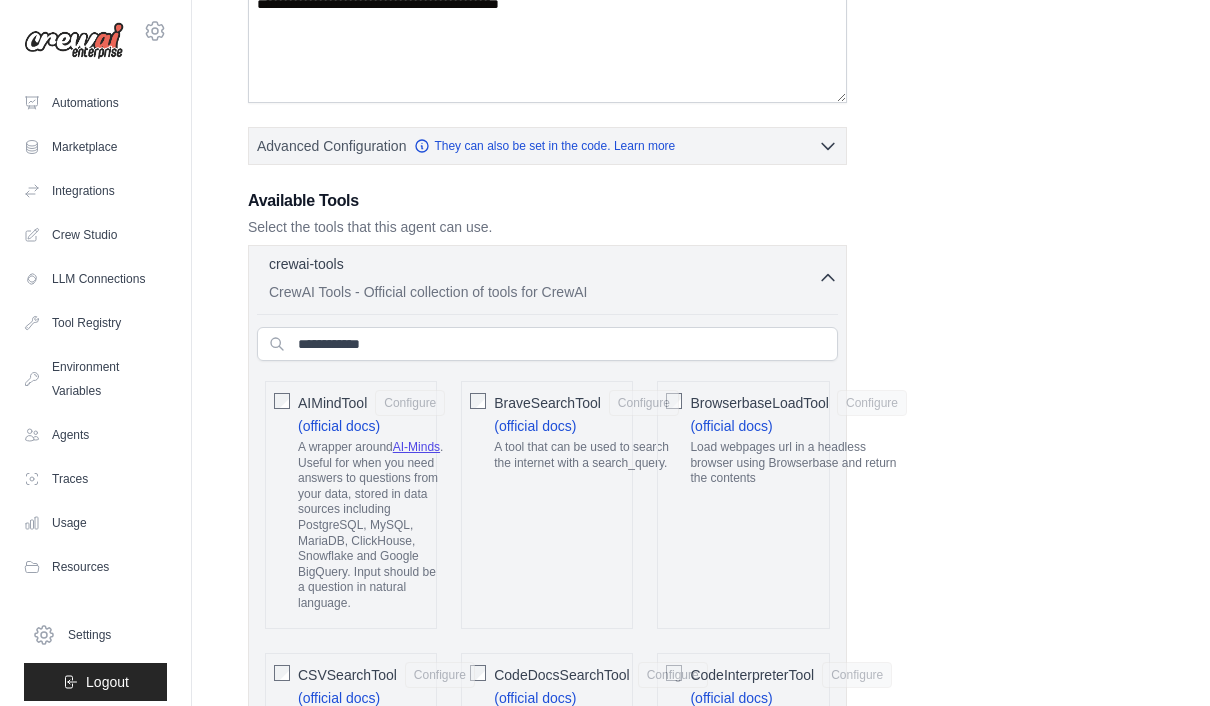 click on "AI-Minds" at bounding box center [416, 448] 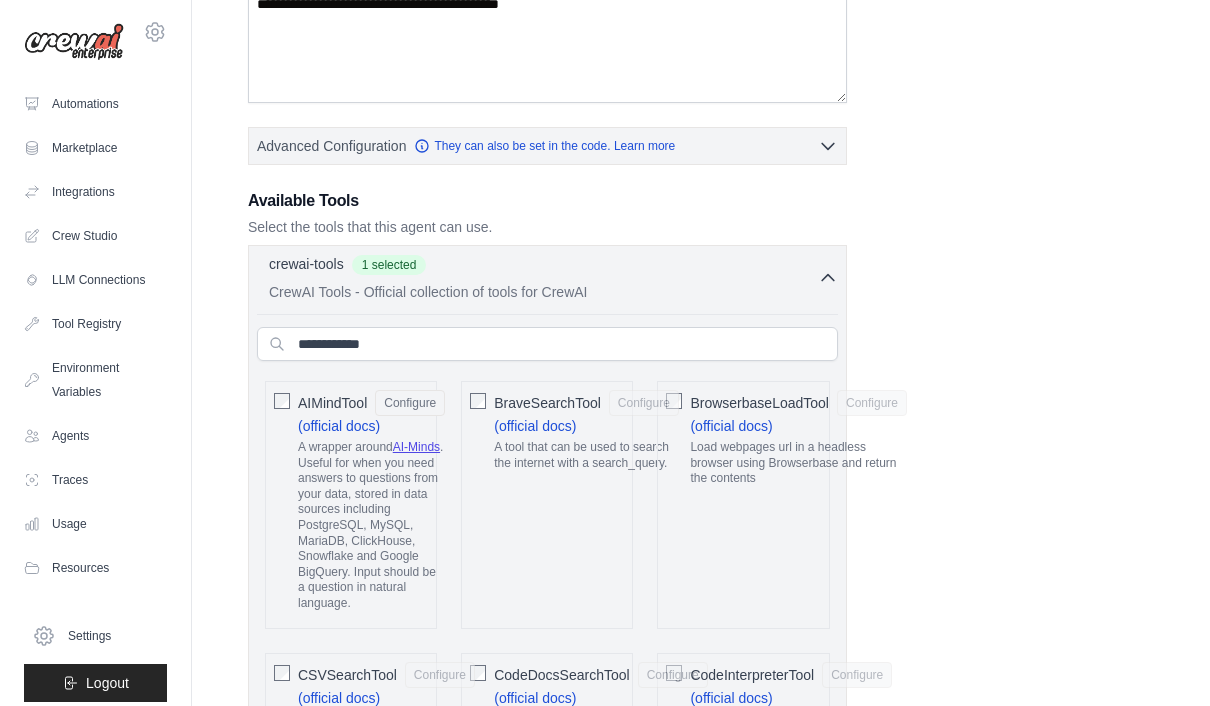 click on "Configure" at bounding box center [410, 403] 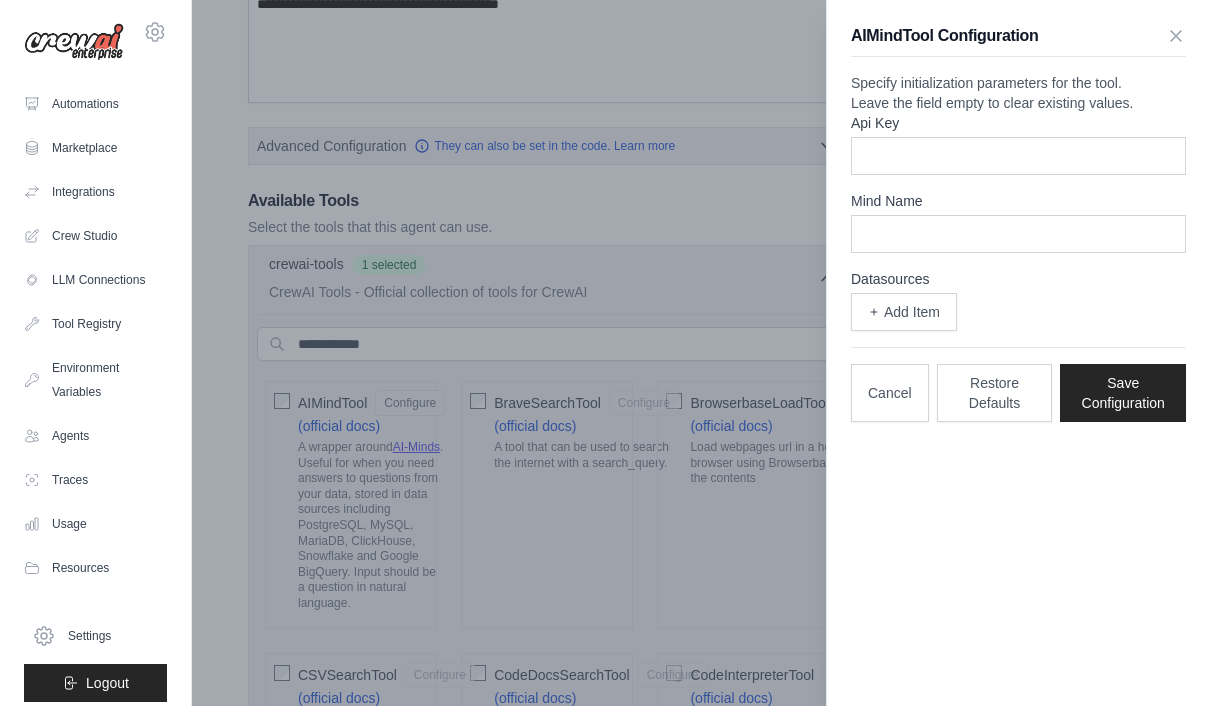 click on "AIMindTool Configuration
Specify initialization parameters for the tool.
Leave the field empty to clear existing values.
Api Key Mind Name Datasources  Add Item Cancel Restore Defaults Save Configuration" at bounding box center (1018, 223) 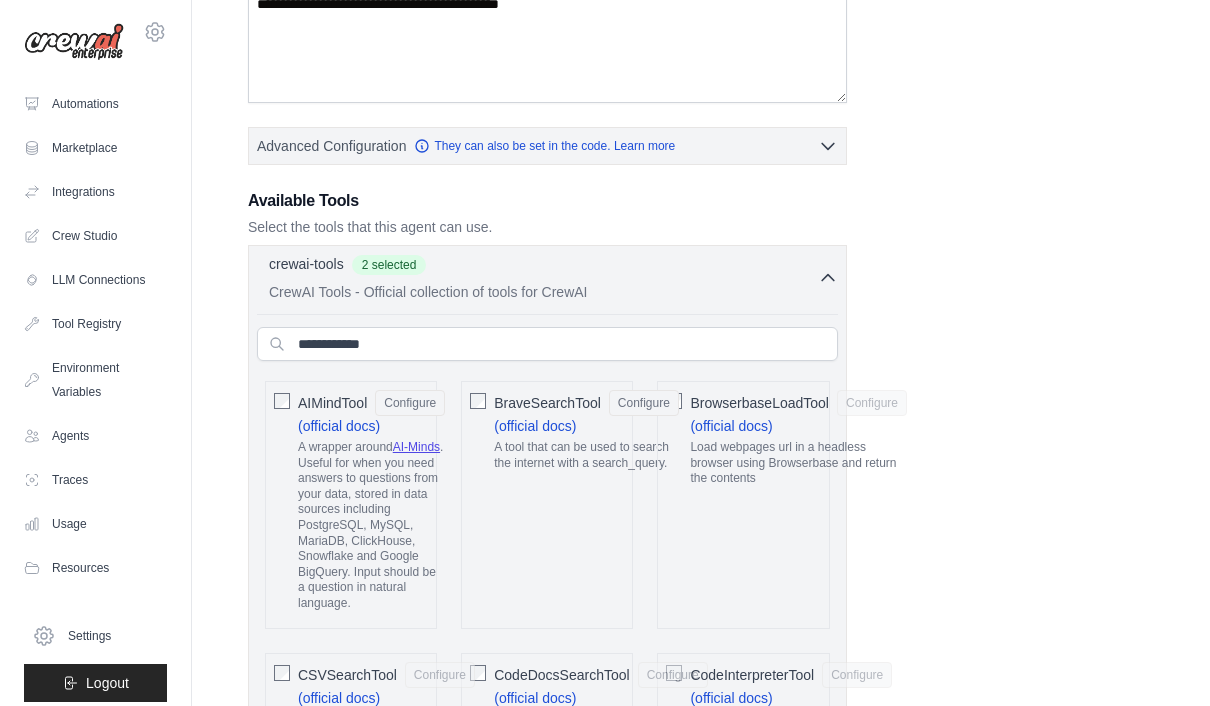 click on "Configure" at bounding box center (644, 403) 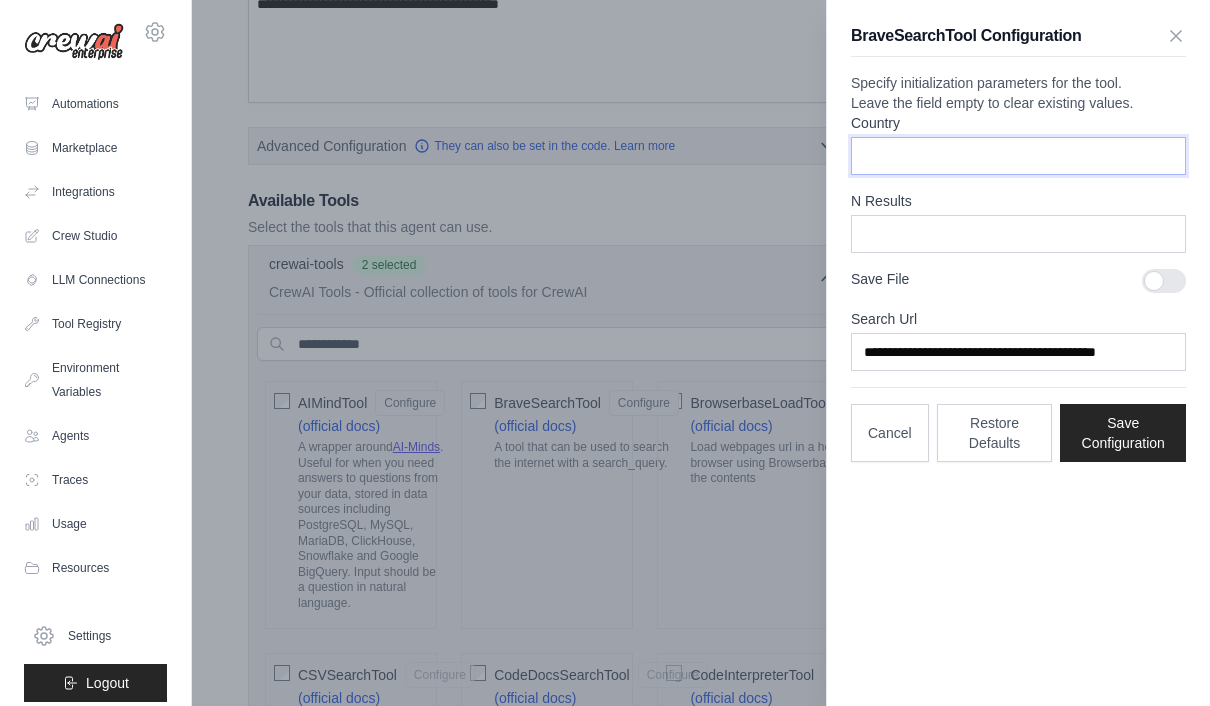 click on "Country" at bounding box center (1018, 156) 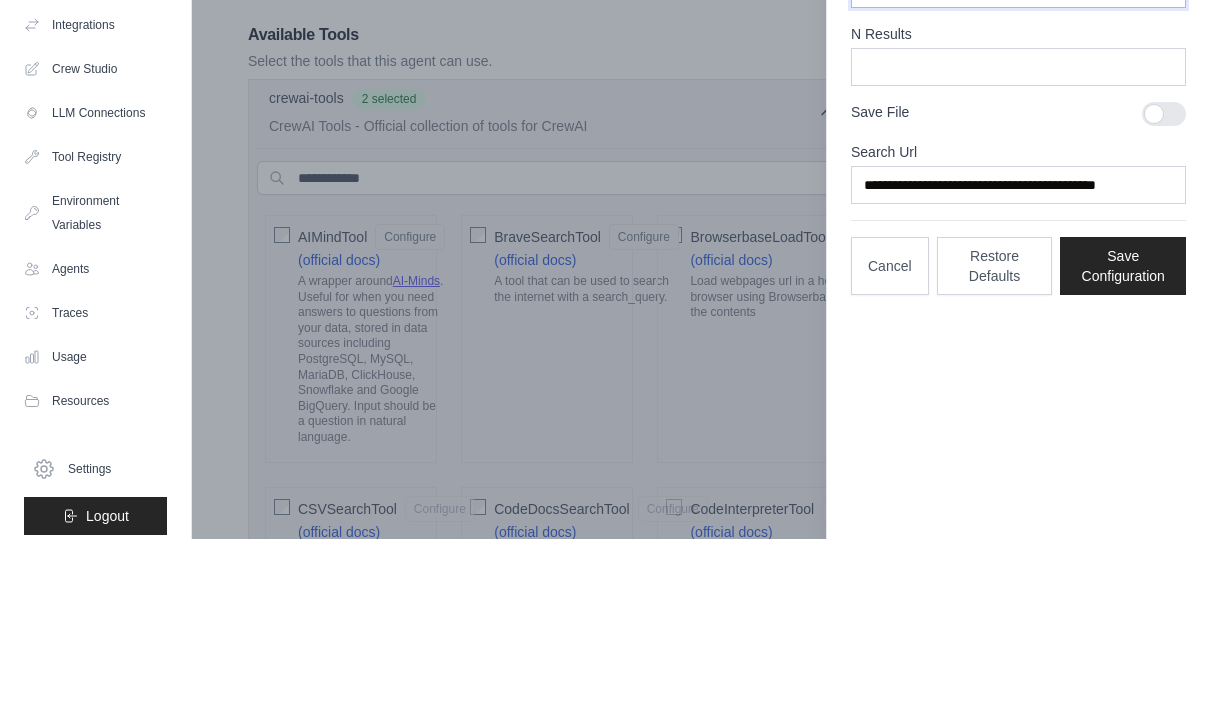 type on "**********" 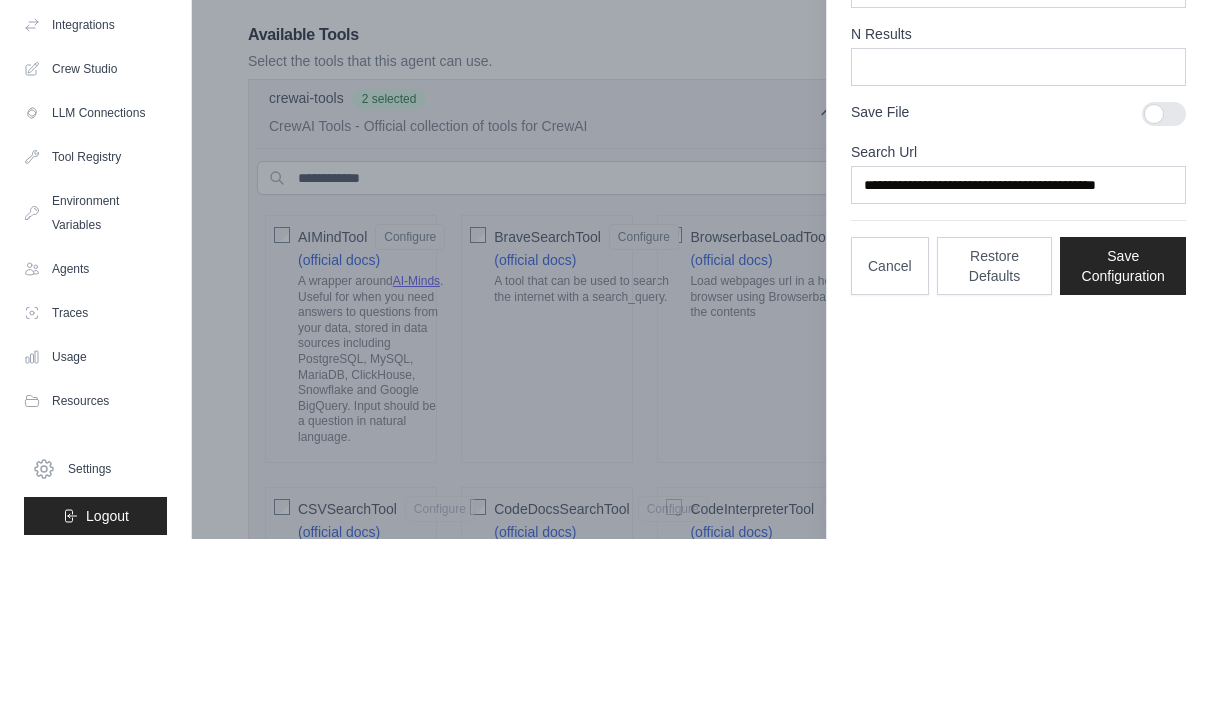 click at bounding box center (1164, 281) 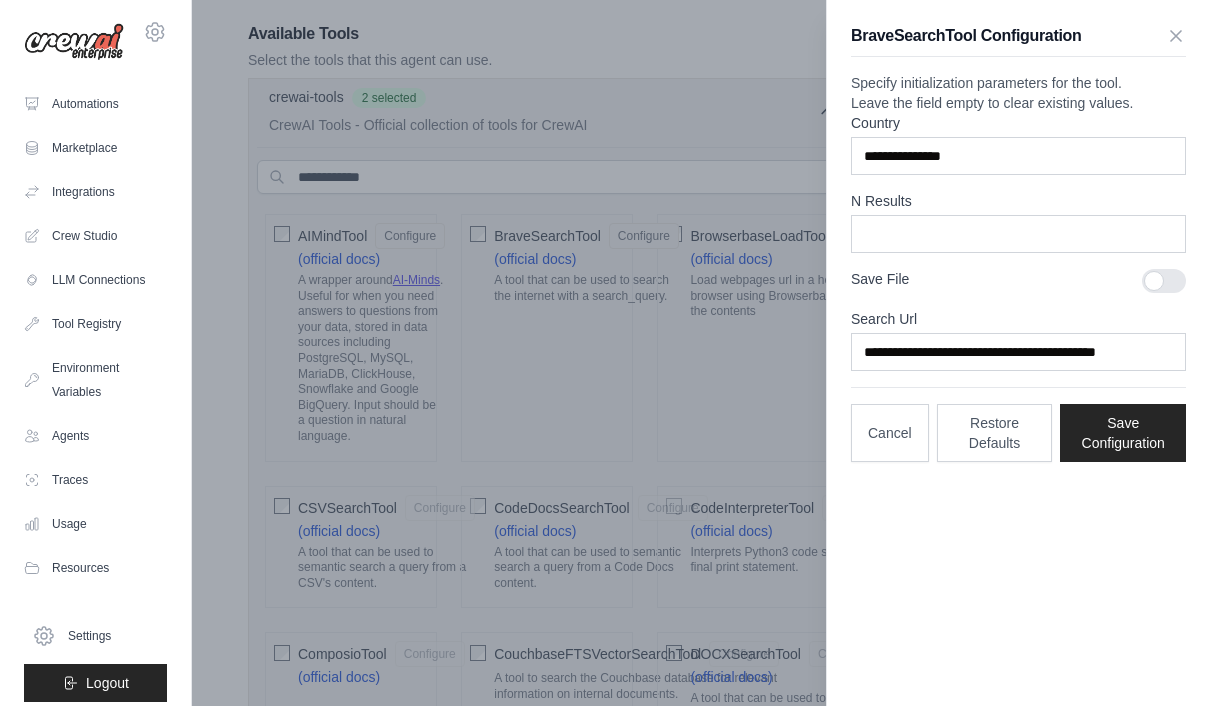 click on "Save Configuration" at bounding box center (1123, 433) 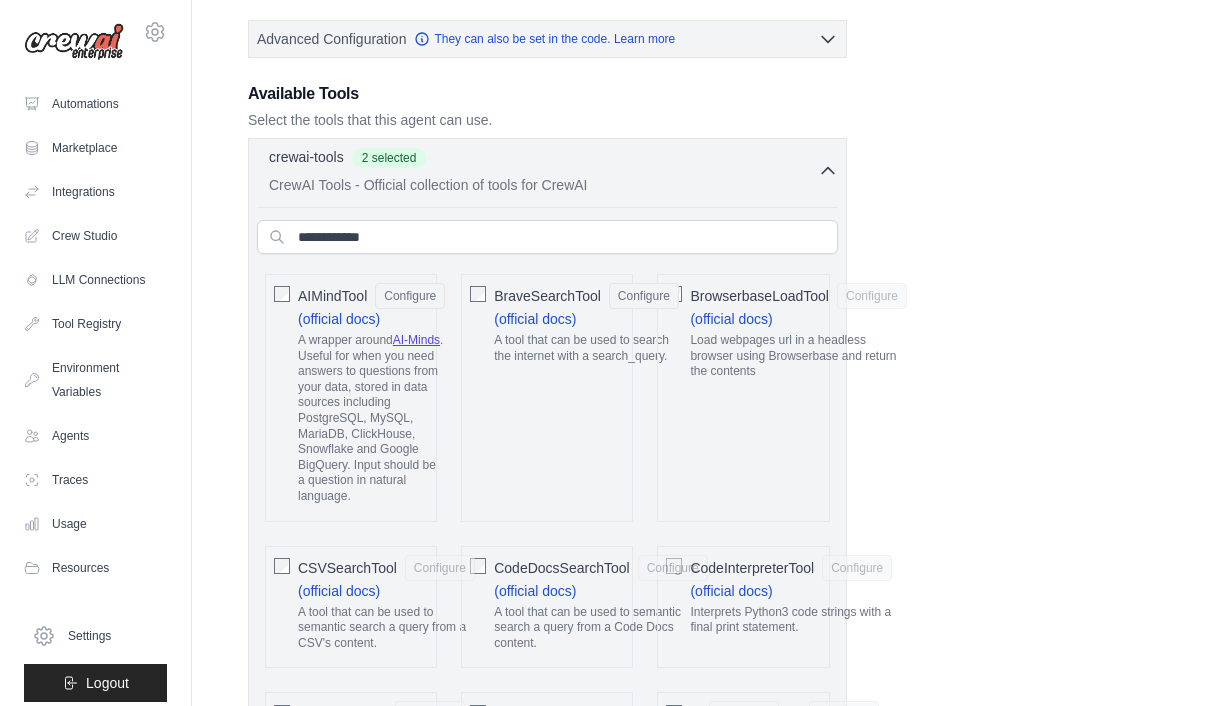 scroll, scrollTop: 481, scrollLeft: 0, axis: vertical 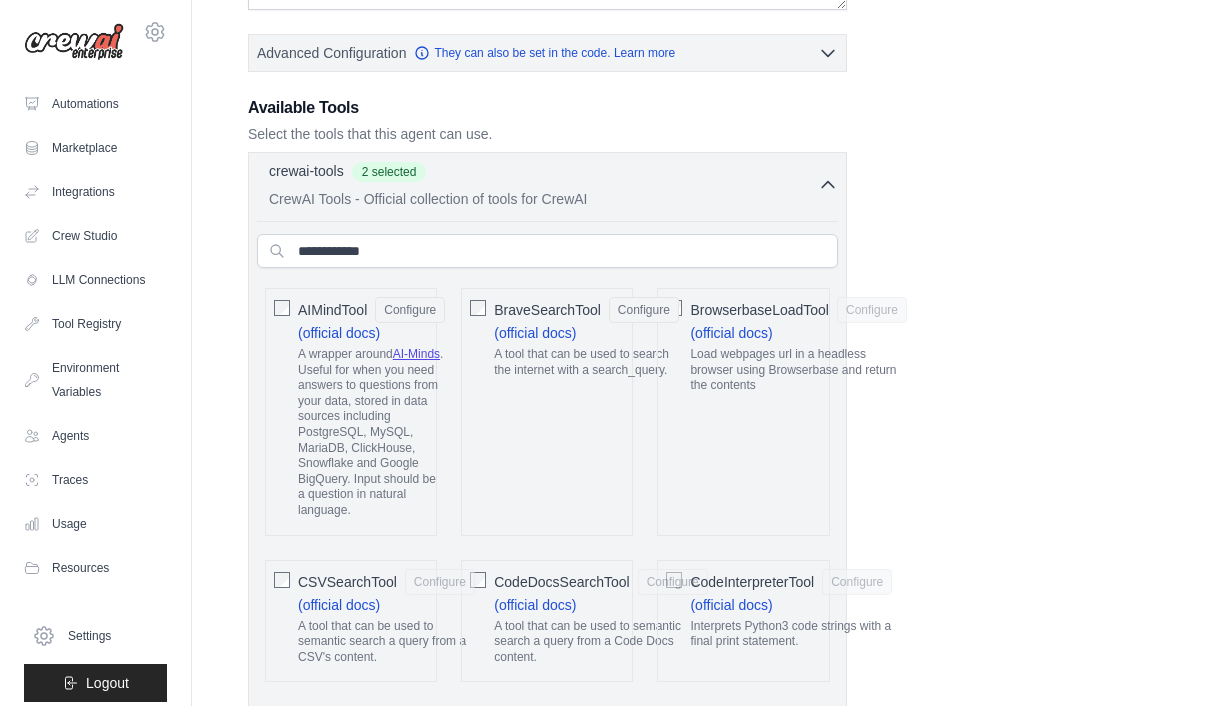click on "Configure" at bounding box center (644, 310) 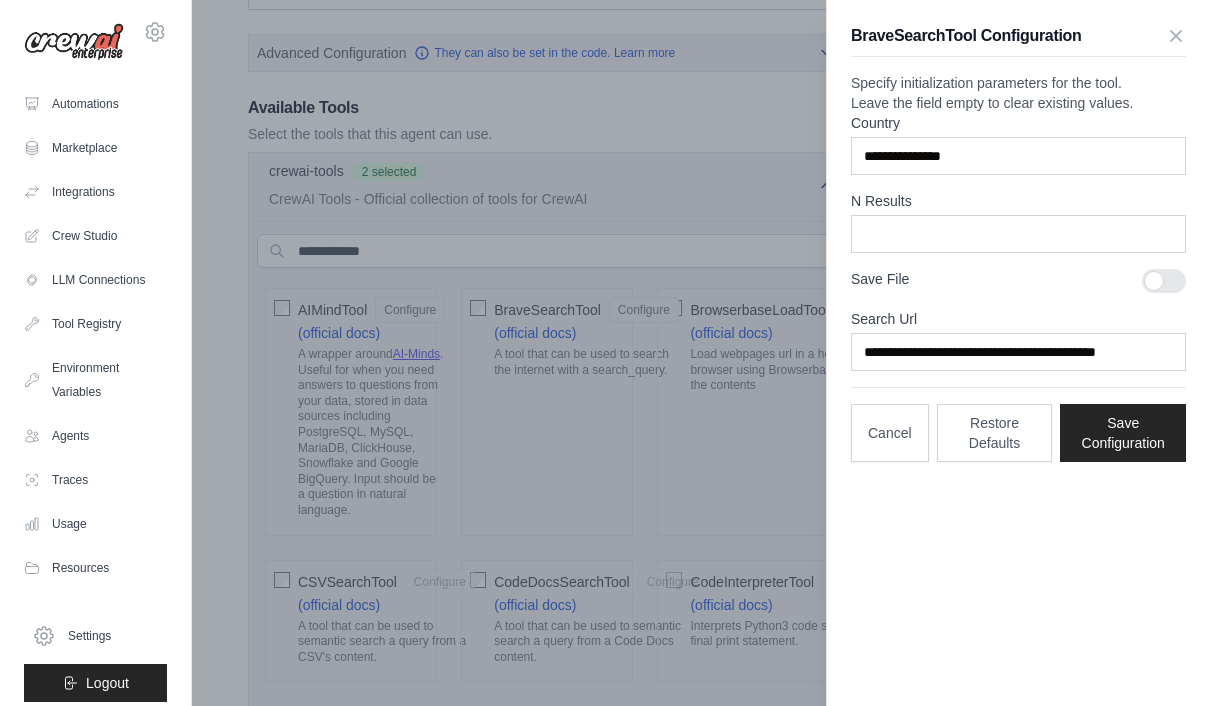 click at bounding box center [605, 353] 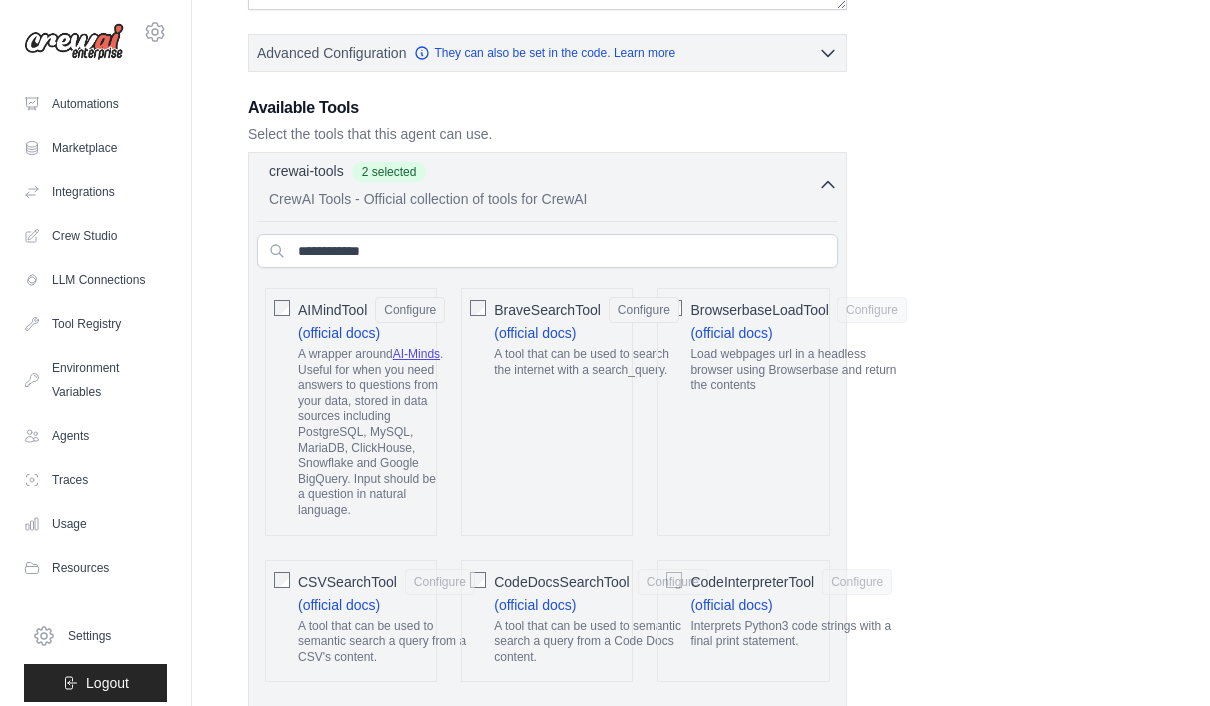 click on "(official docs)" at bounding box center [731, 333] 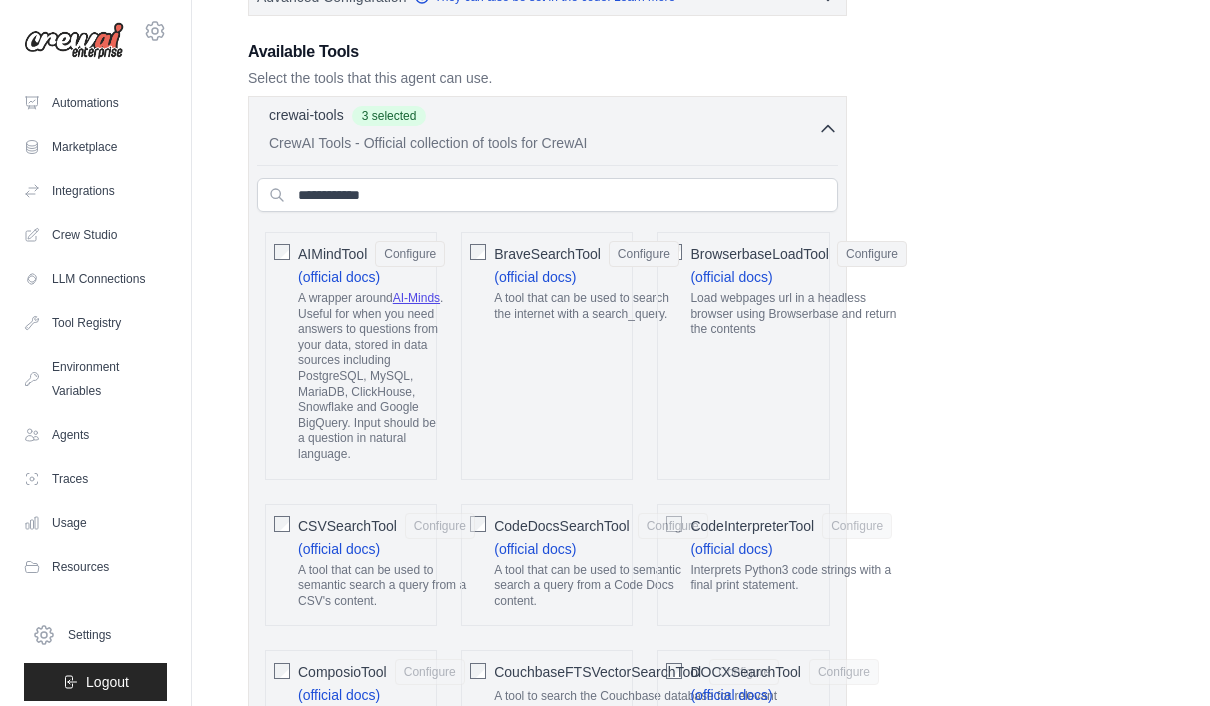 scroll, scrollTop: 553, scrollLeft: 0, axis: vertical 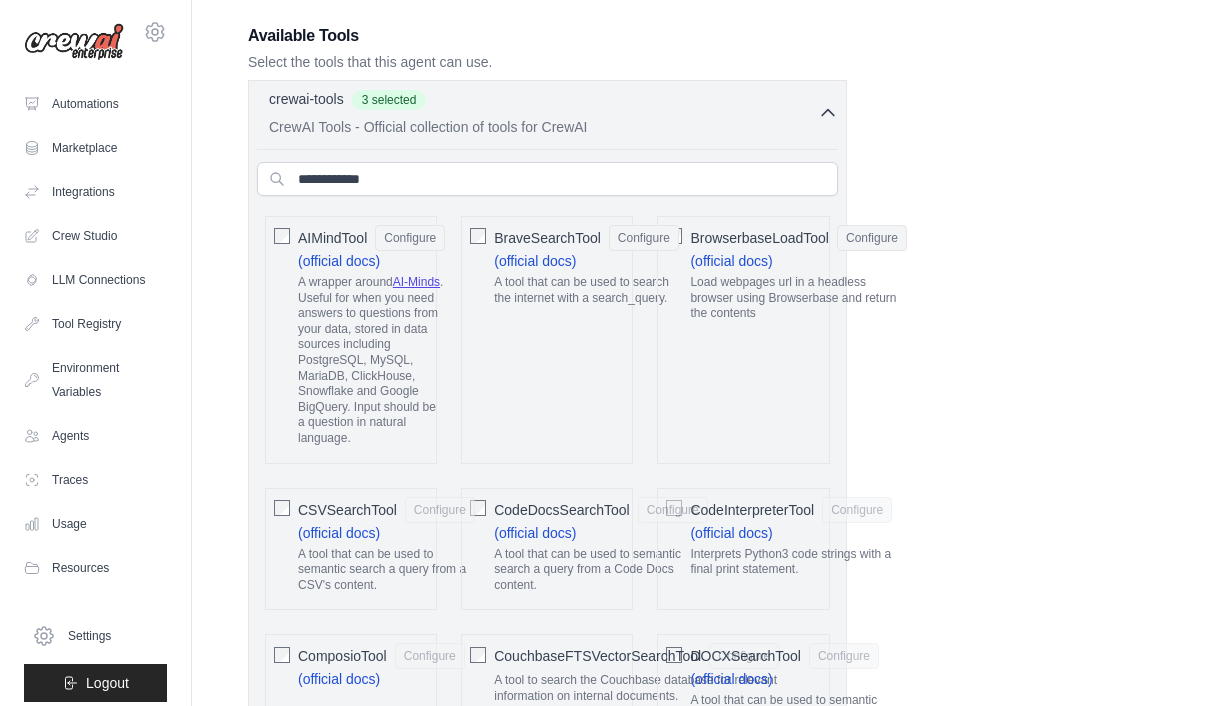 click on "CSVSearchTool
Configure
(official docs)
A tool that can be used to semantic search a query from a CSV's content." at bounding box center [351, 549] 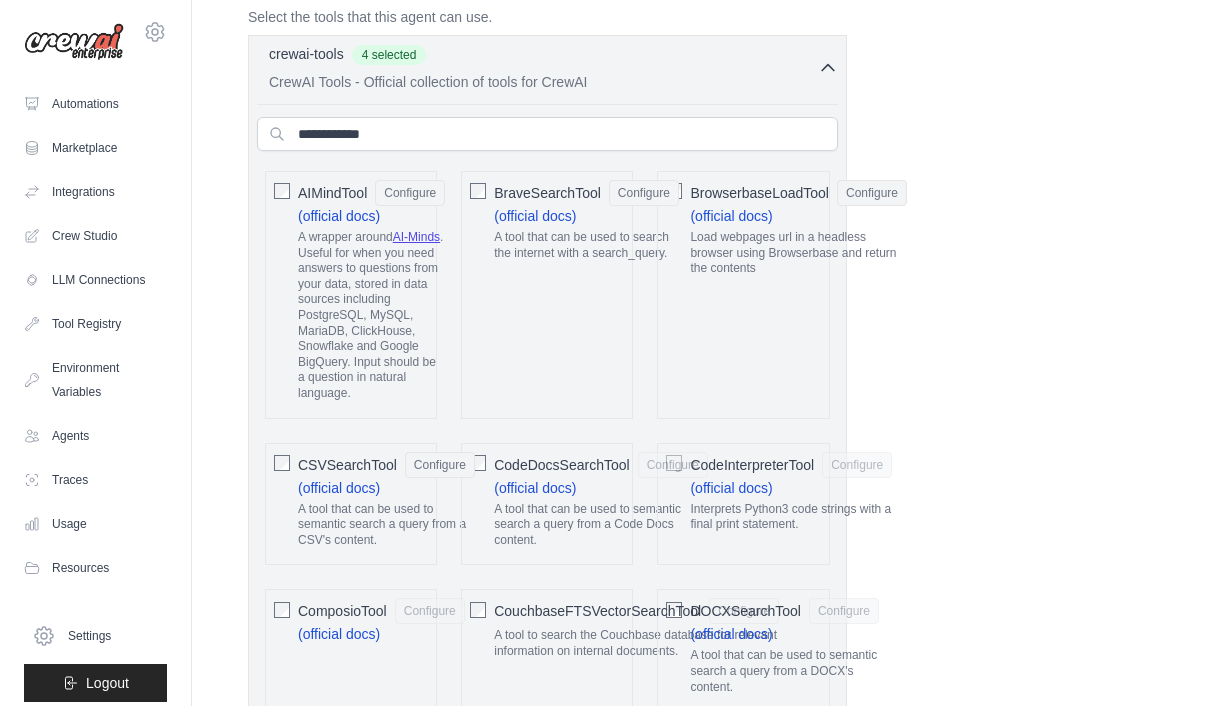 scroll, scrollTop: 598, scrollLeft: 0, axis: vertical 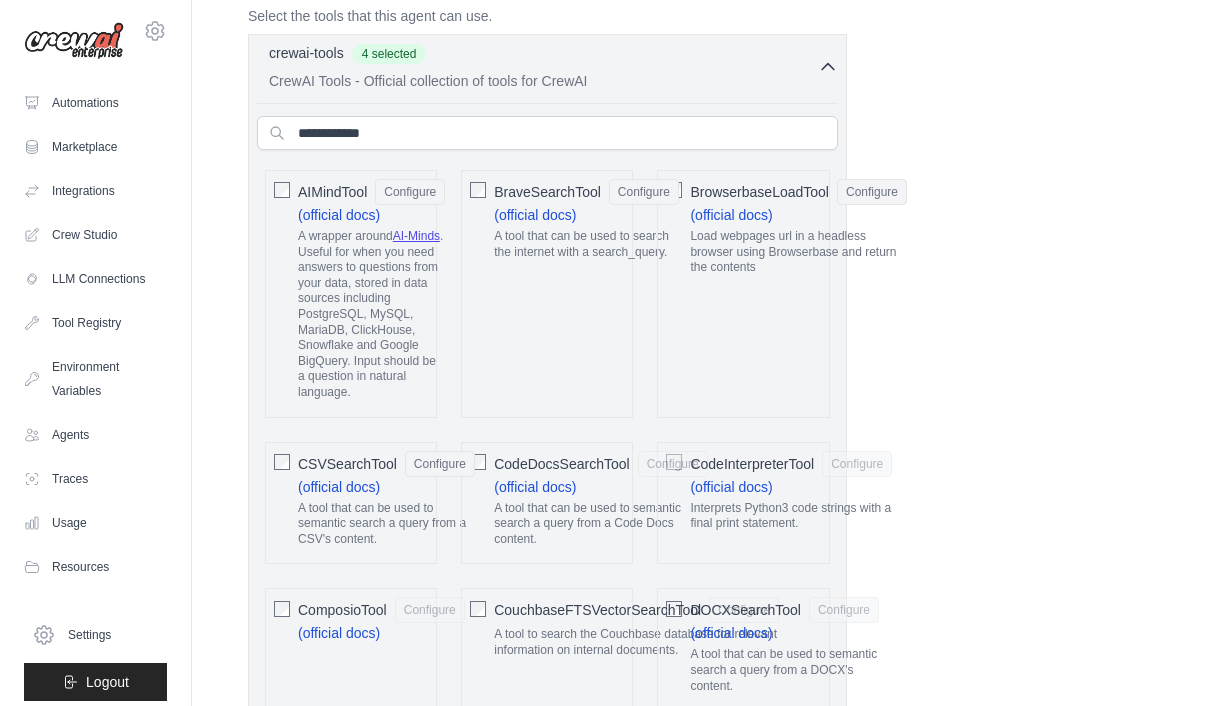 click on "CodeDocsSearchTool" at bounding box center (561, 465) 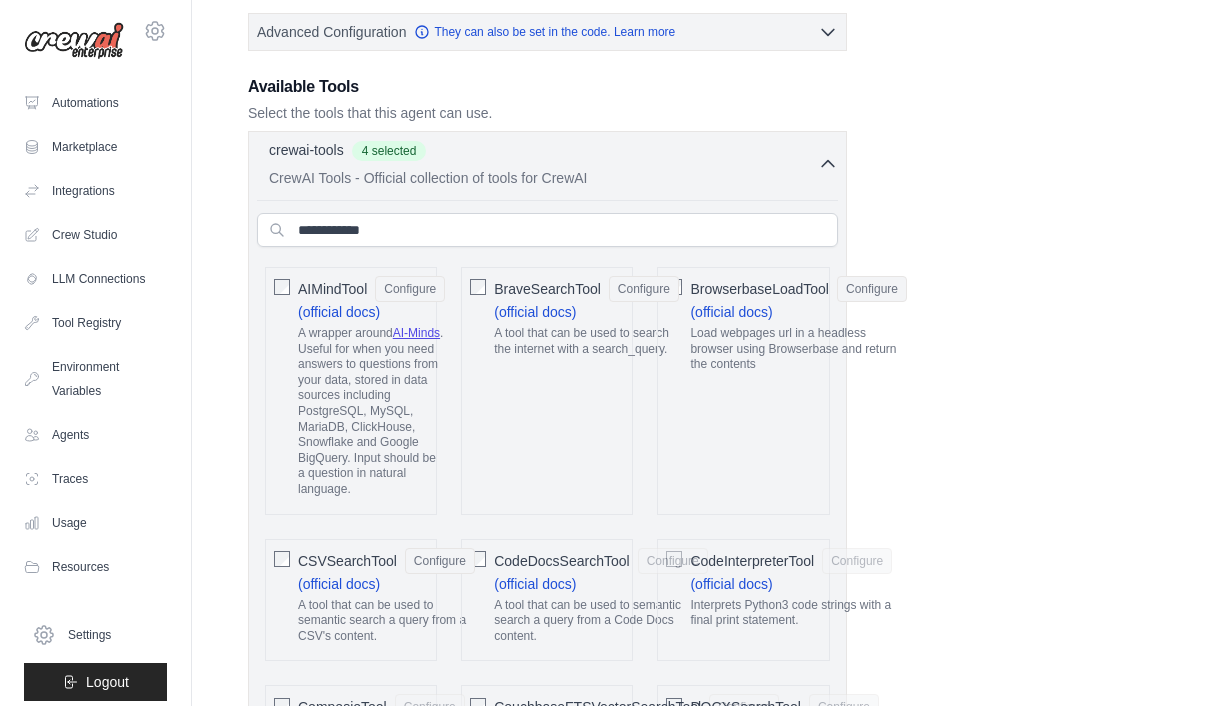 scroll, scrollTop: 523, scrollLeft: 0, axis: vertical 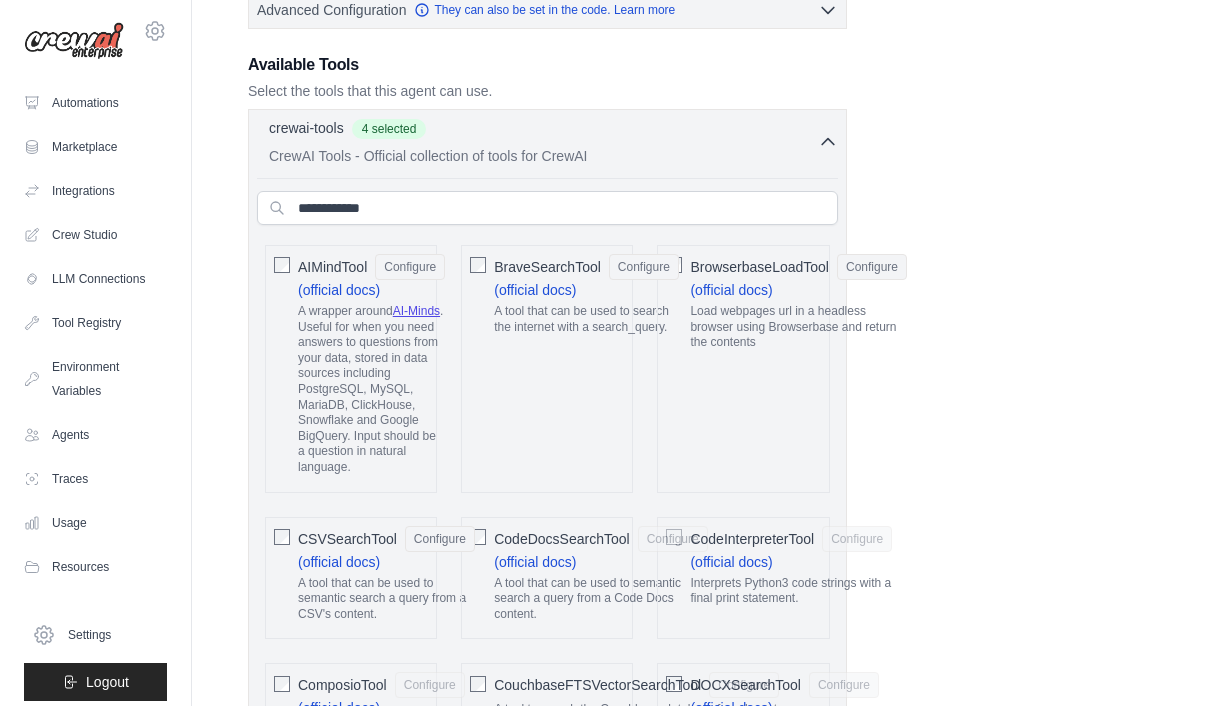 click on "(official docs)" at bounding box center [731, 563] 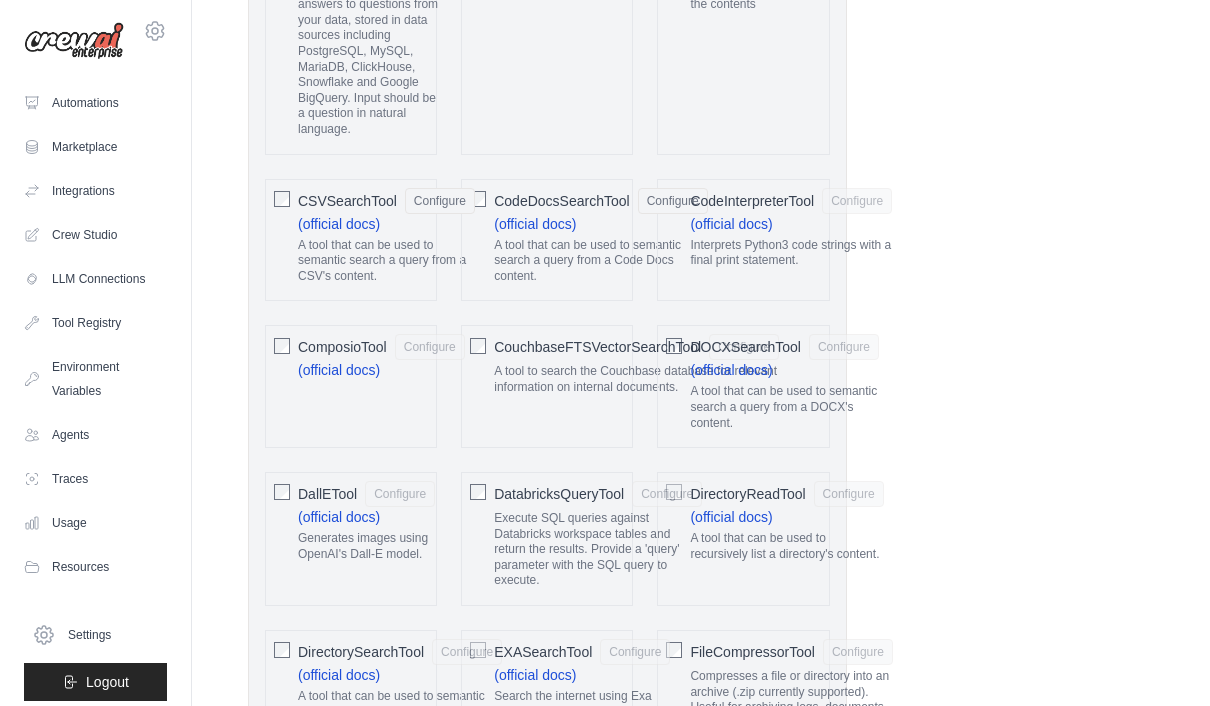 scroll, scrollTop: 865, scrollLeft: 0, axis: vertical 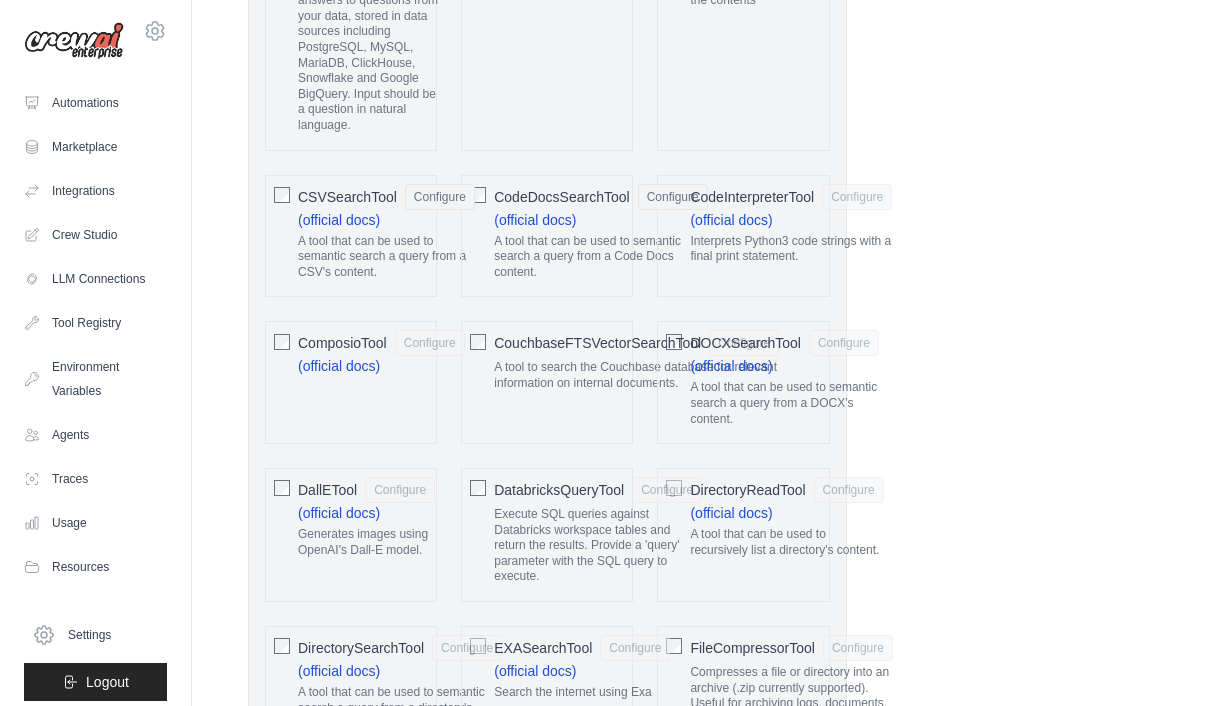 click on "DallETool" at bounding box center [327, 491] 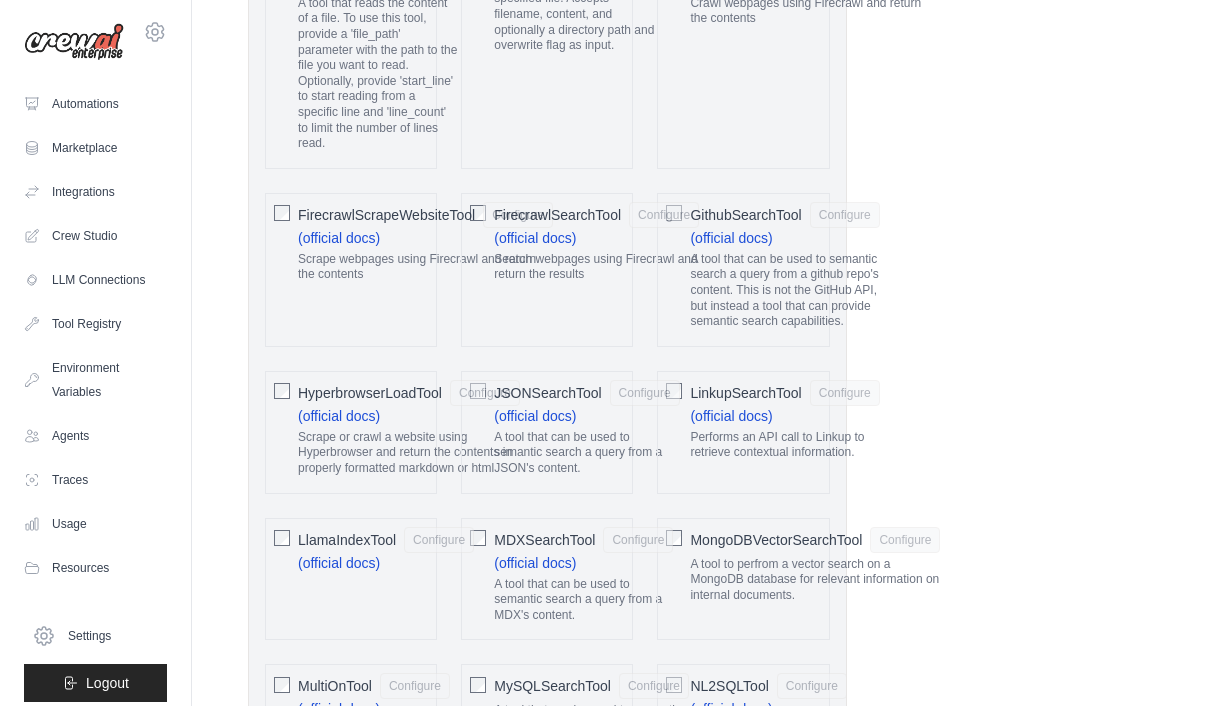 scroll, scrollTop: 1699, scrollLeft: 0, axis: vertical 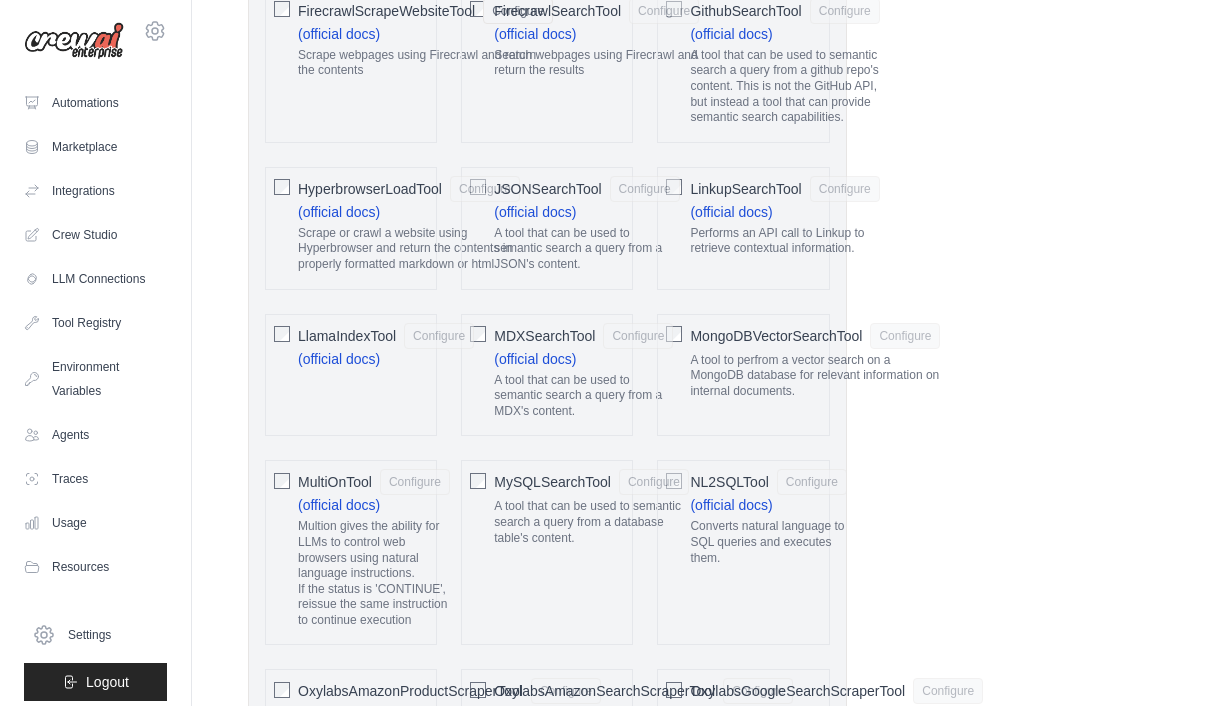 click on "MongoDBVectorSearchTool" 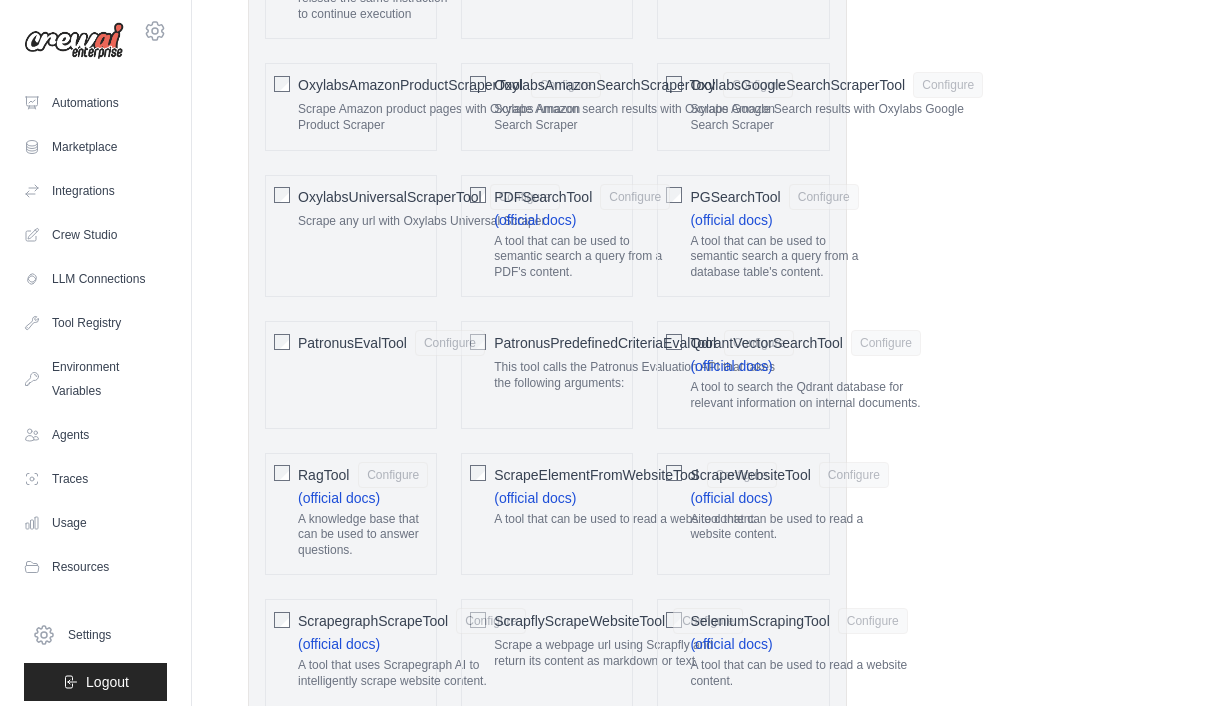 scroll, scrollTop: 2512, scrollLeft: 0, axis: vertical 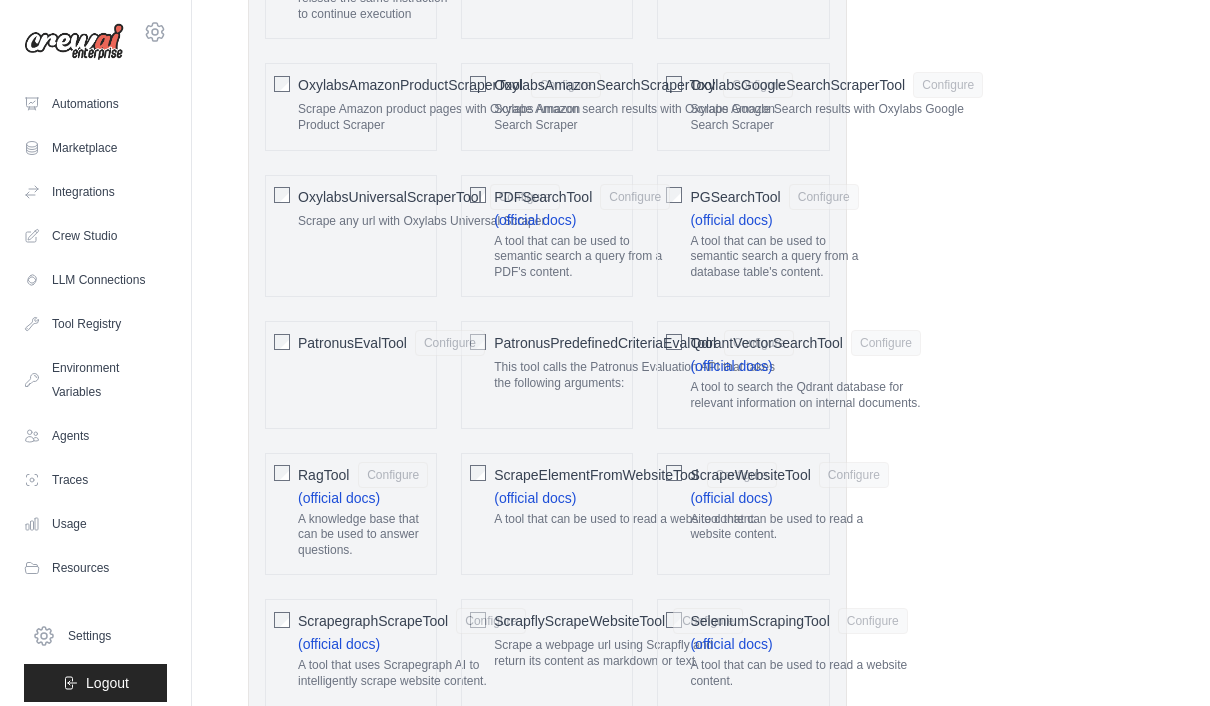 click on "RagTool
Configure
(official docs)
A knowledge base that can be used to answer questions." 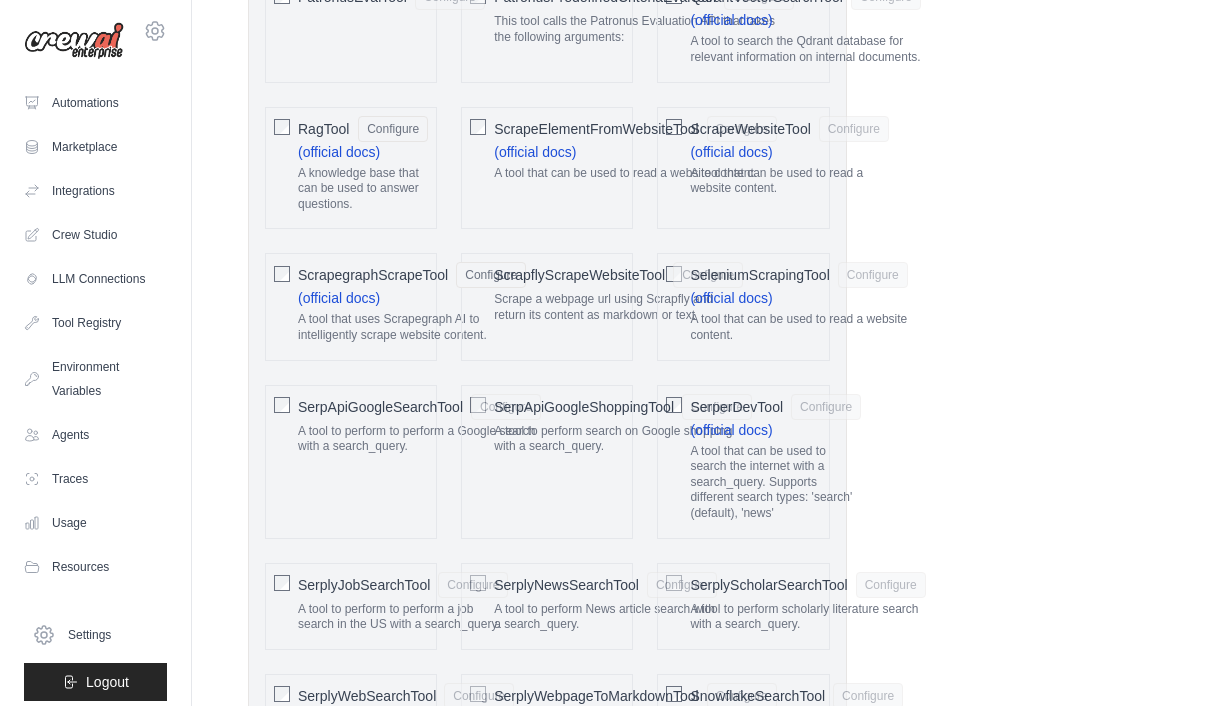 scroll, scrollTop: 2861, scrollLeft: 0, axis: vertical 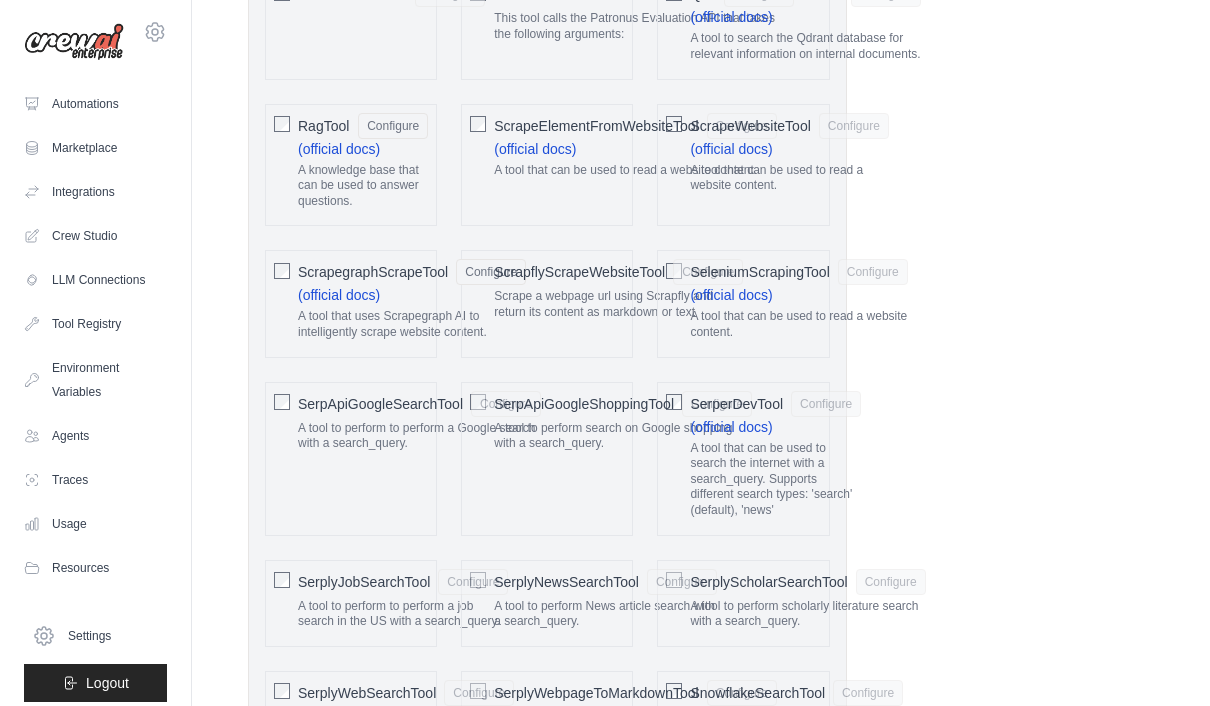 click on "A tool to perform to perform a Google search with a search_query." 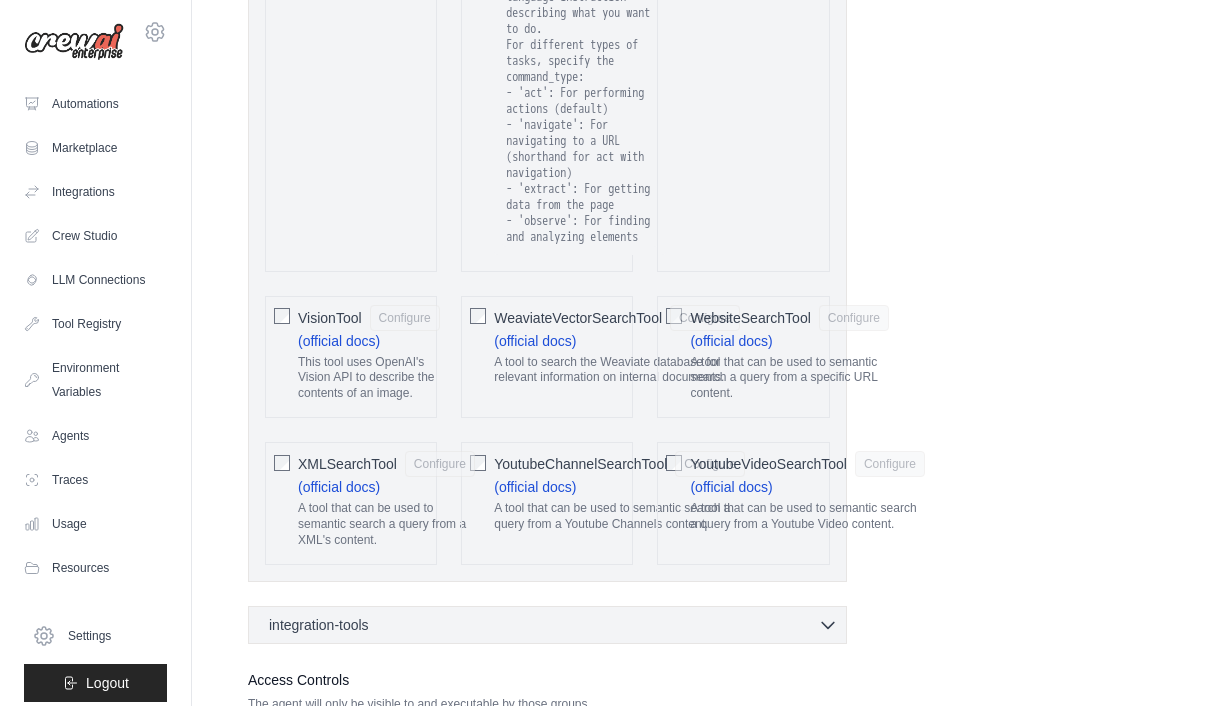 scroll, scrollTop: 4301, scrollLeft: 0, axis: vertical 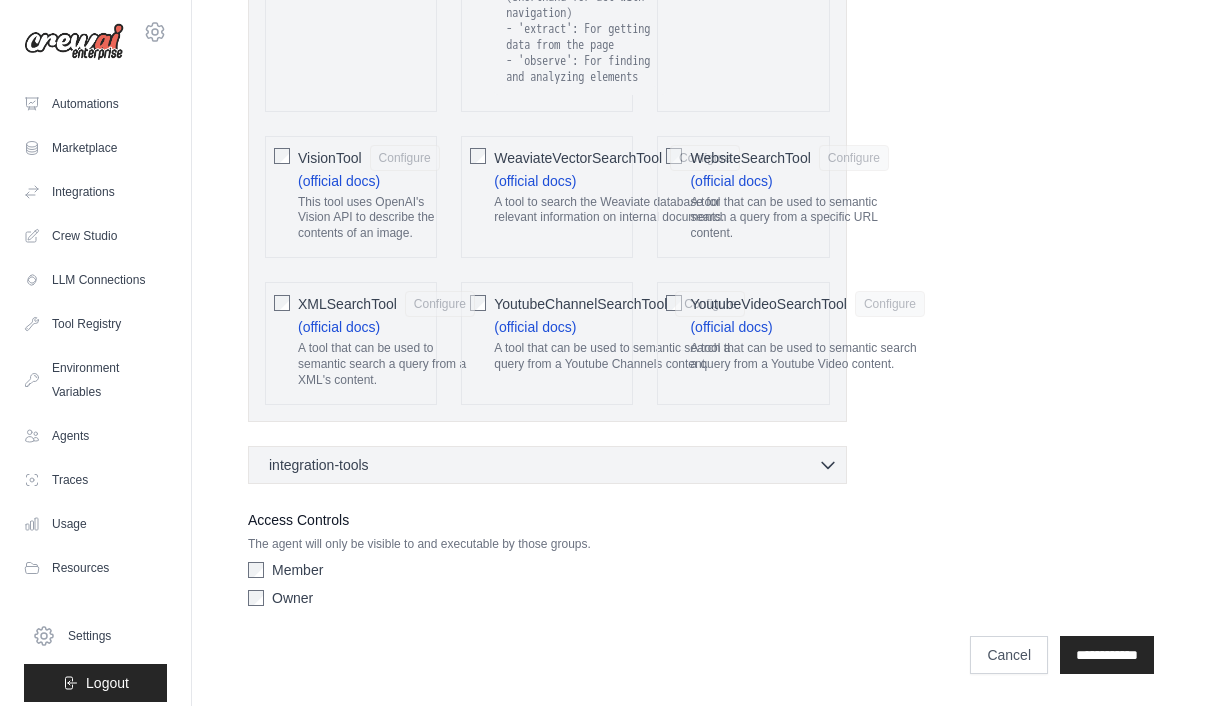 click on "VisionTool
Configure
(official docs)
This tool uses OpenAI's Vision API to describe the contents of an image." 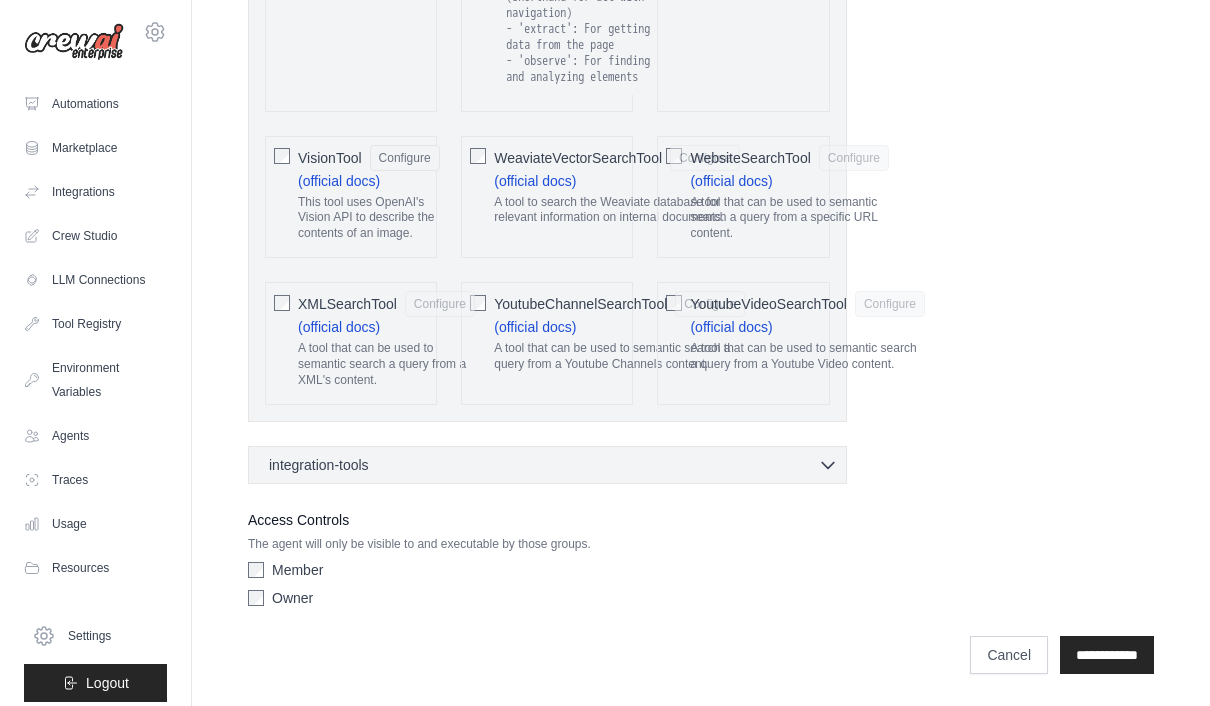 click on "Role
Goal
Backstory
Advanced Configuration
They can also be set in the code. Learn more
Enable reasoning" at bounding box center [701, -1739] 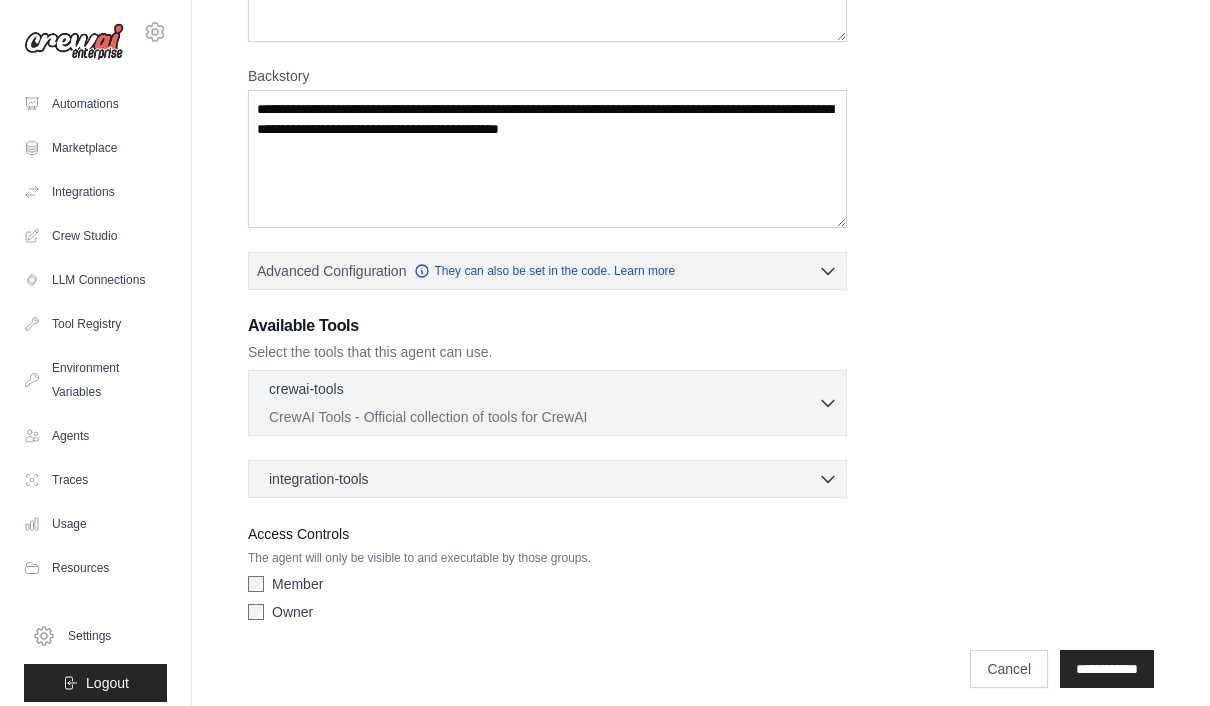 scroll, scrollTop: 417, scrollLeft: 0, axis: vertical 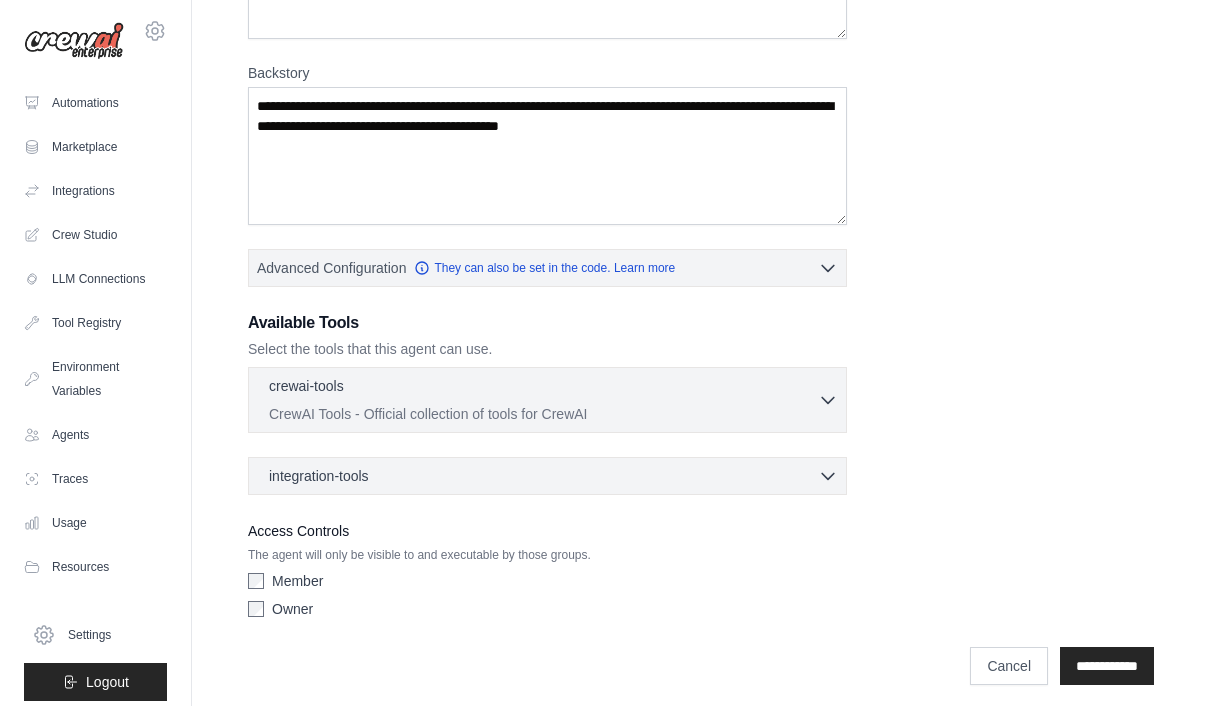 click on "integration-tools
0 selected" at bounding box center [553, 477] 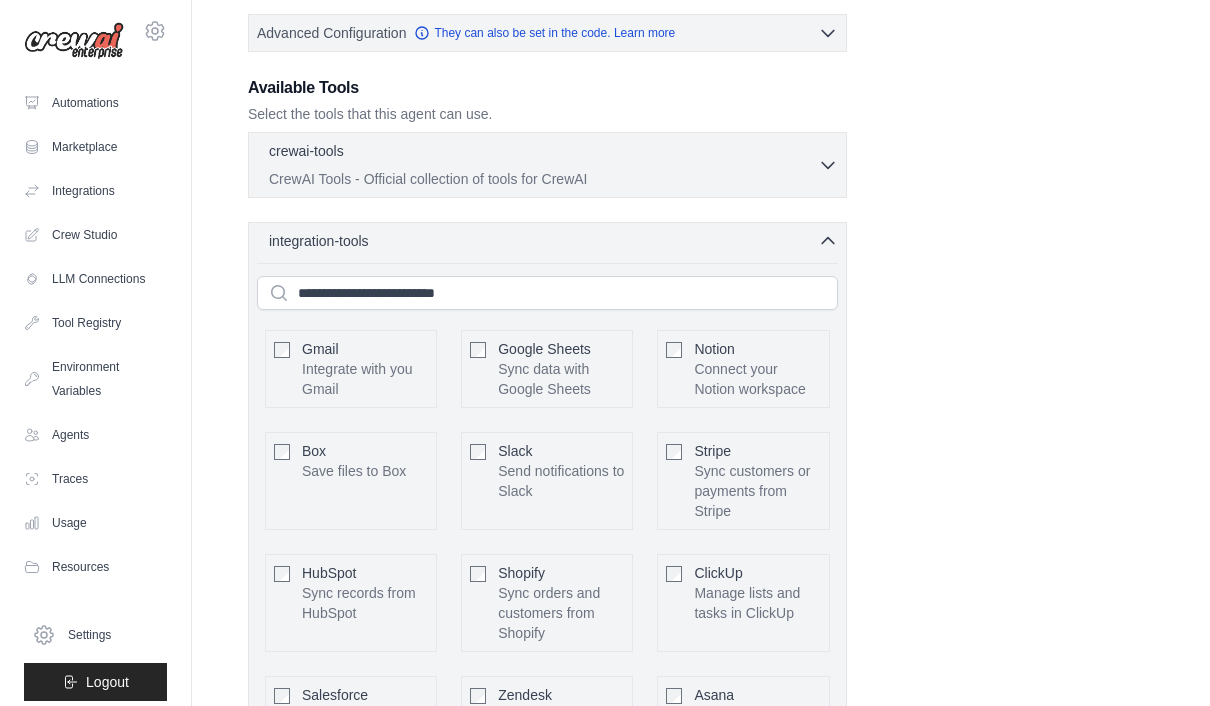 scroll, scrollTop: 653, scrollLeft: 0, axis: vertical 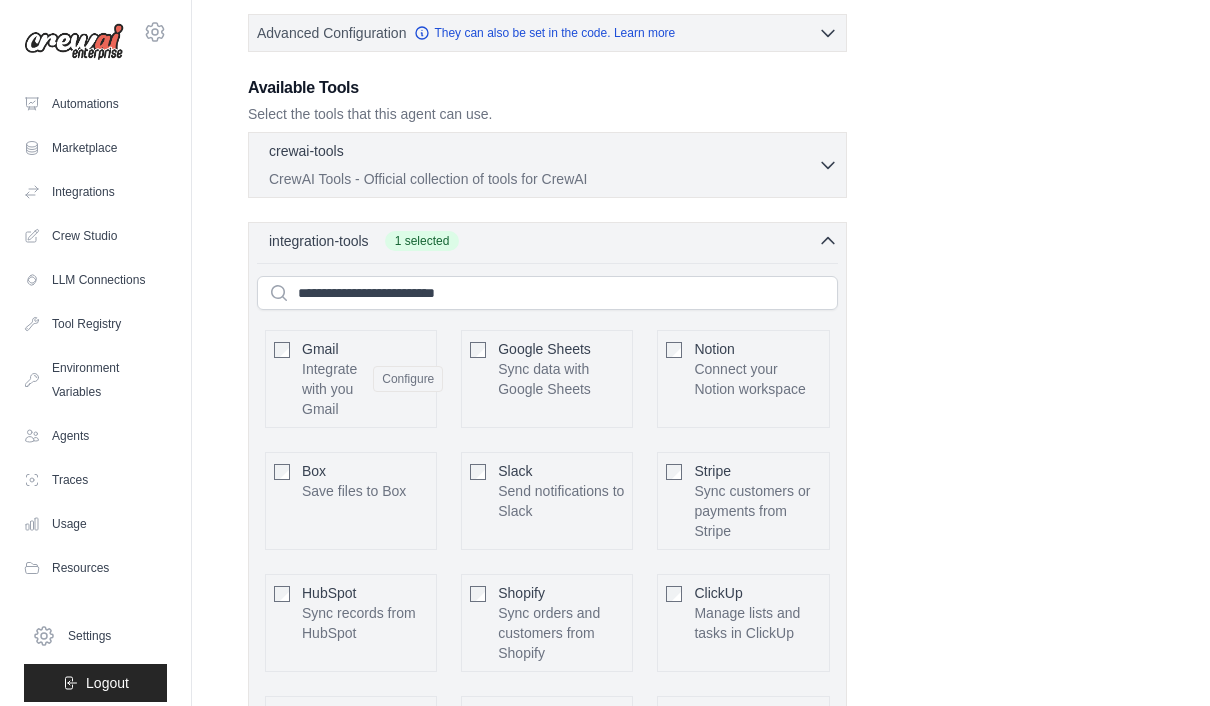 click on "Configure" at bounding box center [408, 379] 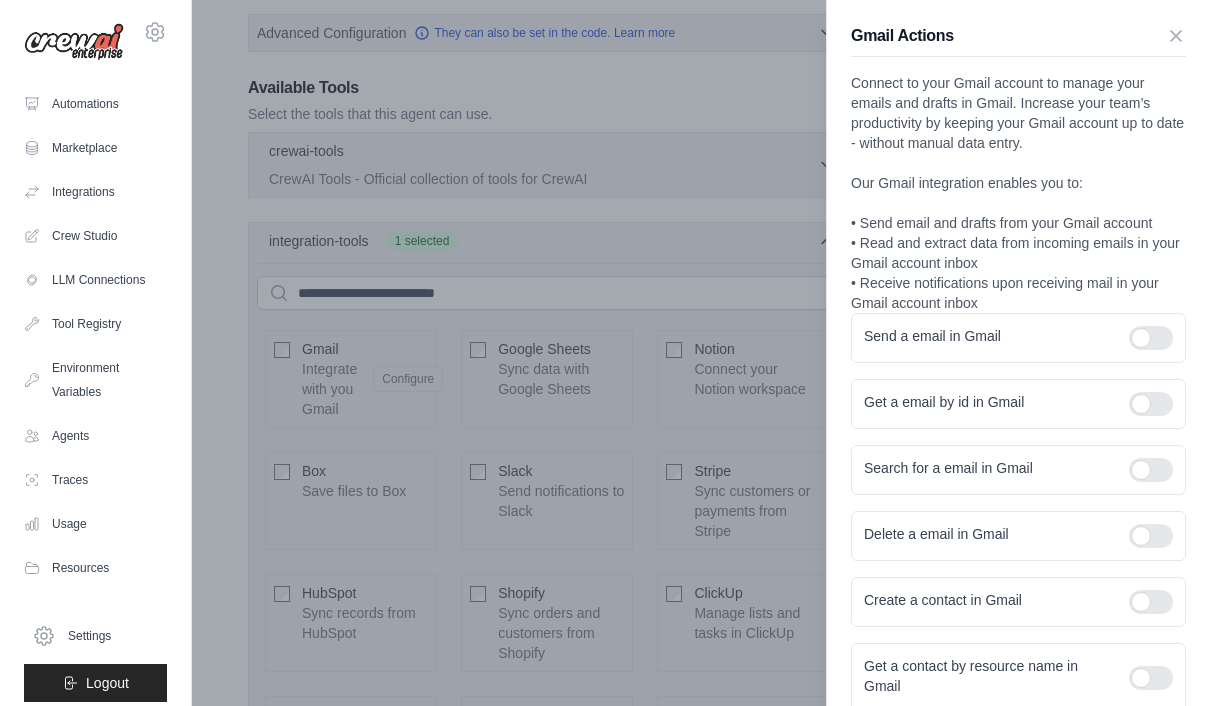 click at bounding box center [1151, 338] 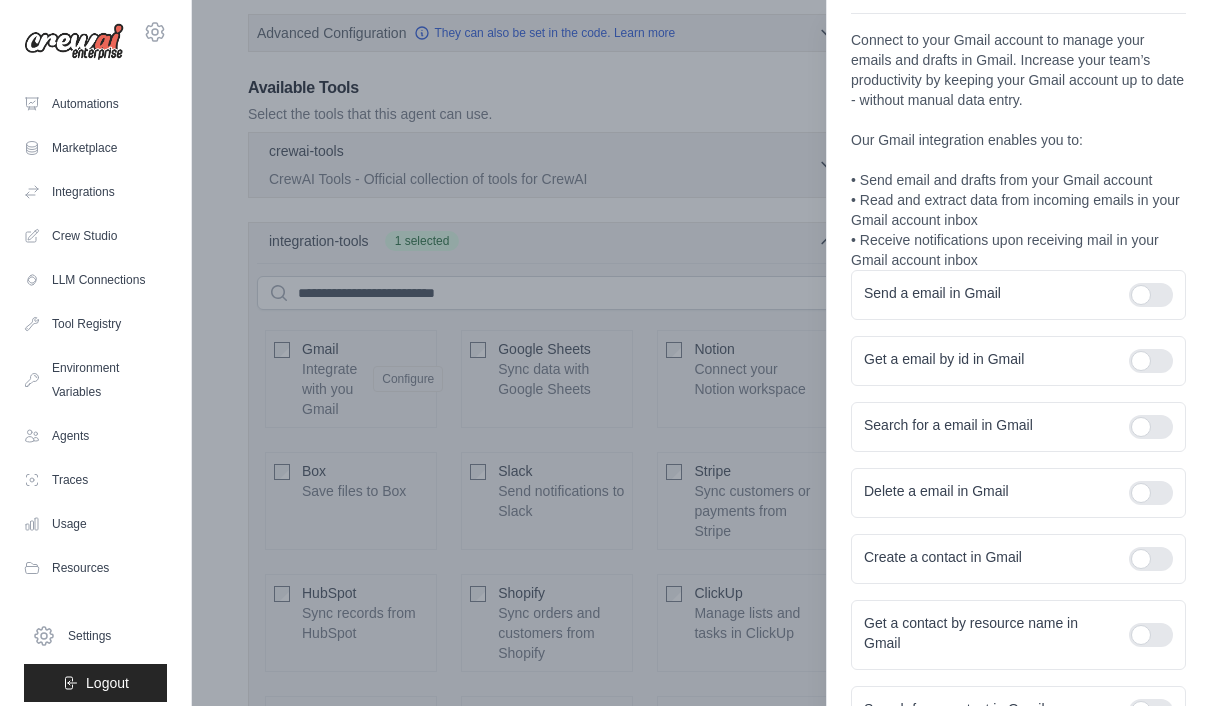 scroll, scrollTop: 48, scrollLeft: 0, axis: vertical 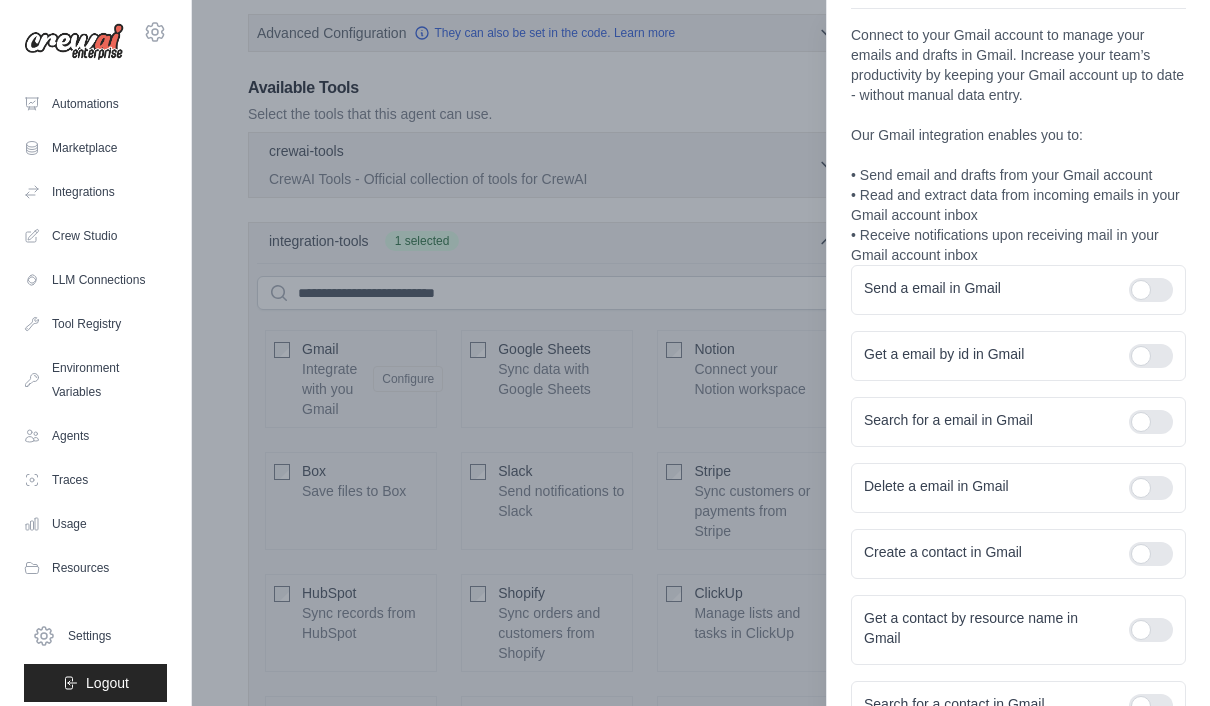 click at bounding box center (1151, 422) 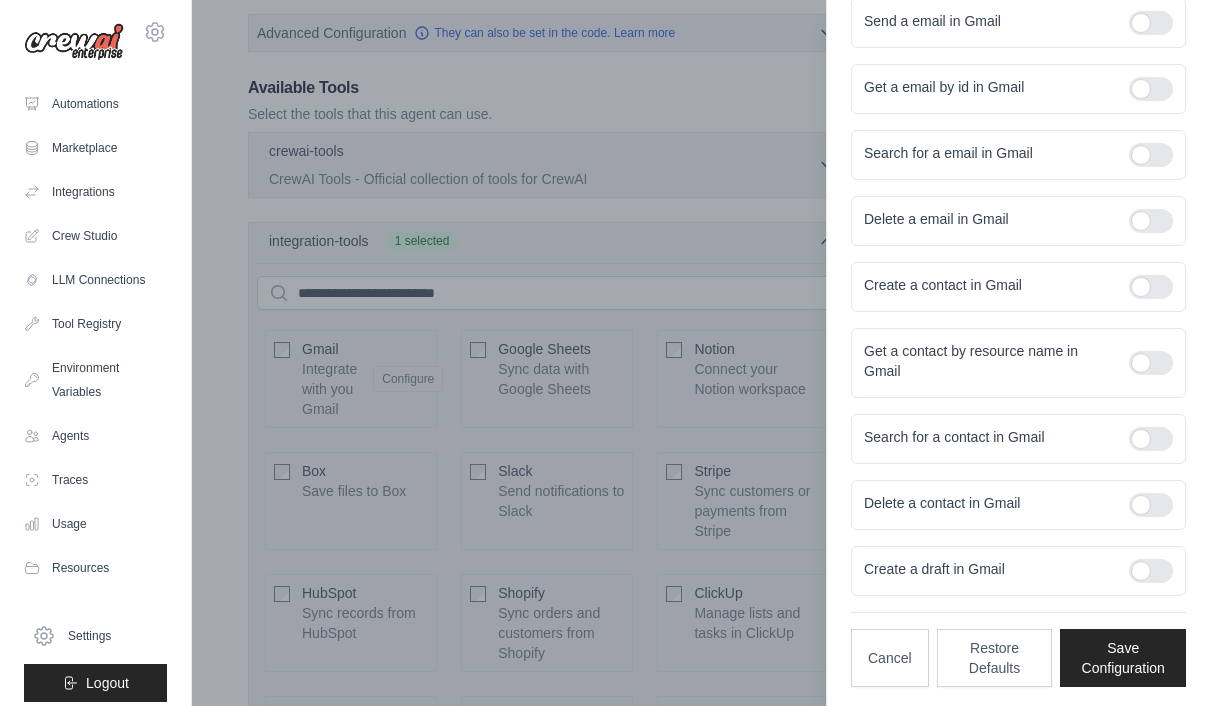 scroll, scrollTop: 294, scrollLeft: 0, axis: vertical 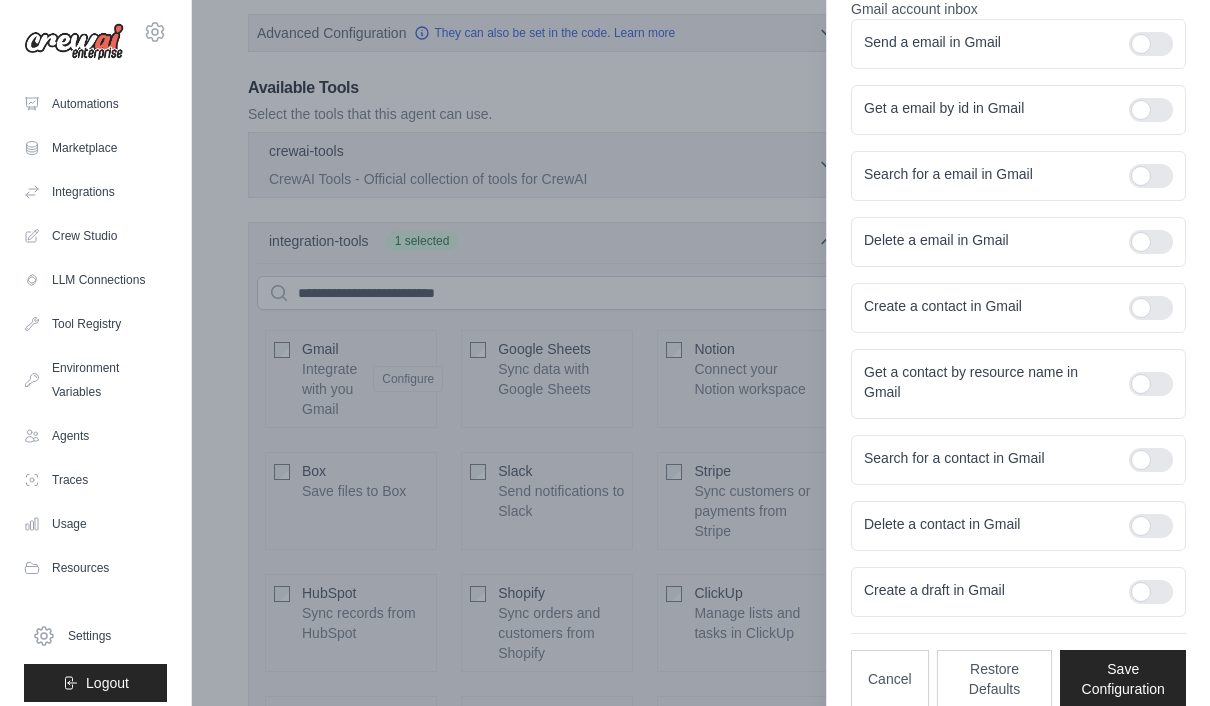 click at bounding box center [1151, 384] 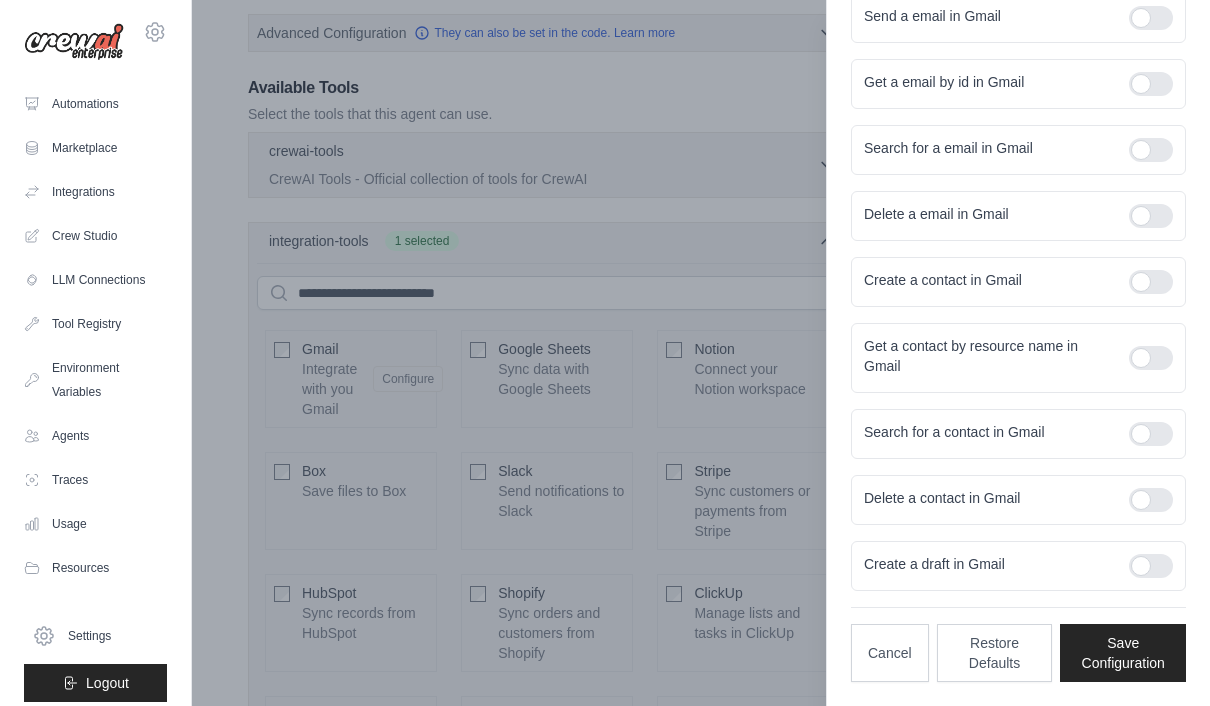scroll, scrollTop: 320, scrollLeft: 0, axis: vertical 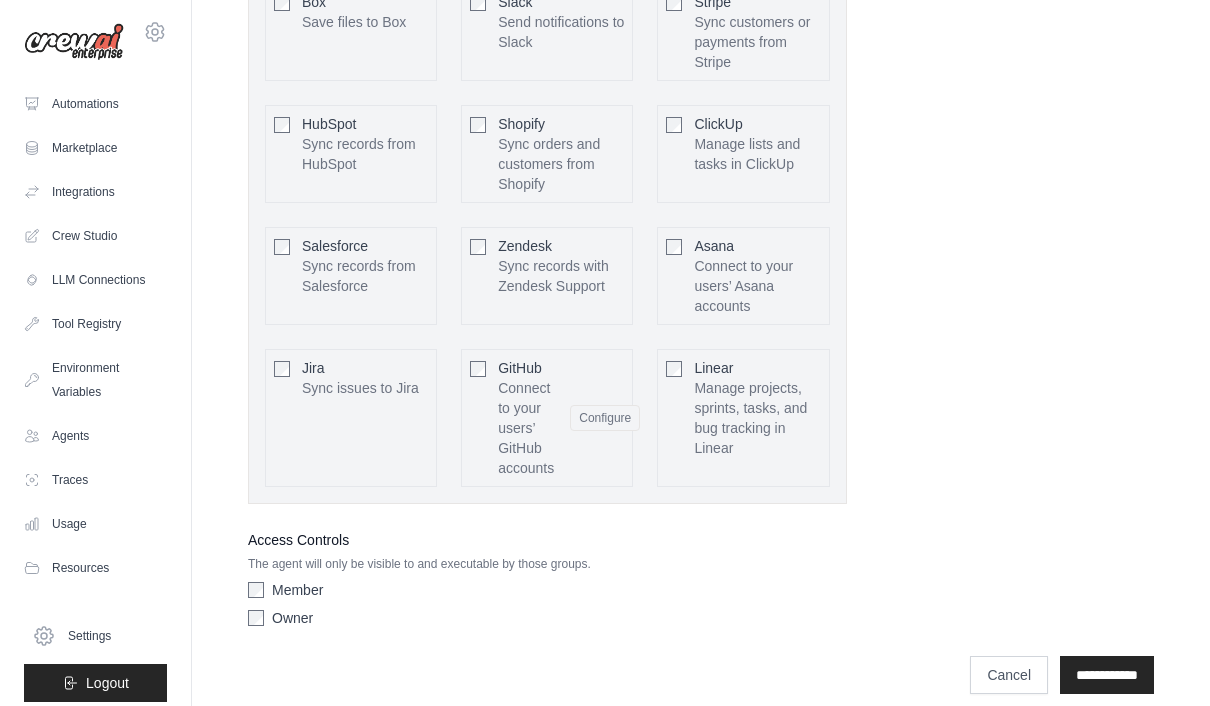 click on "Configure" at bounding box center (605, 418) 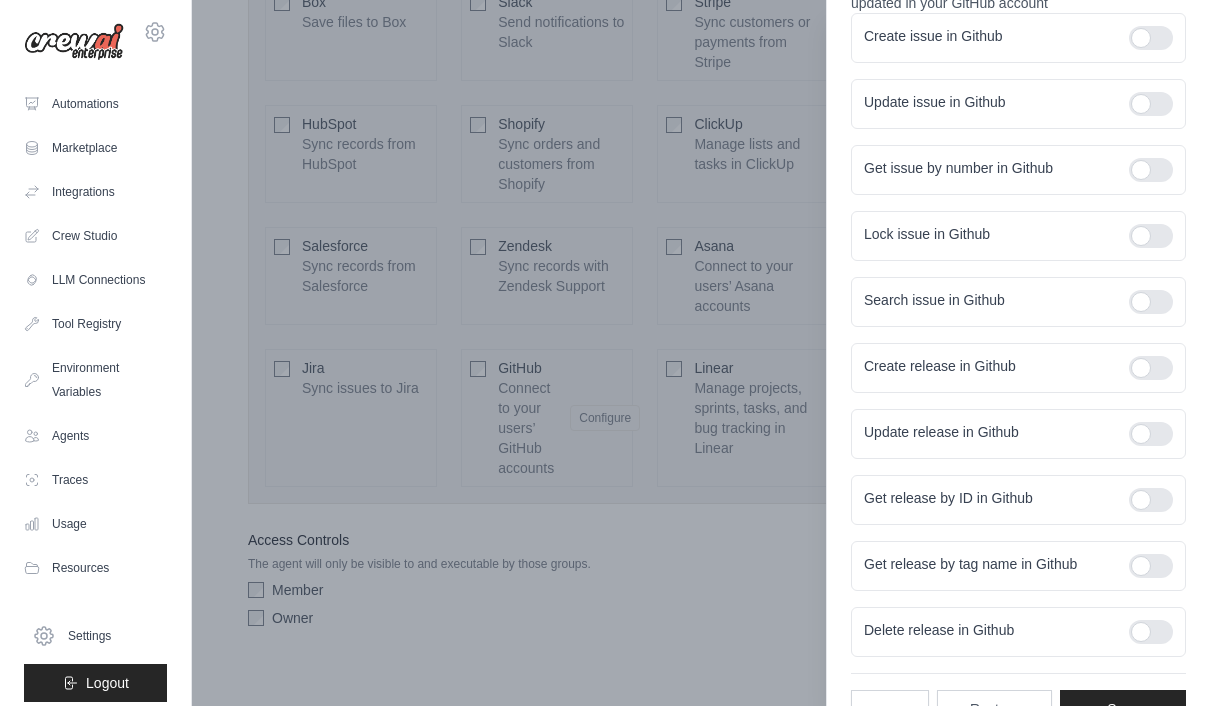 click at bounding box center (1151, 302) 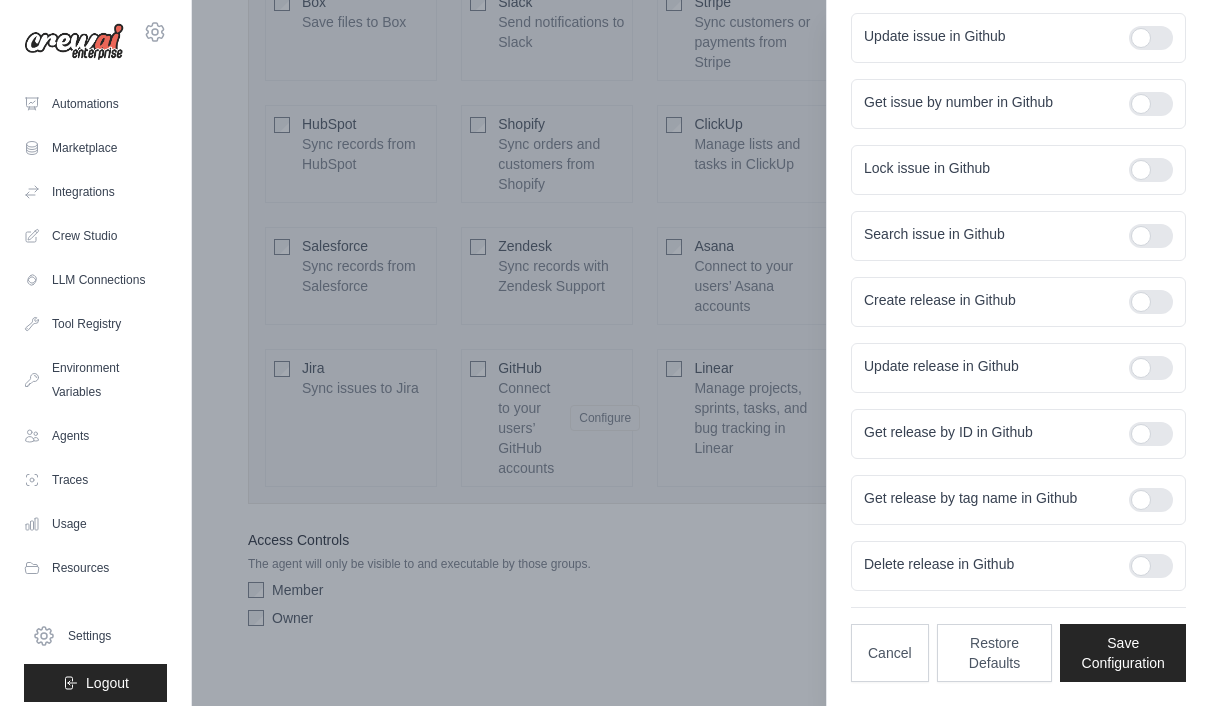 scroll, scrollTop: 386, scrollLeft: 0, axis: vertical 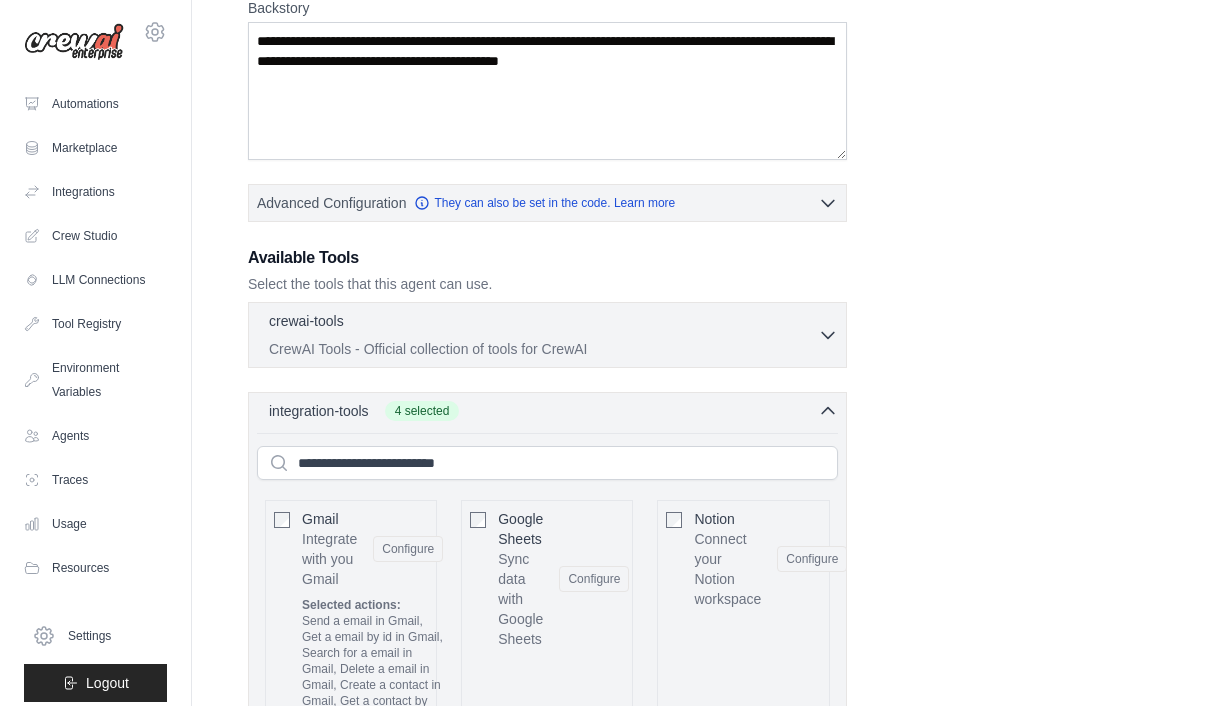 click on "Configure" at bounding box center (594, 579) 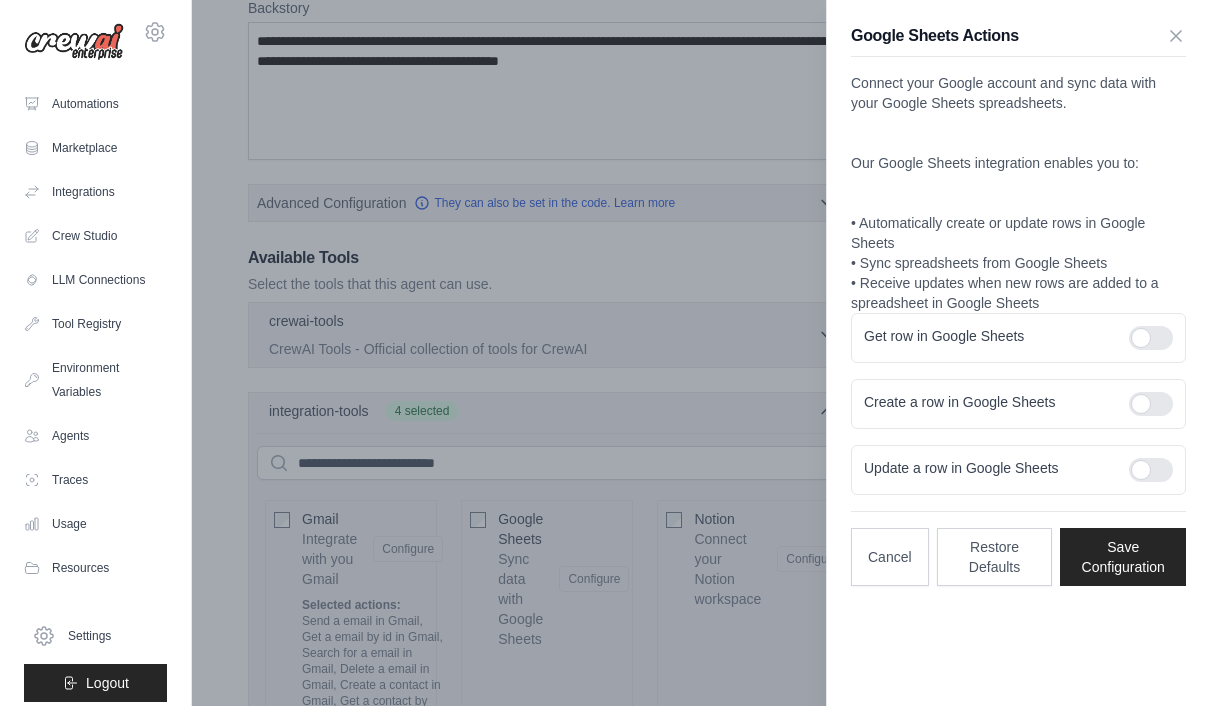 scroll, scrollTop: 0, scrollLeft: 0, axis: both 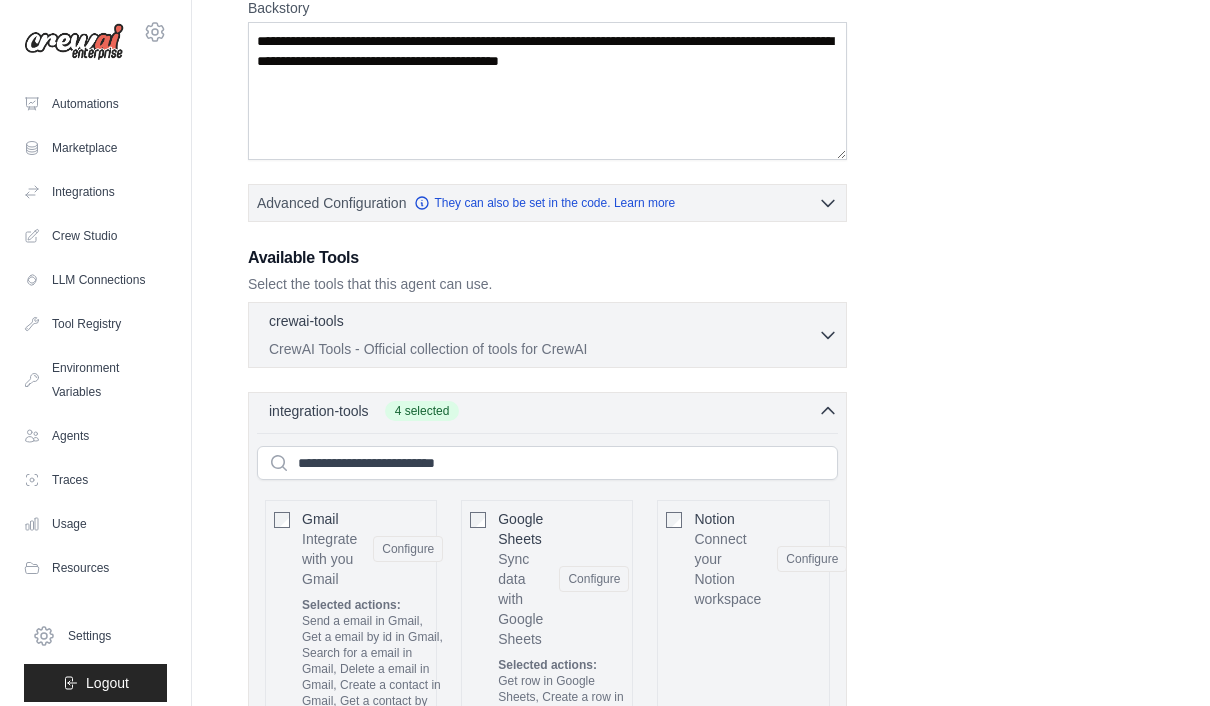 click on "Notion
Connect your Notion workspace
Configure" at bounding box center [770, 559] 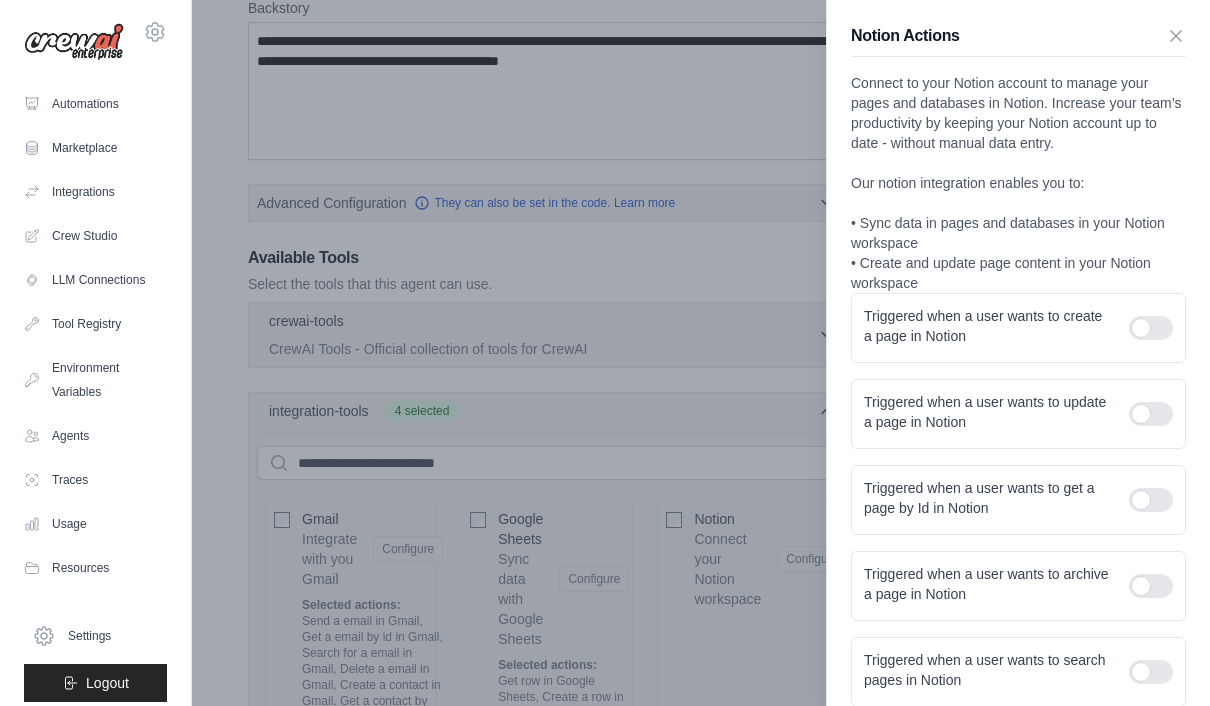 click at bounding box center [1151, 328] 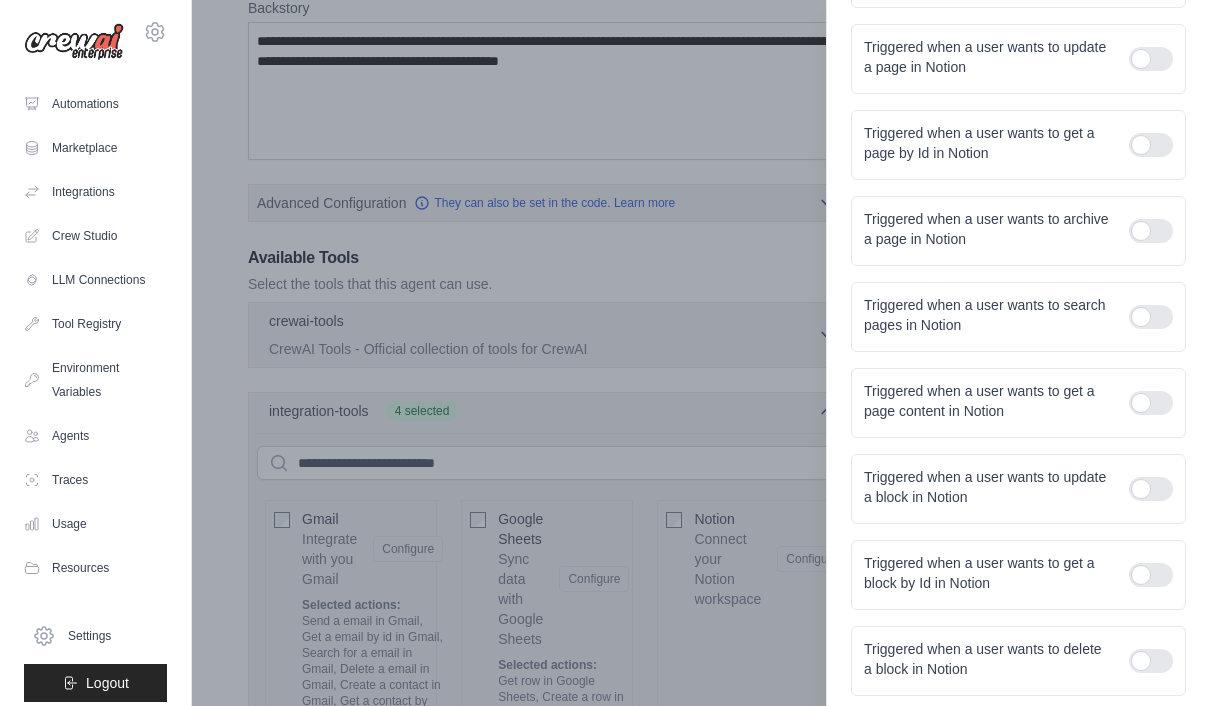 scroll, scrollTop: 374, scrollLeft: 0, axis: vertical 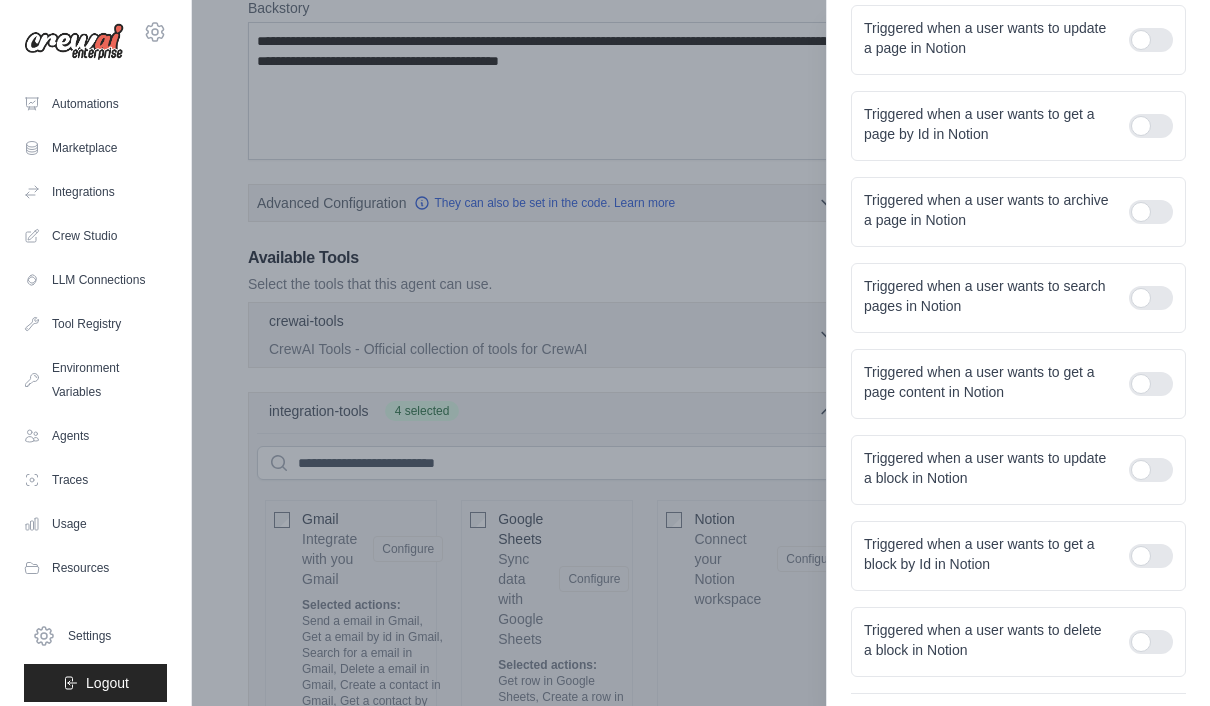 click at bounding box center [1151, 212] 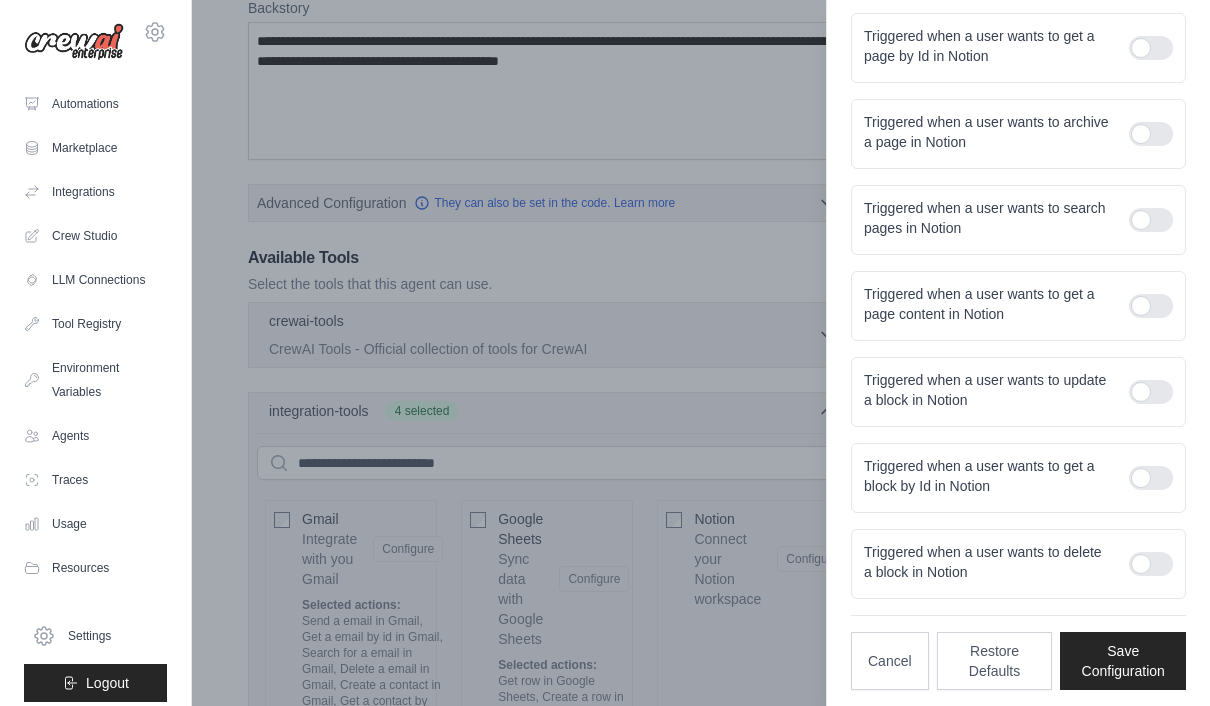 scroll, scrollTop: 453, scrollLeft: 0, axis: vertical 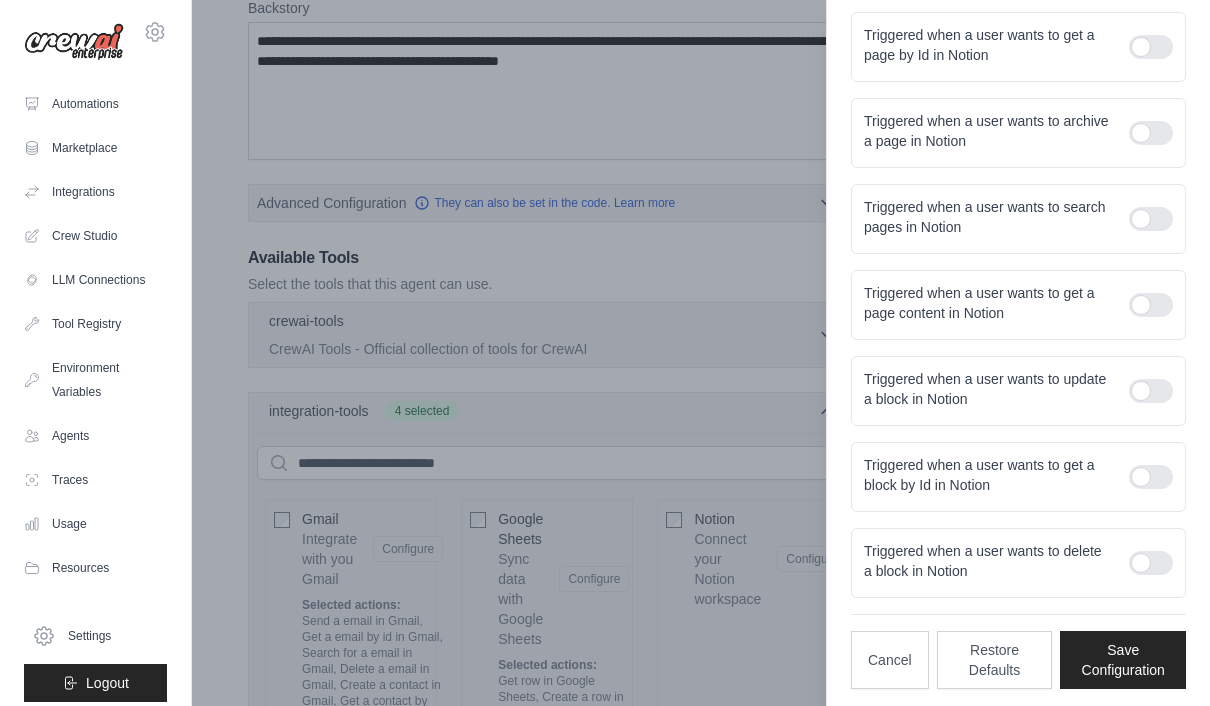 click at bounding box center (1151, 477) 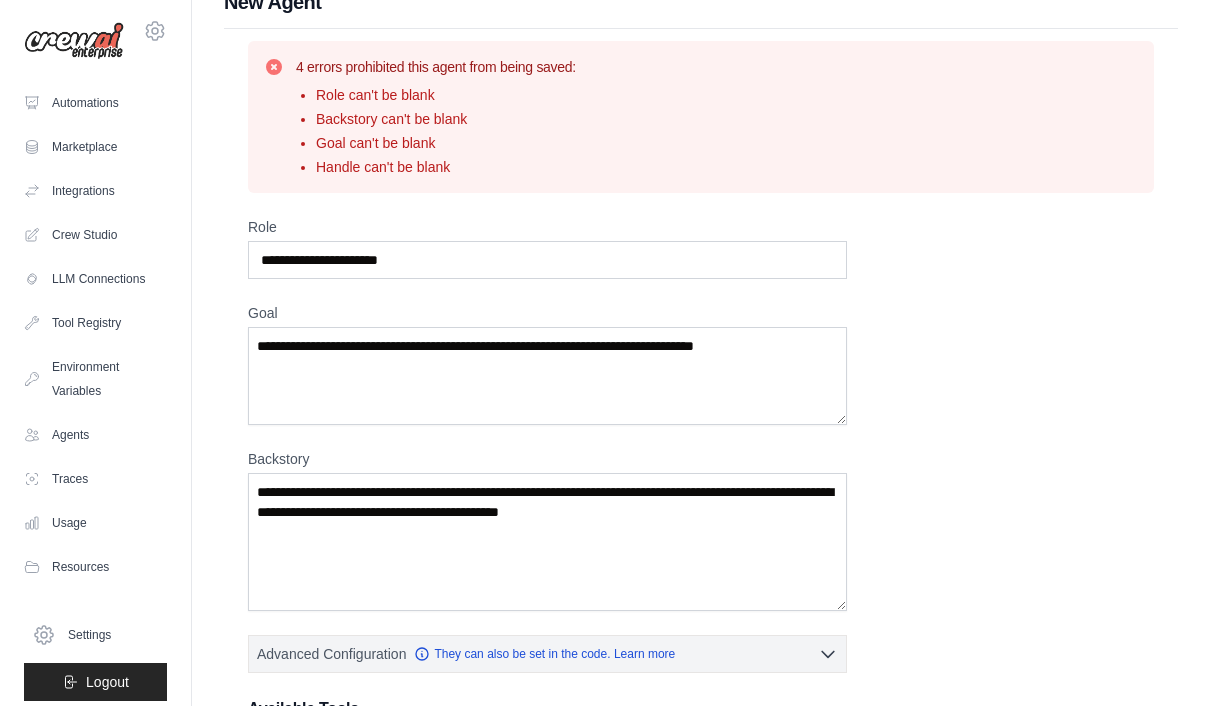 scroll, scrollTop: 0, scrollLeft: 0, axis: both 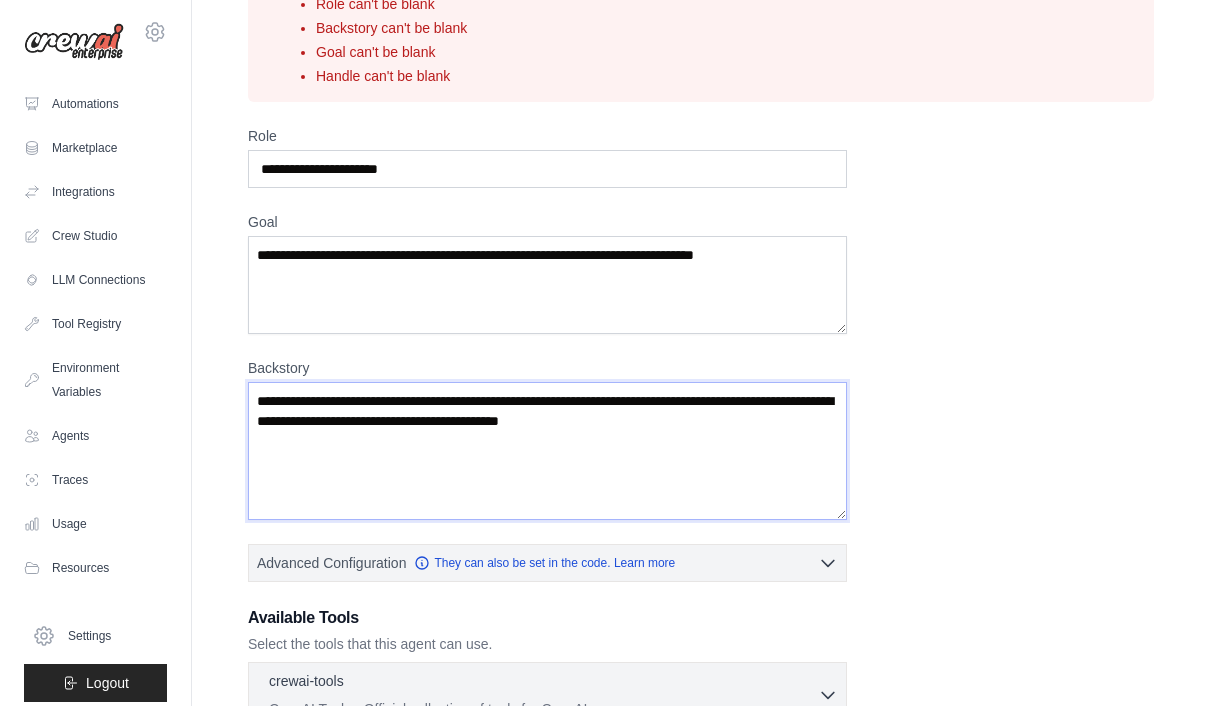 click on "Backstory" at bounding box center [547, 451] 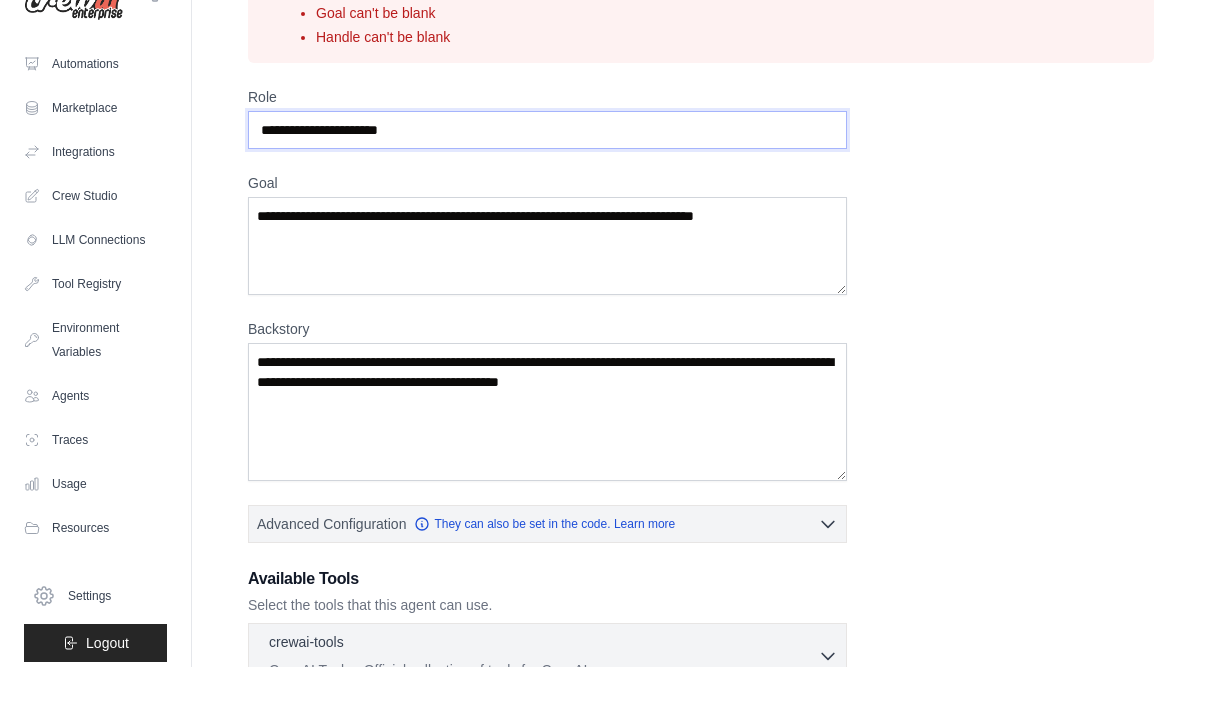 click on "Role" at bounding box center [547, 170] 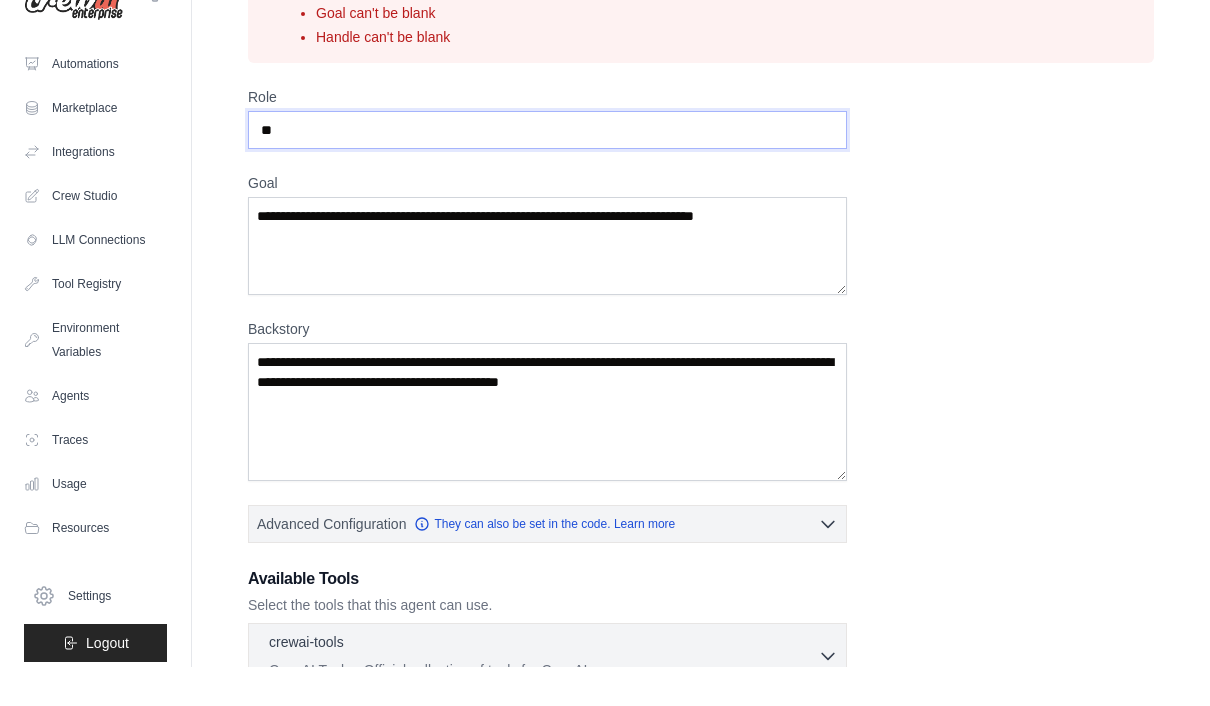 type on "*" 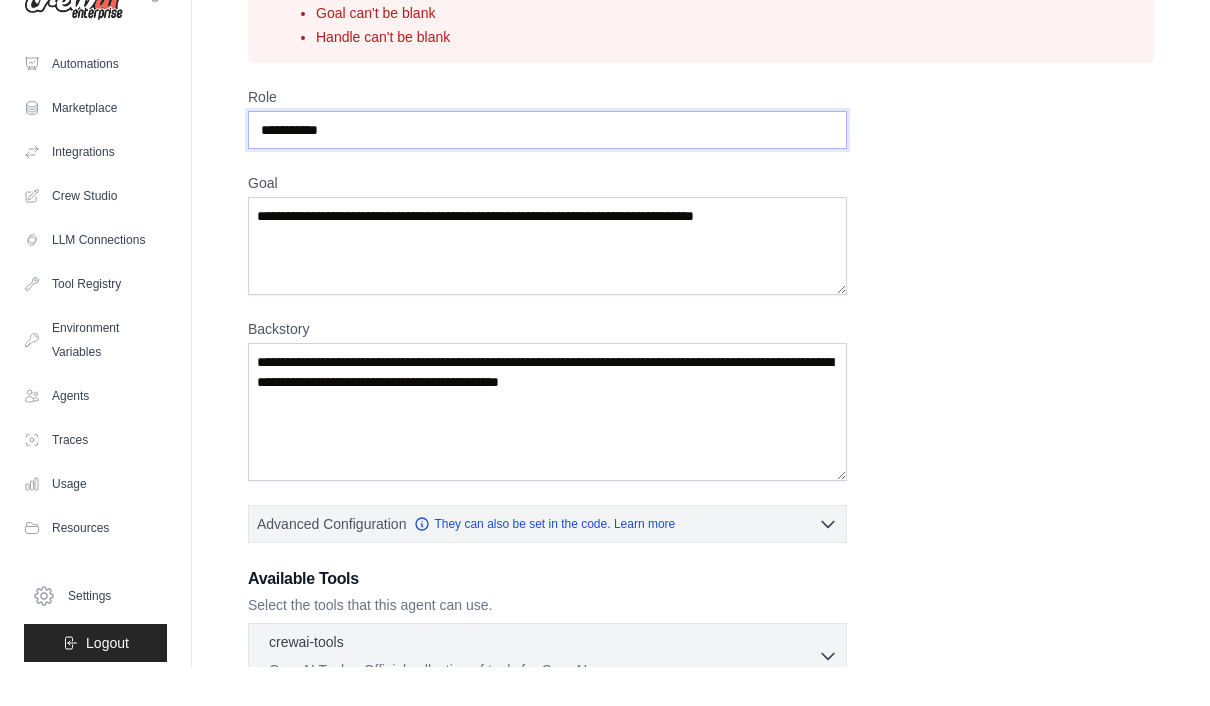 click on "**********" at bounding box center (547, 170) 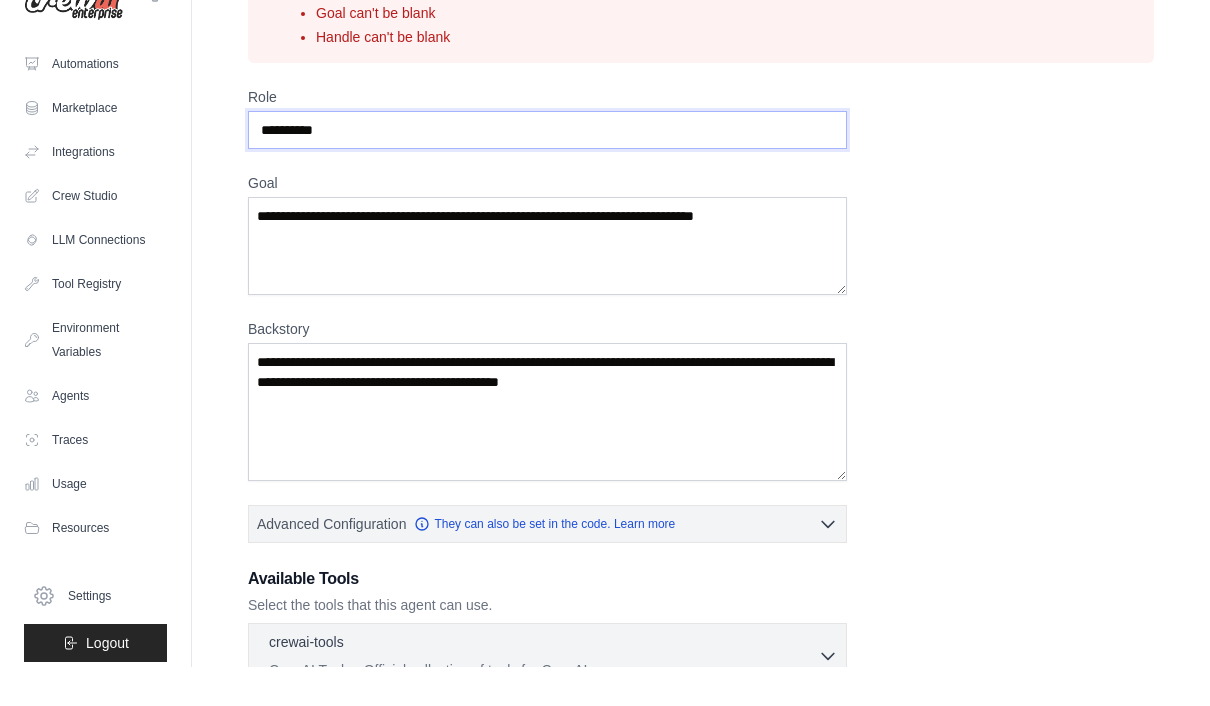 click on "**********" at bounding box center [547, 170] 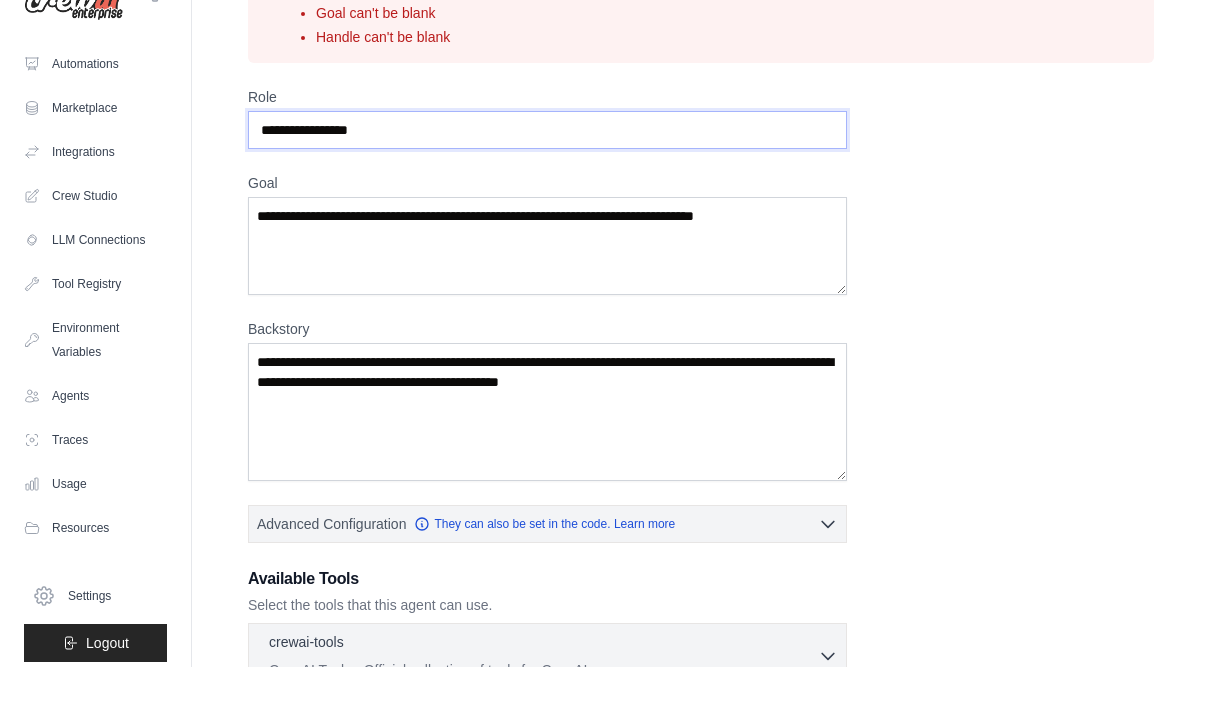 type on "**********" 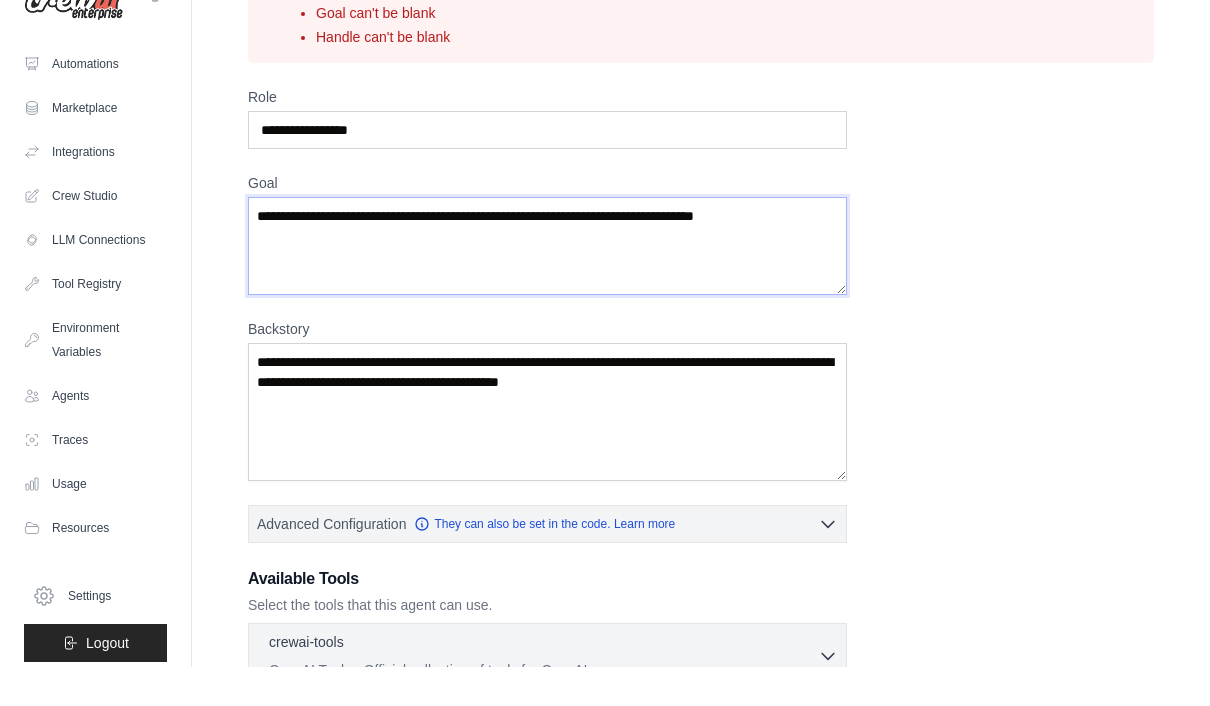 click on "Goal" at bounding box center [547, 286] 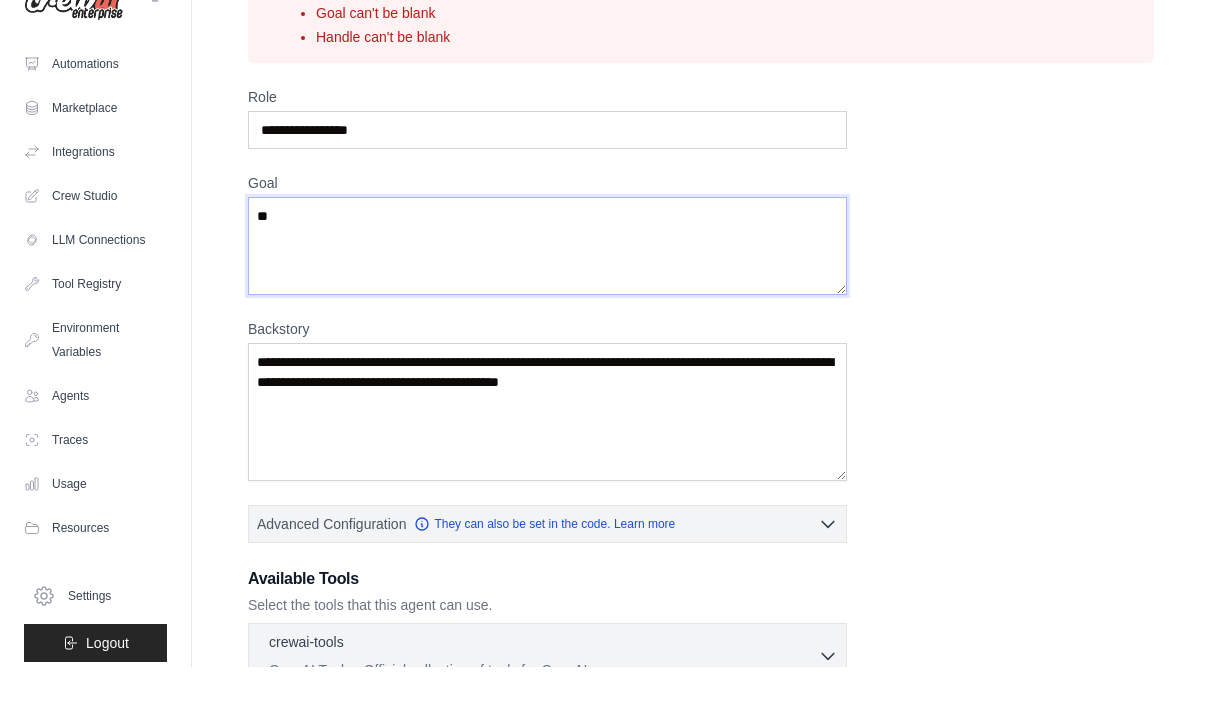 type on "*" 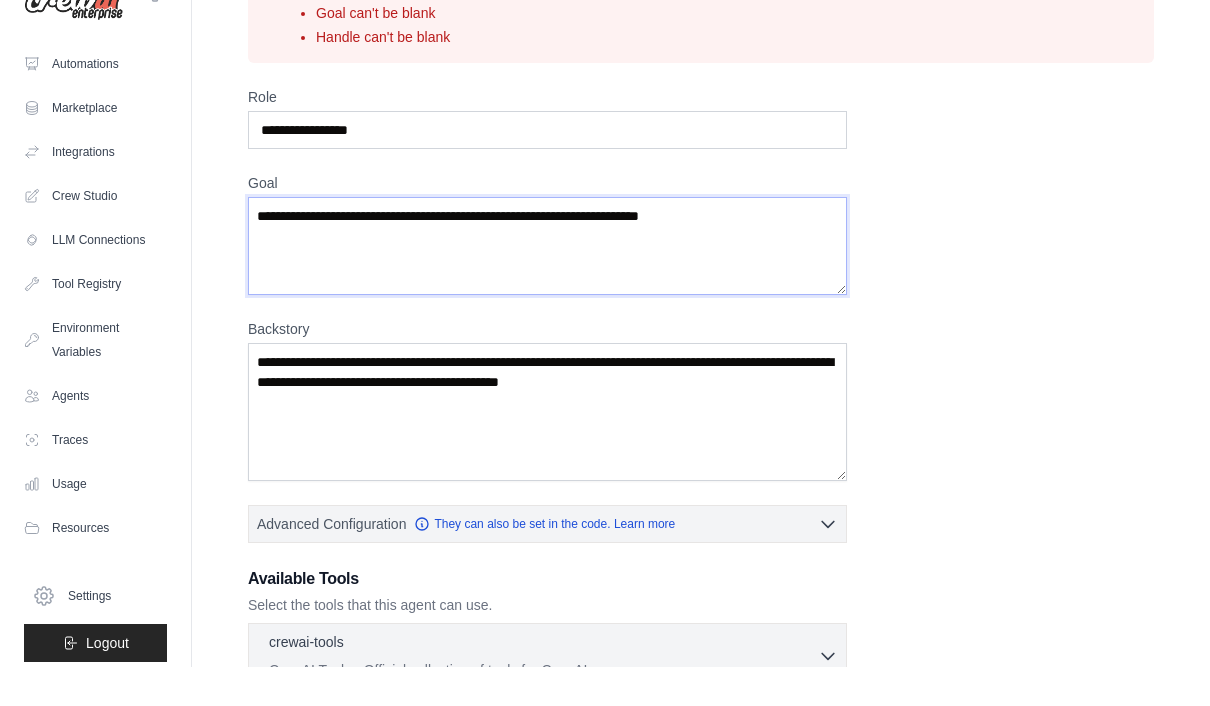 type on "**********" 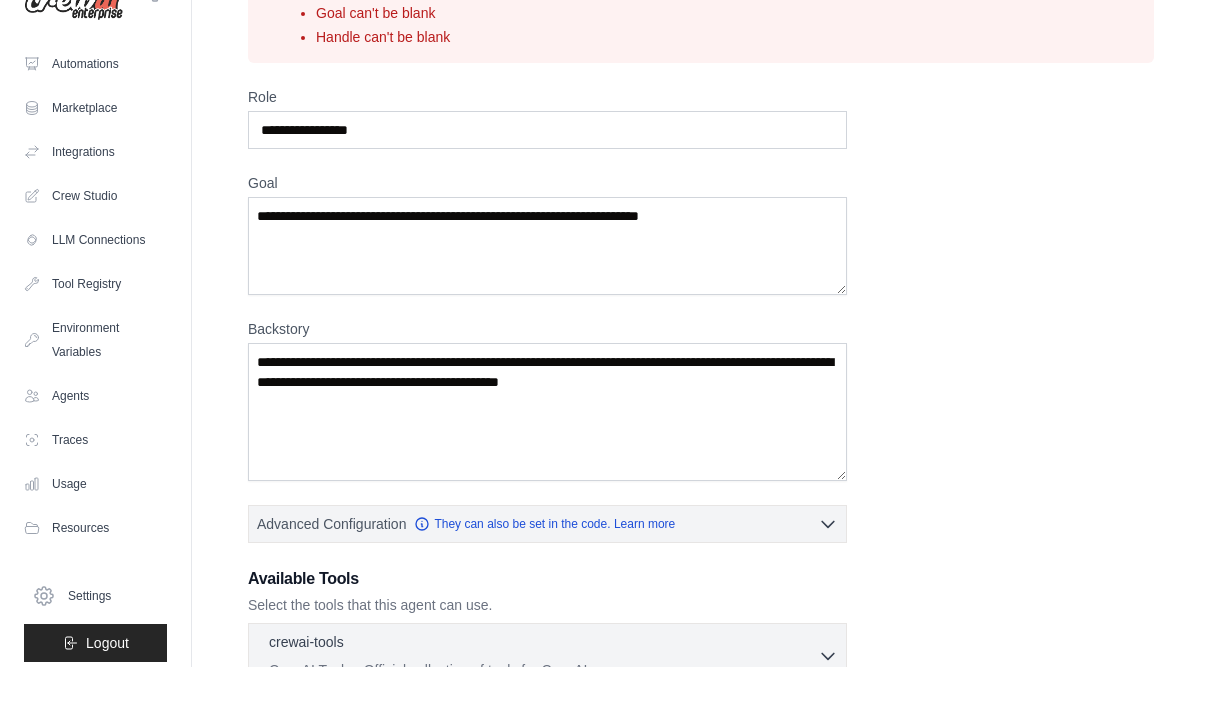 click on "**********" at bounding box center (701, 1163) 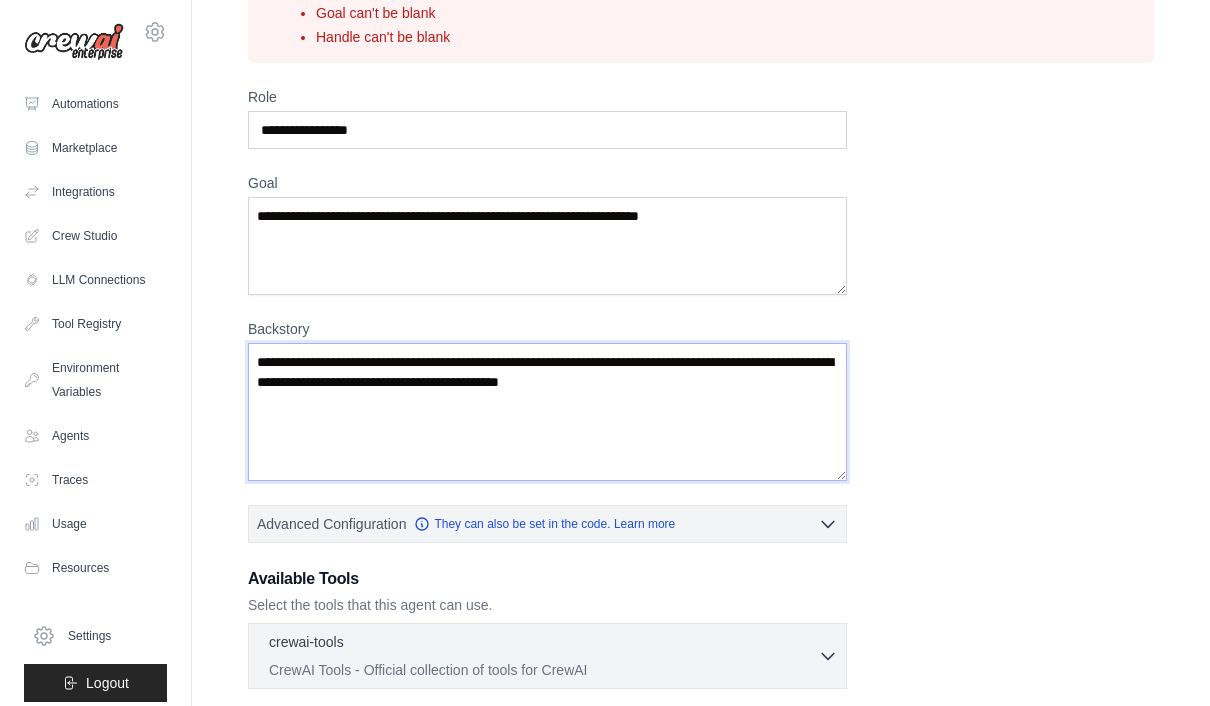 click on "Backstory" at bounding box center (547, 412) 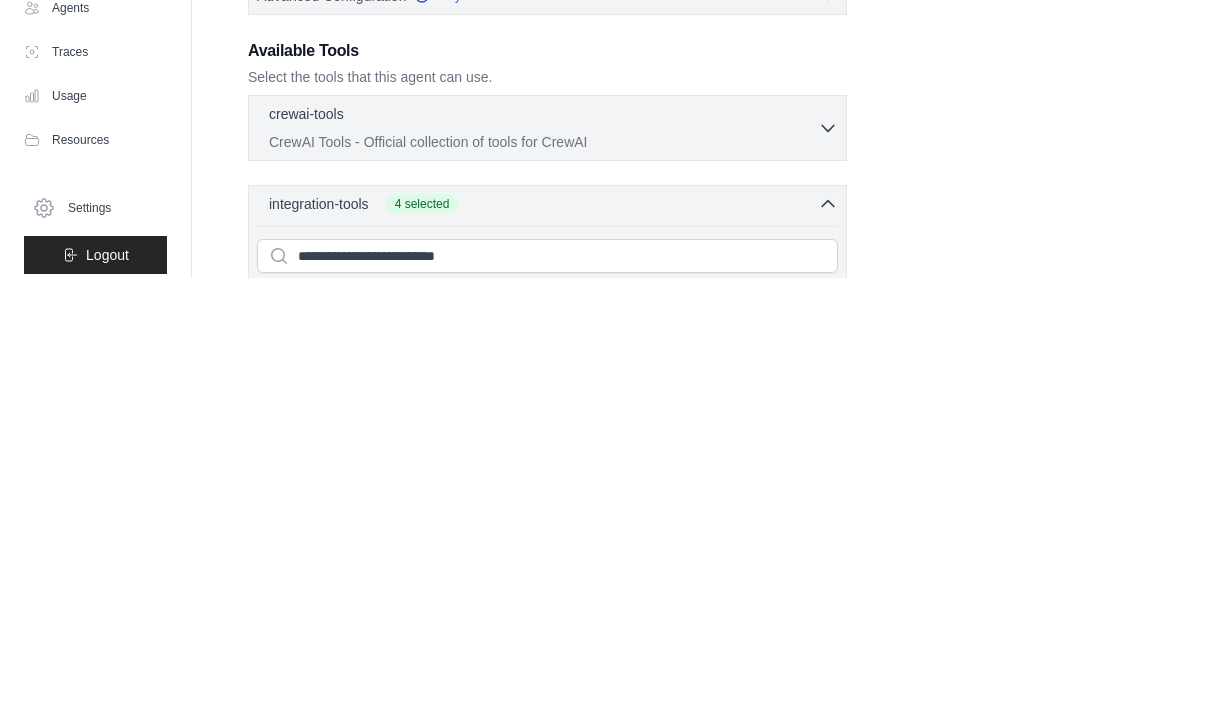 scroll, scrollTop: 281, scrollLeft: 0, axis: vertical 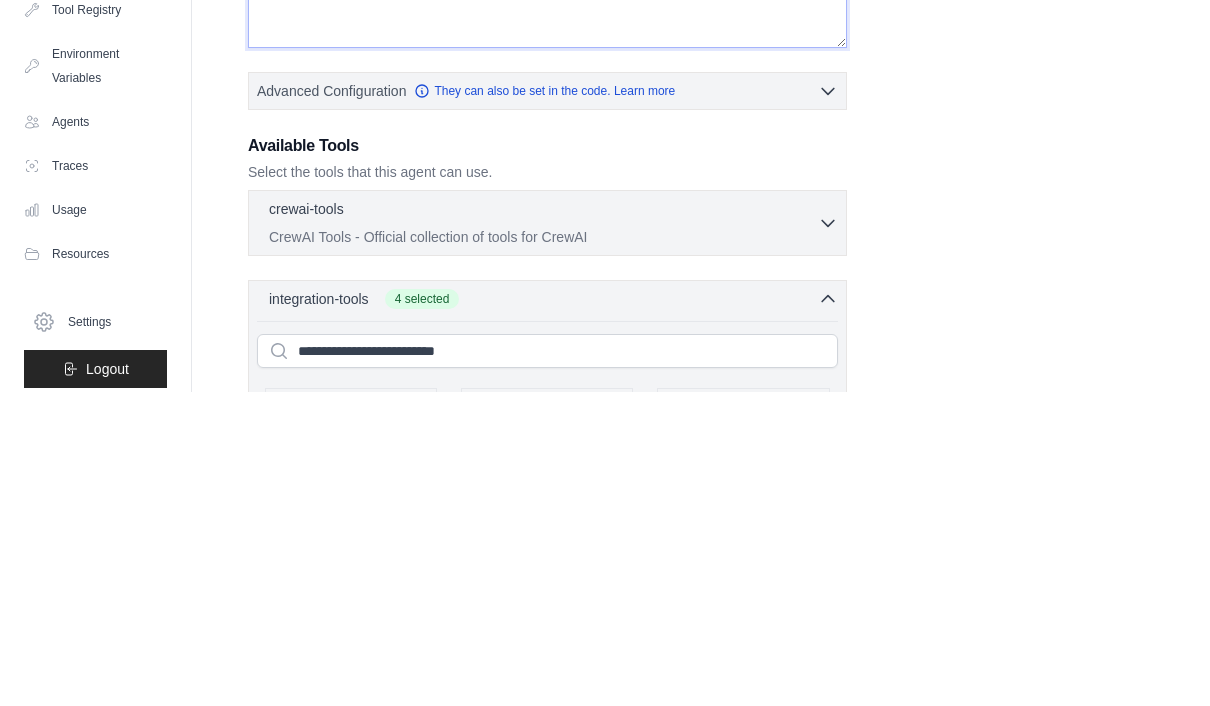 type on "**********" 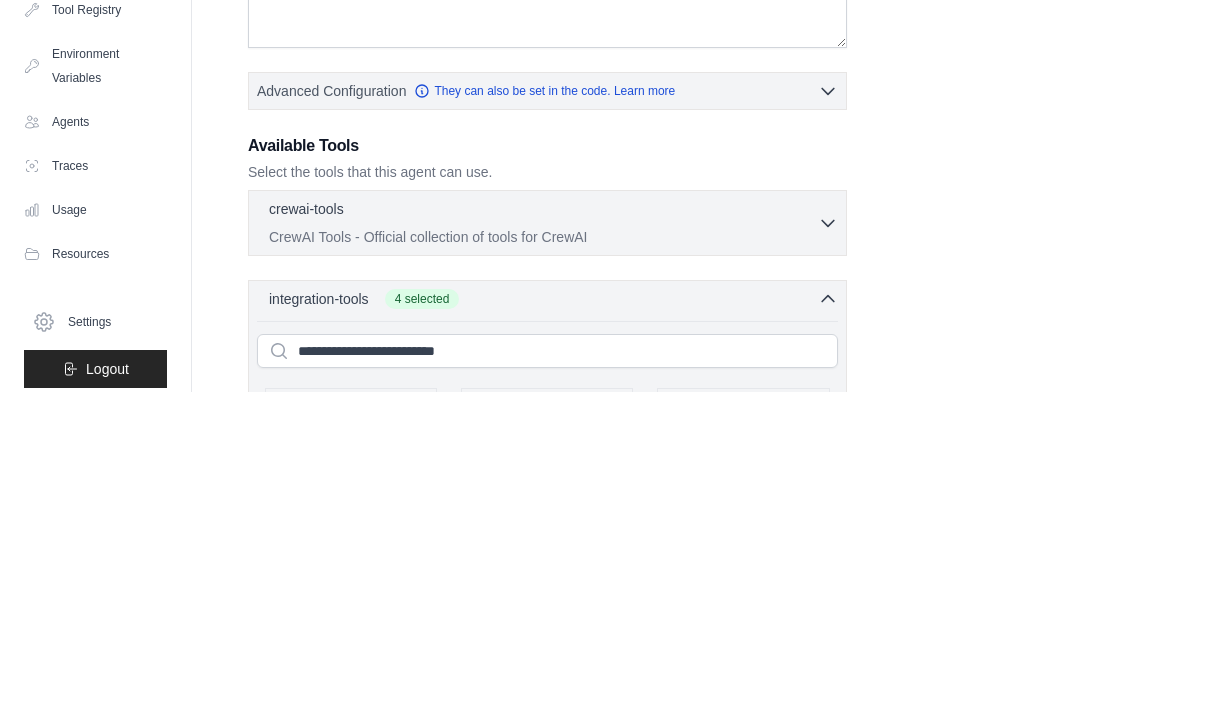 click 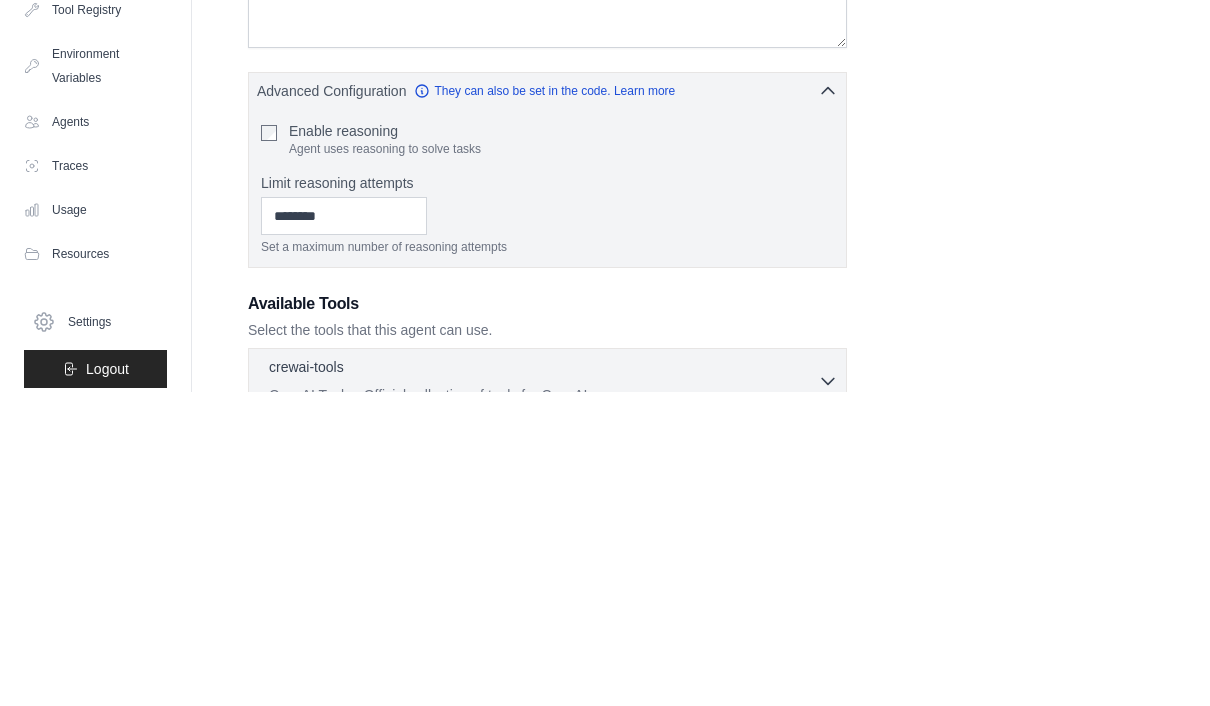 scroll, scrollTop: 595, scrollLeft: 0, axis: vertical 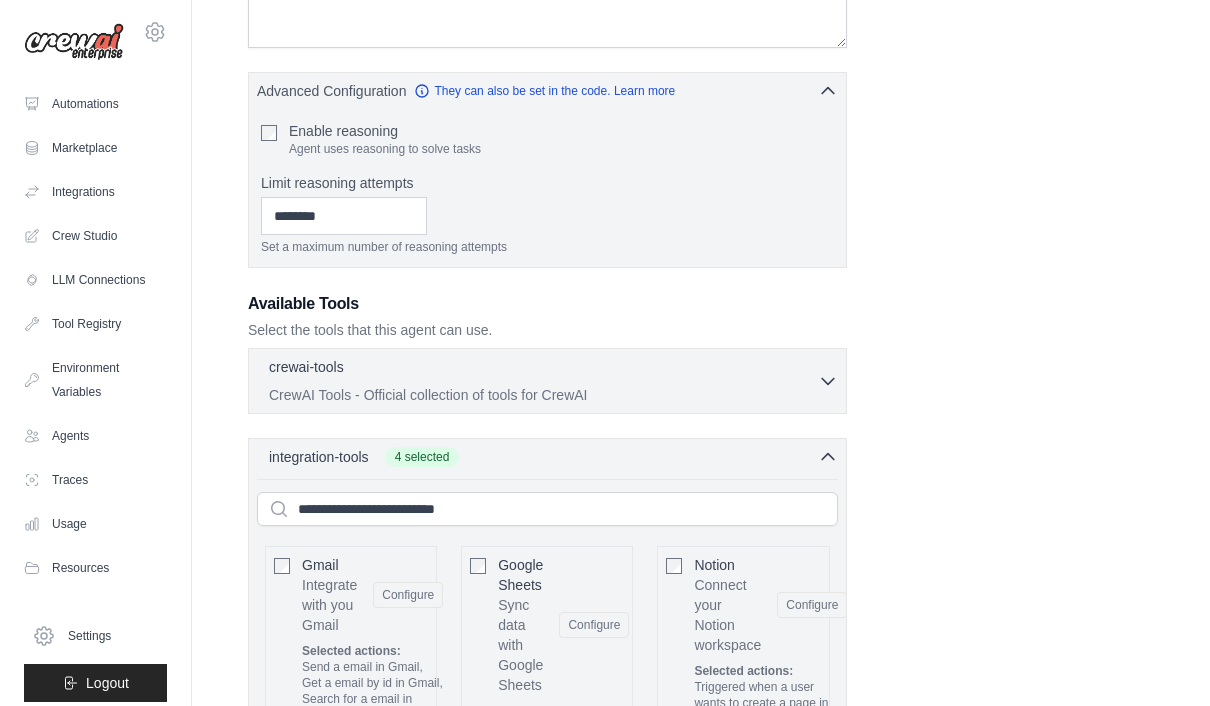 click on "Advanced Configuration
They can also be set in the code. Learn more" at bounding box center [547, 91] 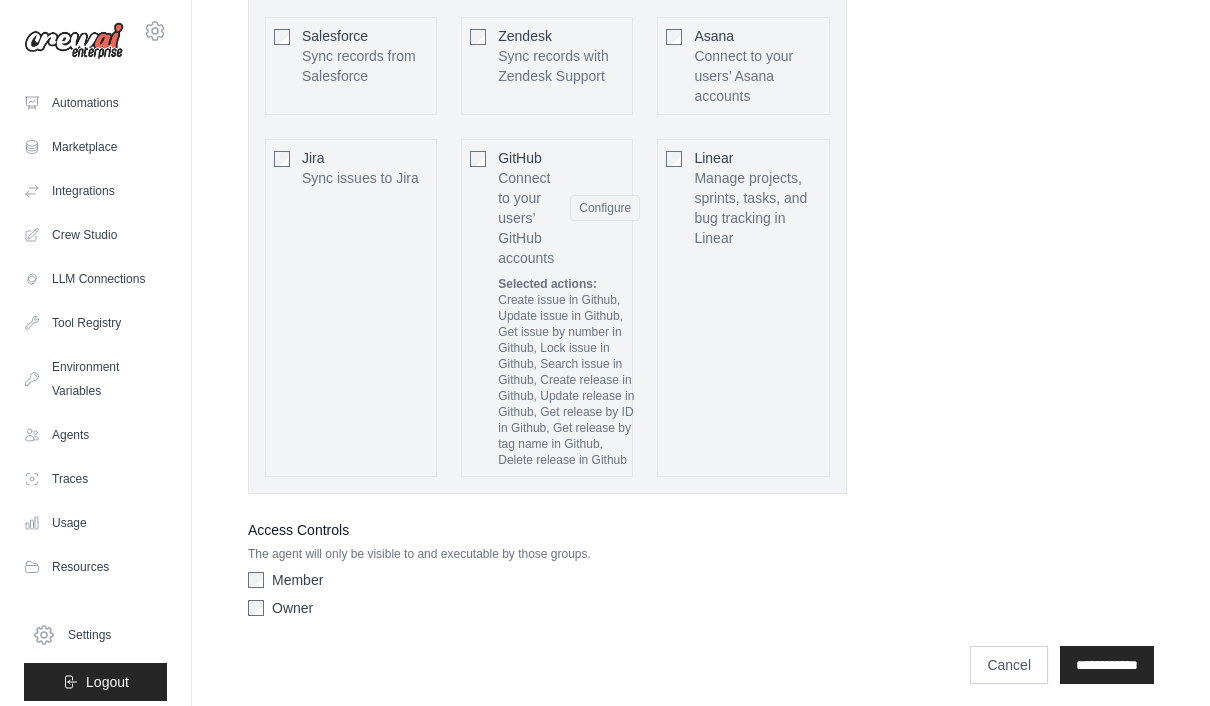 scroll, scrollTop: 1706, scrollLeft: 0, axis: vertical 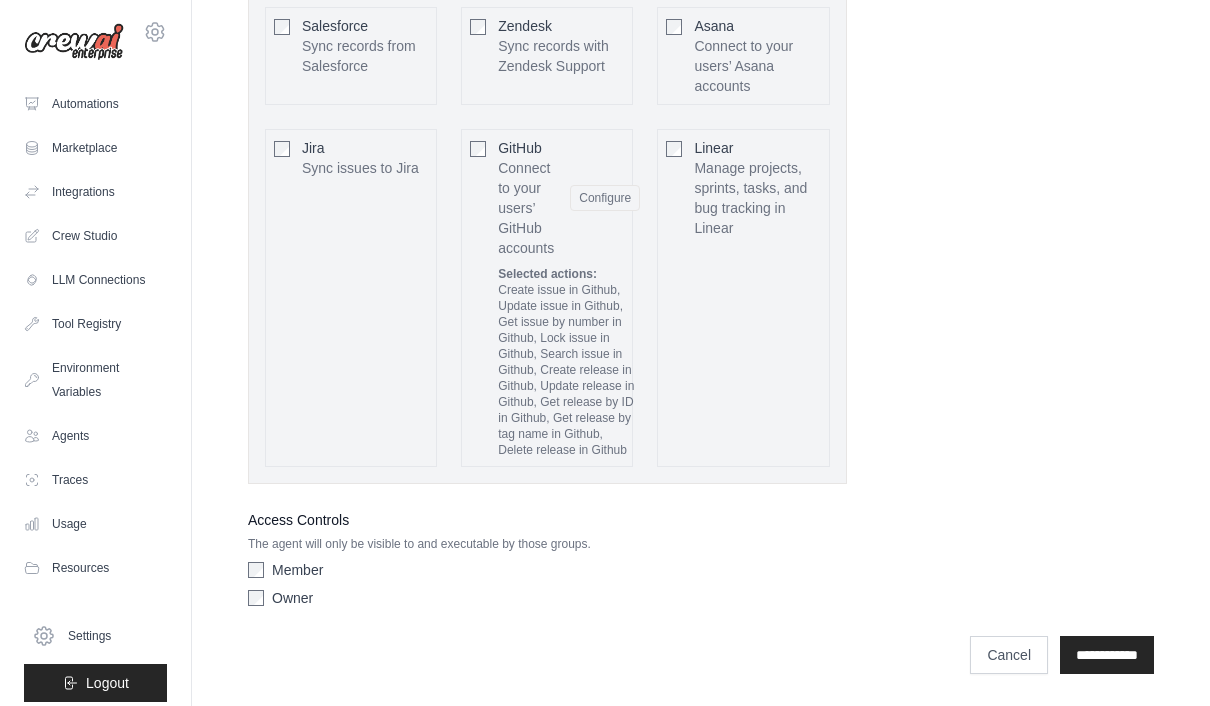click on "**********" at bounding box center [1107, 655] 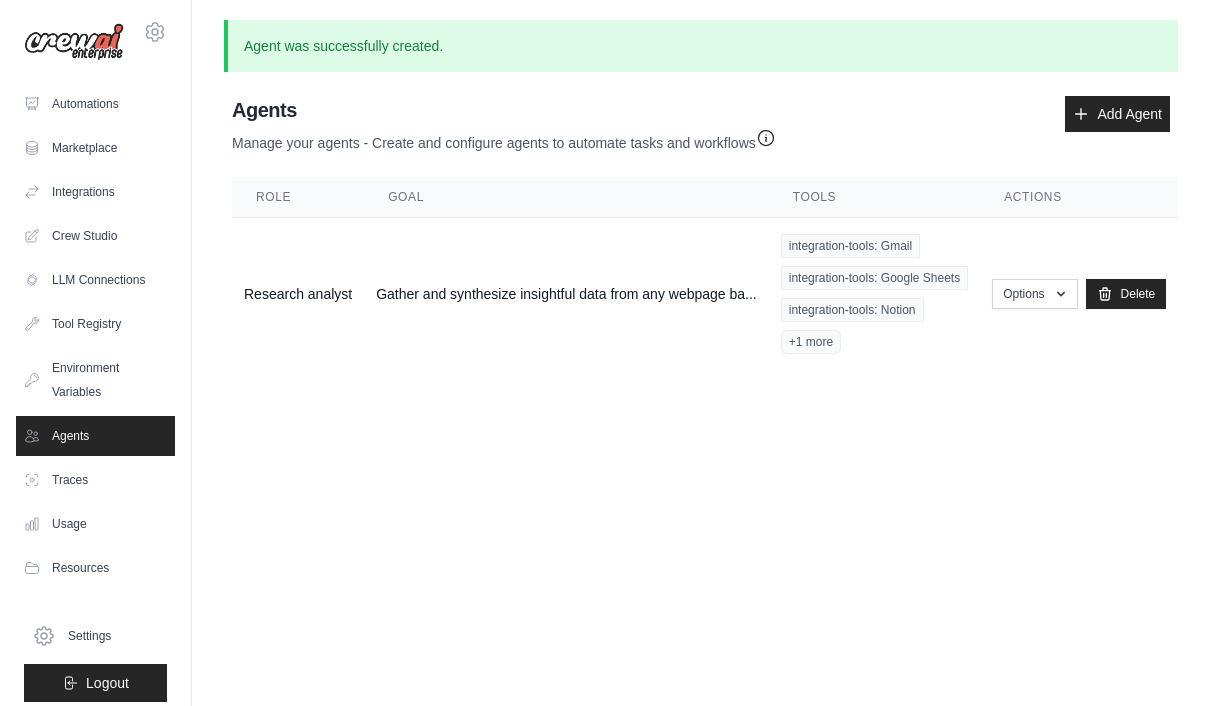 click on "Traces" at bounding box center (95, 480) 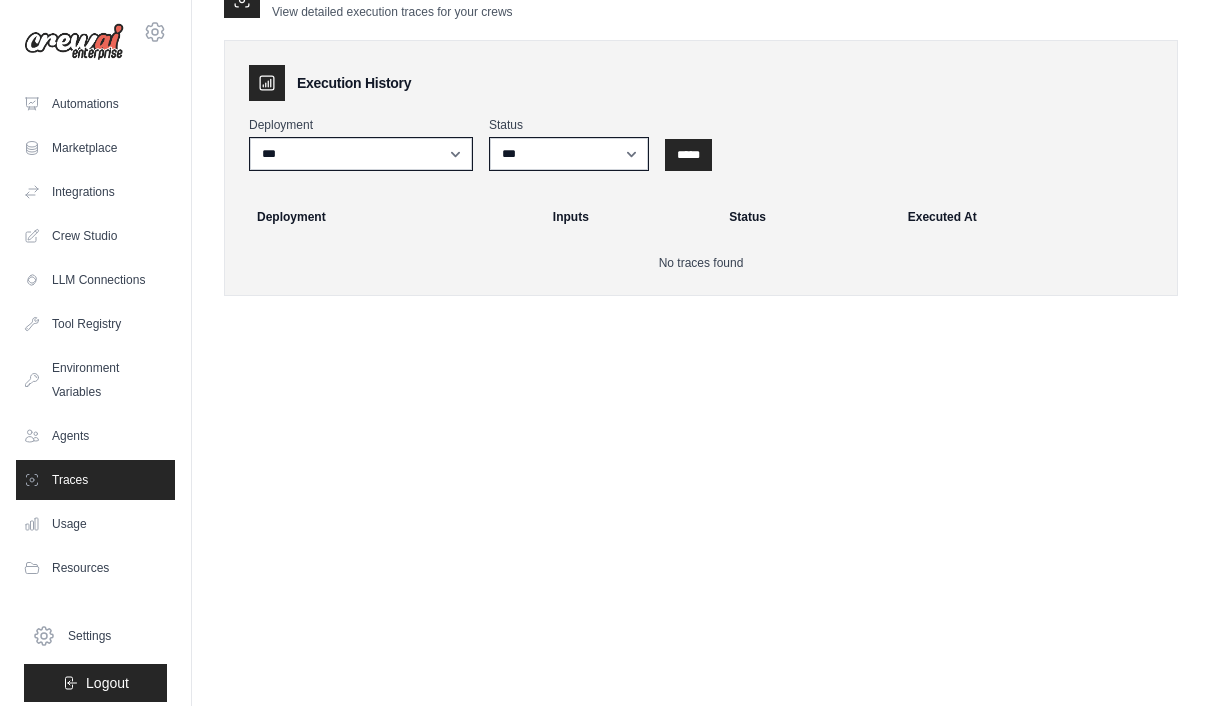 scroll, scrollTop: 0, scrollLeft: 0, axis: both 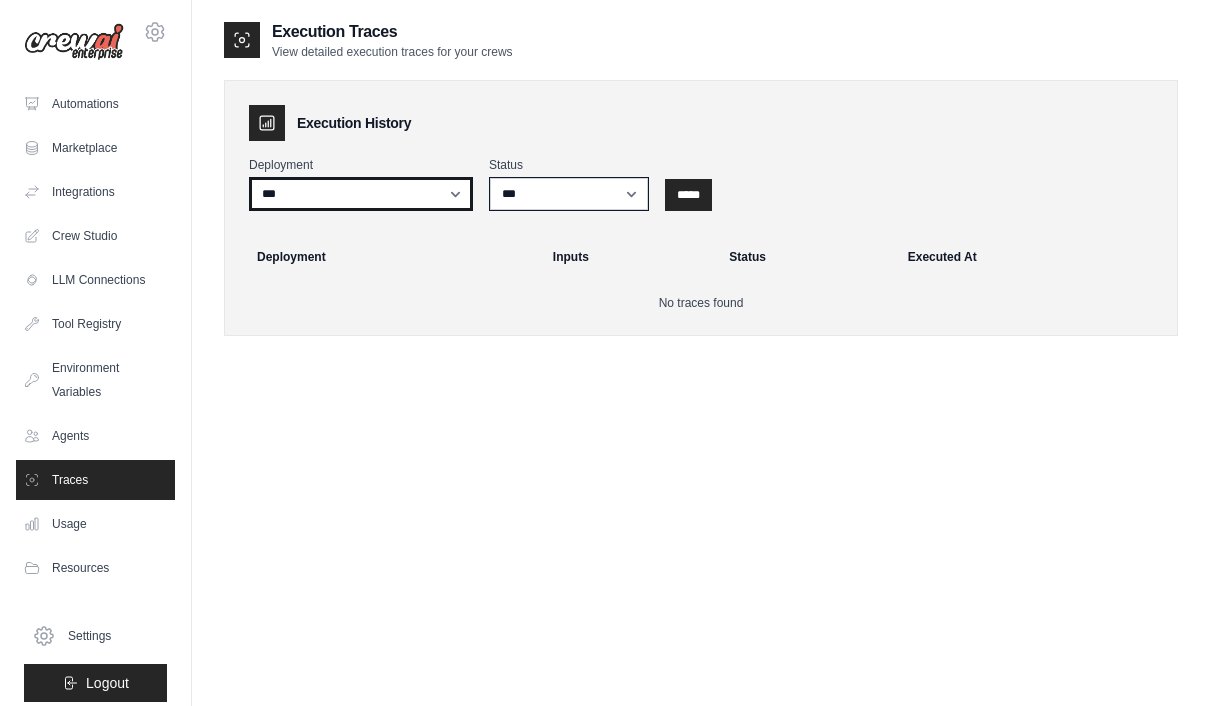 click on "***" at bounding box center (361, 194) 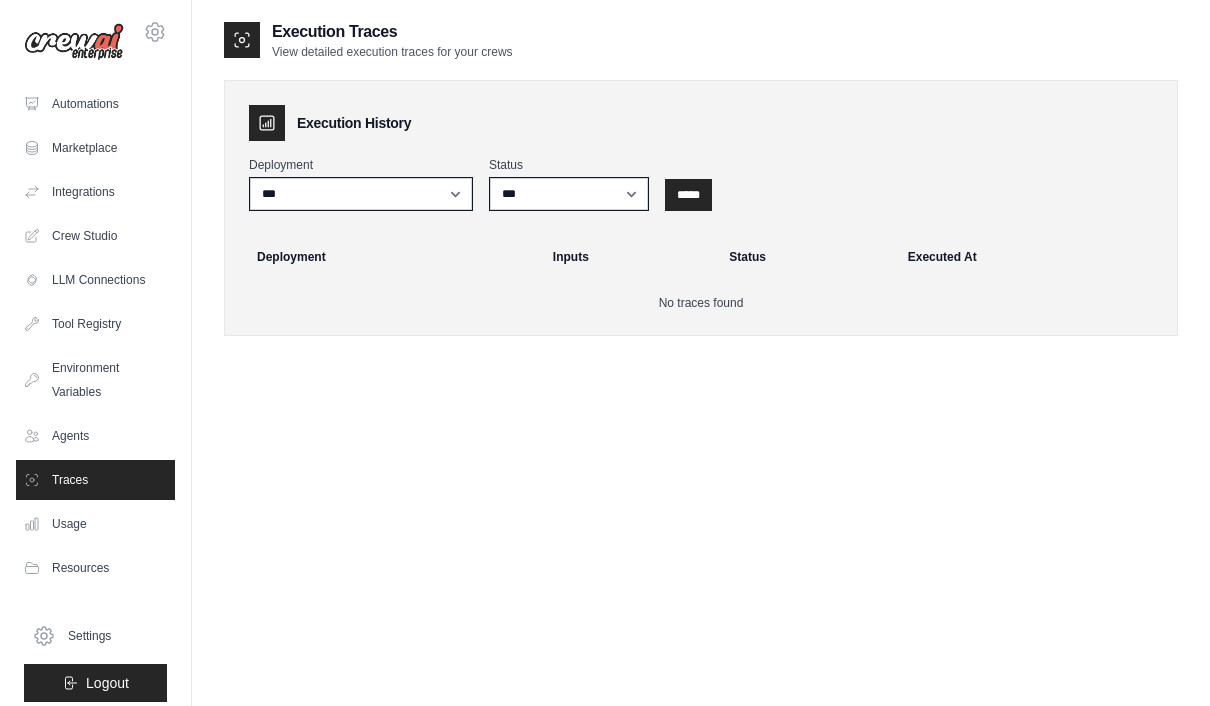 click on "*****" at bounding box center [688, 195] 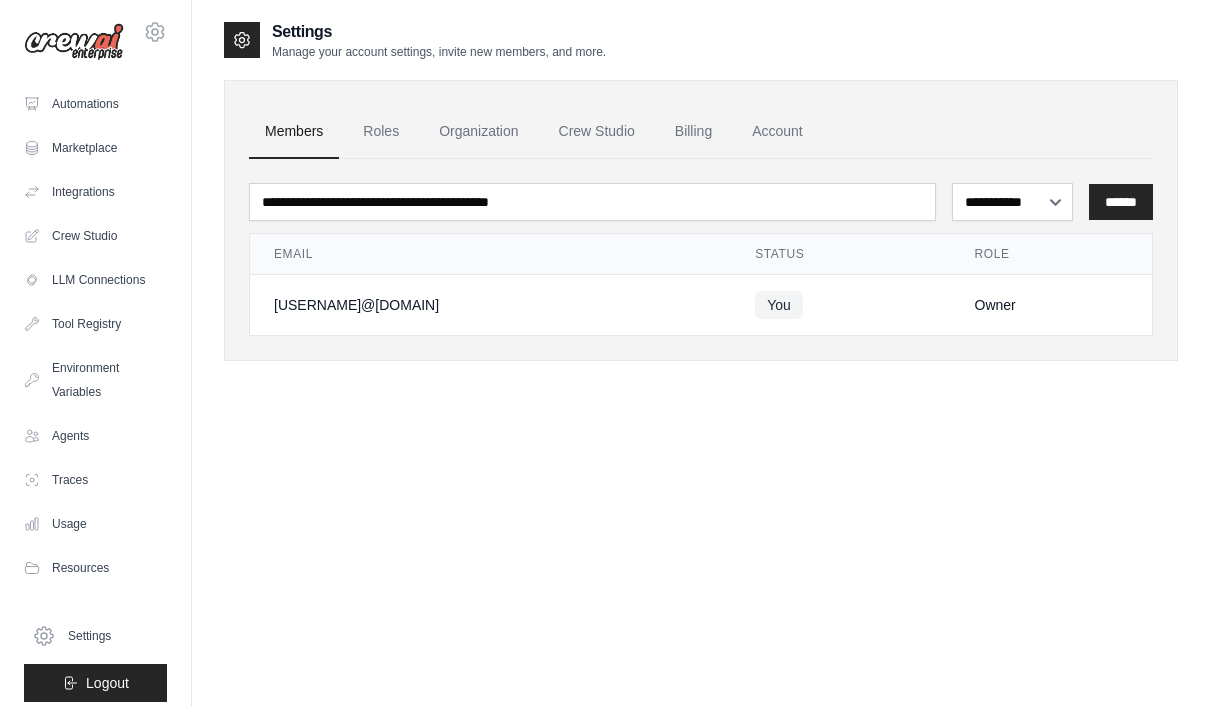 click on "Settings" at bounding box center [95, 636] 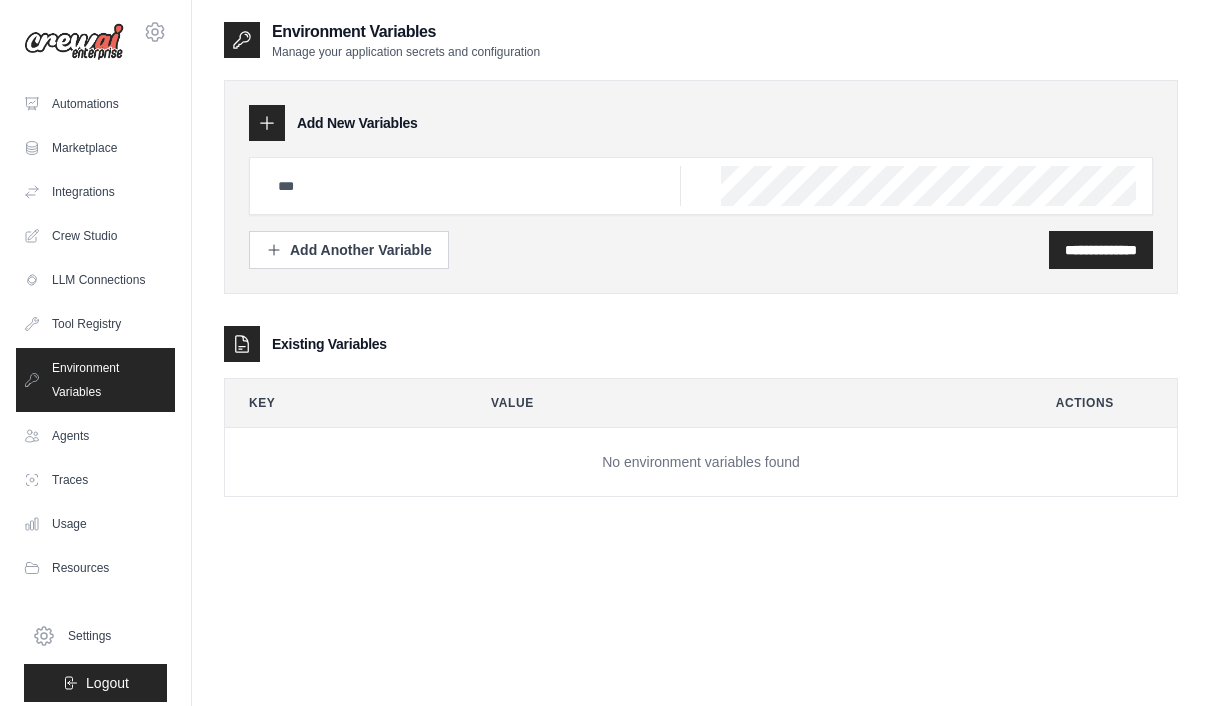 click on "Environment Variables" at bounding box center (95, 380) 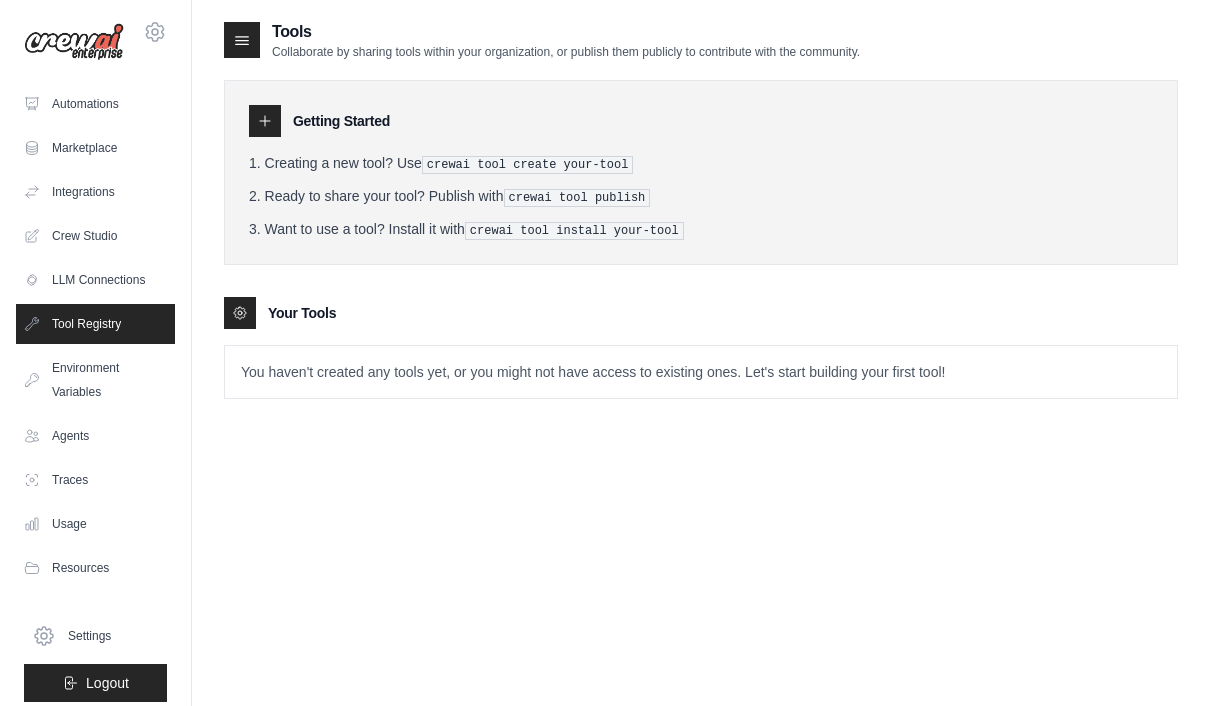 click on "Environment Variables" at bounding box center (95, 380) 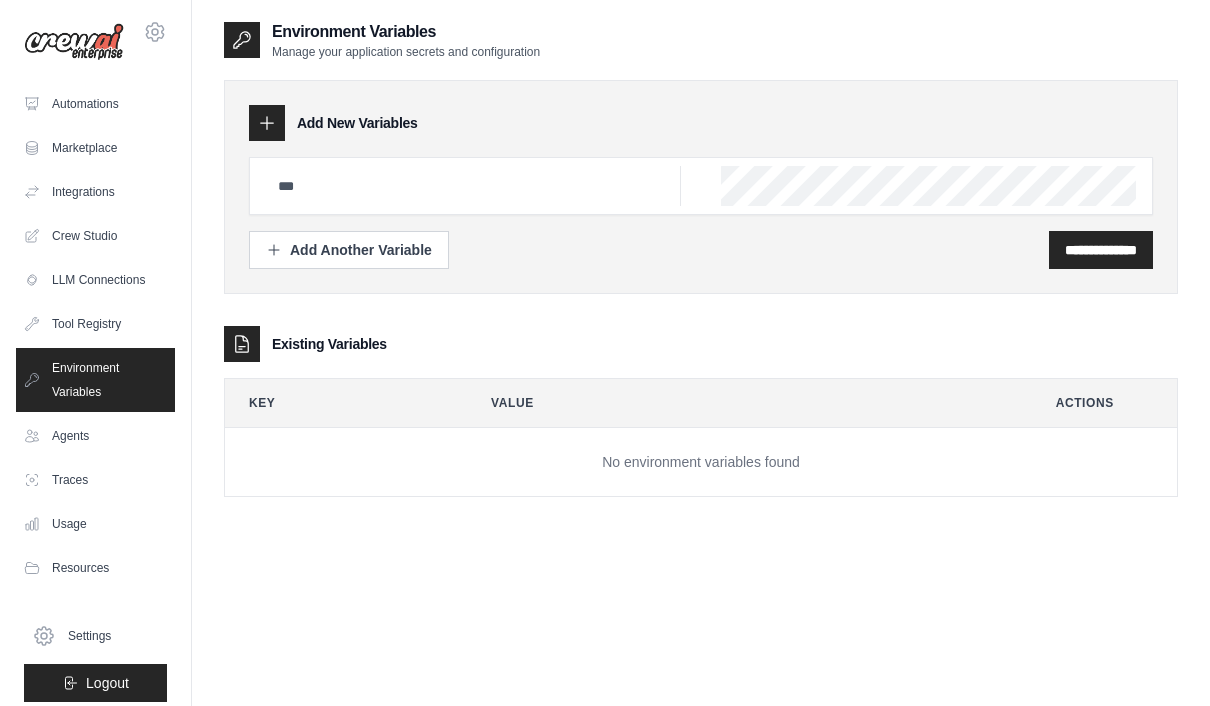 click on "Environment Variables" at bounding box center (95, 380) 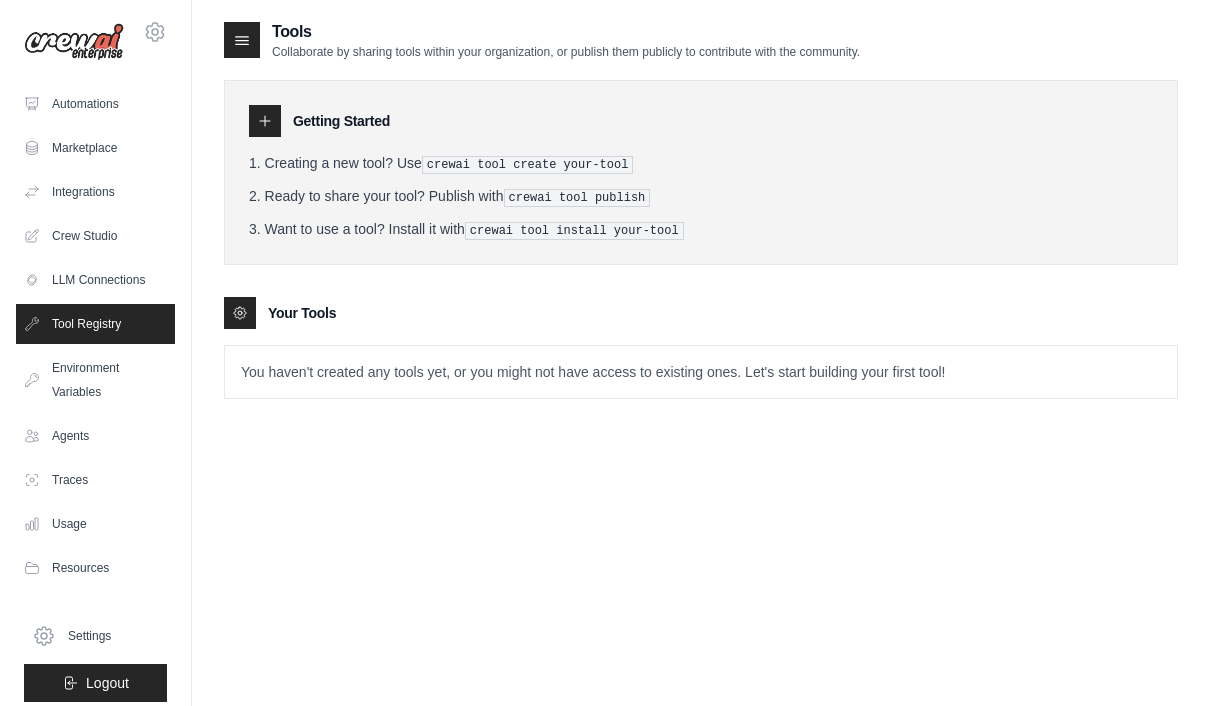 click on "Environment Variables" at bounding box center [95, 380] 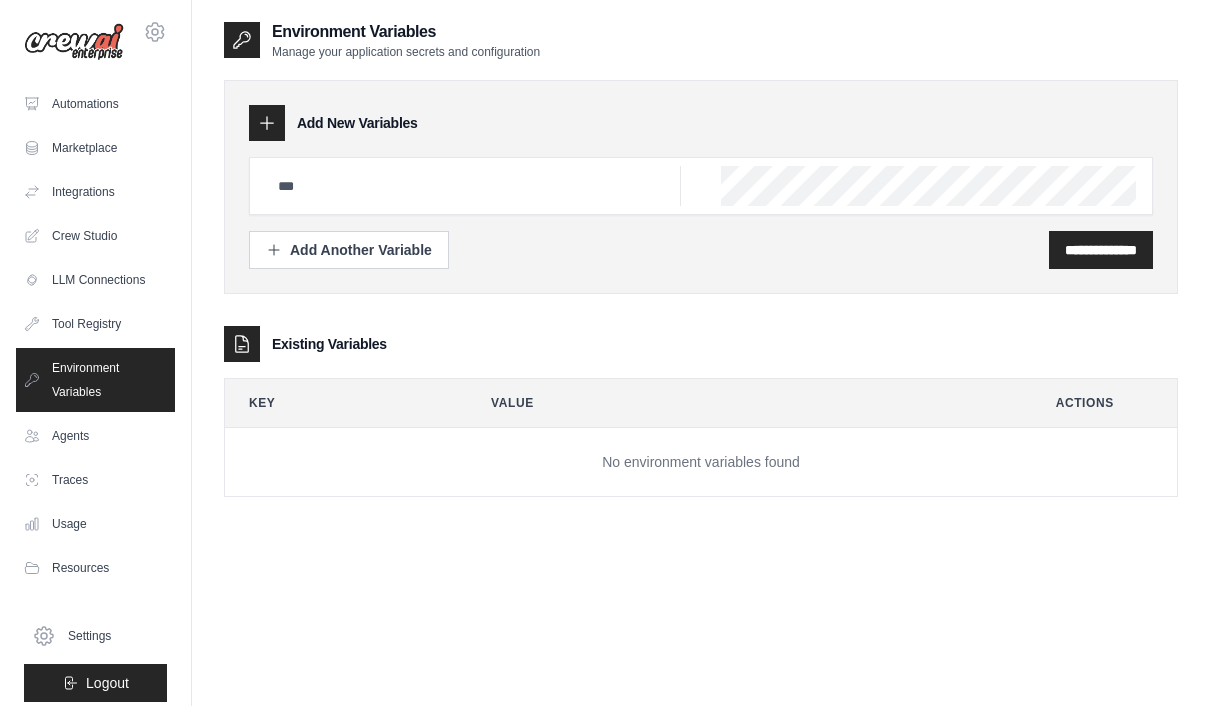 click on "Environment Variables" at bounding box center [95, 380] 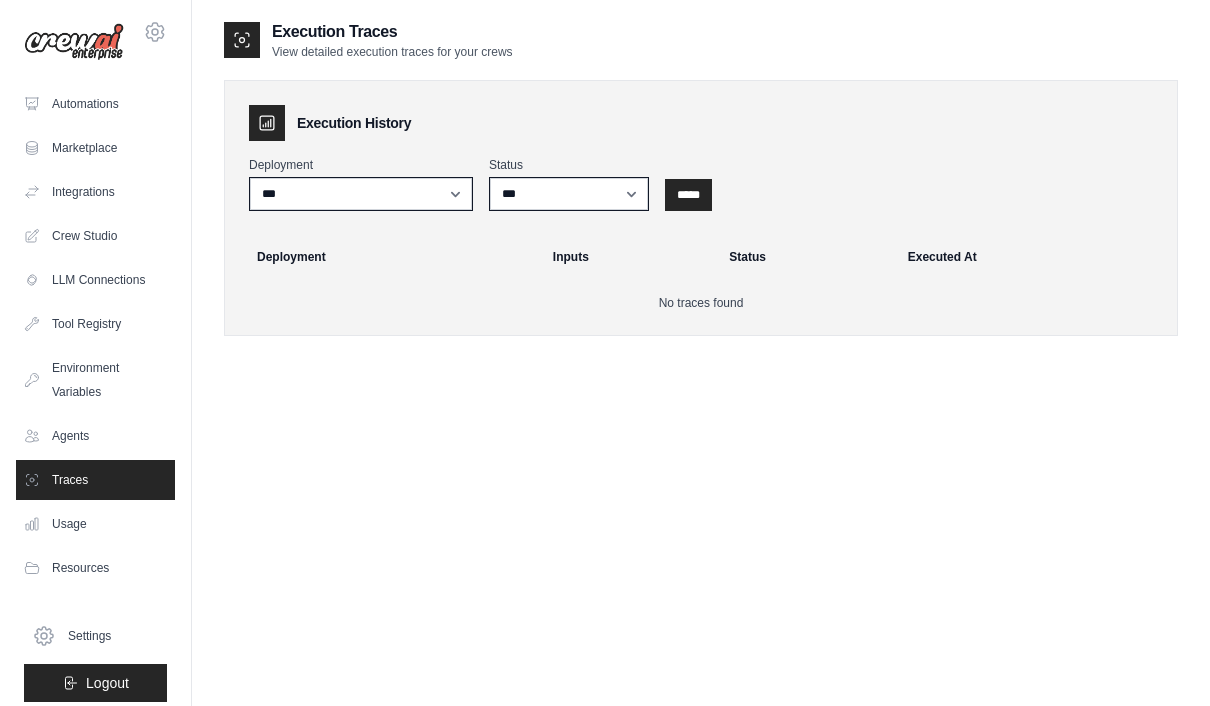 click on "Environment Variables" at bounding box center [95, 380] 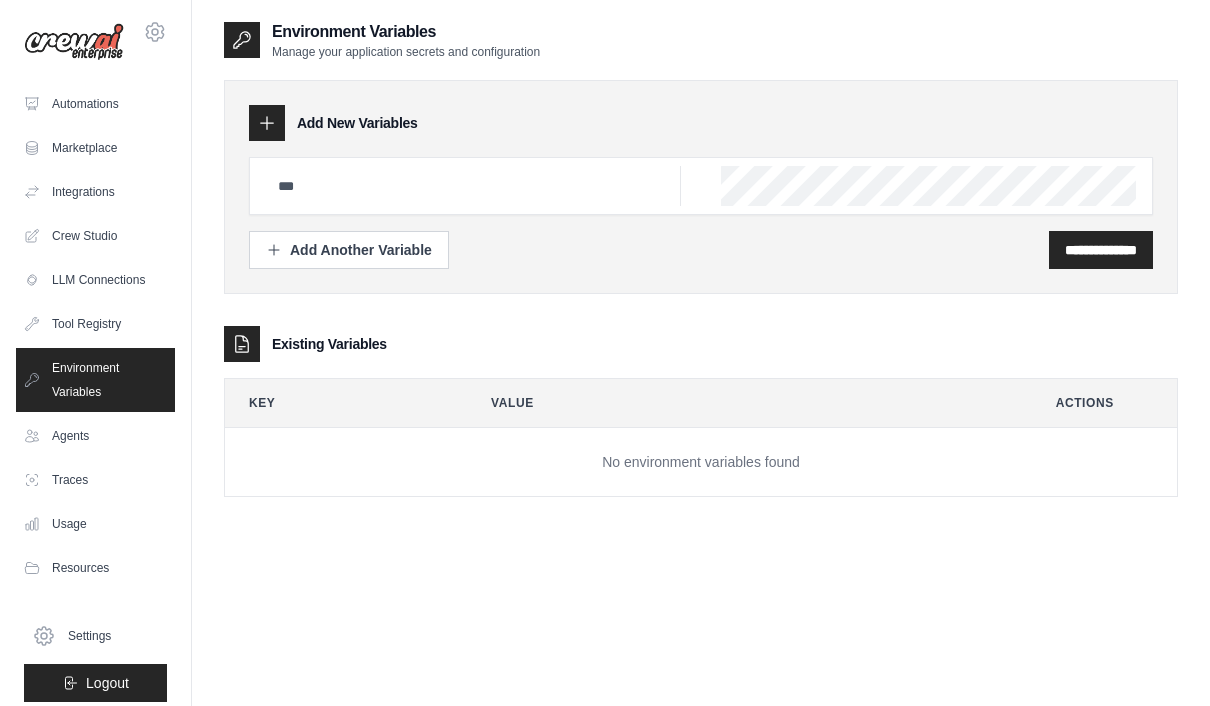 click on "Tool Registry" at bounding box center [95, 324] 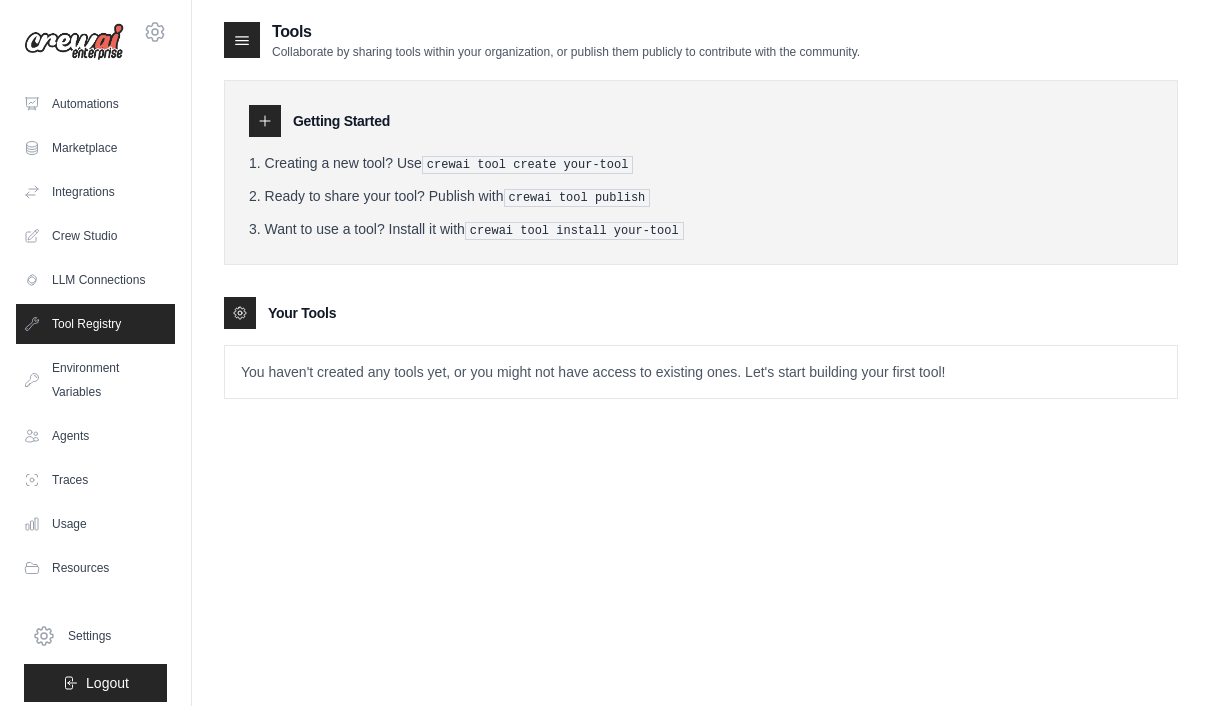 click on "LLM Connections" at bounding box center (95, 280) 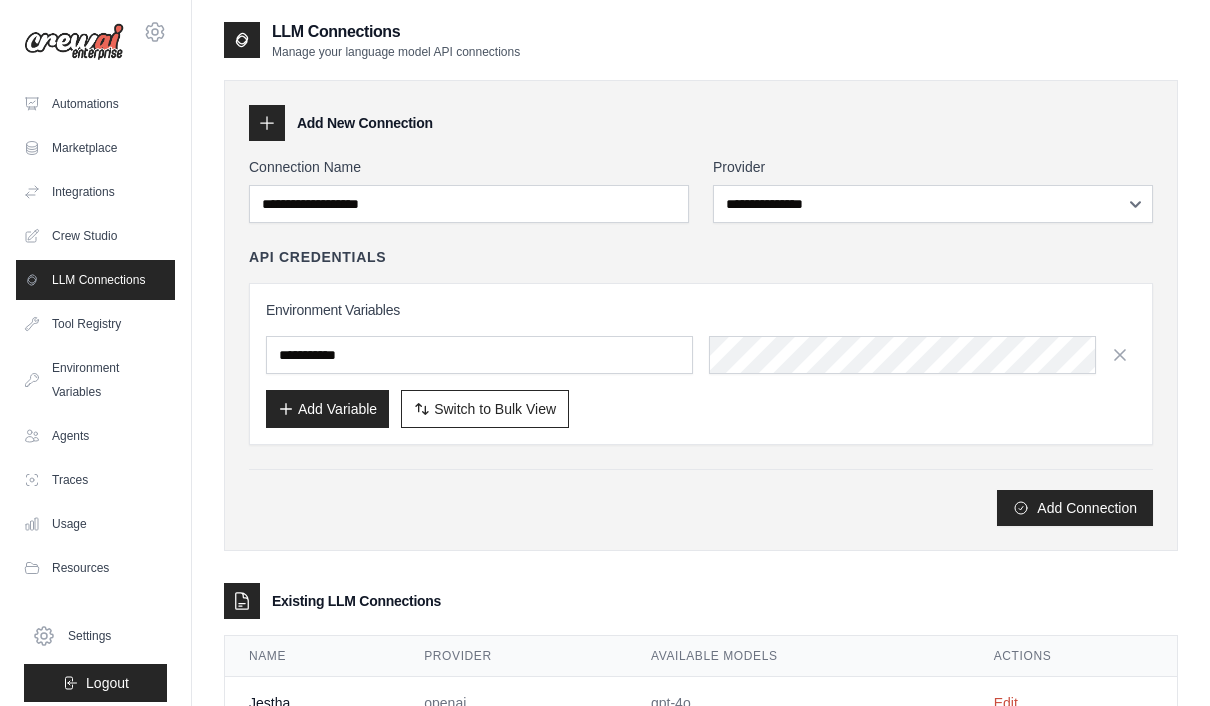 click on "Tool Registry" at bounding box center (95, 324) 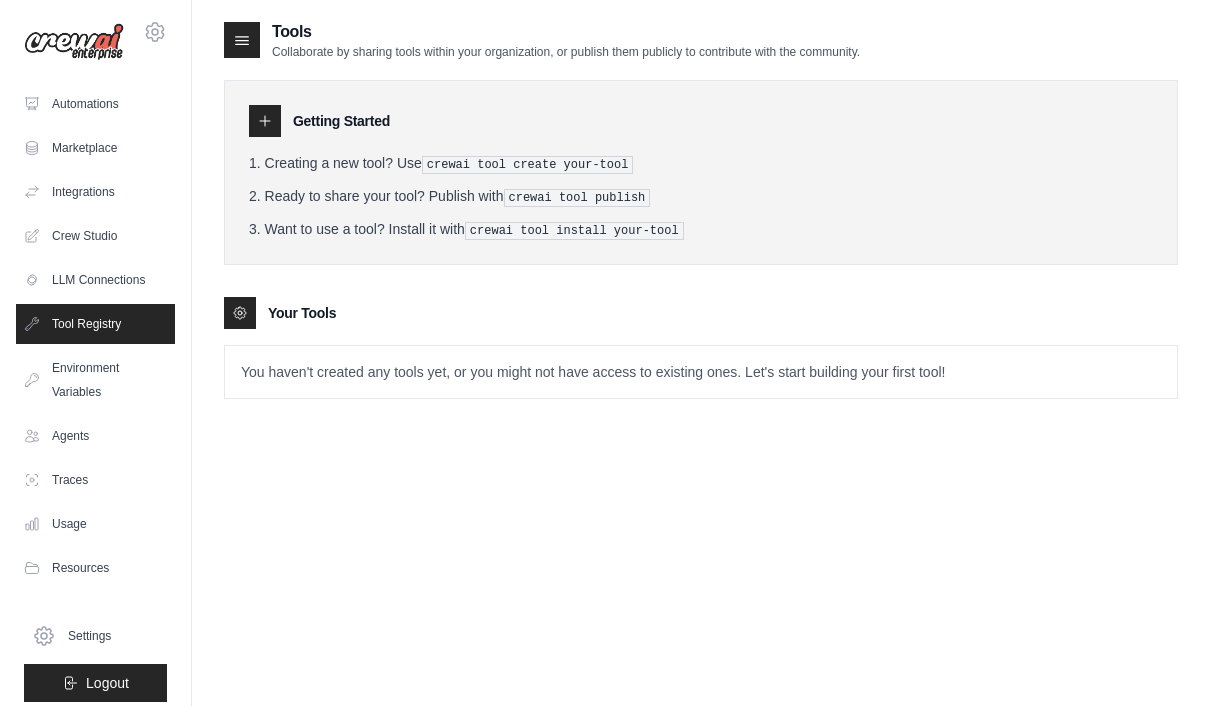 click on "LLM Connections" at bounding box center [95, 280] 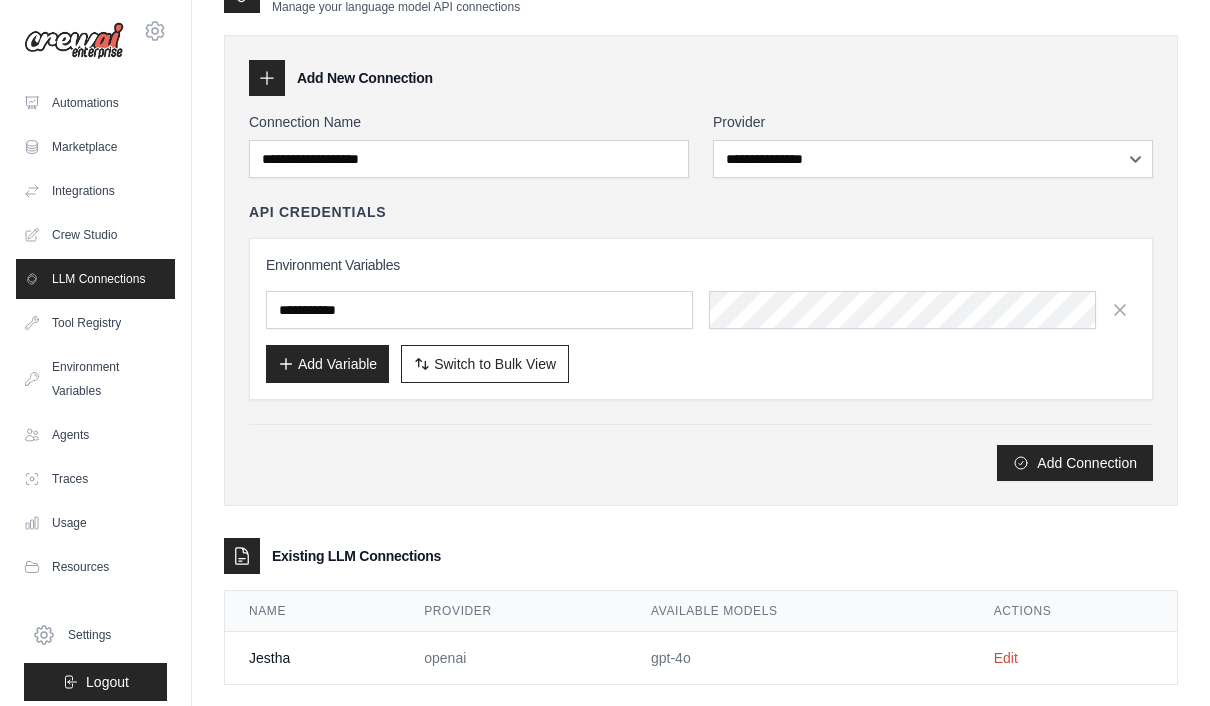 scroll, scrollTop: 111, scrollLeft: 0, axis: vertical 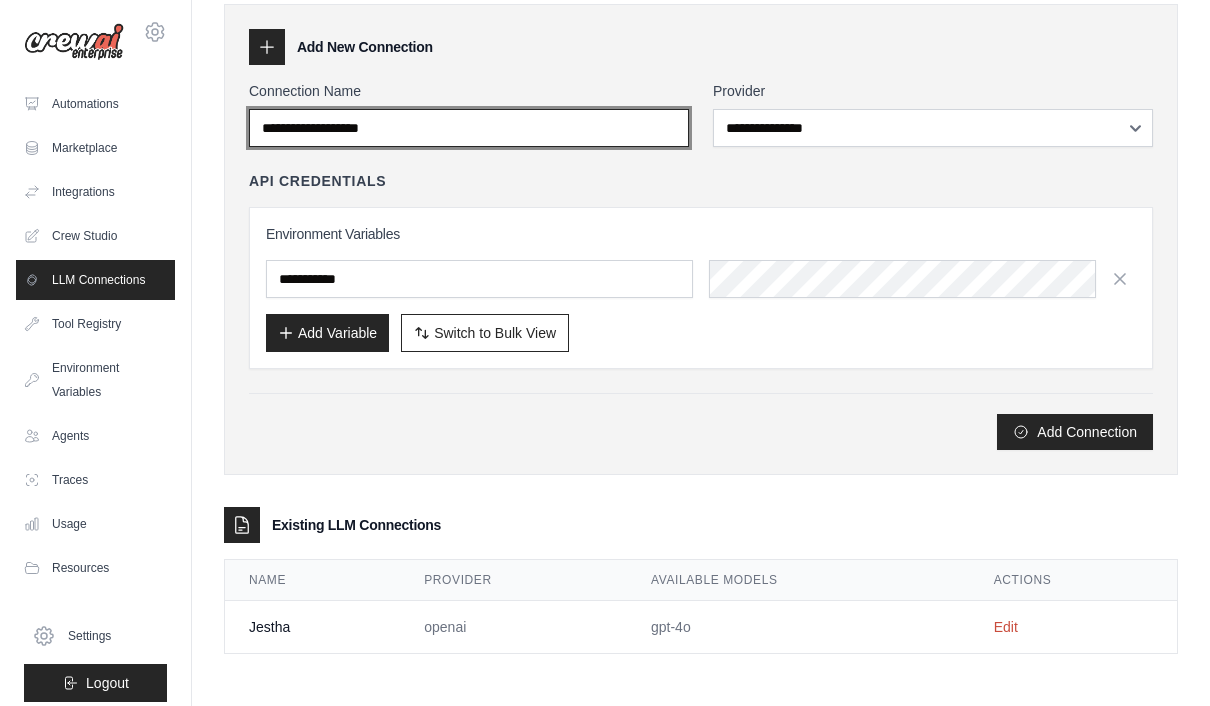 click on "Connection Name" at bounding box center (469, 128) 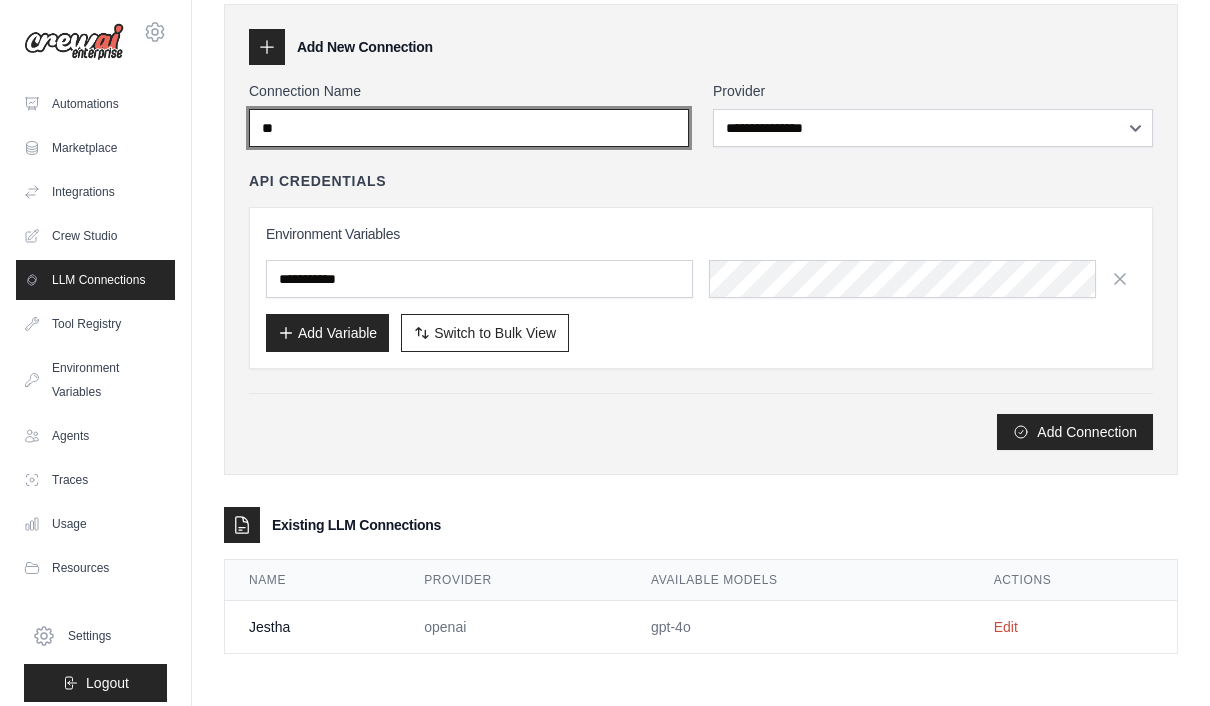 type on "*" 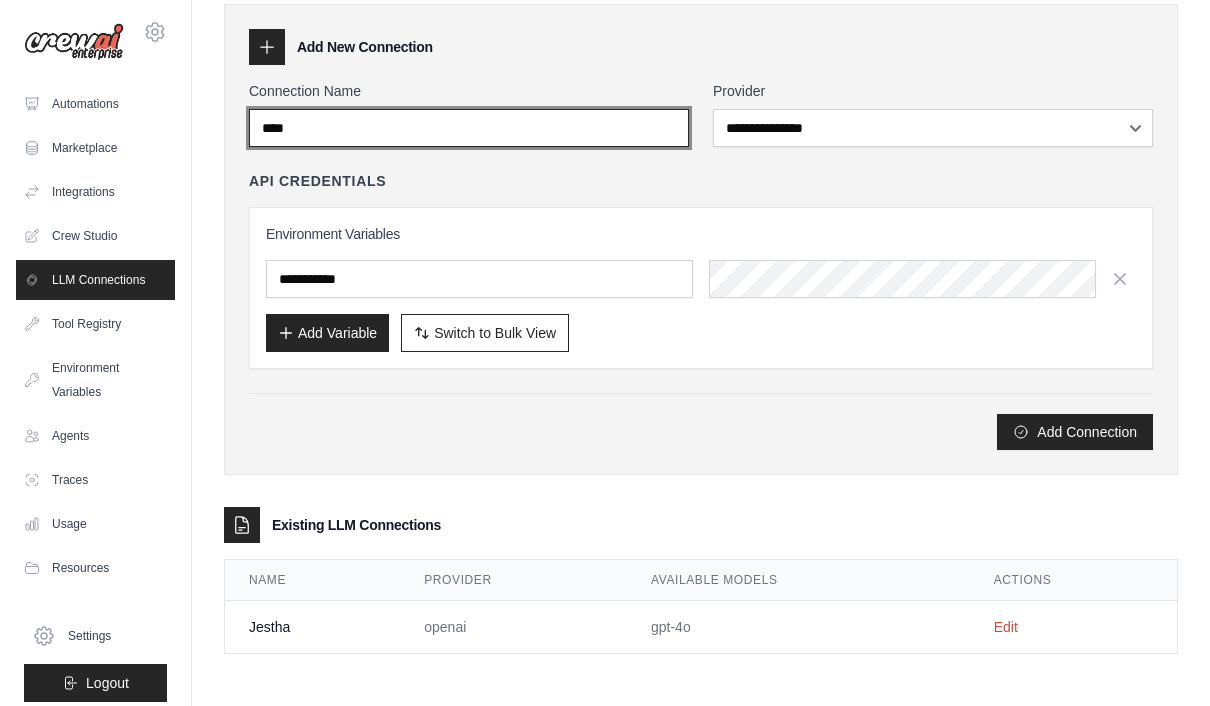 type on "****" 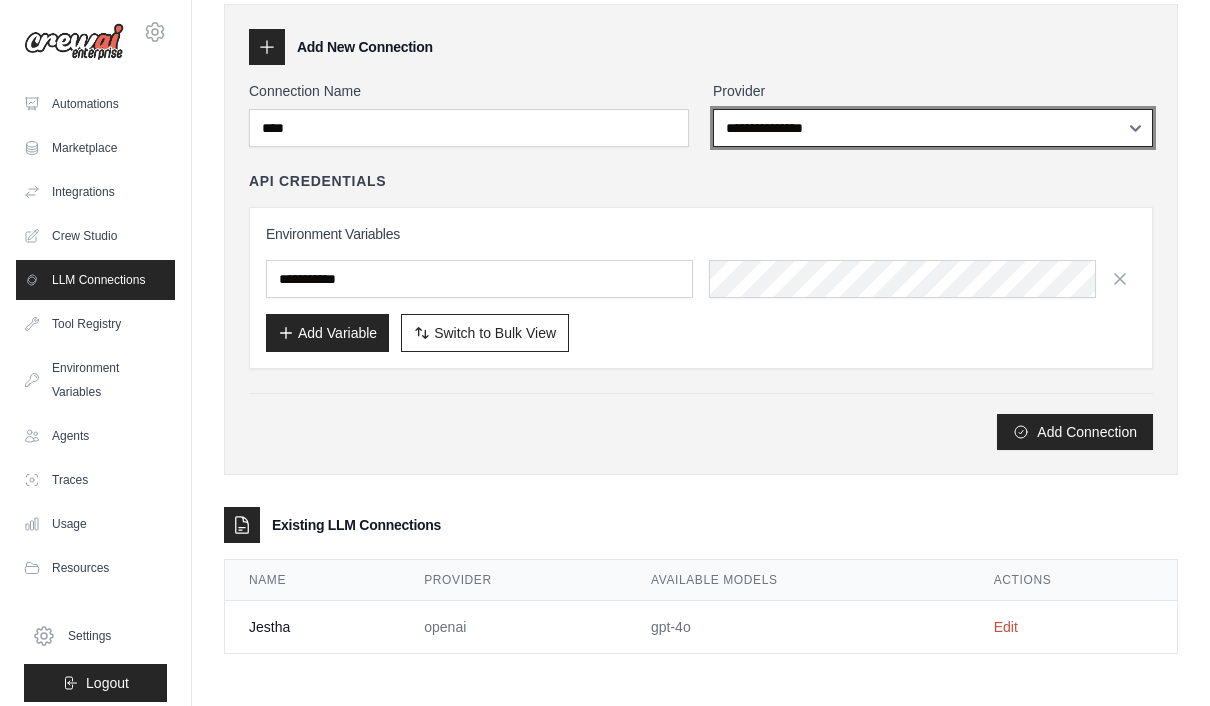 click on "**********" at bounding box center (933, 128) 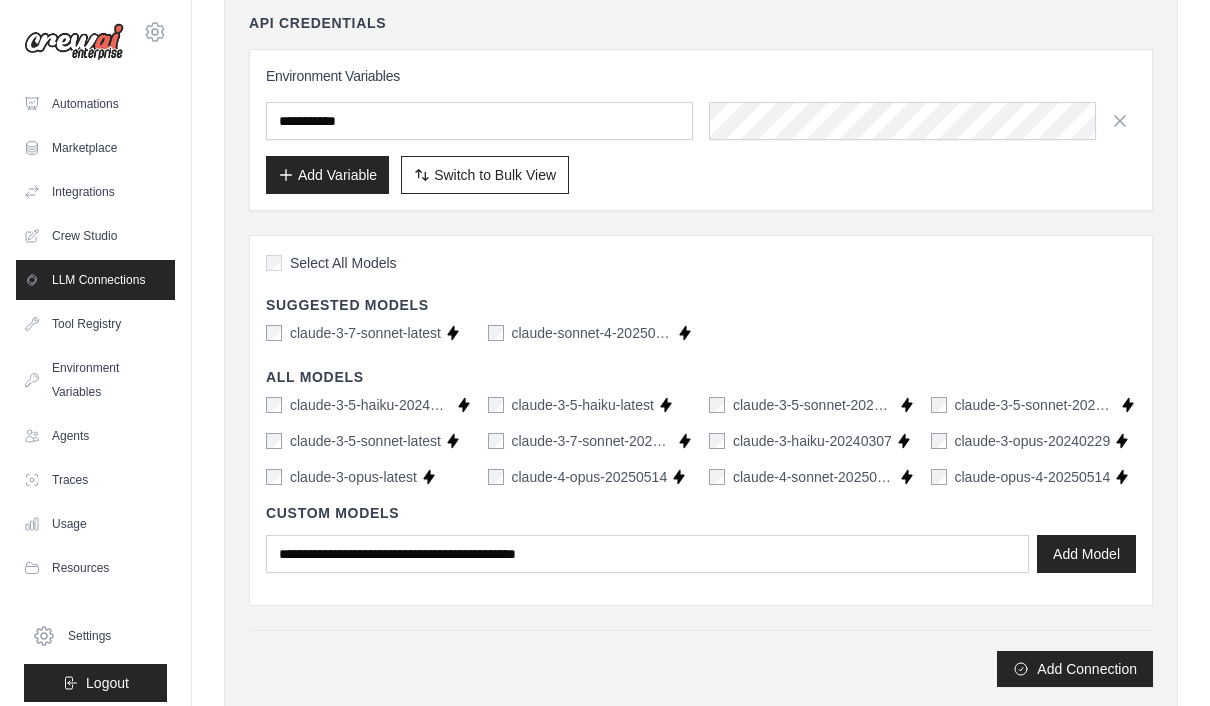 scroll, scrollTop: 244, scrollLeft: 0, axis: vertical 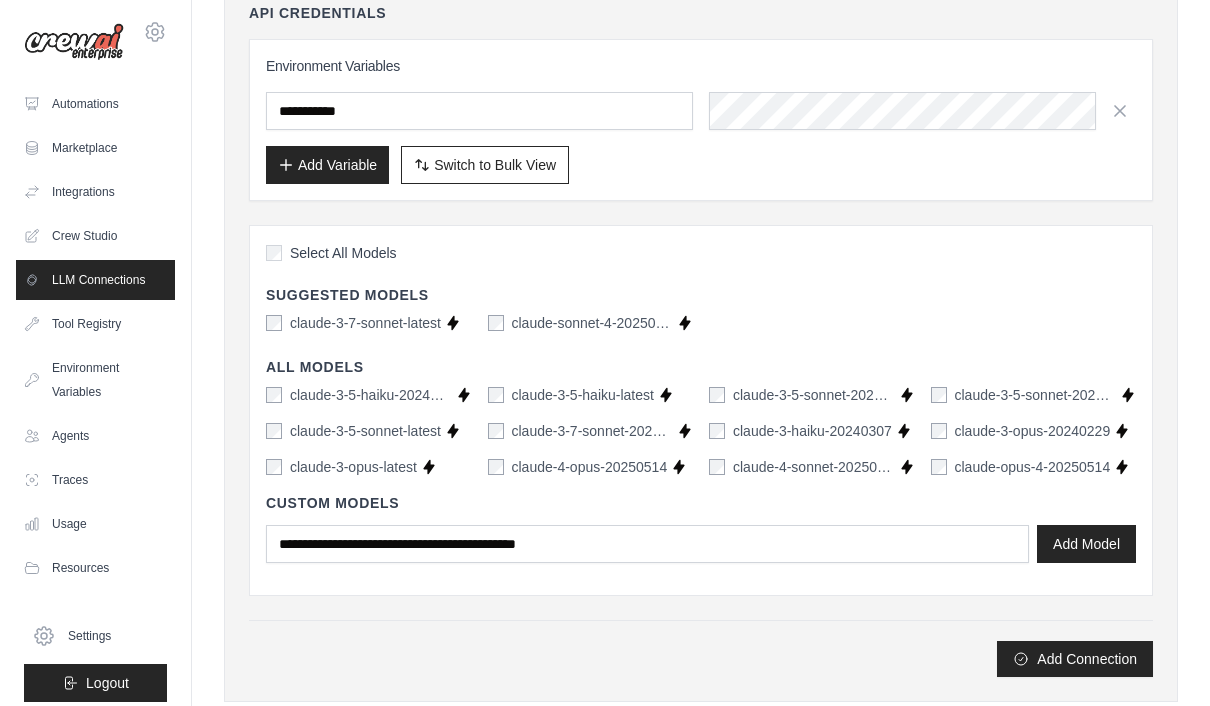 click on "Add Model" at bounding box center [1086, 544] 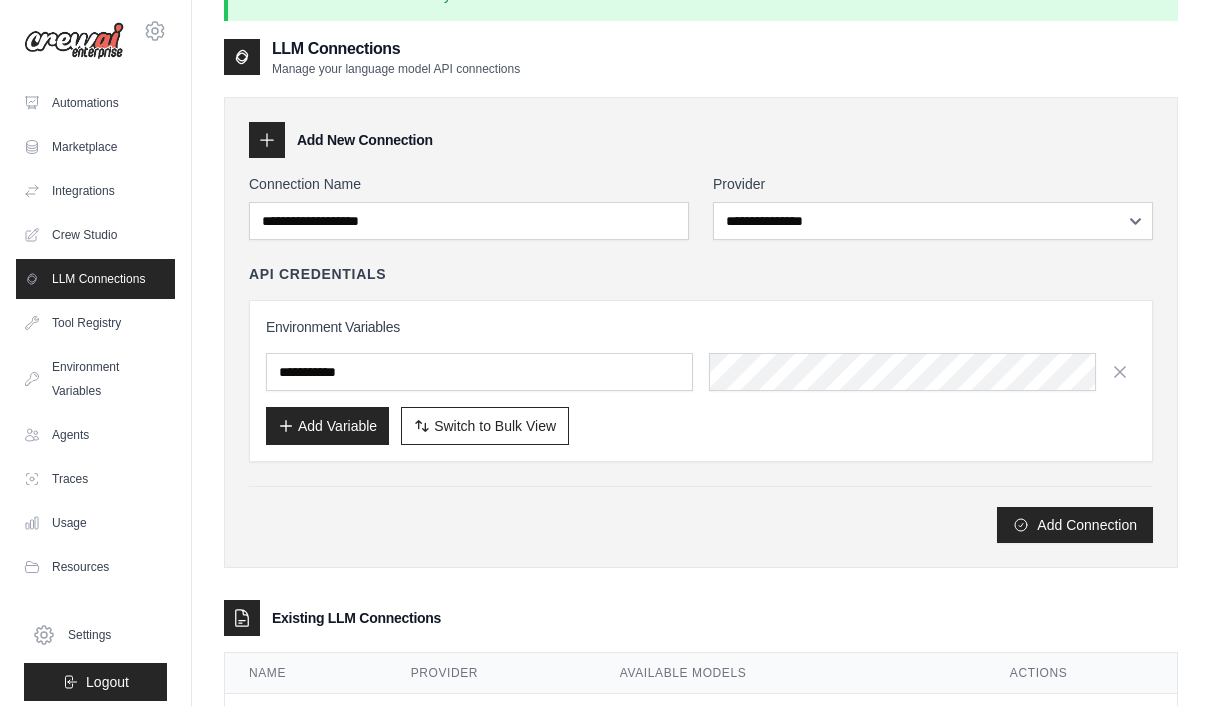 scroll, scrollTop: 0, scrollLeft: 0, axis: both 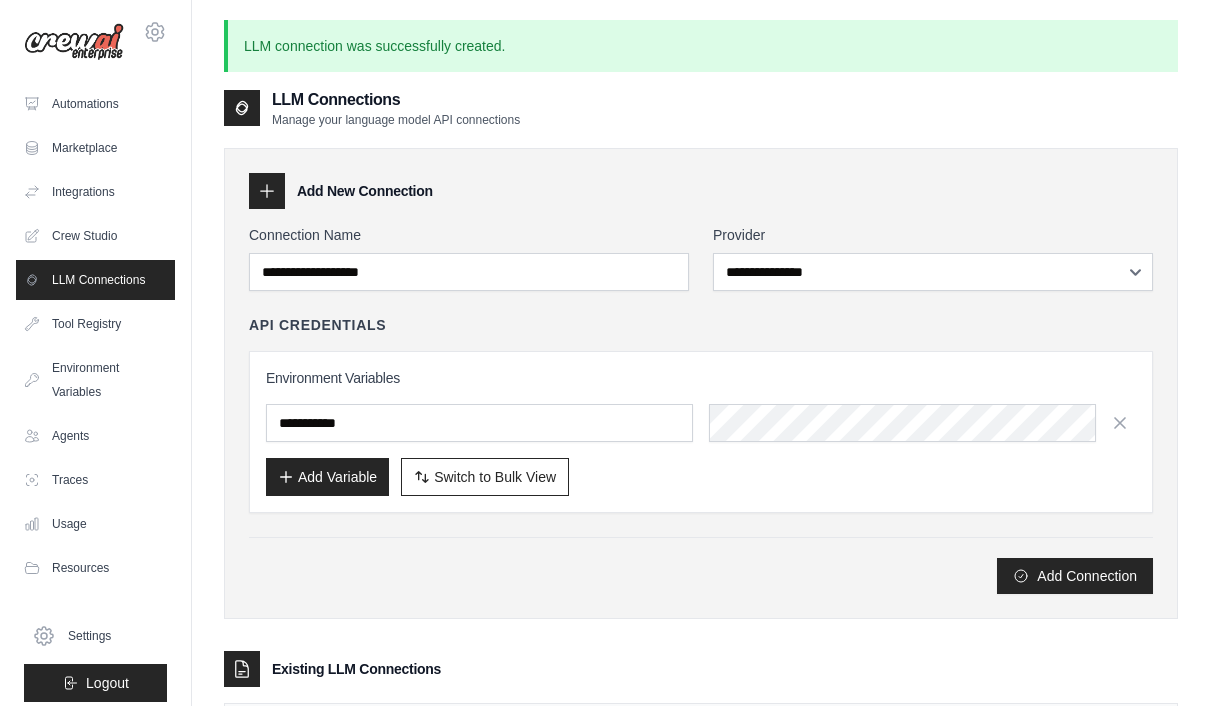 click on "Crew Studio" at bounding box center [95, 236] 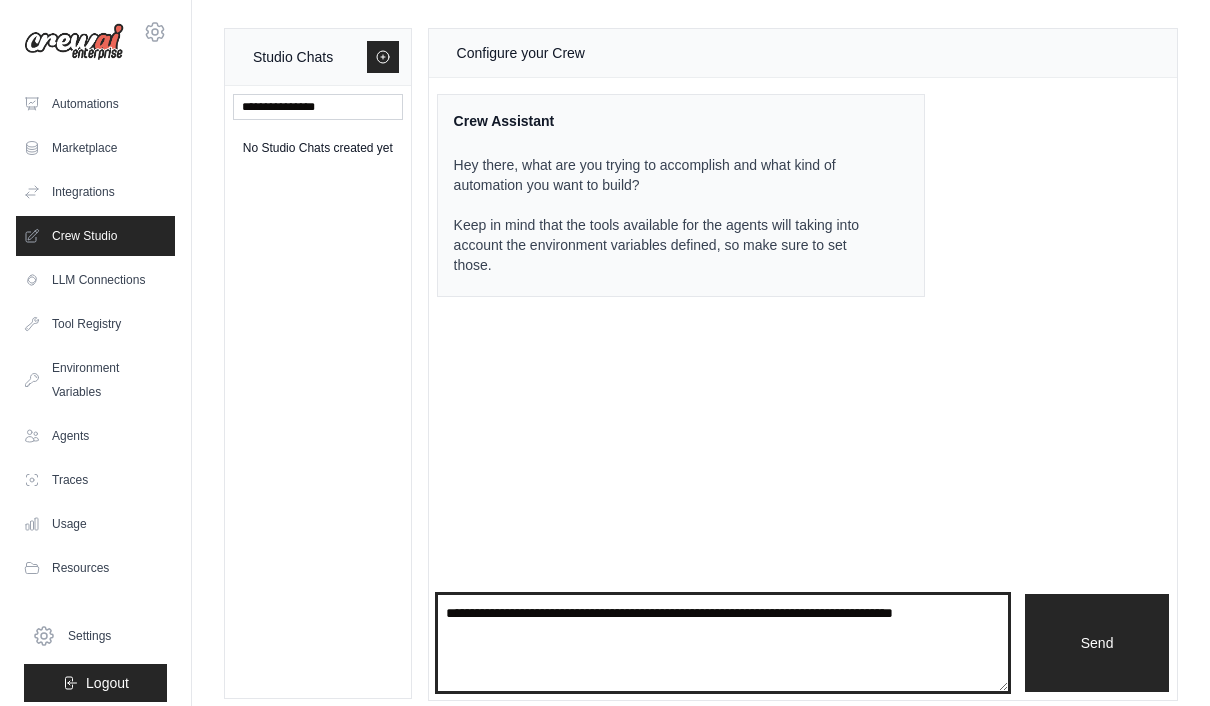 click at bounding box center [723, 643] 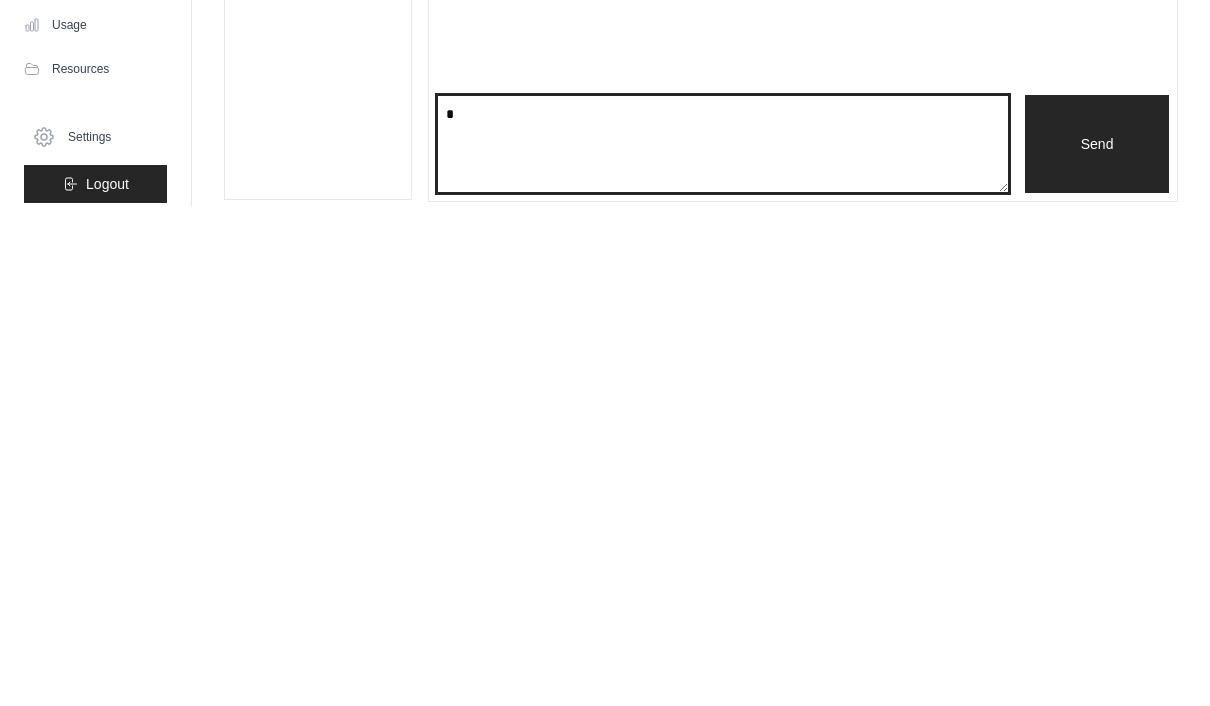 scroll, scrollTop: 71, scrollLeft: 0, axis: vertical 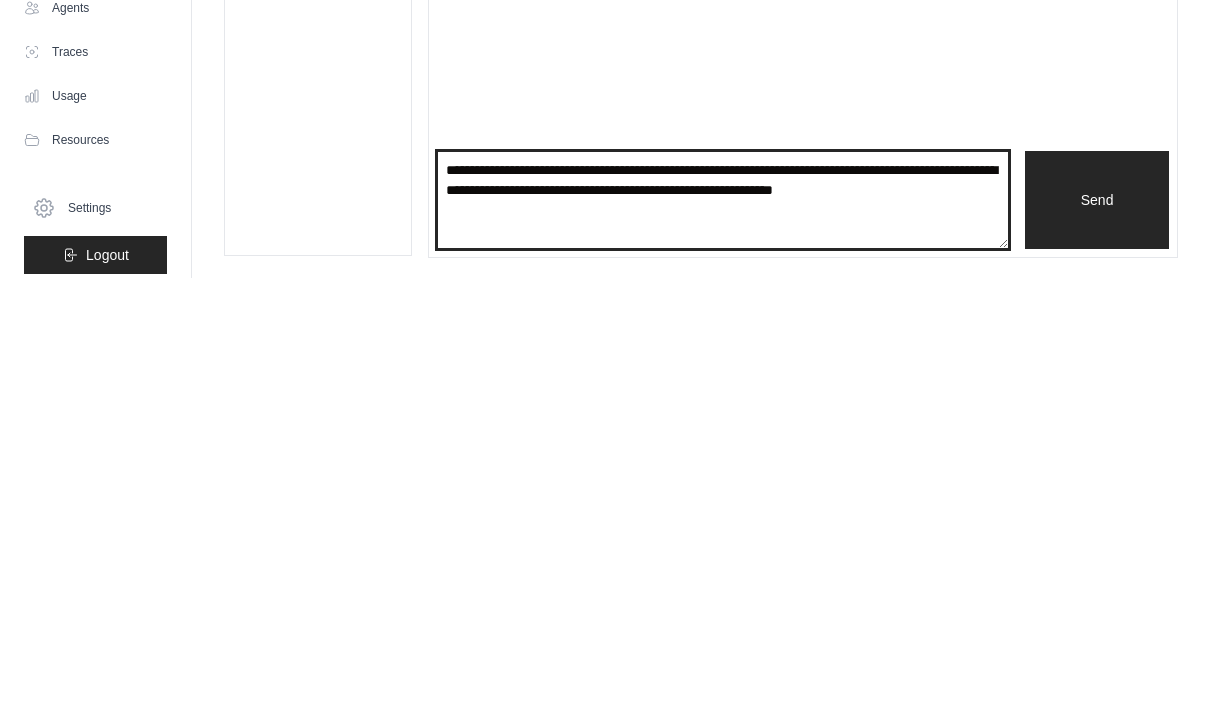 type on "**********" 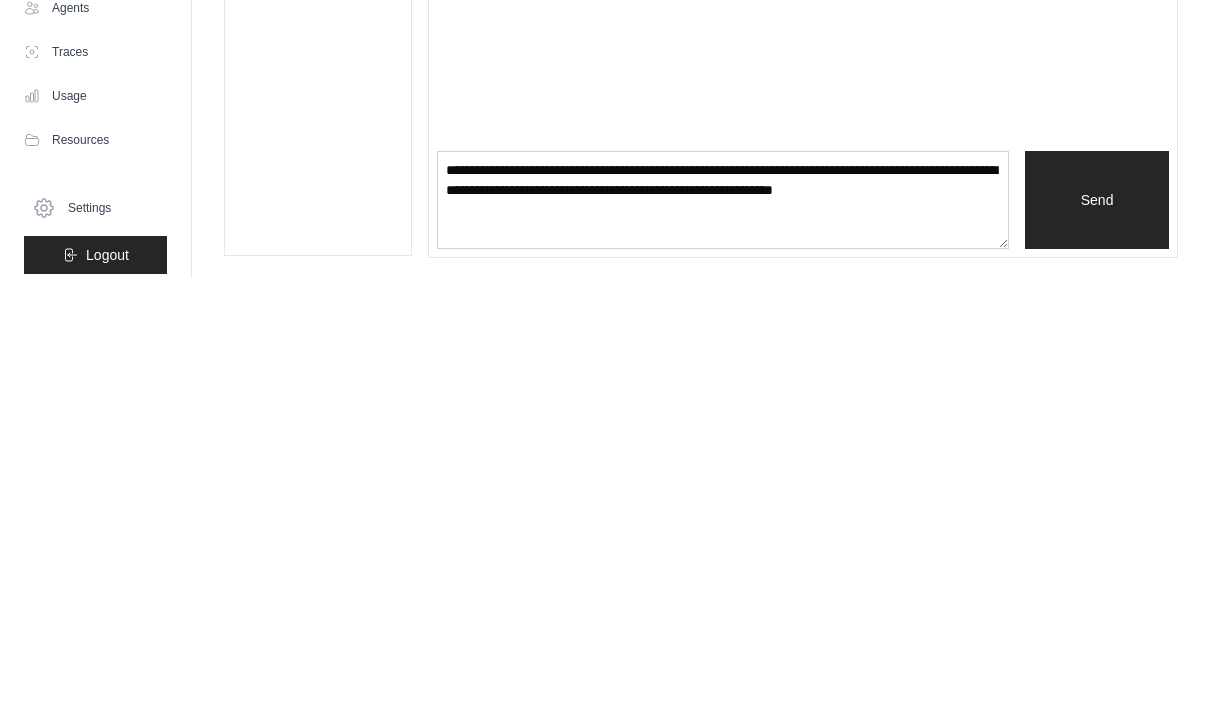 click on "Send" at bounding box center [1097, 628] 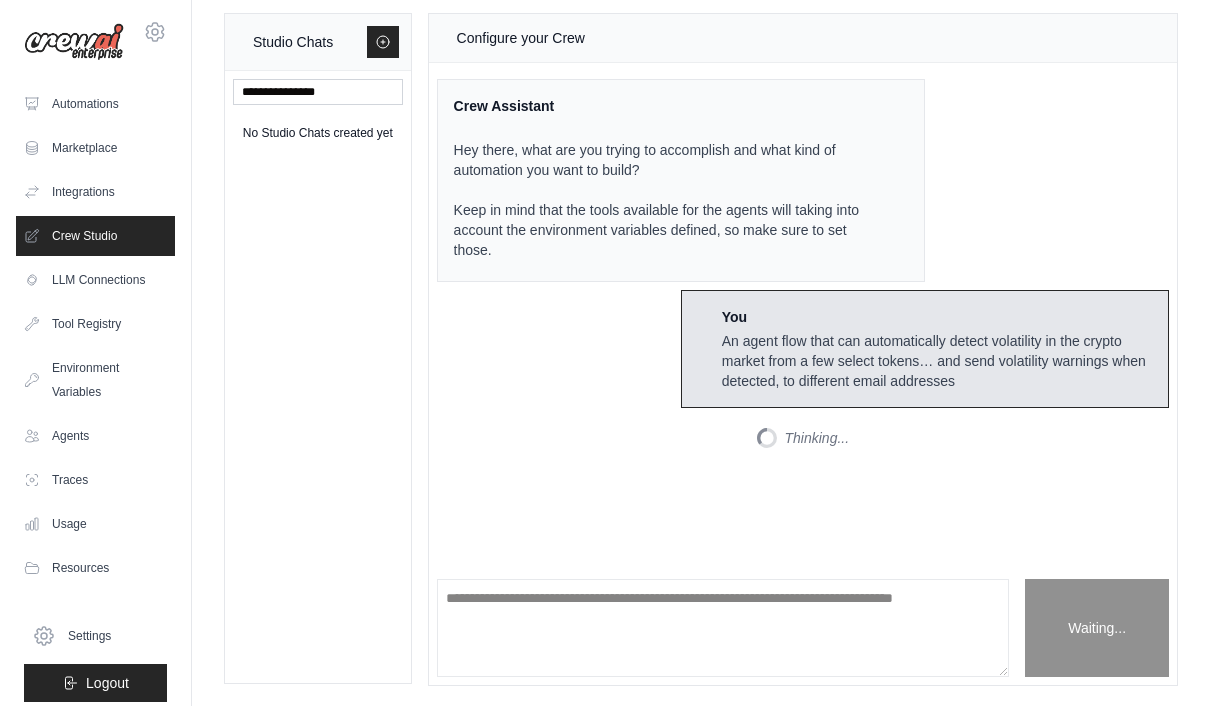 scroll, scrollTop: 221, scrollLeft: 0, axis: vertical 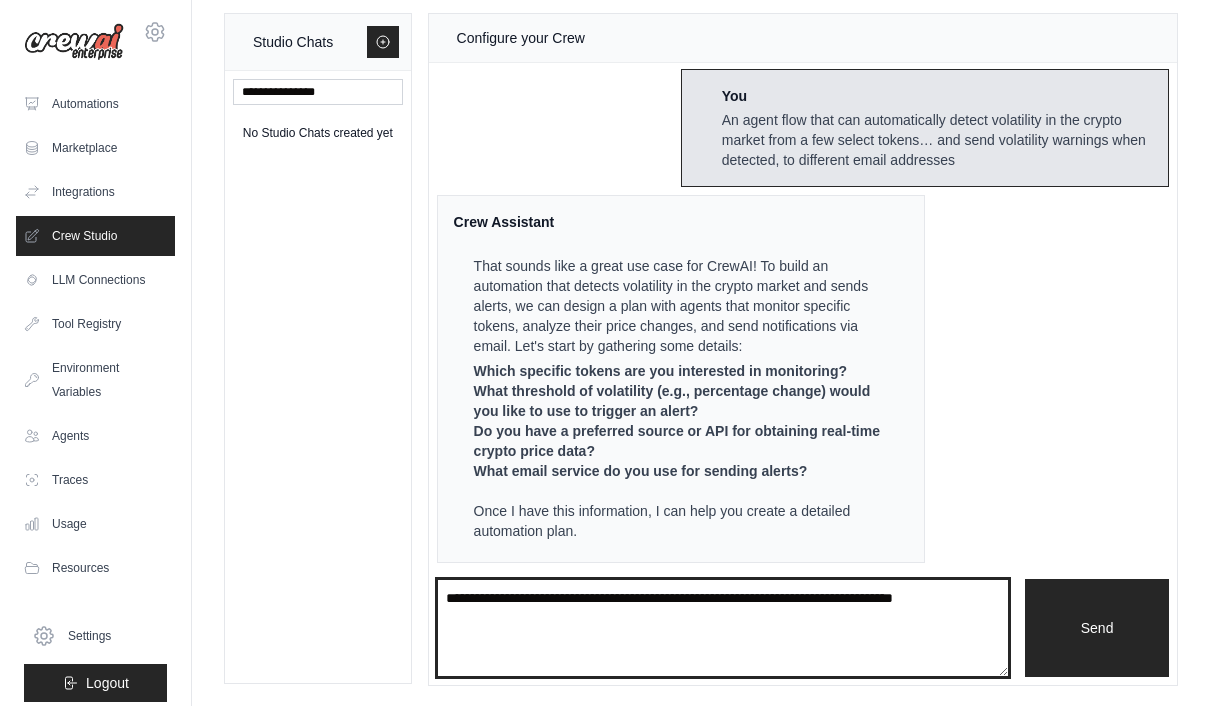 click at bounding box center [723, 628] 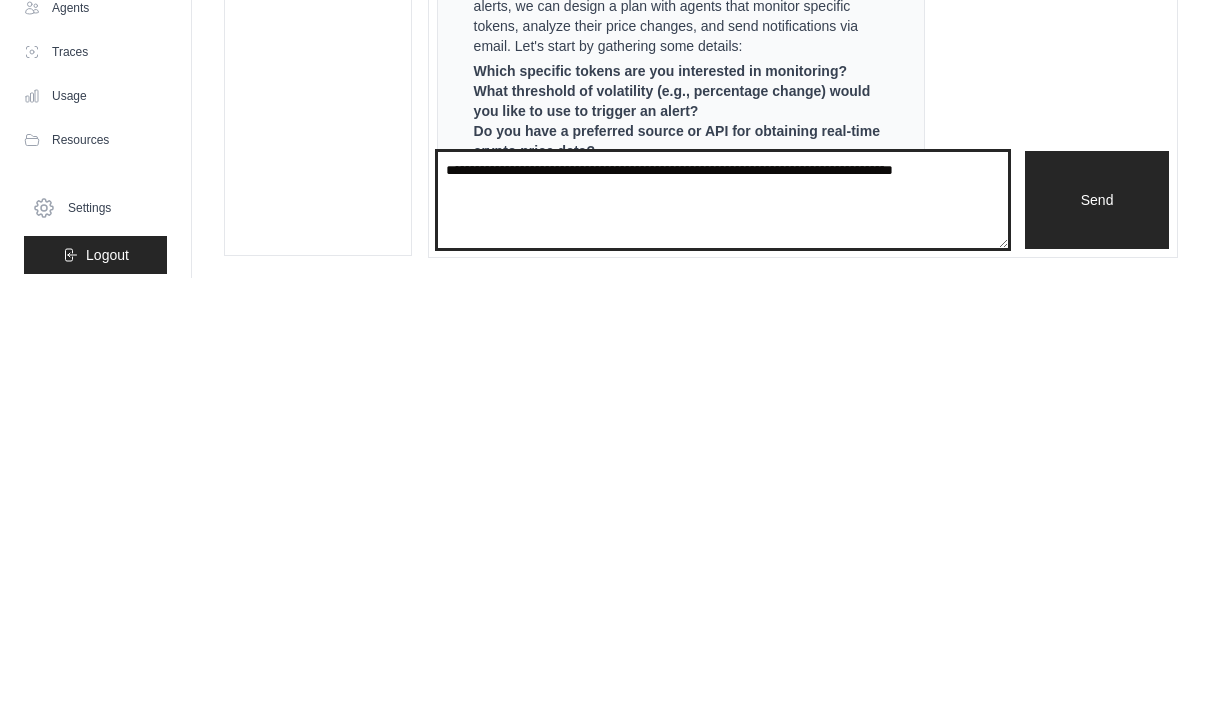 scroll, scrollTop: 87, scrollLeft: 0, axis: vertical 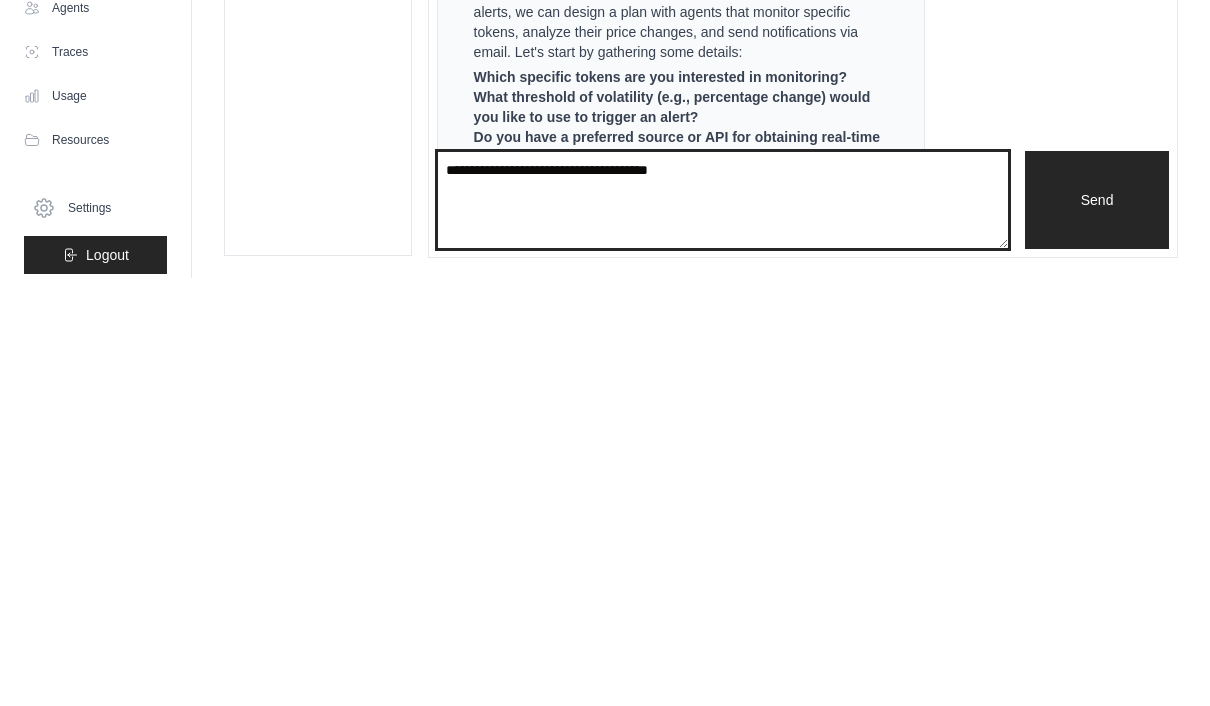 type on "**********" 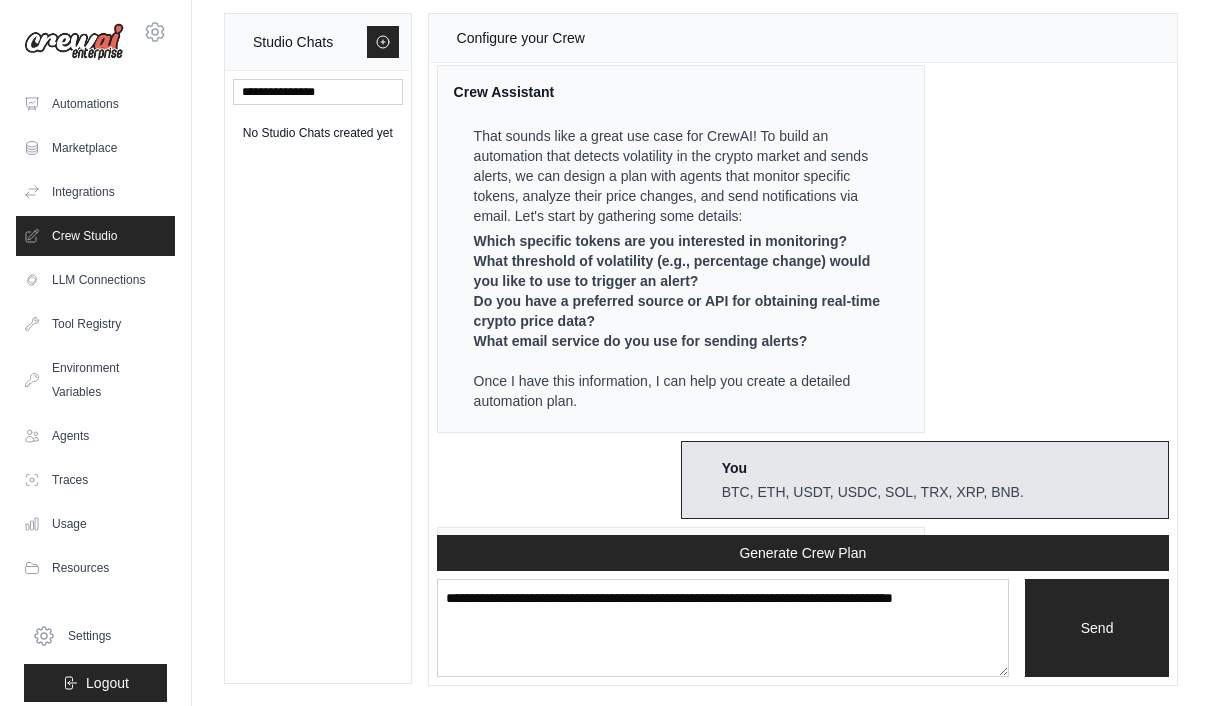 scroll, scrollTop: 727, scrollLeft: 0, axis: vertical 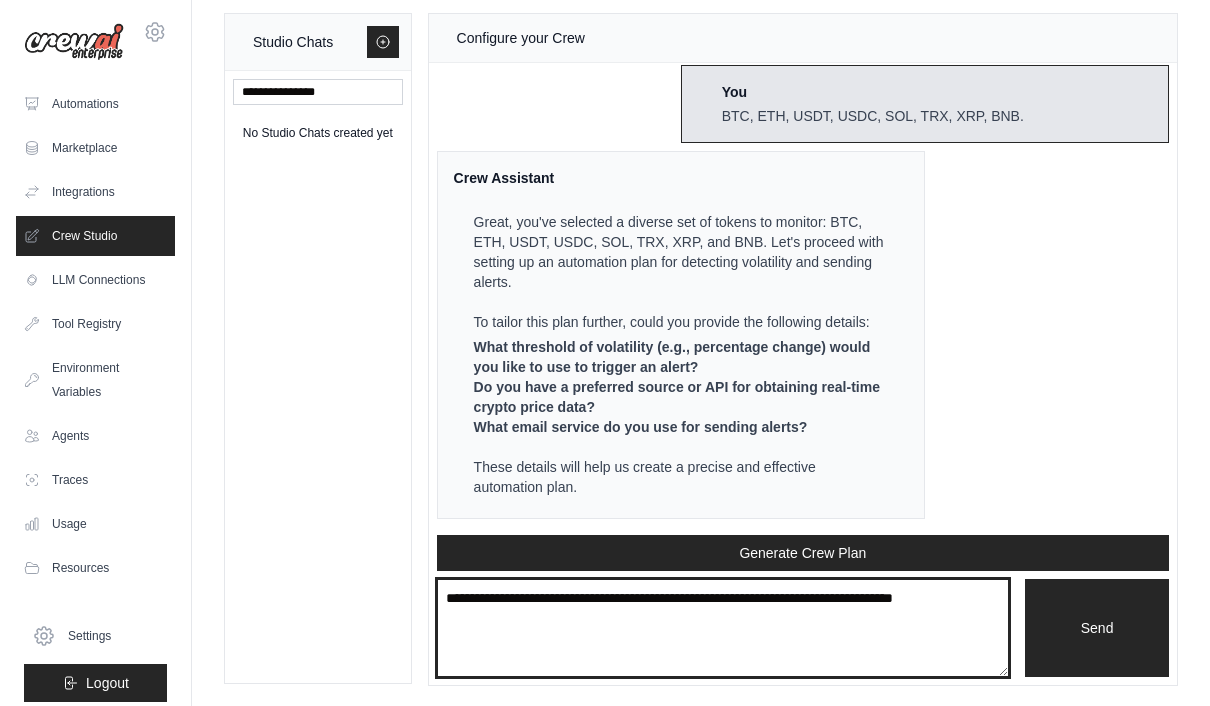 click at bounding box center (723, 628) 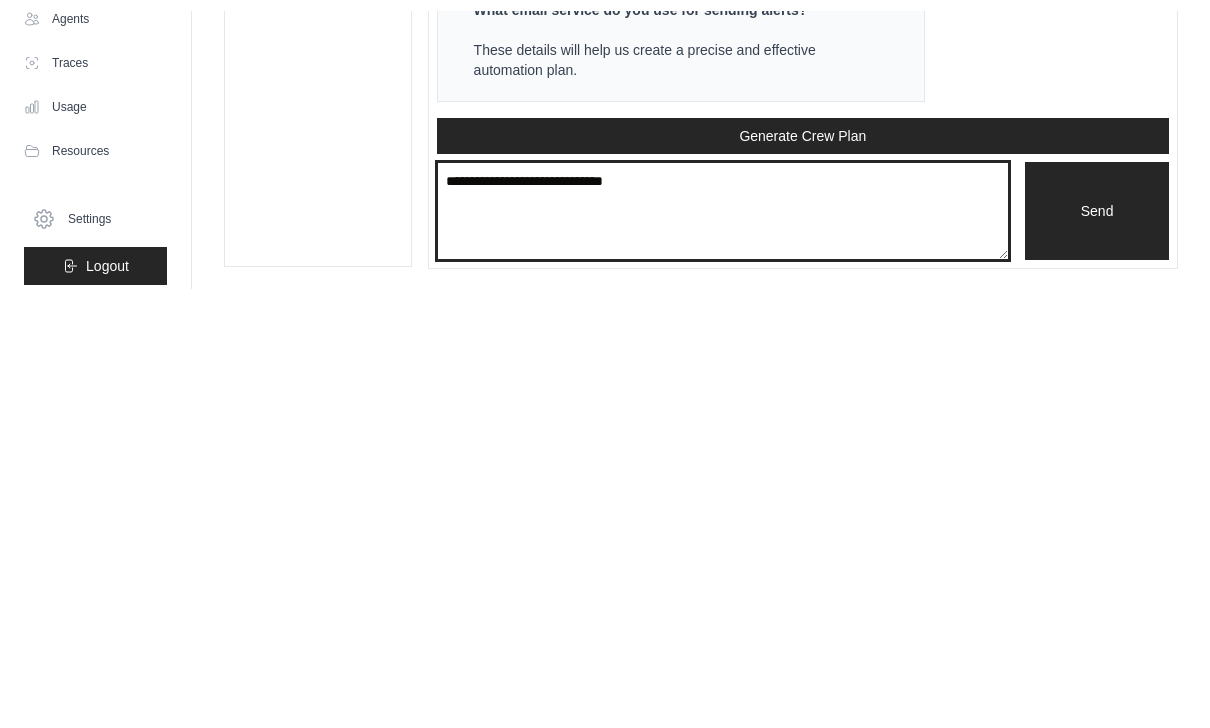 scroll, scrollTop: 49, scrollLeft: 0, axis: vertical 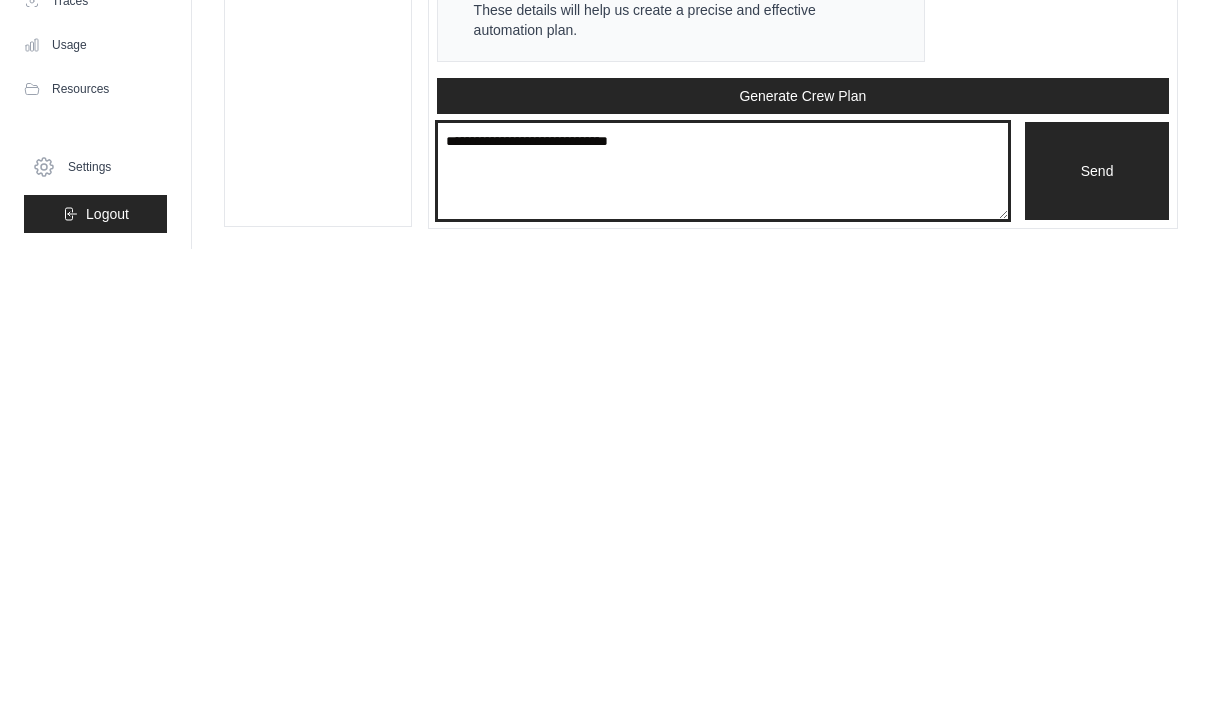 type on "**********" 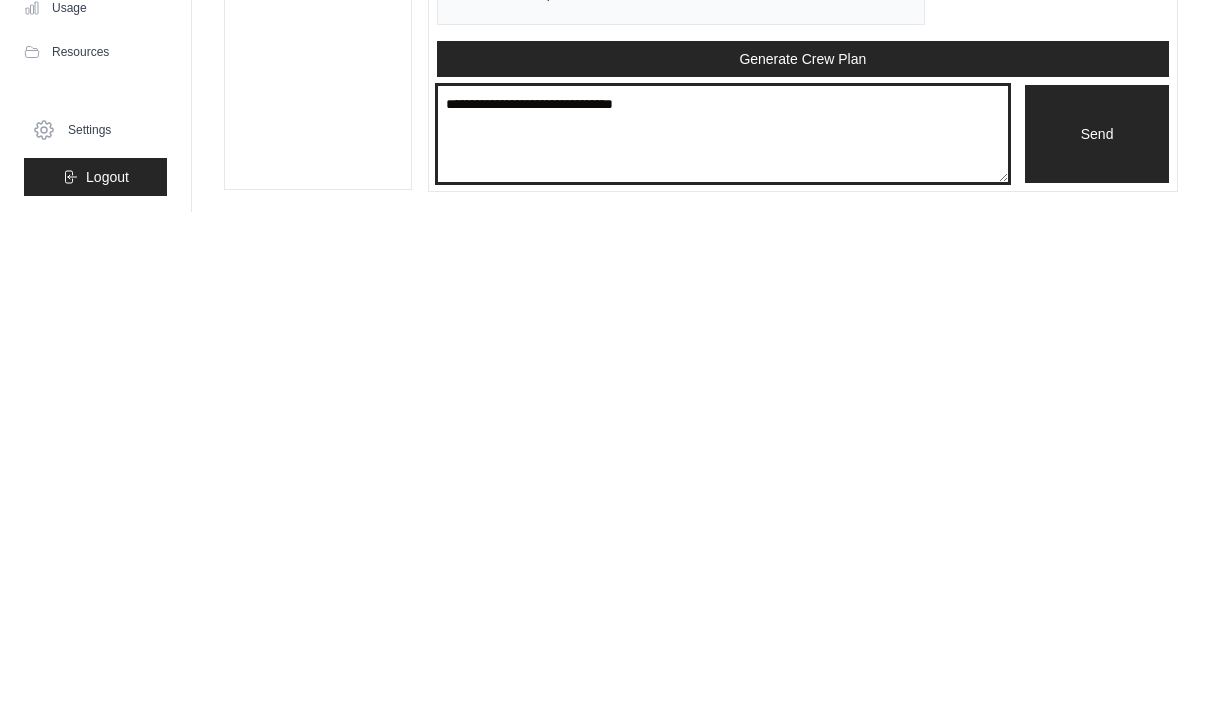 scroll, scrollTop: 71, scrollLeft: 0, axis: vertical 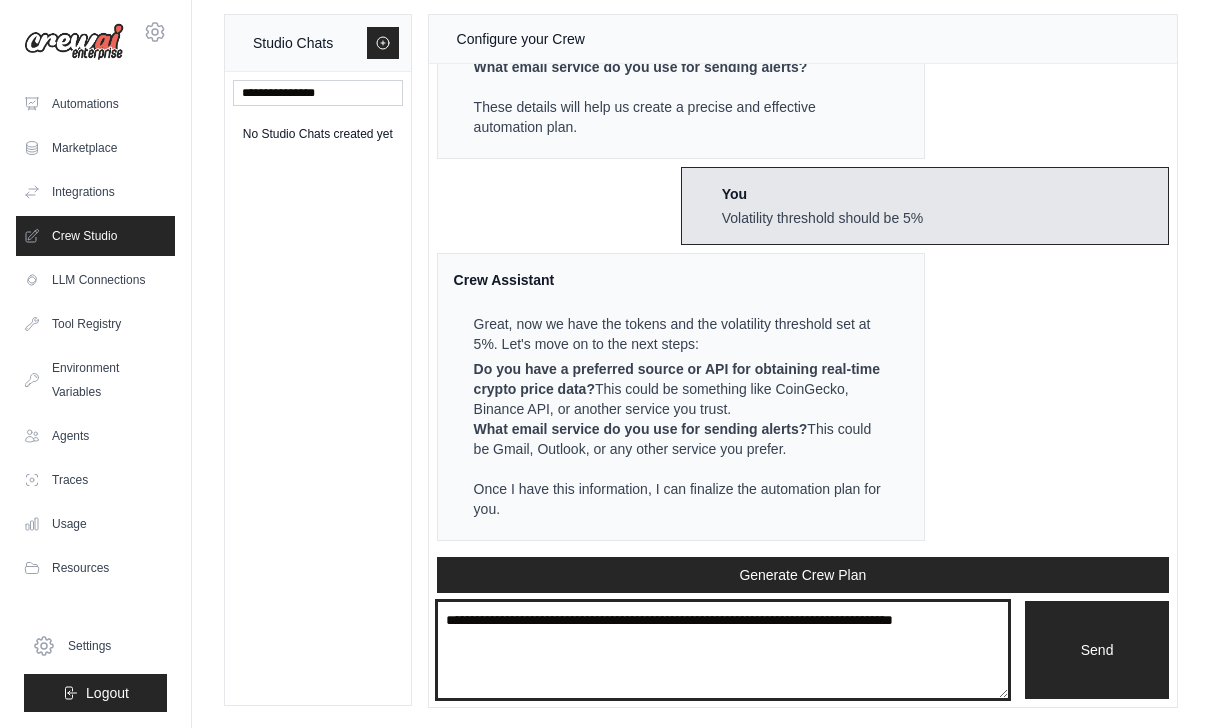 click at bounding box center [723, 650] 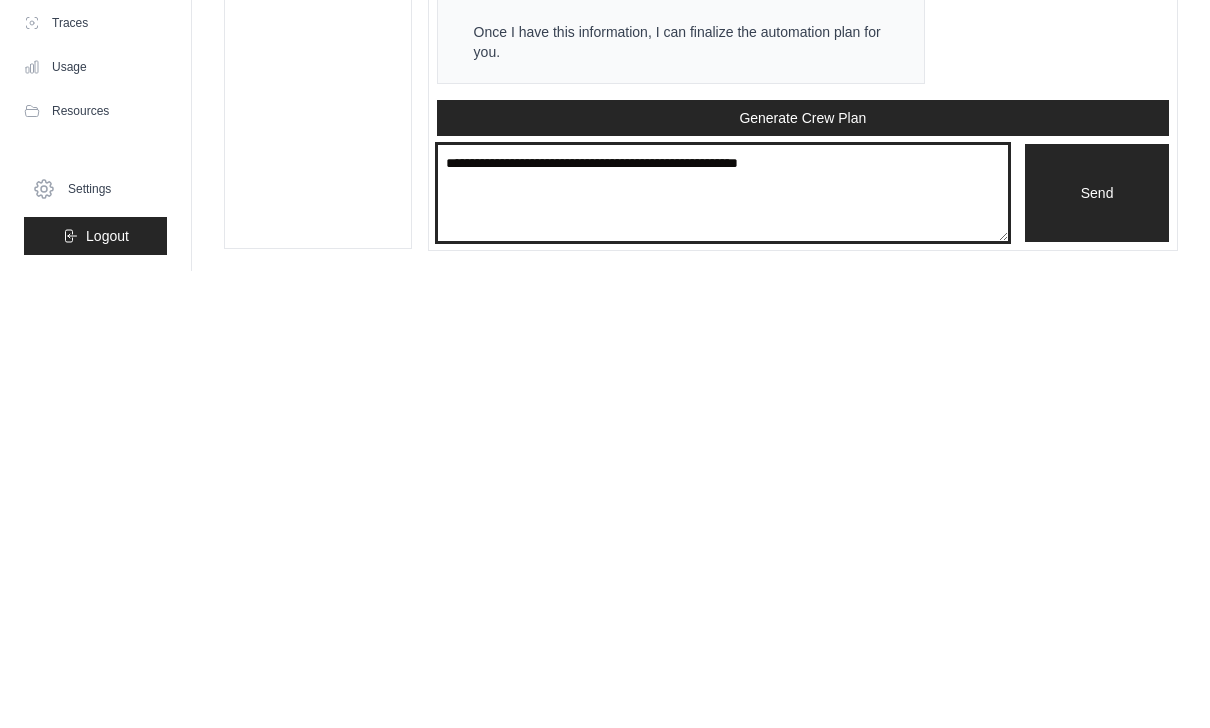 type on "**********" 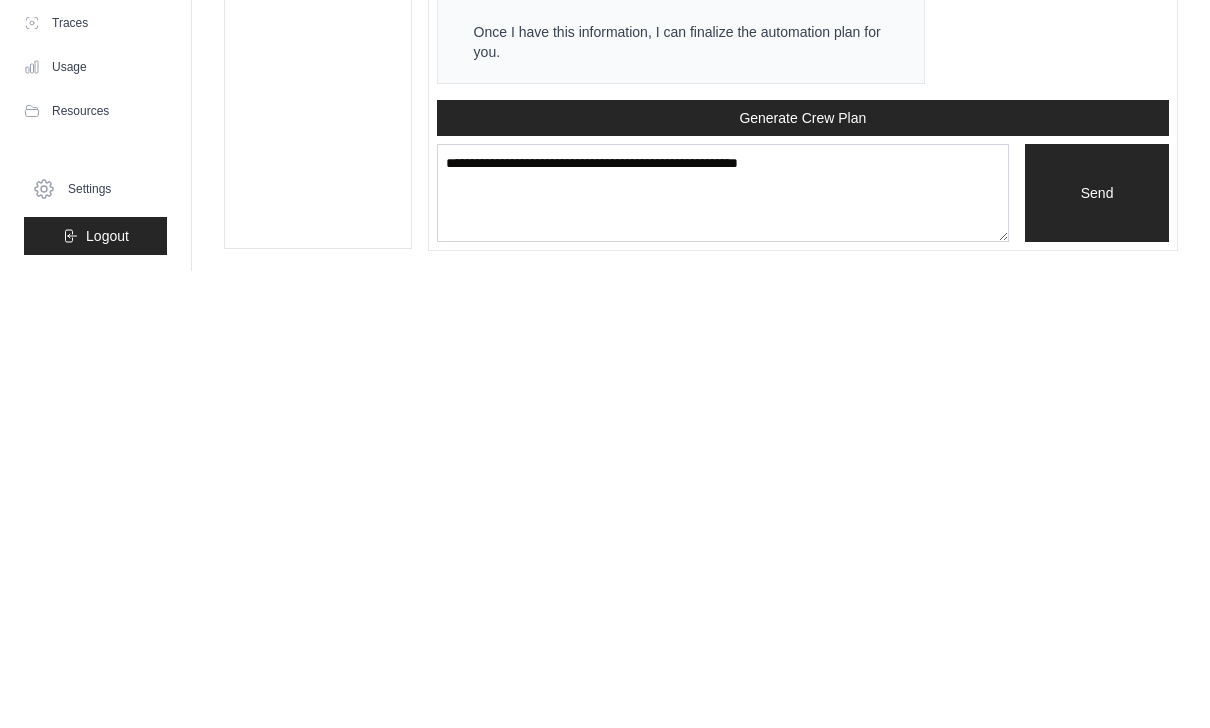 click on "Send" at bounding box center (1097, 650) 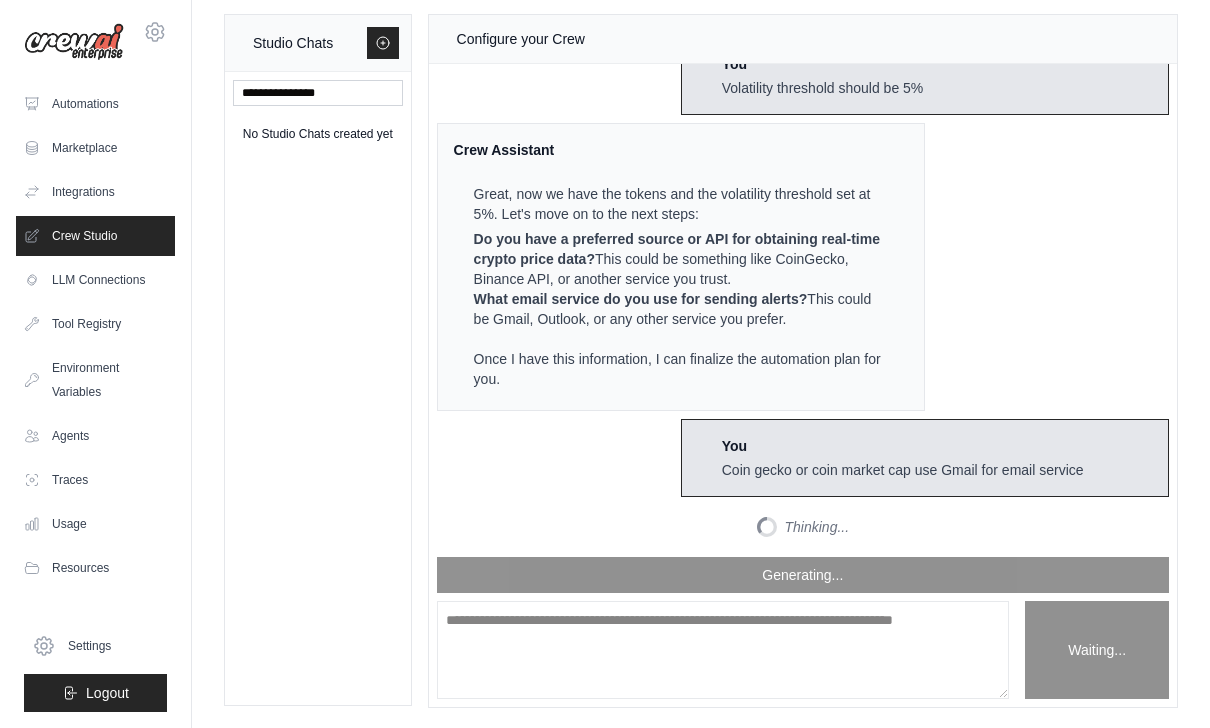 scroll, scrollTop: 2245, scrollLeft: 0, axis: vertical 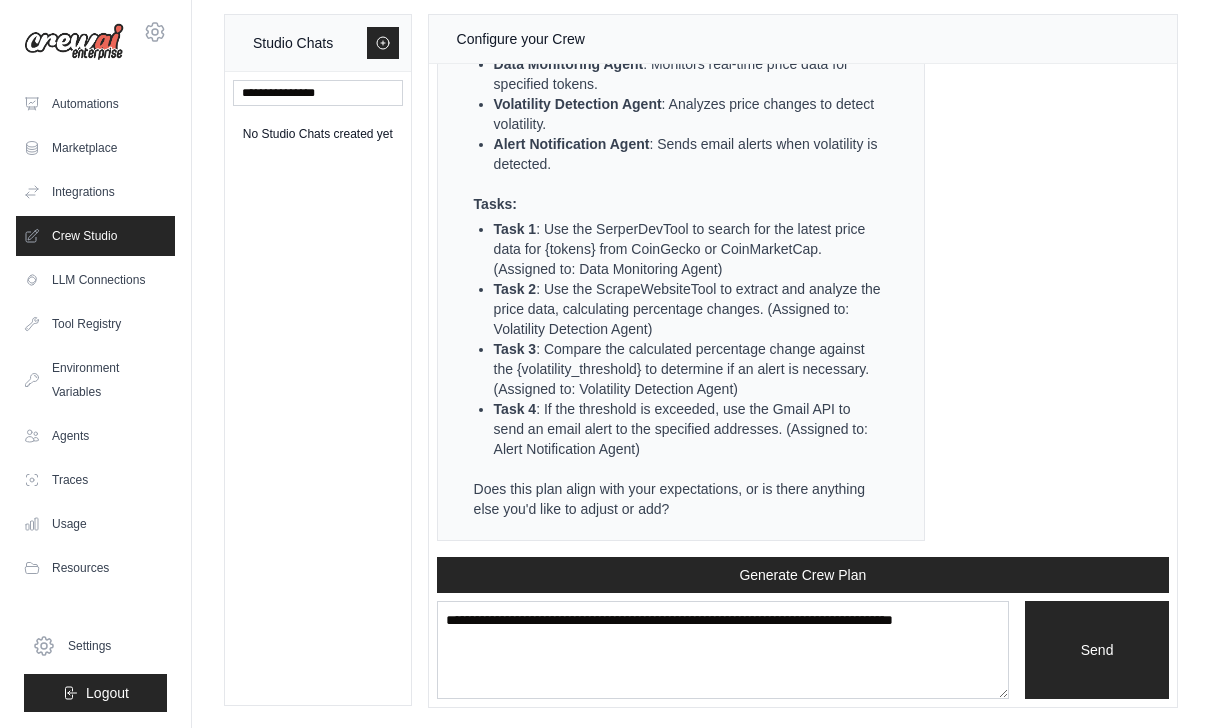 click on "Generate Crew Plan" at bounding box center (803, 575) 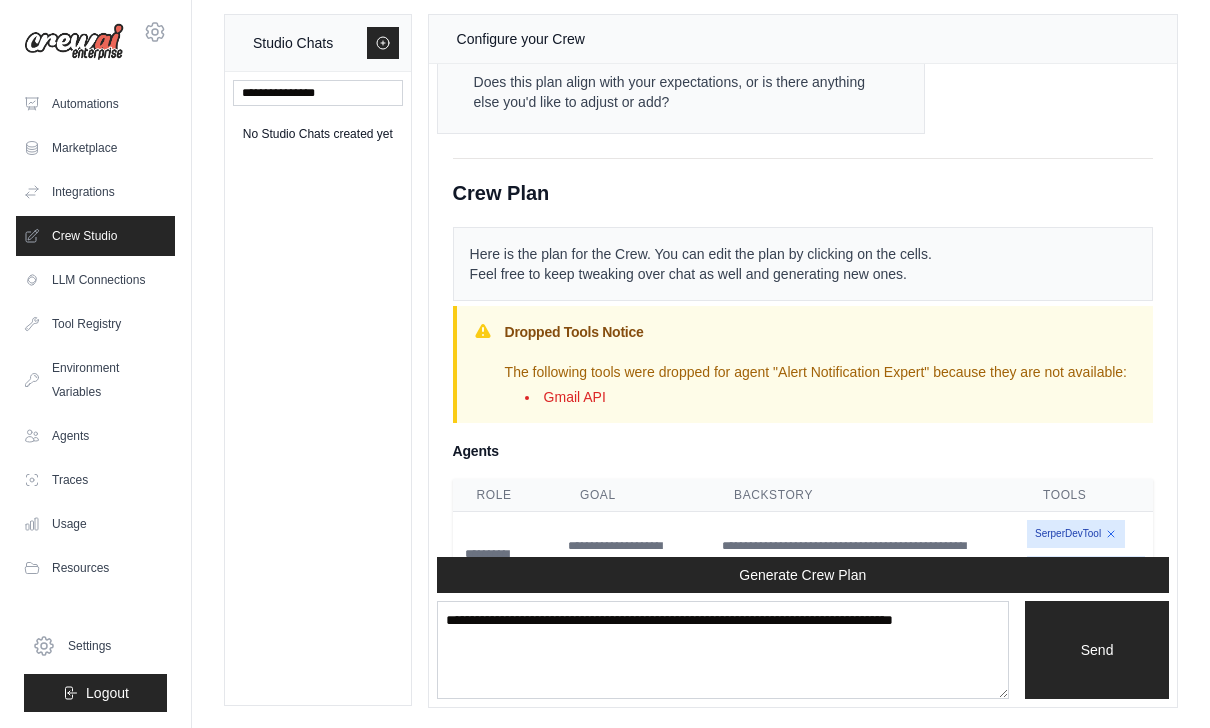 scroll, scrollTop: 2636, scrollLeft: 0, axis: vertical 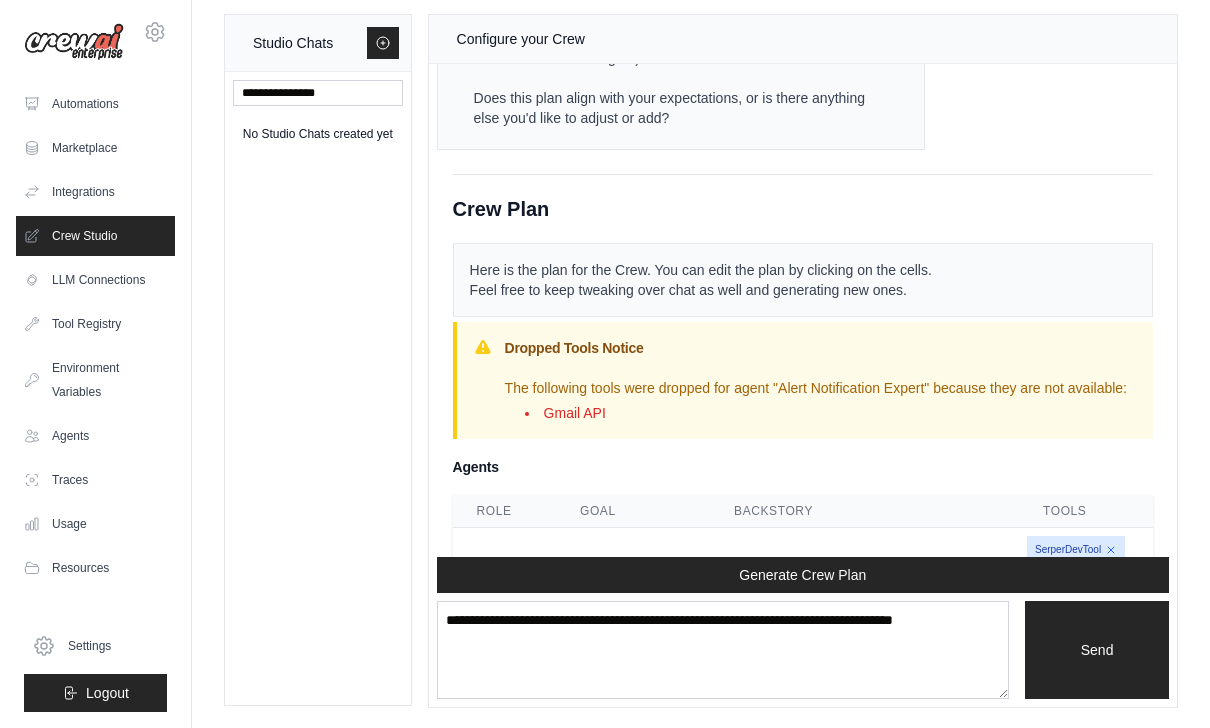 click on "Generate Crew Plan" at bounding box center (803, 575) 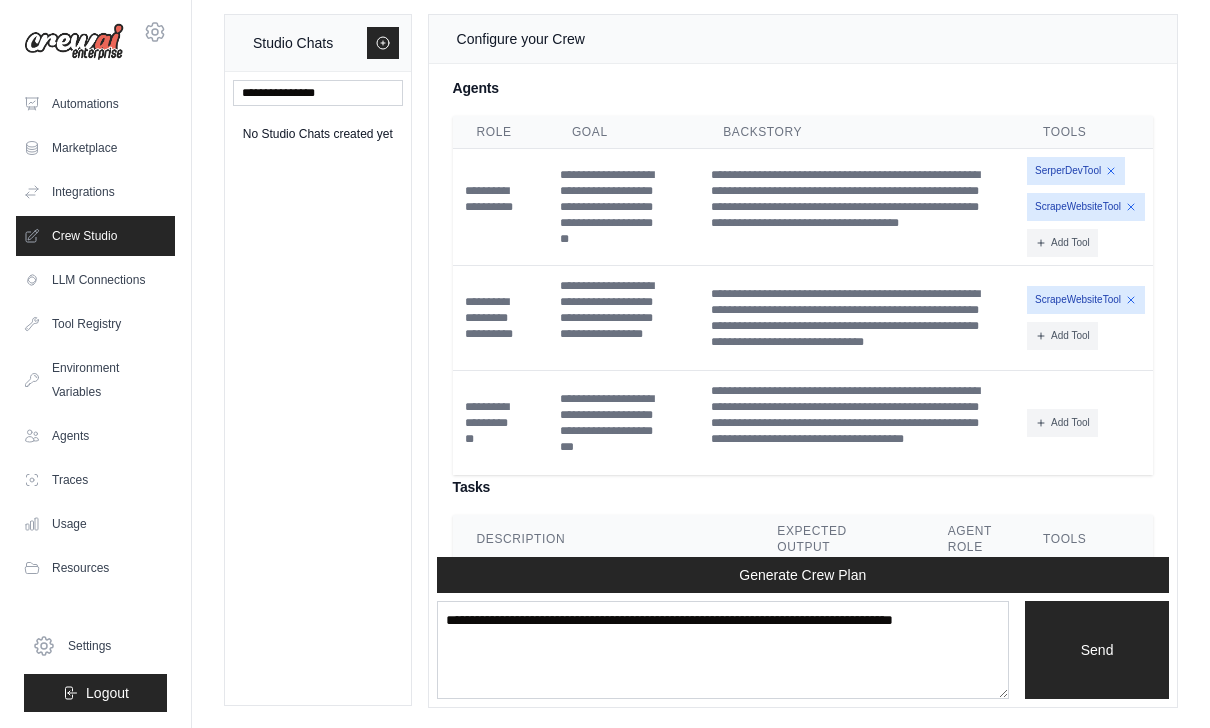 scroll, scrollTop: 4104, scrollLeft: 0, axis: vertical 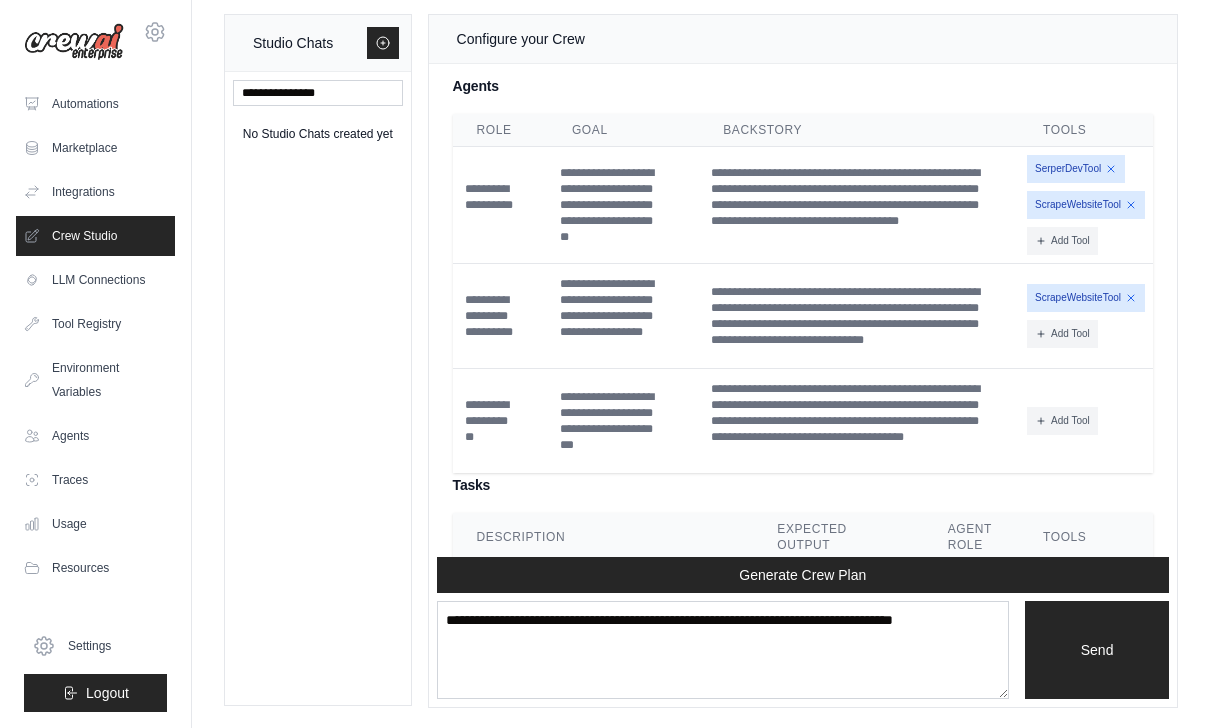click on "Add Tool" at bounding box center [1062, 421] 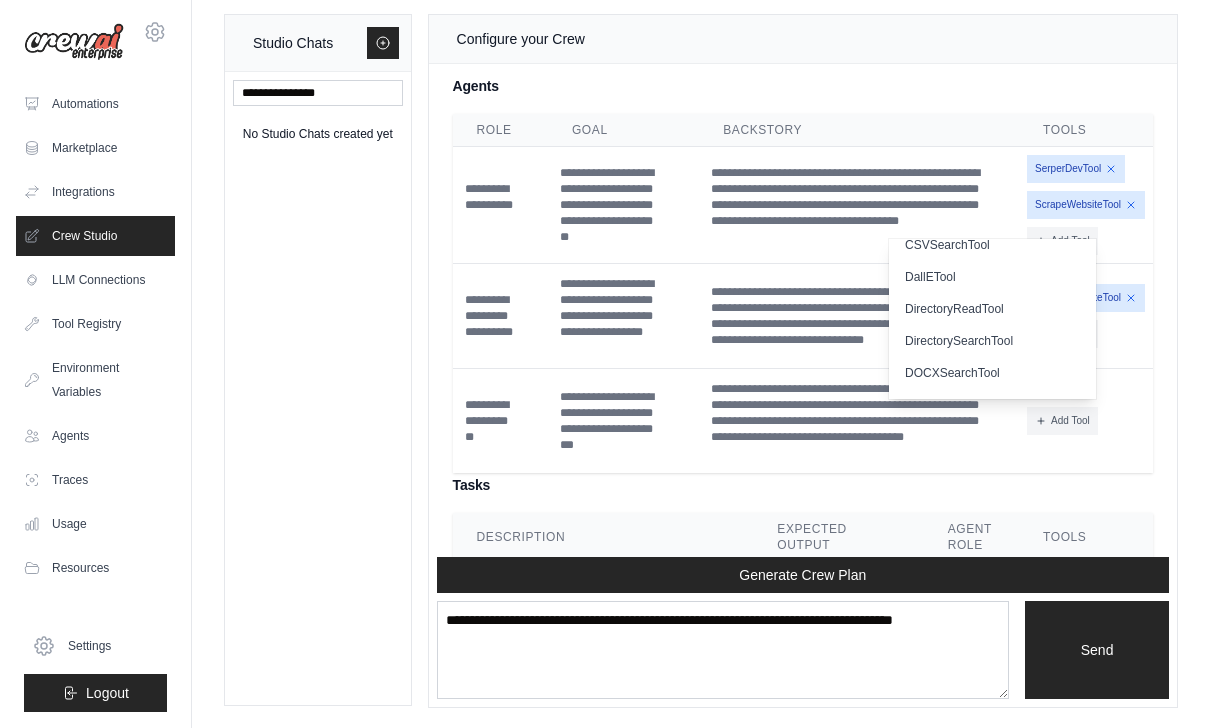 scroll, scrollTop: 89, scrollLeft: 0, axis: vertical 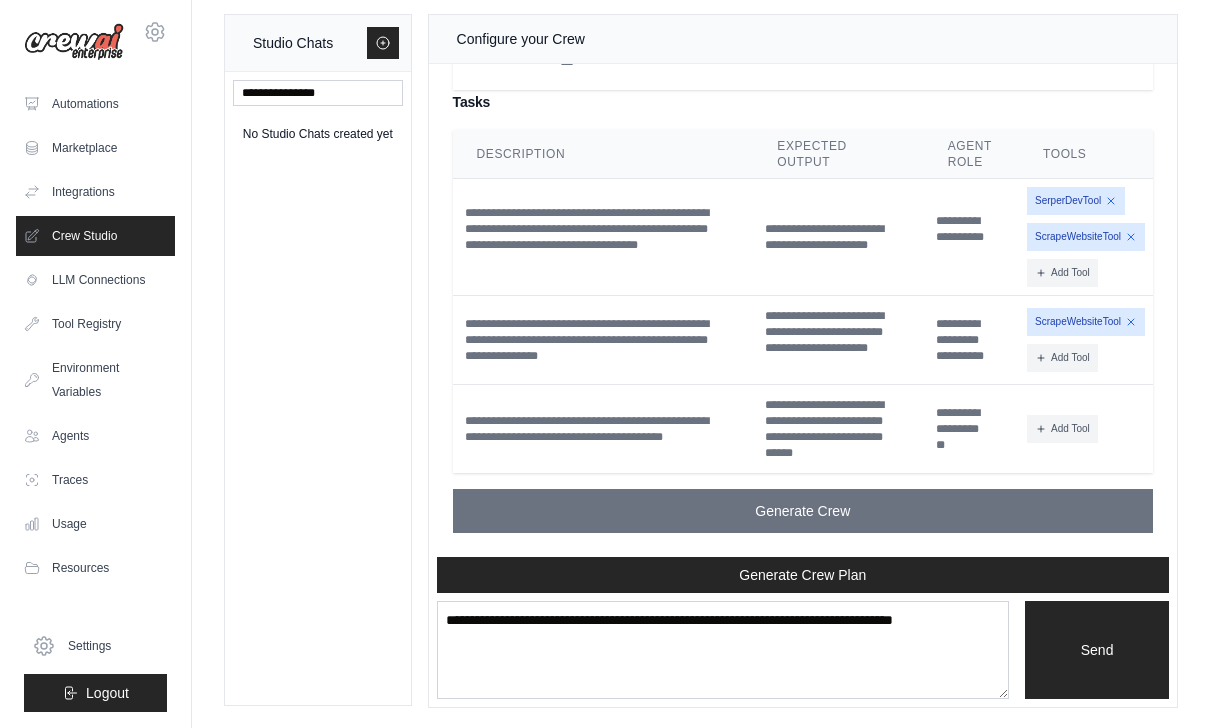 click on "Generate Crew" at bounding box center (803, 511) 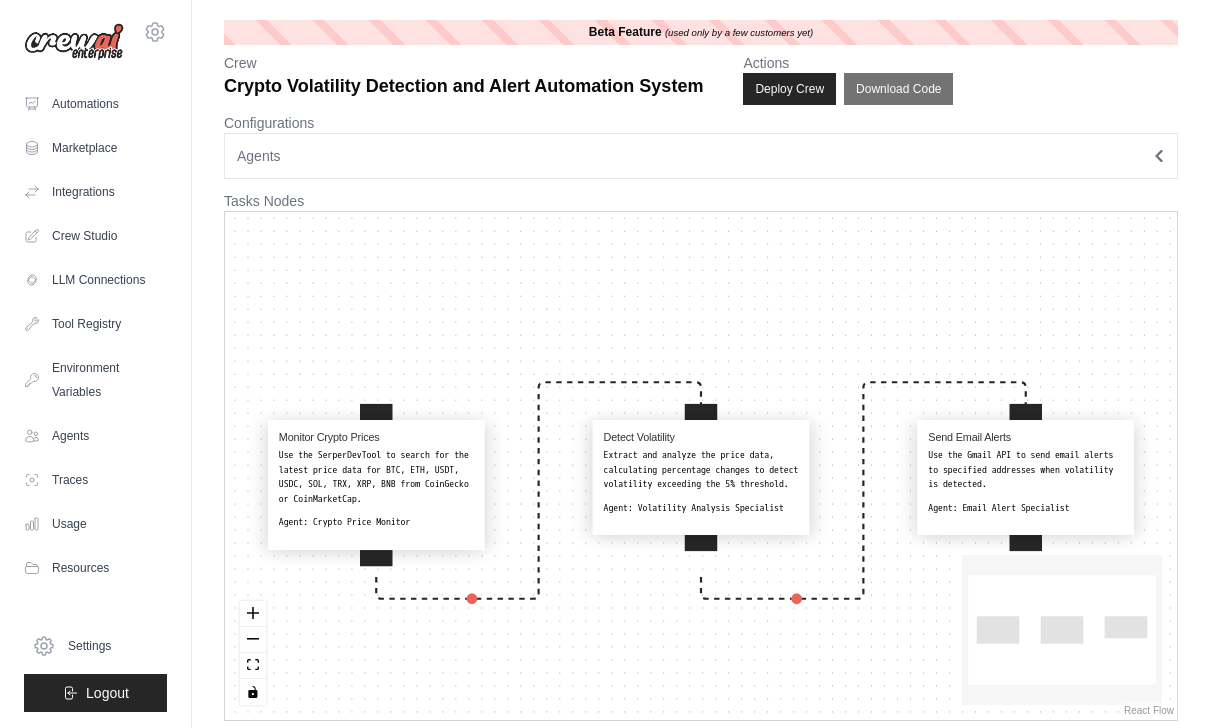 scroll, scrollTop: 0, scrollLeft: 0, axis: both 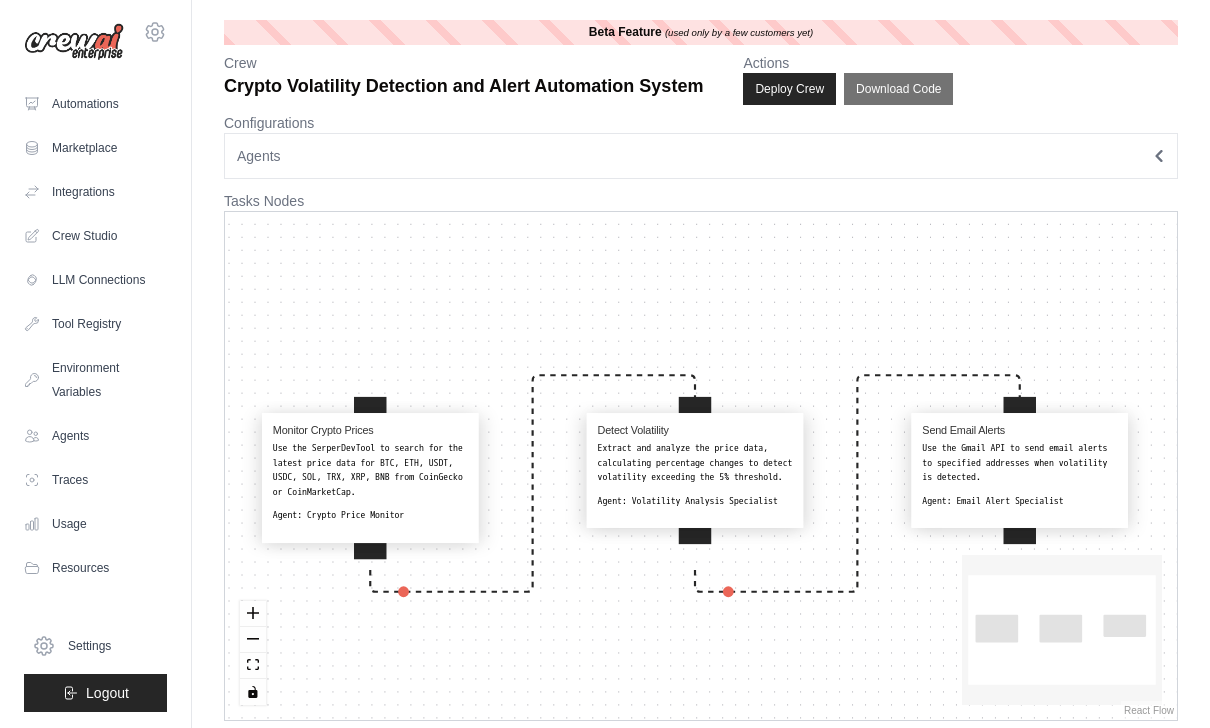 click on "Agents" at bounding box center (701, 156) 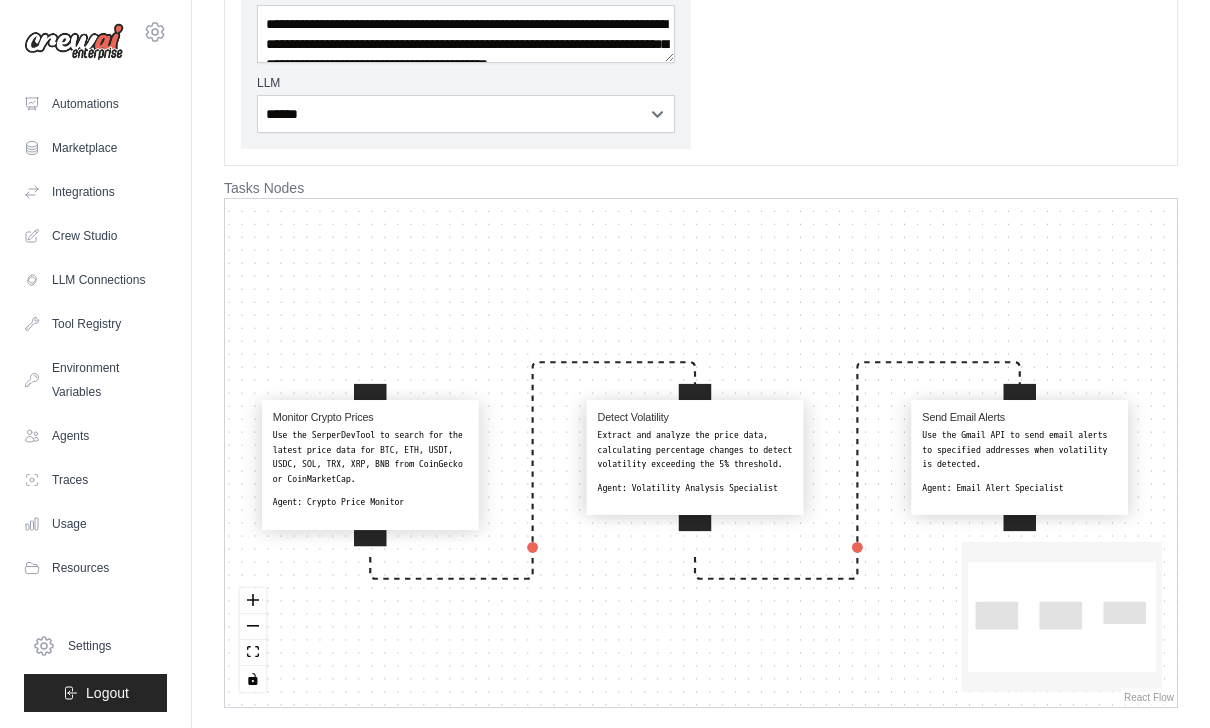 scroll, scrollTop: 851, scrollLeft: 0, axis: vertical 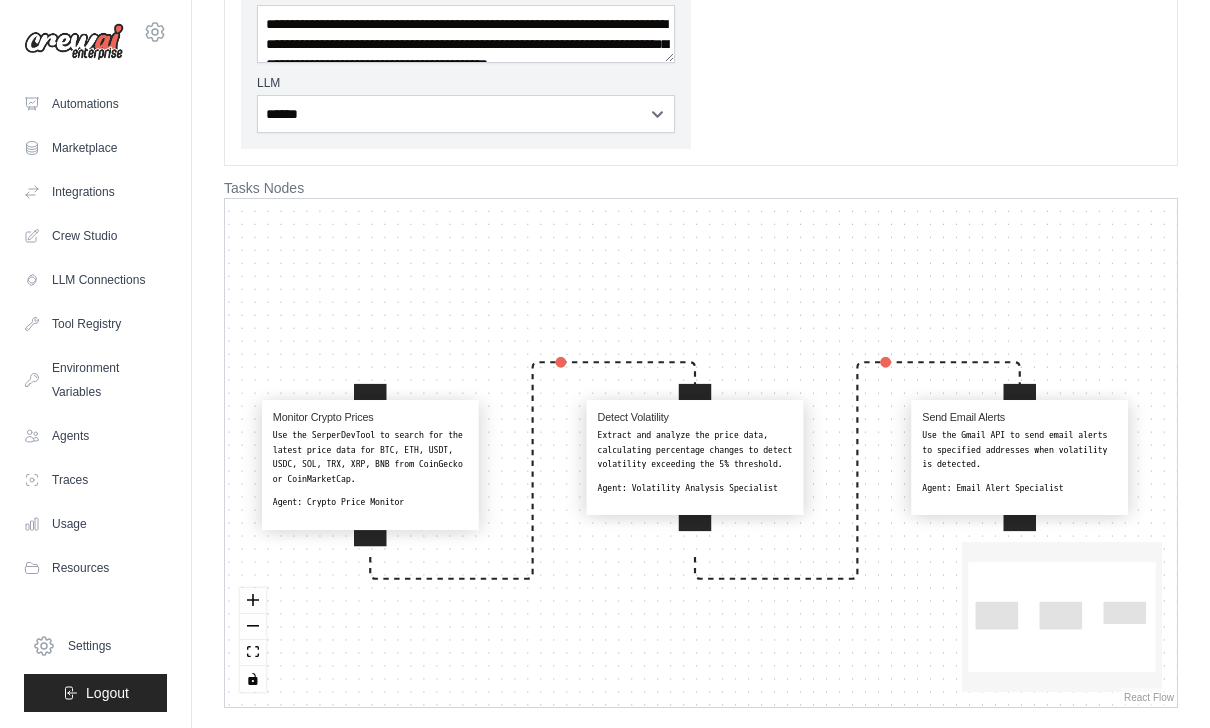 click at bounding box center [1020, 515] 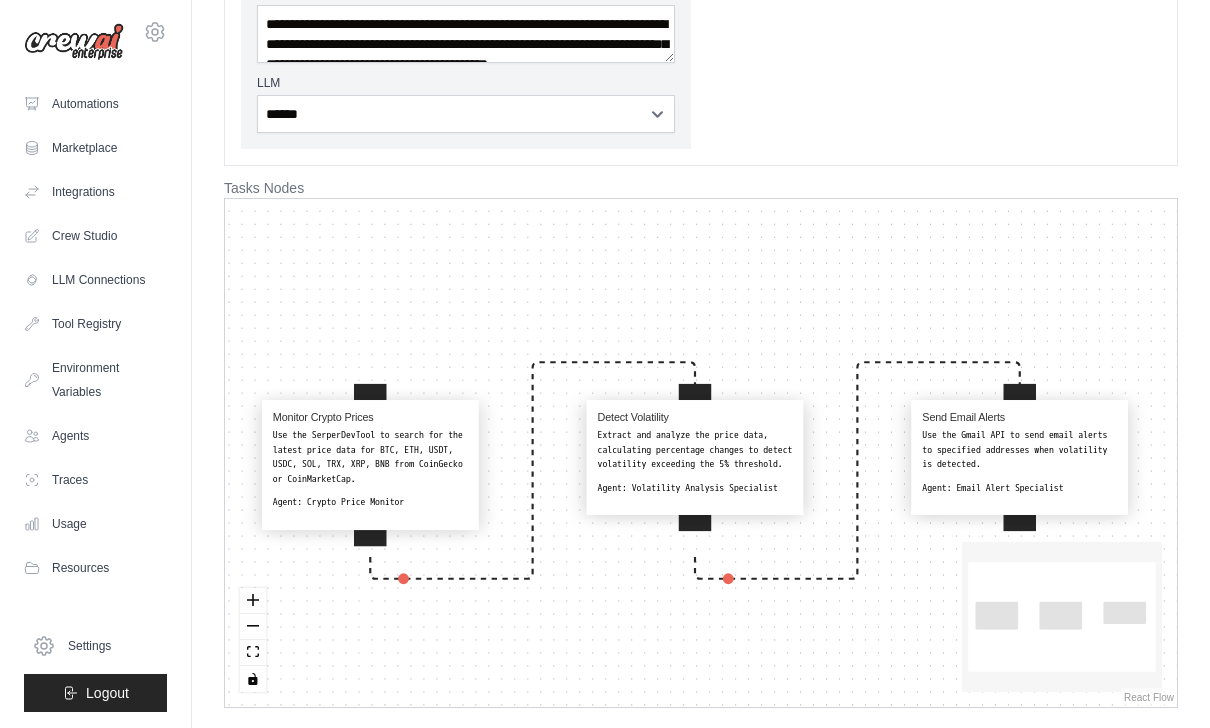 select on "**********" 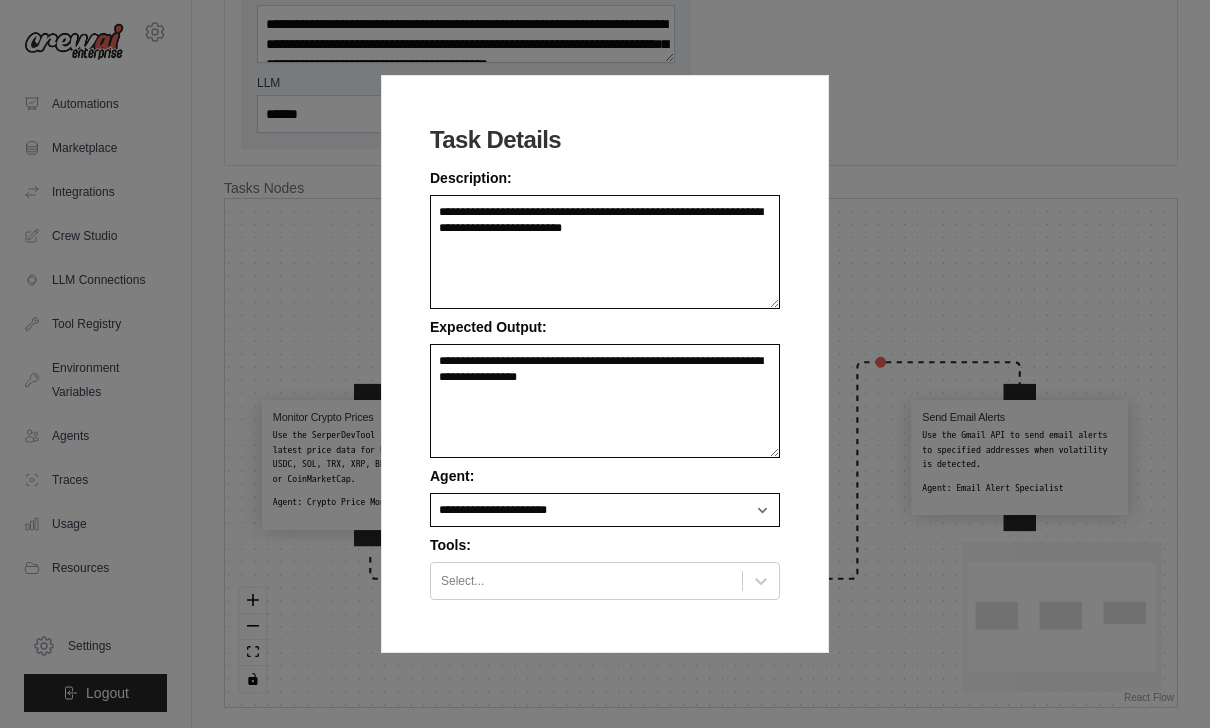 click on "**********" at bounding box center (605, 364) 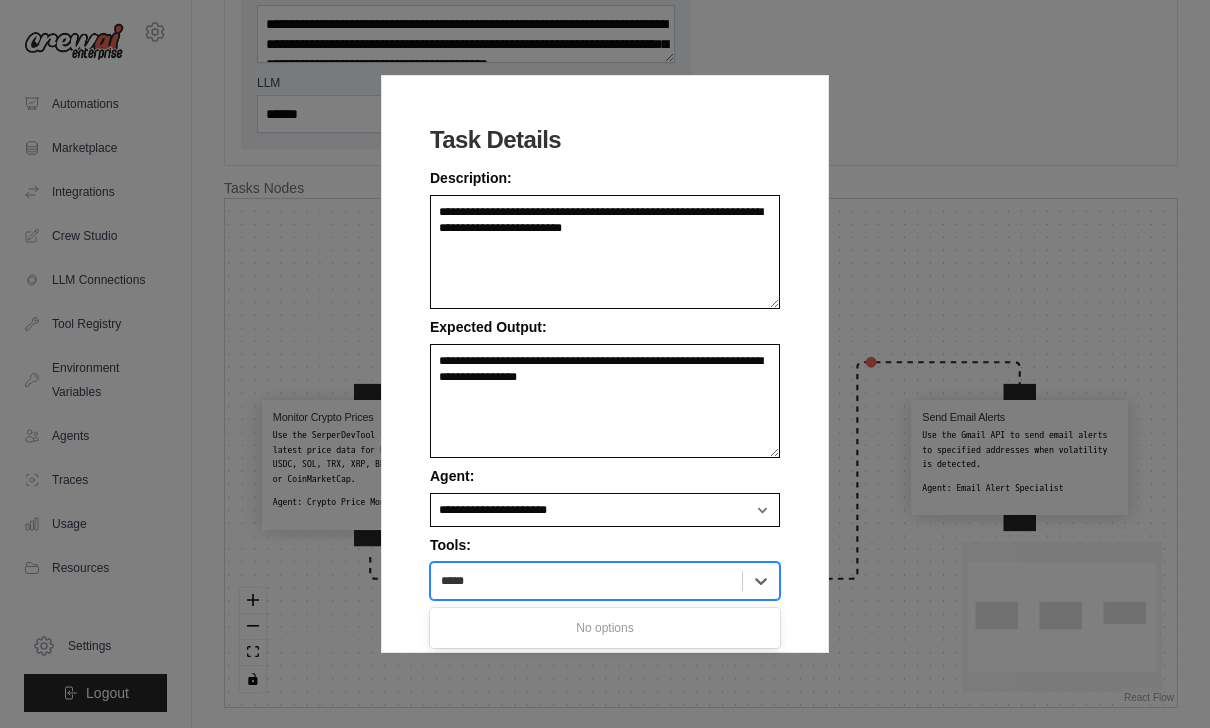 type on "*****" 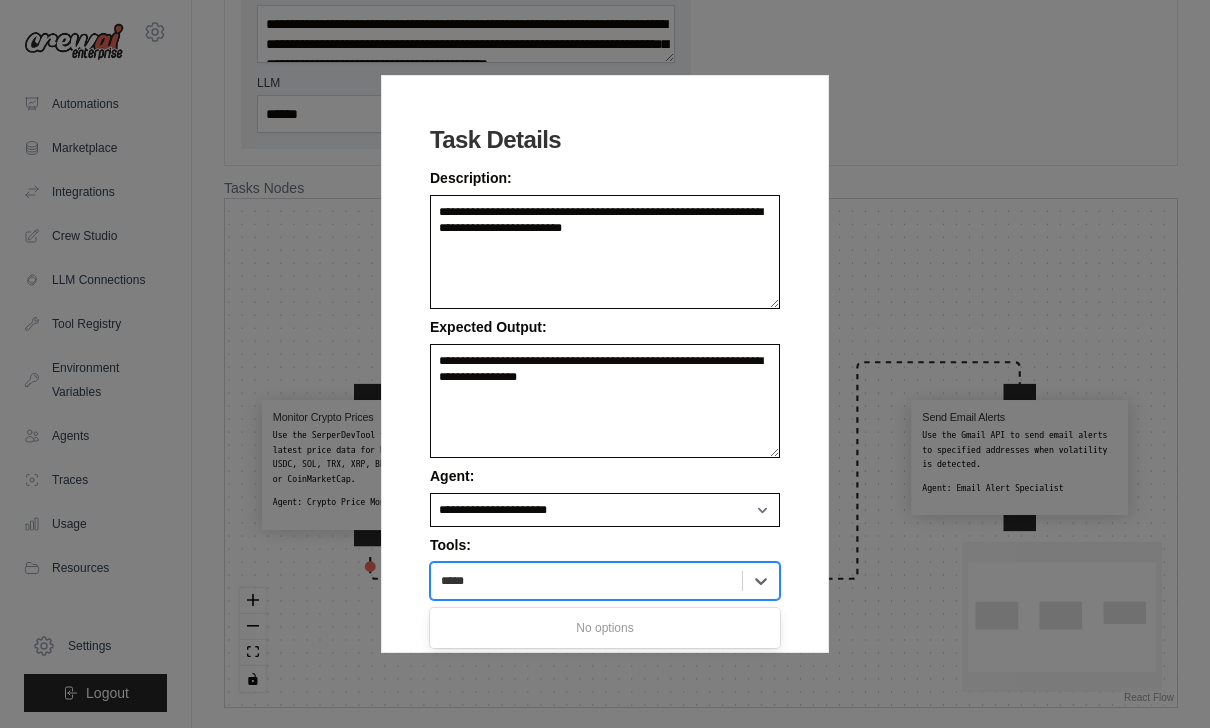 type 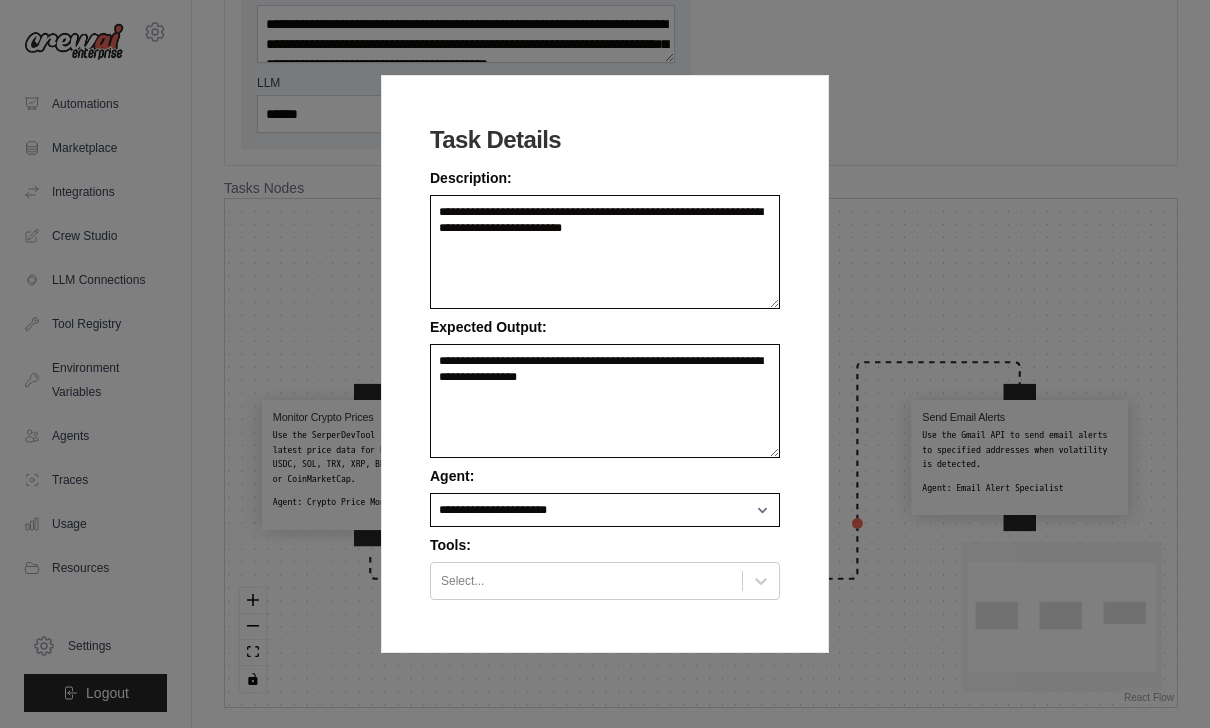 click on "**********" at bounding box center [605, 364] 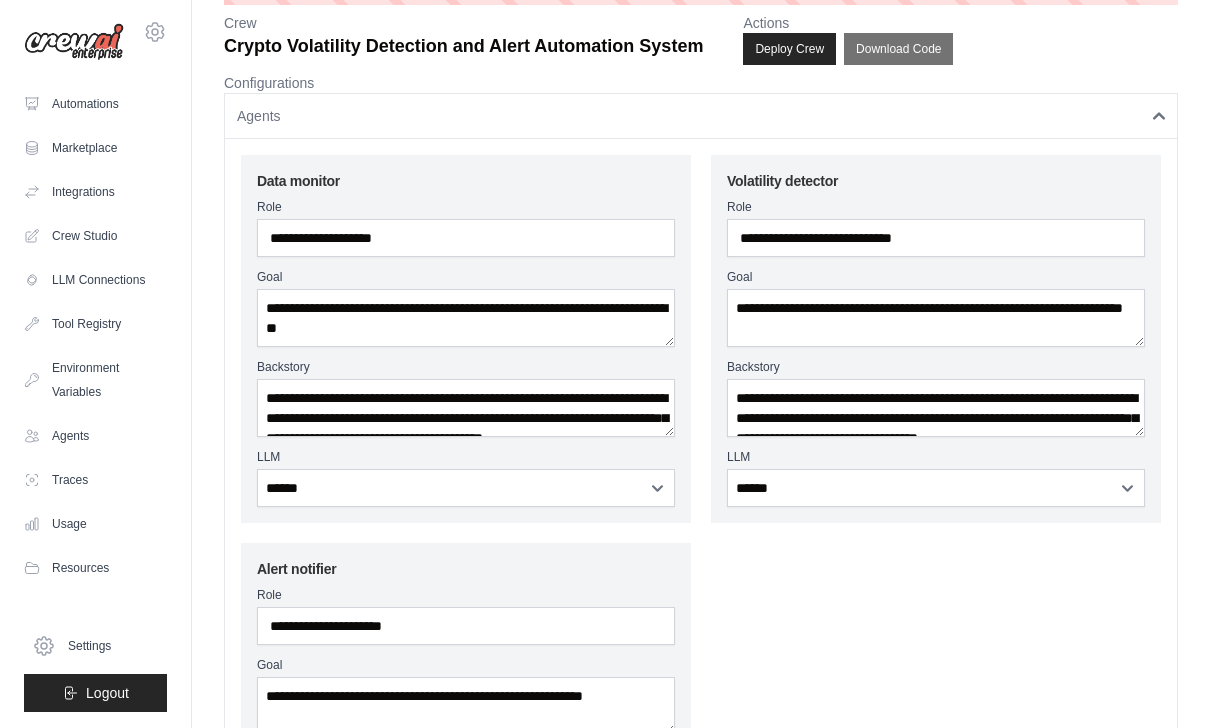scroll, scrollTop: 0, scrollLeft: 0, axis: both 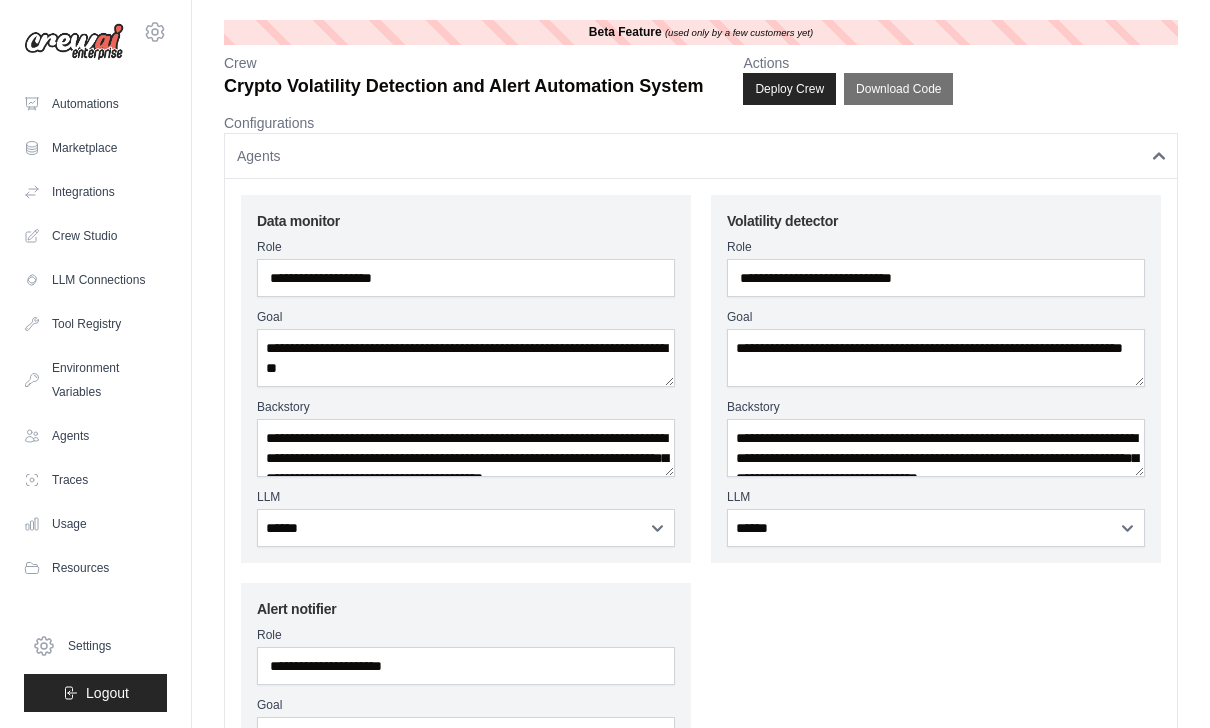 click 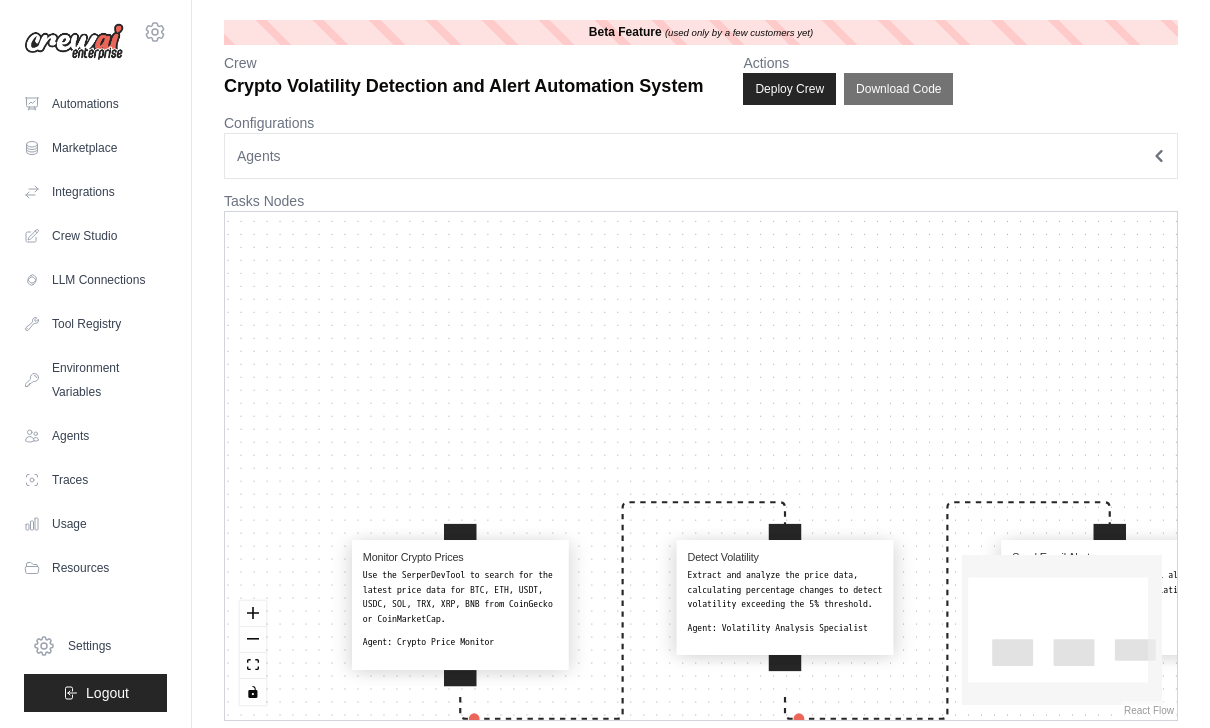 click on "Deploy Crew" at bounding box center [789, 89] 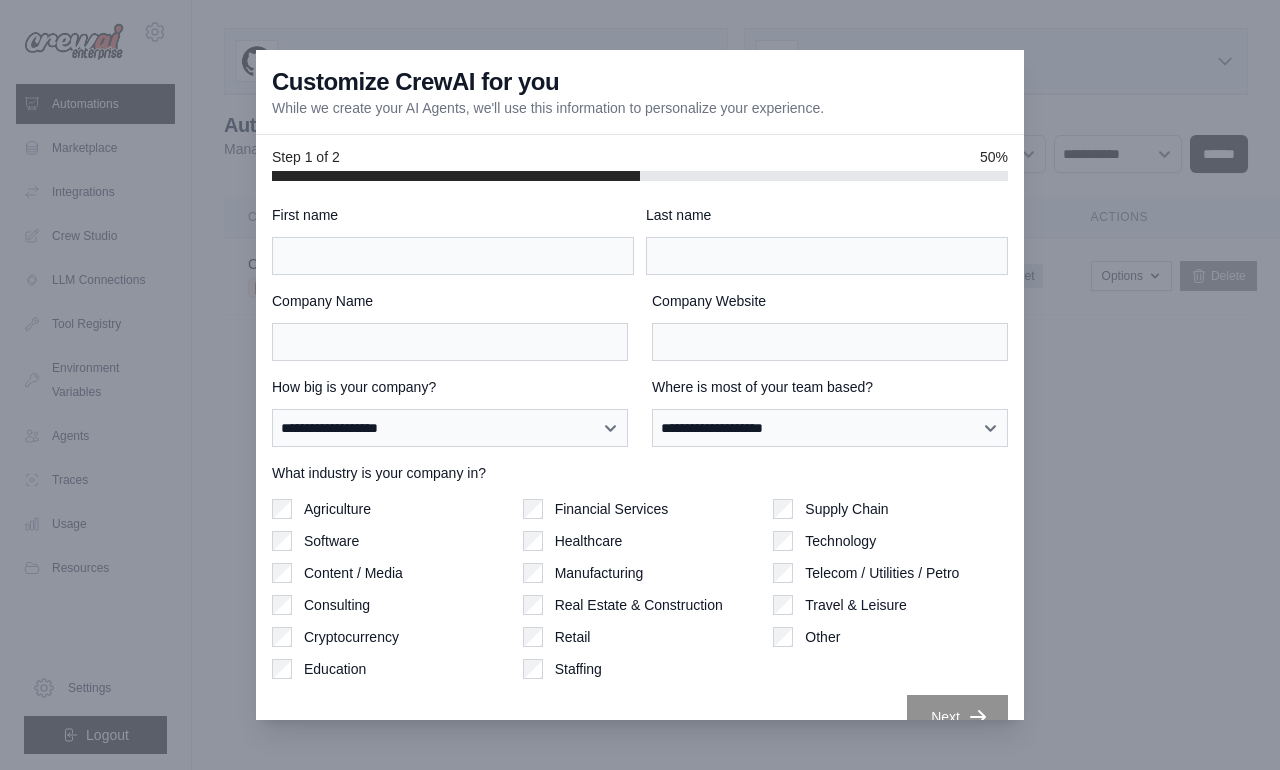 scroll, scrollTop: 74, scrollLeft: 0, axis: vertical 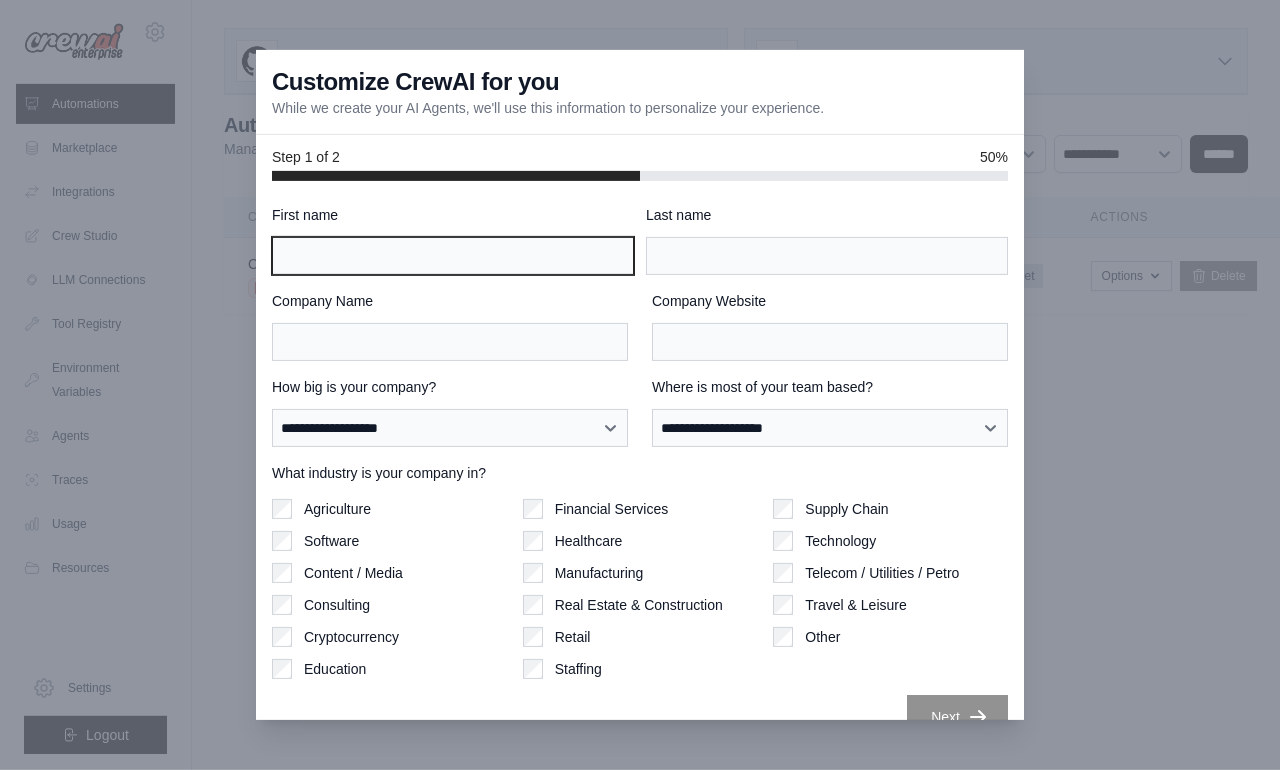 click on "First name" at bounding box center [453, 256] 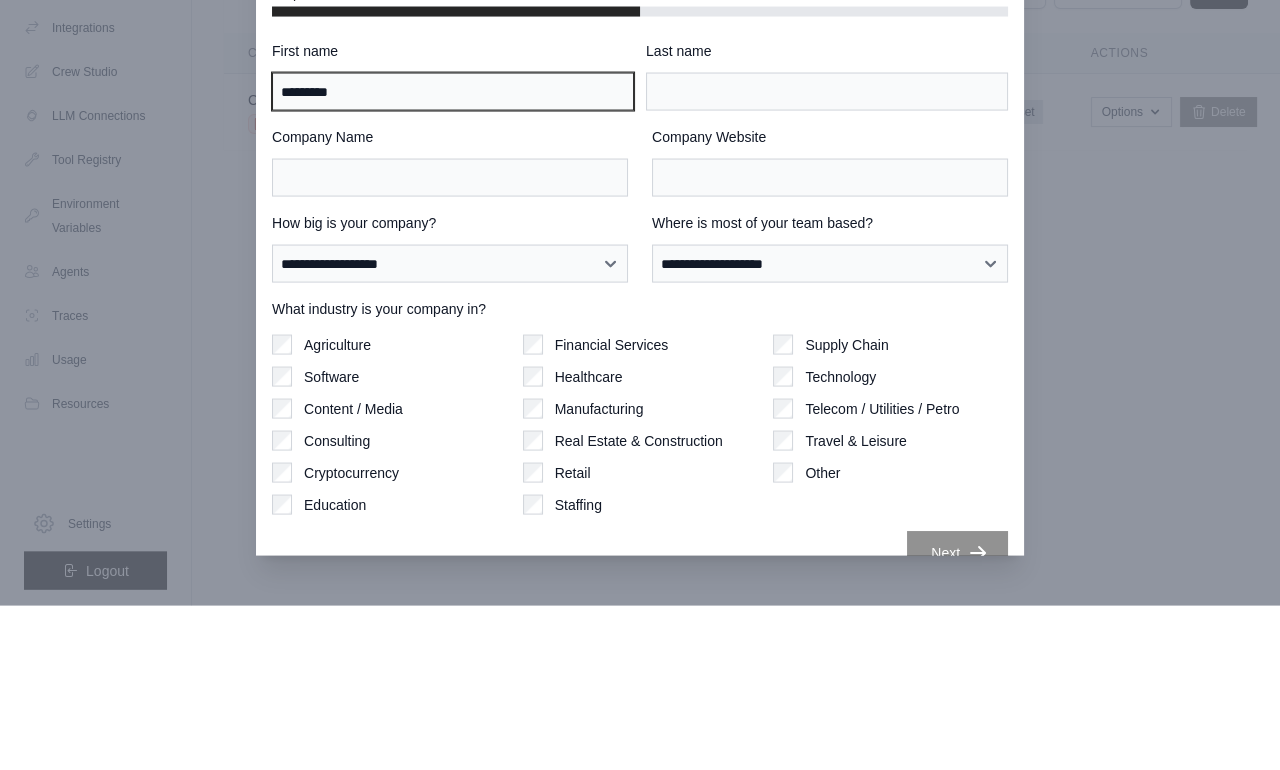 type on "*********" 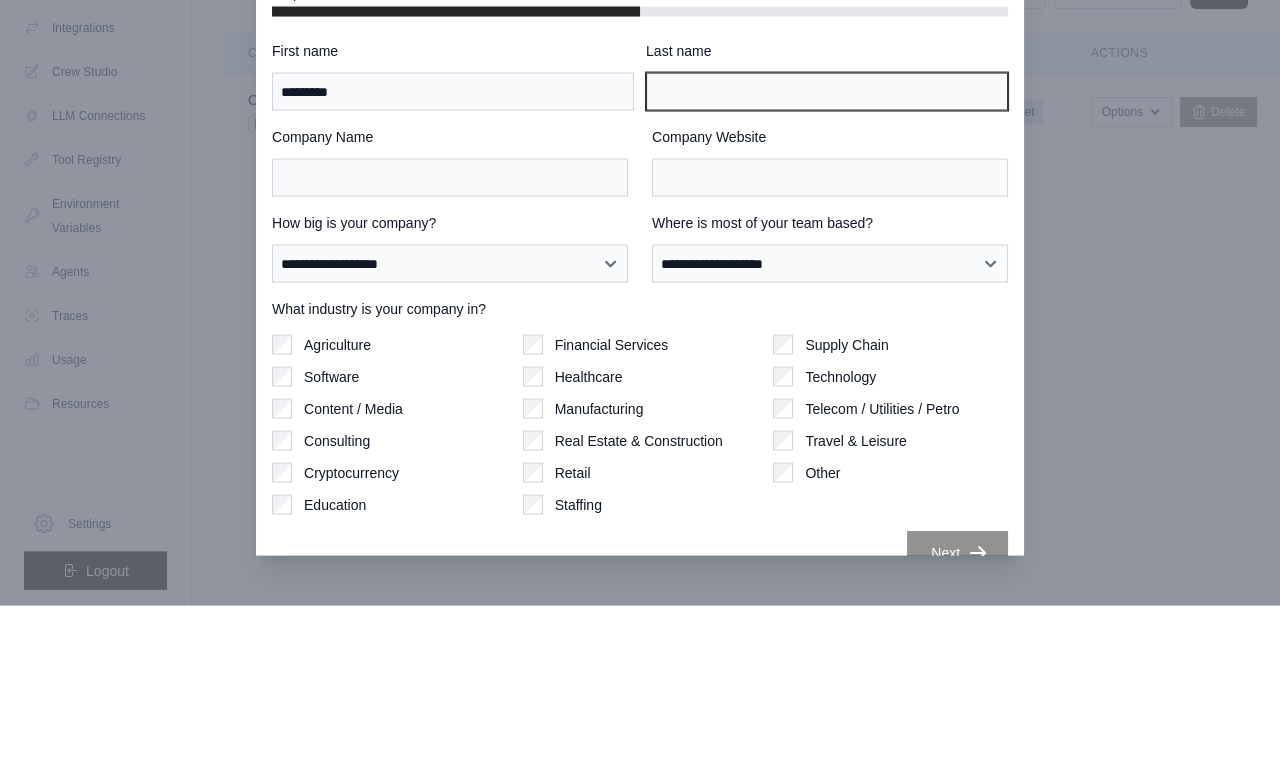 click on "Last name" at bounding box center (827, 256) 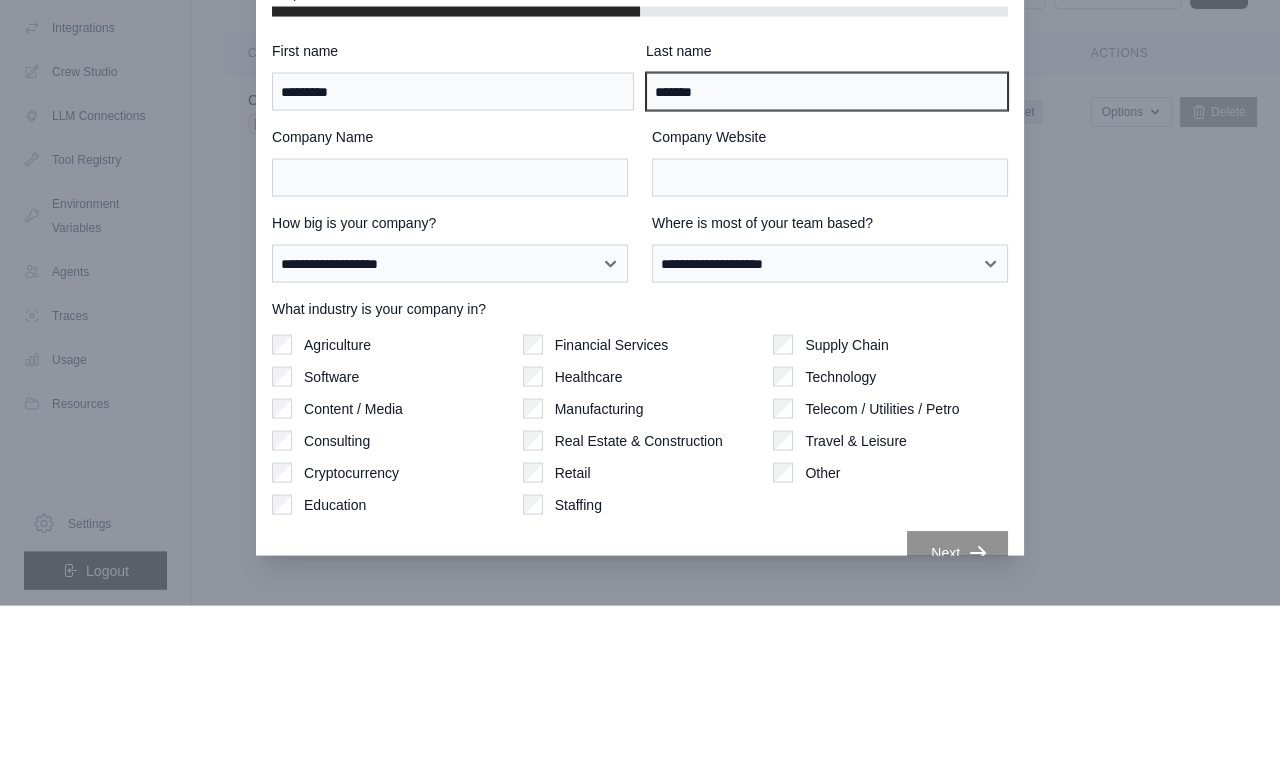 type on "*******" 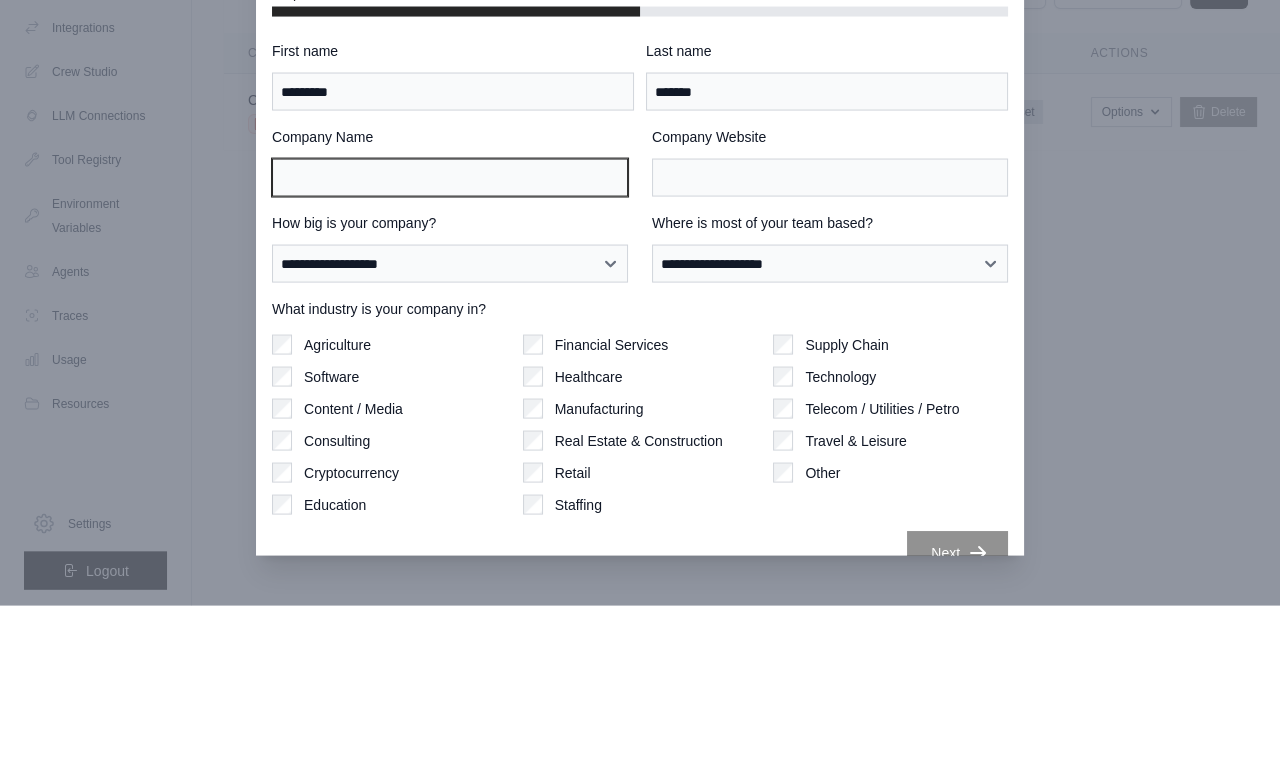 click on "Company Name" at bounding box center [450, 342] 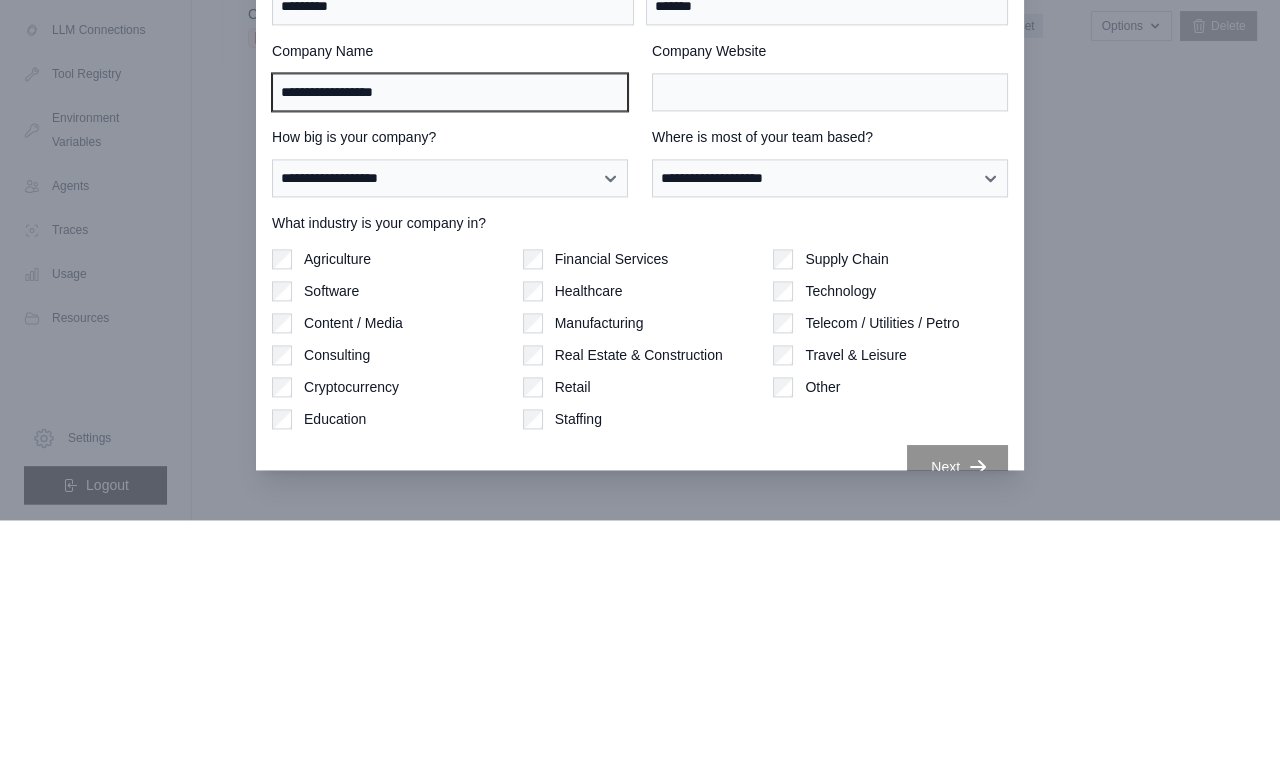 type on "**********" 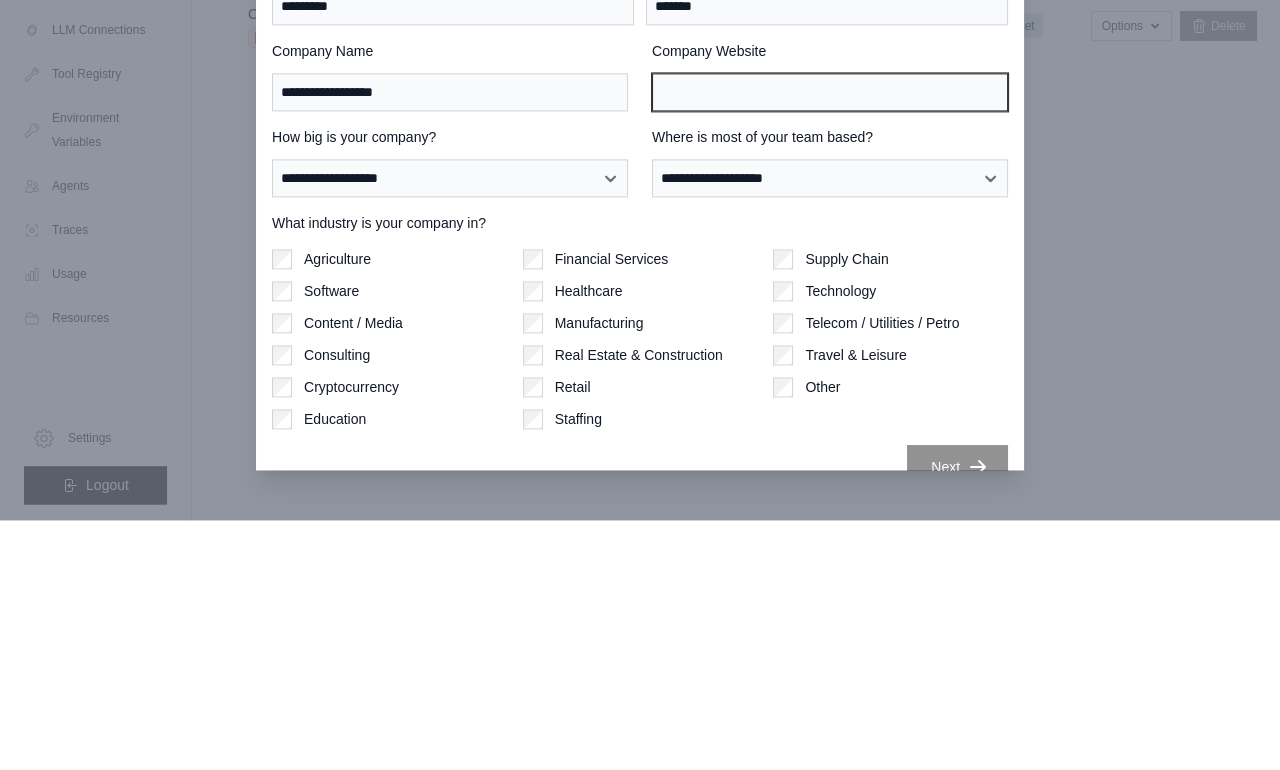 click on "Company Website" at bounding box center (830, 342) 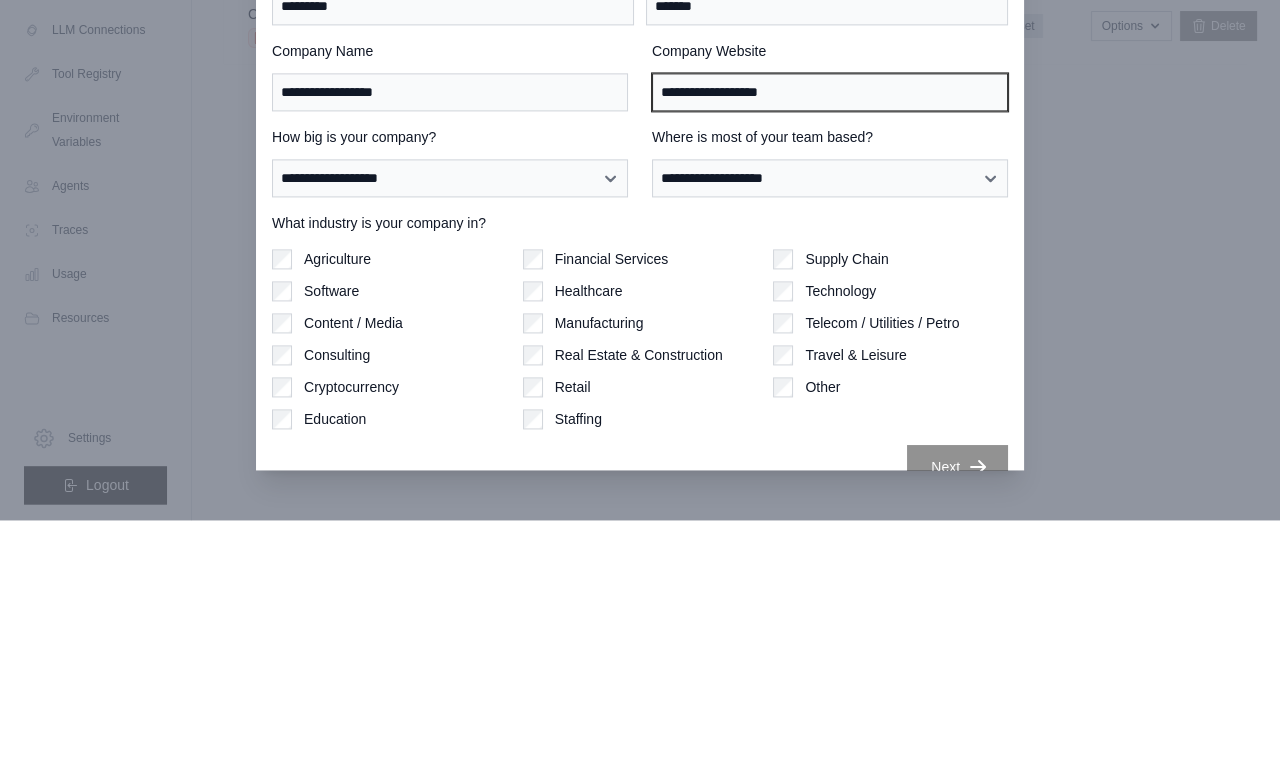 type on "**********" 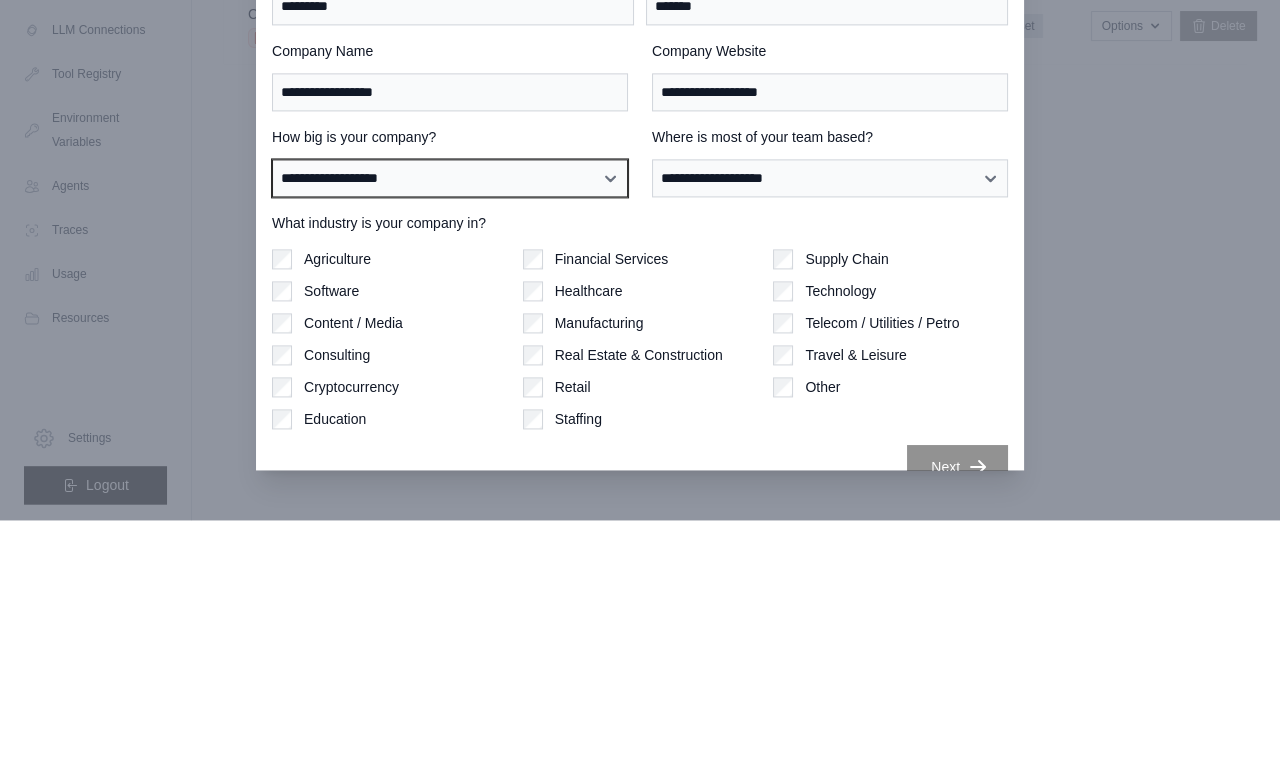click on "**********" at bounding box center [450, 428] 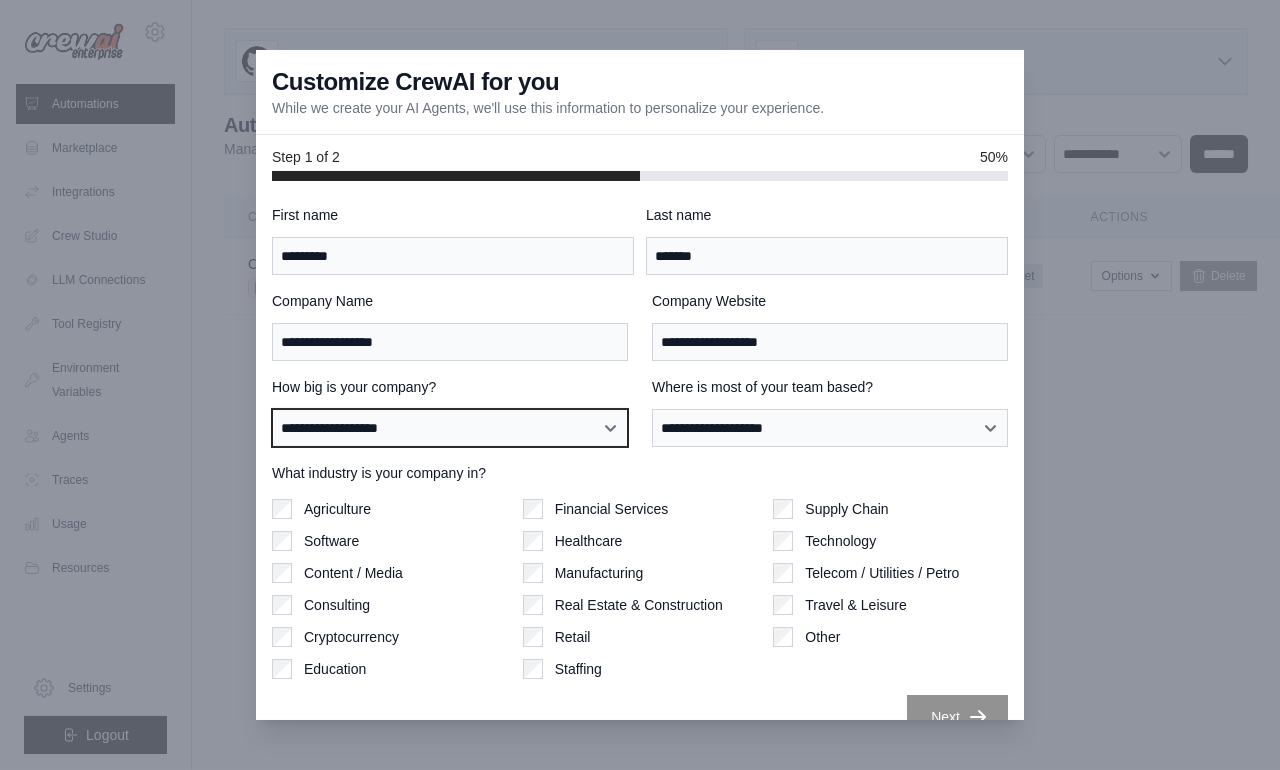 select on "**********" 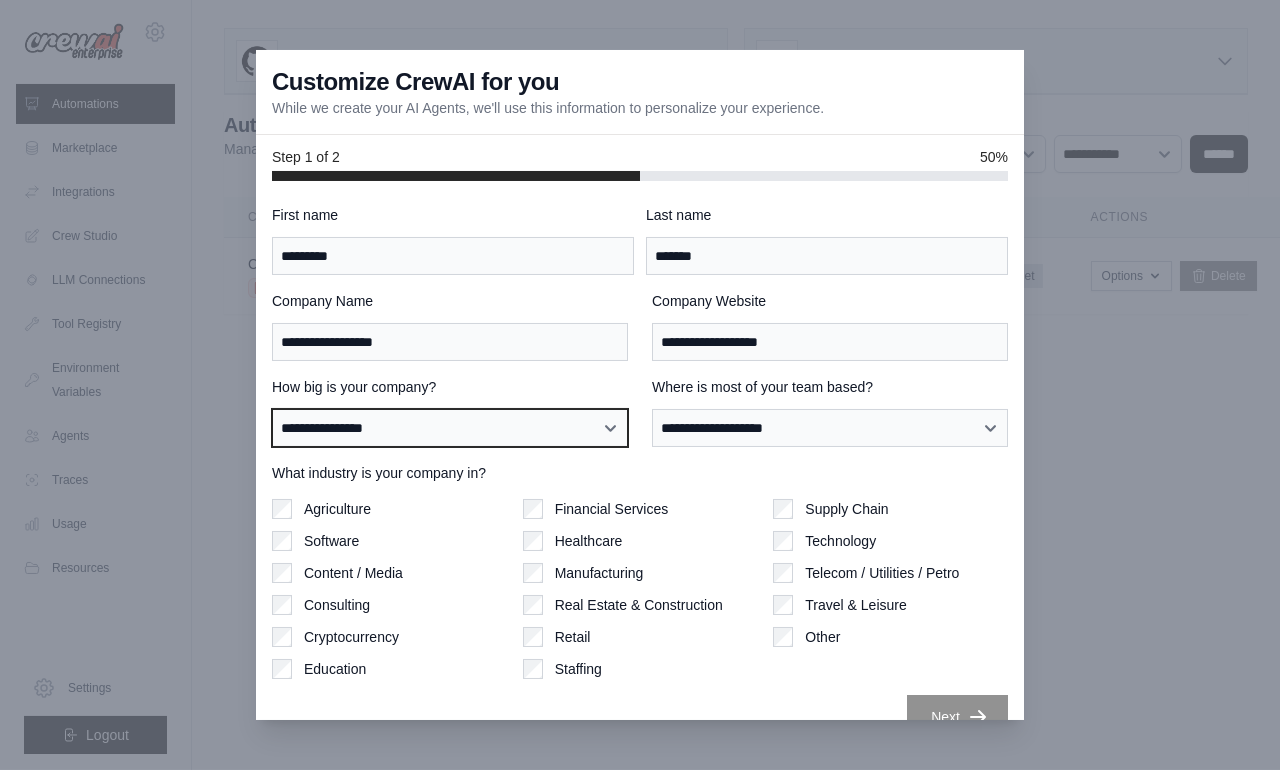 scroll, scrollTop: 75, scrollLeft: 0, axis: vertical 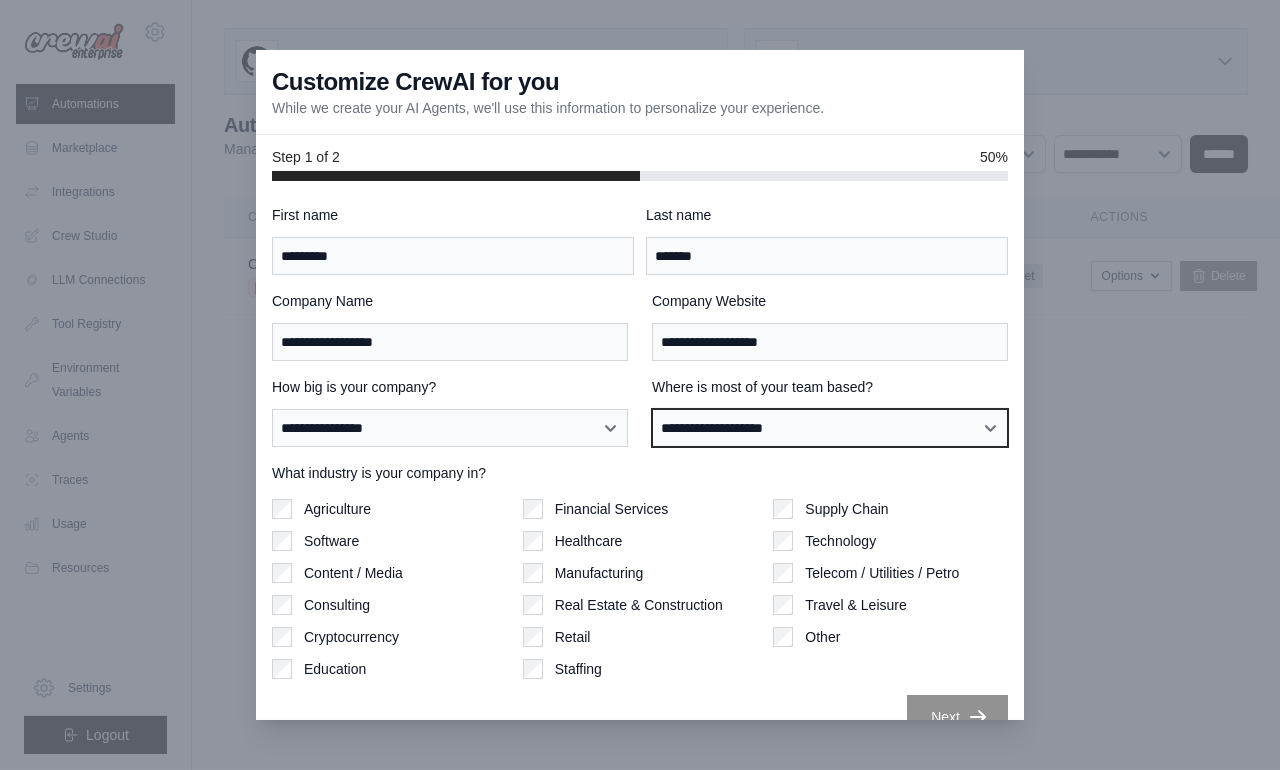 click on "**********" at bounding box center (830, 428) 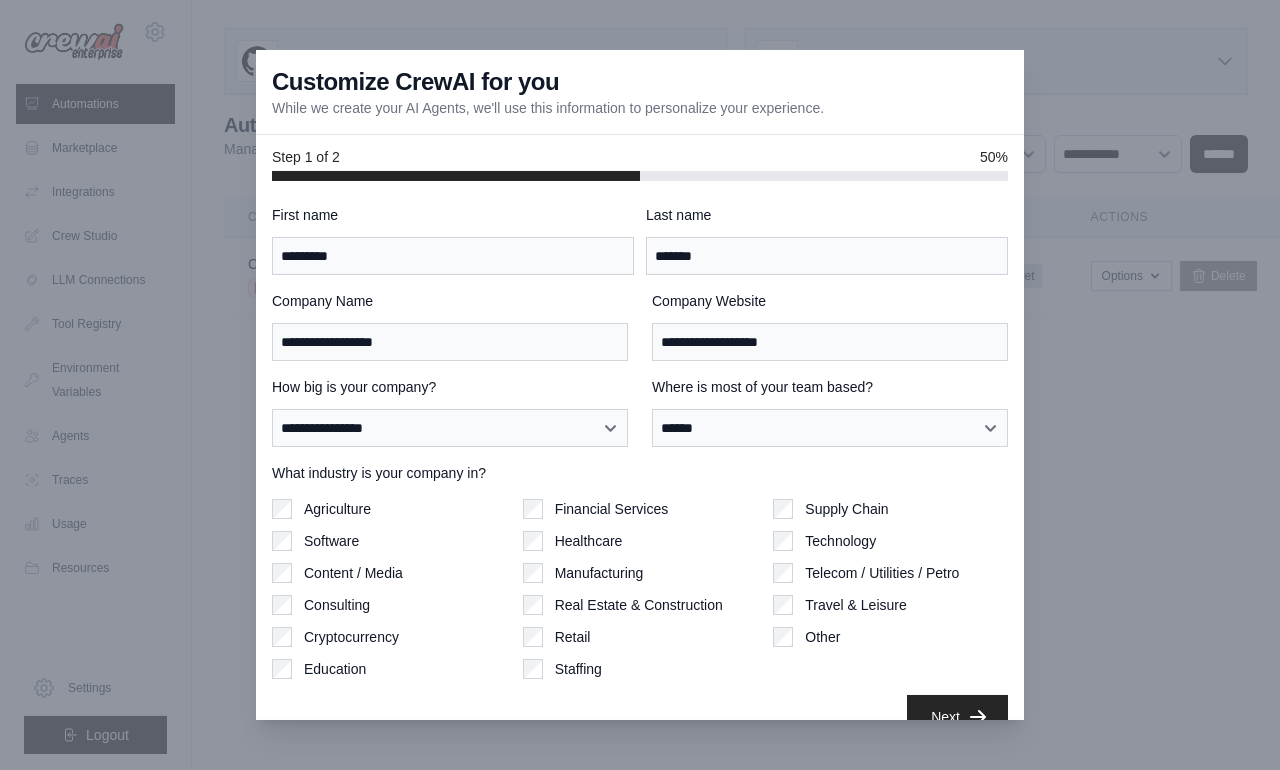 click on "**********" at bounding box center [640, 472] 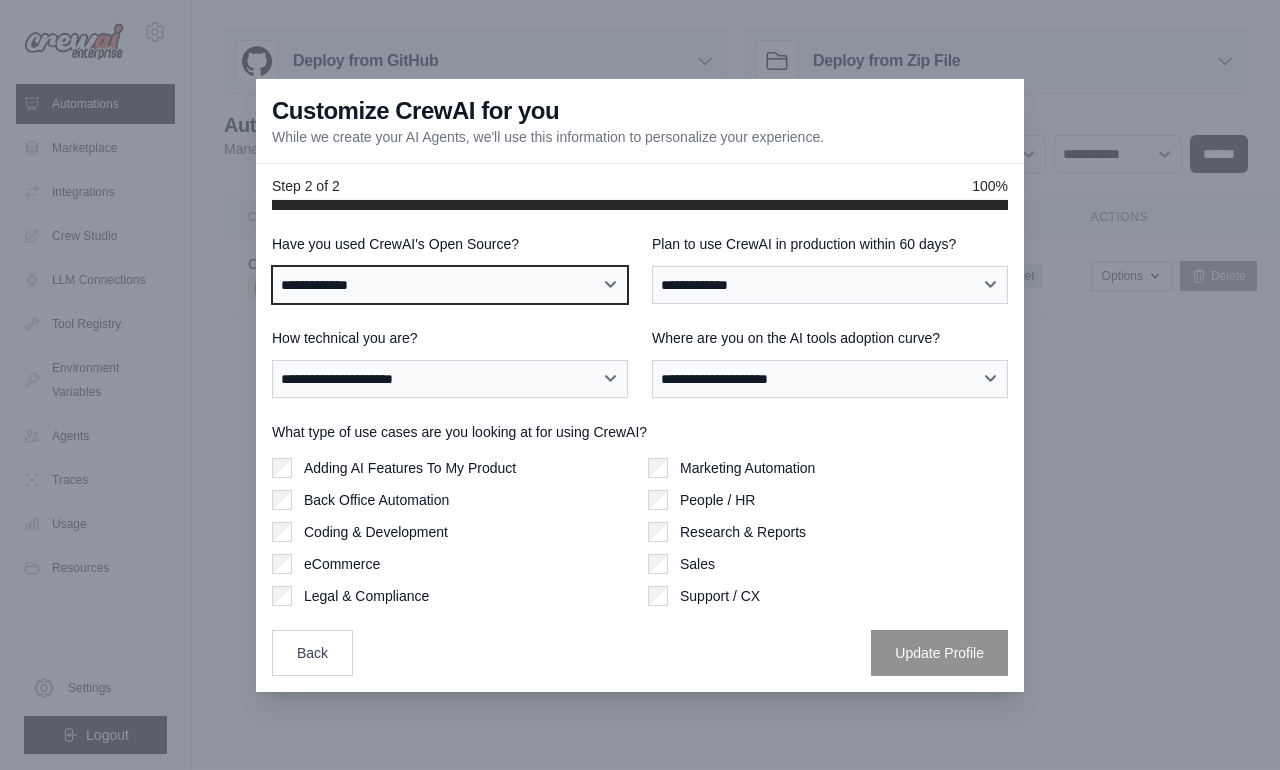 click on "**********" at bounding box center (450, 285) 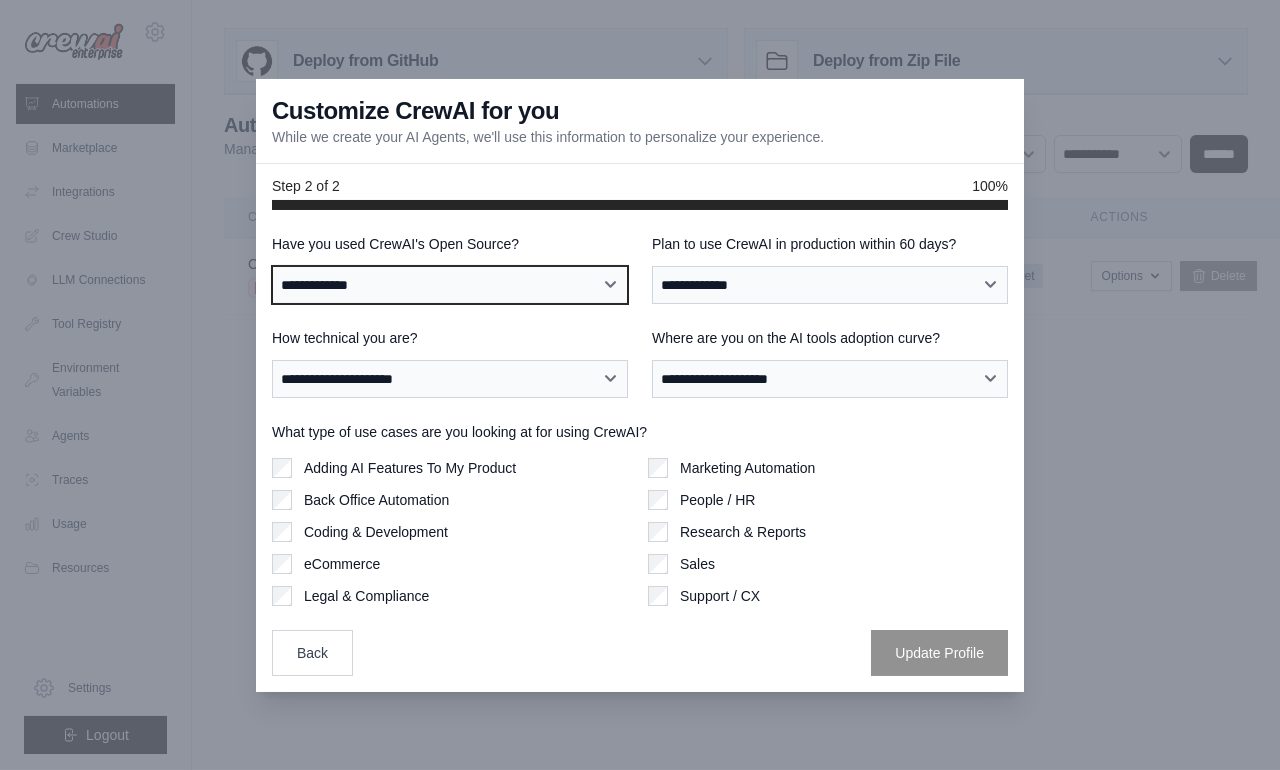 select on "**" 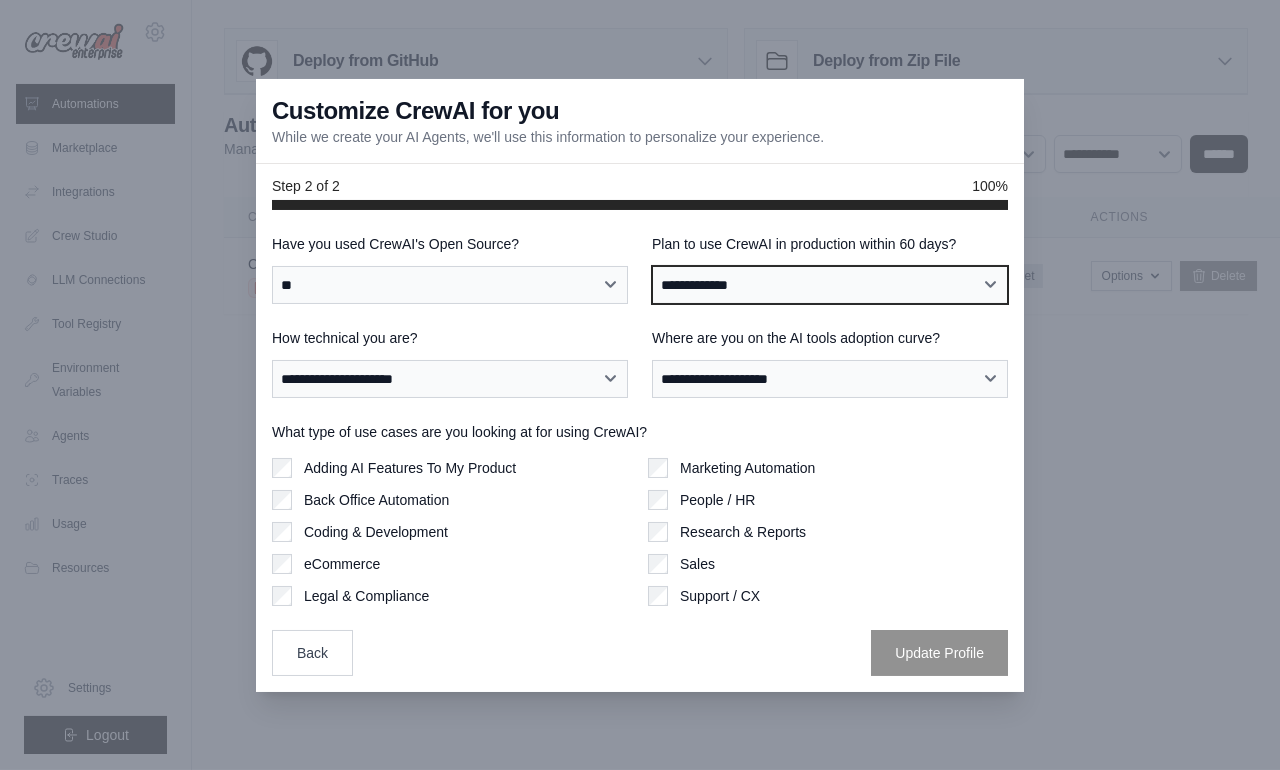 click on "**********" at bounding box center [830, 285] 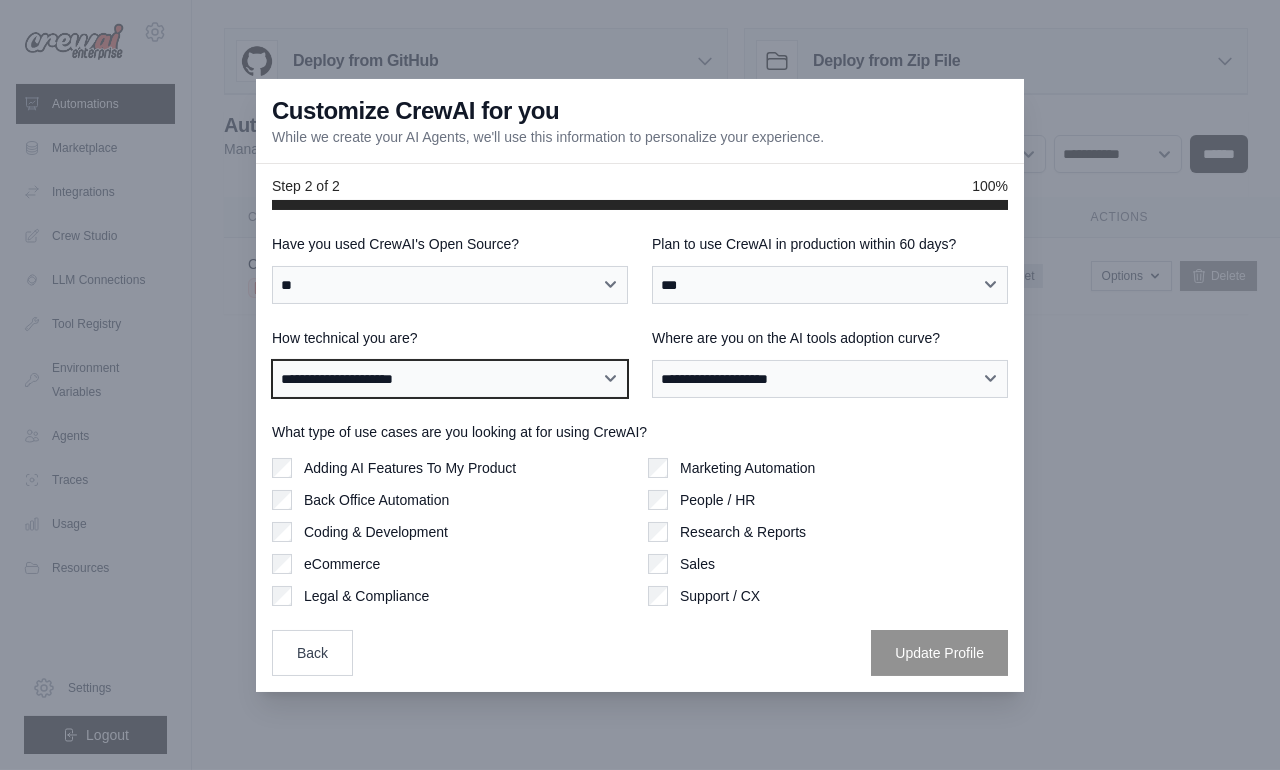 click on "**********" at bounding box center (450, 379) 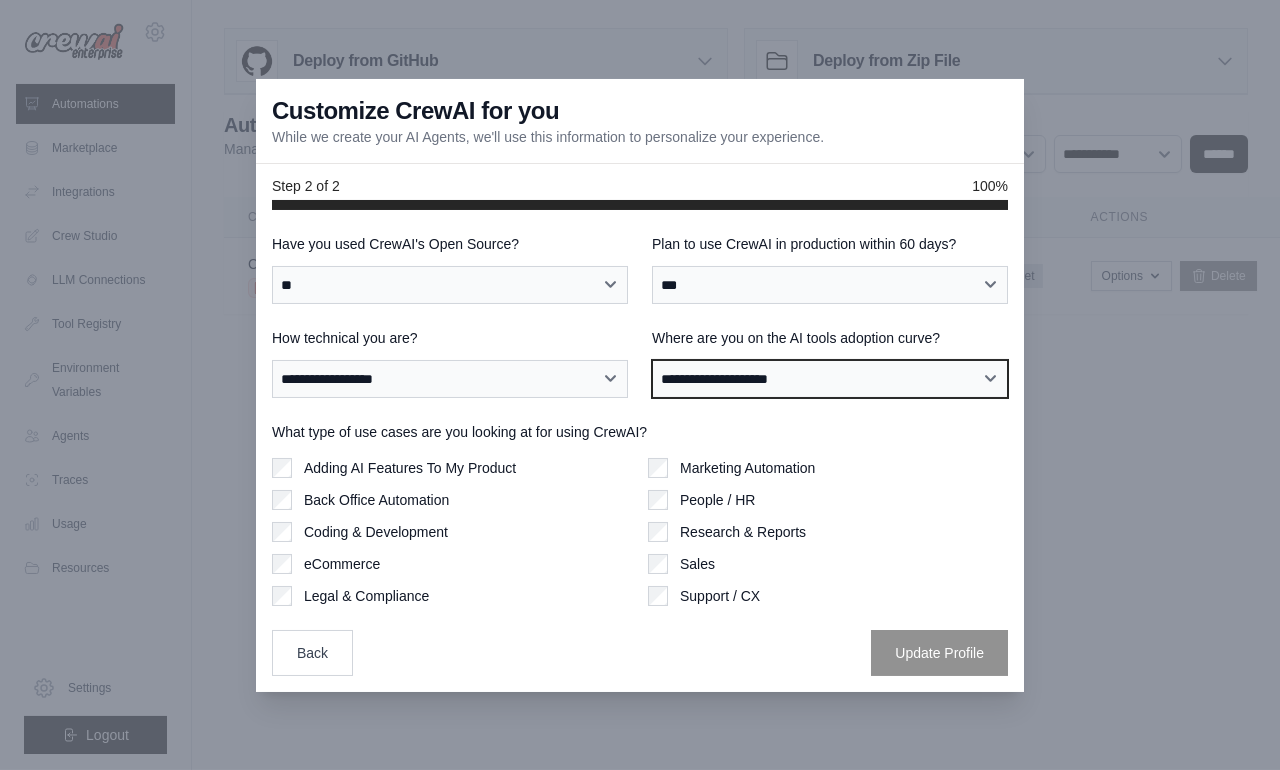 click on "**********" at bounding box center [830, 379] 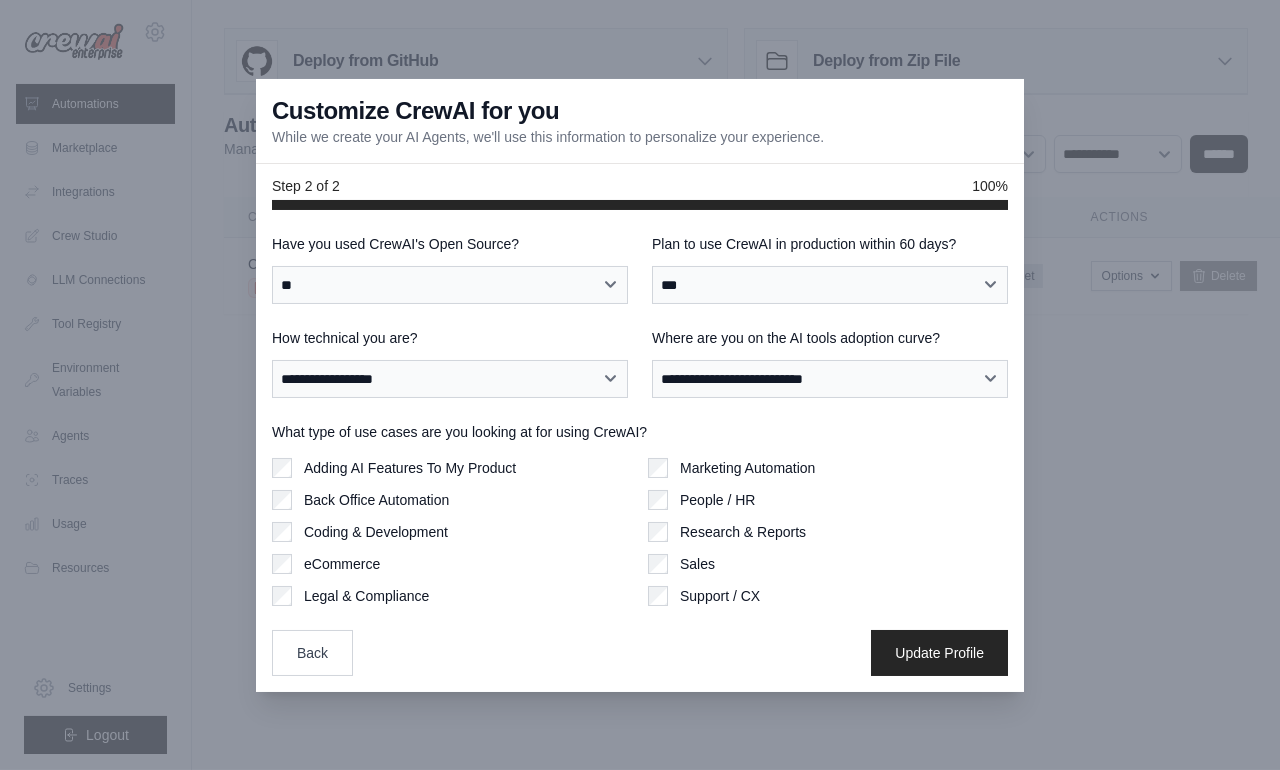 click on "Adding AI Features To My Product
Back Office Automation
Coding & Development
eCommerce
Legal & Compliance" at bounding box center [452, 532] 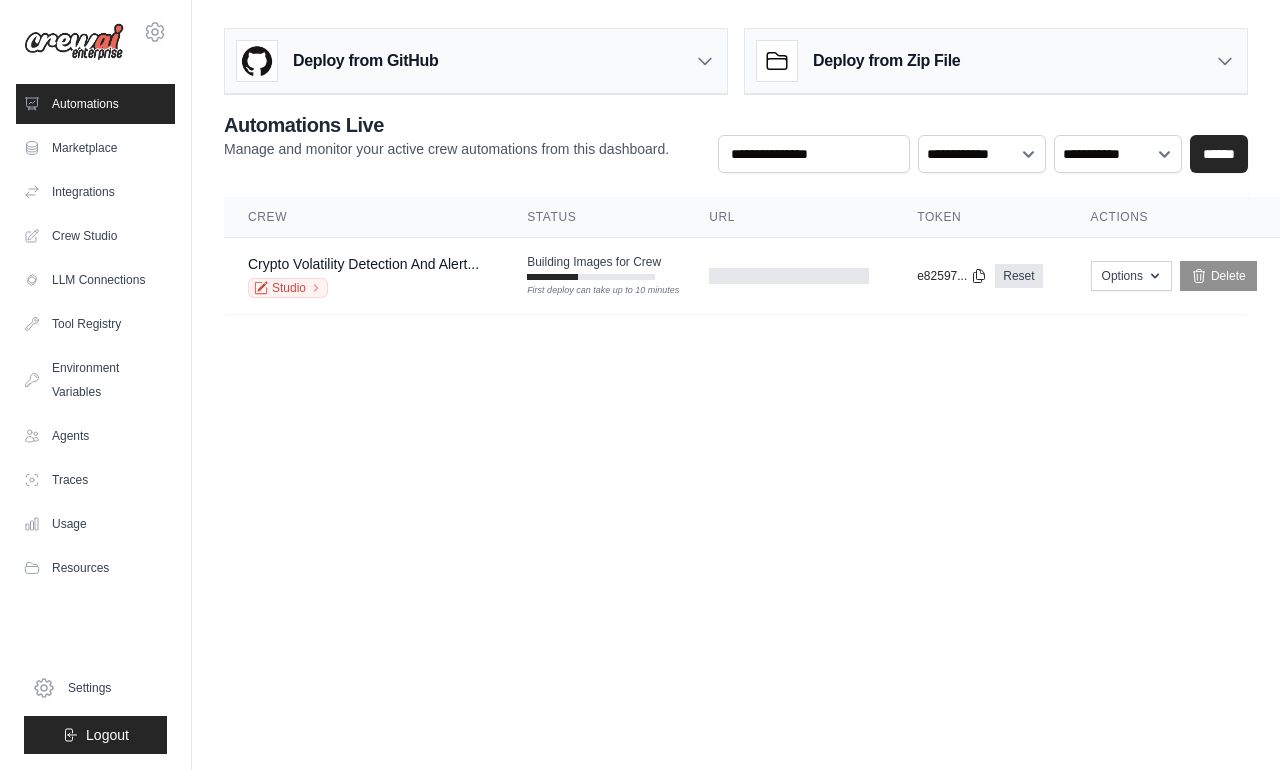 scroll, scrollTop: 0, scrollLeft: 0, axis: both 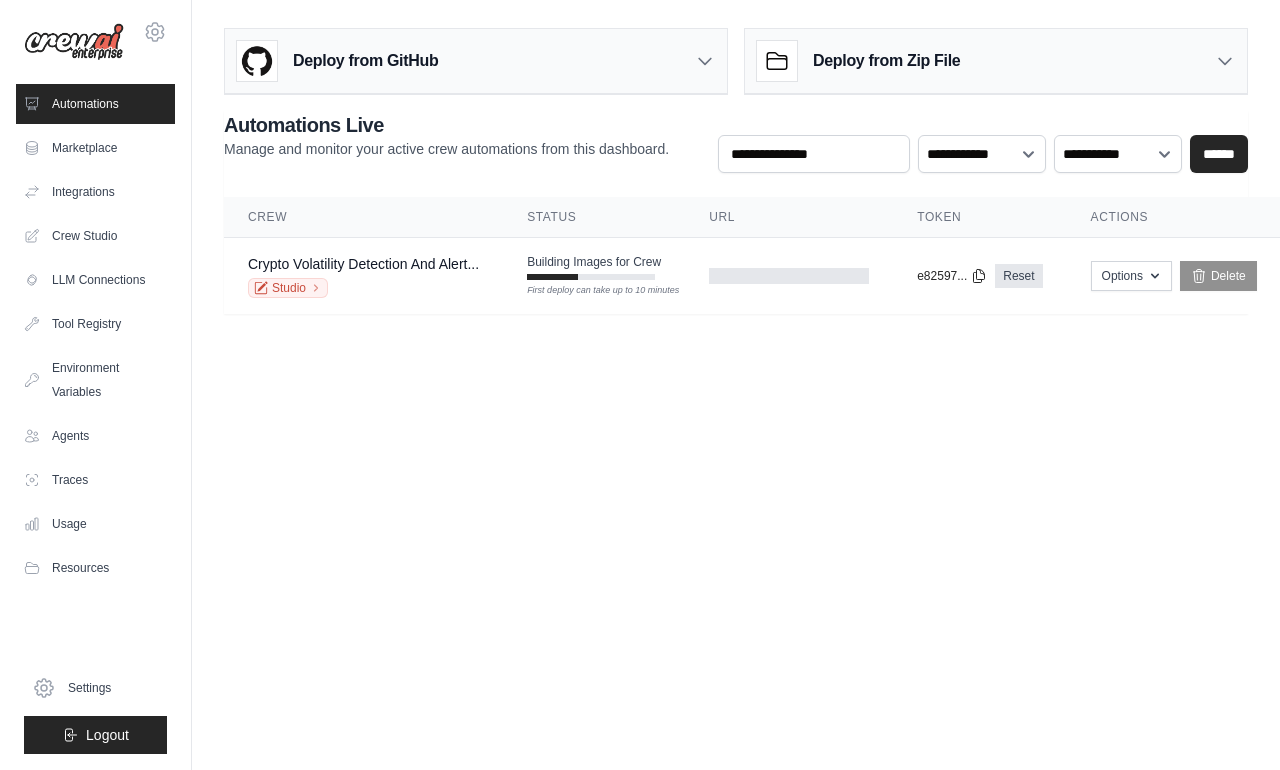 click on "Options" at bounding box center (1131, 276) 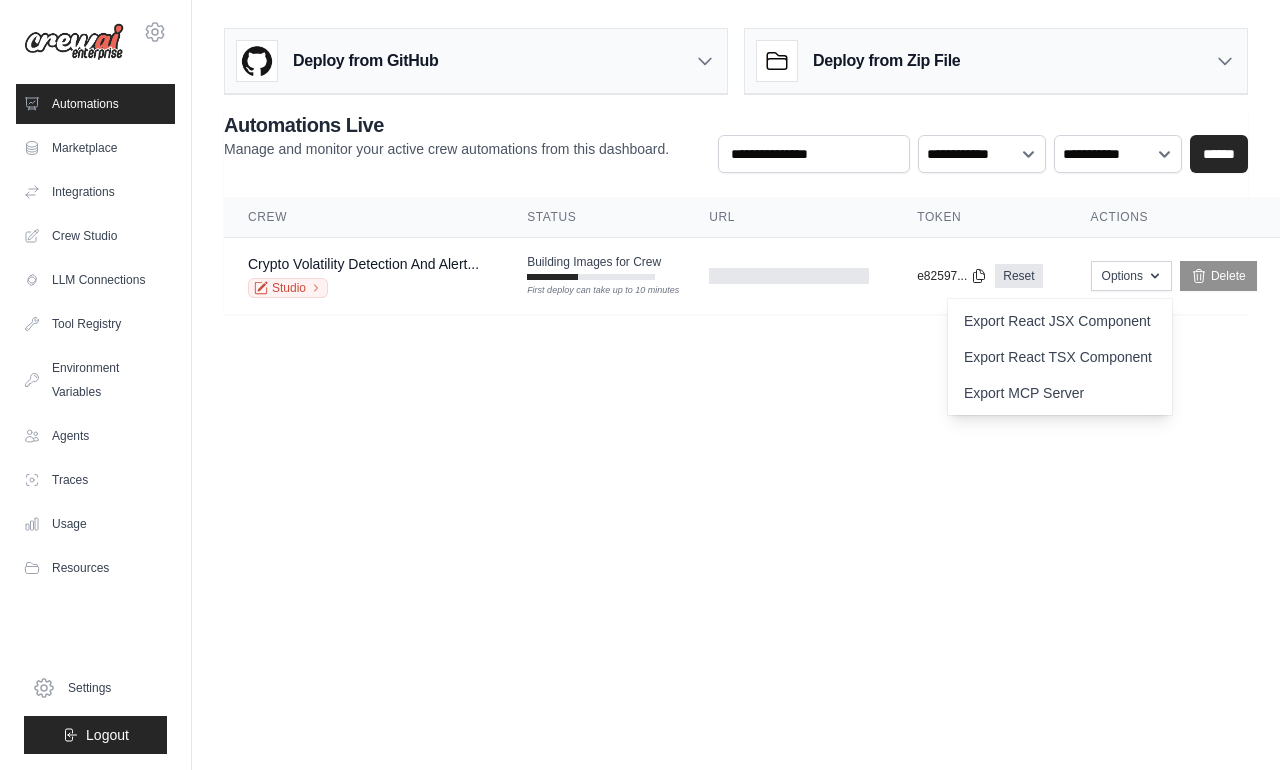 click on "[EMAIL]
Settings
Automations
Marketplace
Integrations" at bounding box center (640, 385) 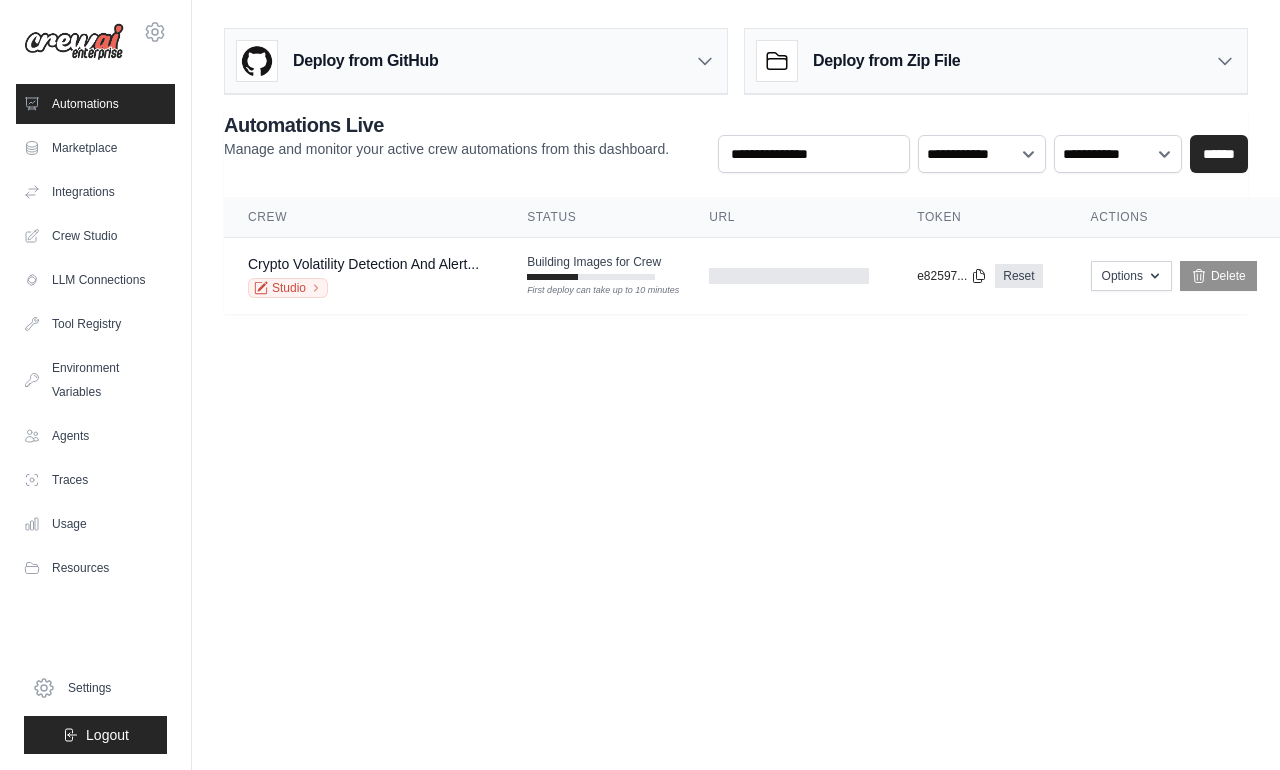 click on "Environment Variables" at bounding box center [95, 380] 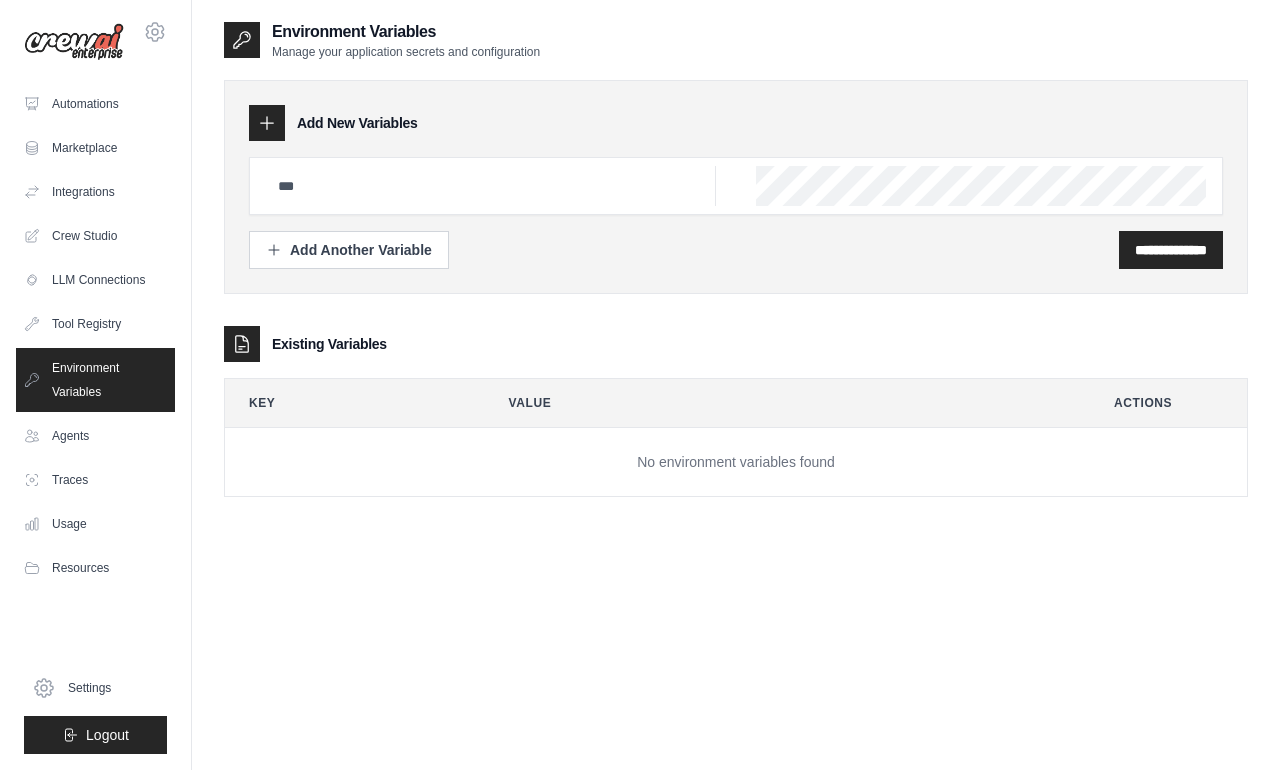 click on "Agents" at bounding box center [95, 436] 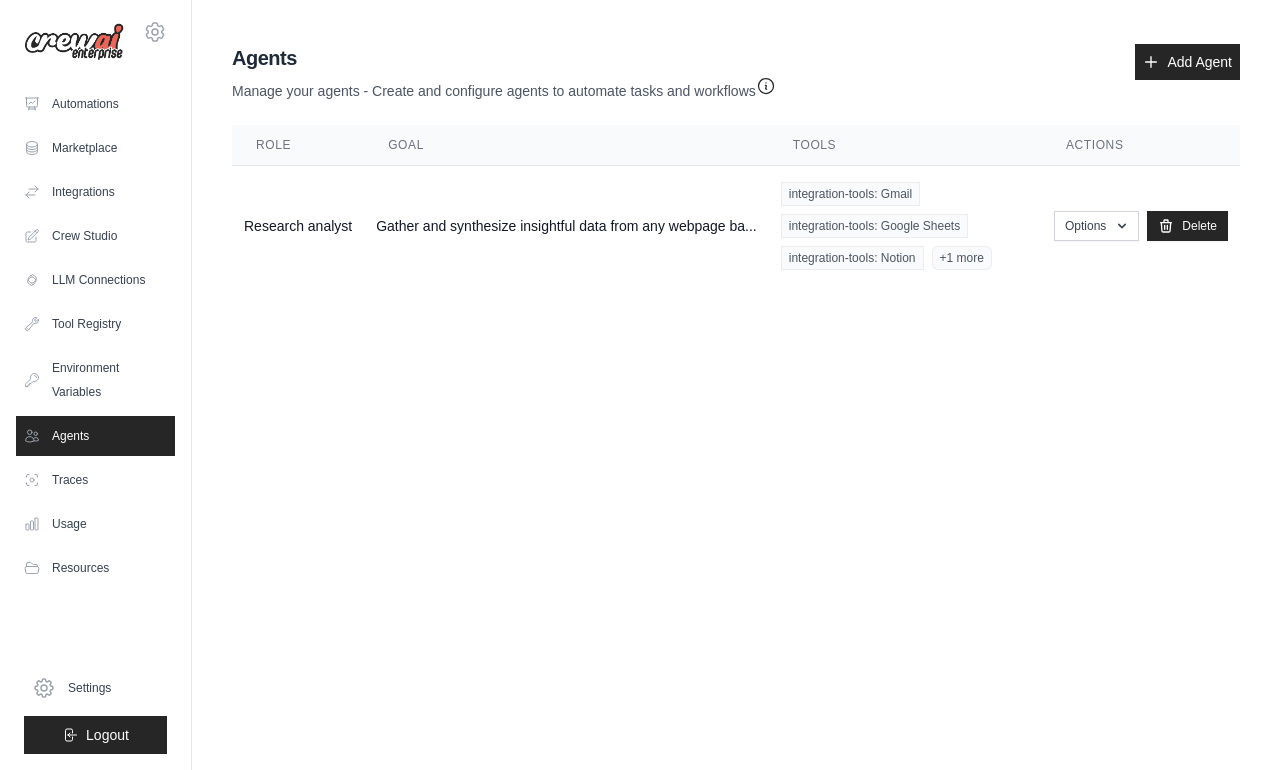 click on "Agents" at bounding box center [95, 436] 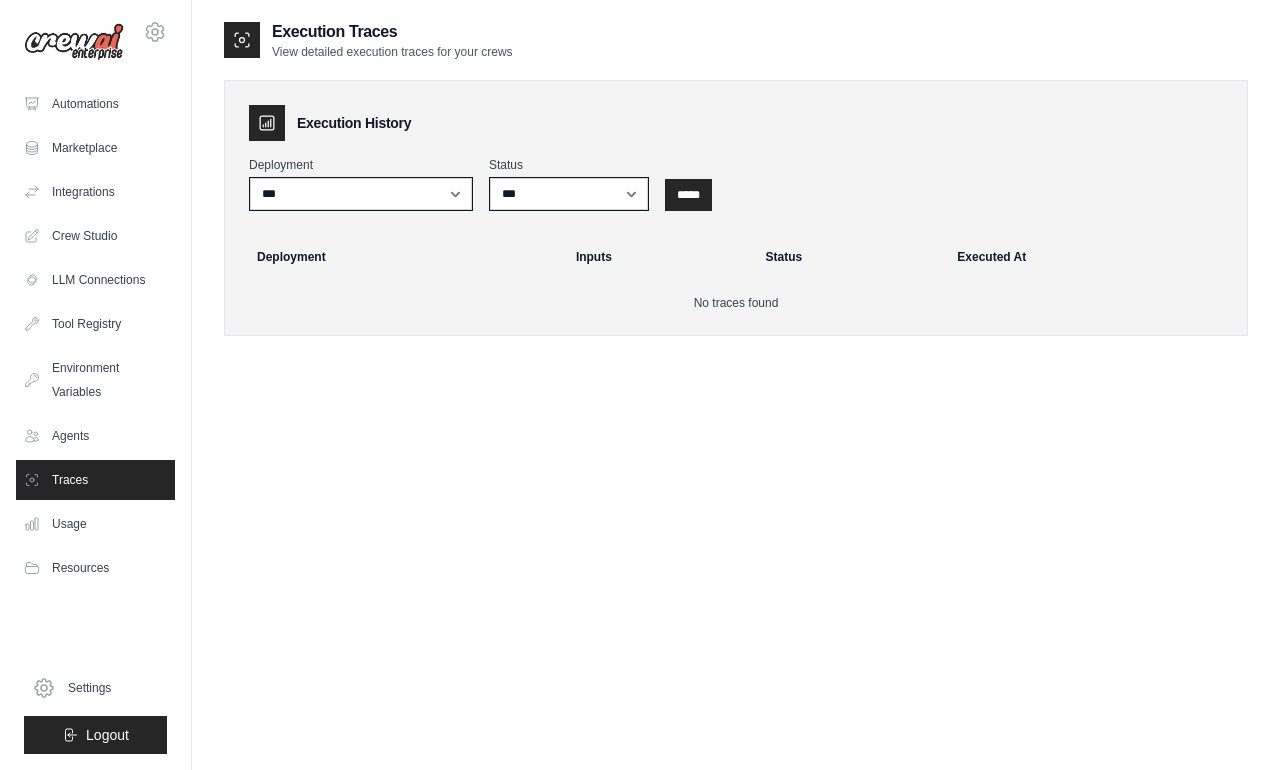 click on "Usage" at bounding box center (95, 524) 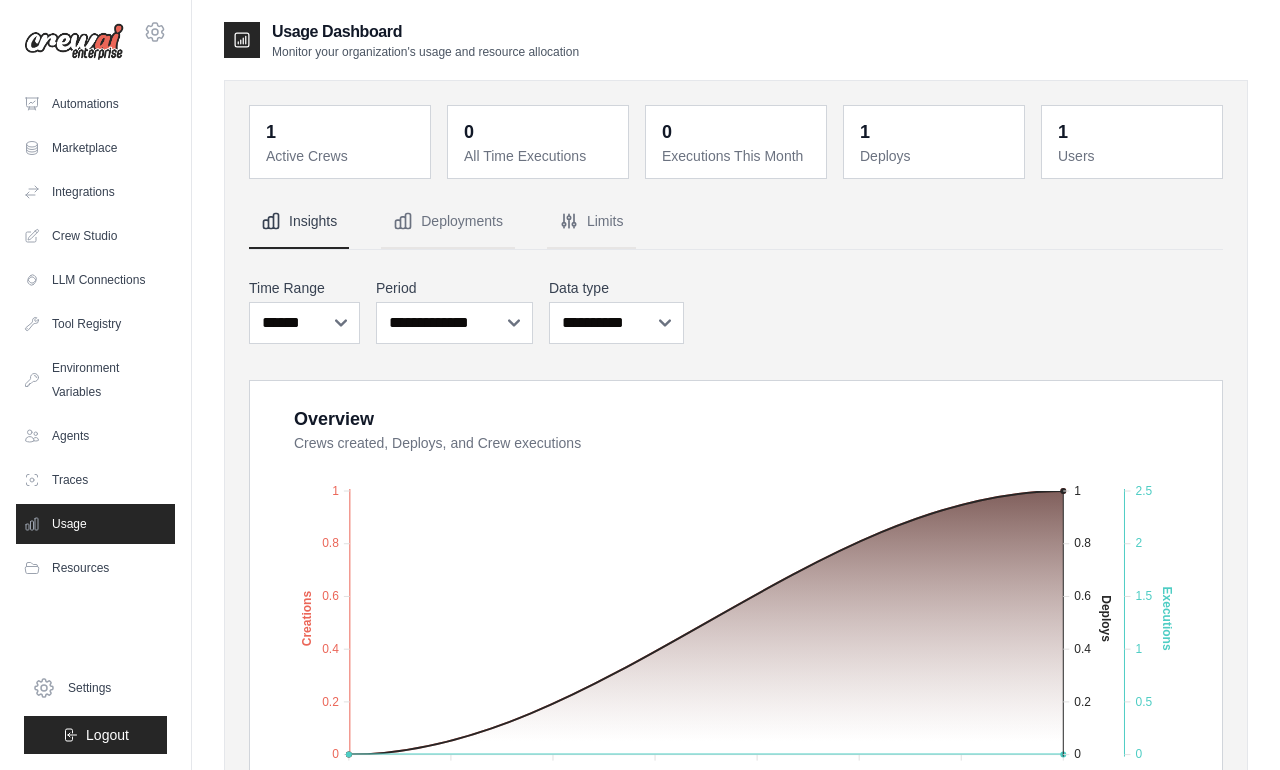 click on "Resources" at bounding box center [95, 568] 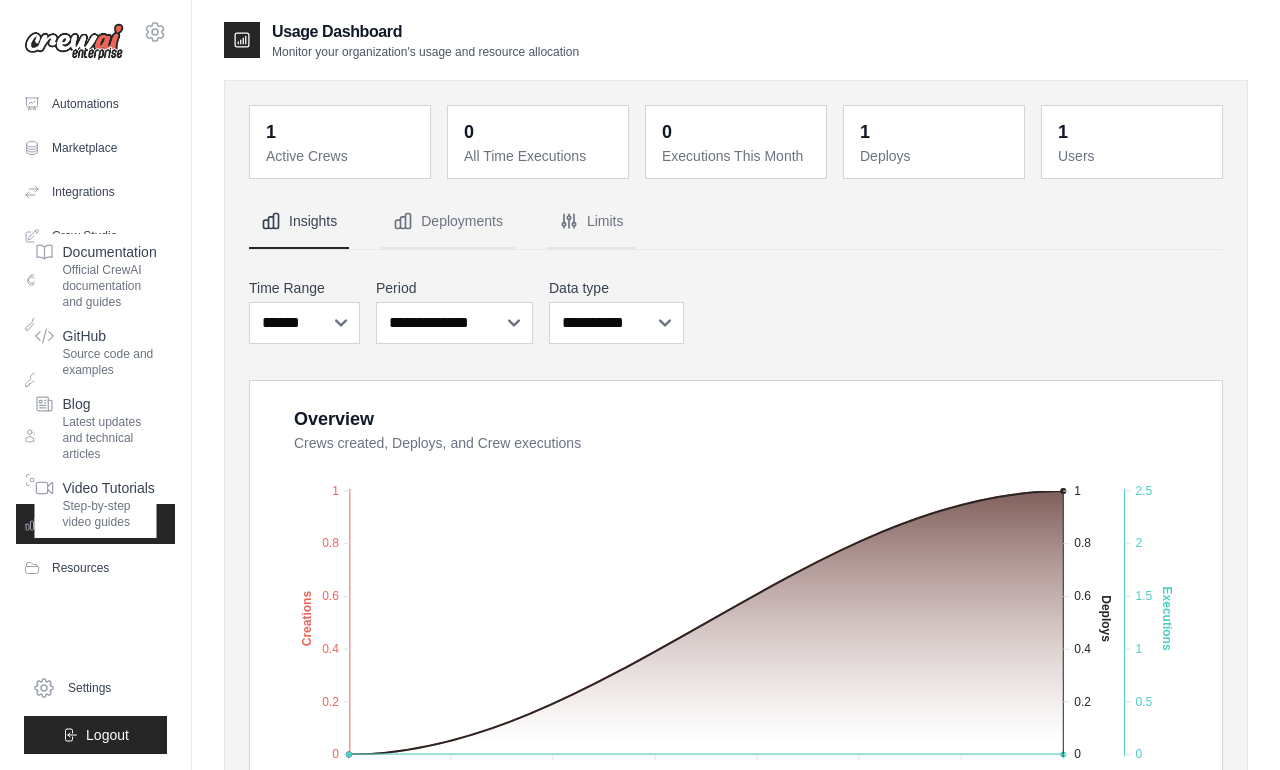 click on "Automations
Marketplace
Integrations
Crew Studio
LLM Connections
Documentation" at bounding box center [95, 419] 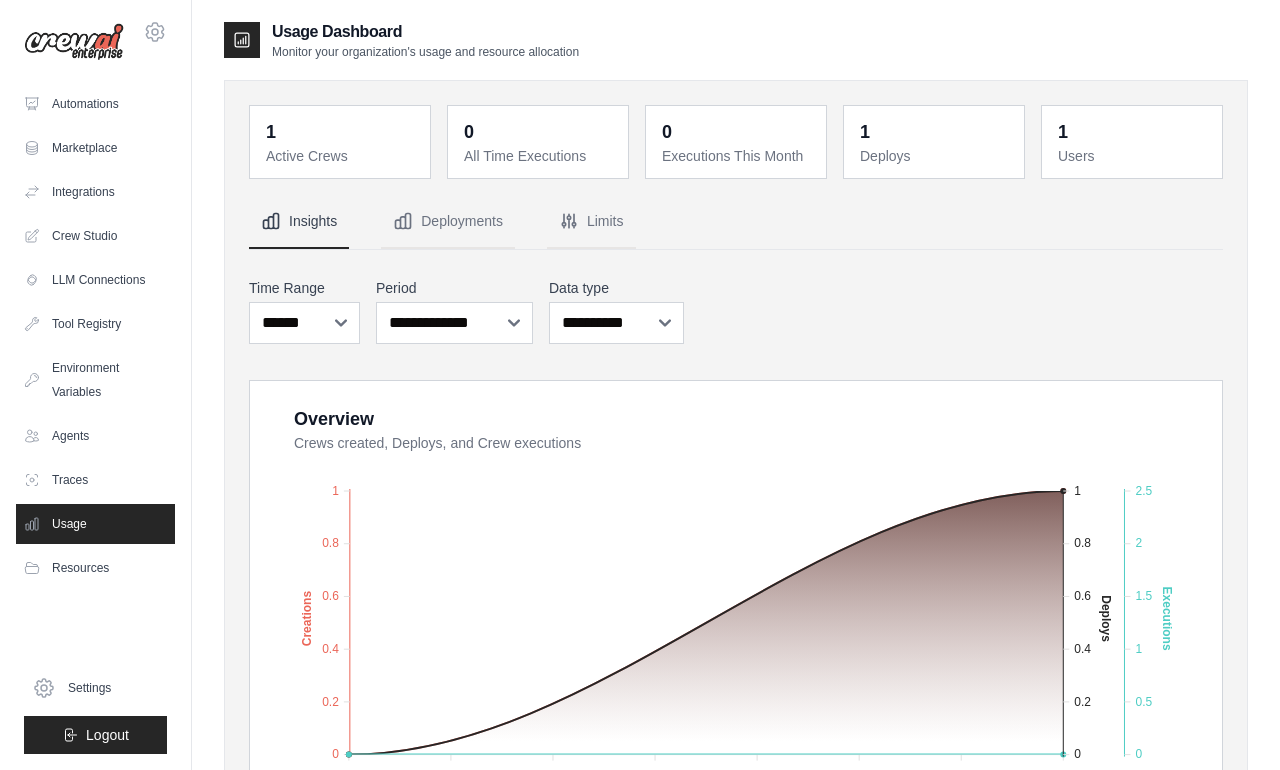 click on "Integrations" at bounding box center (95, 192) 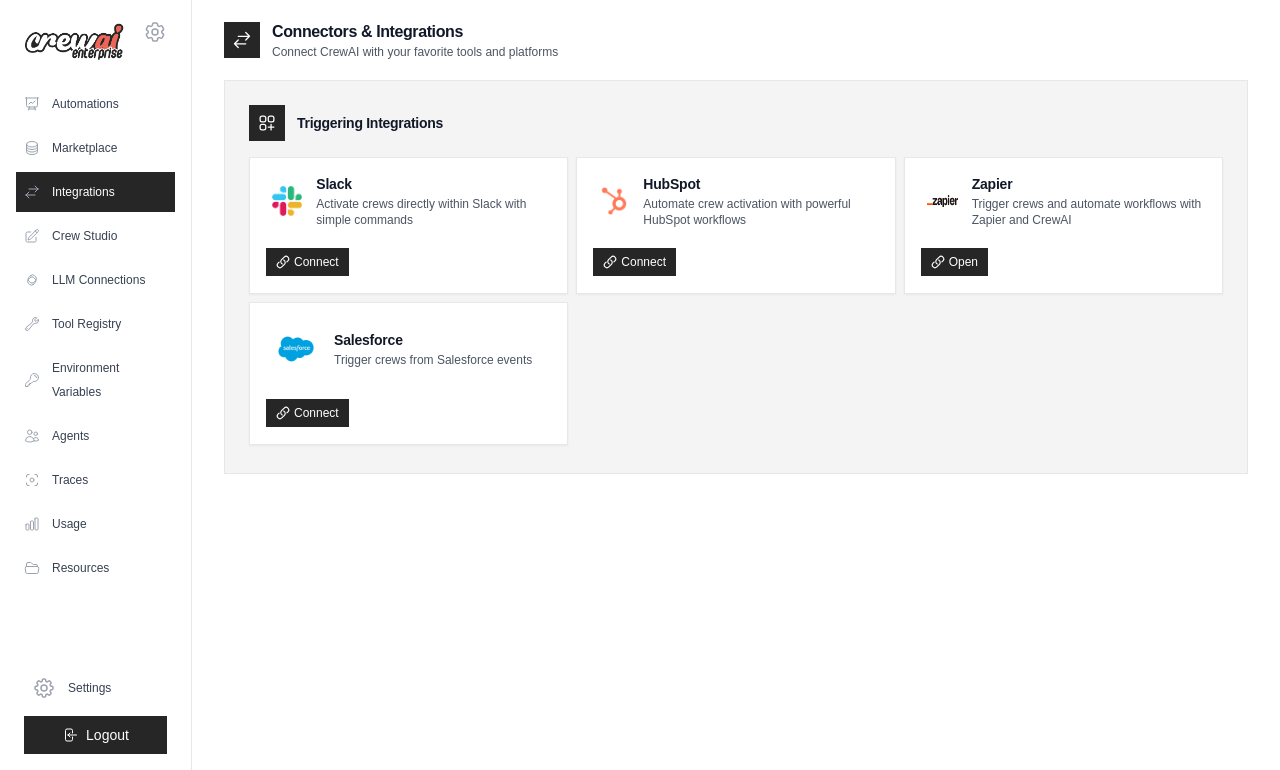 click on "Marketplace" at bounding box center (95, 148) 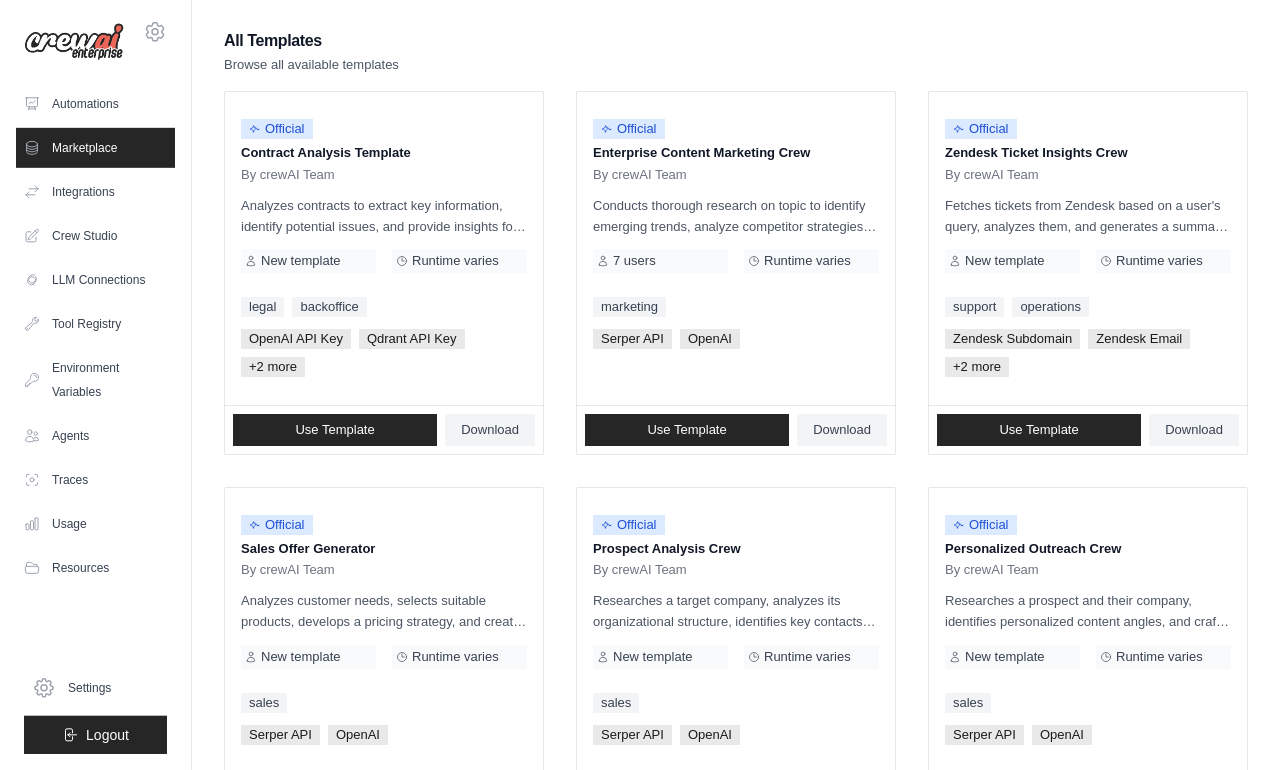 scroll, scrollTop: 181, scrollLeft: 0, axis: vertical 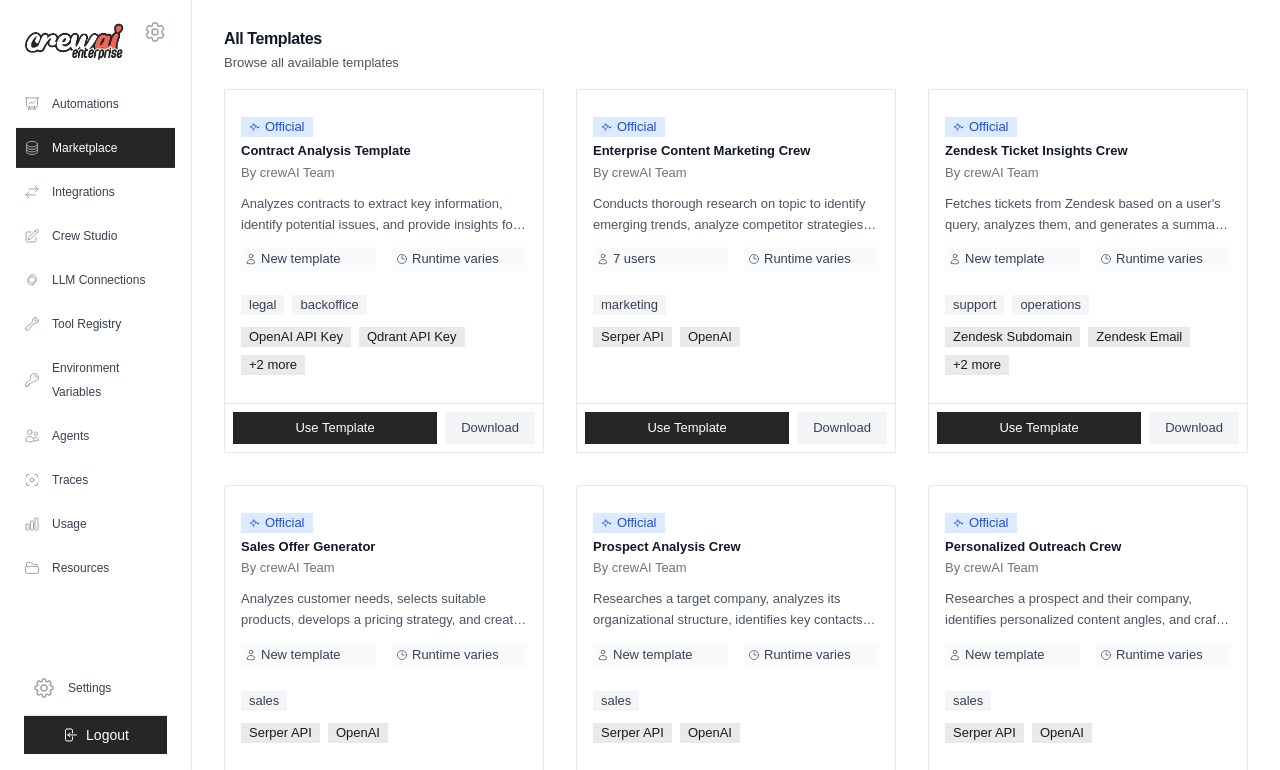 click on "Automations" at bounding box center [95, 104] 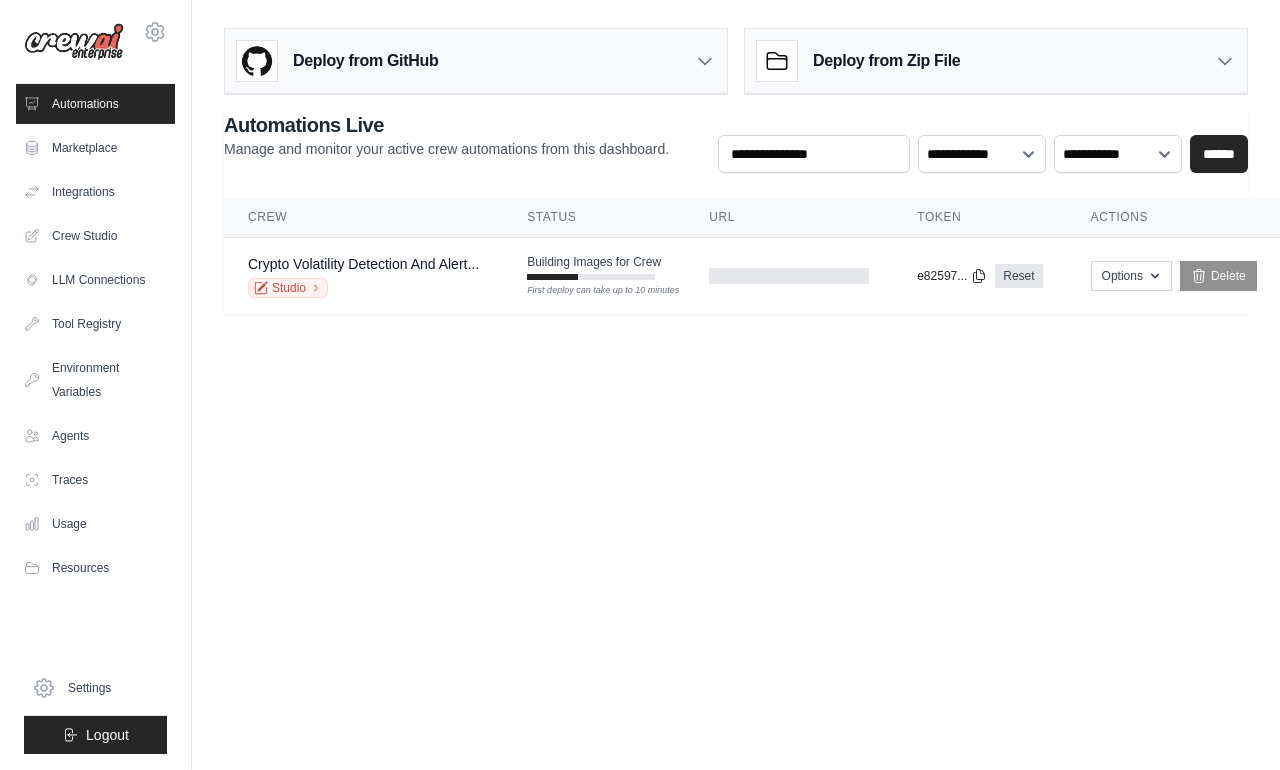 scroll, scrollTop: 74, scrollLeft: 0, axis: vertical 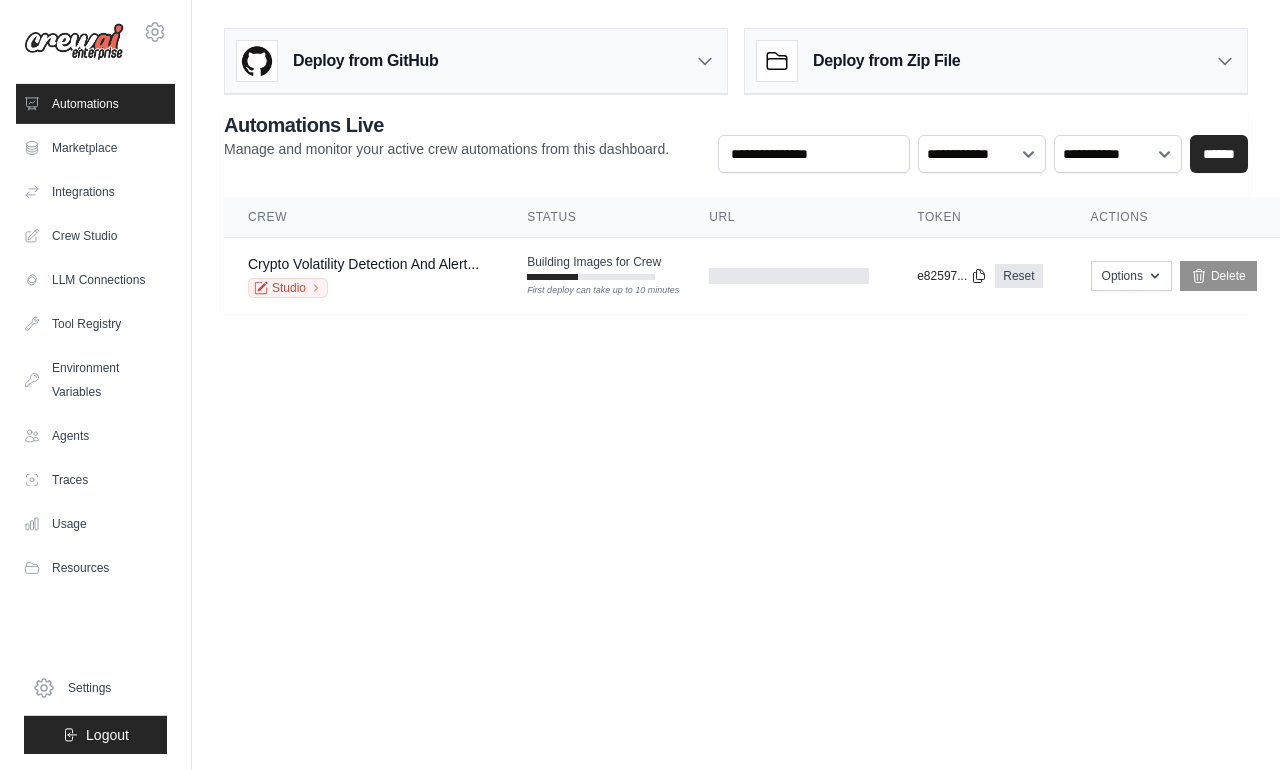 click on "Options" at bounding box center (1131, 276) 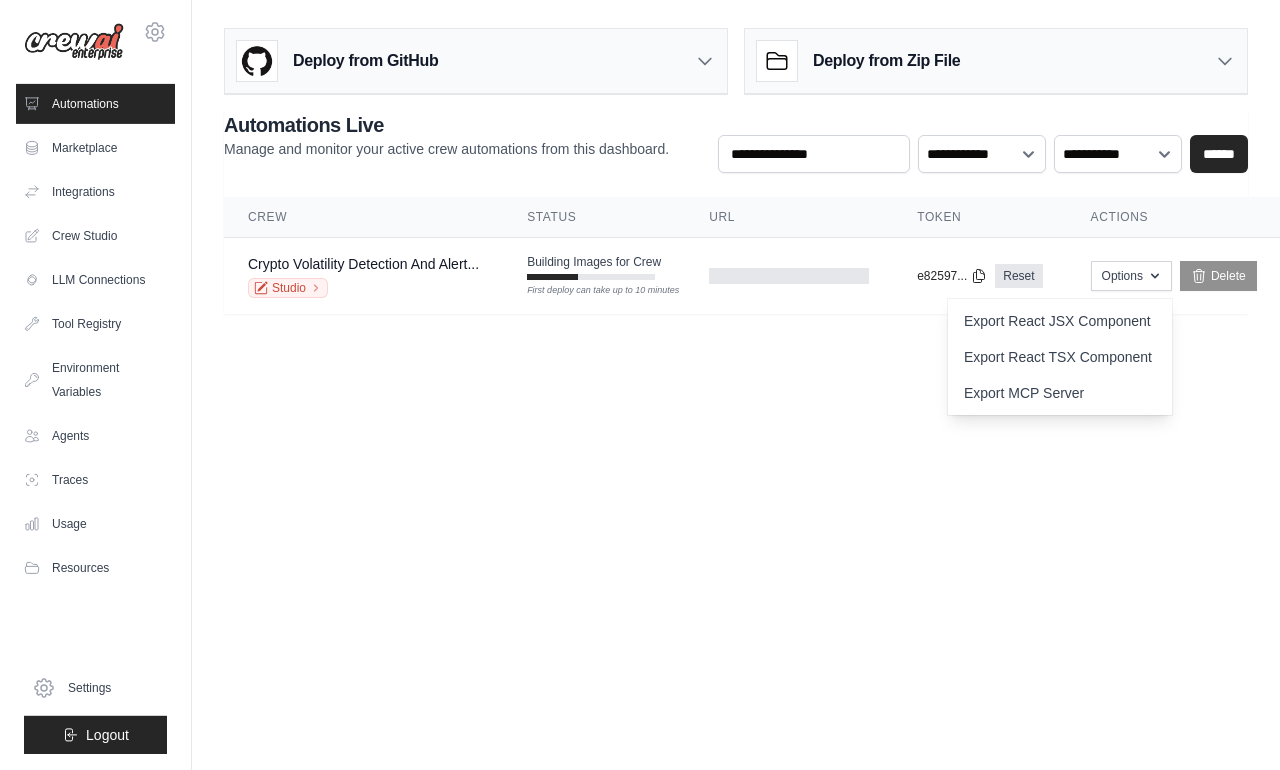 click on "tylermatthew23568@gmail.com
Settings
Automations
Marketplace
Integrations" at bounding box center (640, 385) 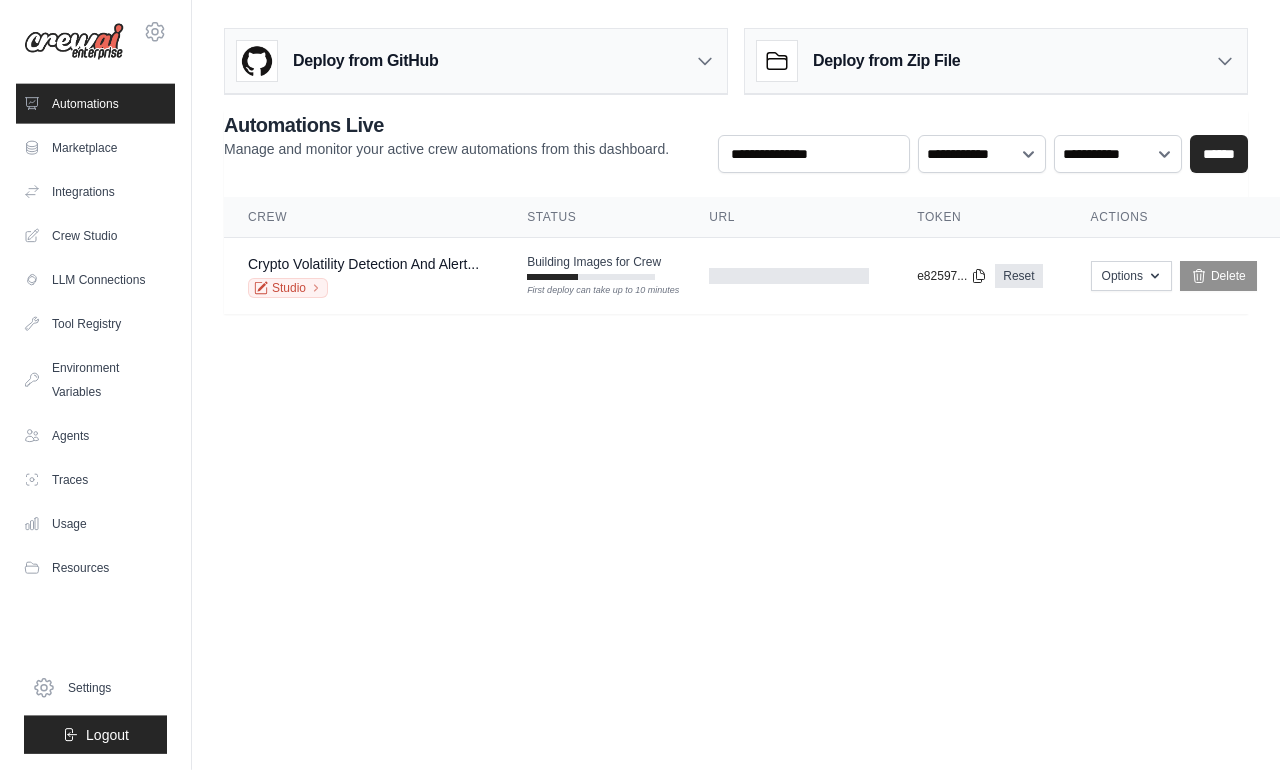 scroll, scrollTop: 0, scrollLeft: 0, axis: both 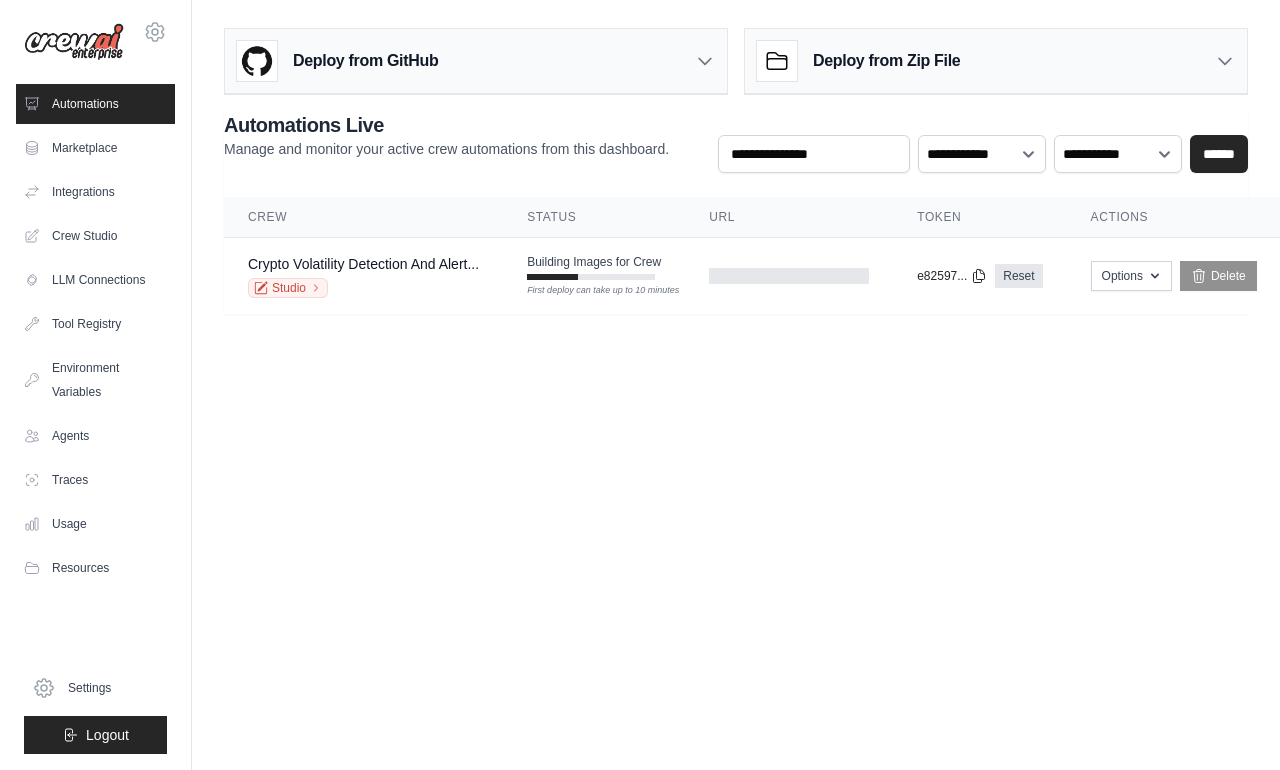 click on "Marketplace" at bounding box center [95, 148] 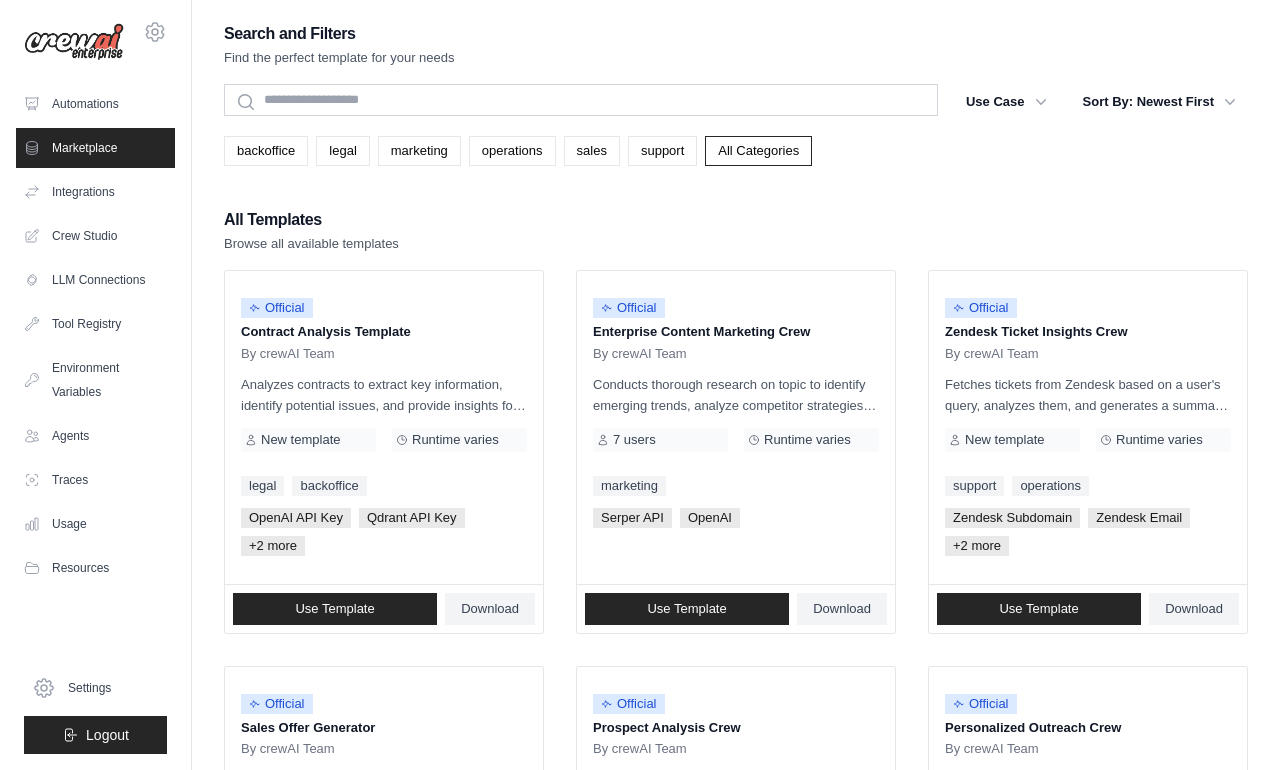 click on "Integrations" at bounding box center [95, 192] 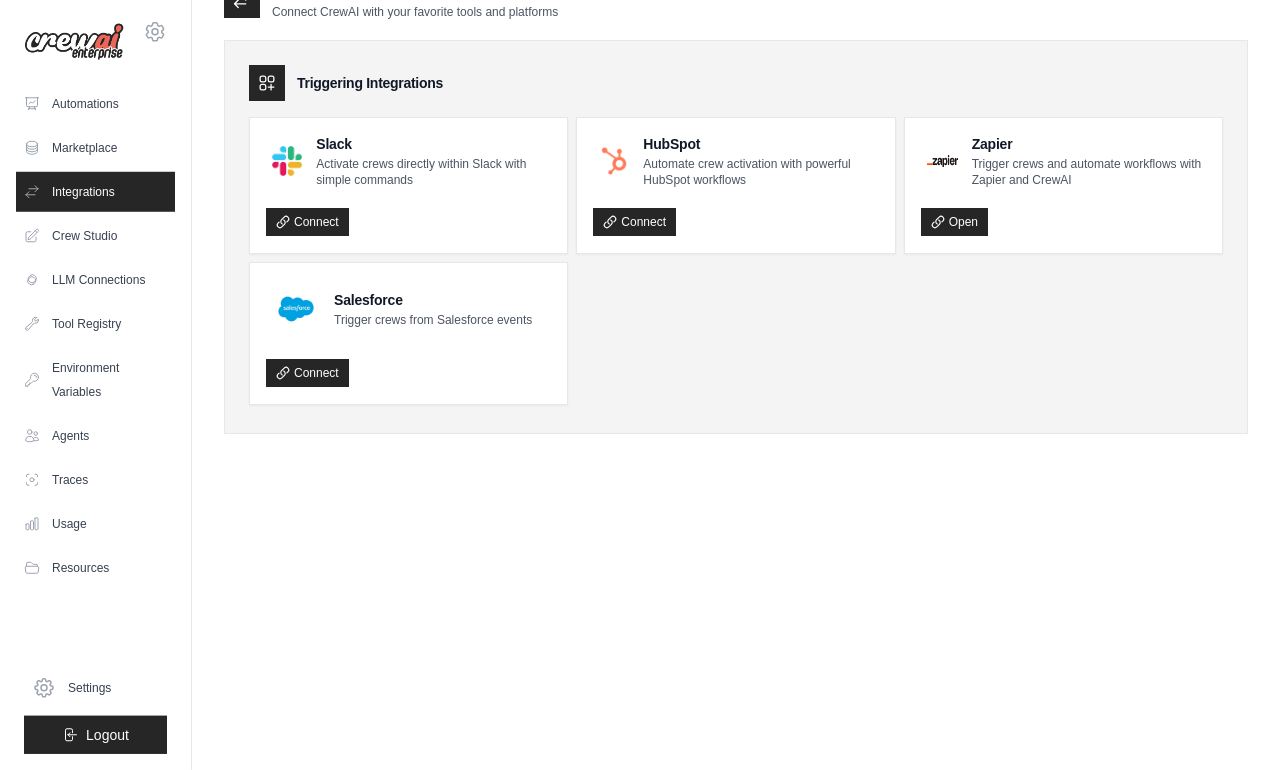 scroll, scrollTop: 60, scrollLeft: 0, axis: vertical 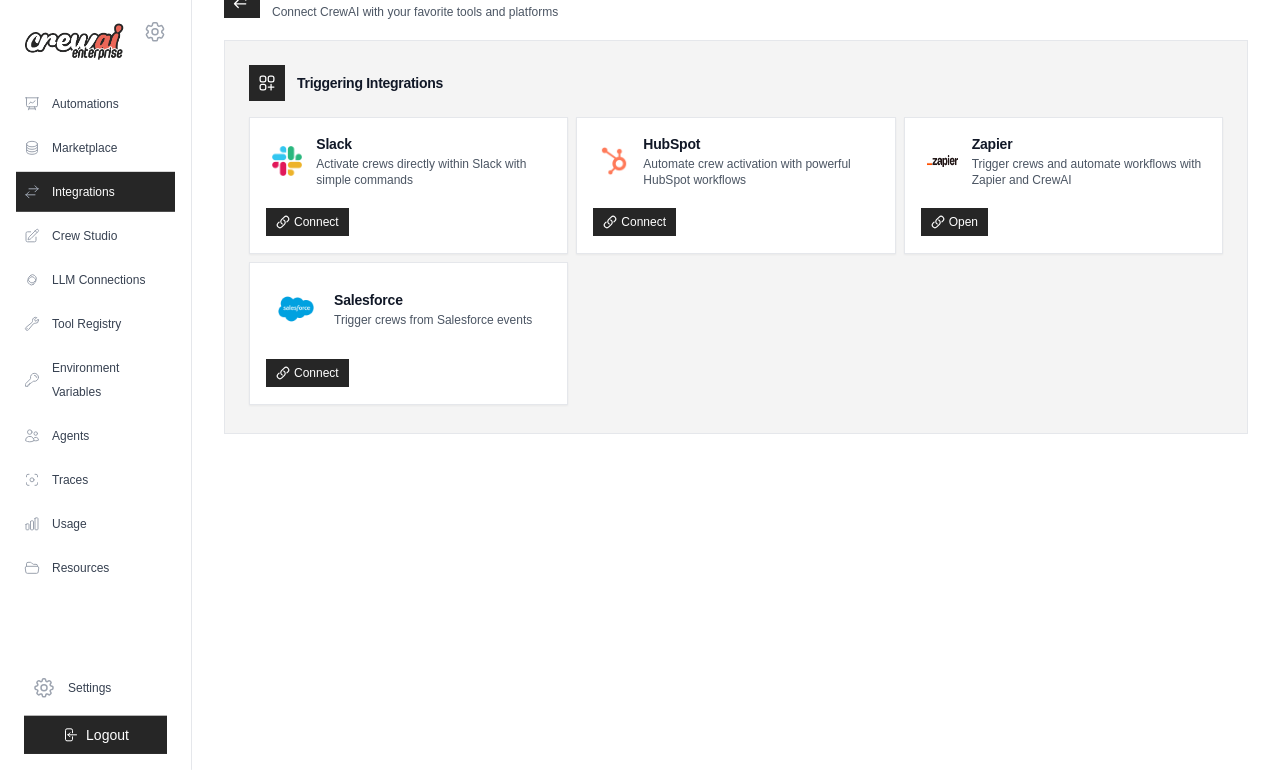 click on "LLM Connections" at bounding box center (95, 280) 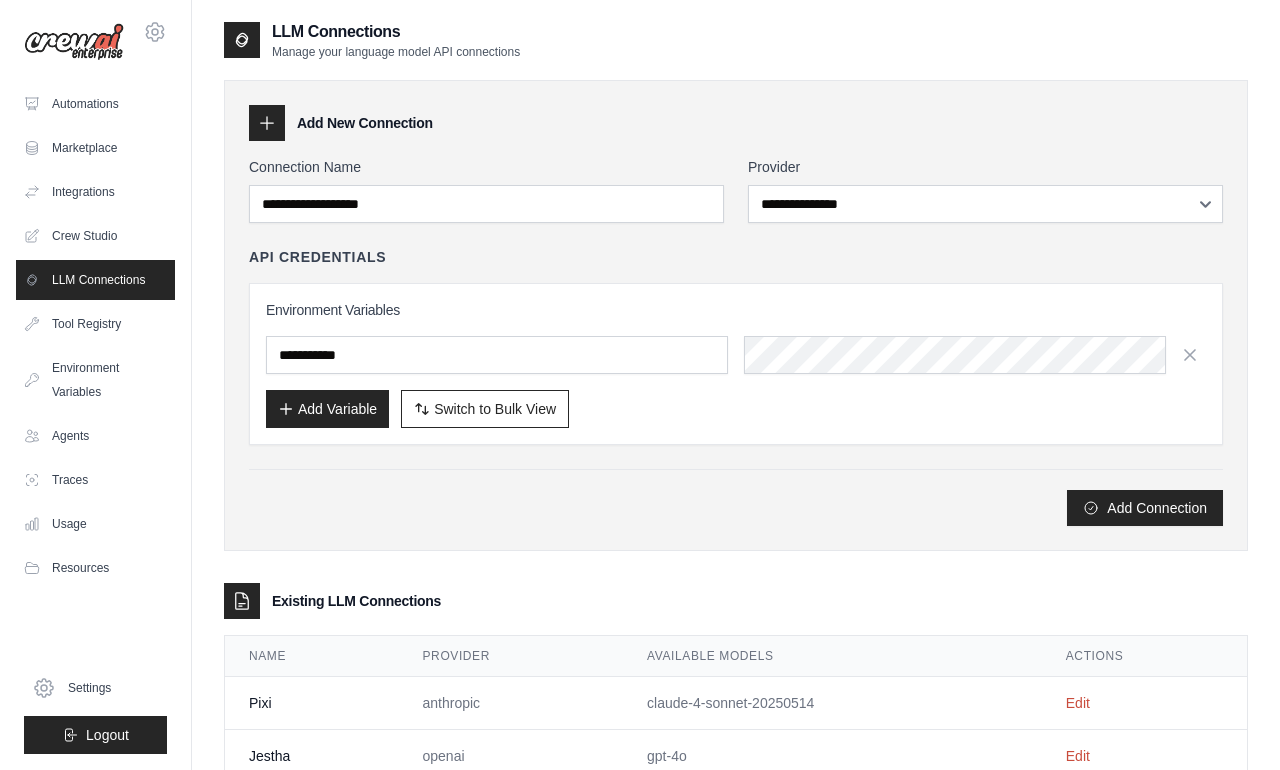 scroll, scrollTop: 60, scrollLeft: 0, axis: vertical 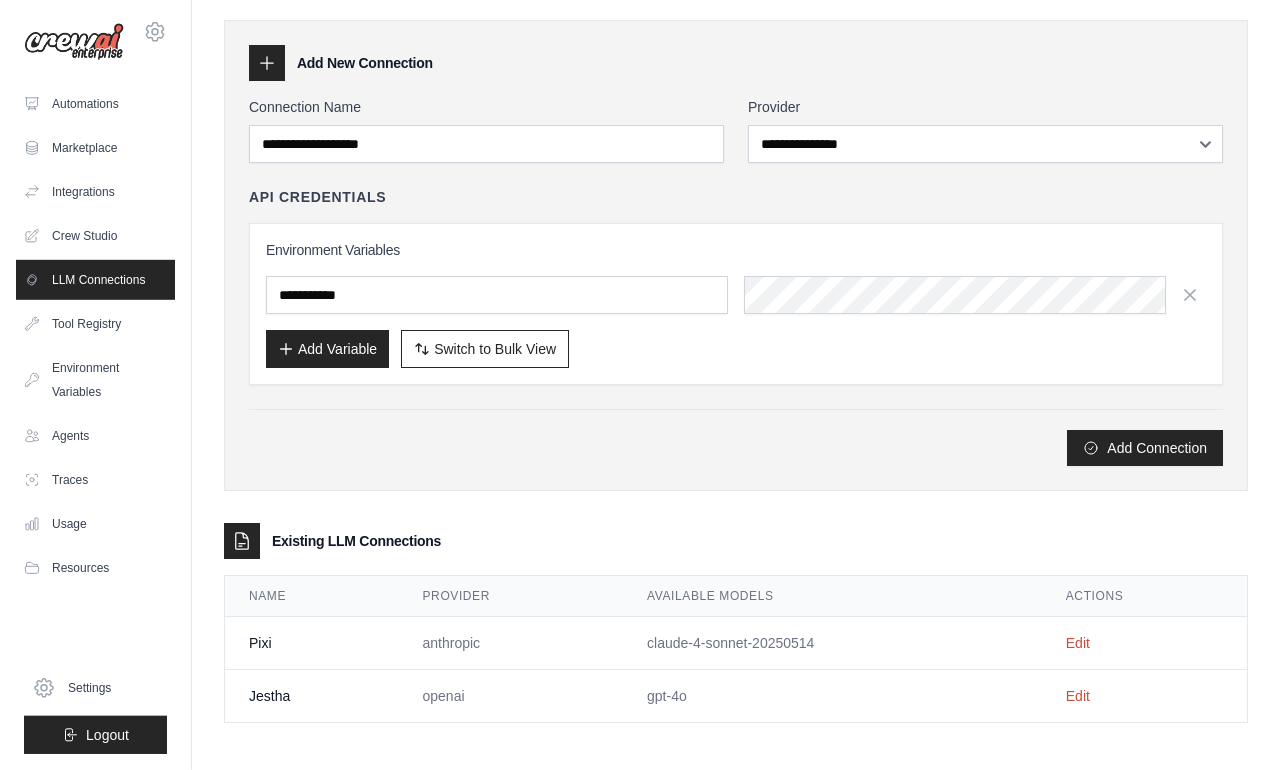 click on "Agents" at bounding box center (95, 436) 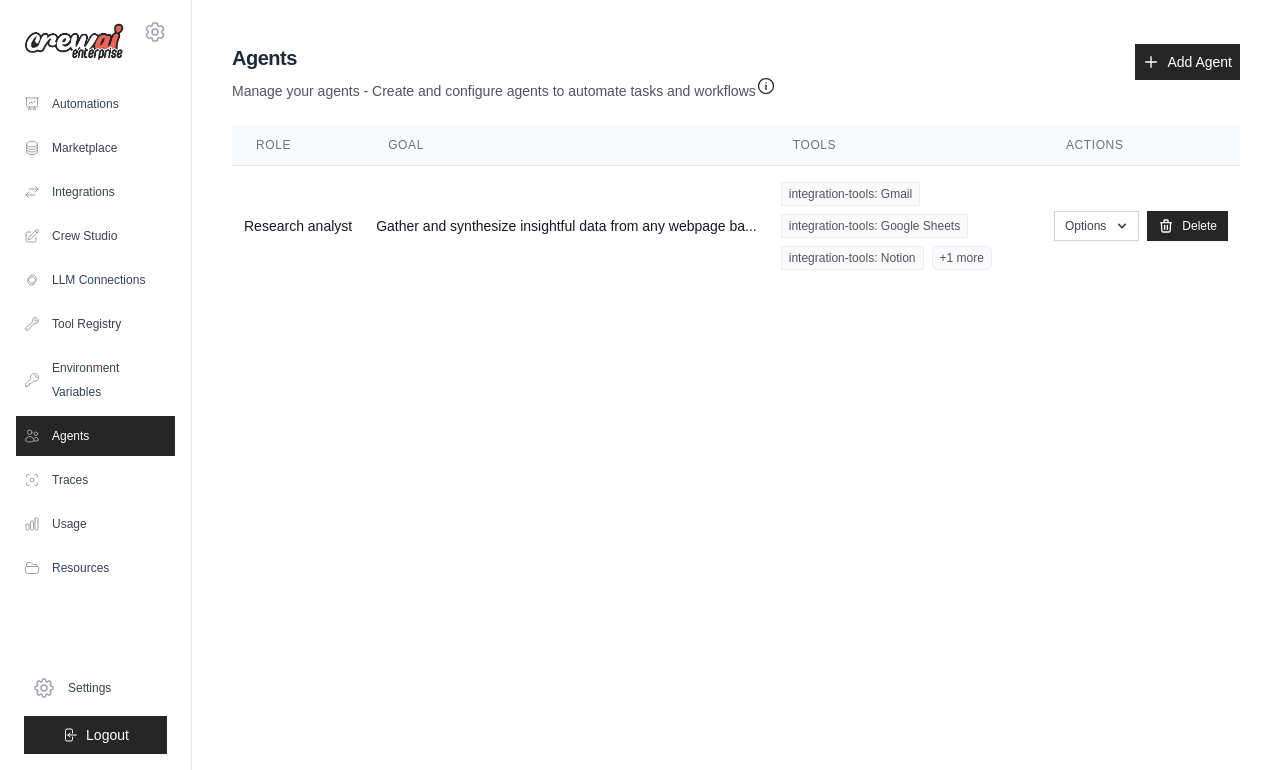 click on "Automations
Marketplace
Integrations
Crew Studio
LLM Connections
Documentation" at bounding box center (95, 419) 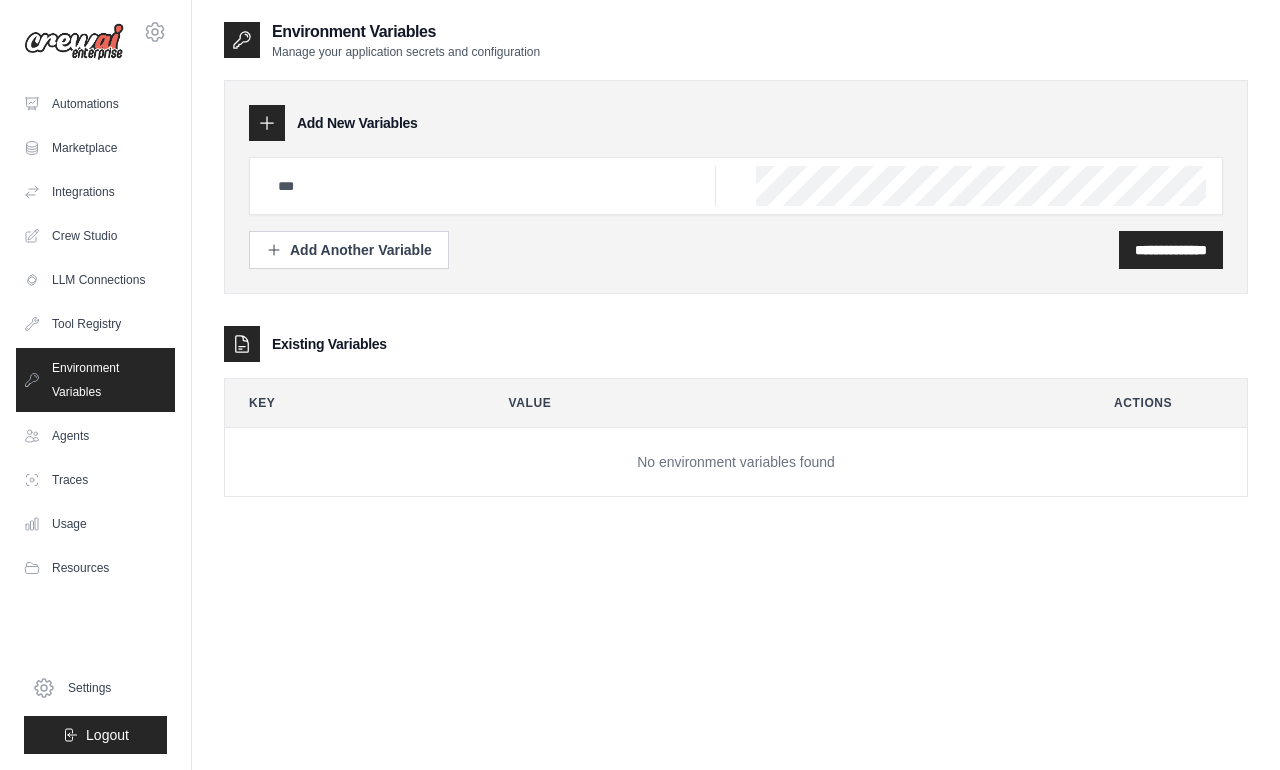 click on "Environment Variables" at bounding box center [95, 380] 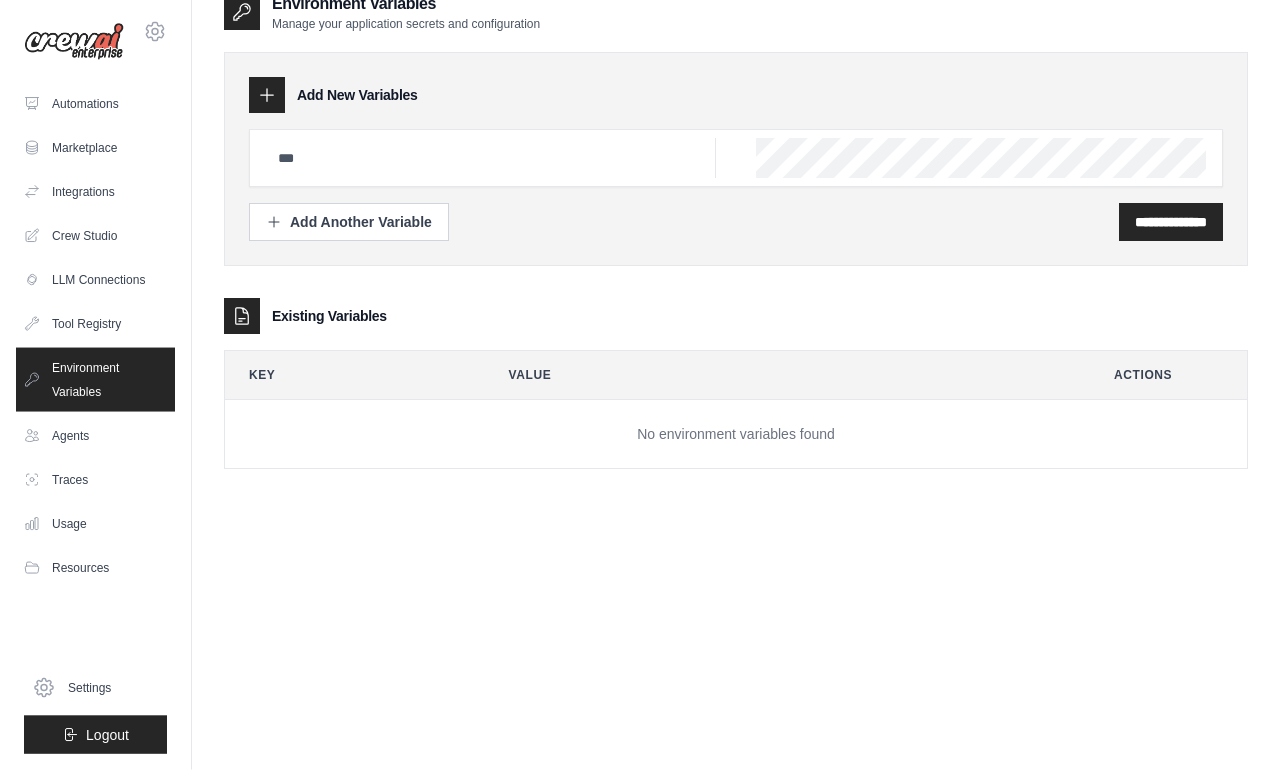 scroll, scrollTop: 0, scrollLeft: 0, axis: both 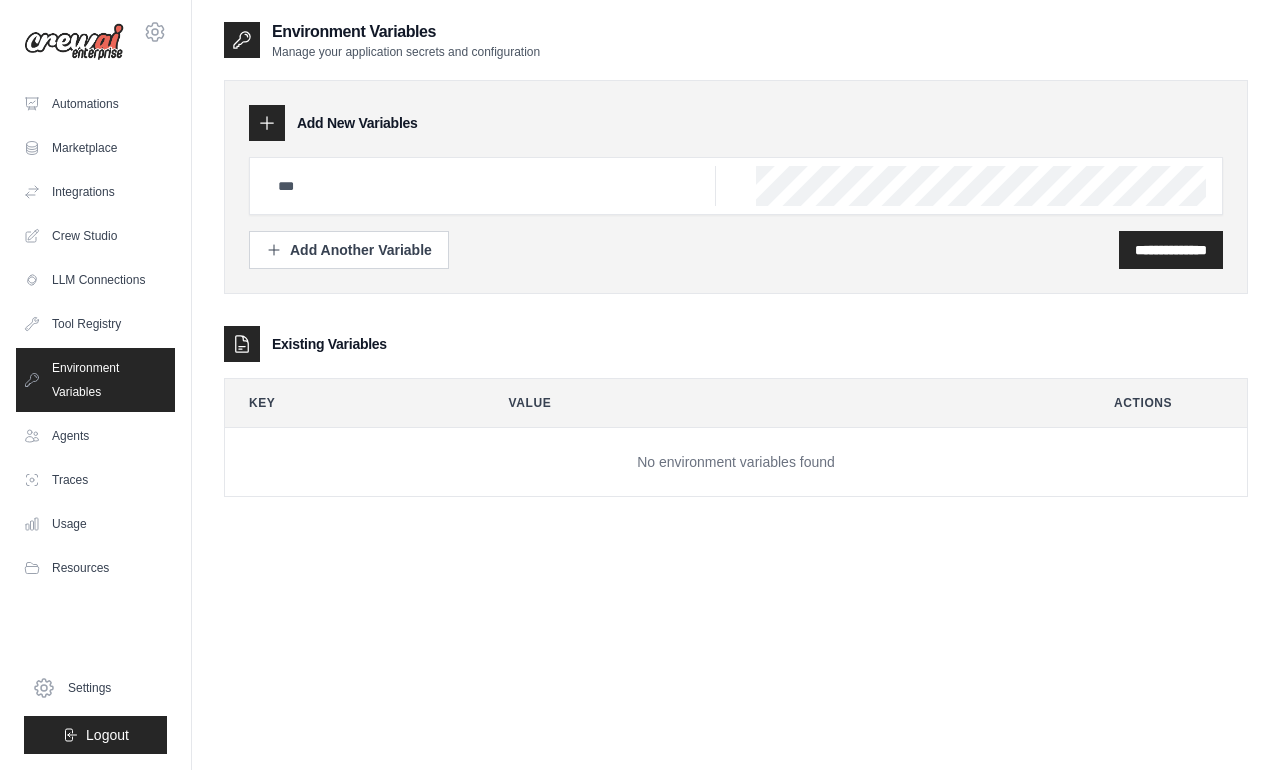 click on "Tool Registry" at bounding box center (95, 324) 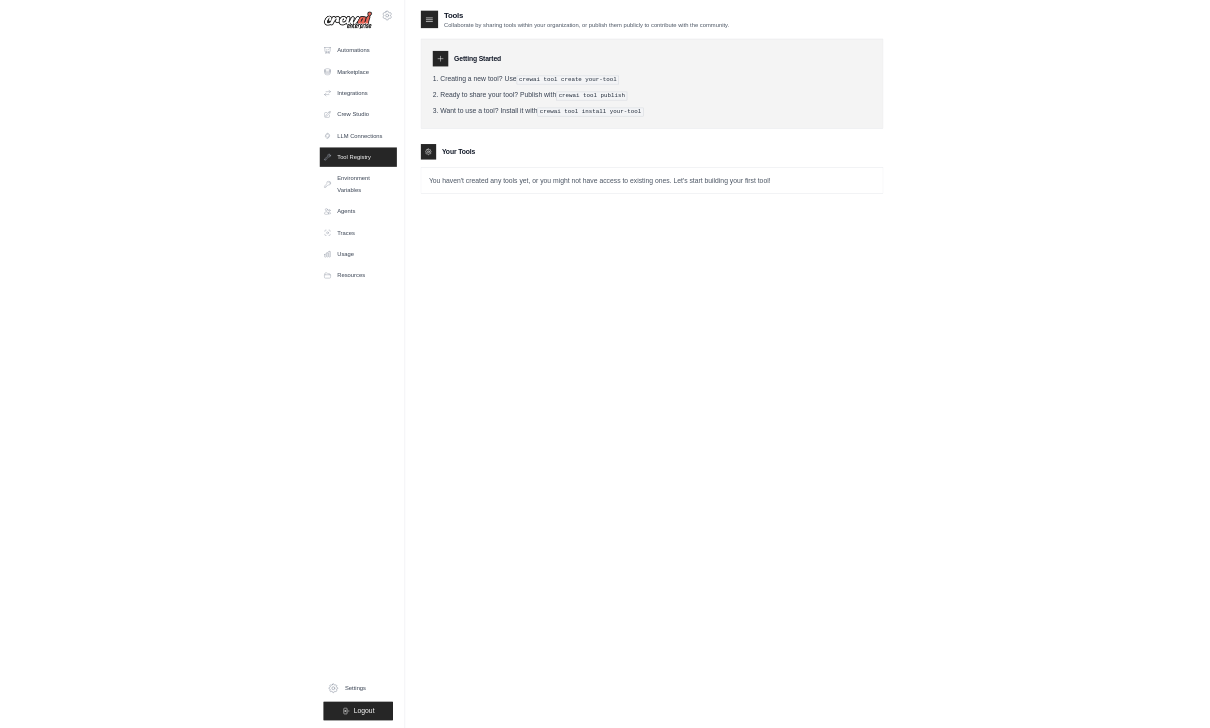 scroll, scrollTop: 0, scrollLeft: 0, axis: both 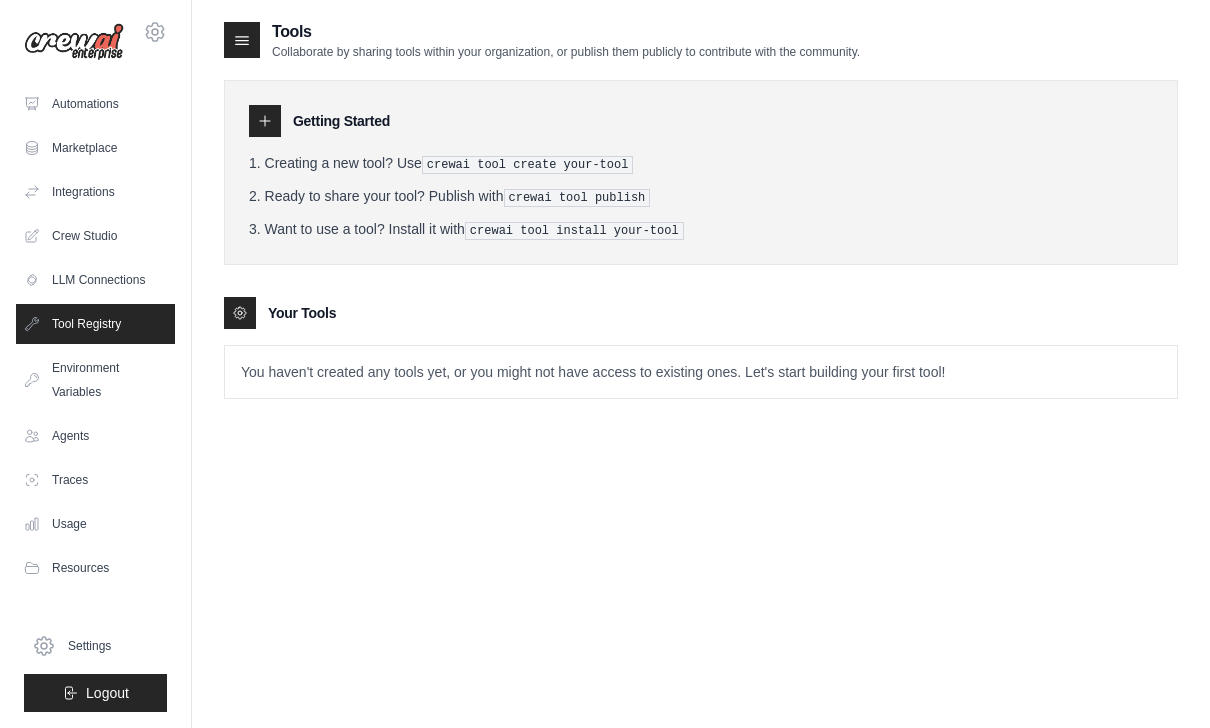 click on "Creating a new tool? Use
crewai tool create your-tool
Ready to share your tool? Publish with
crewai tool publish
Want to use a tool? Install it with
crewai tool install your-tool" at bounding box center [701, 196] 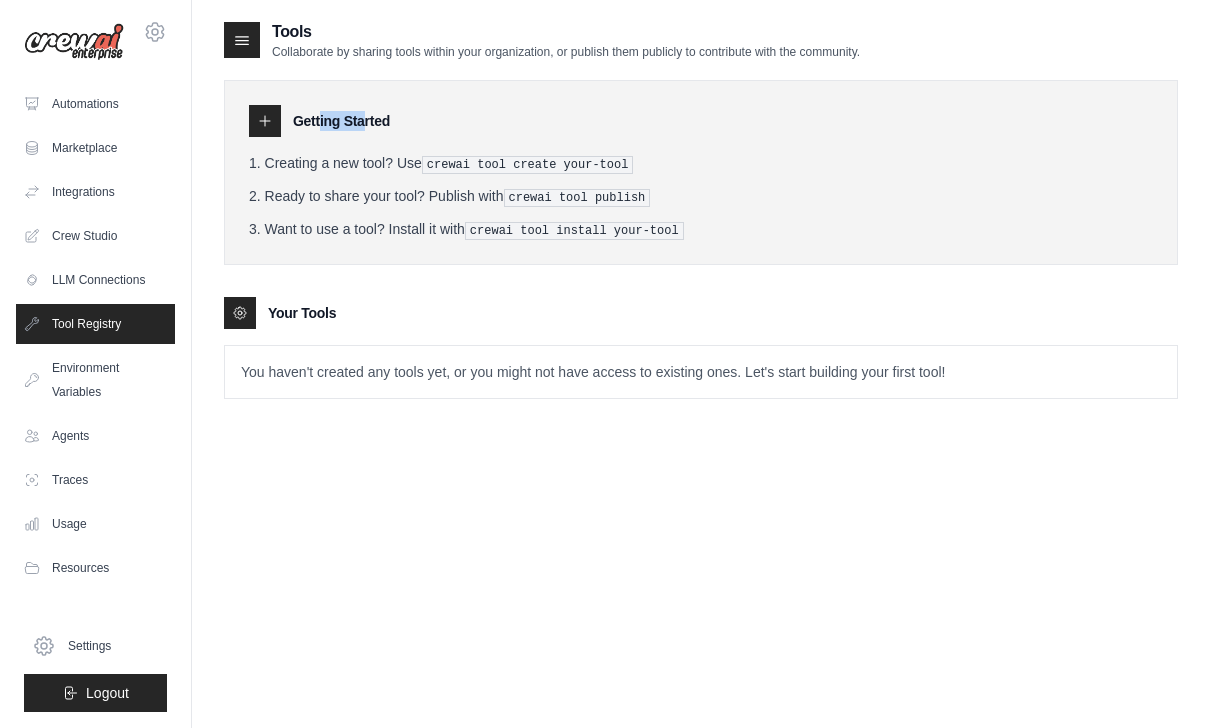 click at bounding box center [265, 121] 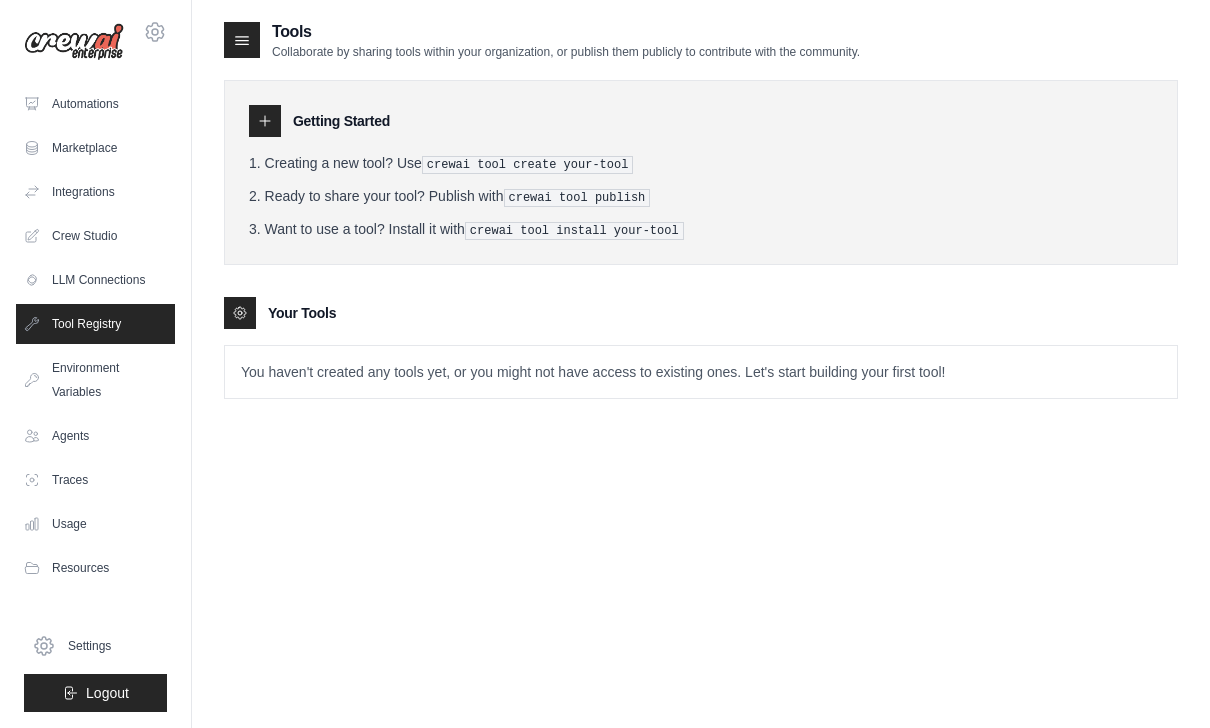 click on "Getting Started
Creating a new tool? Use
crewai tool create your-tool
Ready to share your tool? Publish with
crewai tool publish
Want to use a tool? Install it with
crewai tool install your-tool" at bounding box center (701, 172) 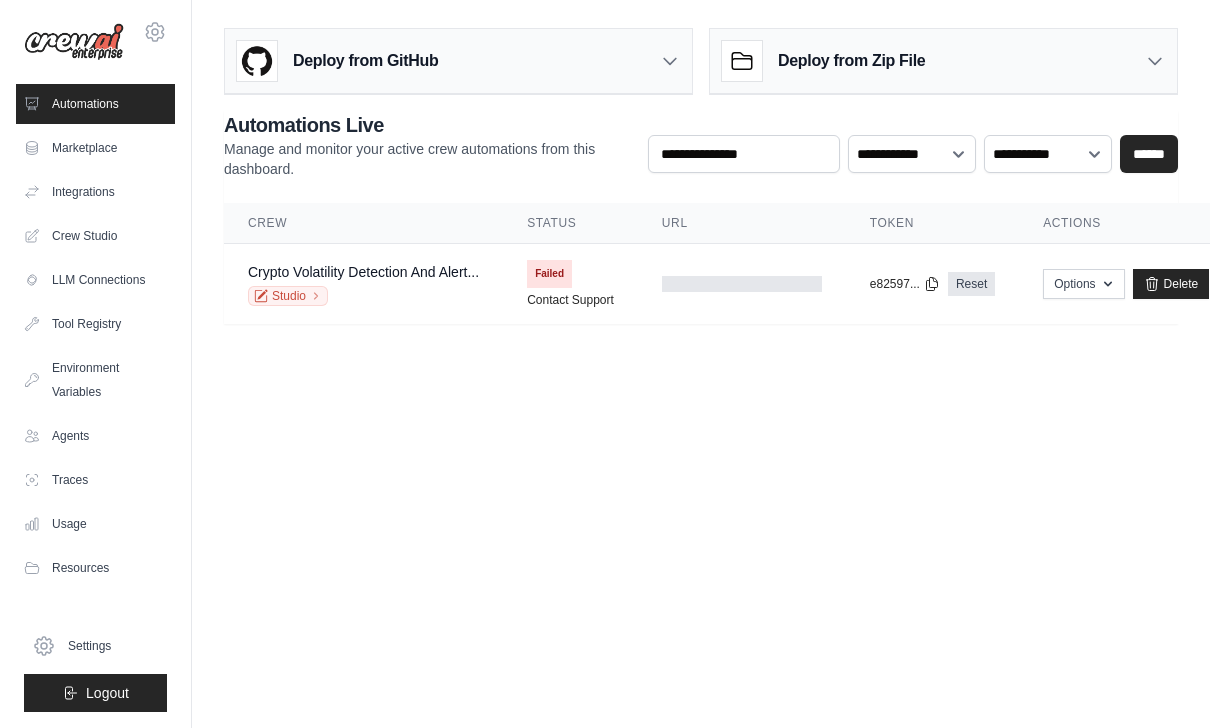click on "Studio" at bounding box center (288, 296) 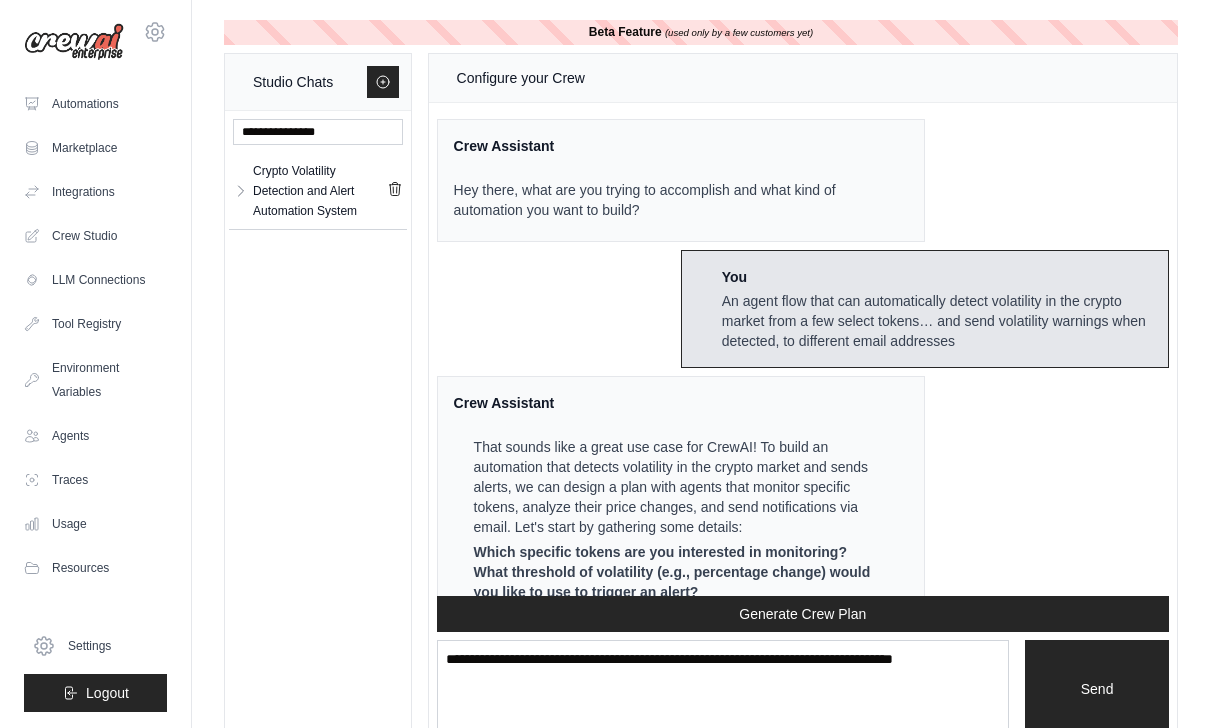 scroll, scrollTop: 4407, scrollLeft: 0, axis: vertical 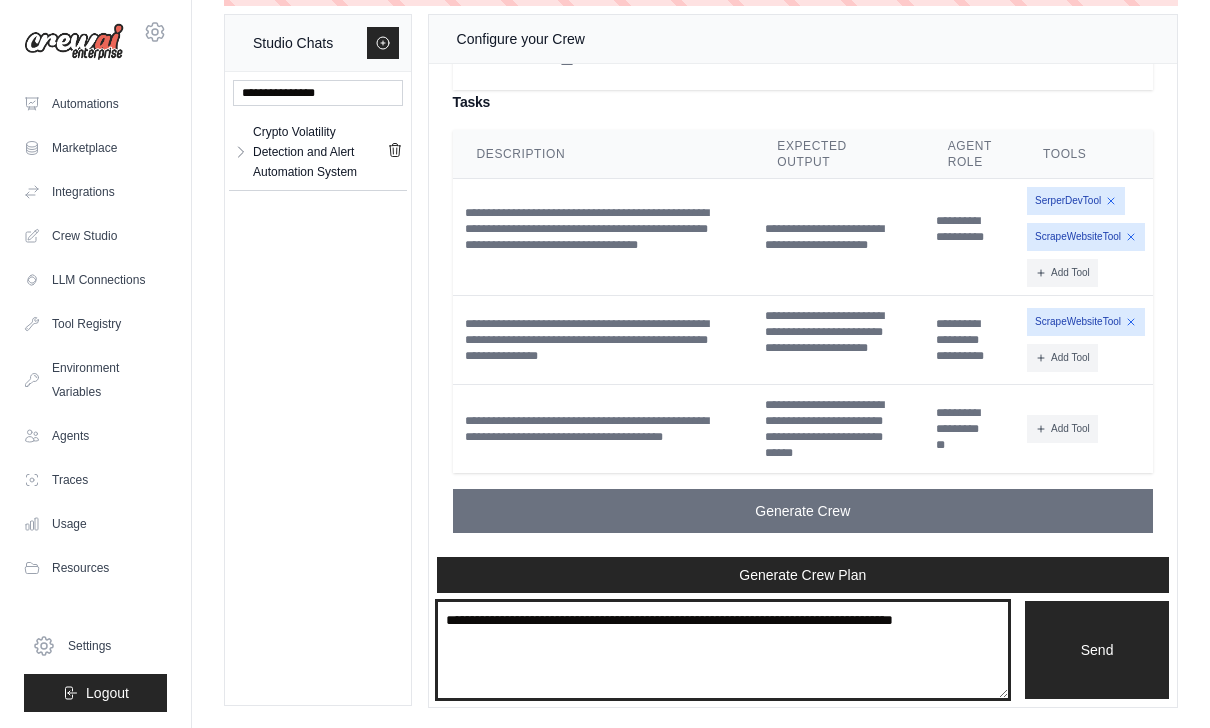 click at bounding box center (723, 650) 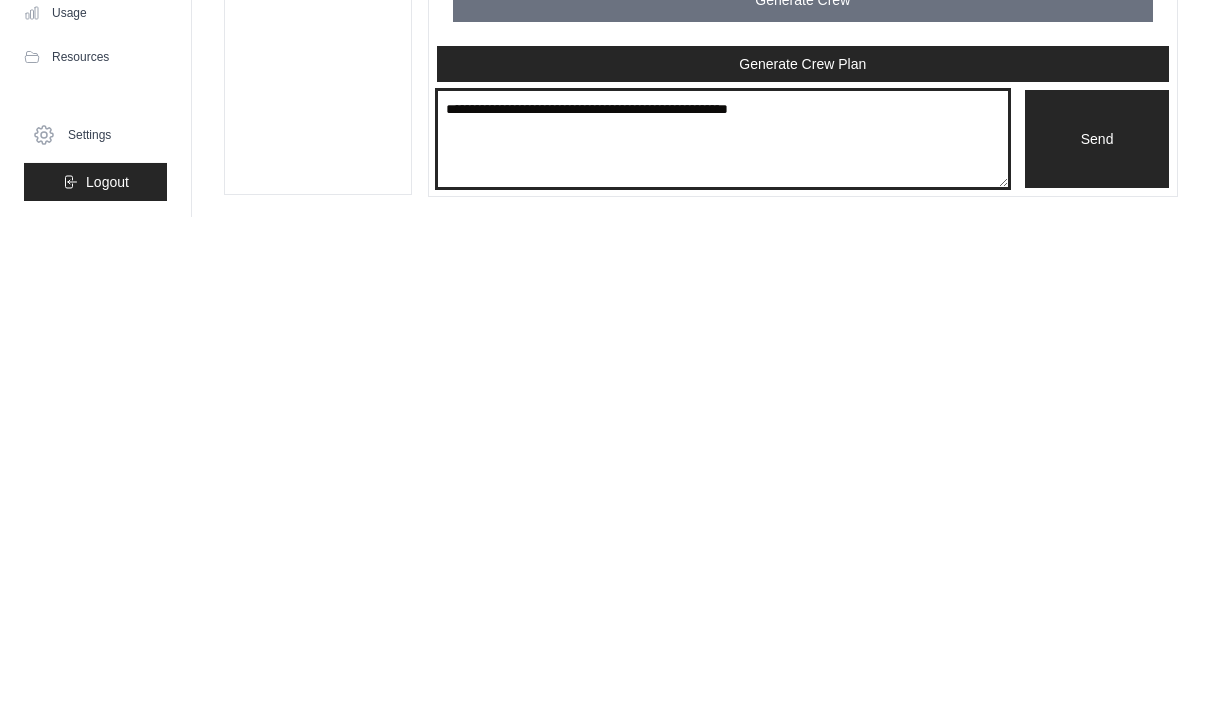 type on "**********" 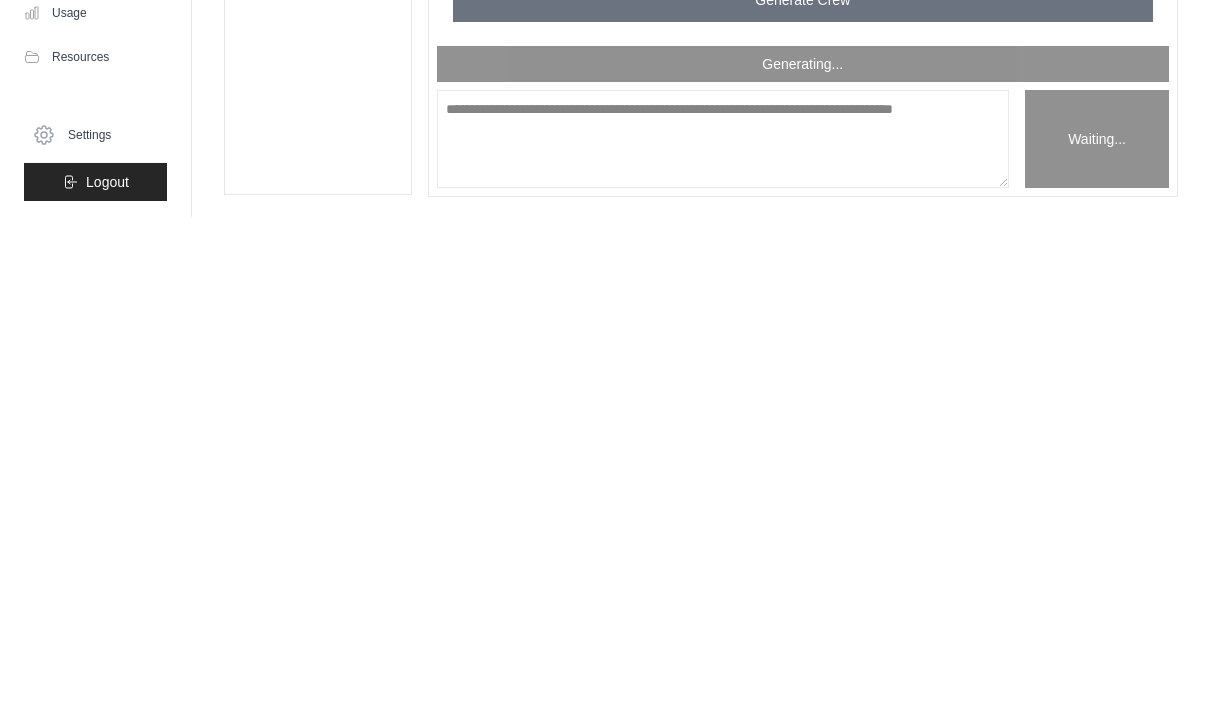 scroll, scrollTop: 71, scrollLeft: 0, axis: vertical 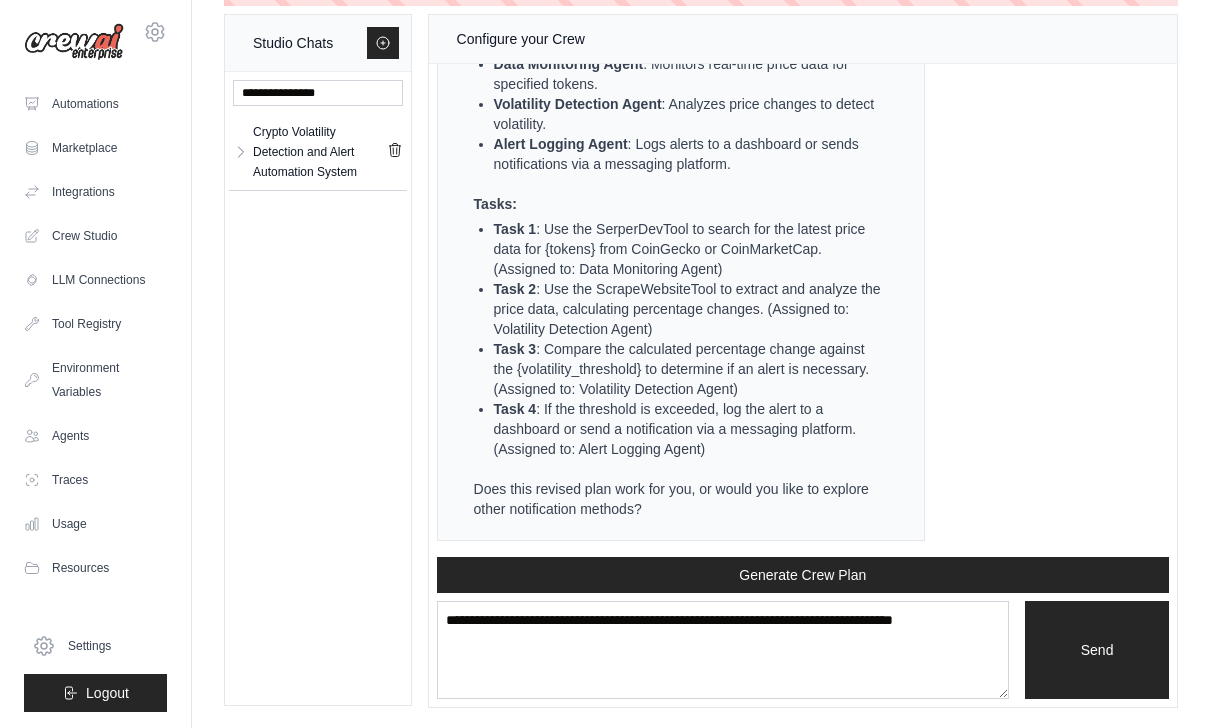 click on "Generate Crew Plan" at bounding box center (803, 575) 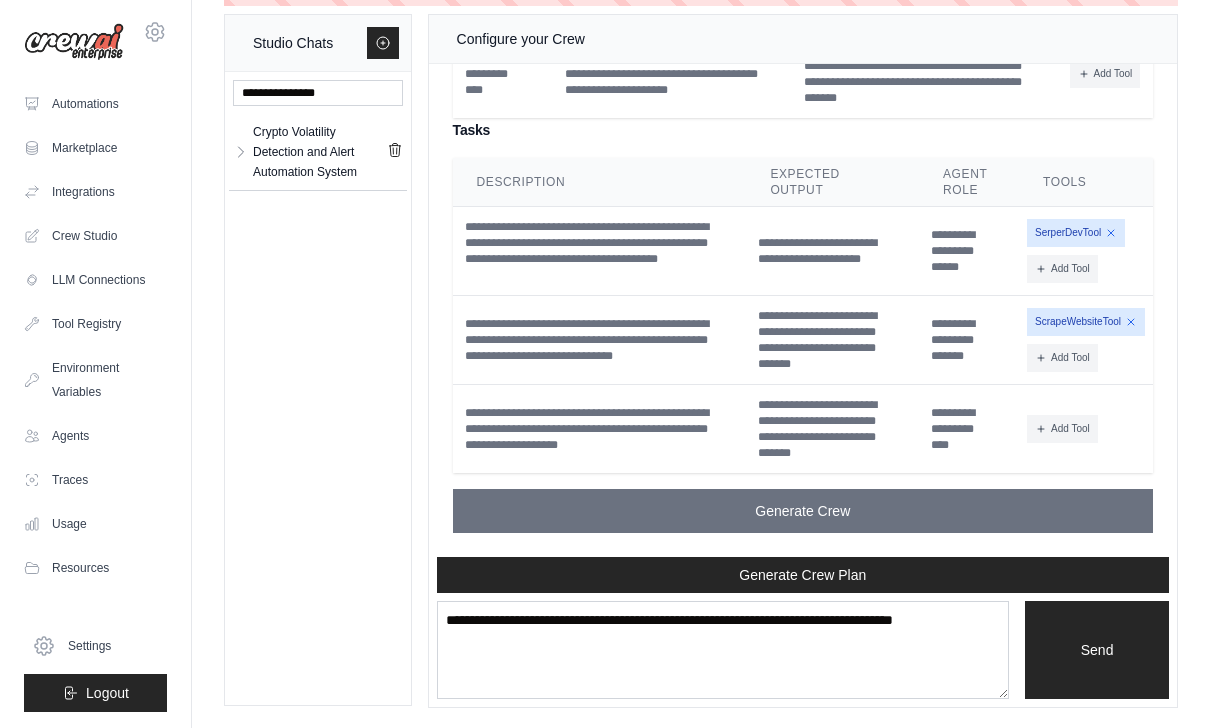 click on "Add Tool" at bounding box center [1062, 429] 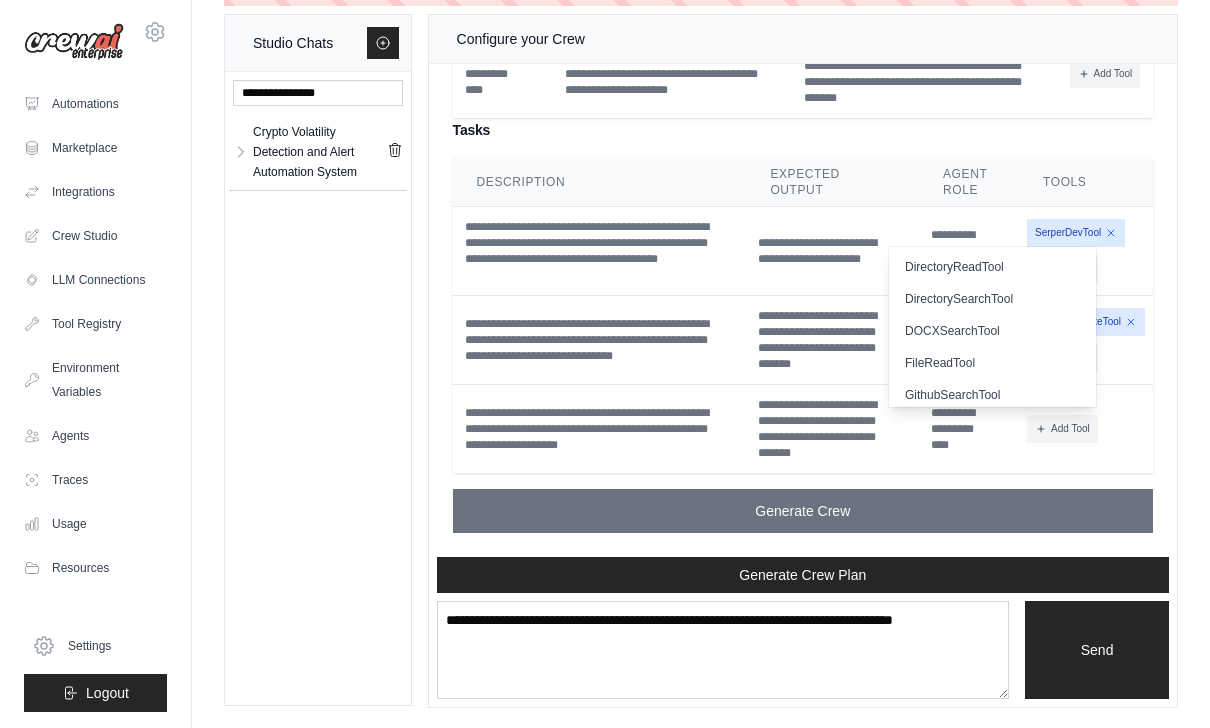 scroll, scrollTop: 7, scrollLeft: 0, axis: vertical 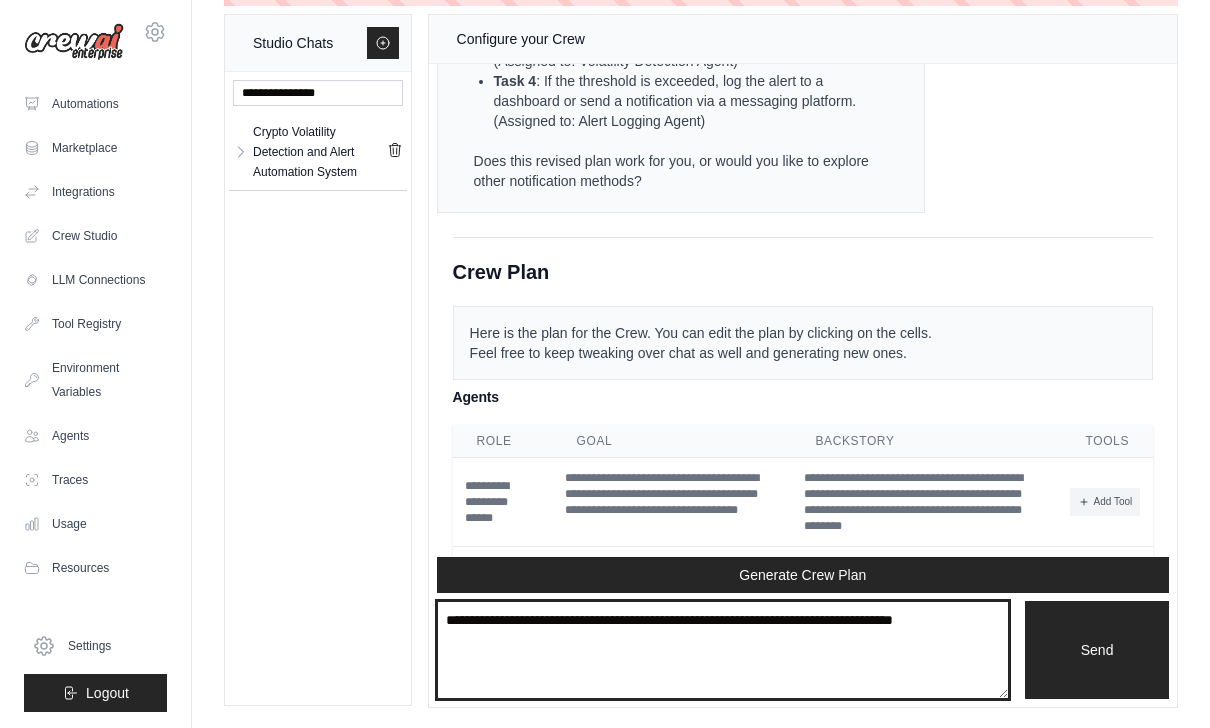 click at bounding box center (723, 650) 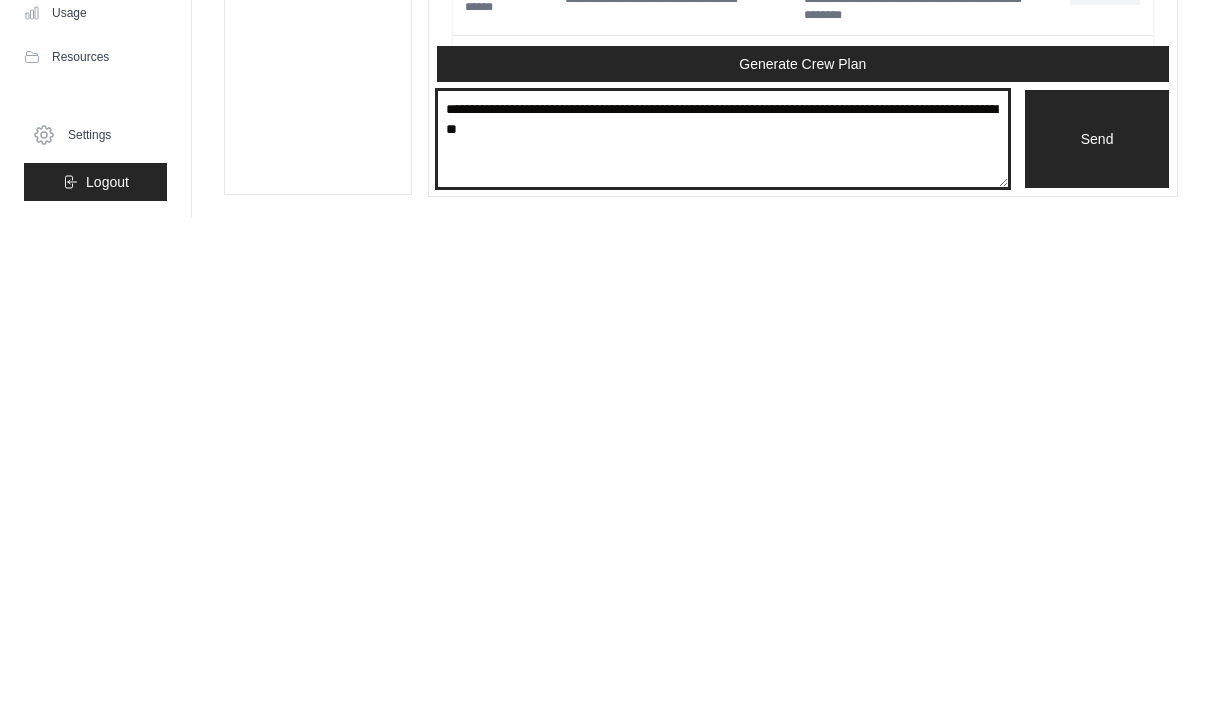 type on "**********" 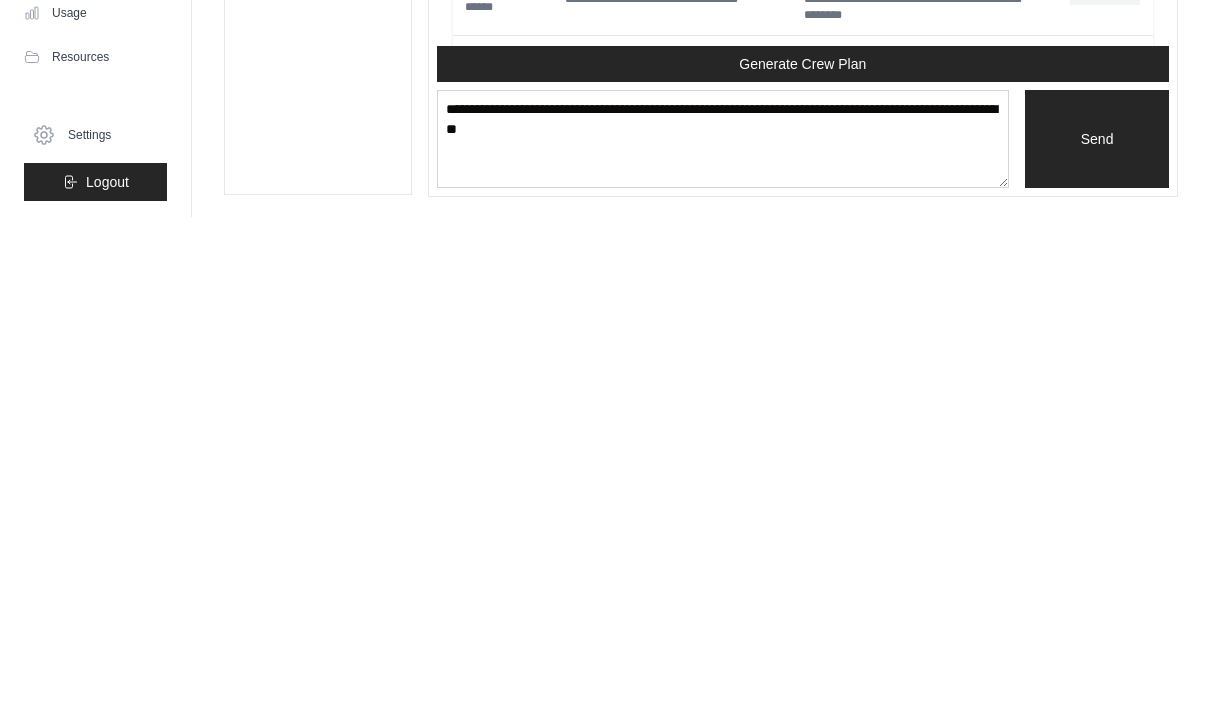 click on "Send" at bounding box center [1097, 650] 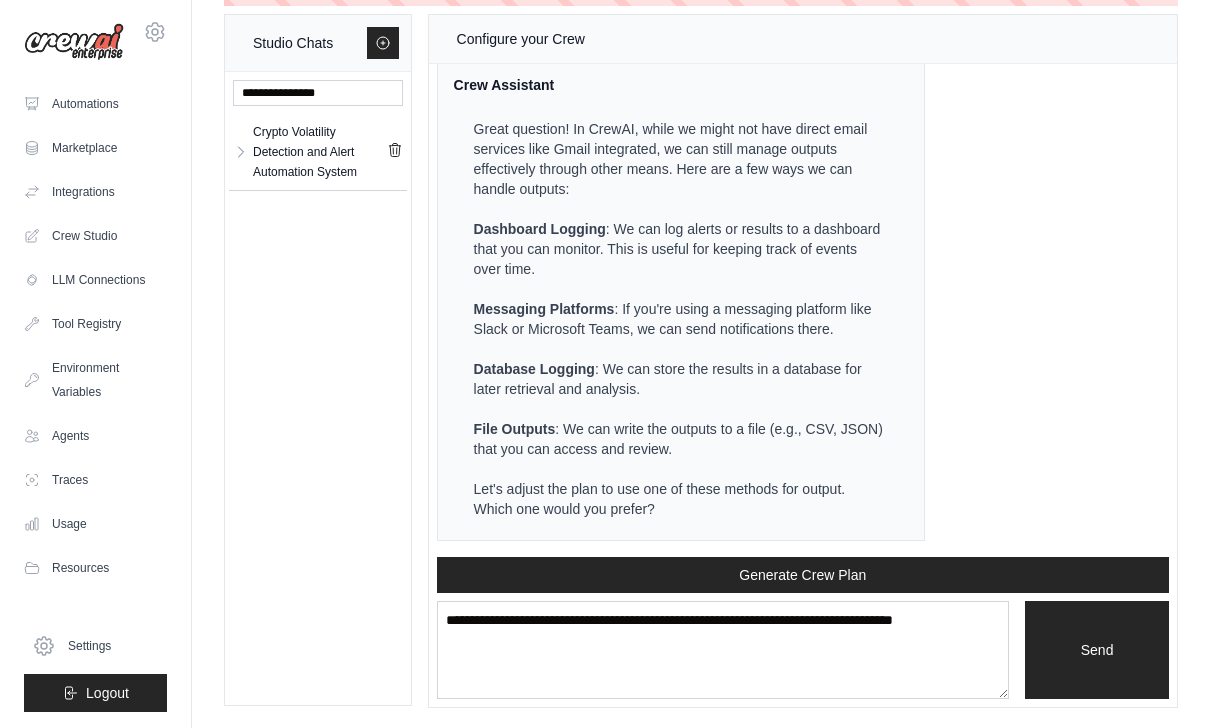 scroll, scrollTop: 7111, scrollLeft: 0, axis: vertical 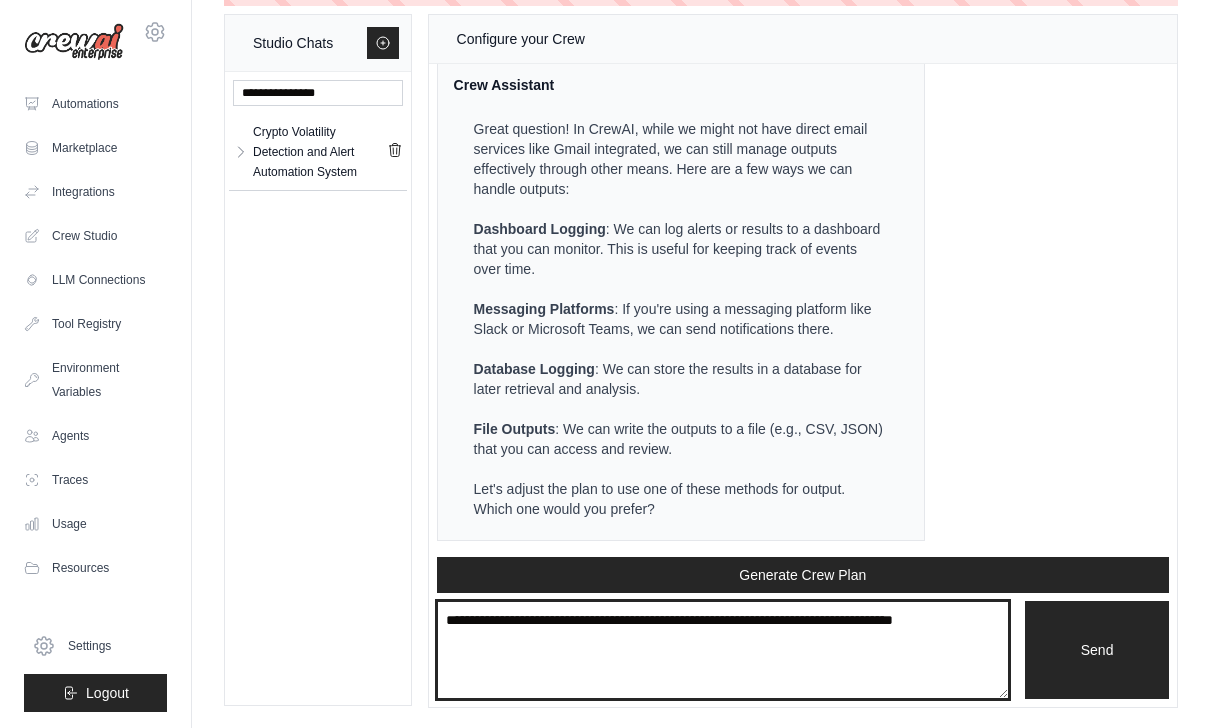 click at bounding box center [723, 650] 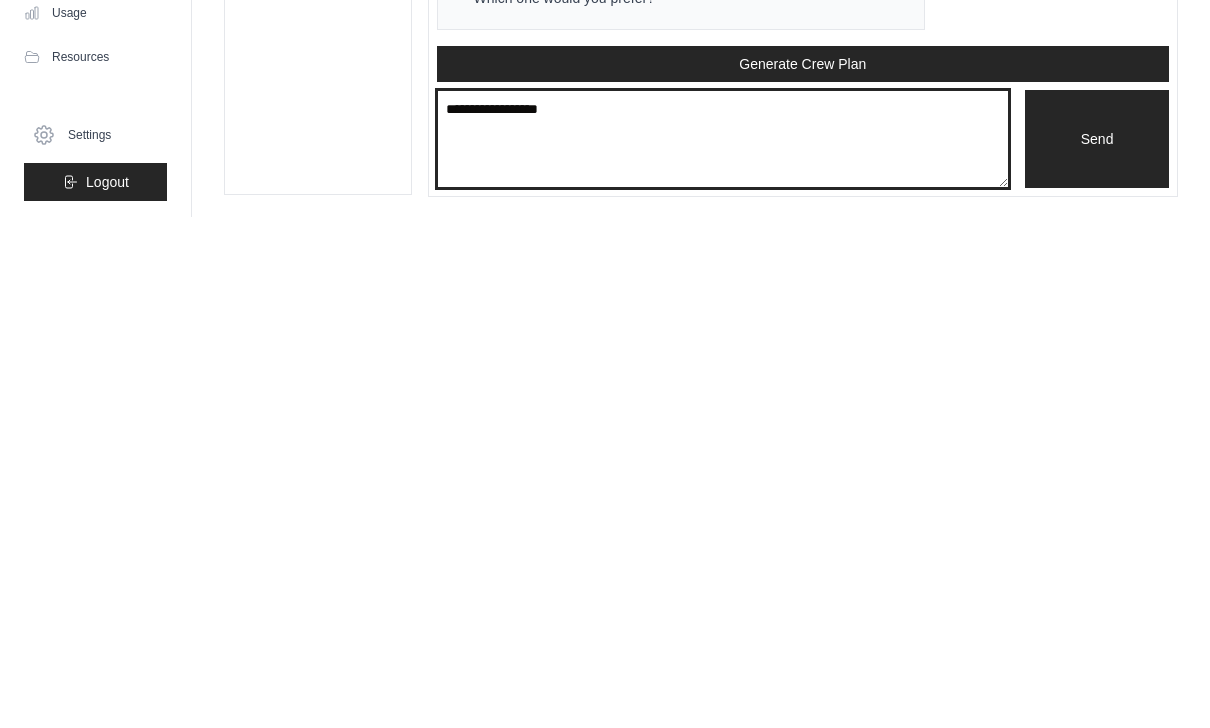 type on "**********" 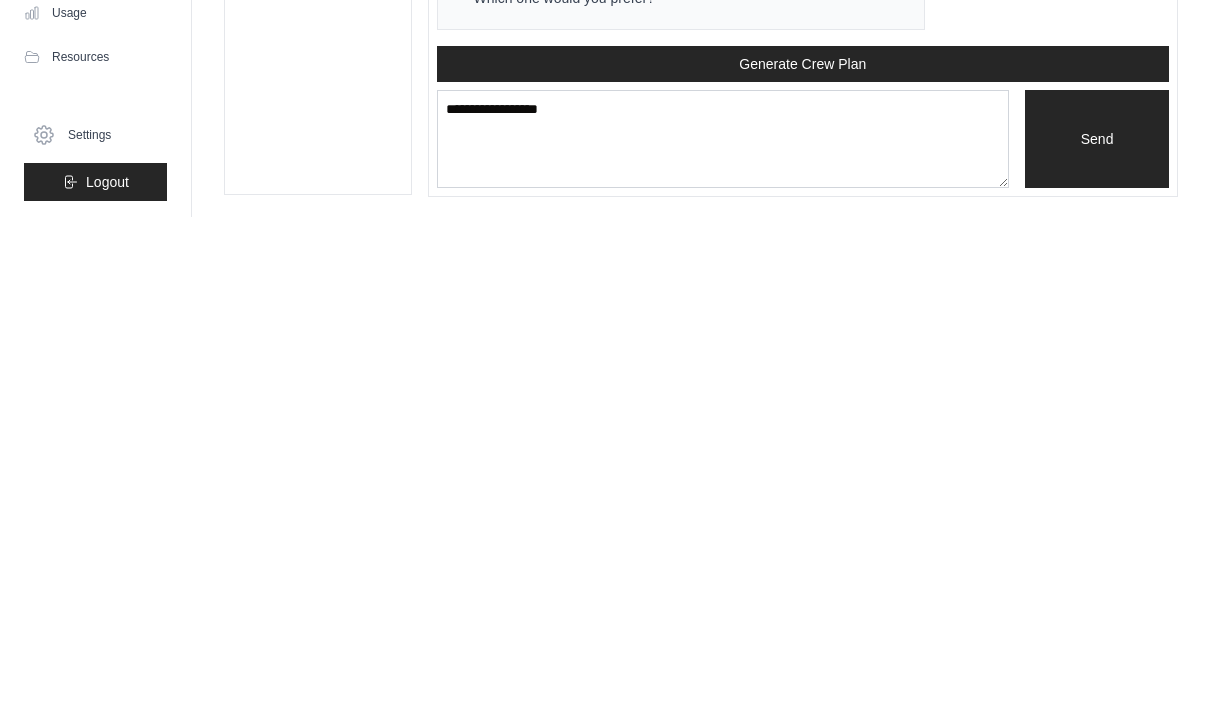 click on "Send" at bounding box center [1097, 650] 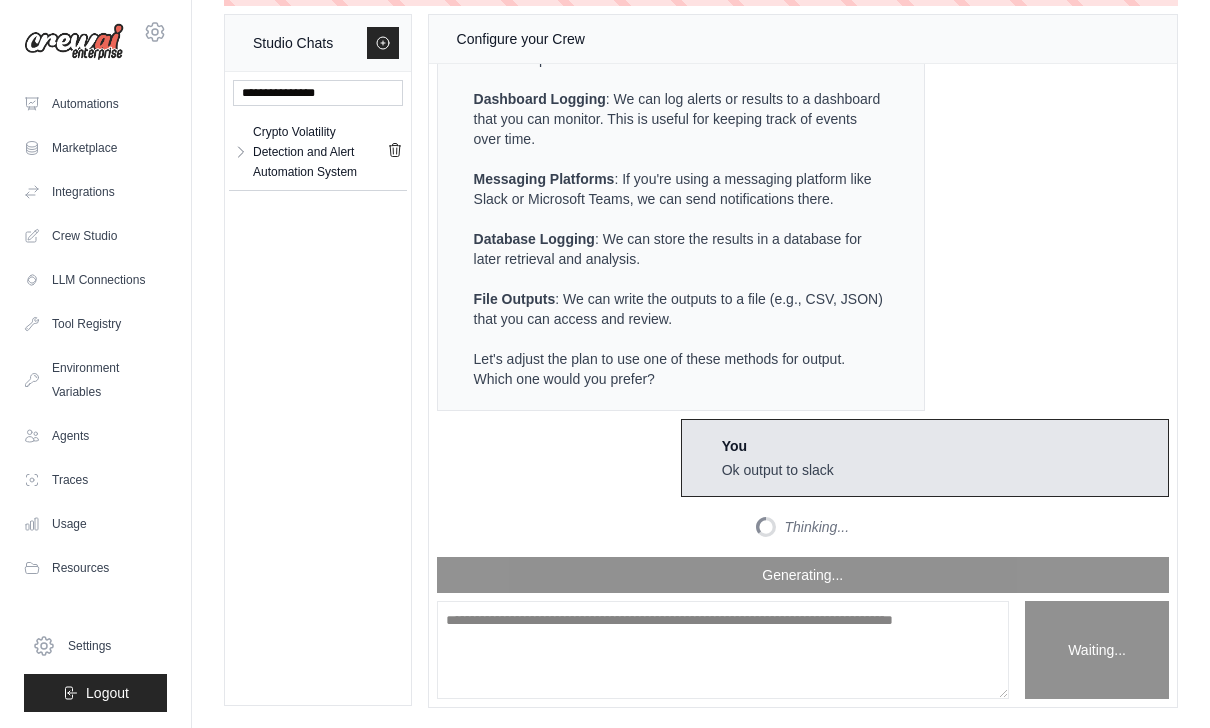 scroll, scrollTop: 8248, scrollLeft: 0, axis: vertical 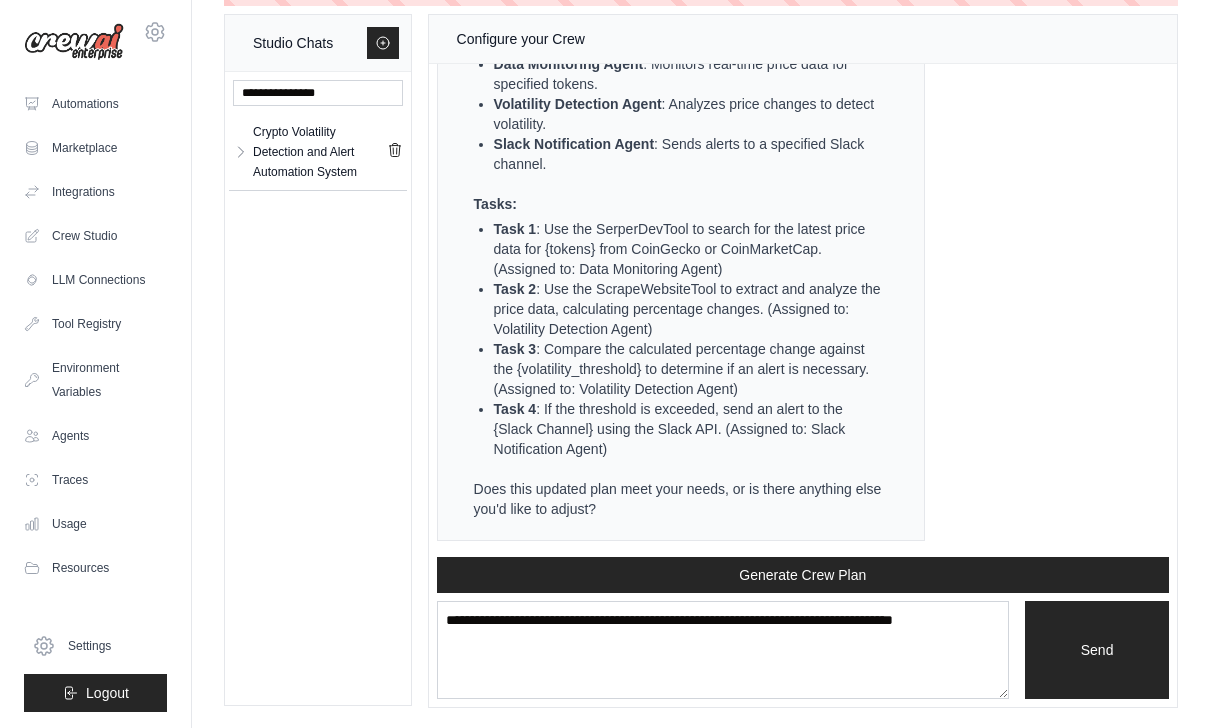 click on "Generate Crew Plan" at bounding box center (803, 575) 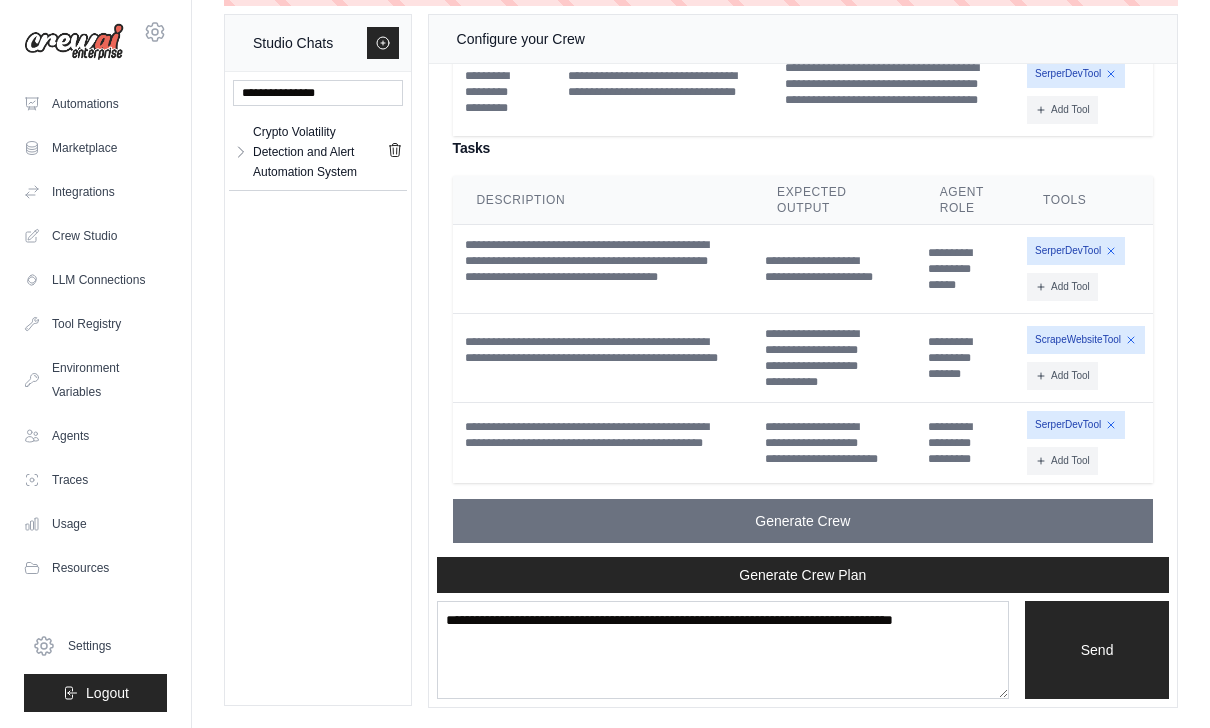 scroll, scrollTop: 9167, scrollLeft: 0, axis: vertical 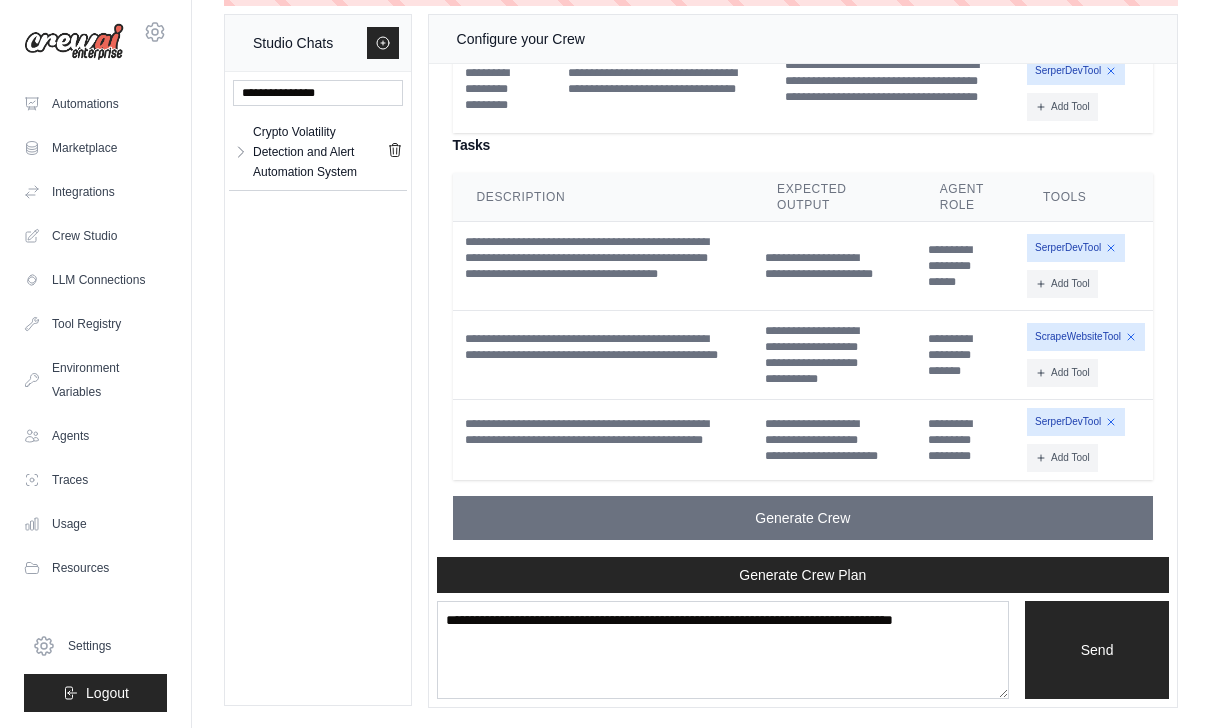click on "Add Tool" at bounding box center [1062, 458] 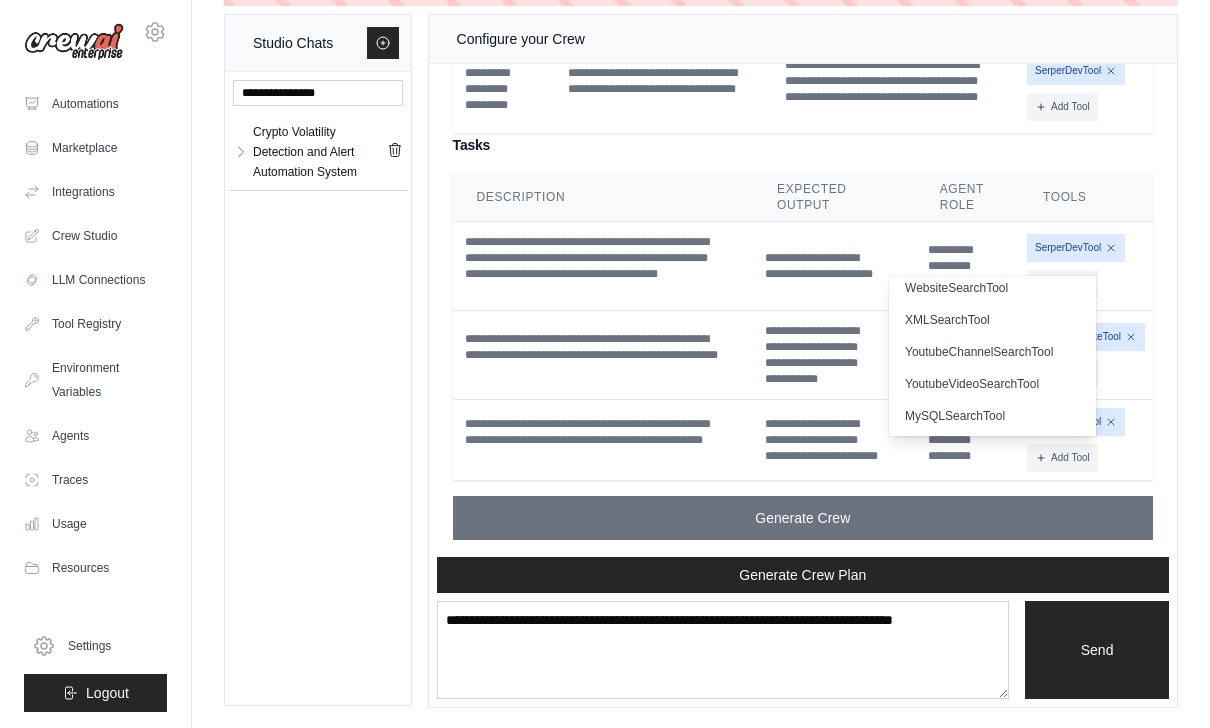 scroll, scrollTop: 616, scrollLeft: 0, axis: vertical 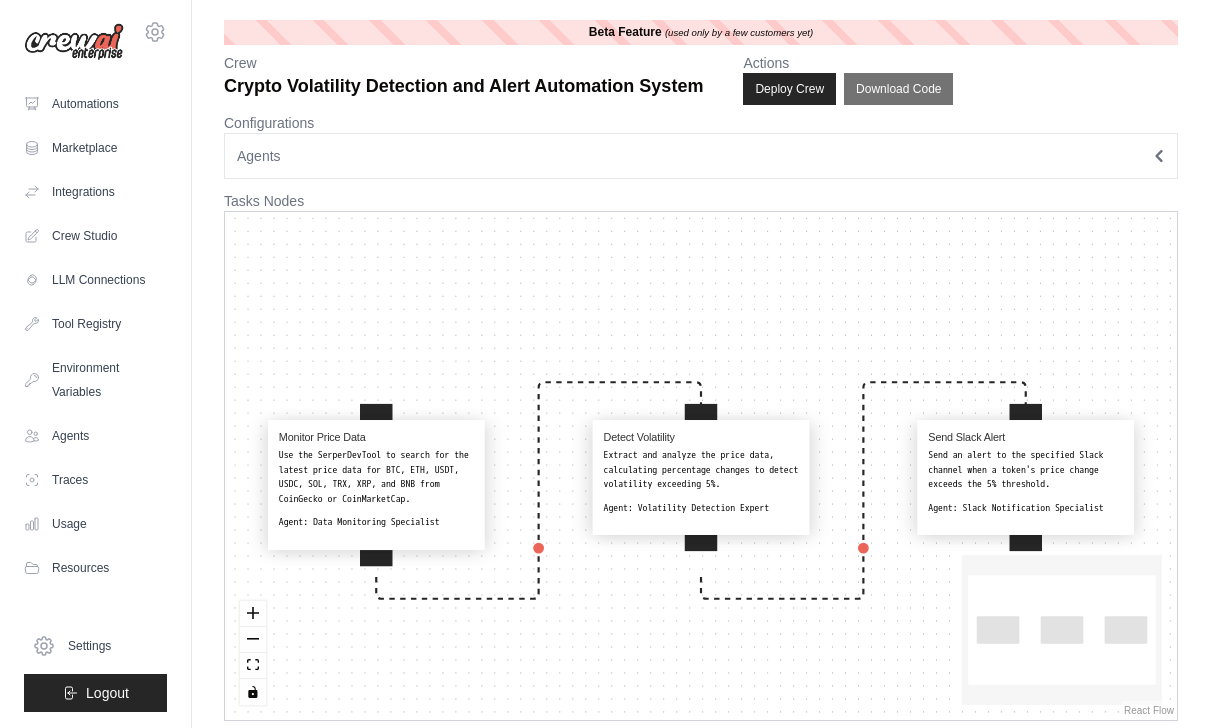 click on "Send Slack Alert Send an alert to the specified Slack channel when a token's price change exceeds the 5% threshold. Agent:   Slack Notification Specialist" at bounding box center (1025, 473) 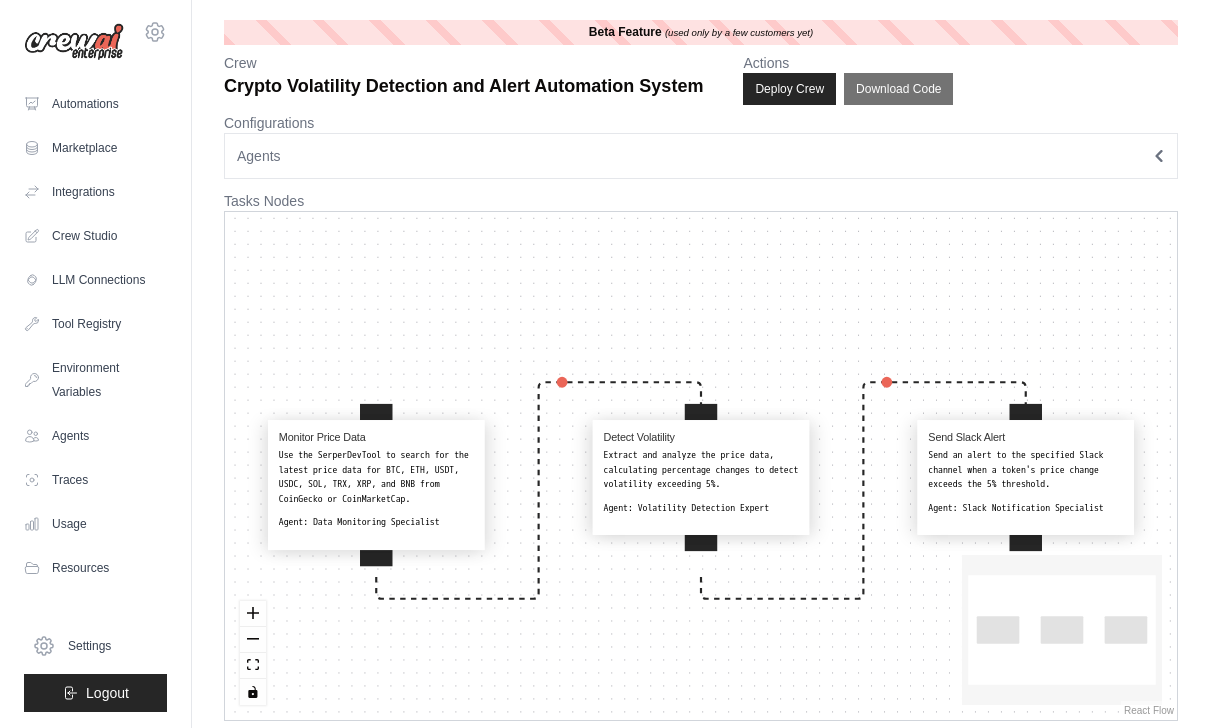 select on "**********" 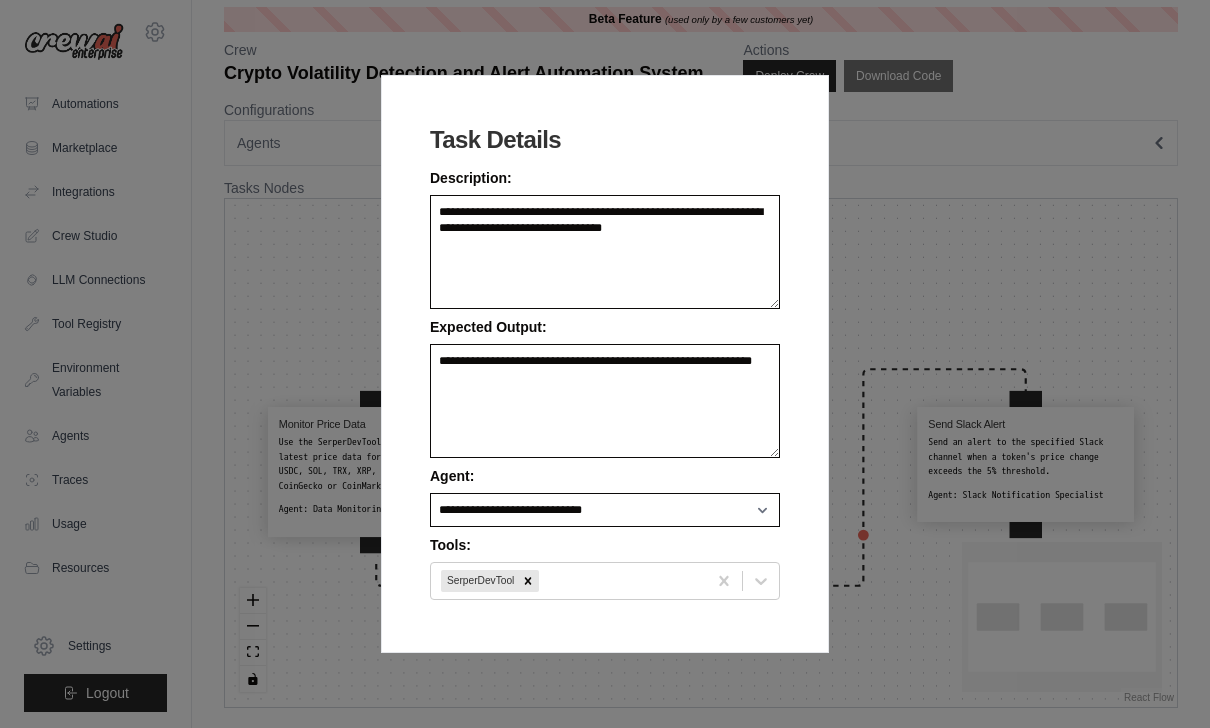 scroll, scrollTop: 71, scrollLeft: 0, axis: vertical 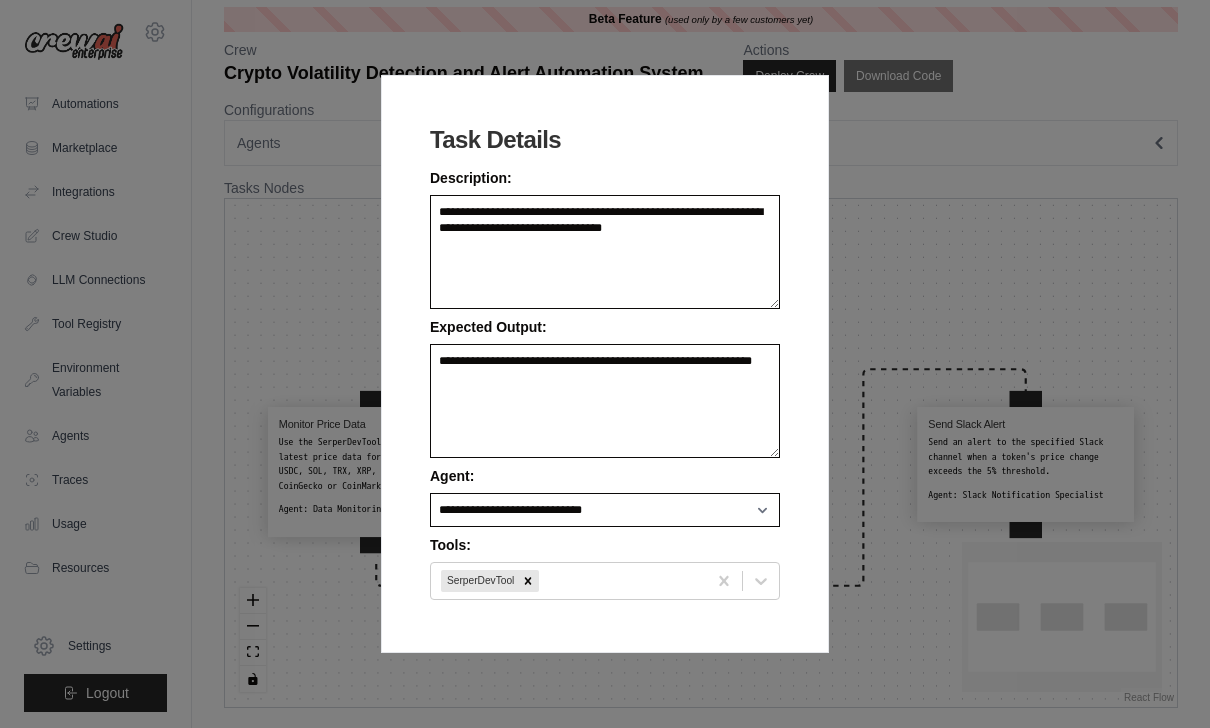 click on "**********" at bounding box center (605, 364) 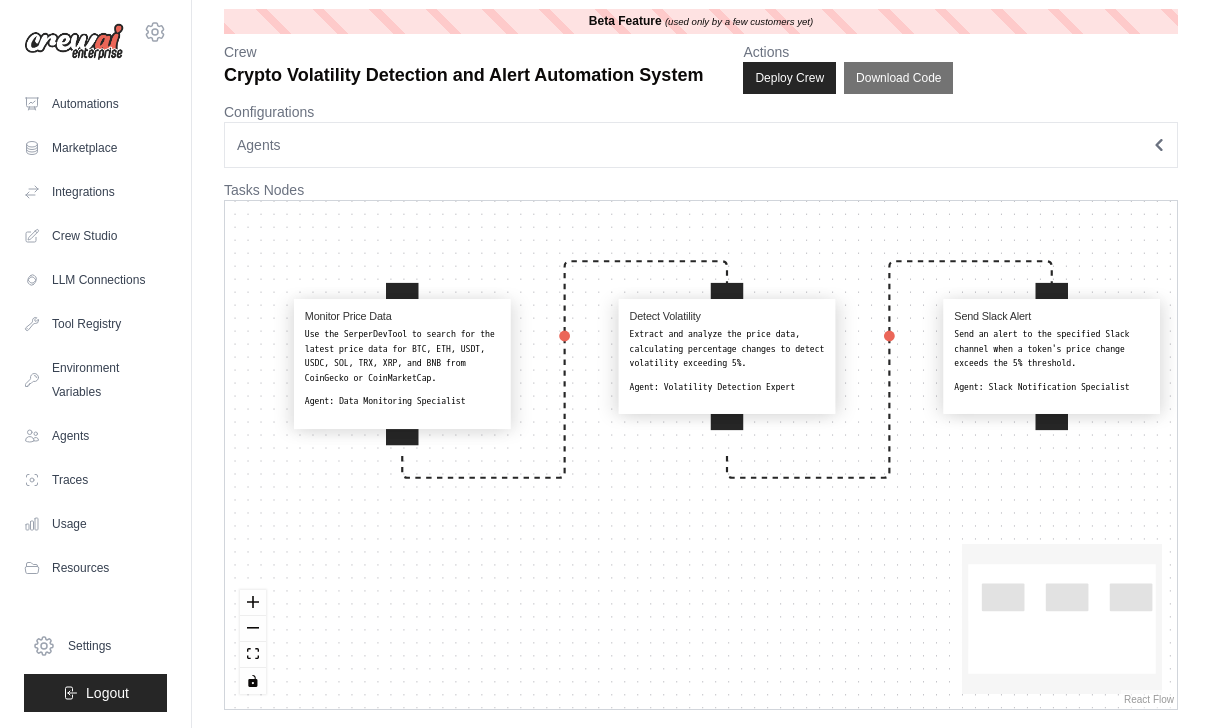 scroll, scrollTop: 0, scrollLeft: 0, axis: both 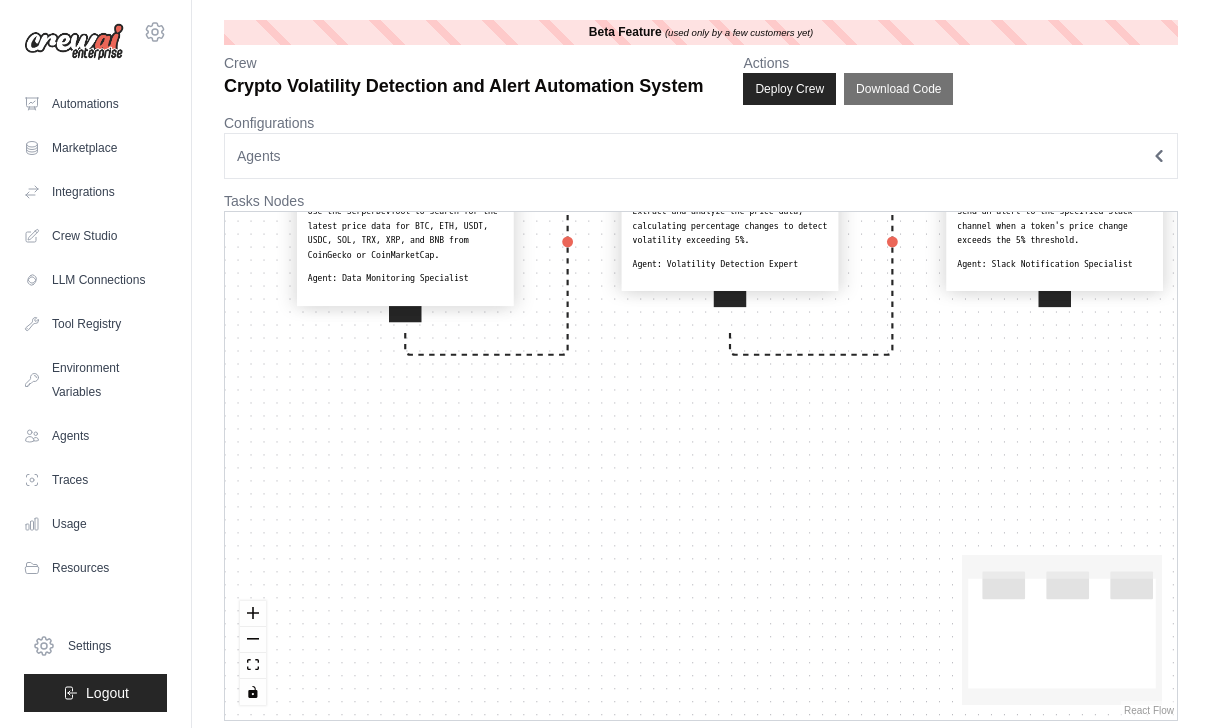 click on "Deploy Crew" at bounding box center [789, 89] 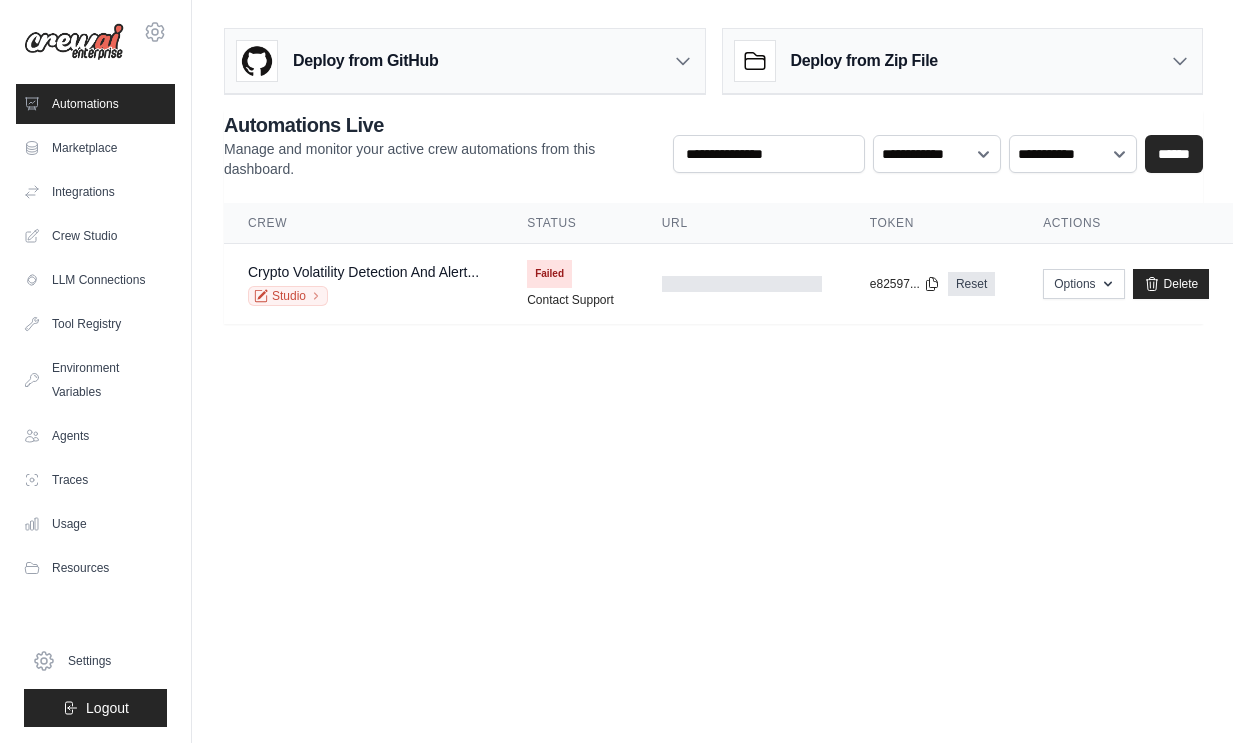 scroll, scrollTop: 0, scrollLeft: 0, axis: both 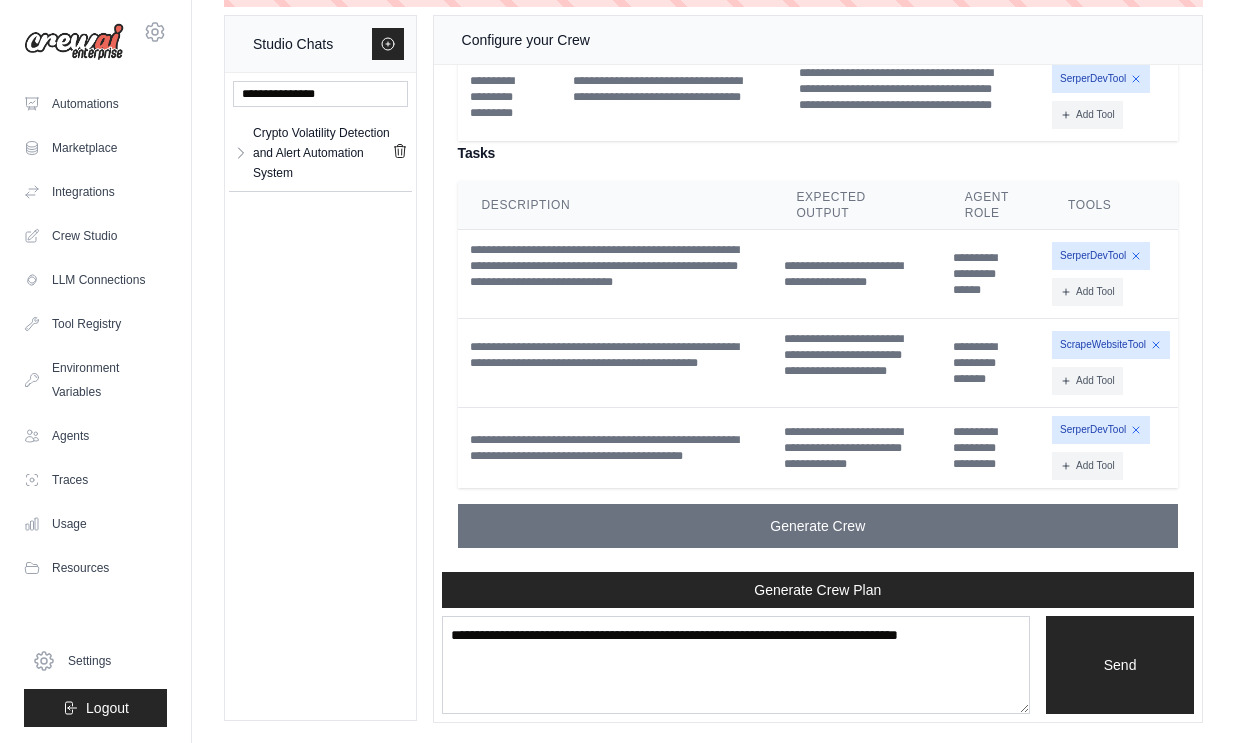 click on "Generate Crew" at bounding box center [818, 526] 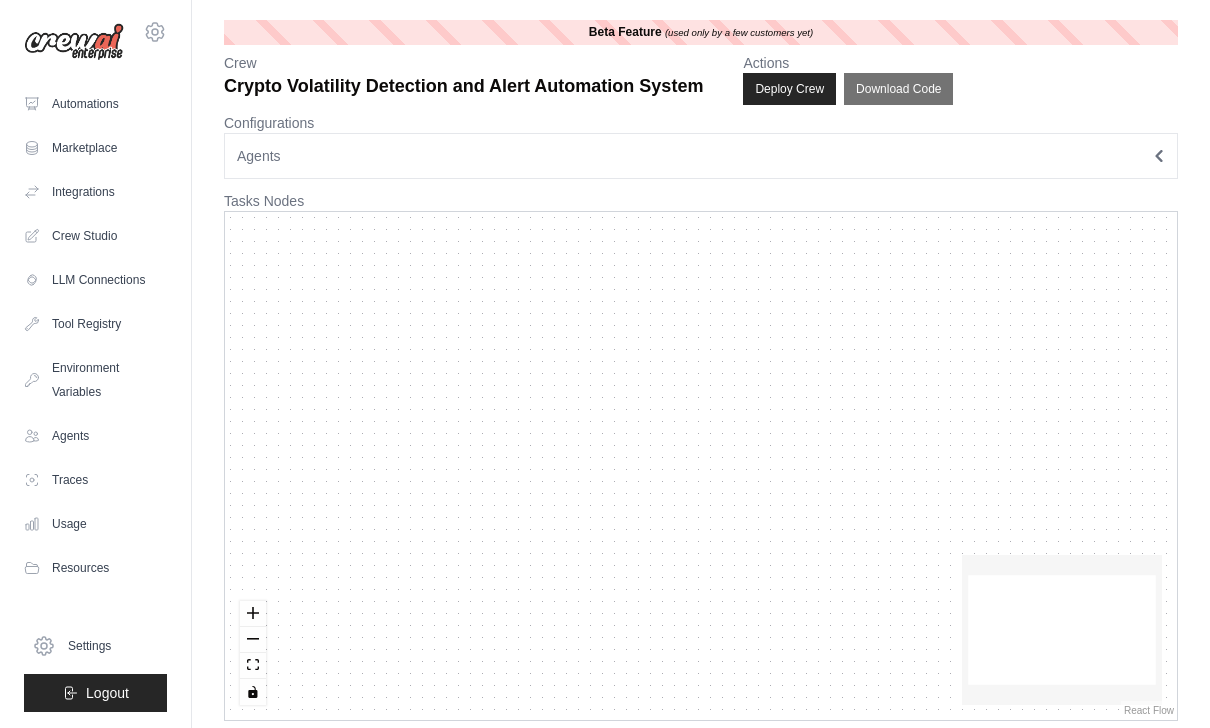scroll, scrollTop: 0, scrollLeft: 0, axis: both 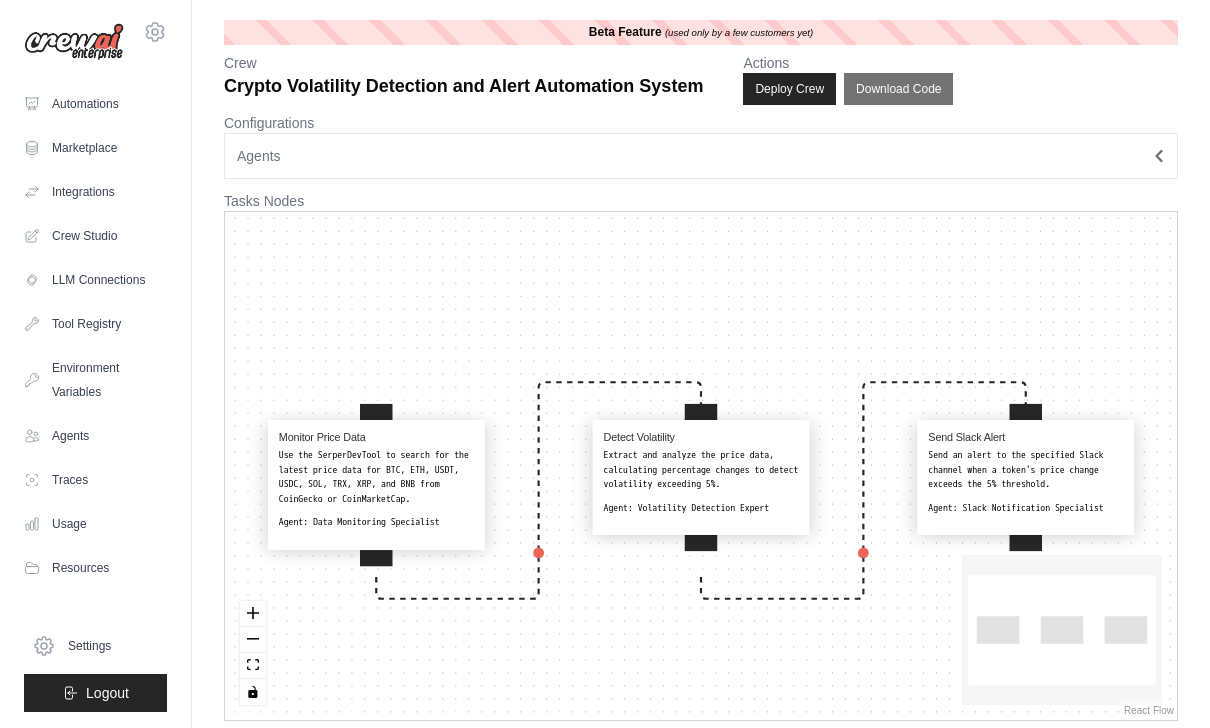 click on "Deploy Crew" at bounding box center [789, 89] 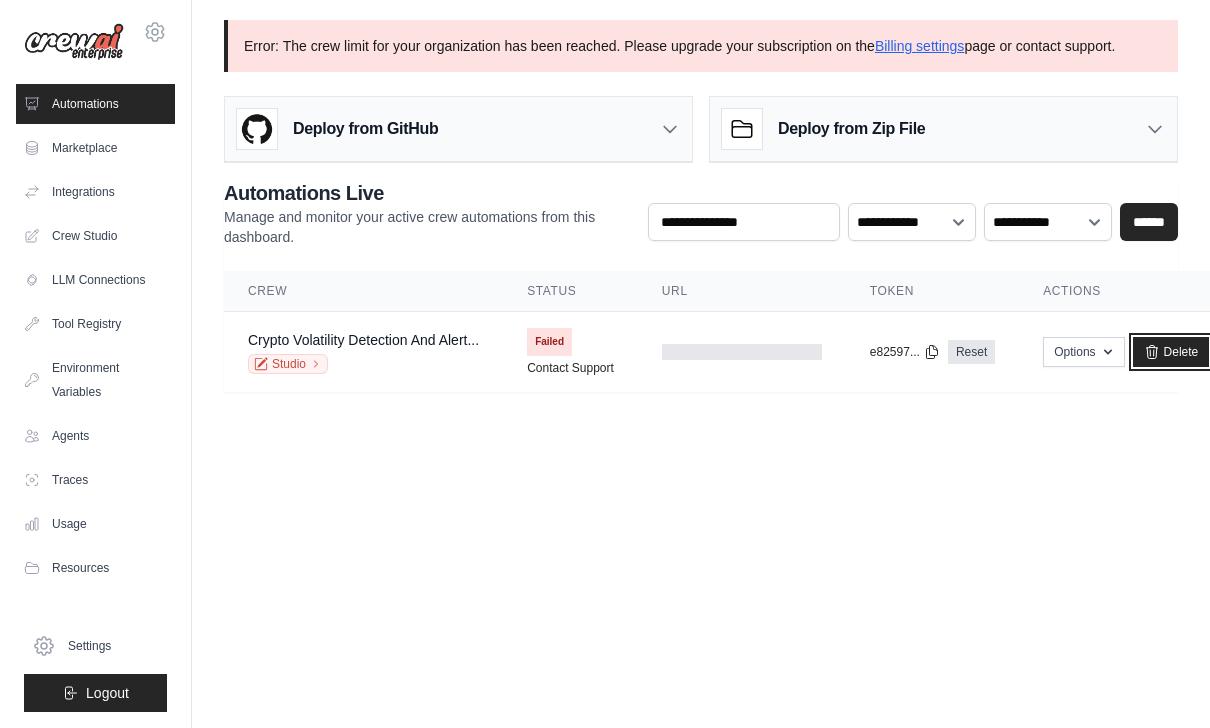 click on "Delete" at bounding box center [1171, 352] 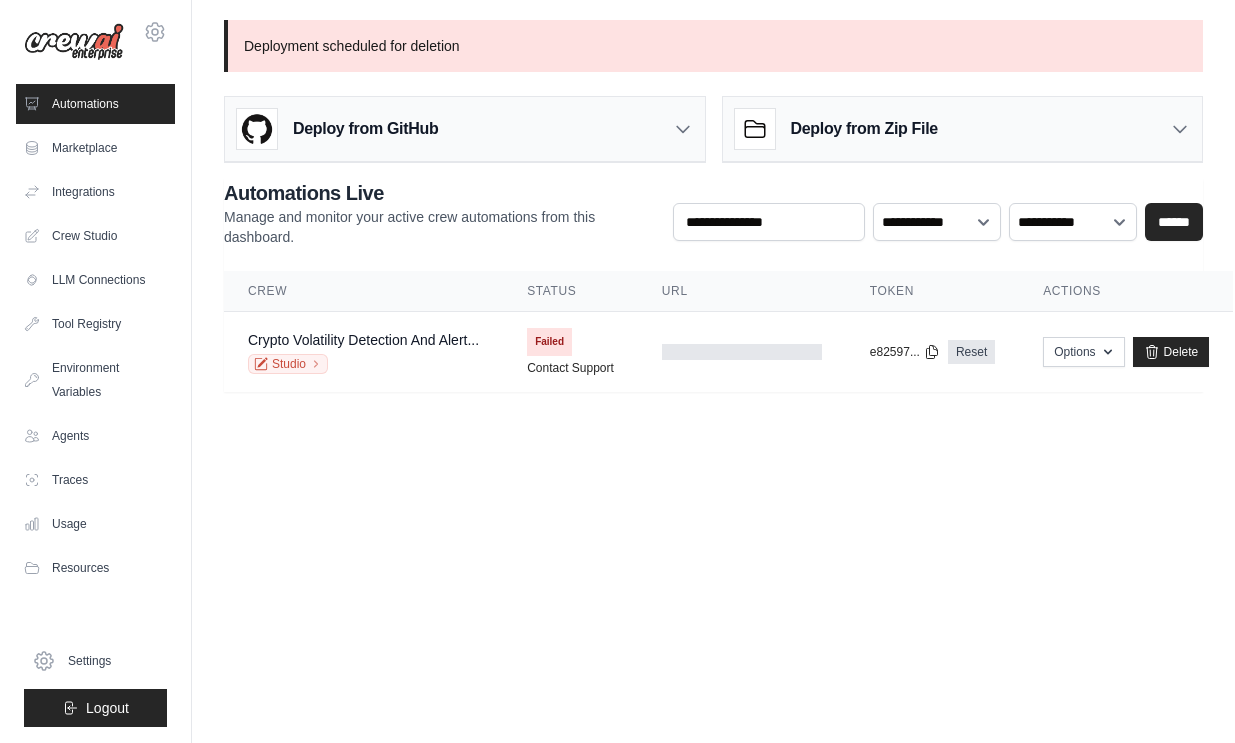 scroll, scrollTop: 0, scrollLeft: 0, axis: both 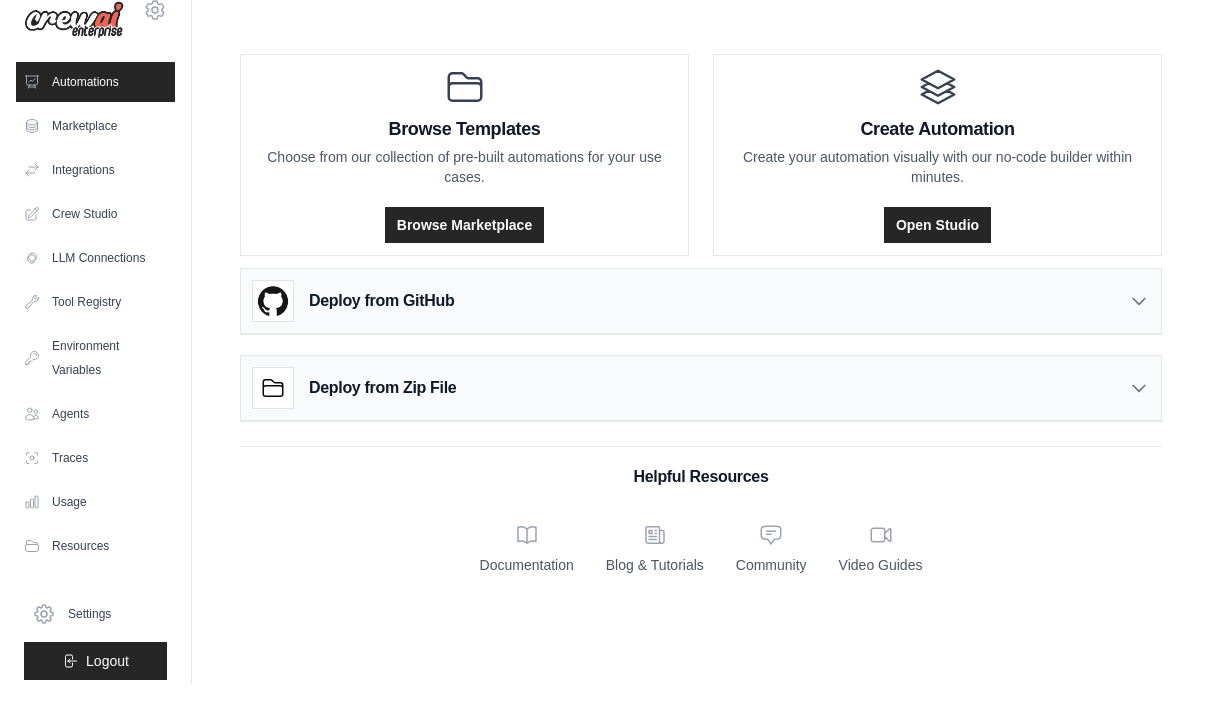 click on "Marketplace" at bounding box center [95, 148] 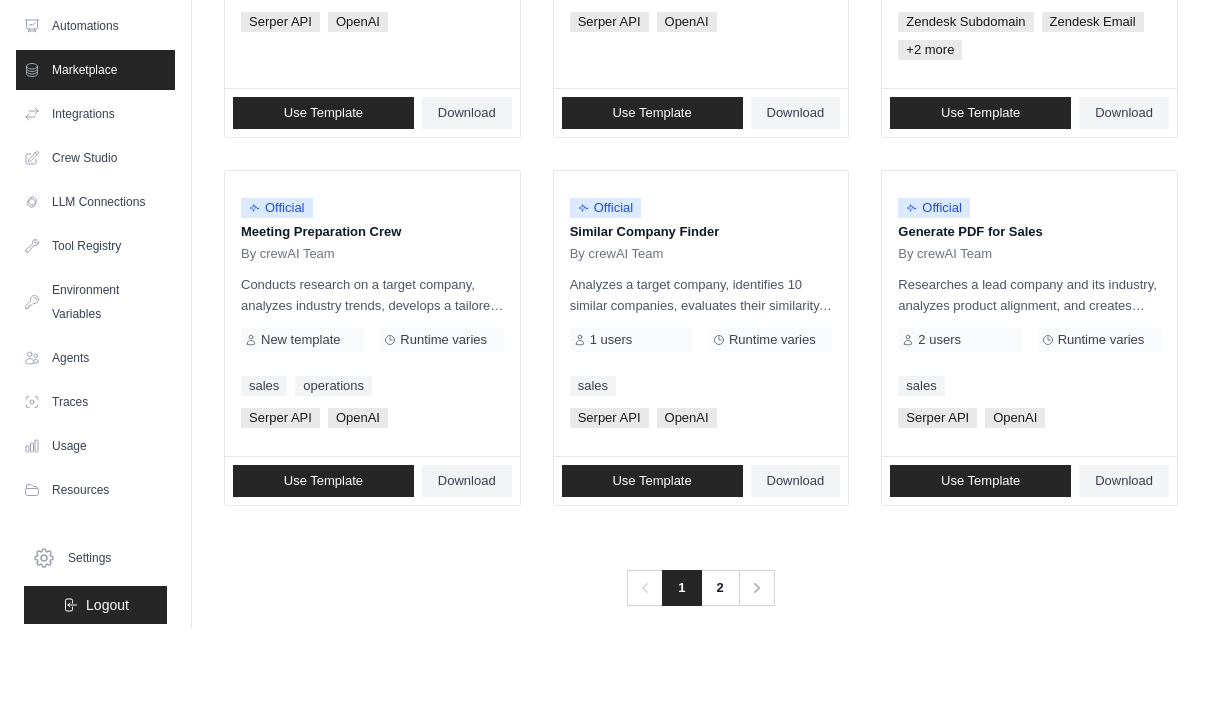 scroll, scrollTop: 1182, scrollLeft: 0, axis: vertical 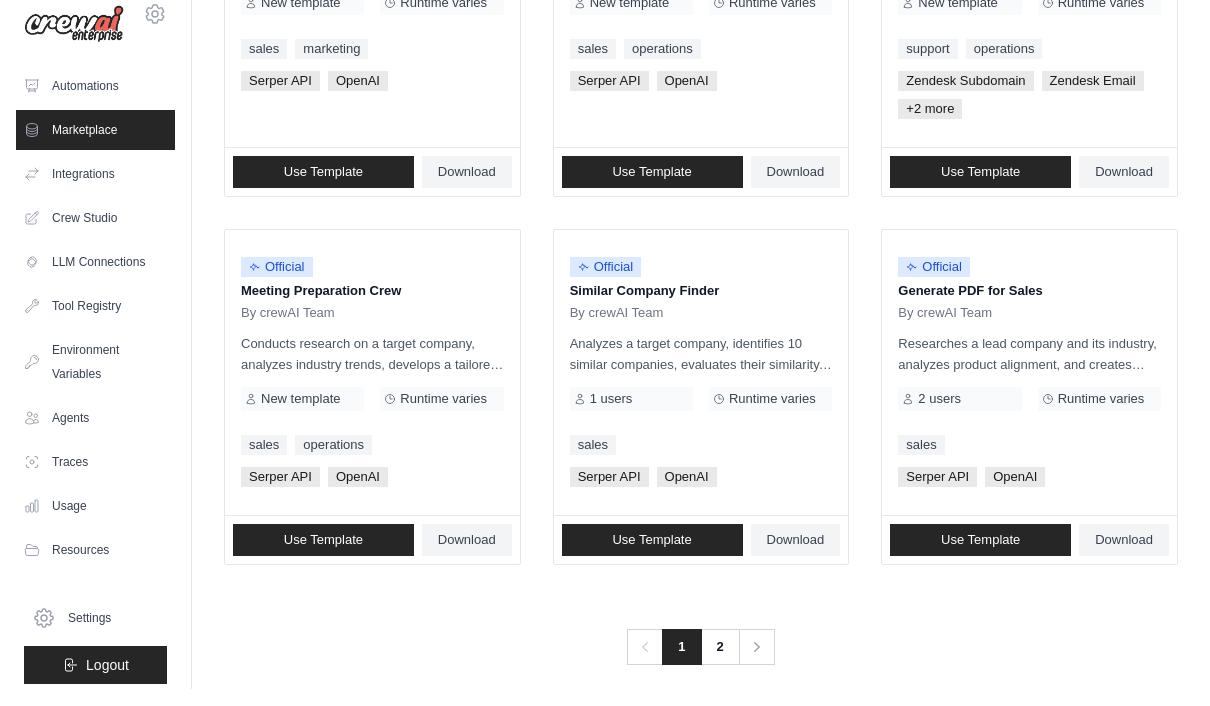 click on "Integrations" at bounding box center (95, 192) 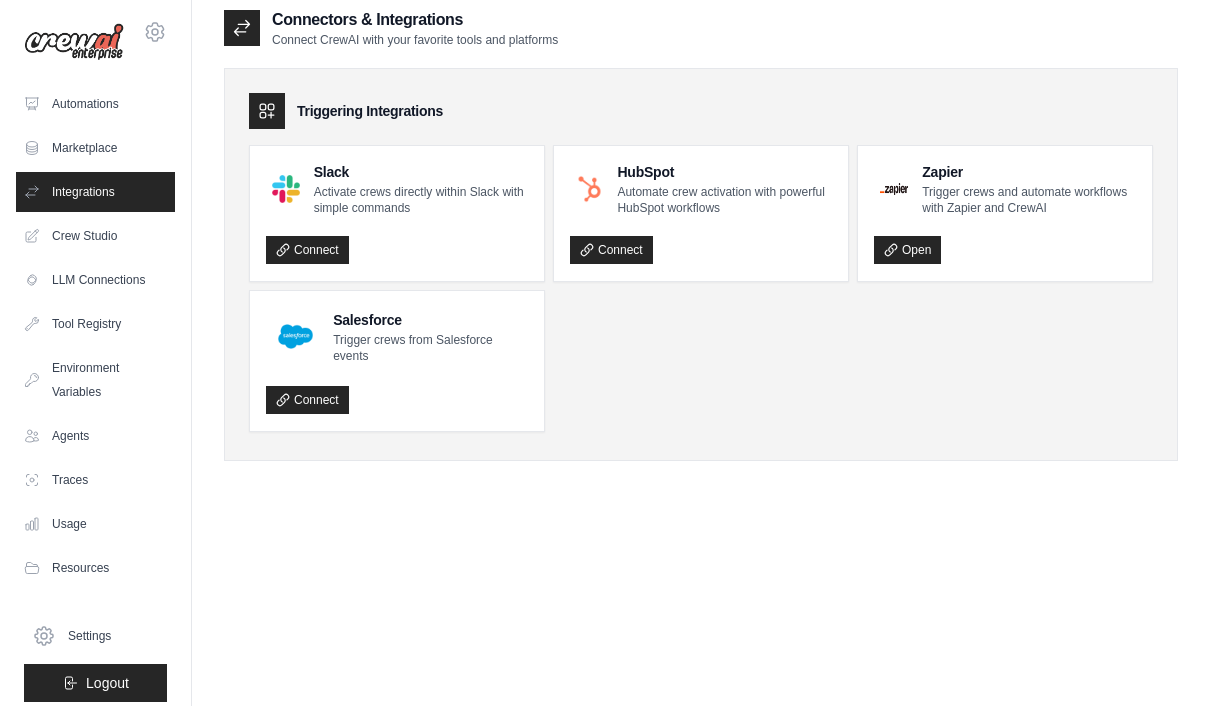 scroll, scrollTop: 0, scrollLeft: 0, axis: both 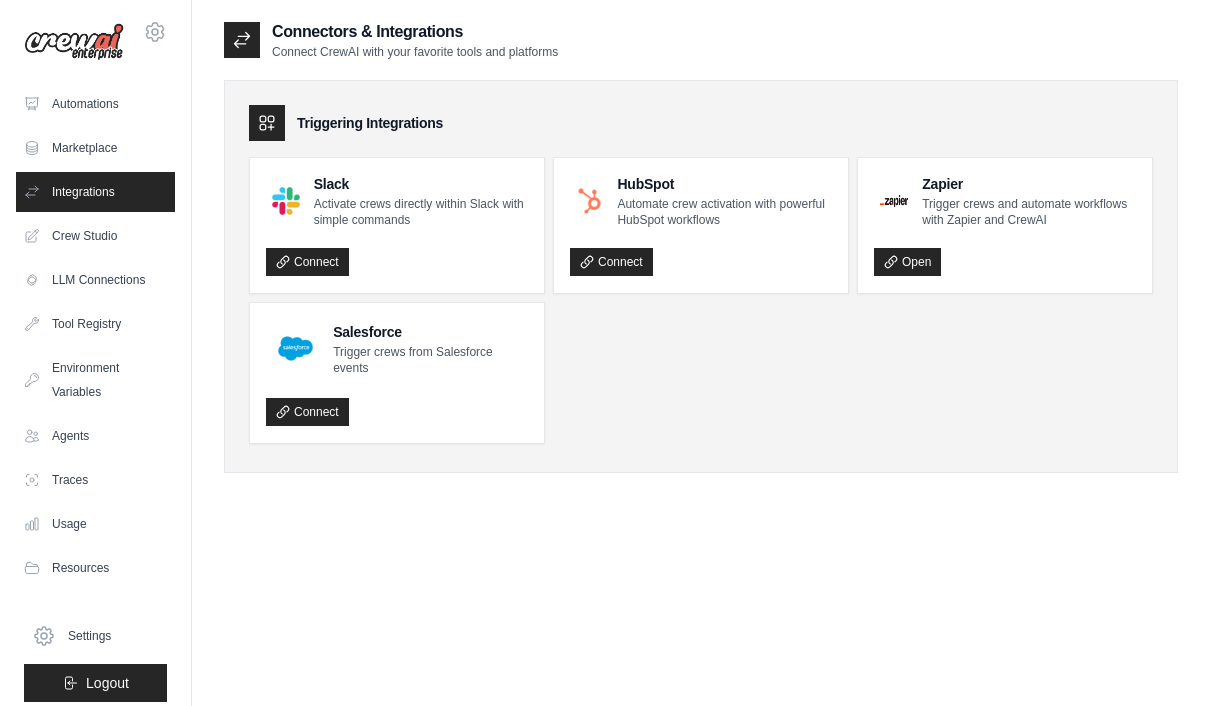 click on "Connect" at bounding box center [307, 262] 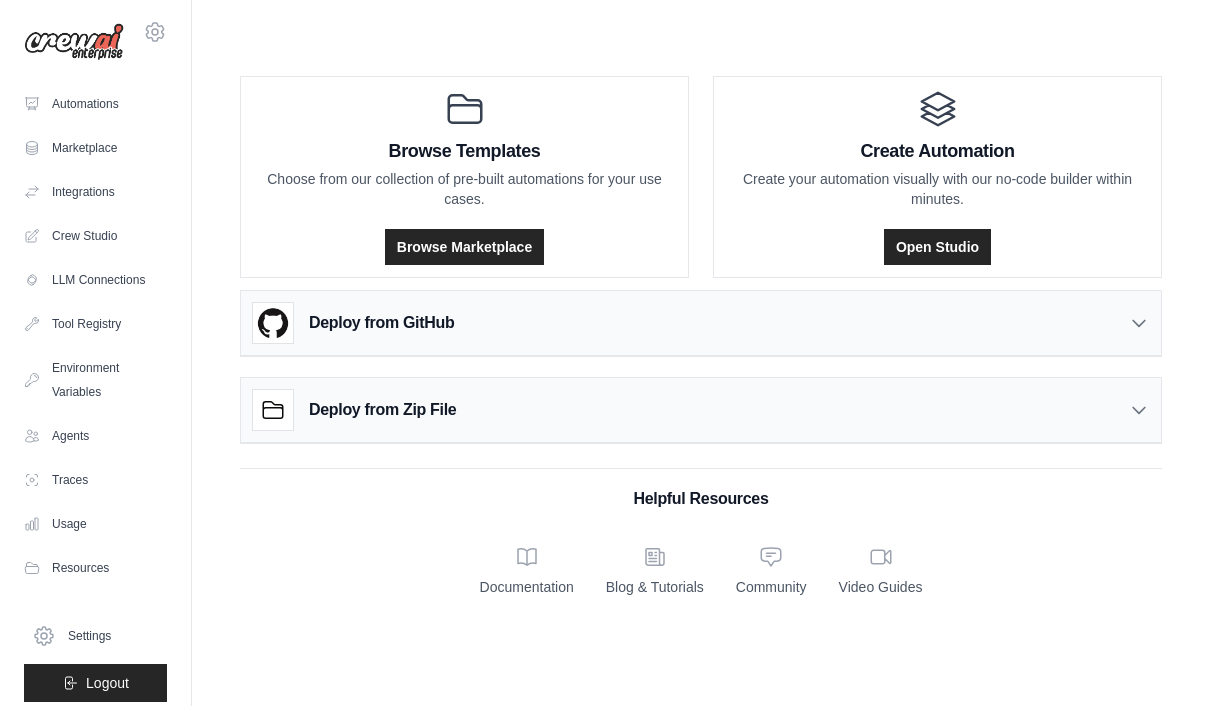 scroll, scrollTop: 0, scrollLeft: 0, axis: both 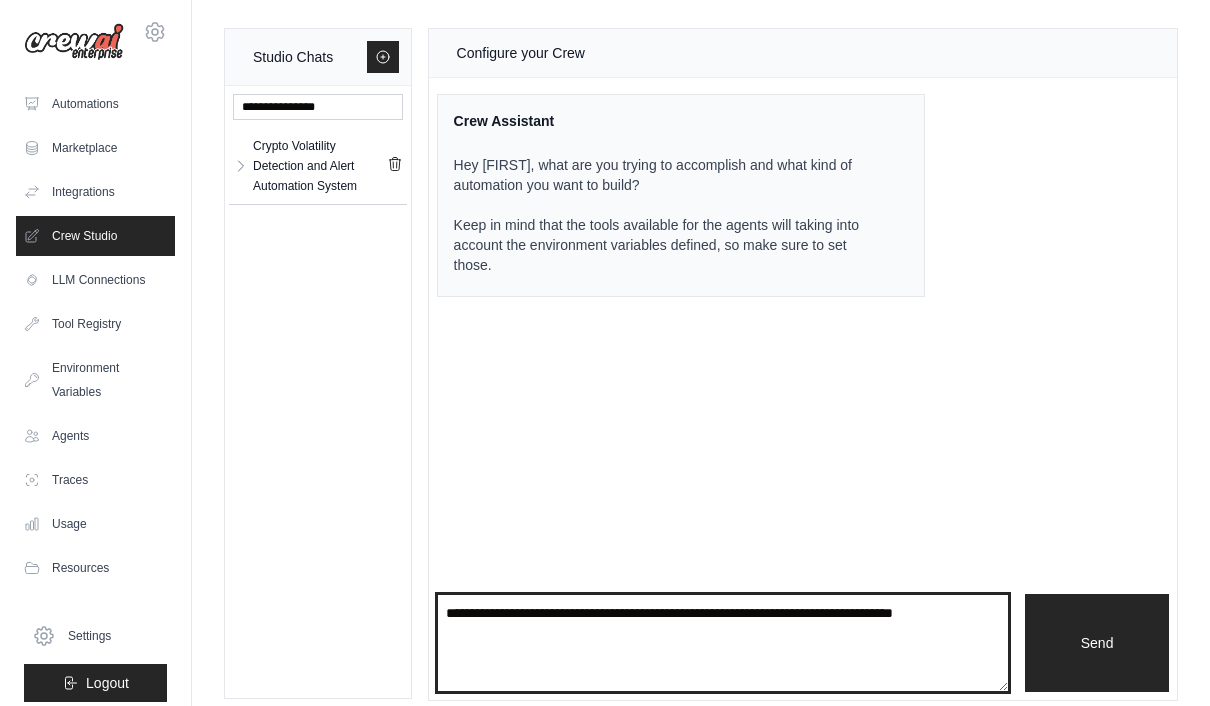 click at bounding box center [723, 643] 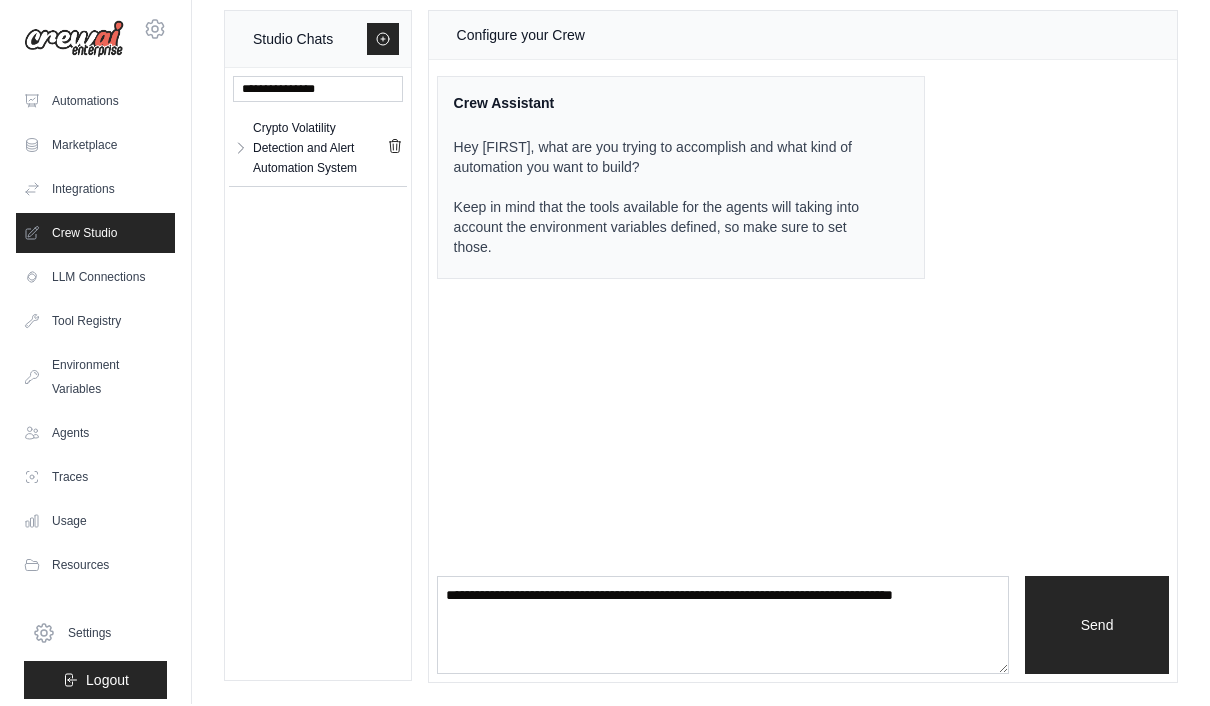 click on "Crypto Volatility Detection and Alert Automation System" at bounding box center [320, 151] 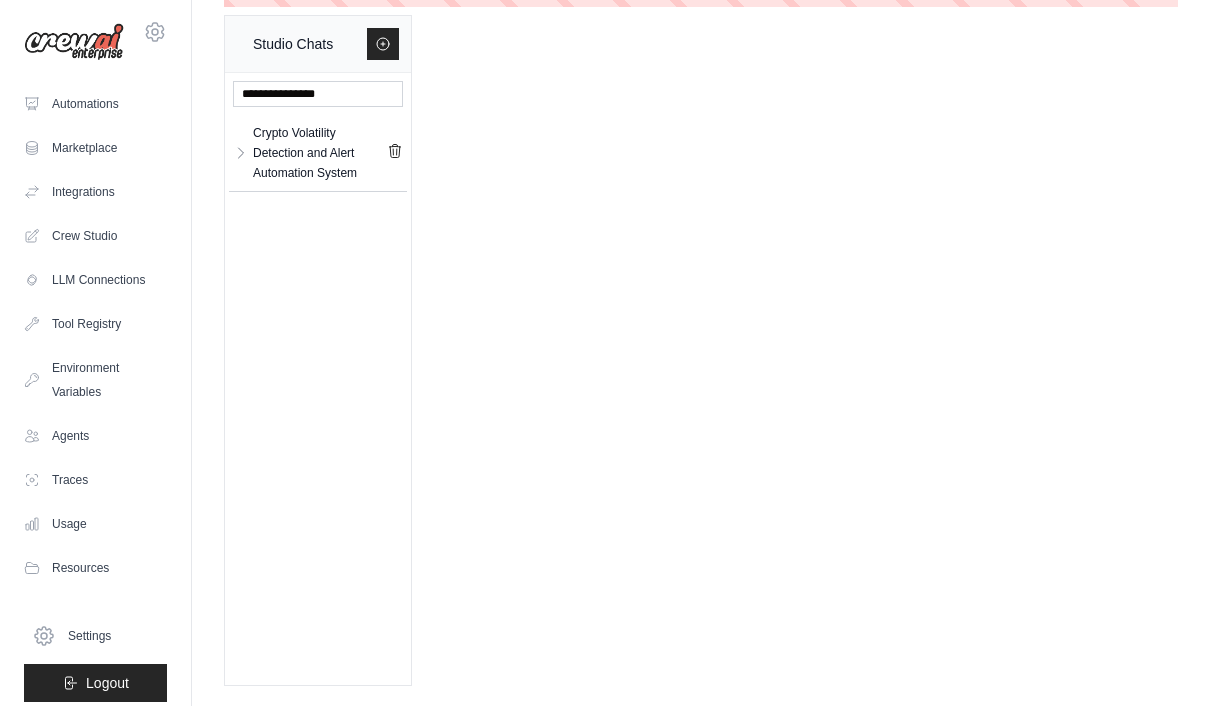 scroll, scrollTop: 0, scrollLeft: 0, axis: both 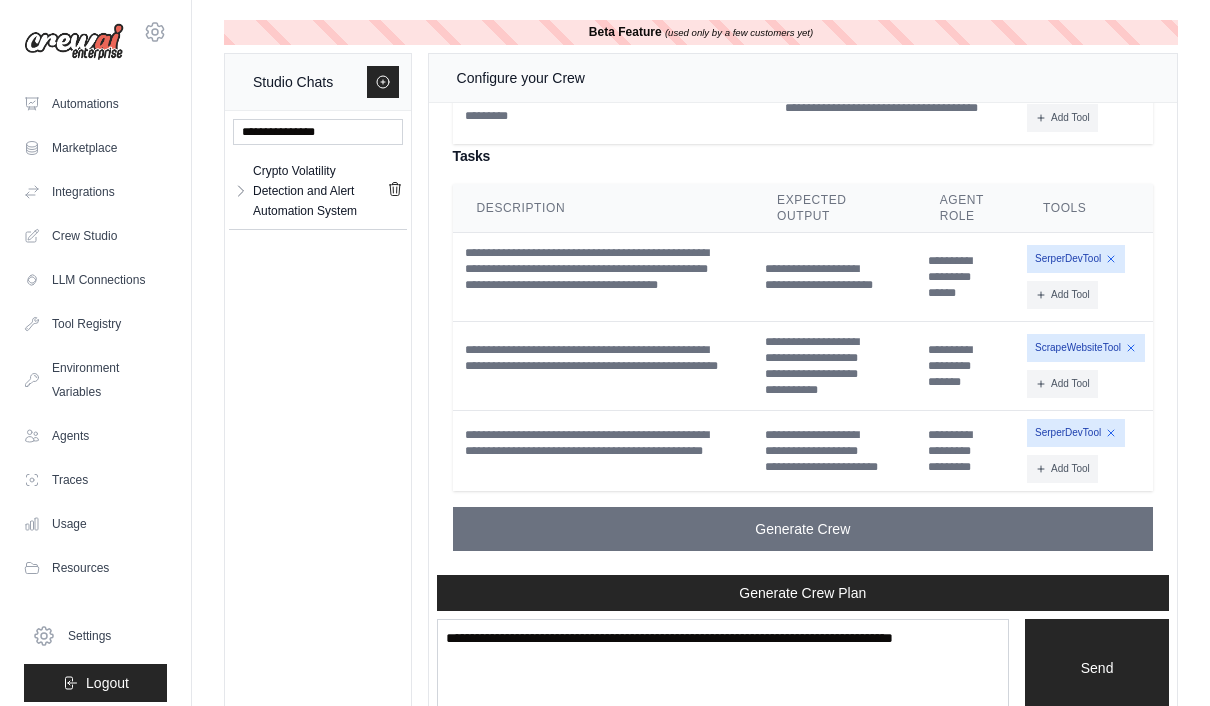 click on "Generate Crew" at bounding box center (803, 529) 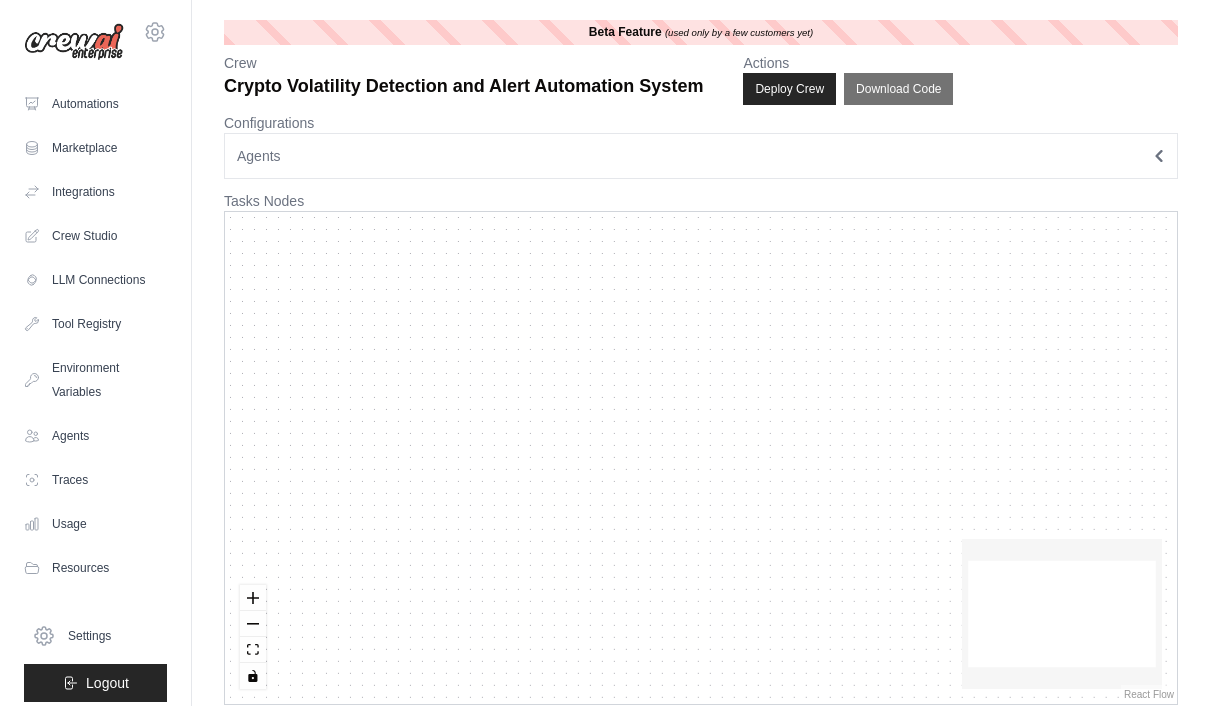 scroll, scrollTop: 0, scrollLeft: 0, axis: both 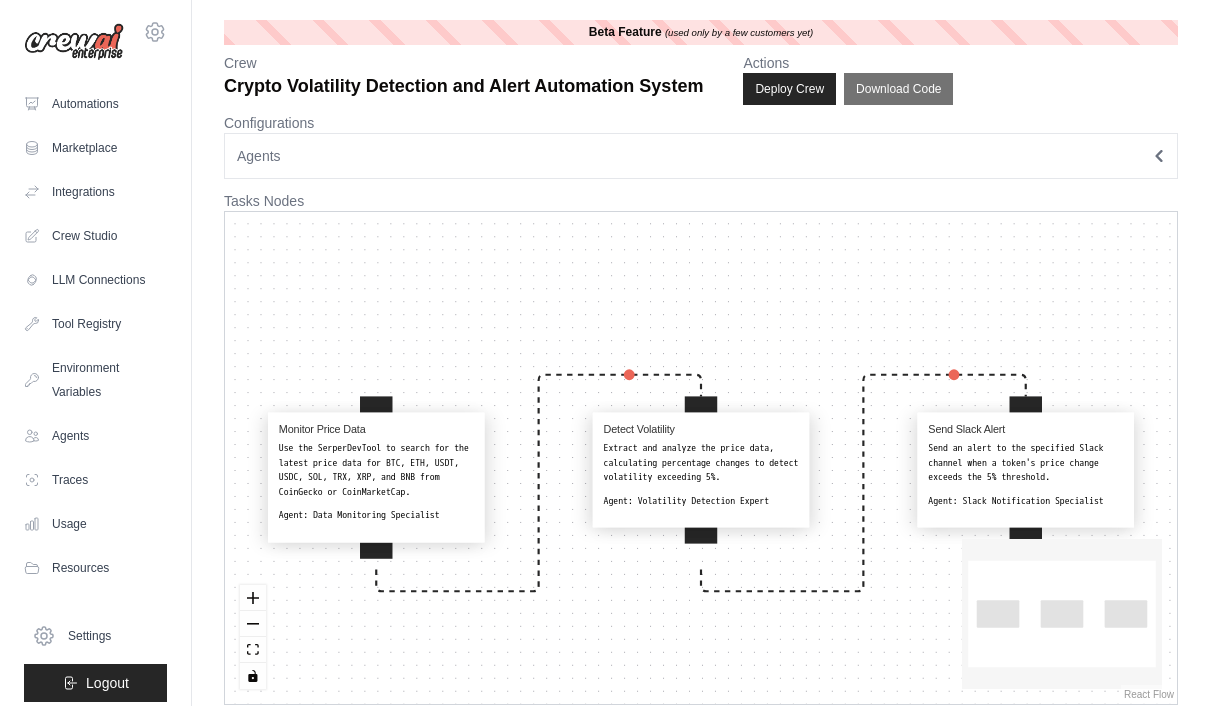 click on "Send an alert to the specified Slack channel when a token's price change exceeds the 5% threshold." at bounding box center (1025, 463) 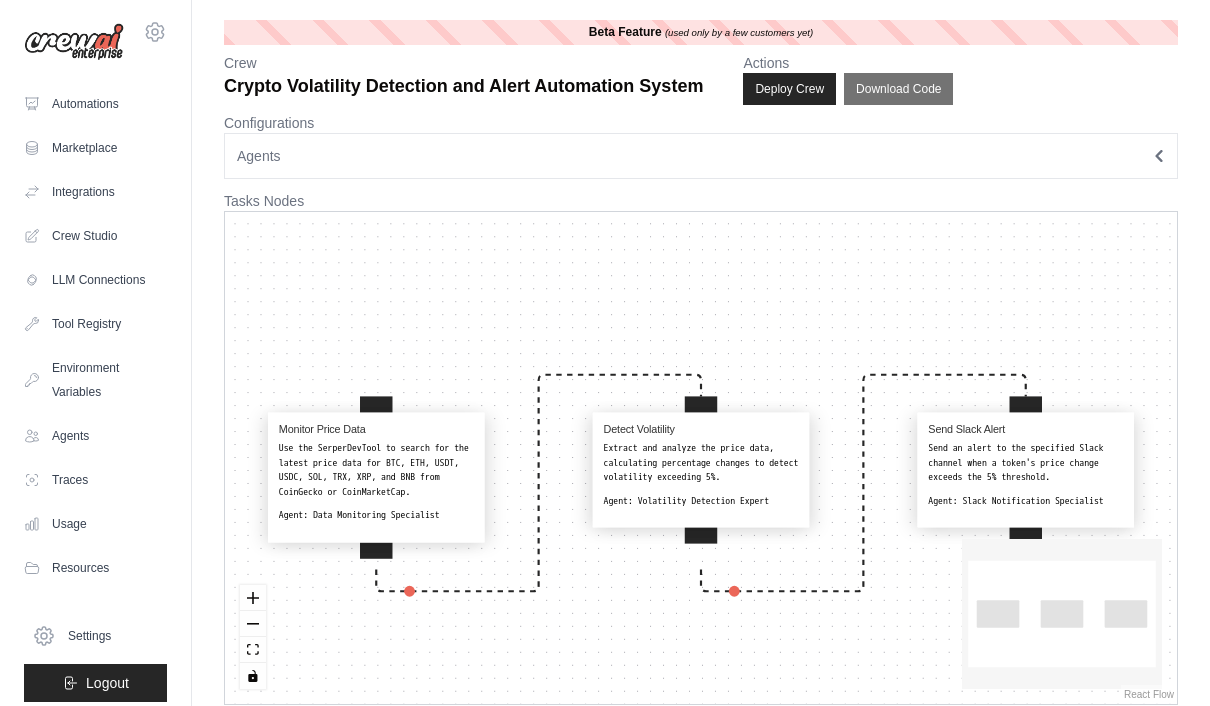 select on "**********" 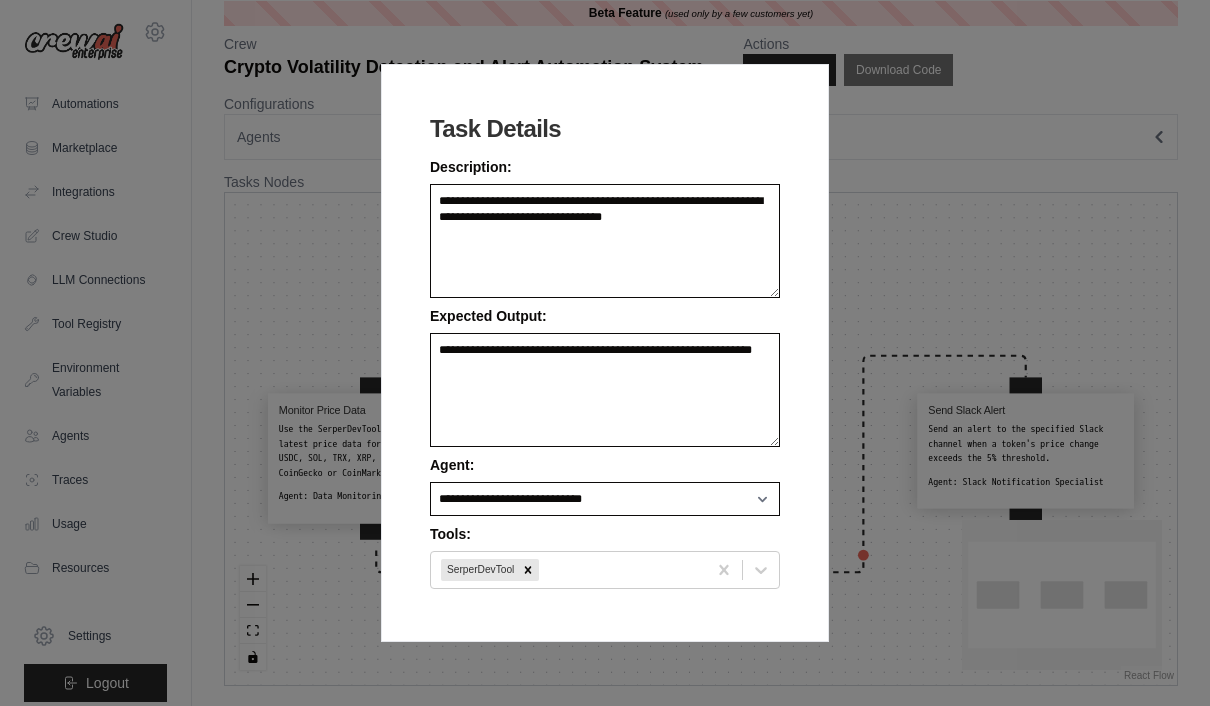 scroll, scrollTop: 56, scrollLeft: 0, axis: vertical 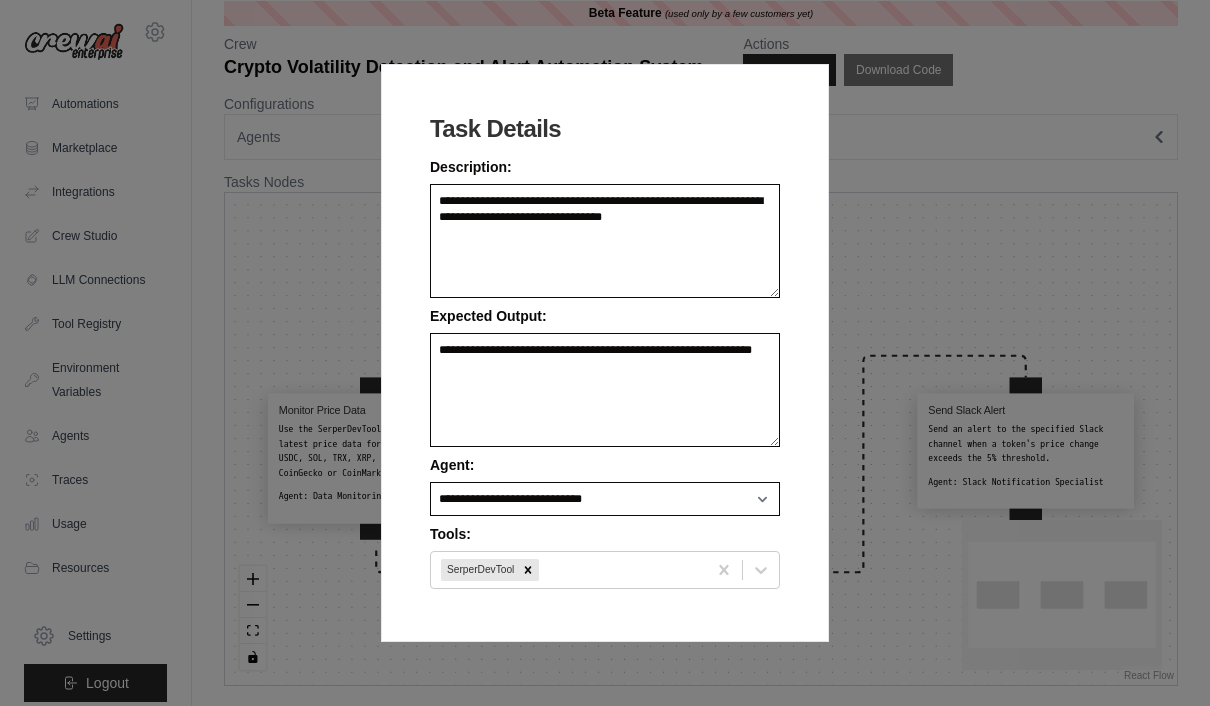 click on "**********" at bounding box center [605, 353] 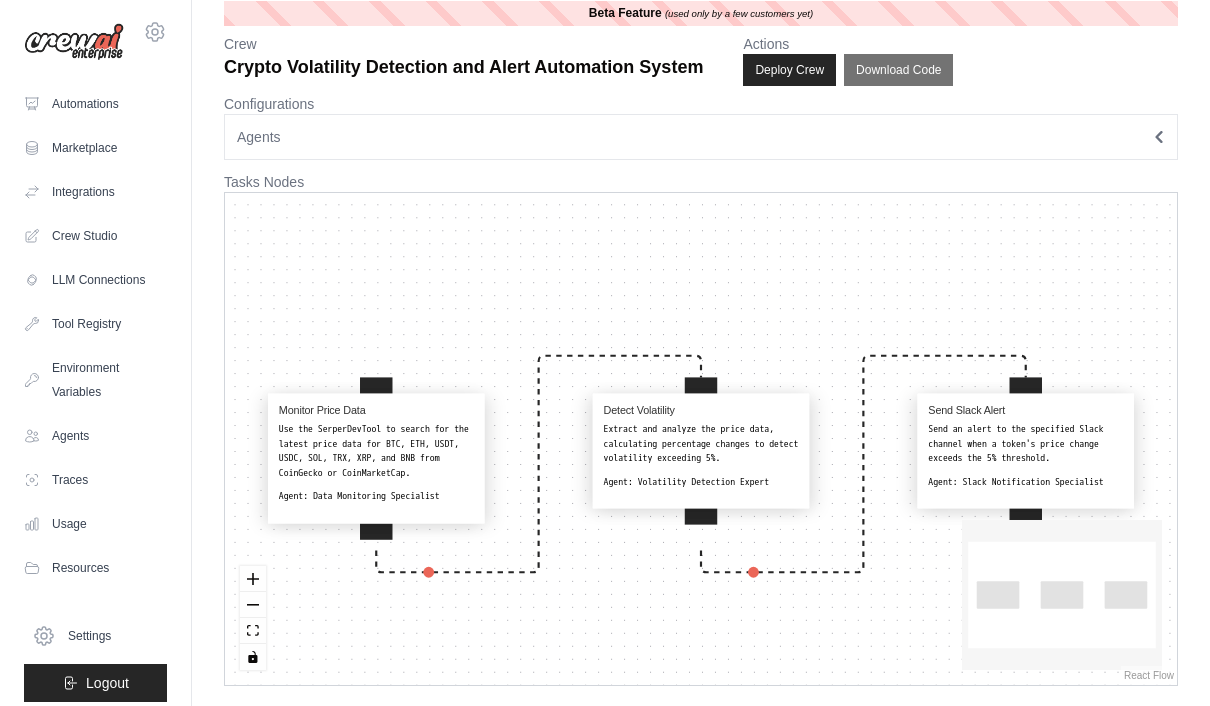click on "Integrations" at bounding box center [95, 192] 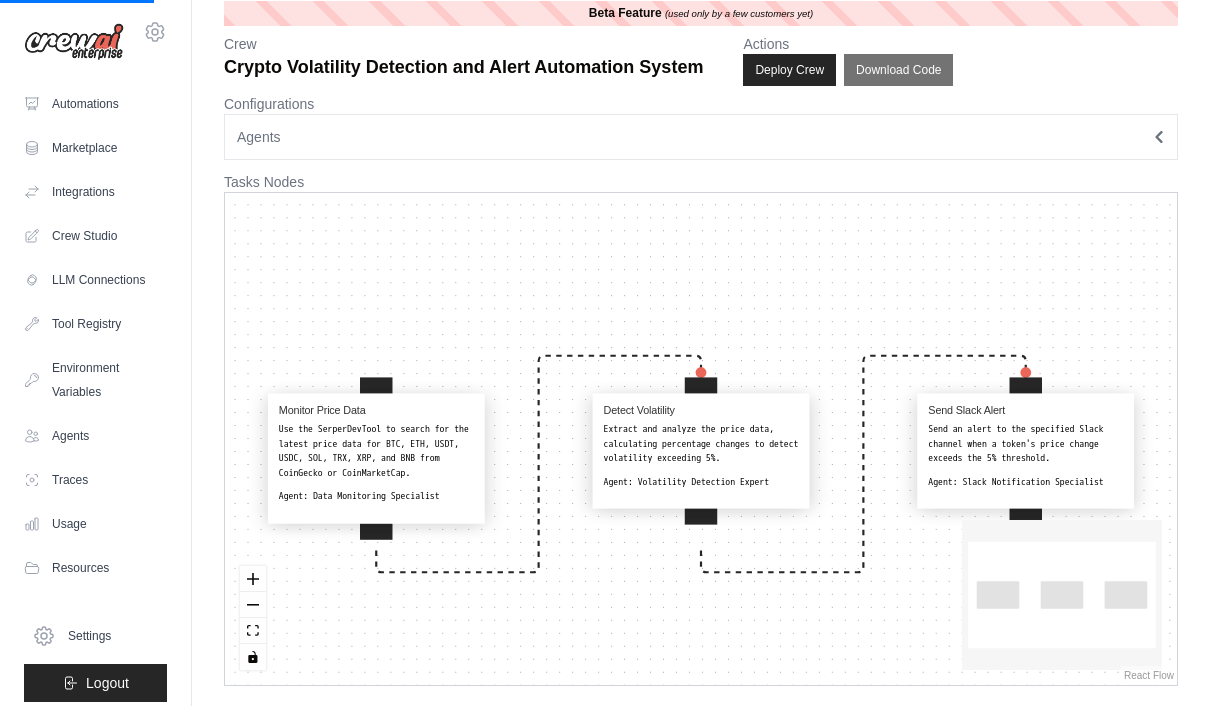 scroll, scrollTop: 0, scrollLeft: 0, axis: both 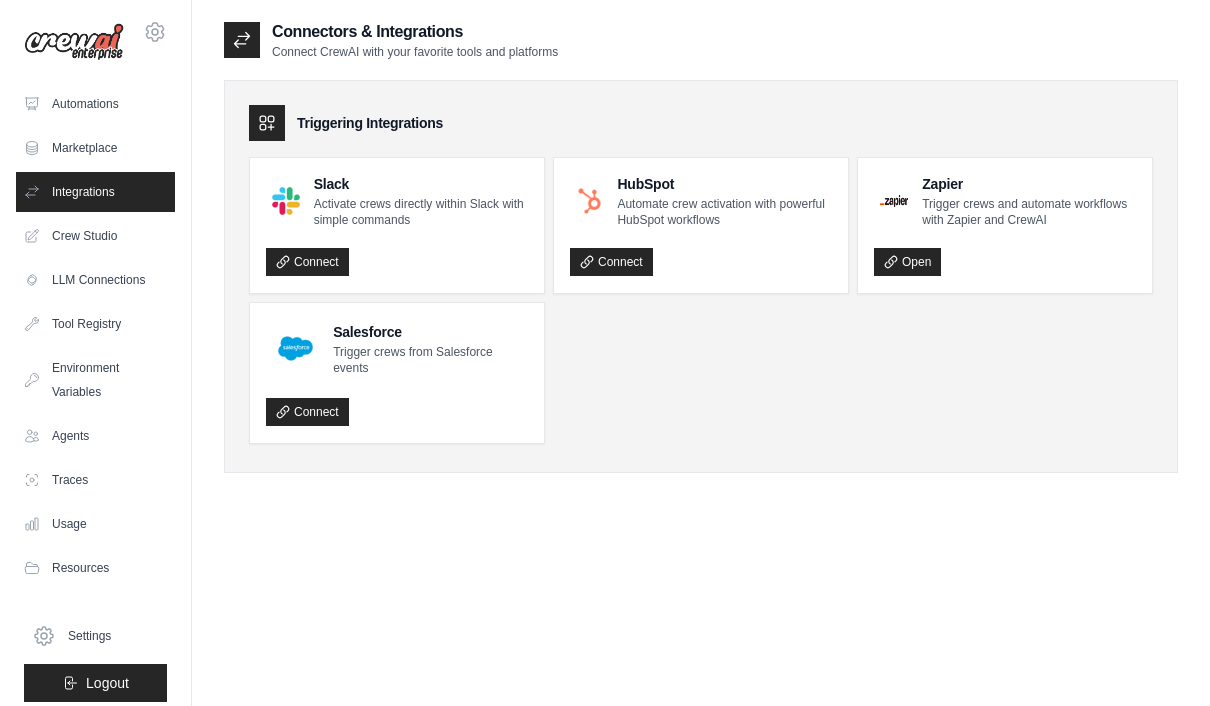 click on "Connect" at bounding box center (307, 262) 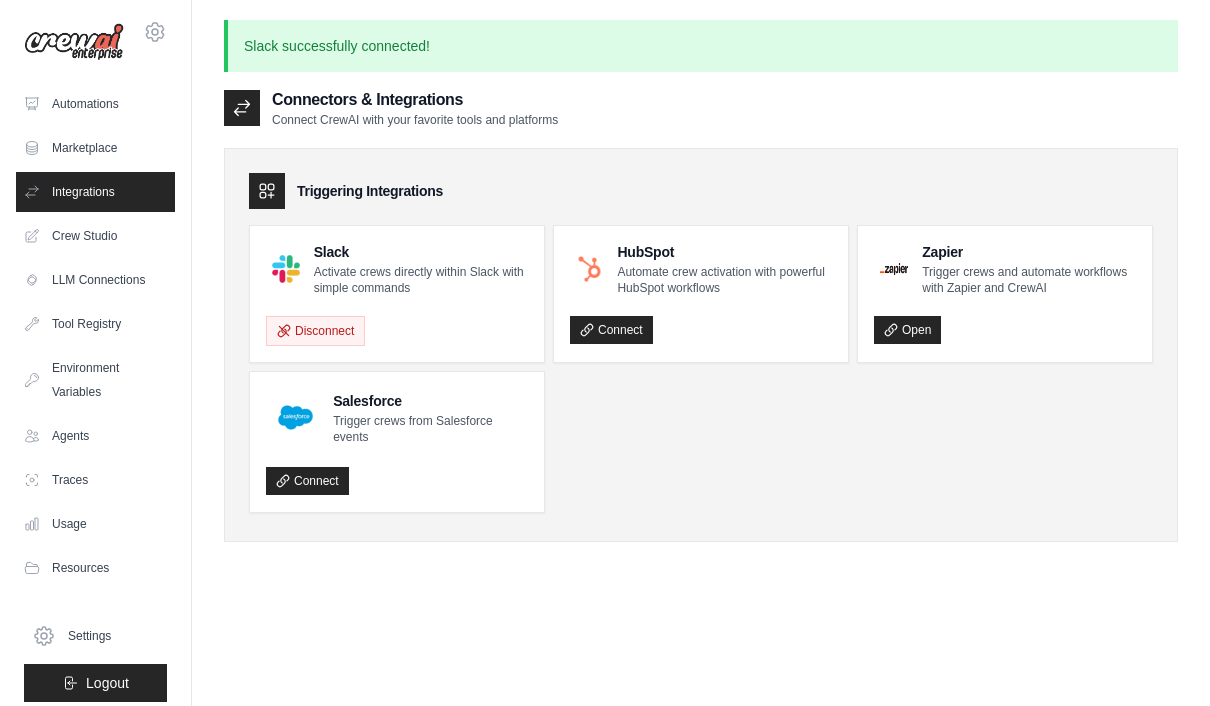 scroll, scrollTop: 0, scrollLeft: 0, axis: both 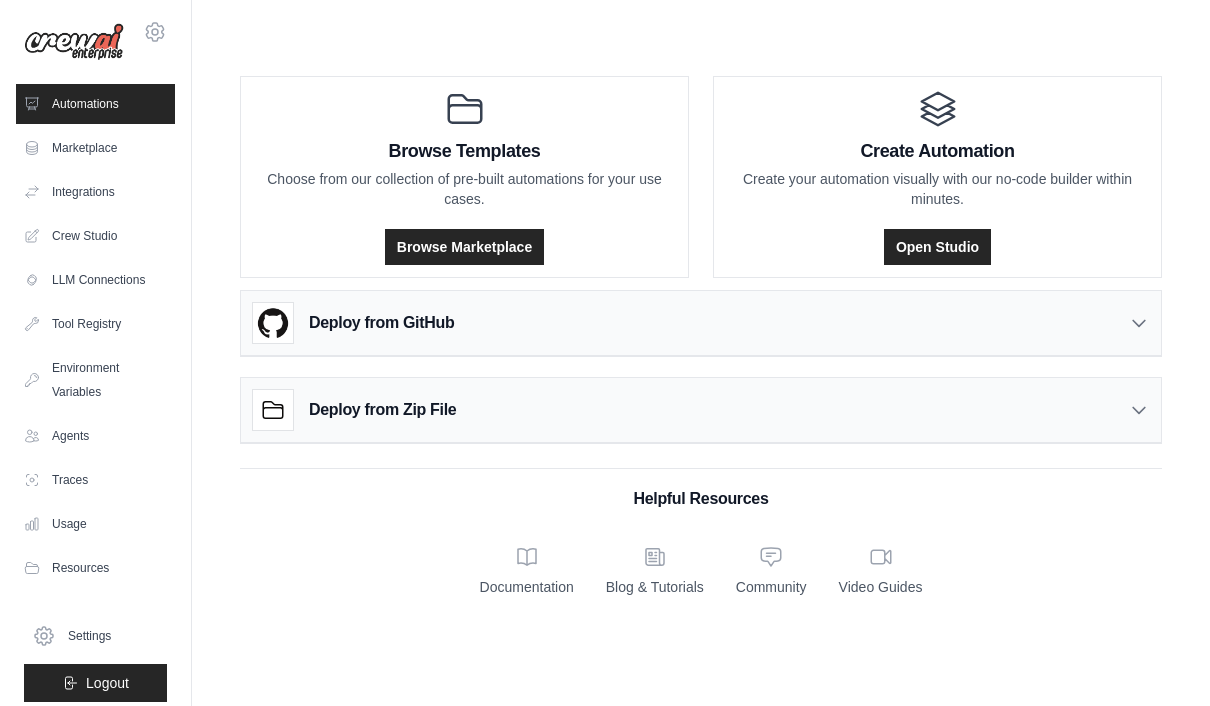 click on "Open Studio" at bounding box center [937, 247] 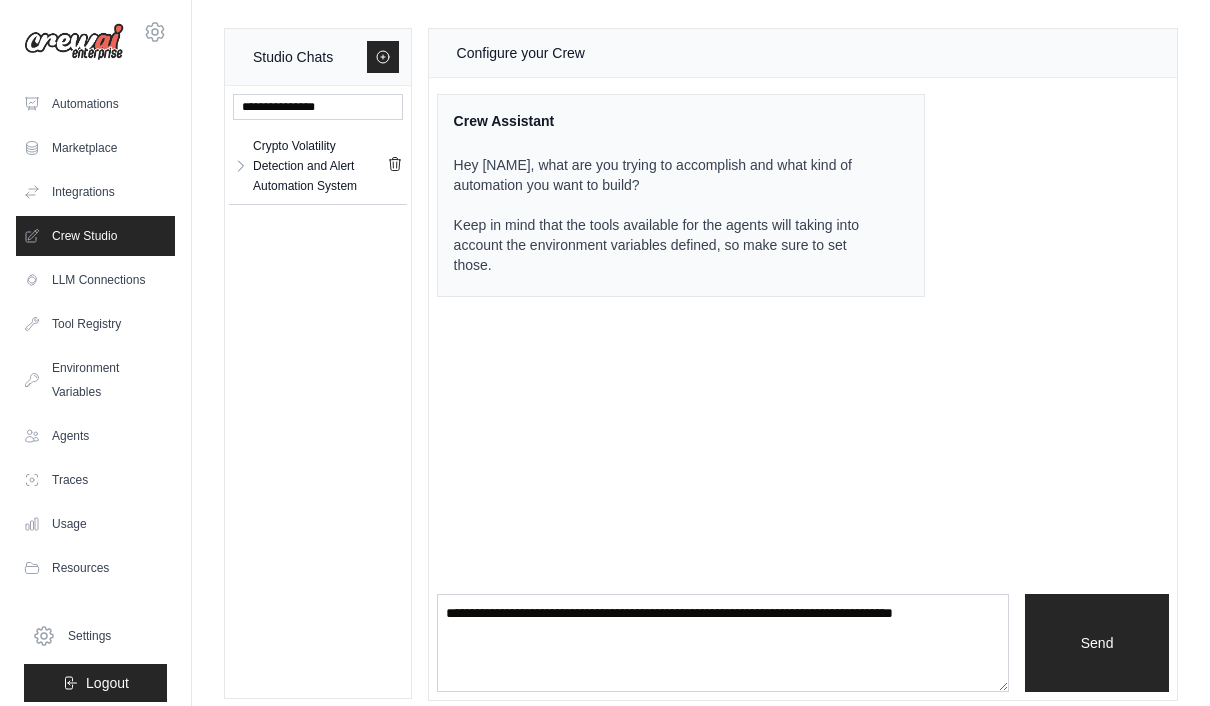 click on "Crypto Volatility Detection and Alert Automation System" at bounding box center [320, 166] 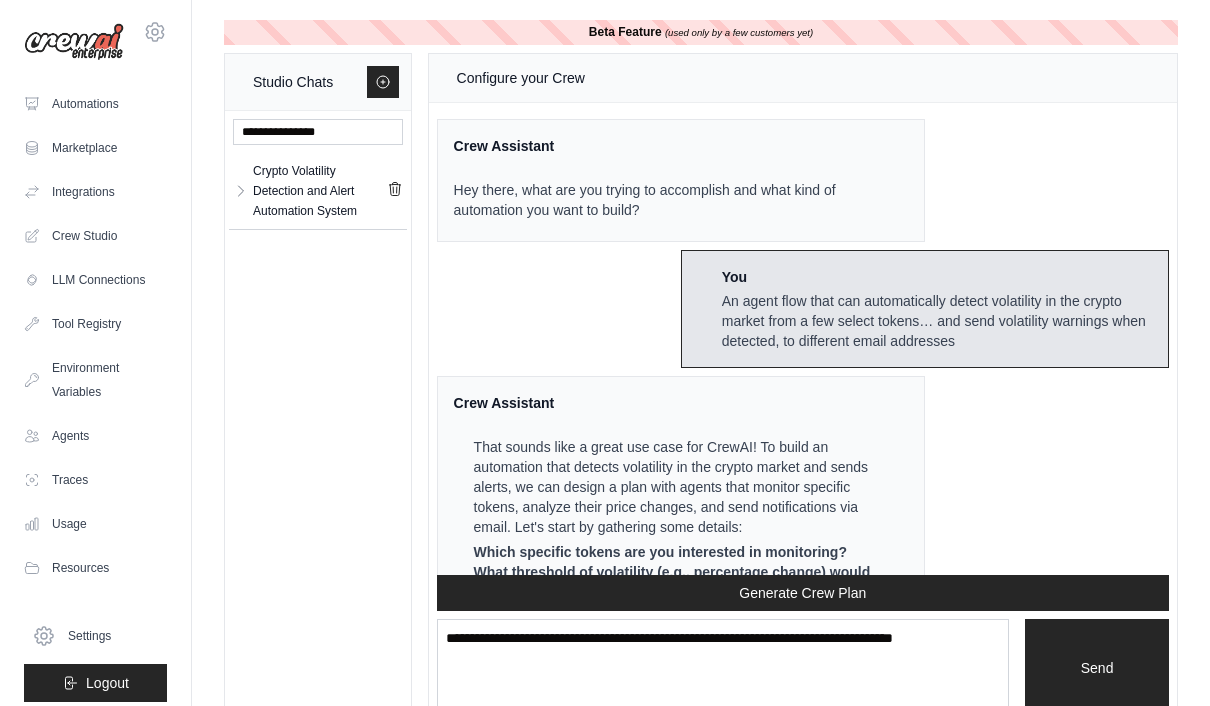 scroll, scrollTop: 9195, scrollLeft: 0, axis: vertical 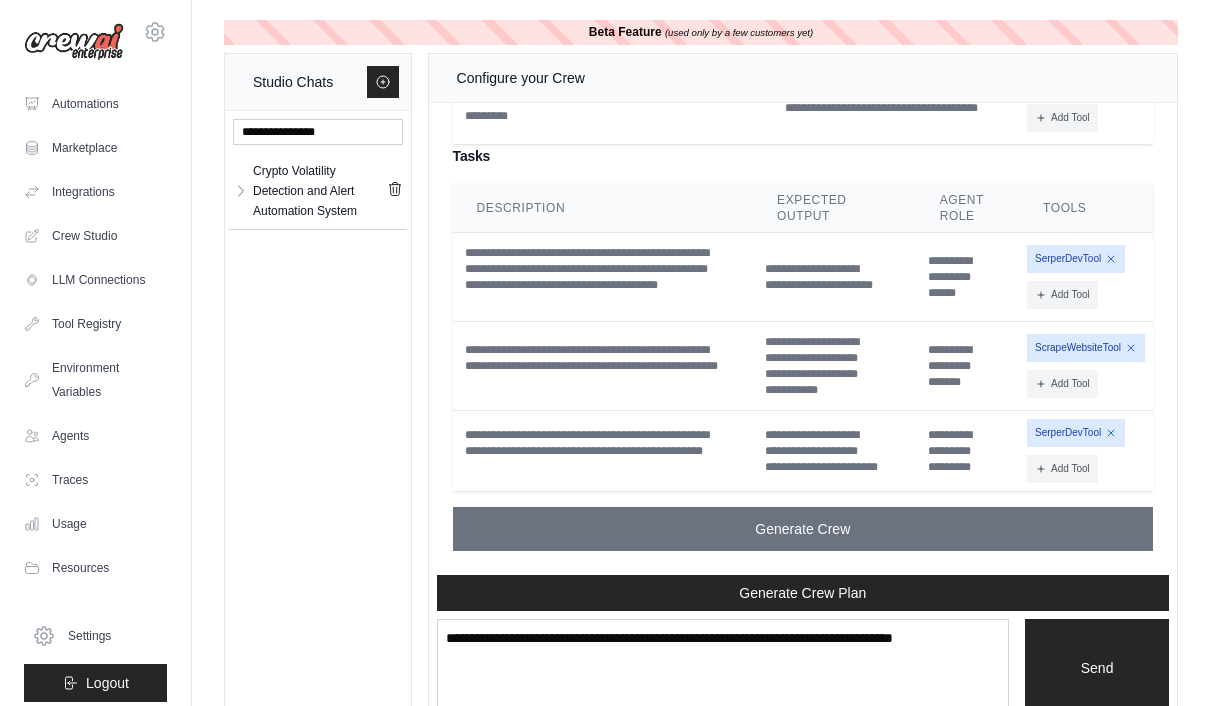 click on "Generate Crew" at bounding box center (803, 529) 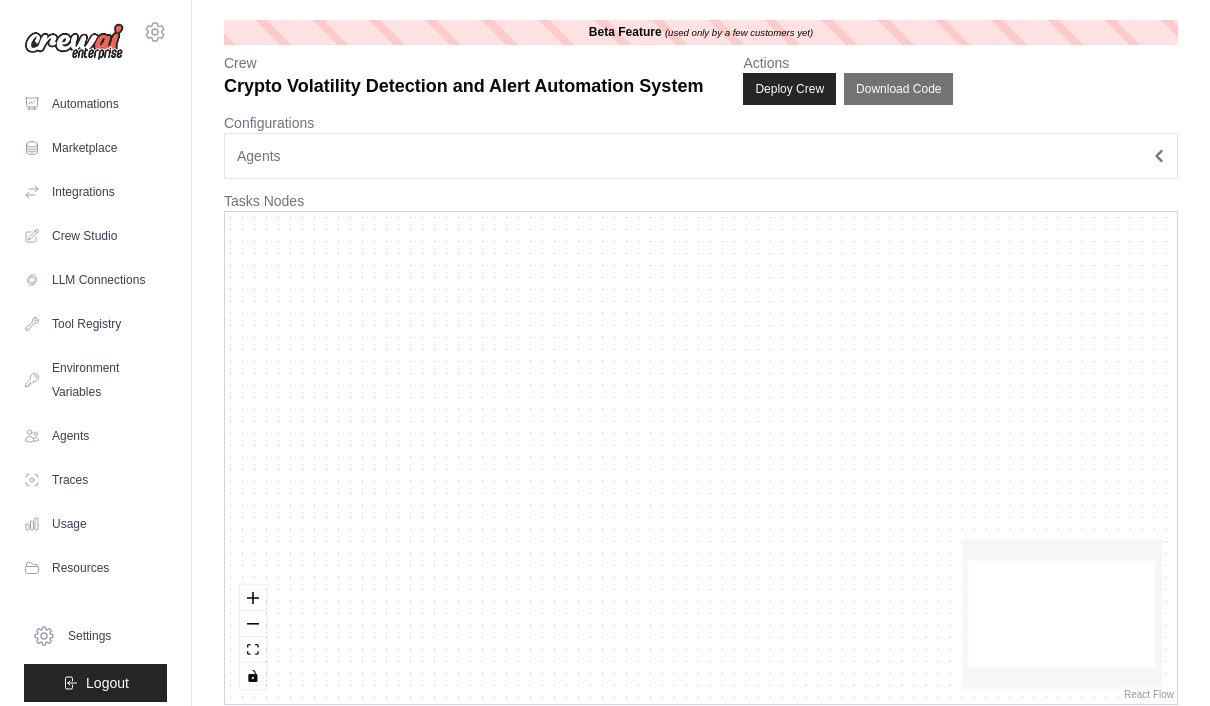 scroll, scrollTop: 0, scrollLeft: 0, axis: both 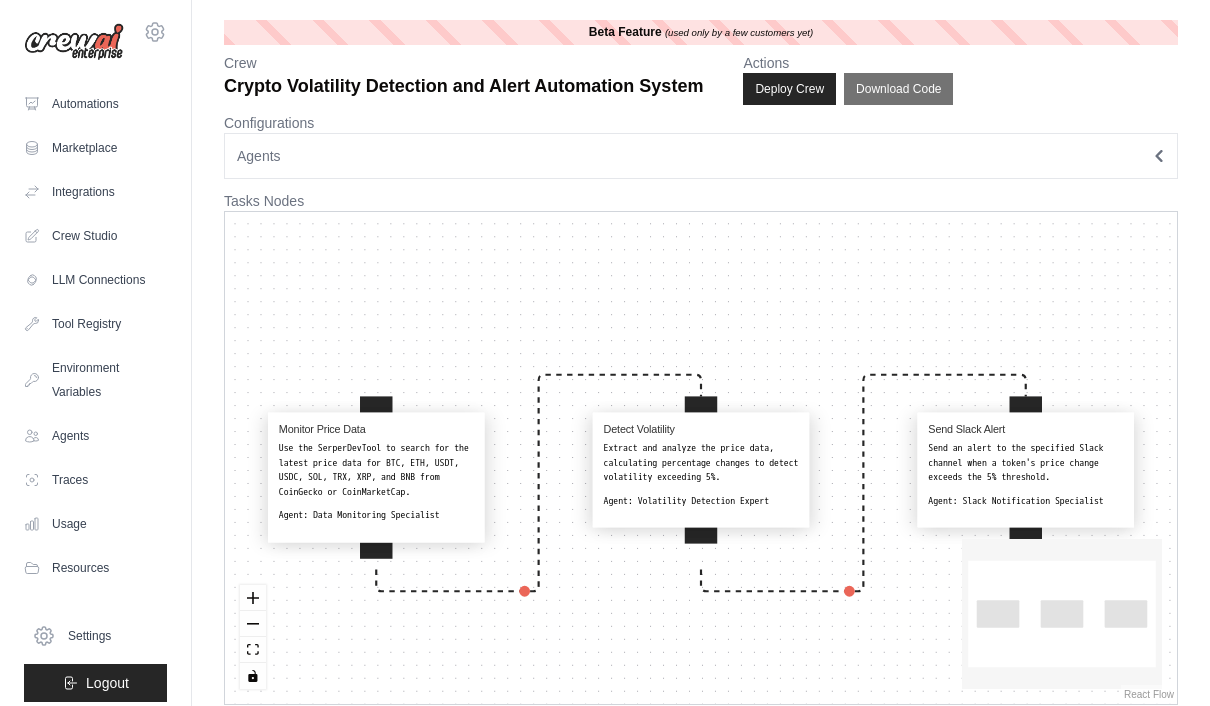 click on "Send an alert to the specified Slack channel when a token's price change exceeds the 5% threshold." at bounding box center [1025, 463] 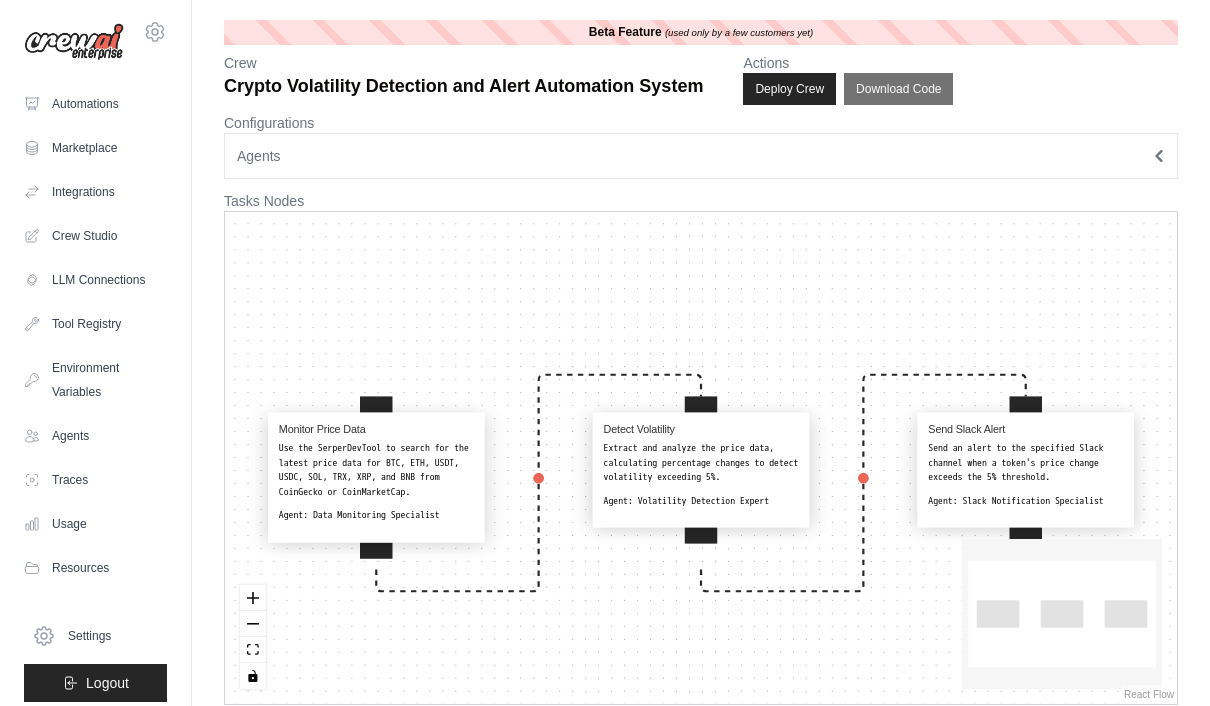 select on "**********" 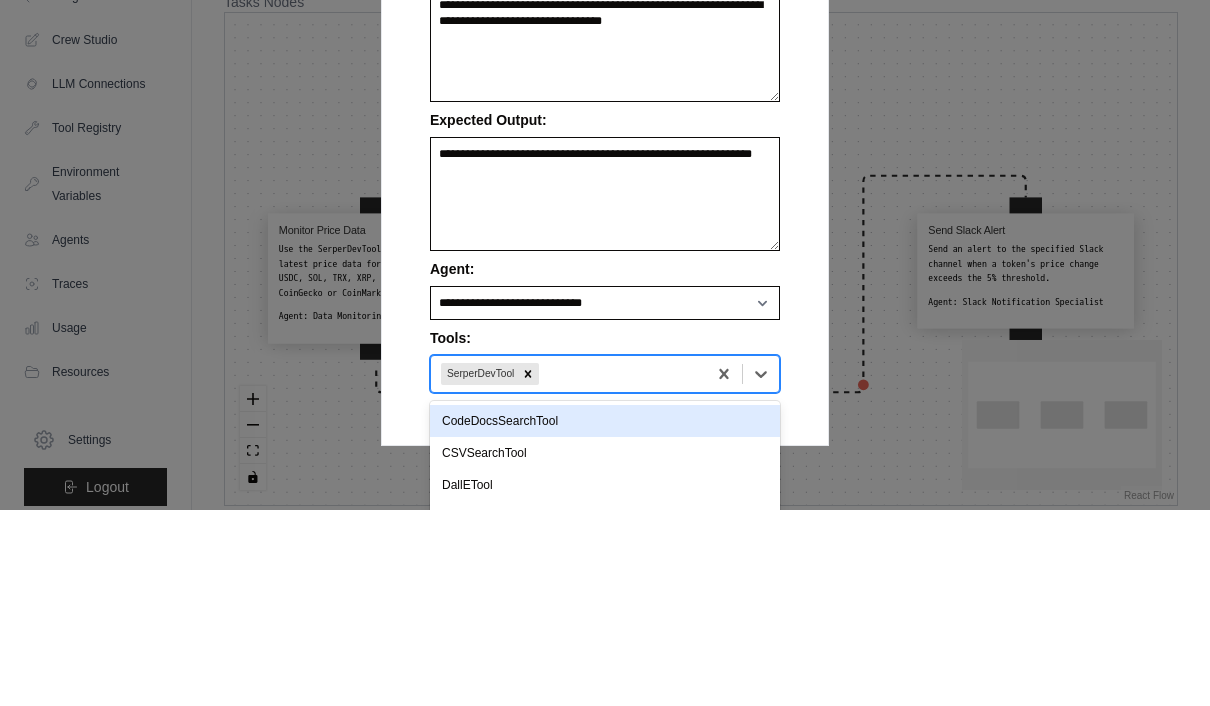 scroll, scrollTop: 71, scrollLeft: 0, axis: vertical 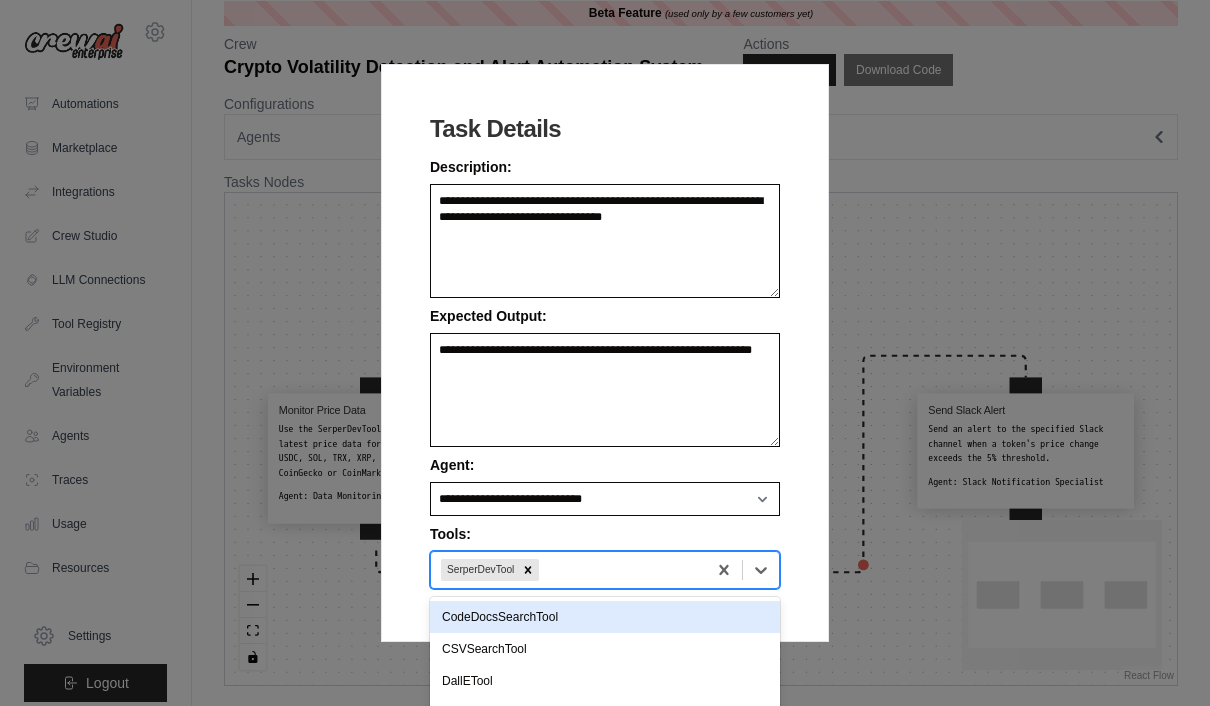 click on "**********" at bounding box center [605, 353] 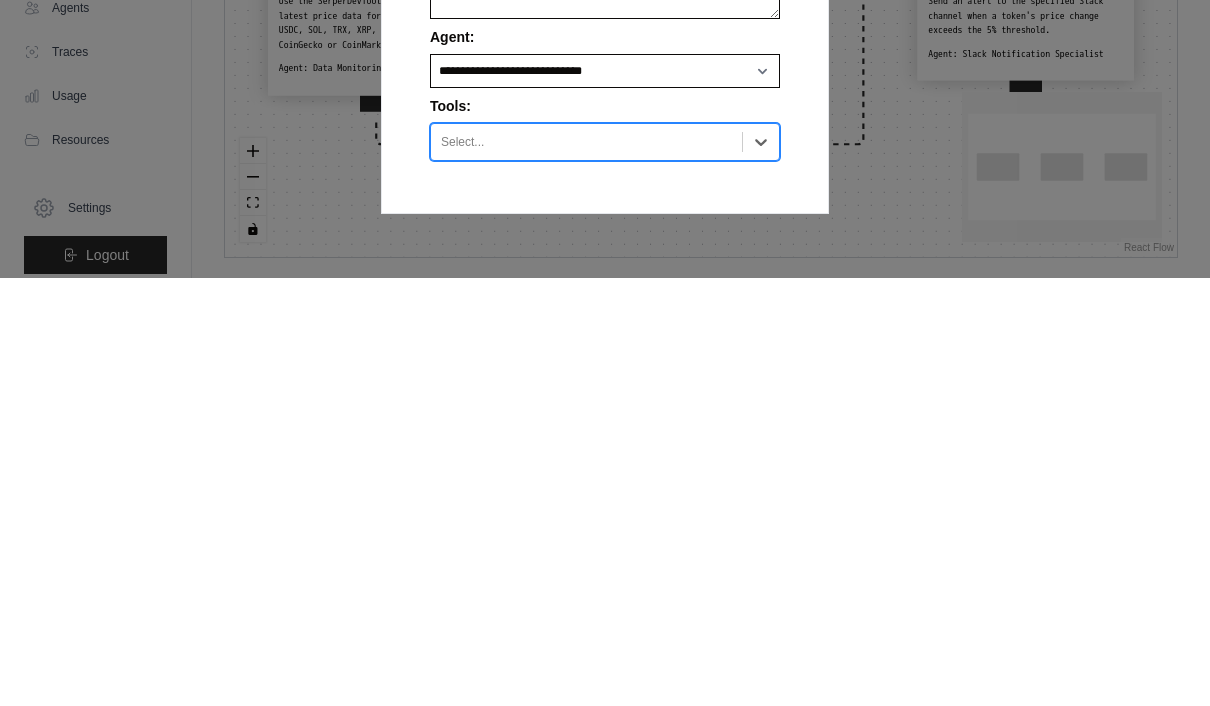 click on "**********" at bounding box center (605, 353) 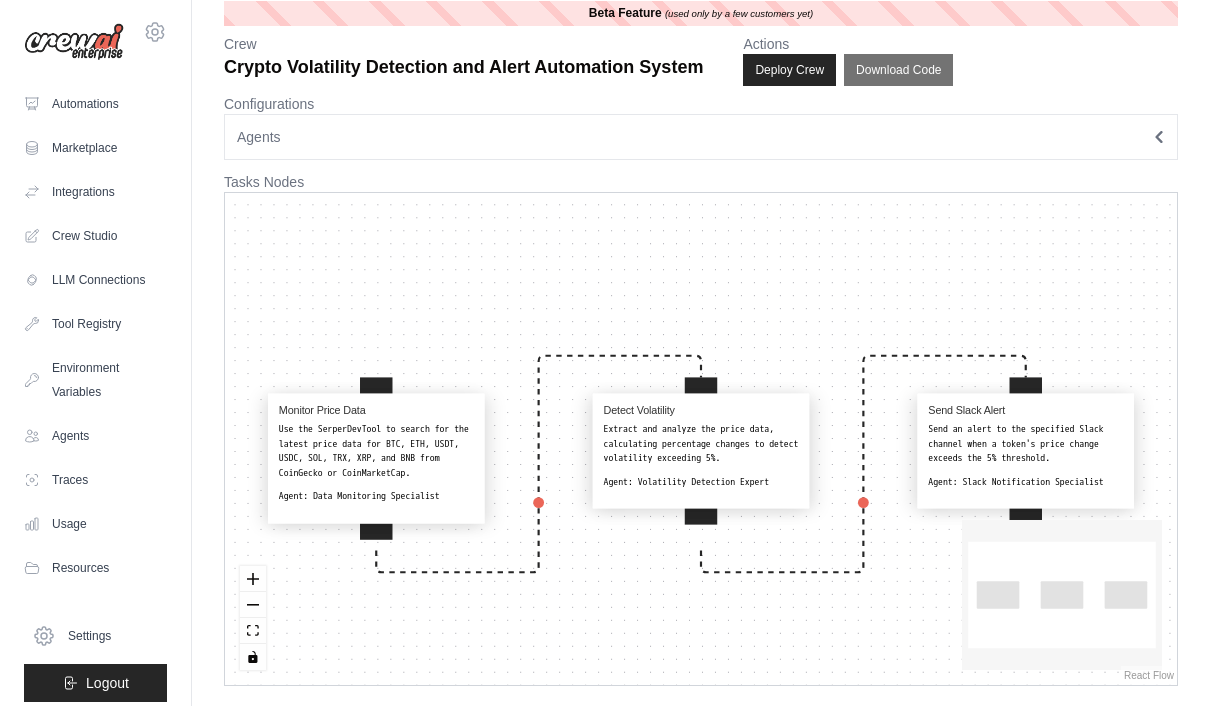 click on "Send an alert to the specified Slack channel when a token's price change exceeds the 5% threshold." at bounding box center [1025, 444] 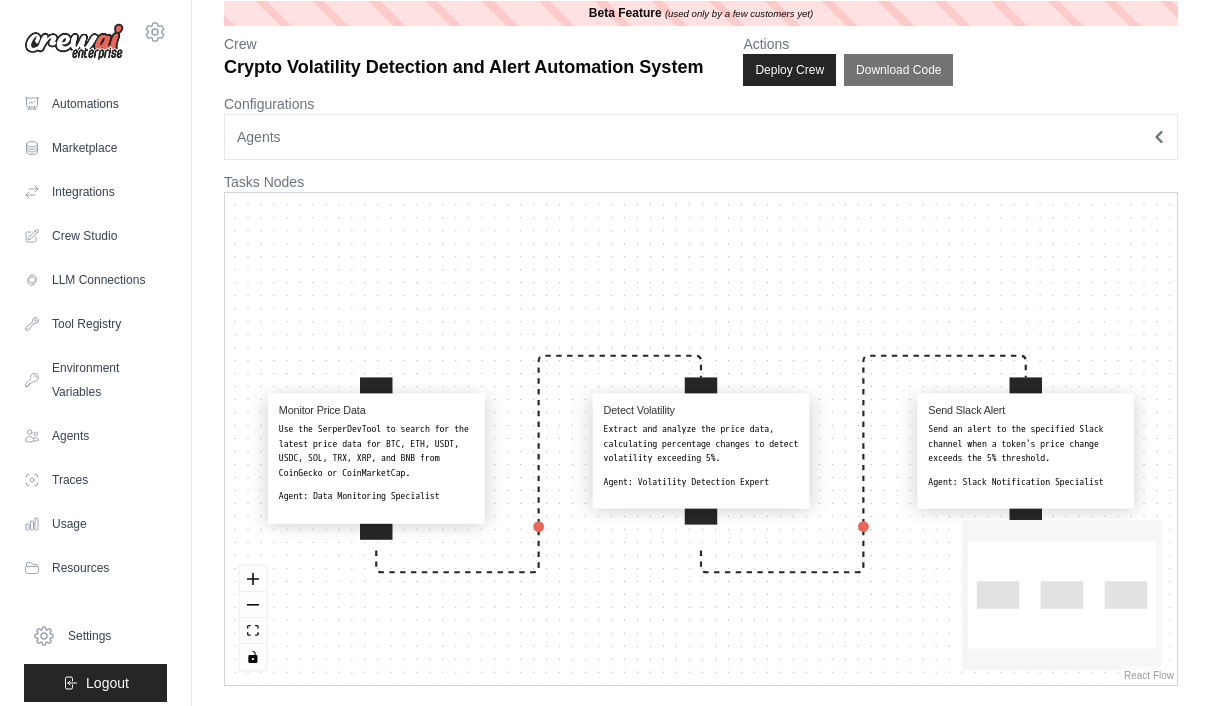 select on "**********" 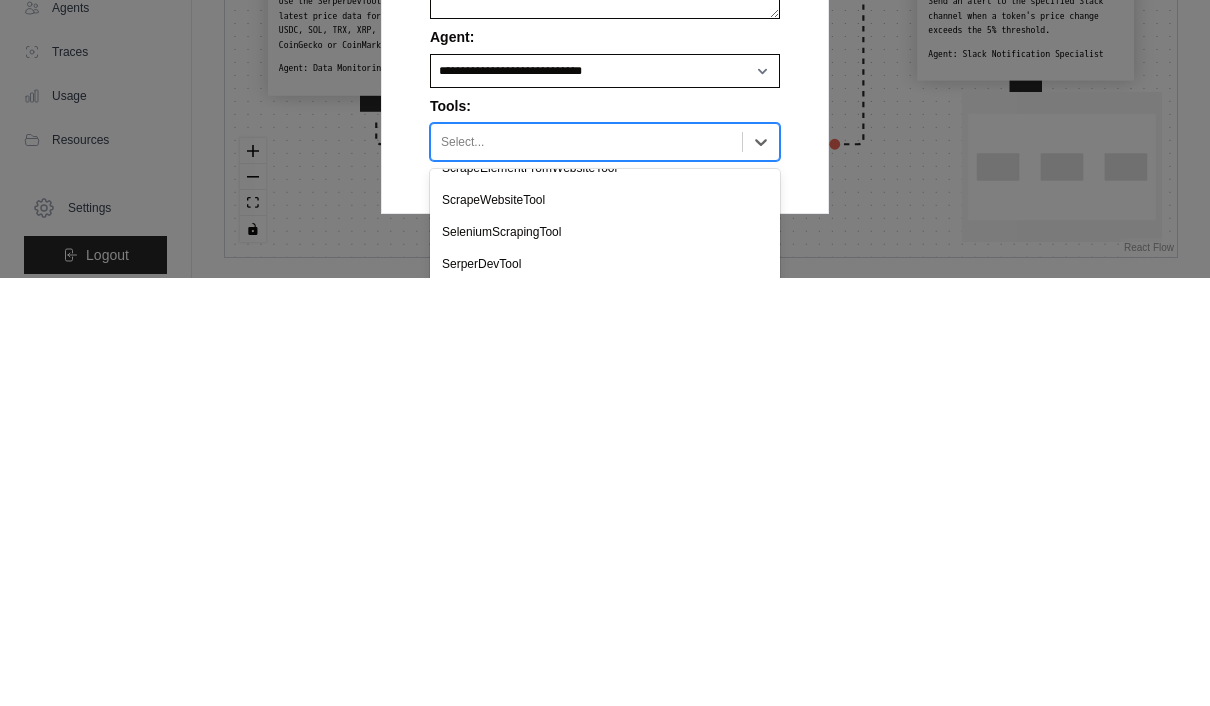 scroll, scrollTop: 436, scrollLeft: 0, axis: vertical 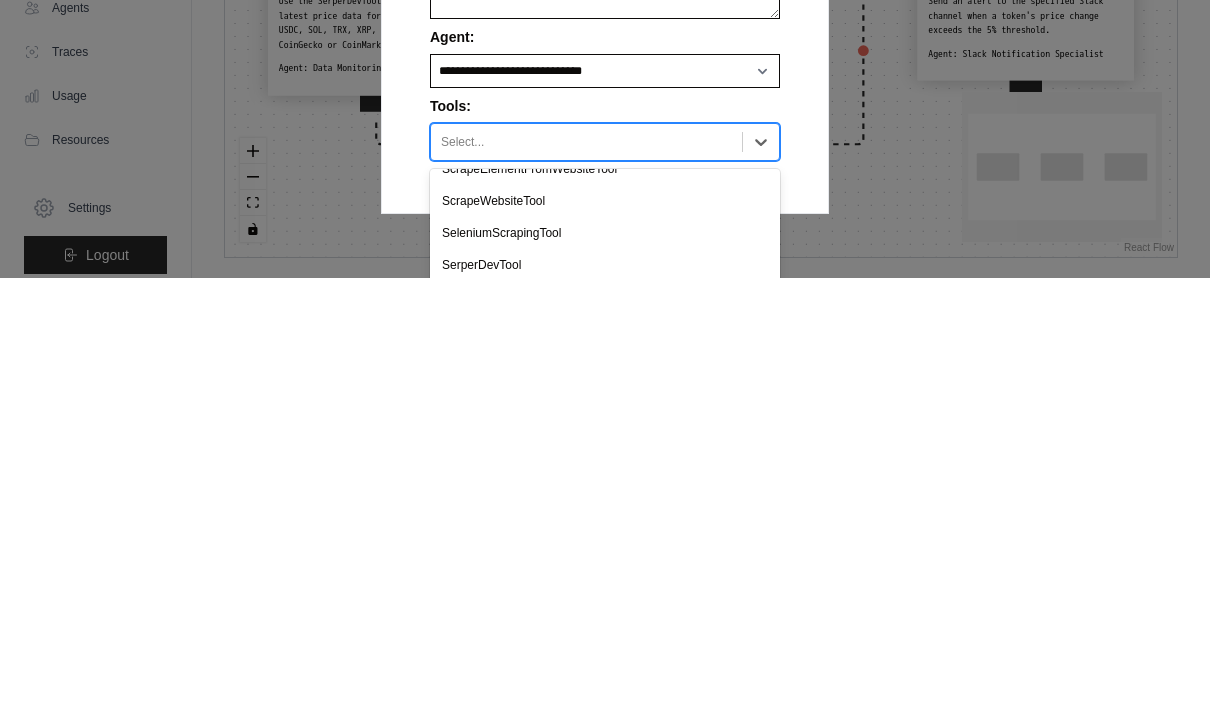 click on "SerperDevTool" at bounding box center (605, 693) 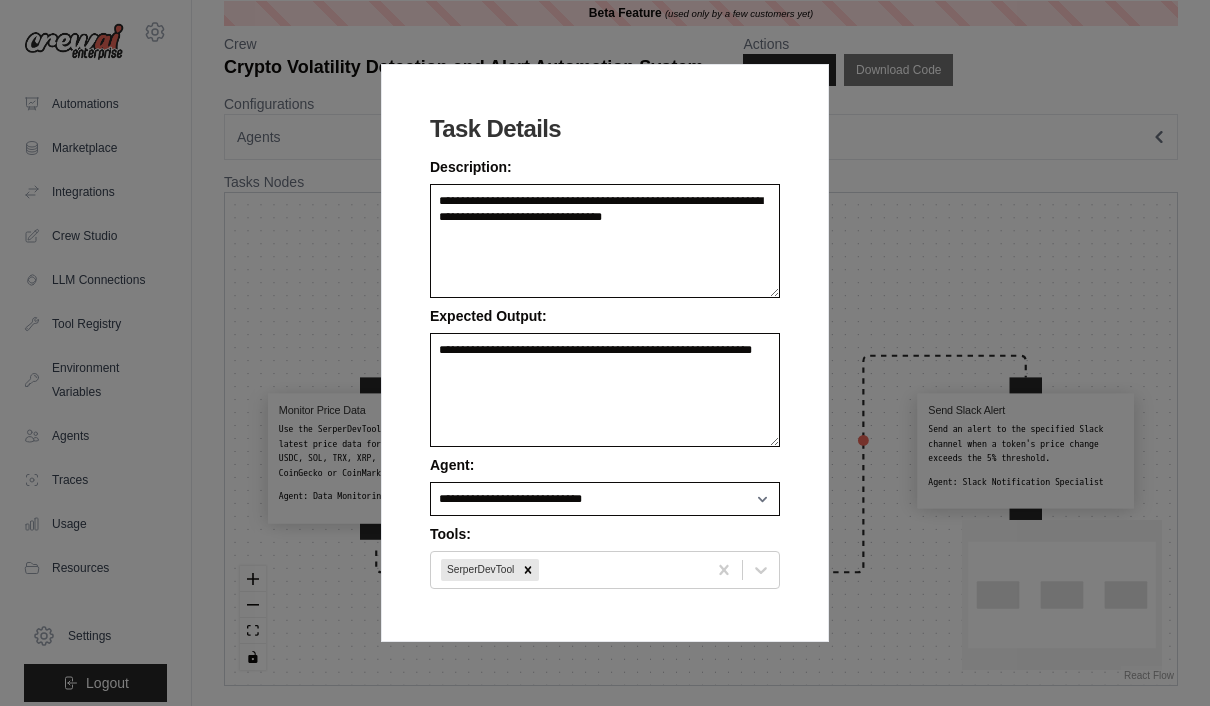 click on "**********" at bounding box center (605, 353) 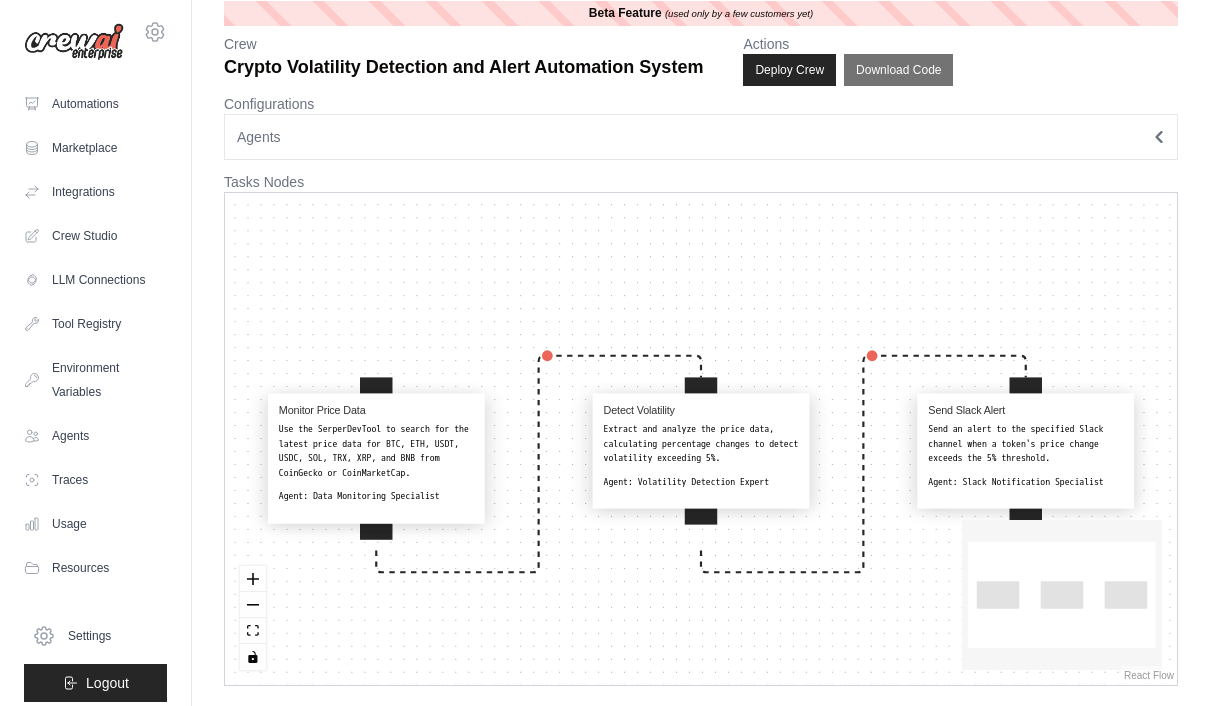 click on "Deploy Crew" at bounding box center (789, 70) 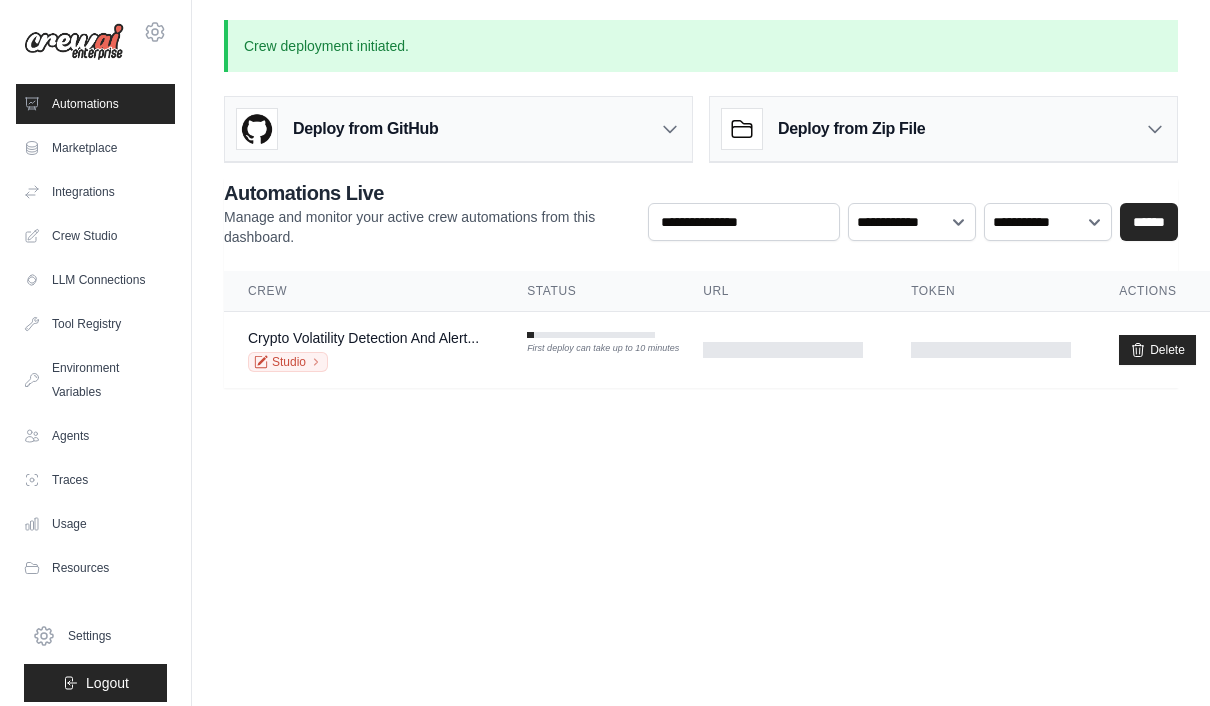 scroll, scrollTop: 0, scrollLeft: 0, axis: both 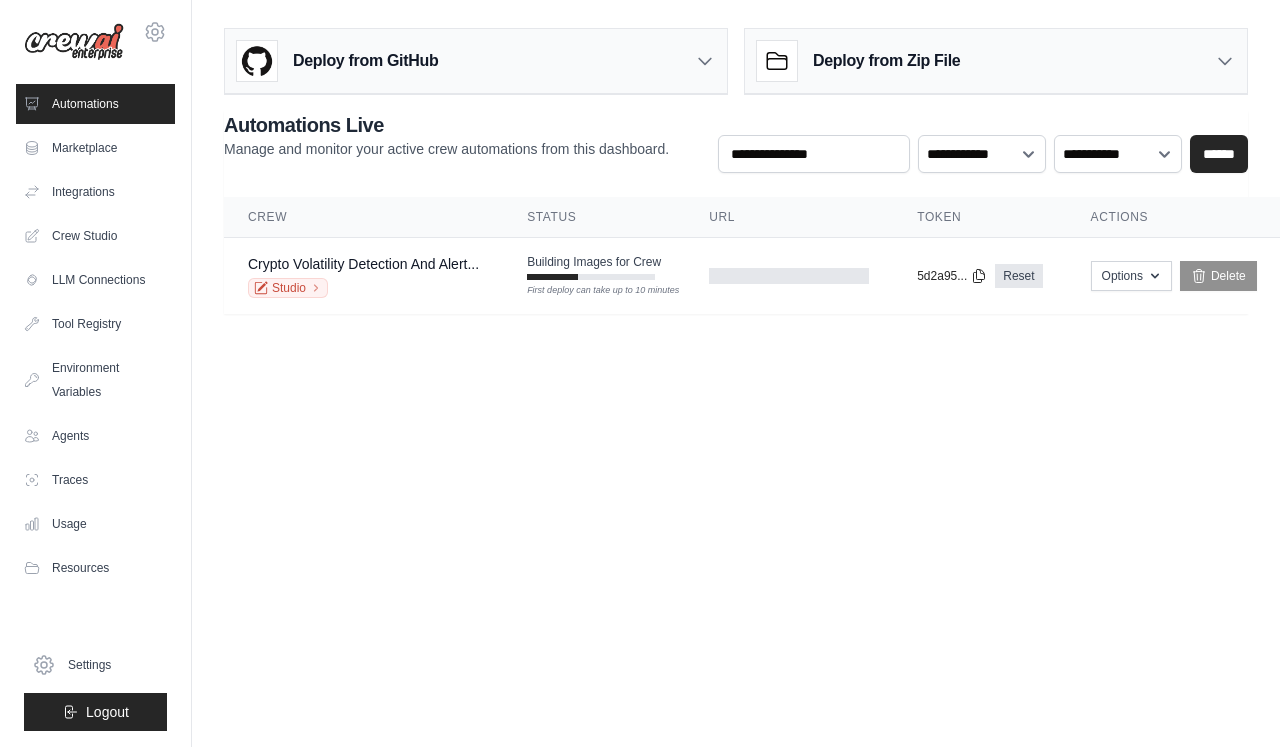 click on "Options" at bounding box center (1131, 276) 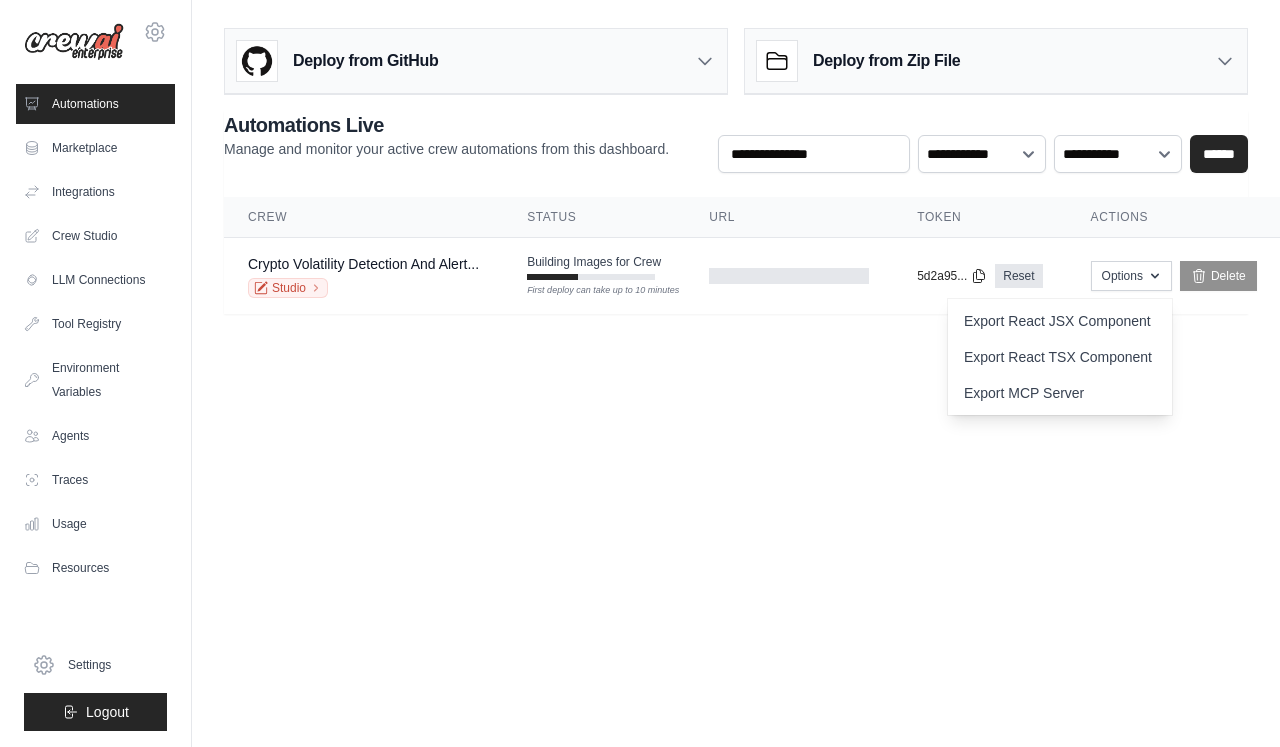 click on "tylermatthew23568@gmail.com
Settings
Automations
Marketplace
Integrations" at bounding box center [640, 373] 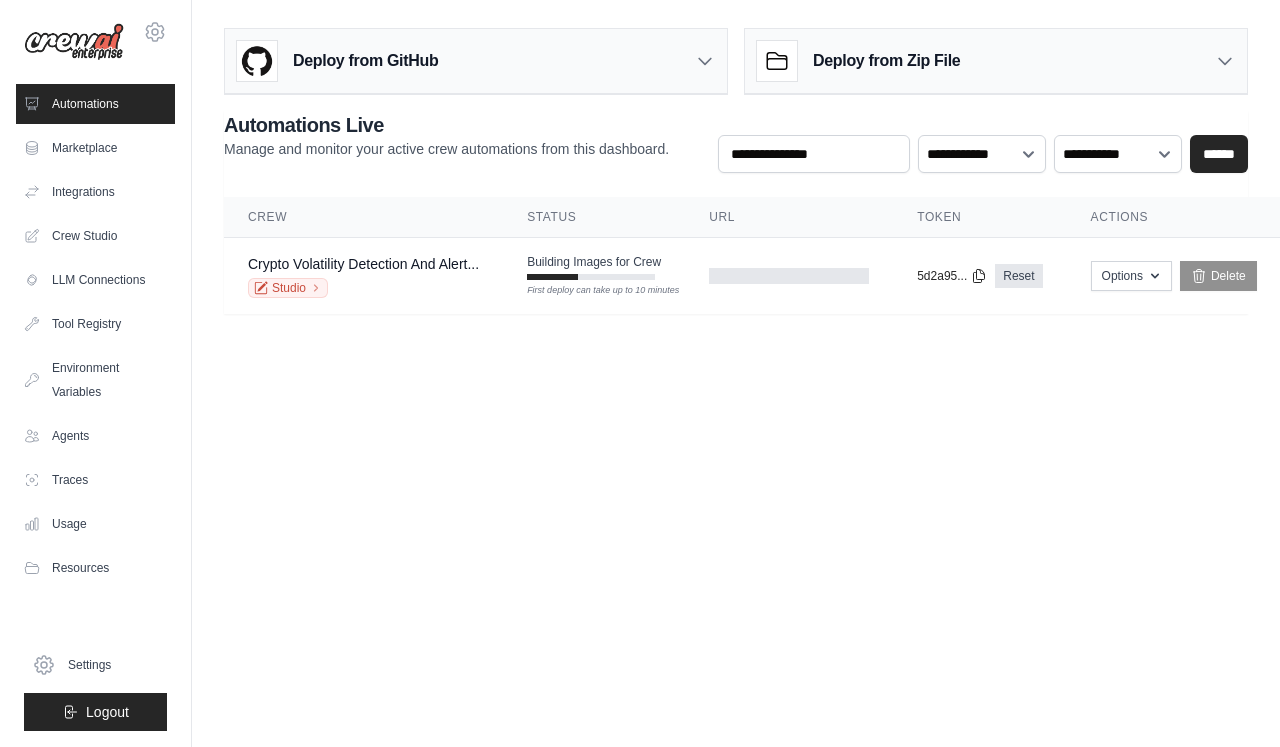 scroll, scrollTop: 0, scrollLeft: 0, axis: both 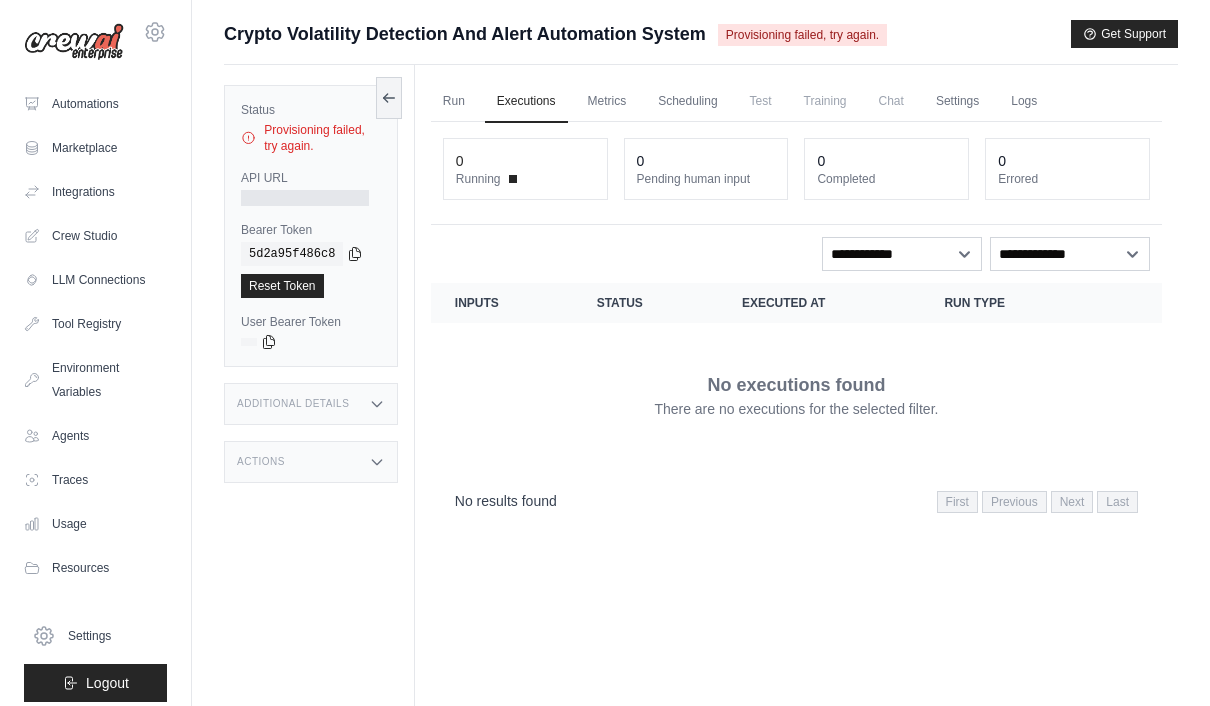 click on "API URL" at bounding box center (311, 178) 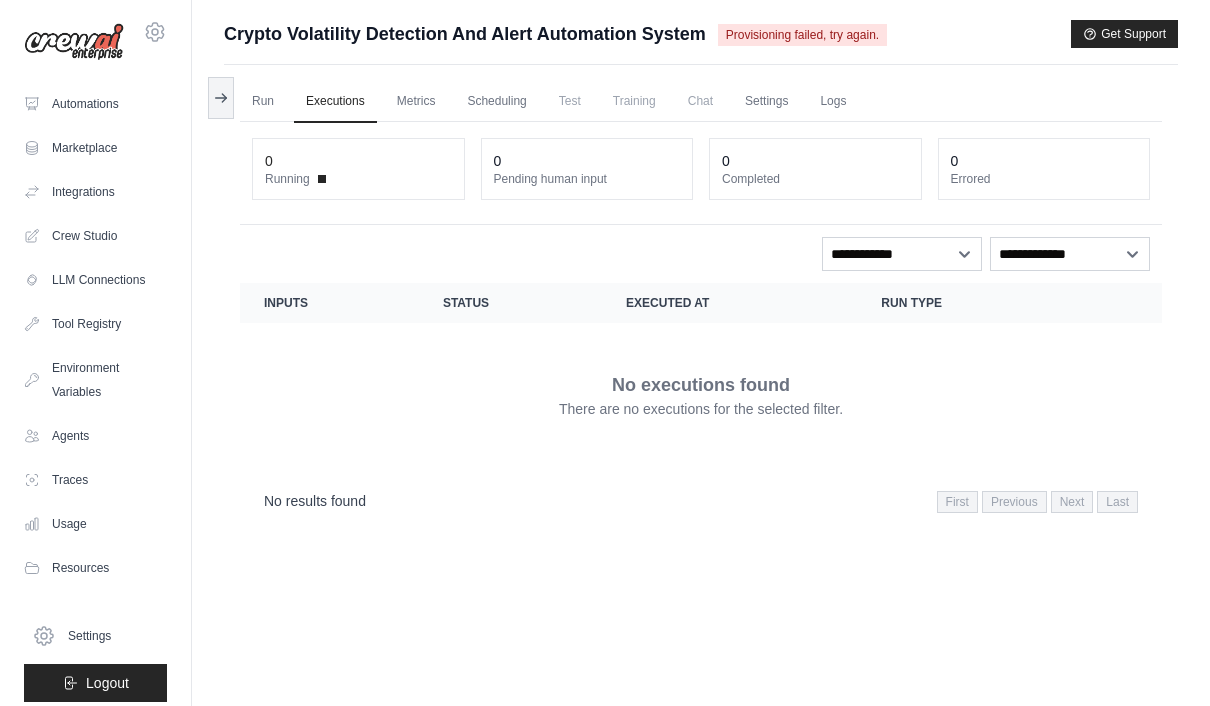 click 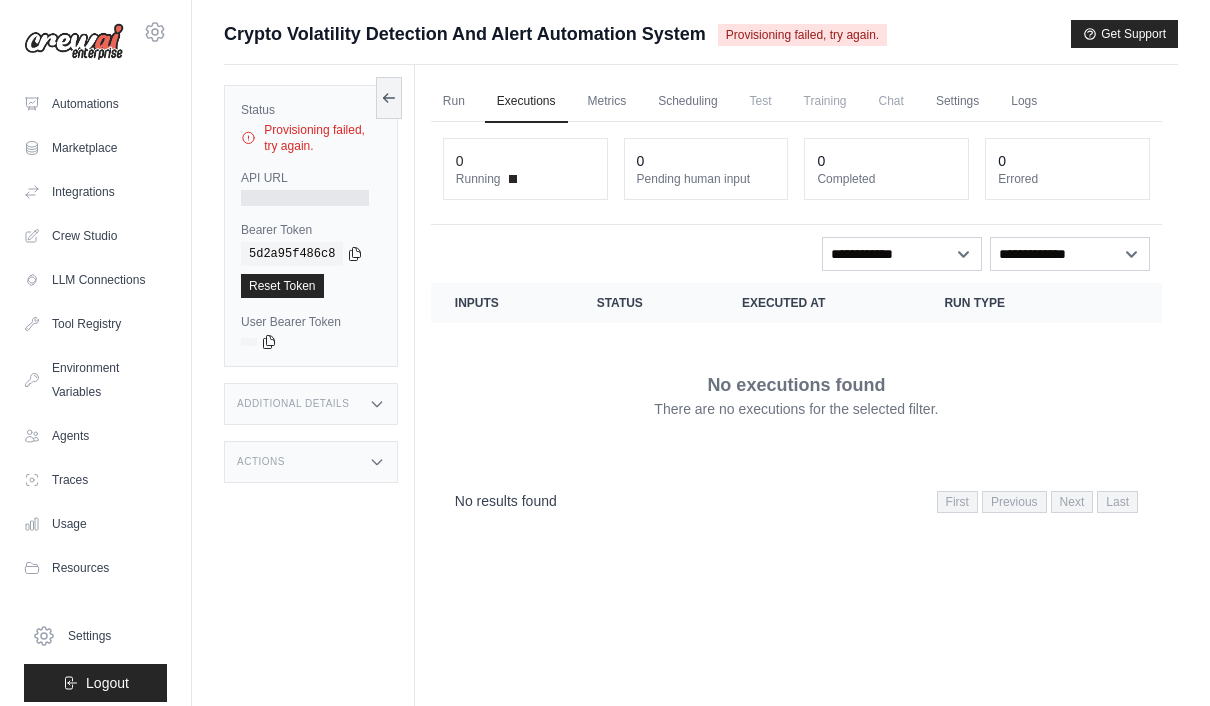 click on "Provisioning failed, try again." at bounding box center (802, 35) 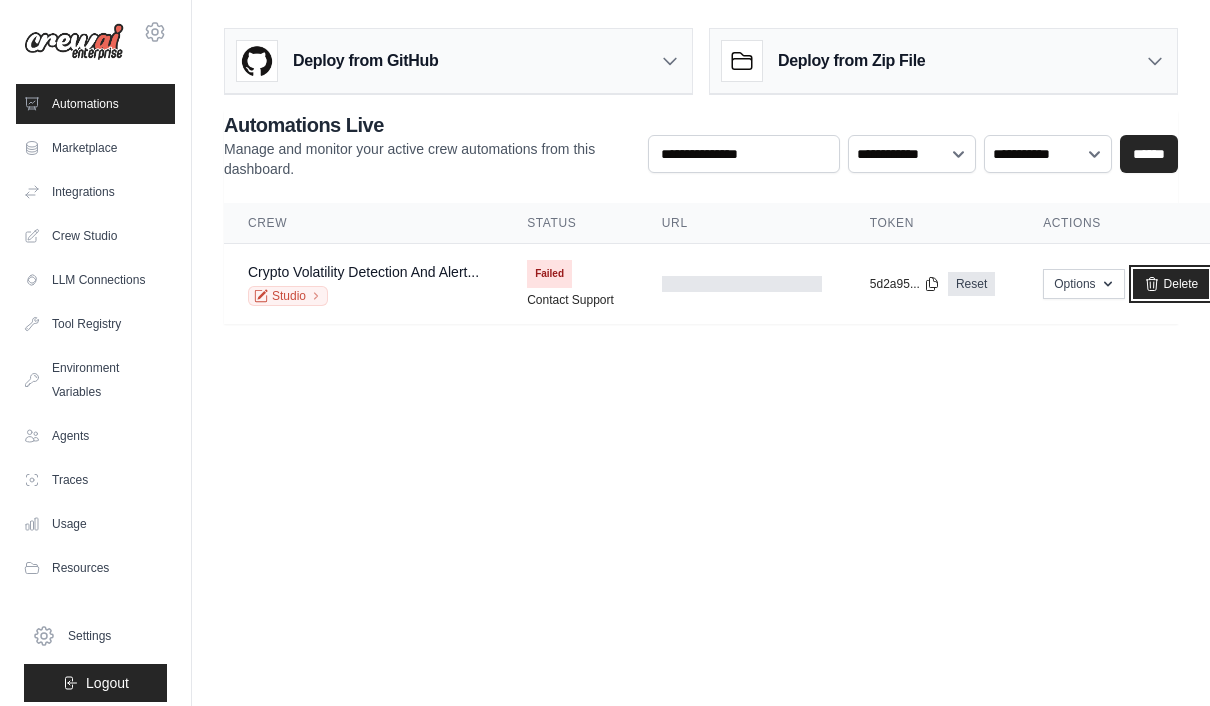 click on "Delete" at bounding box center (1171, 284) 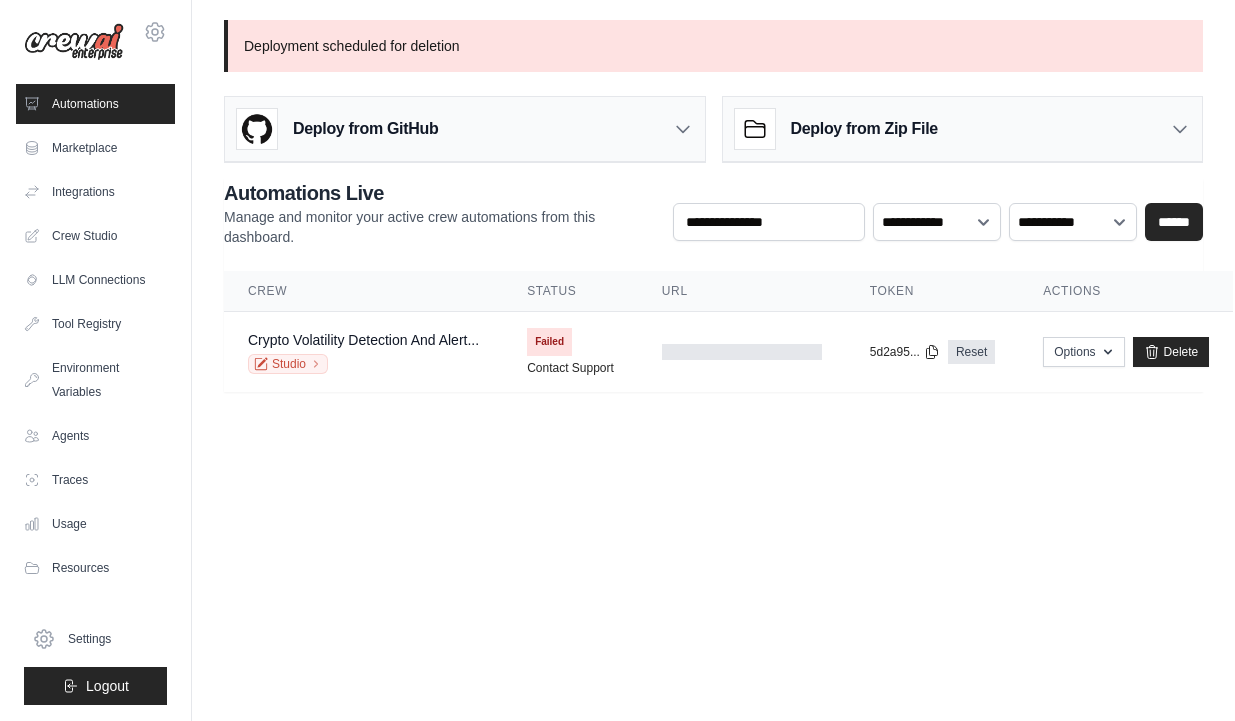 scroll, scrollTop: 0, scrollLeft: 0, axis: both 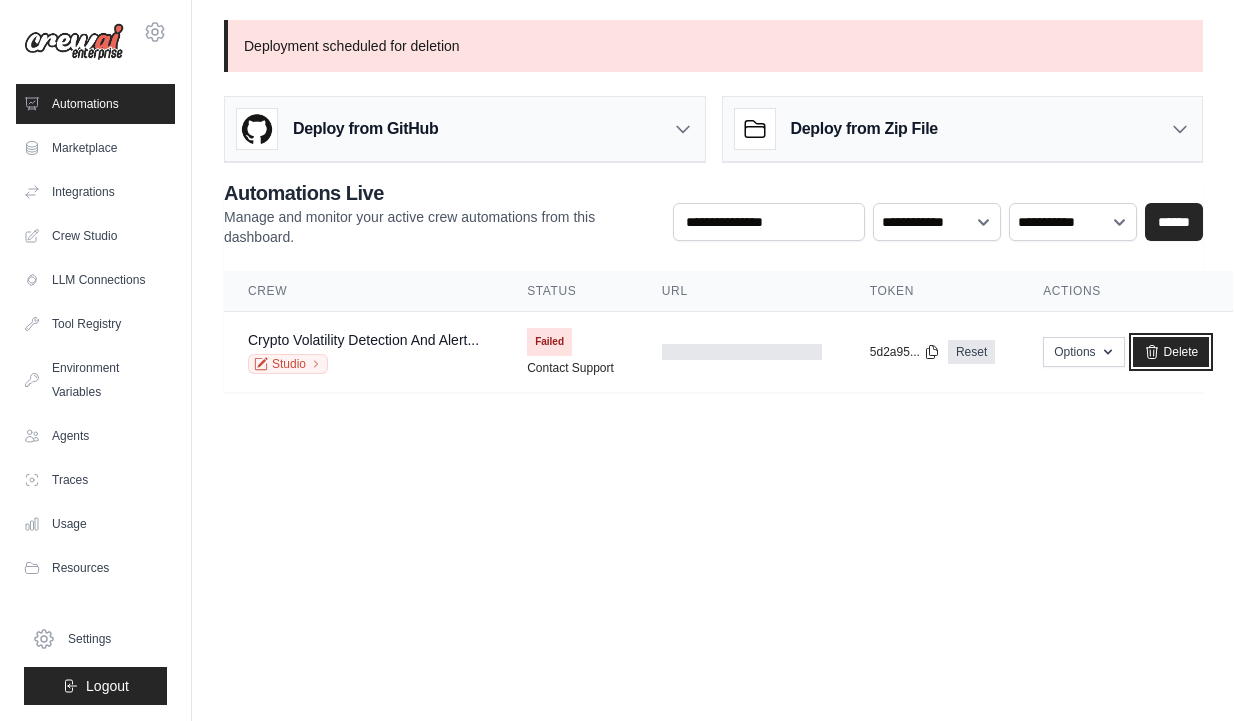 click on "Delete" at bounding box center (1171, 352) 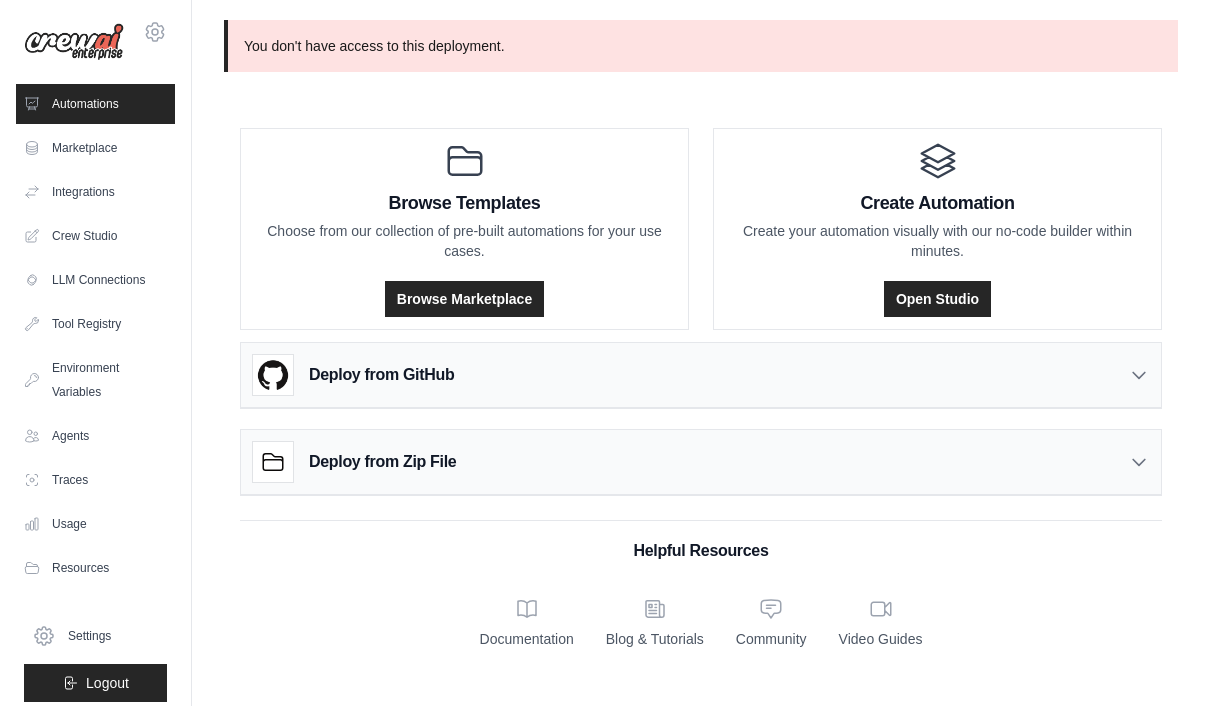 scroll, scrollTop: 0, scrollLeft: 0, axis: both 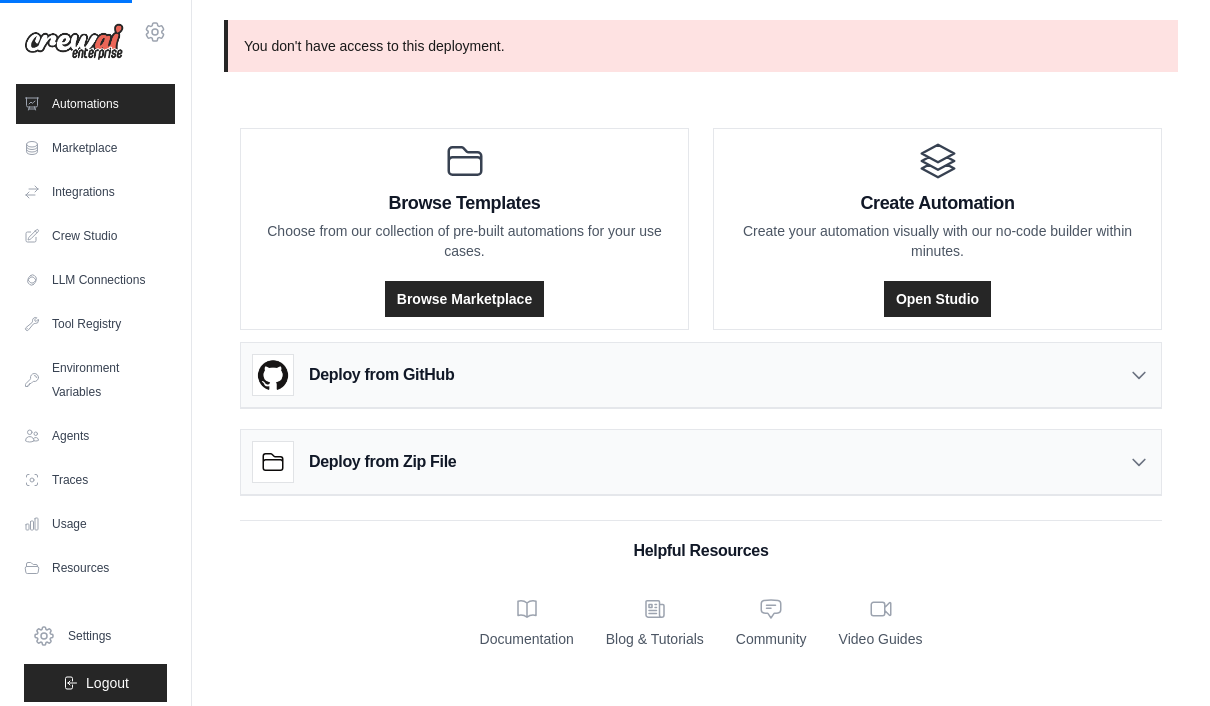click on "Open Studio" at bounding box center [937, 299] 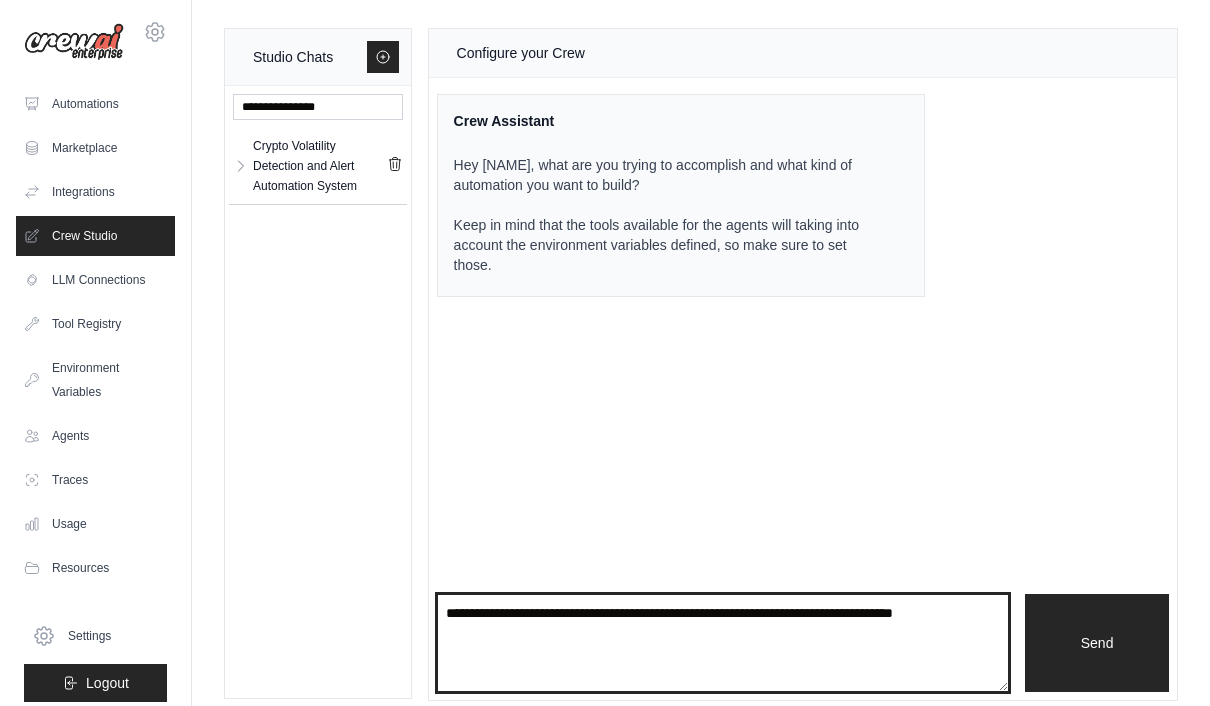 click at bounding box center (723, 643) 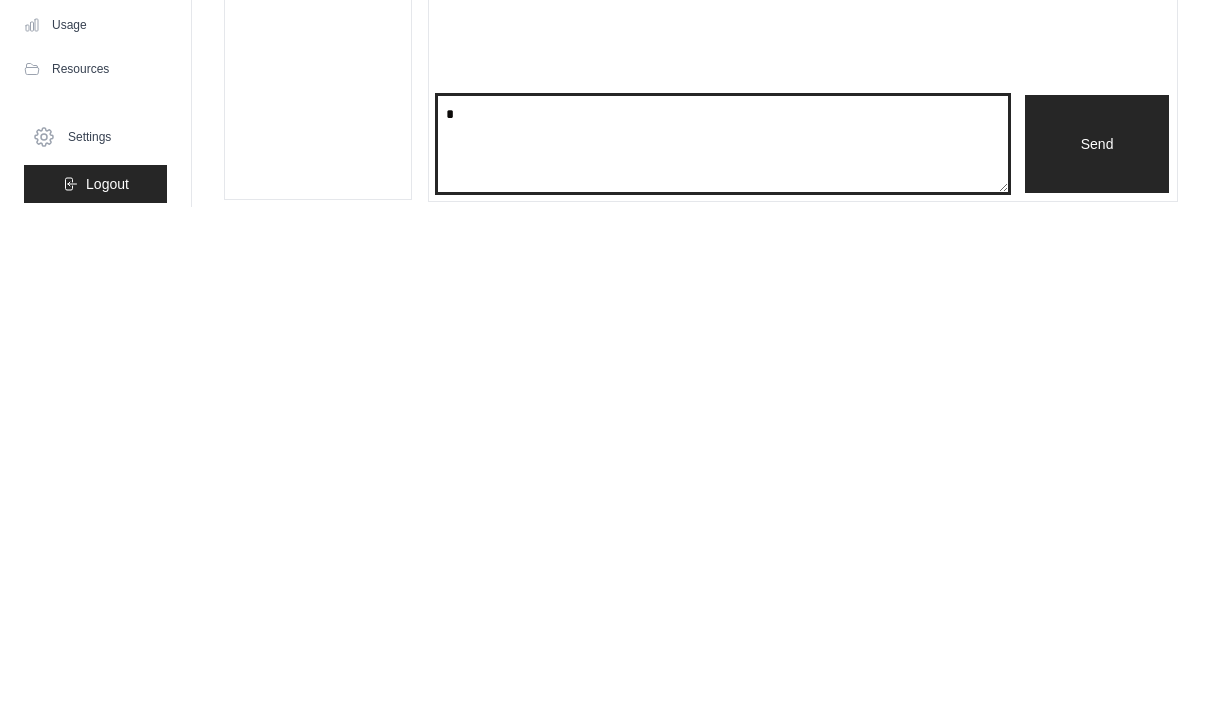 scroll, scrollTop: 71, scrollLeft: 0, axis: vertical 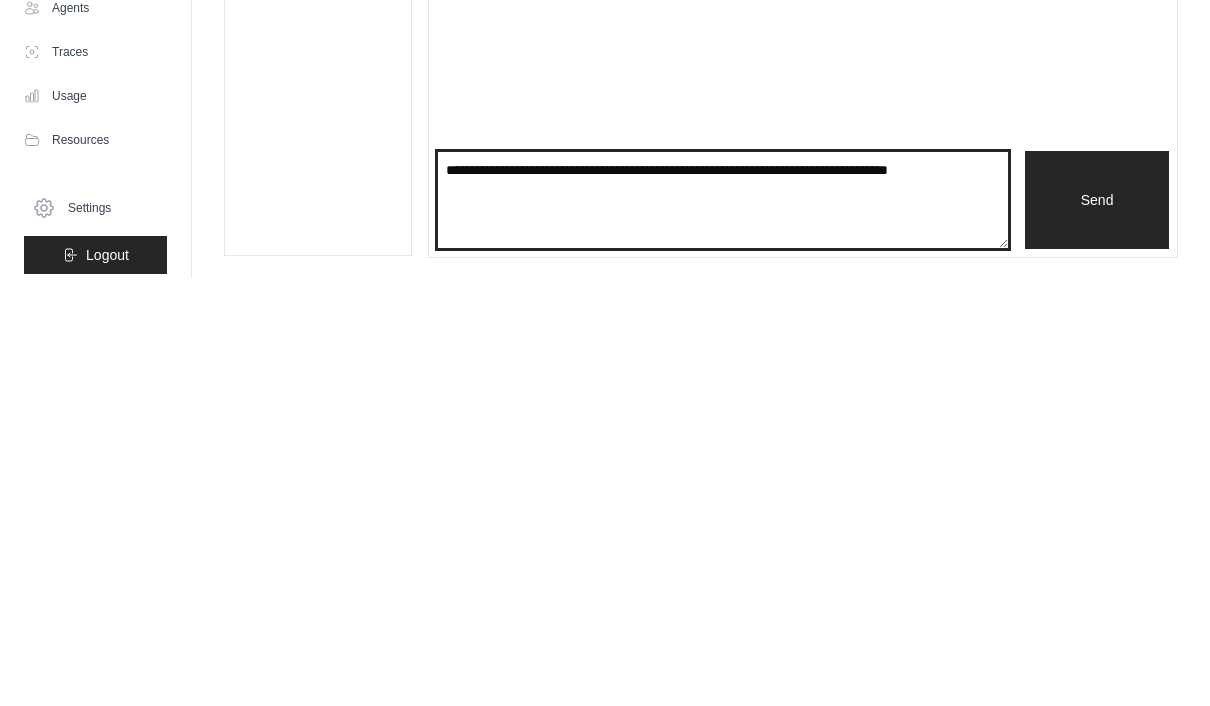 click on "**********" at bounding box center (723, 628) 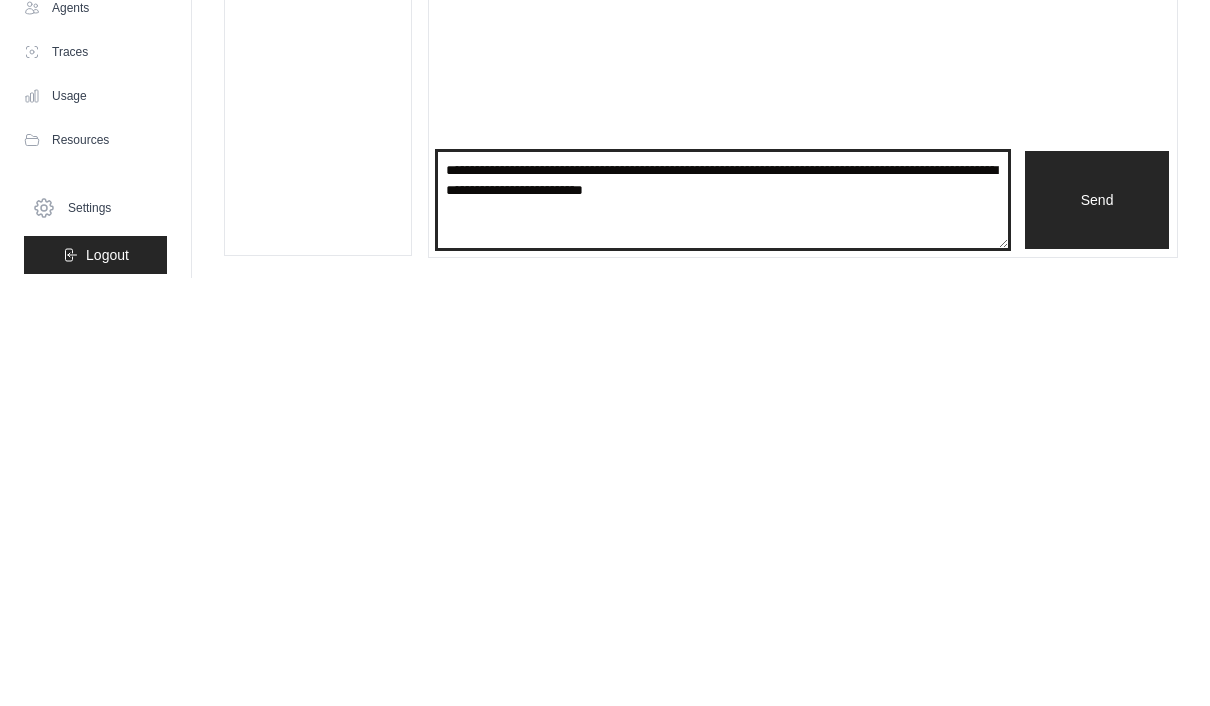 click on "**********" at bounding box center (723, 628) 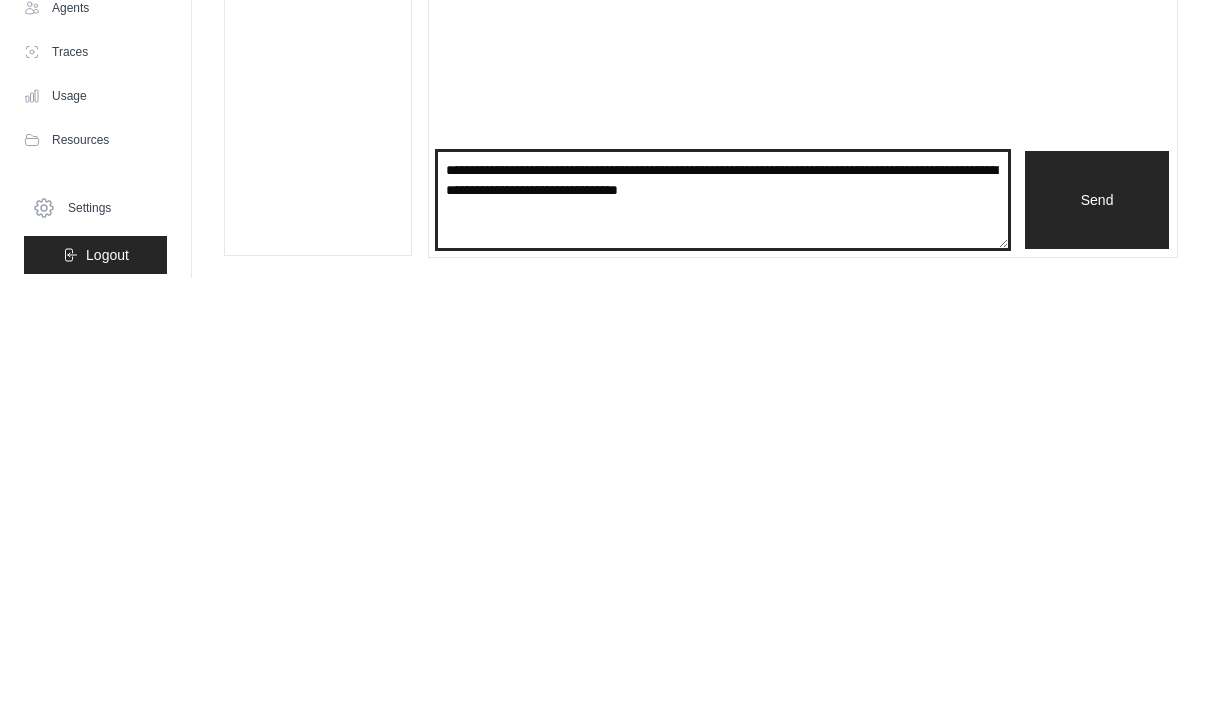 click on "**********" at bounding box center (723, 628) 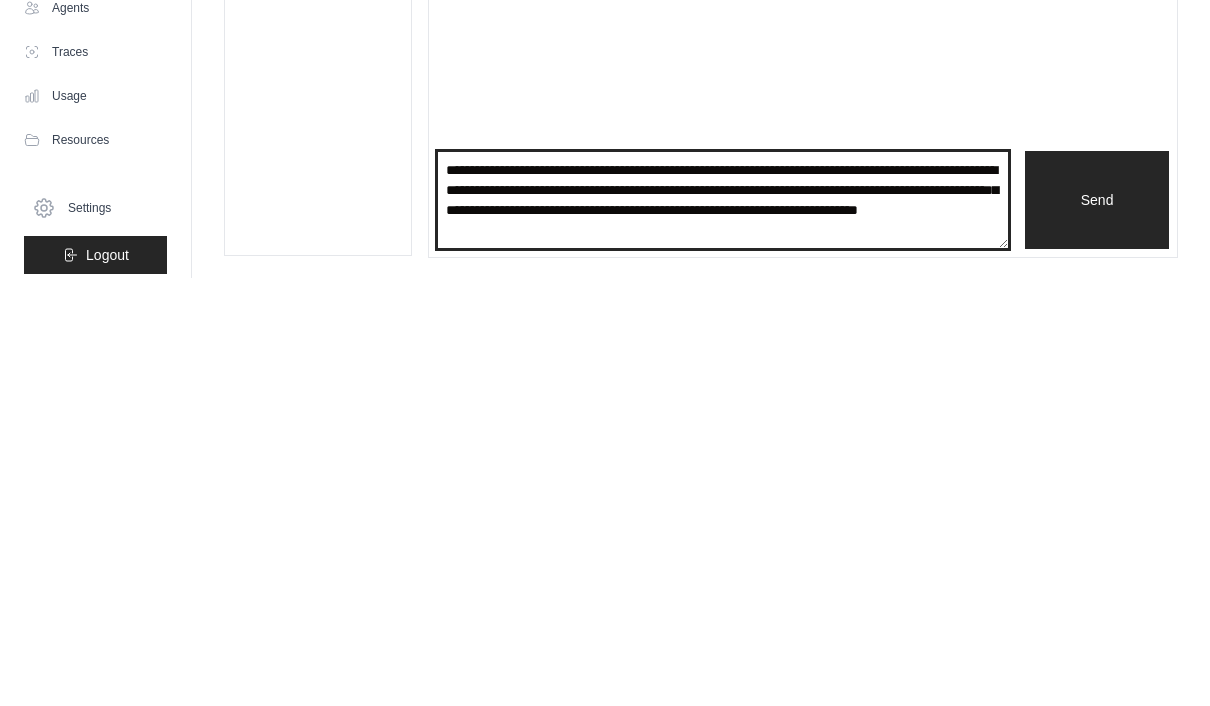 type on "**********" 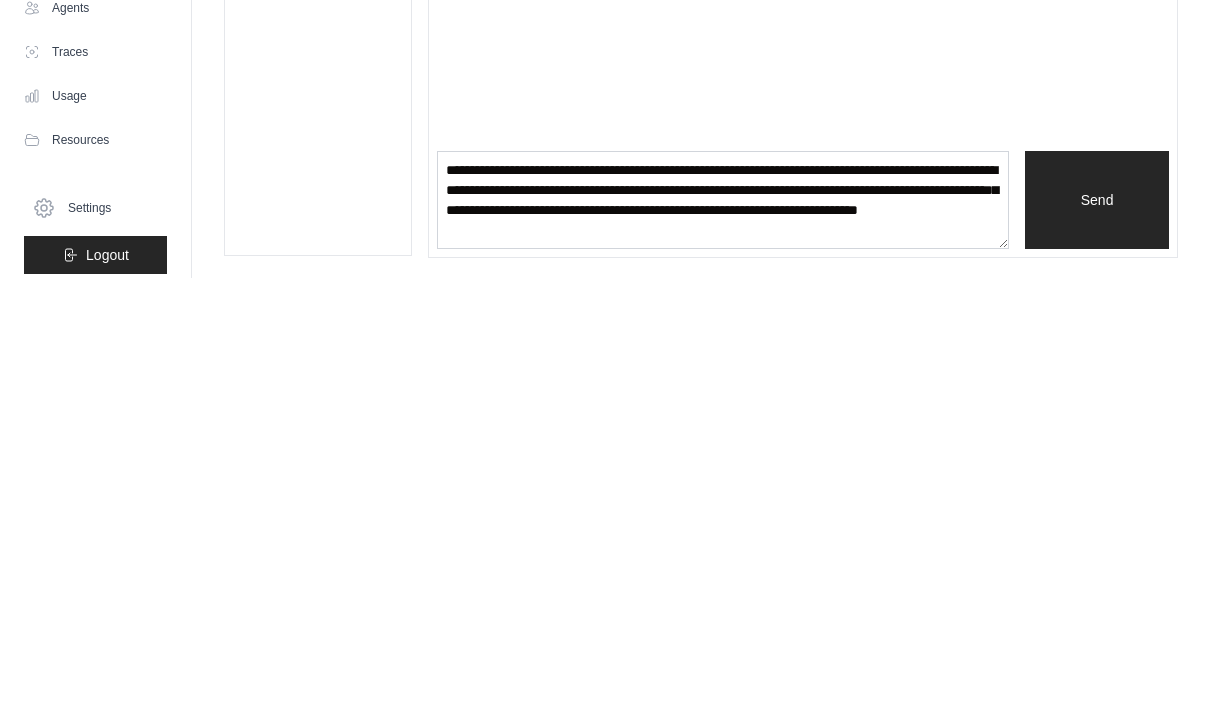 click on "Send" at bounding box center [1097, 628] 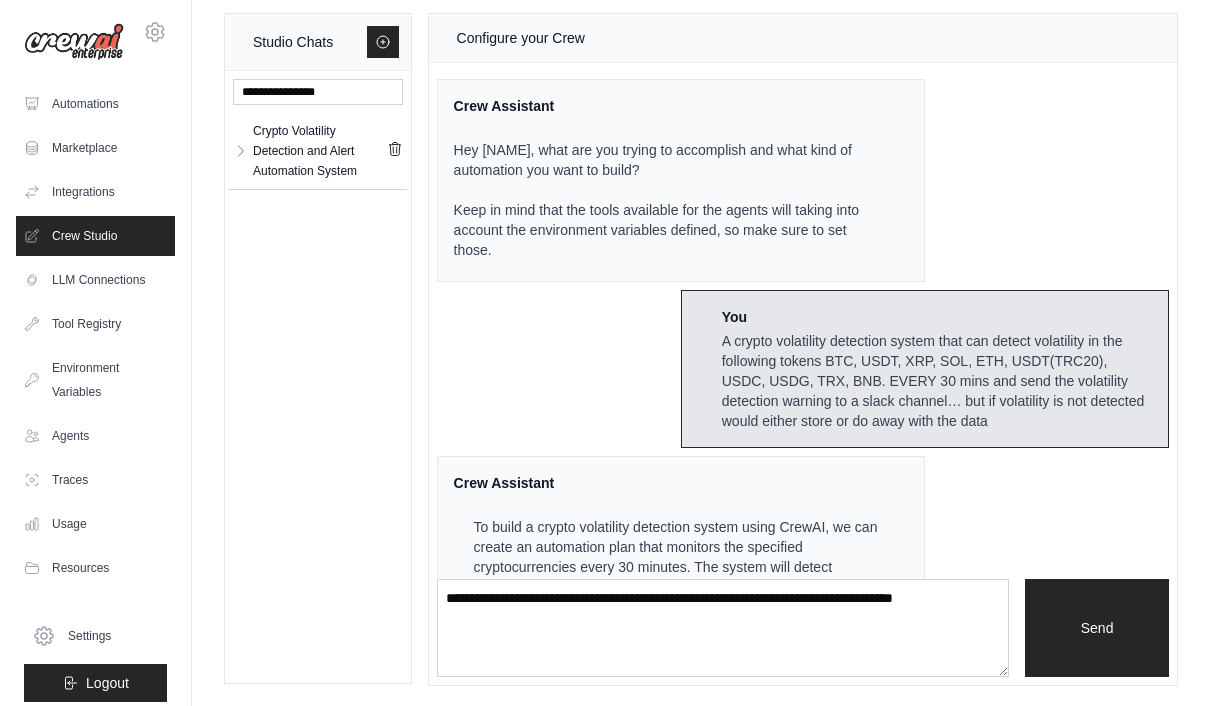 scroll, scrollTop: 1081, scrollLeft: 0, axis: vertical 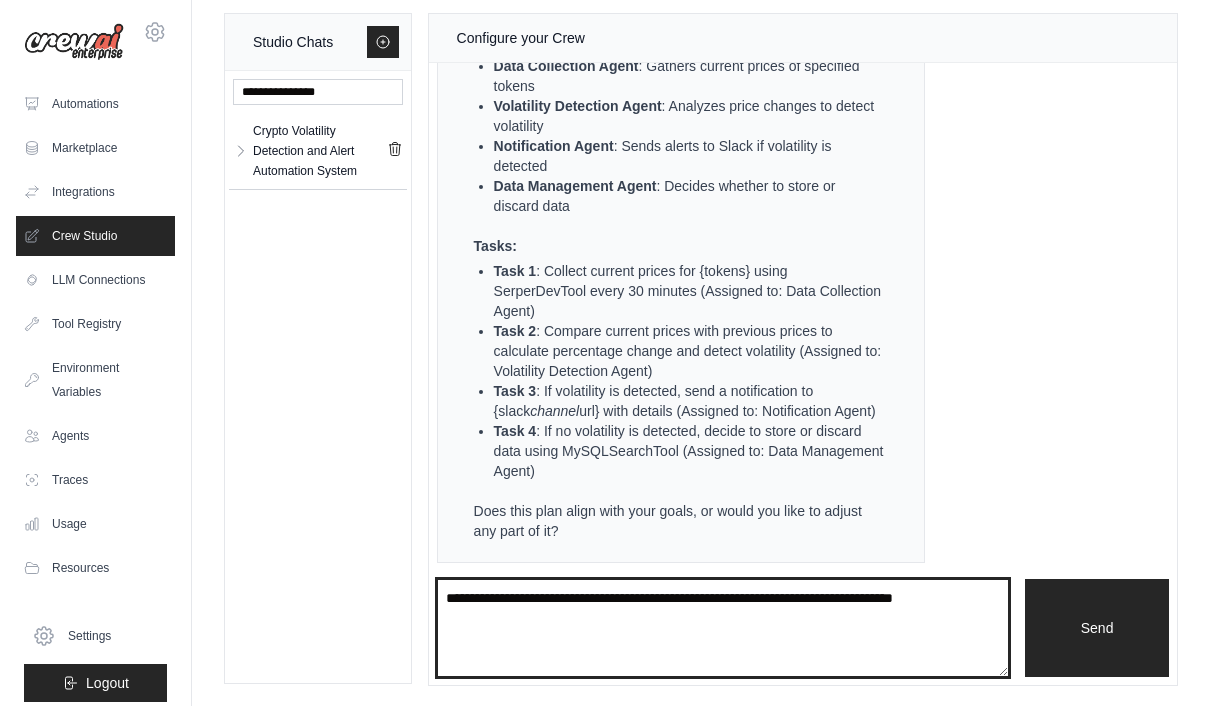 click at bounding box center [723, 628] 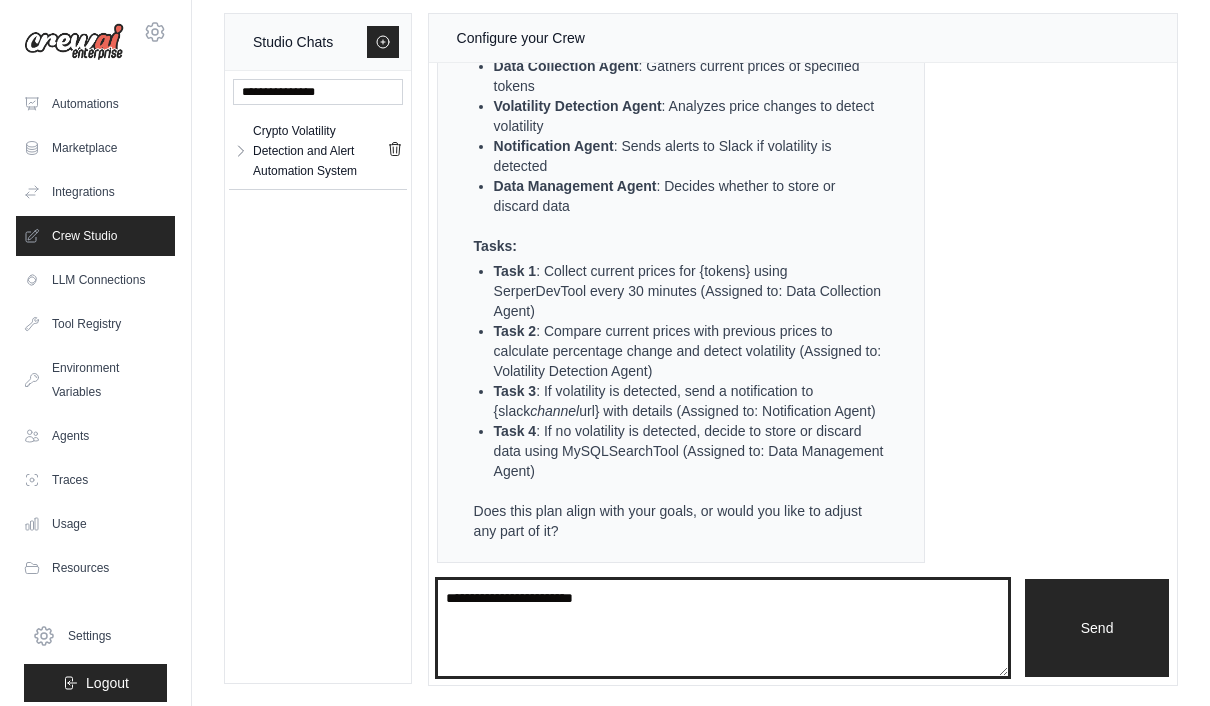 click on "**********" at bounding box center [723, 628] 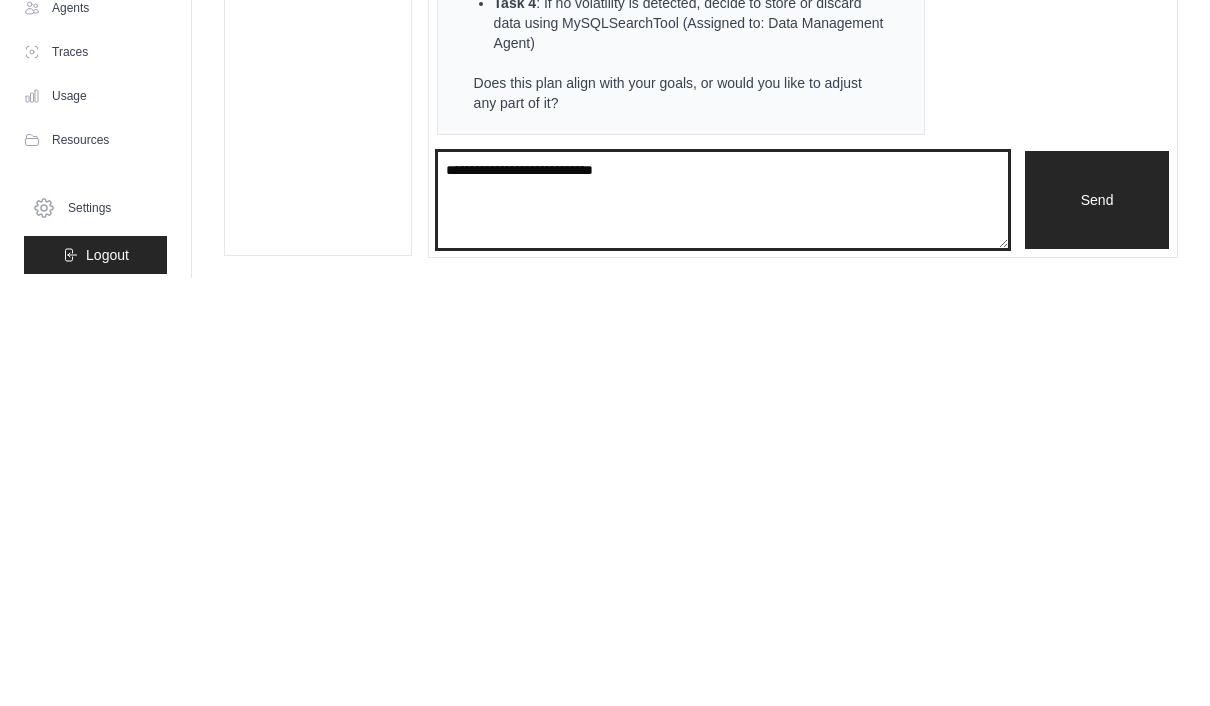 click on "**********" at bounding box center [723, 628] 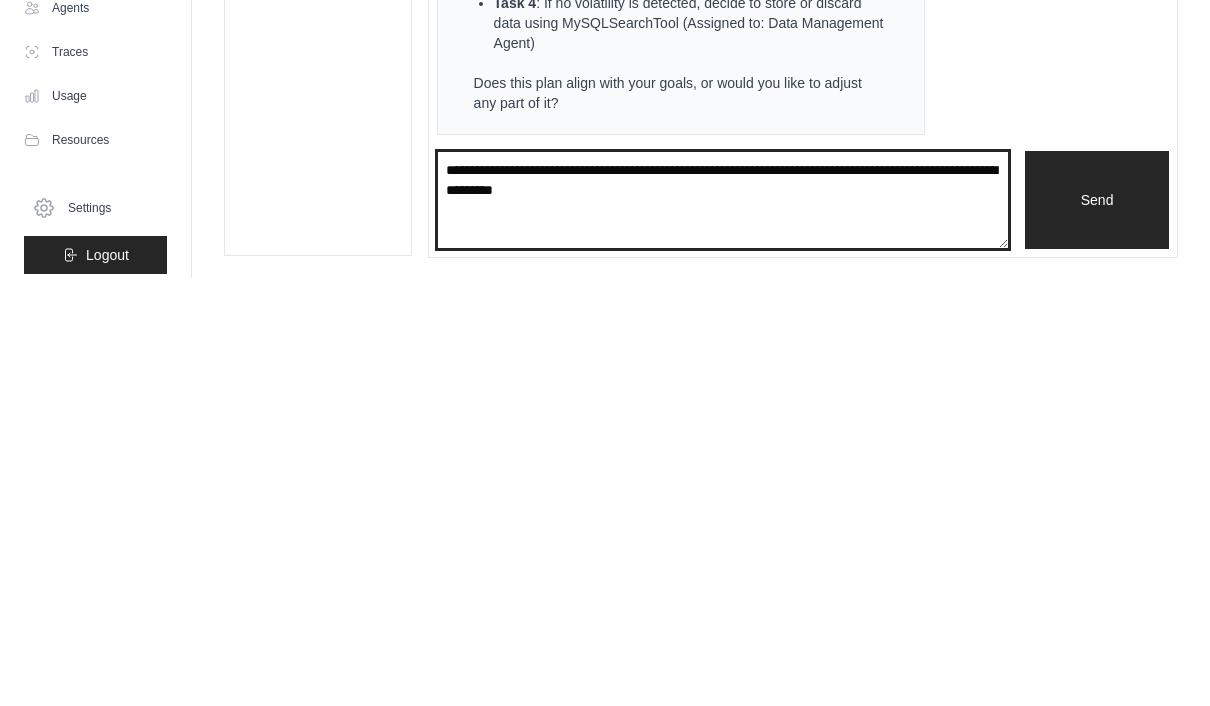 click on "**********" at bounding box center [723, 628] 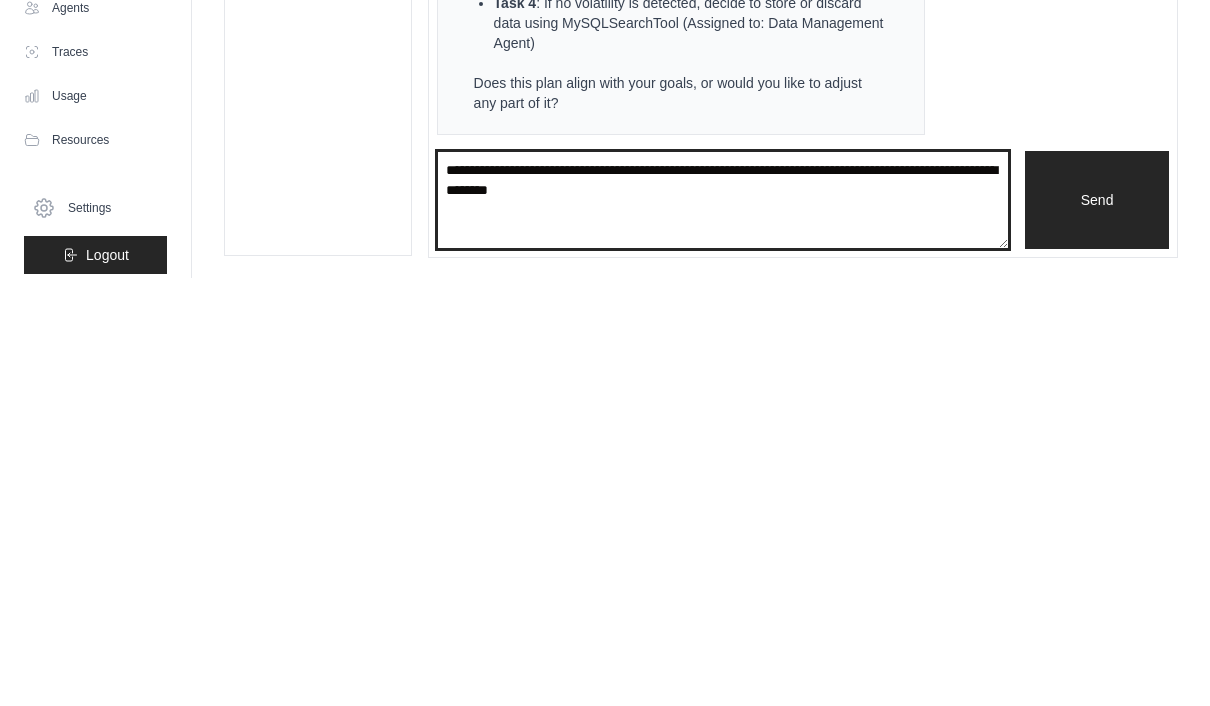 type 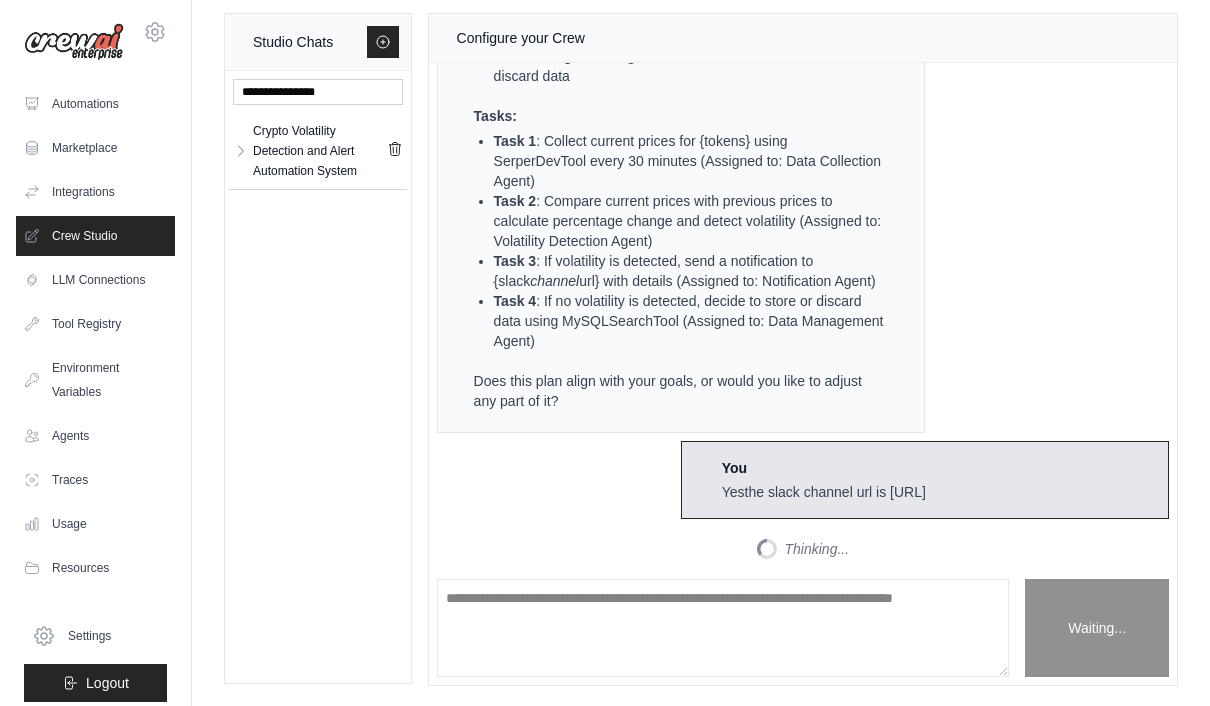 scroll, scrollTop: 2387, scrollLeft: 0, axis: vertical 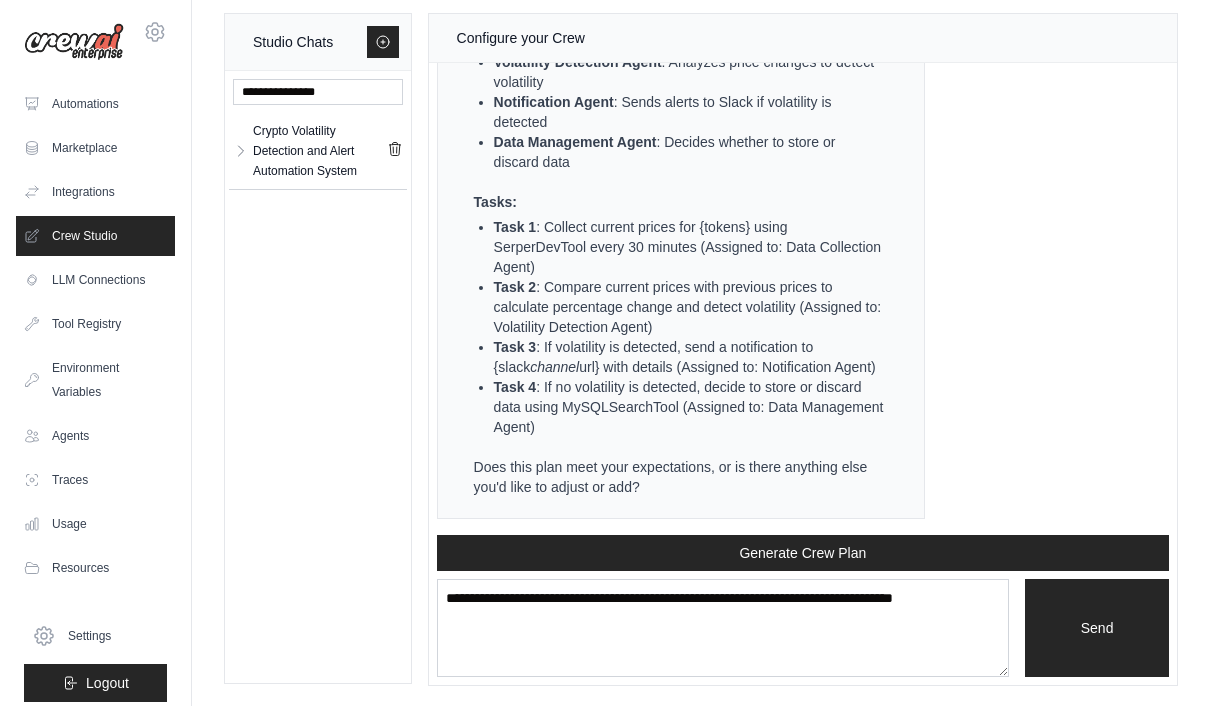 click on "Generate Crew Plan" at bounding box center (803, 553) 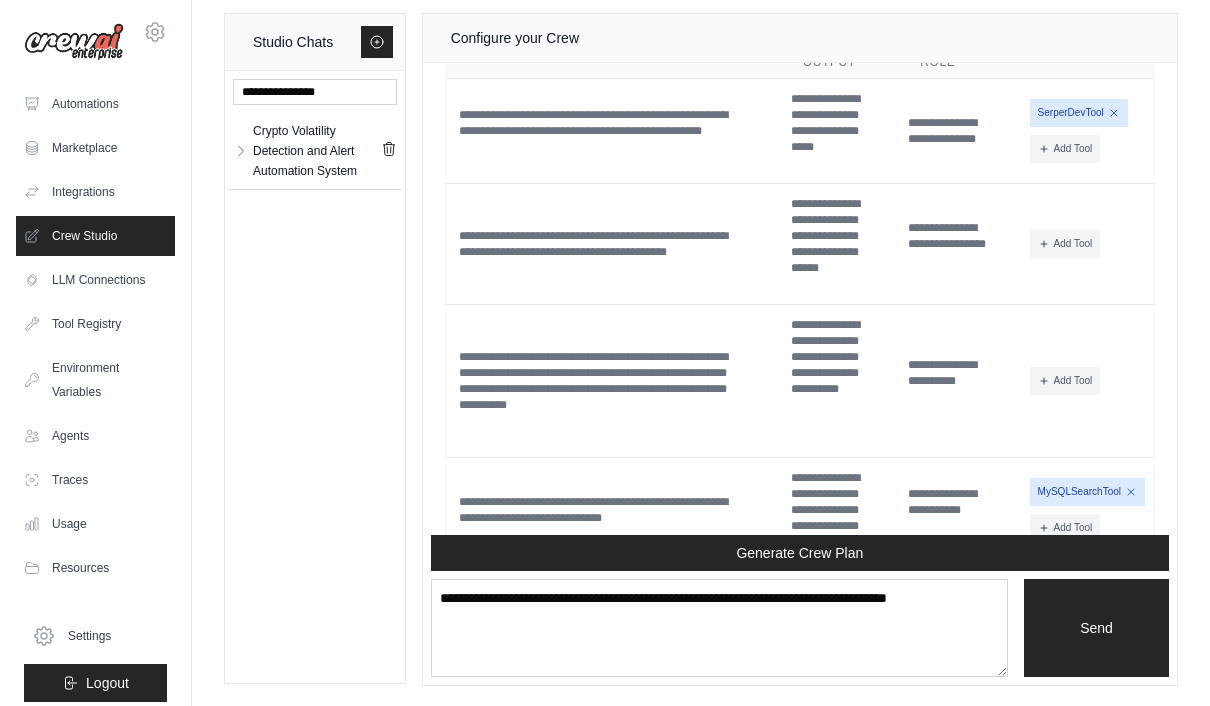scroll, scrollTop: 3445, scrollLeft: 0, axis: vertical 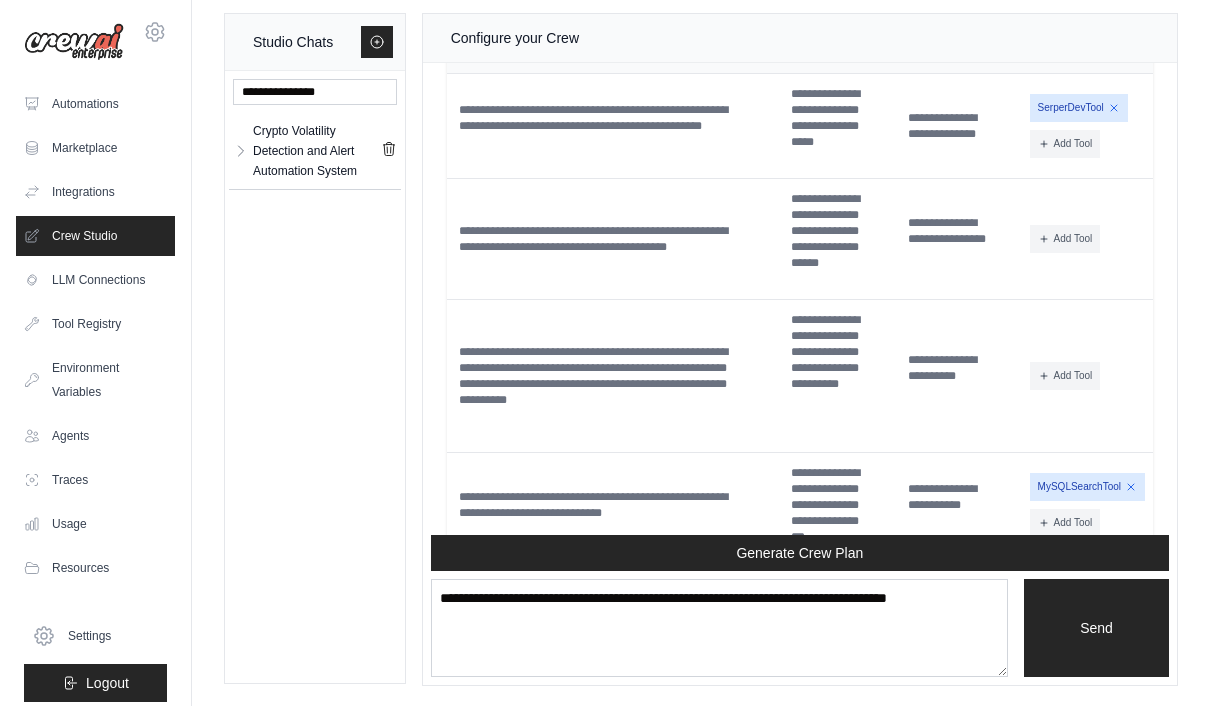 click on "Add Tool" at bounding box center (1065, 239) 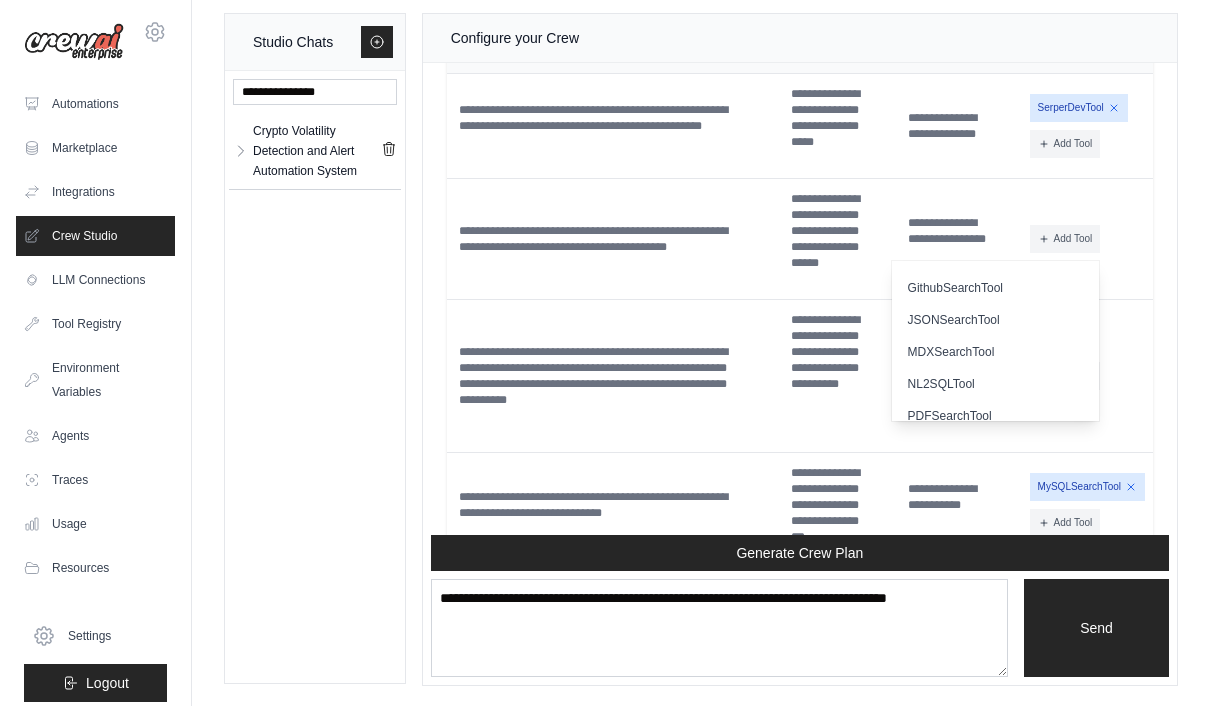 scroll, scrollTop: 219, scrollLeft: 0, axis: vertical 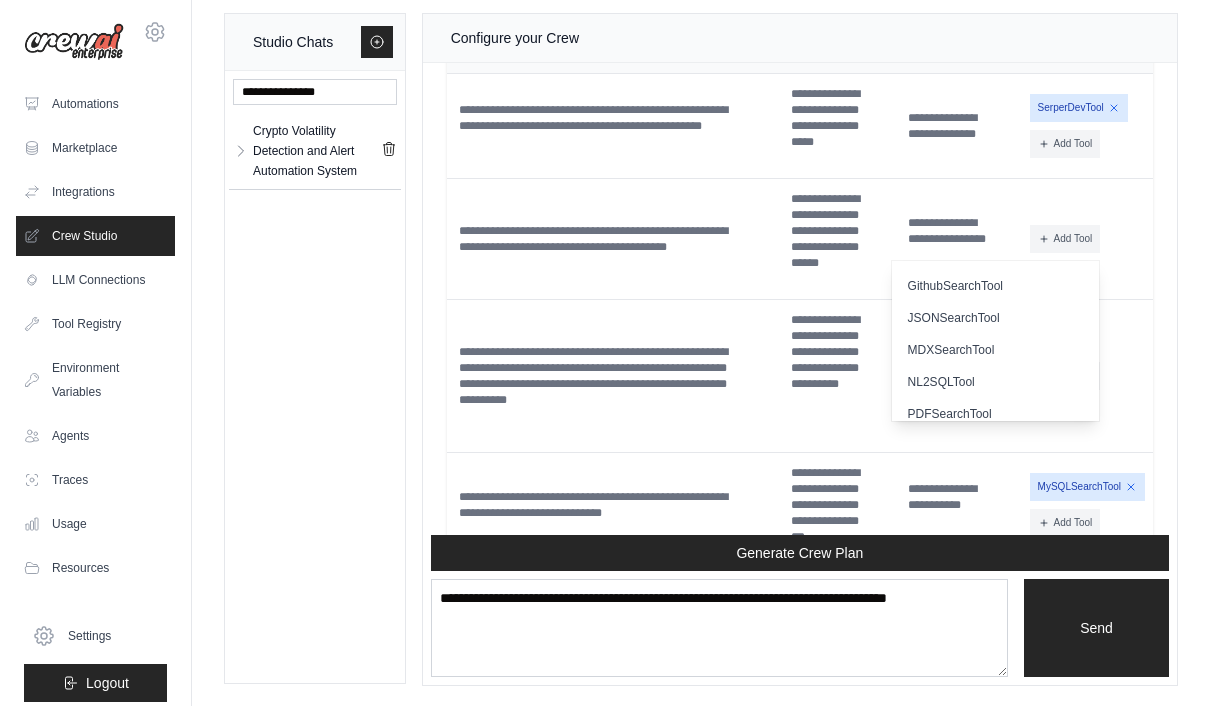 click on "Crew Assistant Hey Francesco, what are you trying to accomplish and what kind of automation you want to build? Keep in mind that the tools available for the agents will taking into account the environment variables defined, so make sure to set those. You A crypto volatility detection system that can detect volatility in the following tokens BTC, USDT, XRP, SOL, ETH, USDT(TRC20), USDC, USDG, TRX, BNB. EVERY 30 mins and send the volatility detection warning to a slack channel… but if volatility is not detected would either store or do away with the data Crew Assistant To build a crypto volatility detection system using CrewAI, we can create an automation plan that monitors the specified cryptocurrencies every 30 minutes. The system will detect volatility, send alerts to a Slack channel if volatility is detected, and decide whether to store or discard the data if no volatility is found.
Let's break down the automation plan:
Automation Plan:
Output:
Volatility alerts sent to a Slack channel" at bounding box center (800, 299) 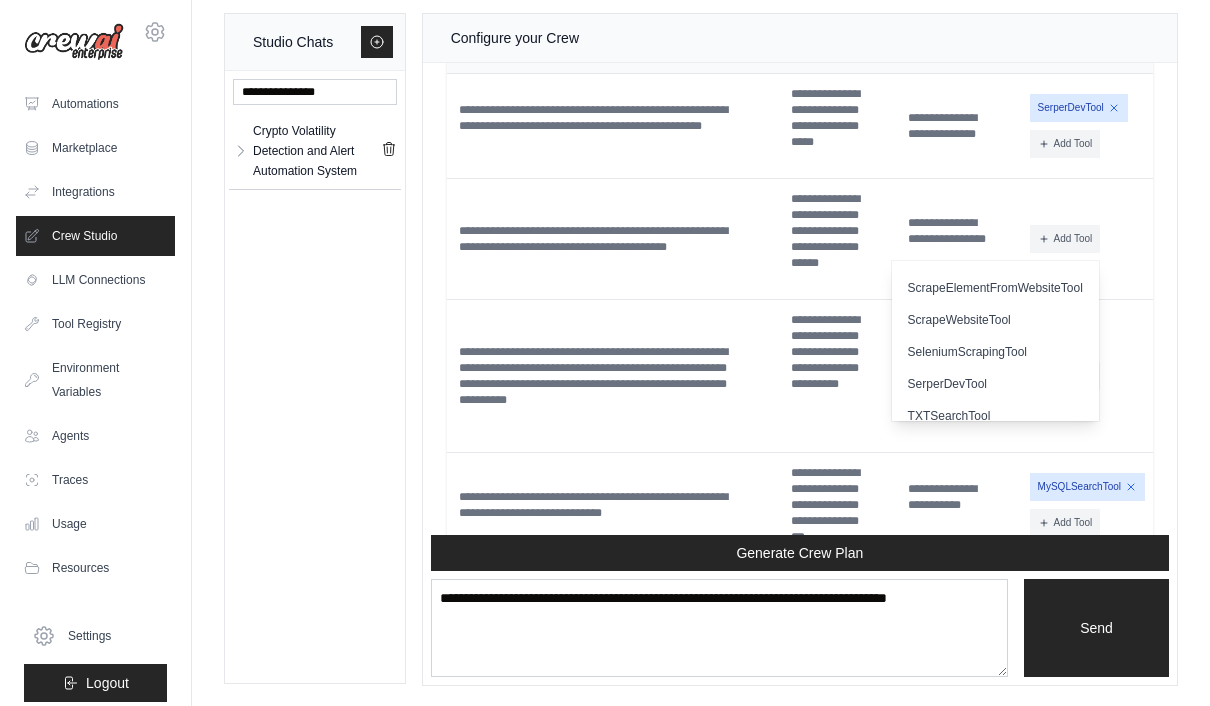 scroll, scrollTop: 407, scrollLeft: 0, axis: vertical 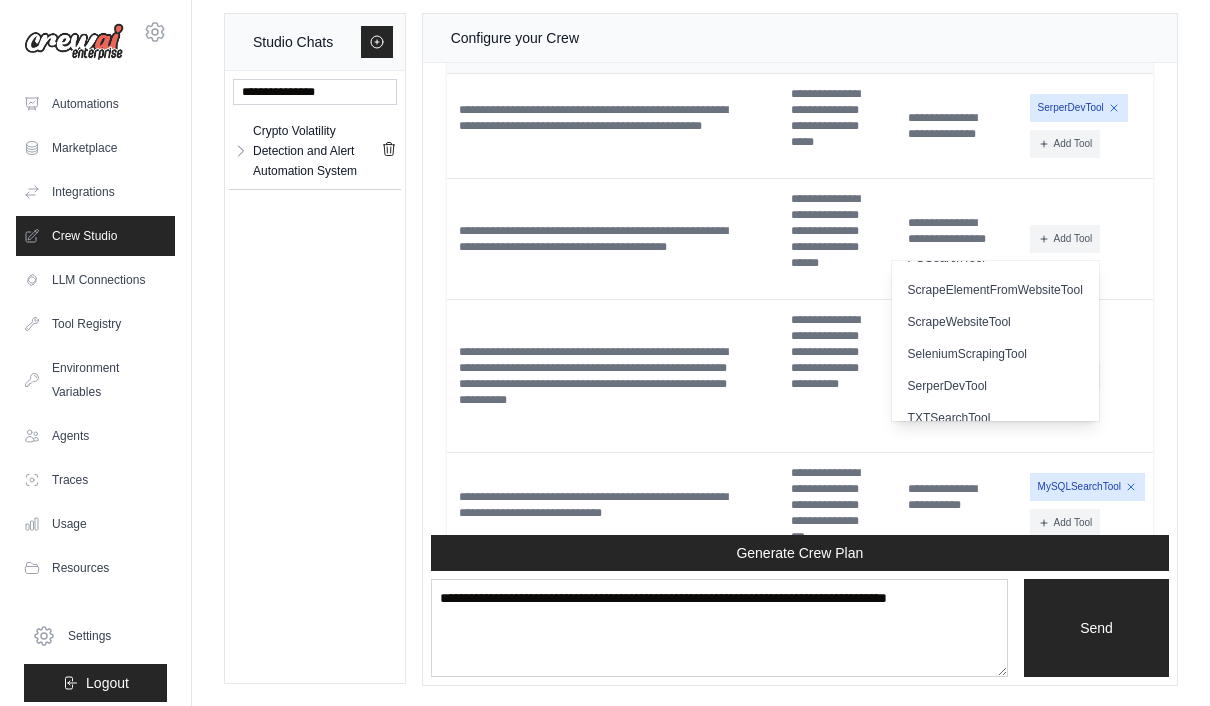 click on "ScrapeWebsiteTool" at bounding box center (995, 322) 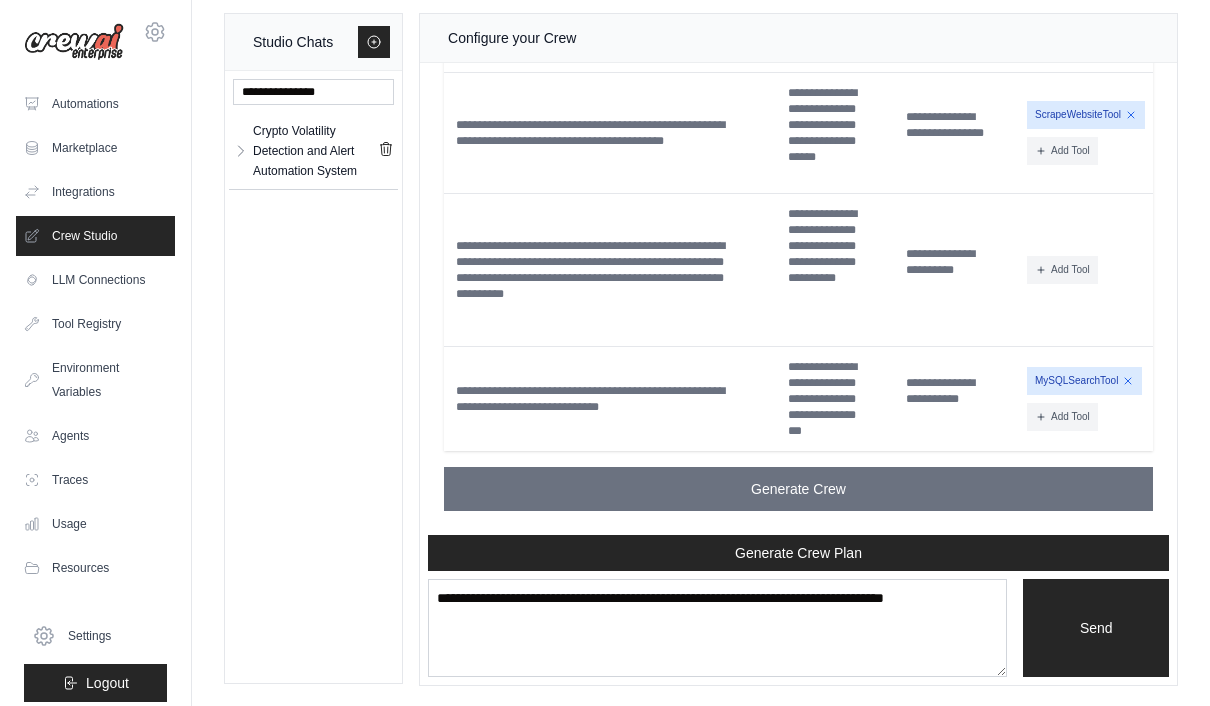 scroll, scrollTop: 3611, scrollLeft: 0, axis: vertical 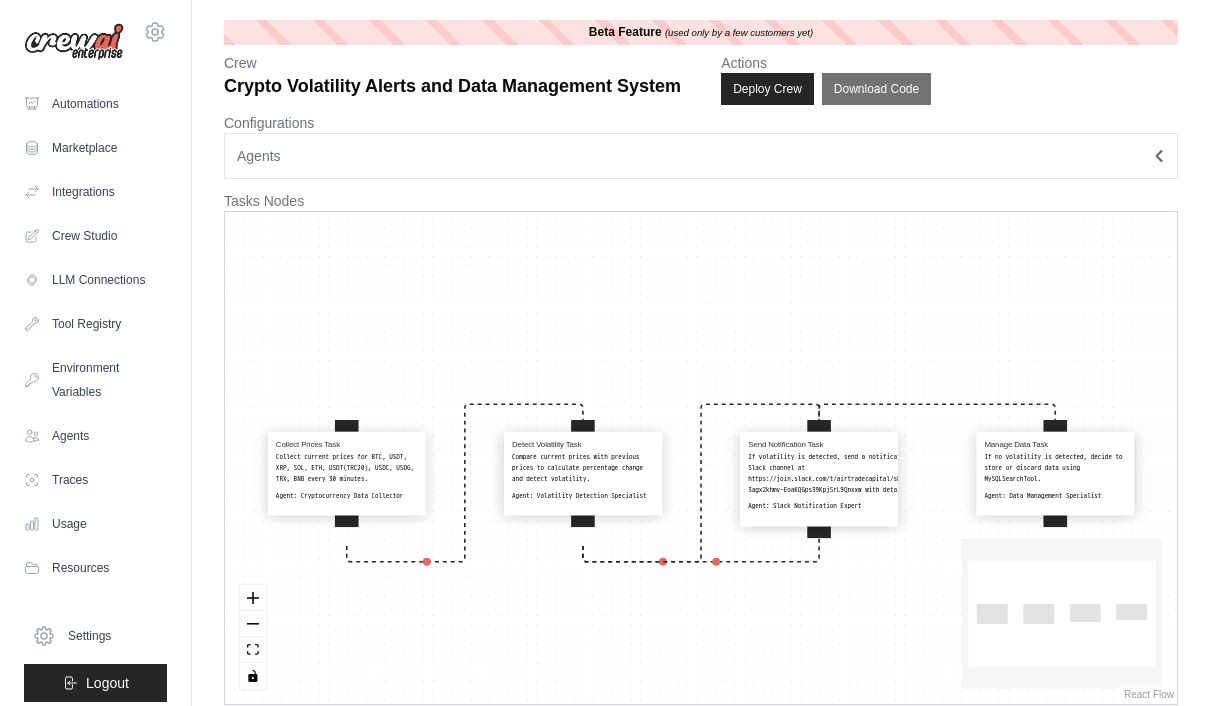 click on "Deploy Crew" at bounding box center (767, 89) 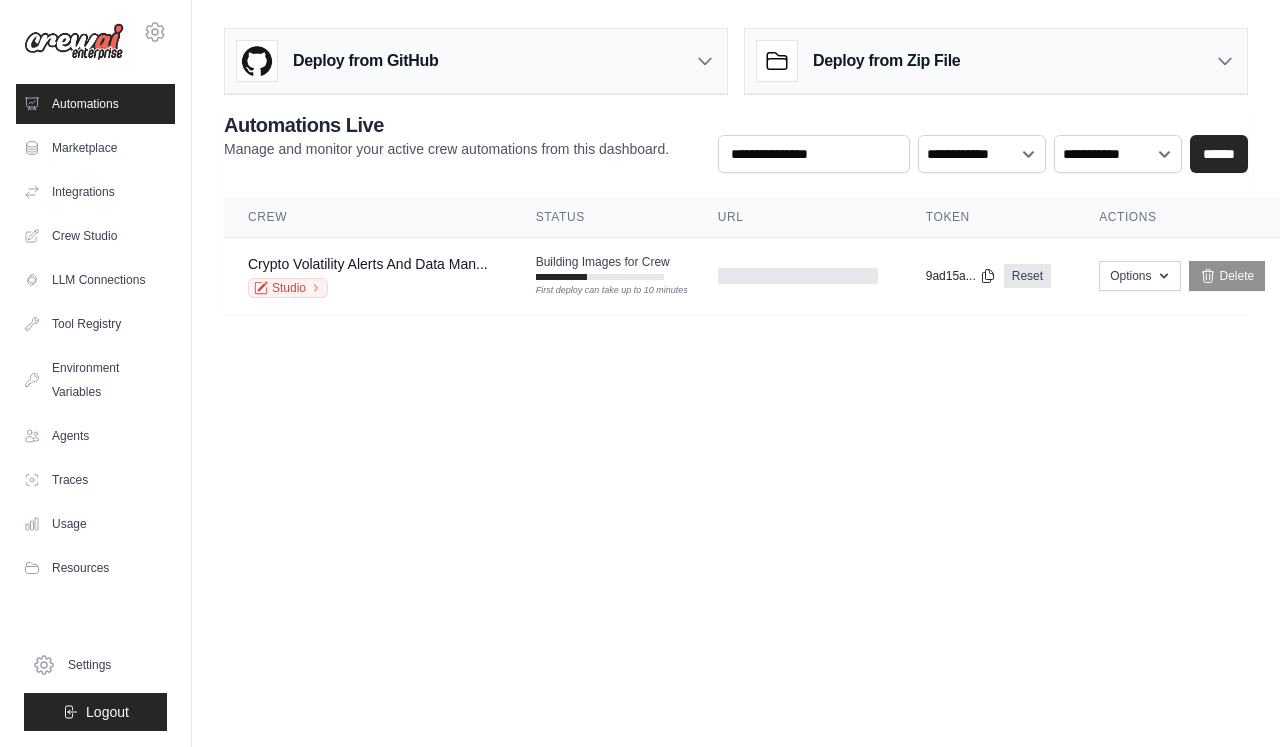 scroll, scrollTop: 0, scrollLeft: 0, axis: both 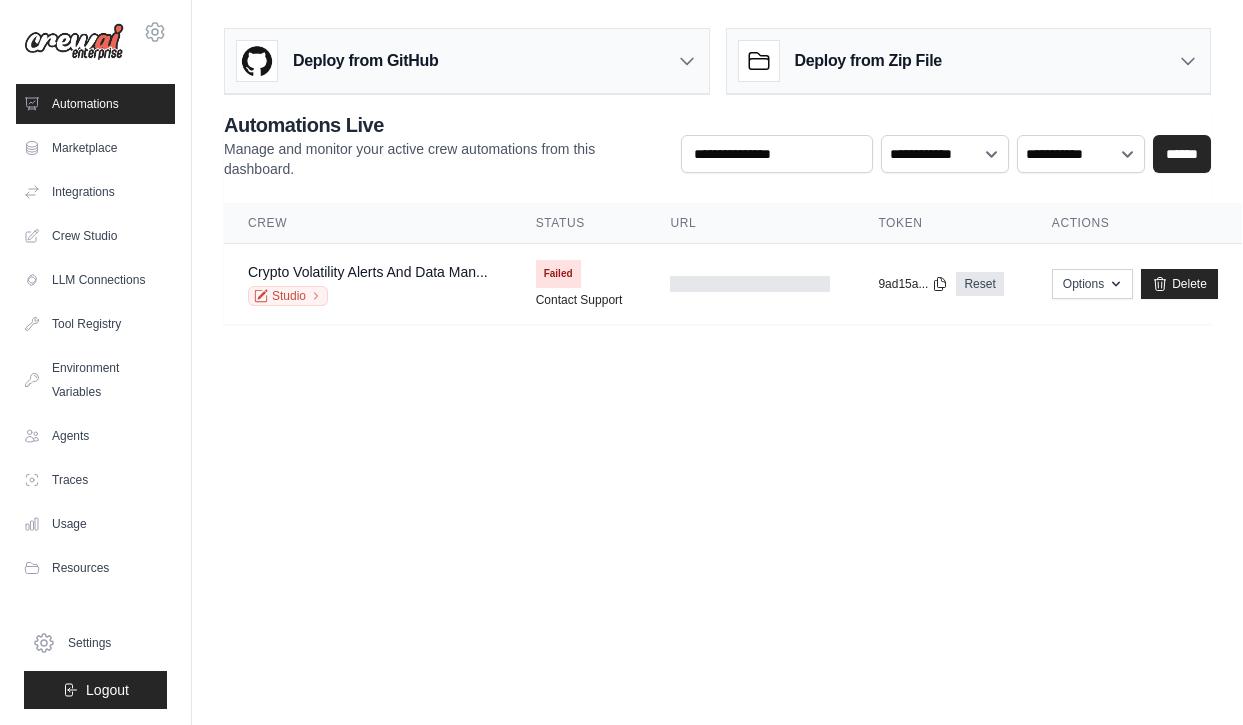 click on "Failed" at bounding box center (558, 274) 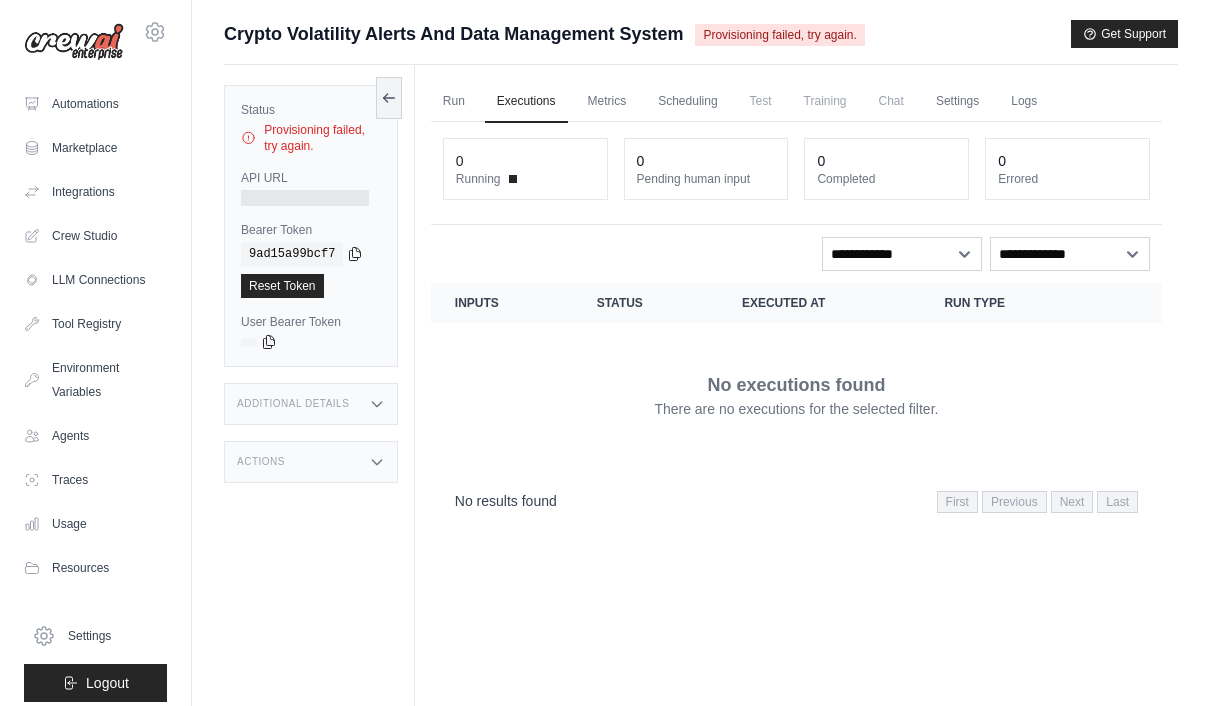 scroll, scrollTop: 0, scrollLeft: 0, axis: both 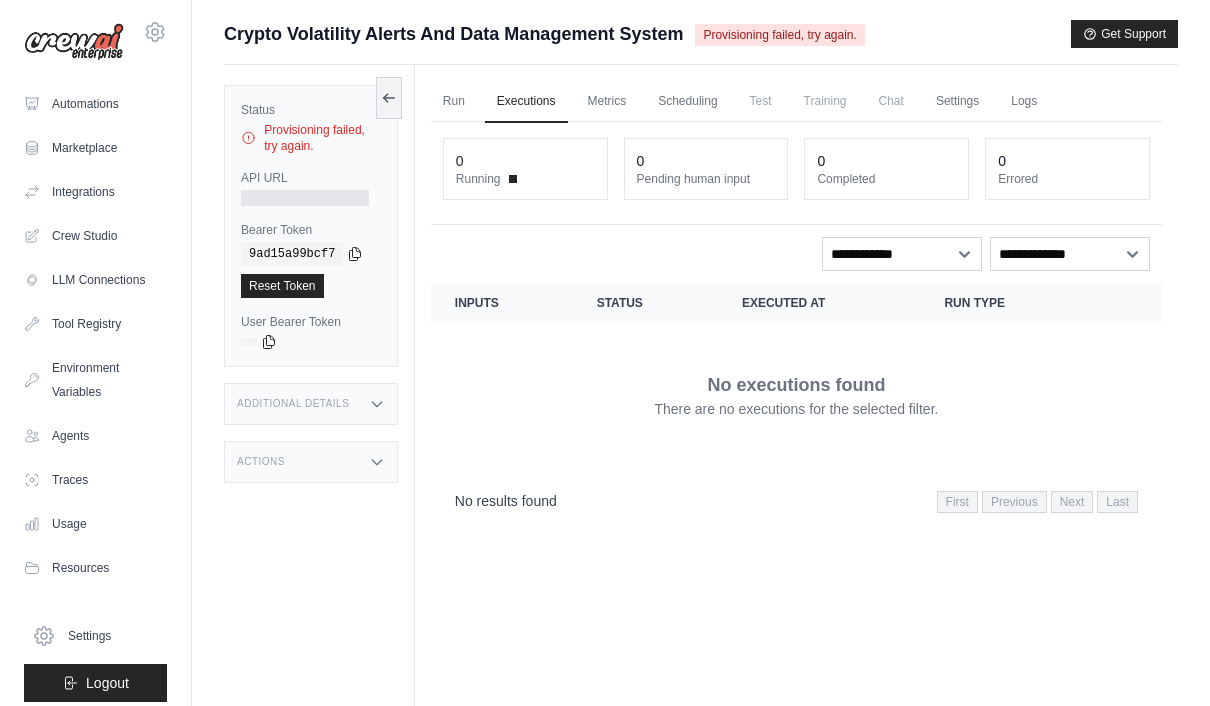click on "Reset Token" at bounding box center (282, 286) 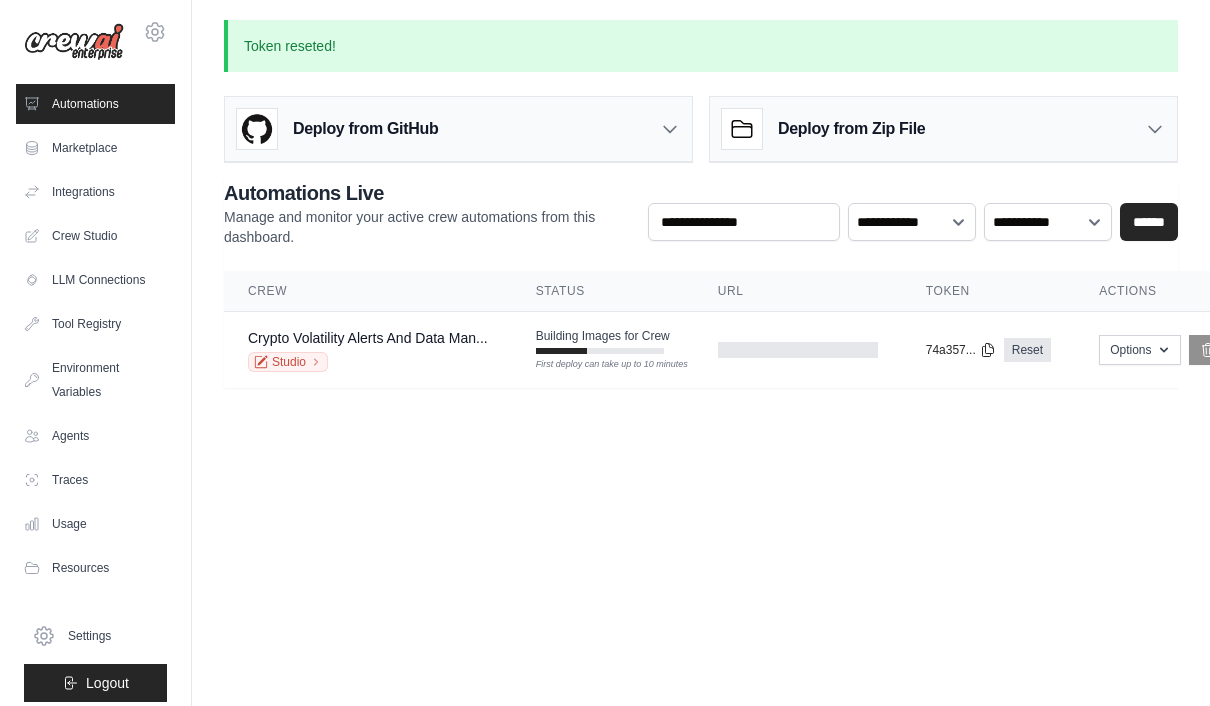 scroll, scrollTop: 0, scrollLeft: 13, axis: horizontal 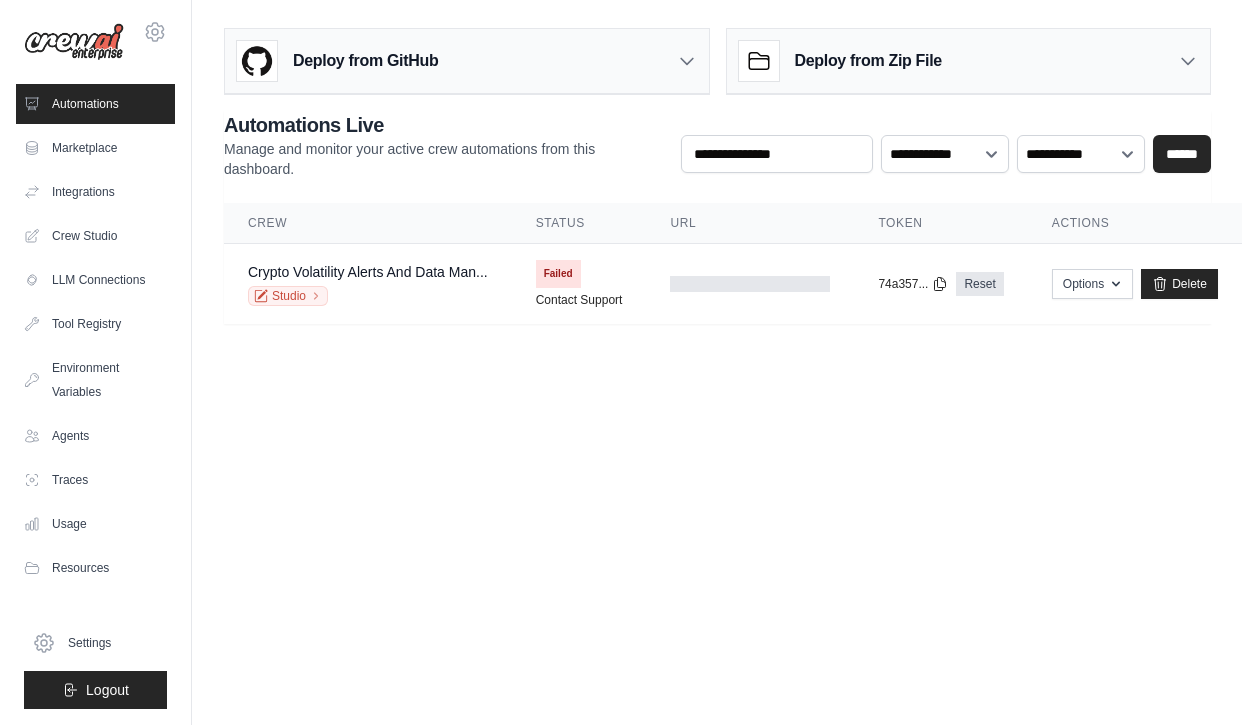 click on "Failed" at bounding box center [558, 274] 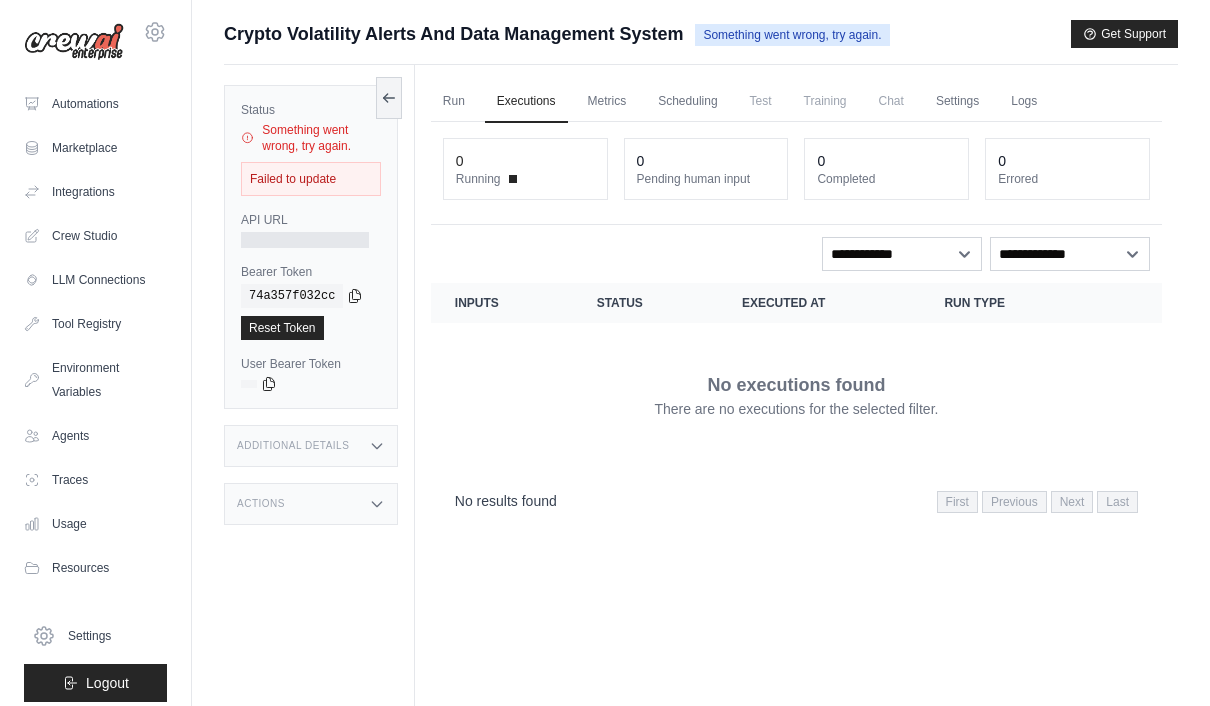 scroll, scrollTop: 0, scrollLeft: 0, axis: both 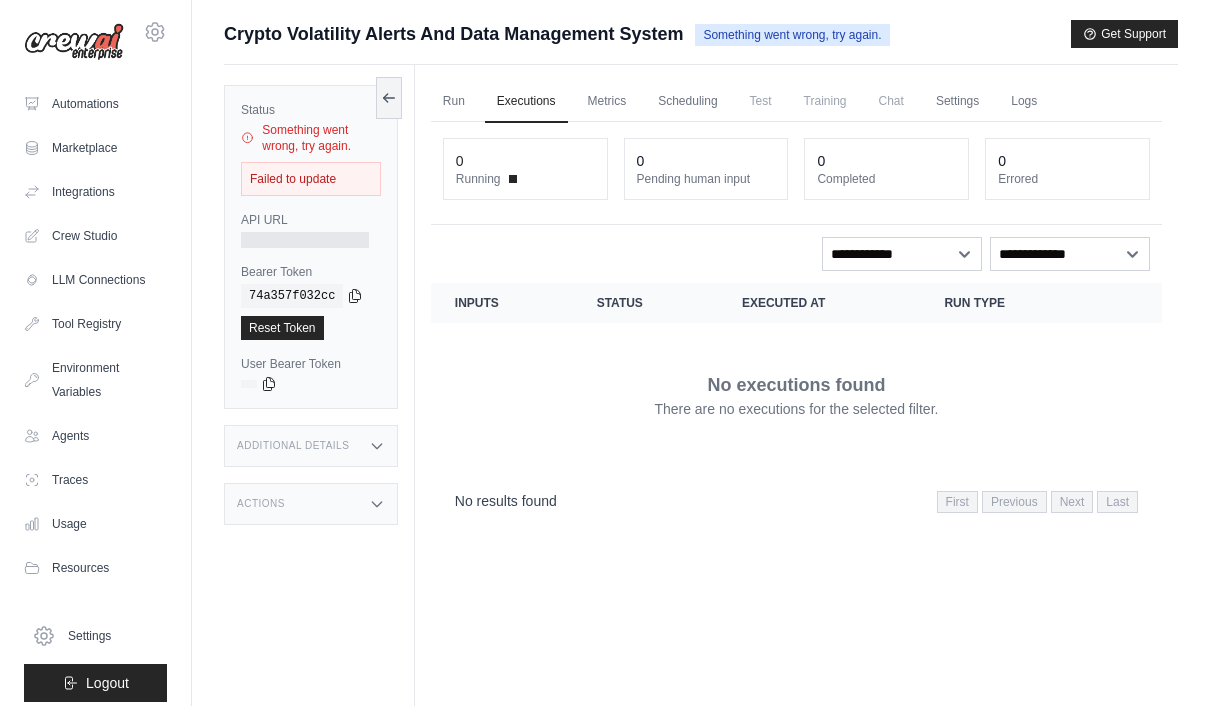 click on "Reset Token" at bounding box center (282, 328) 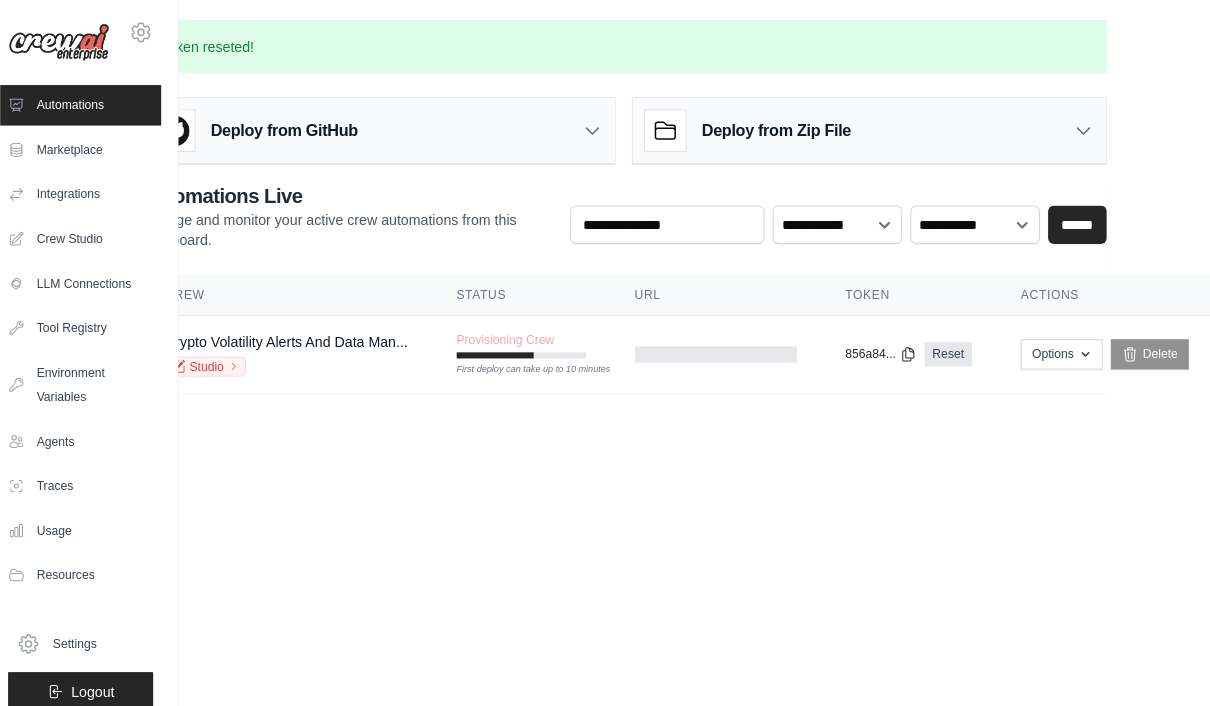 scroll, scrollTop: 0, scrollLeft: 75, axis: horizontal 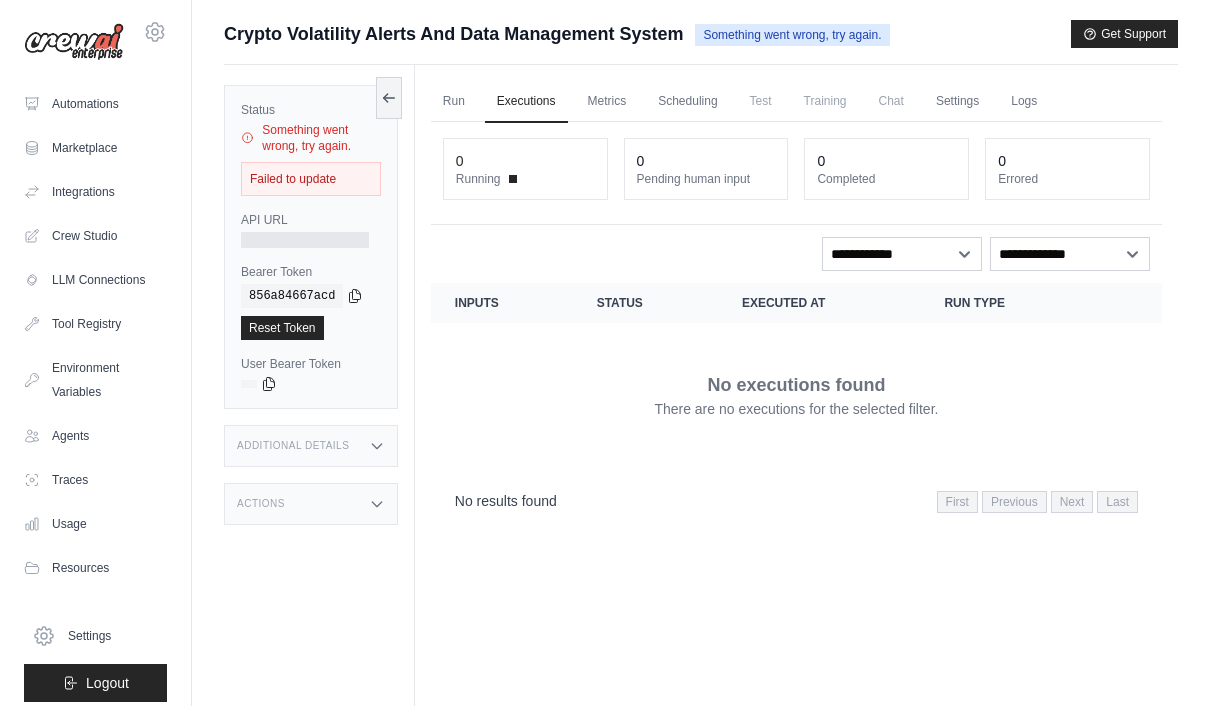 click on "Reset Token" at bounding box center (282, 328) 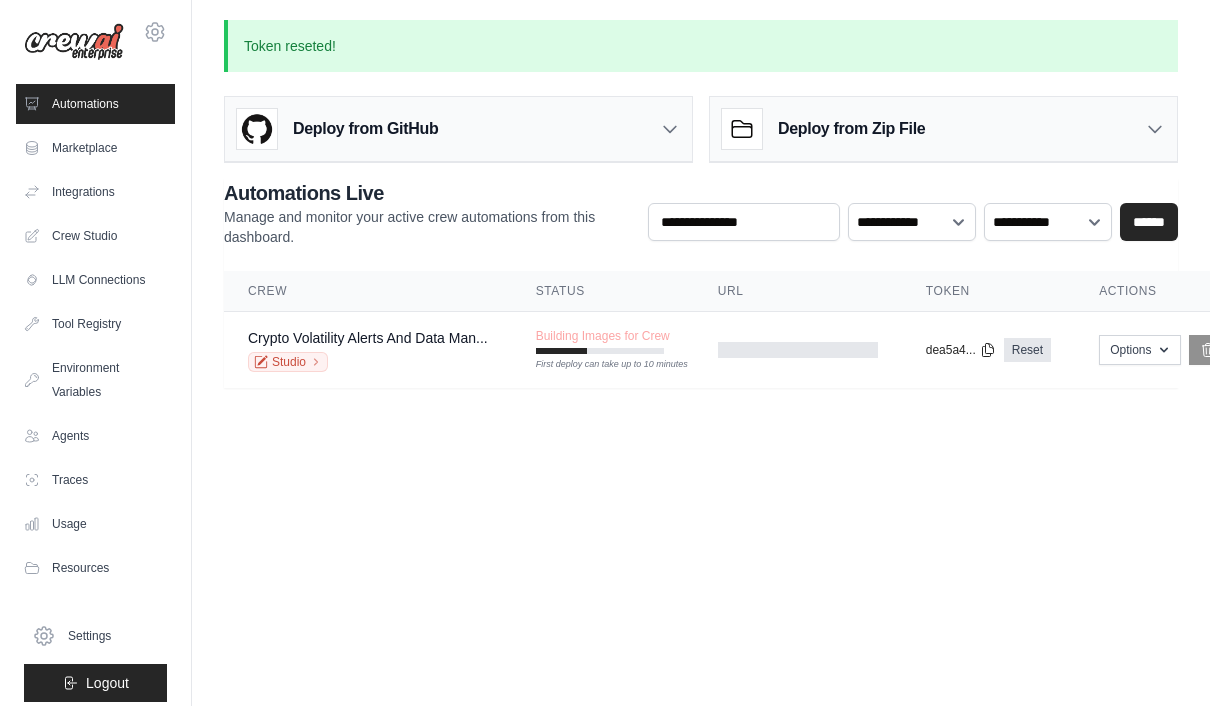 click on "Options" at bounding box center [1139, 350] 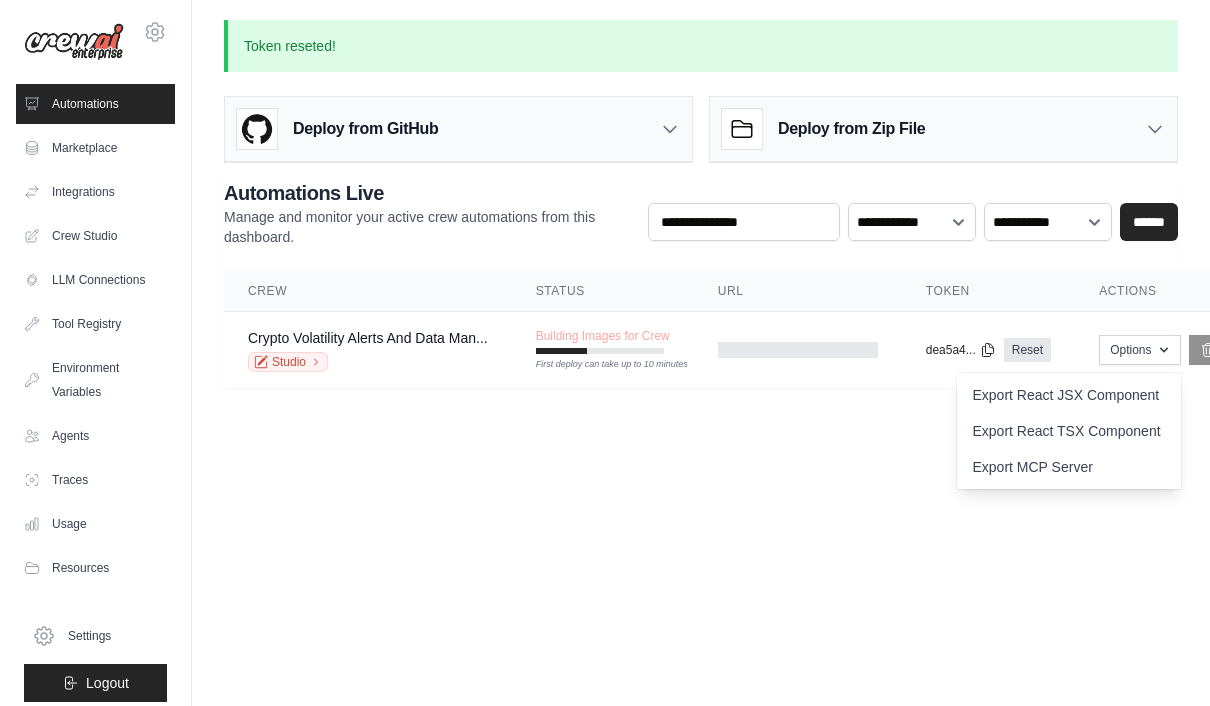 click on "Options" at bounding box center [1139, 350] 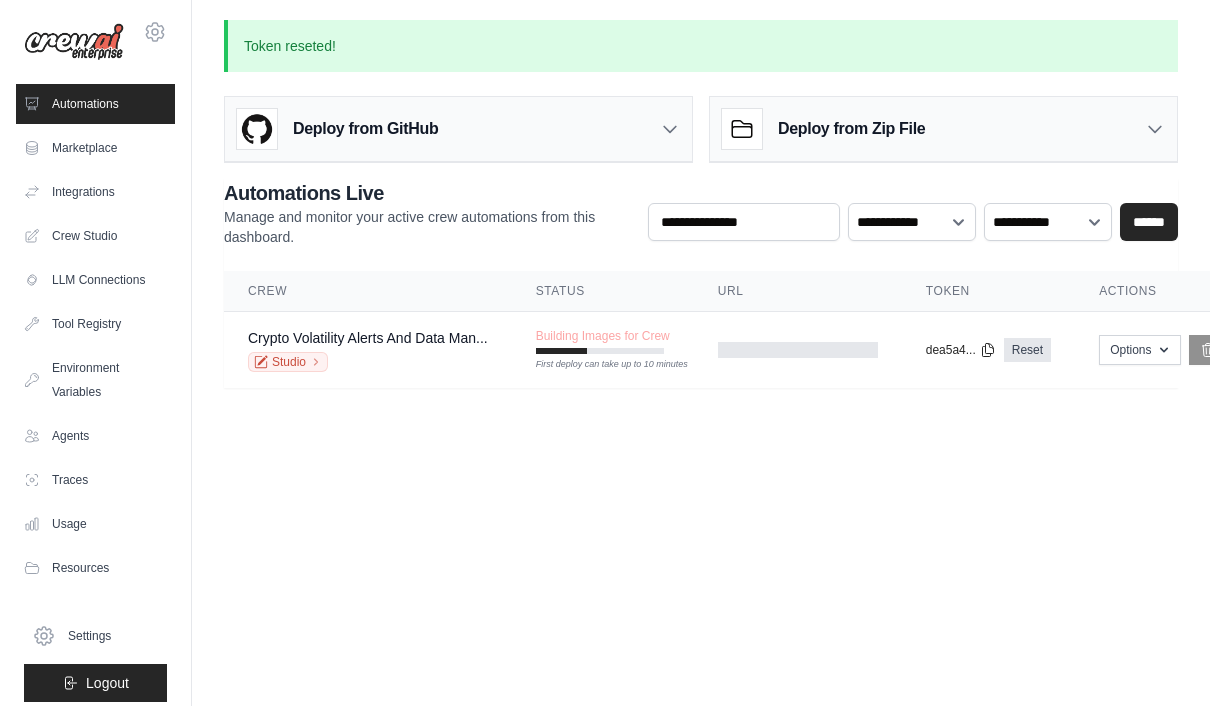 click on "Options" at bounding box center (1139, 350) 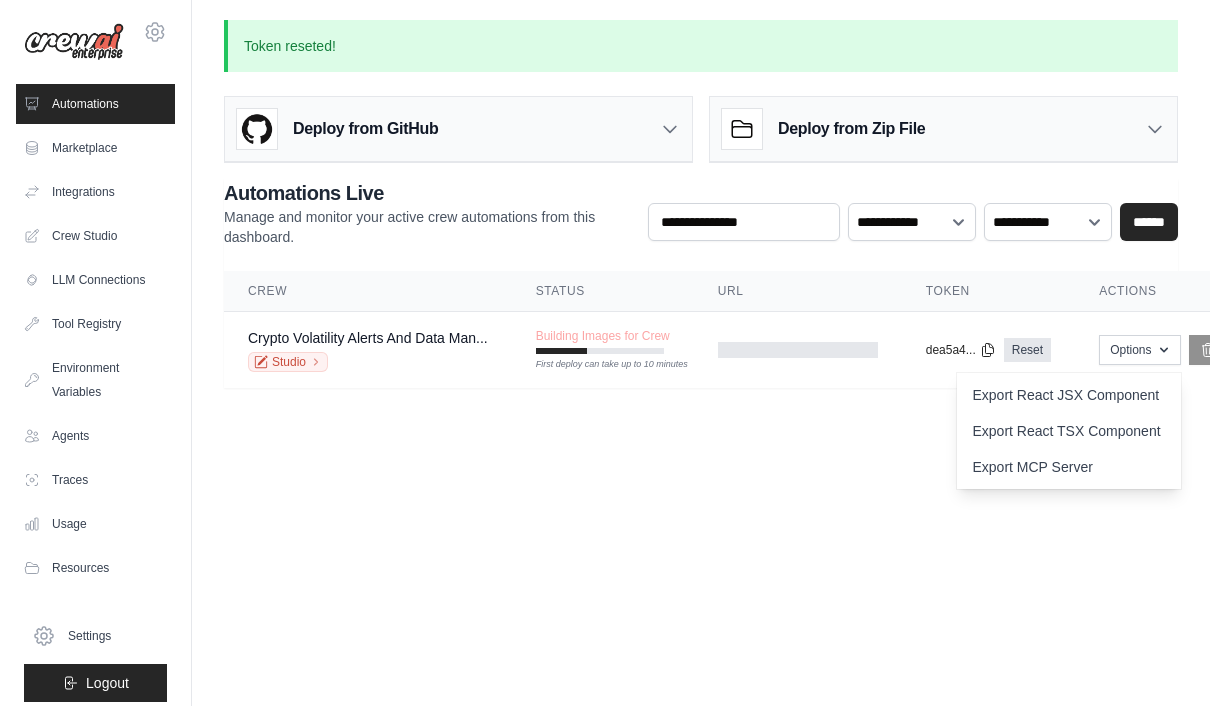 click on "Options" at bounding box center (1139, 350) 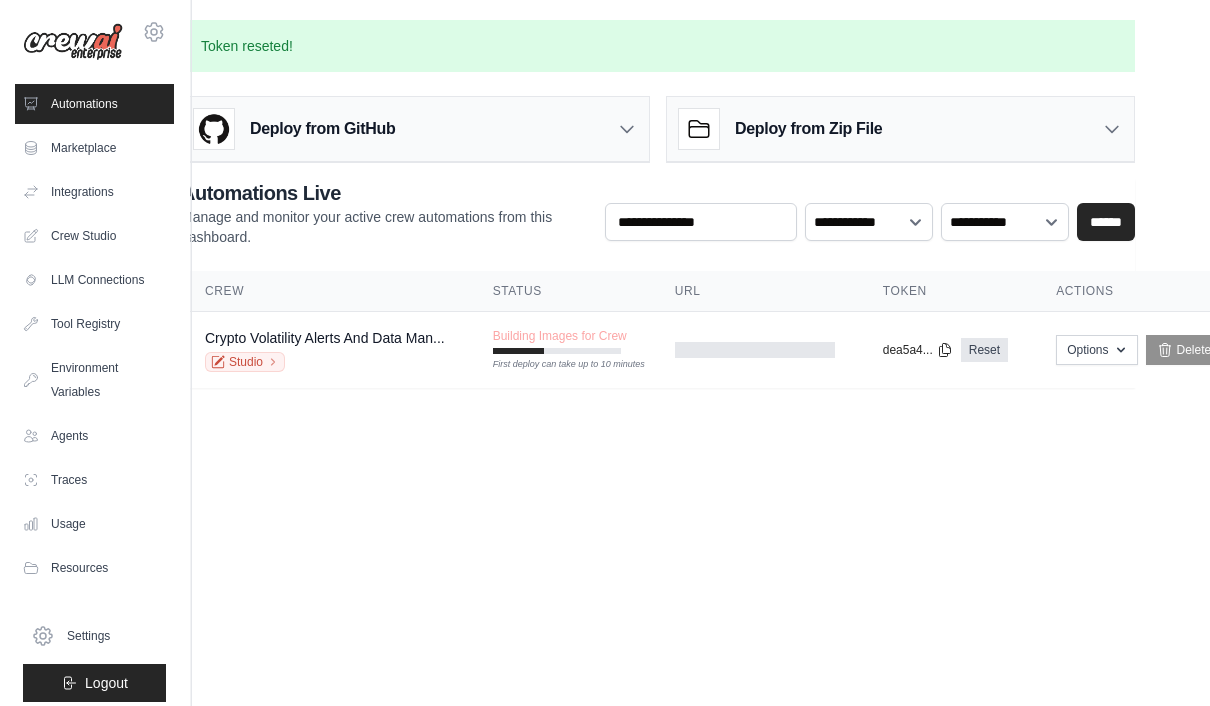 scroll, scrollTop: 0, scrollLeft: 44, axis: horizontal 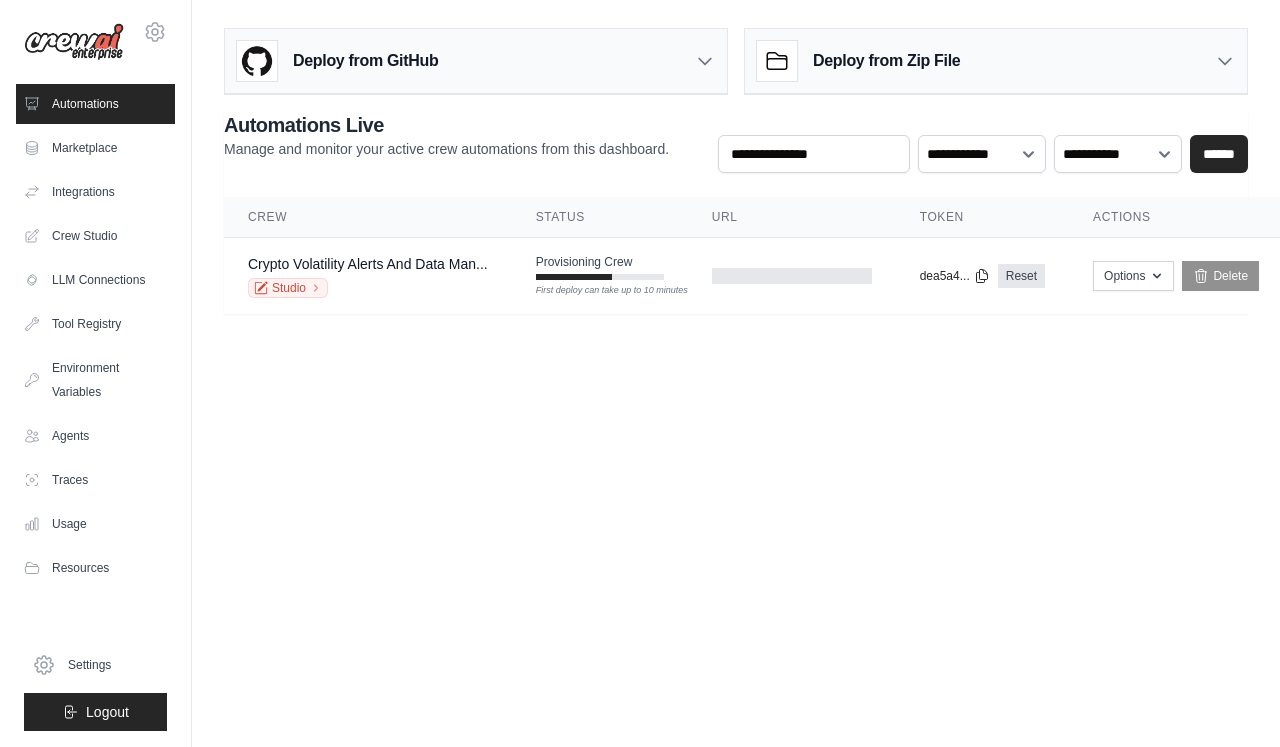 click on "tylermatthew23568@gmail.com
Settings
Automations
Marketplace
Integrations" at bounding box center [640, 373] 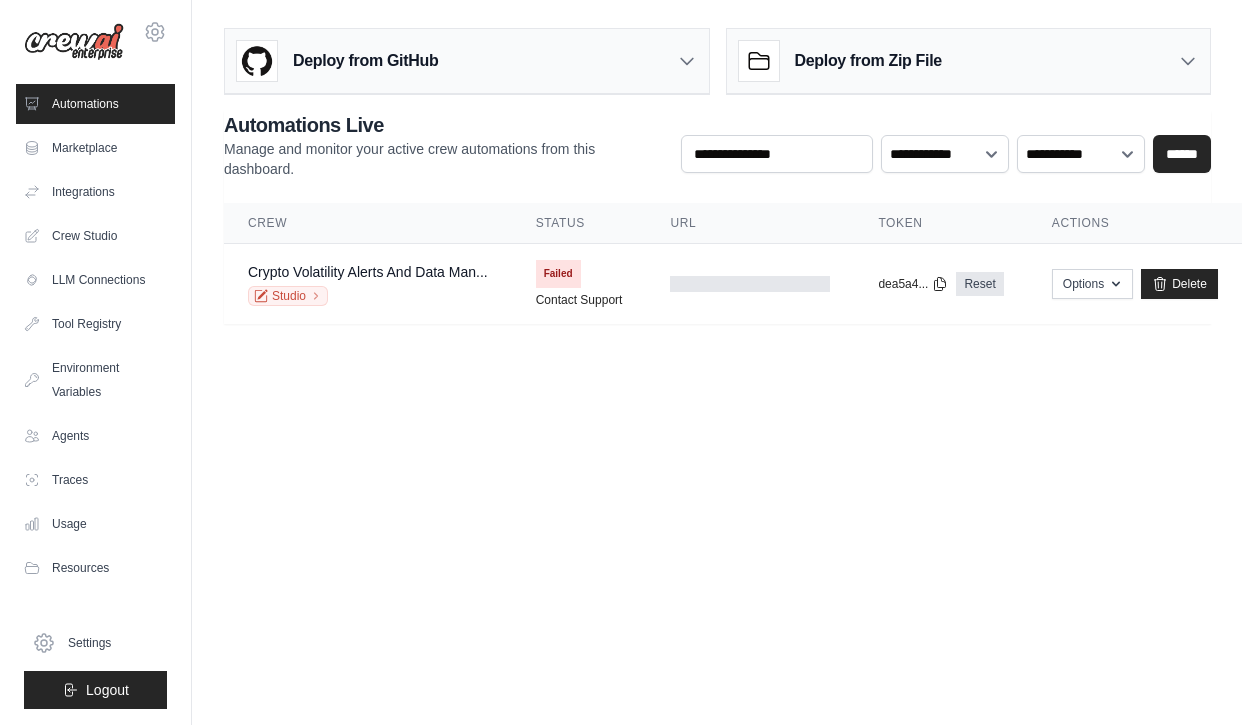 scroll, scrollTop: 0, scrollLeft: 0, axis: both 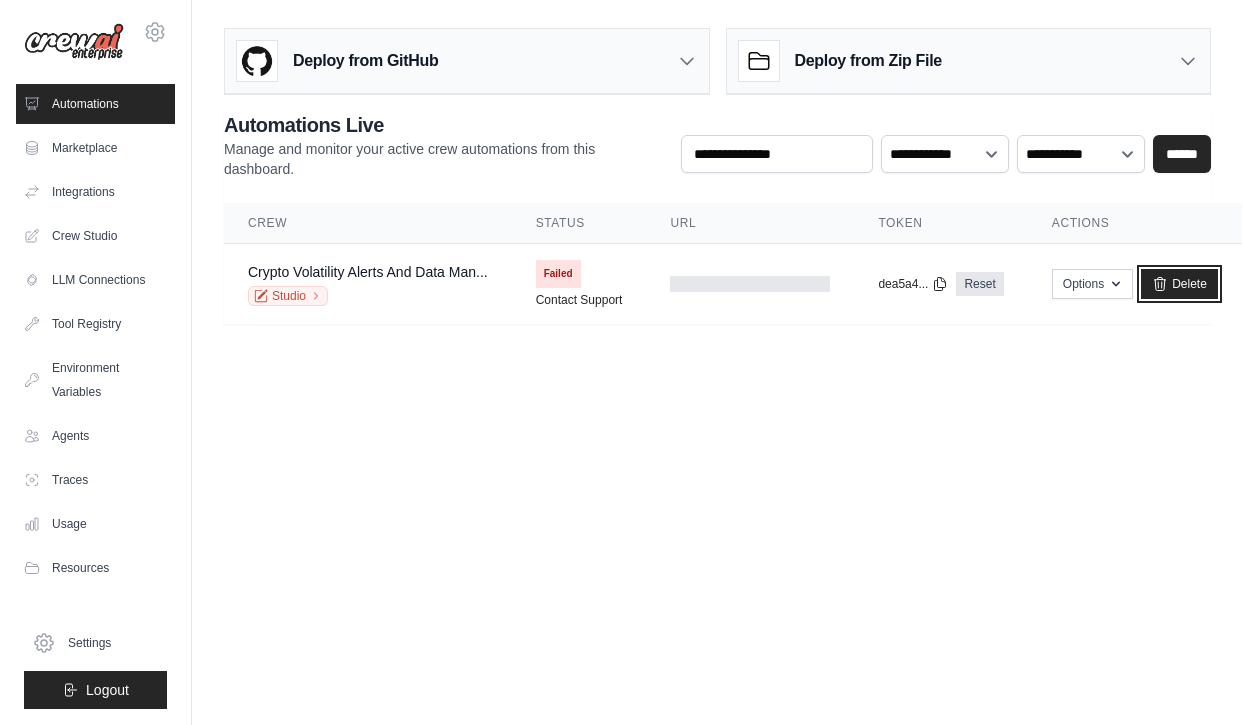 click on "Delete" at bounding box center (1179, 284) 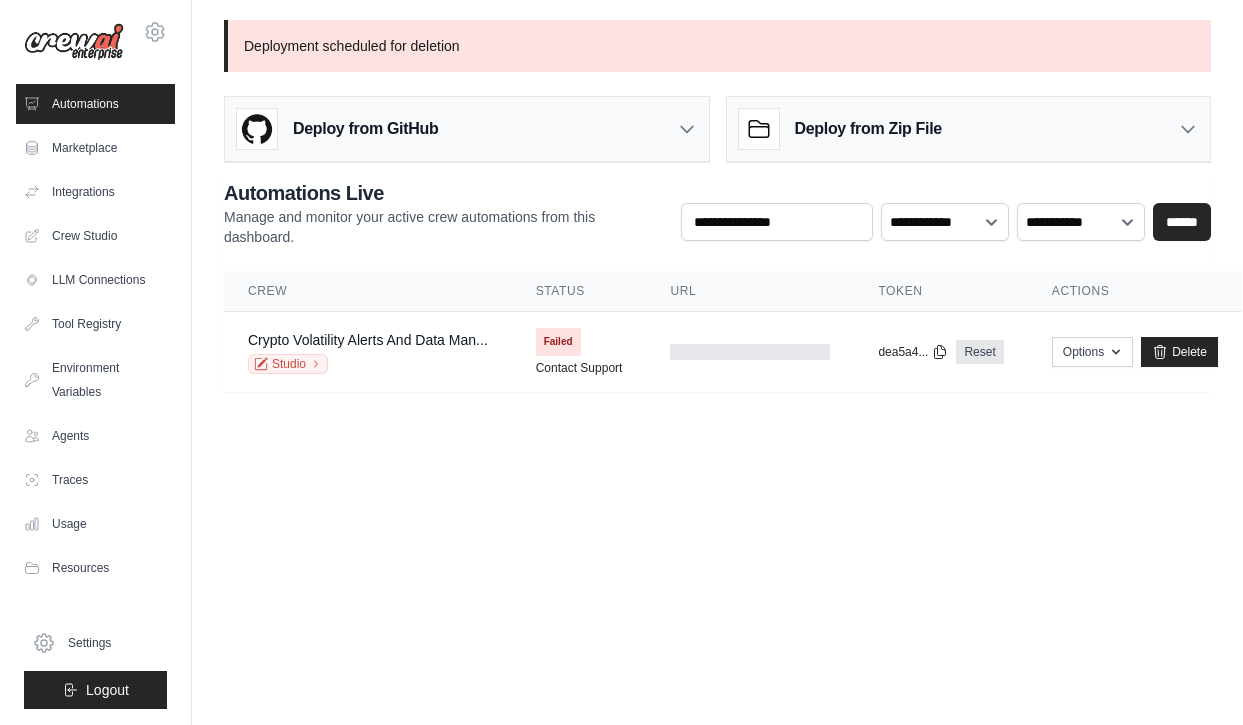 scroll, scrollTop: 0, scrollLeft: 0, axis: both 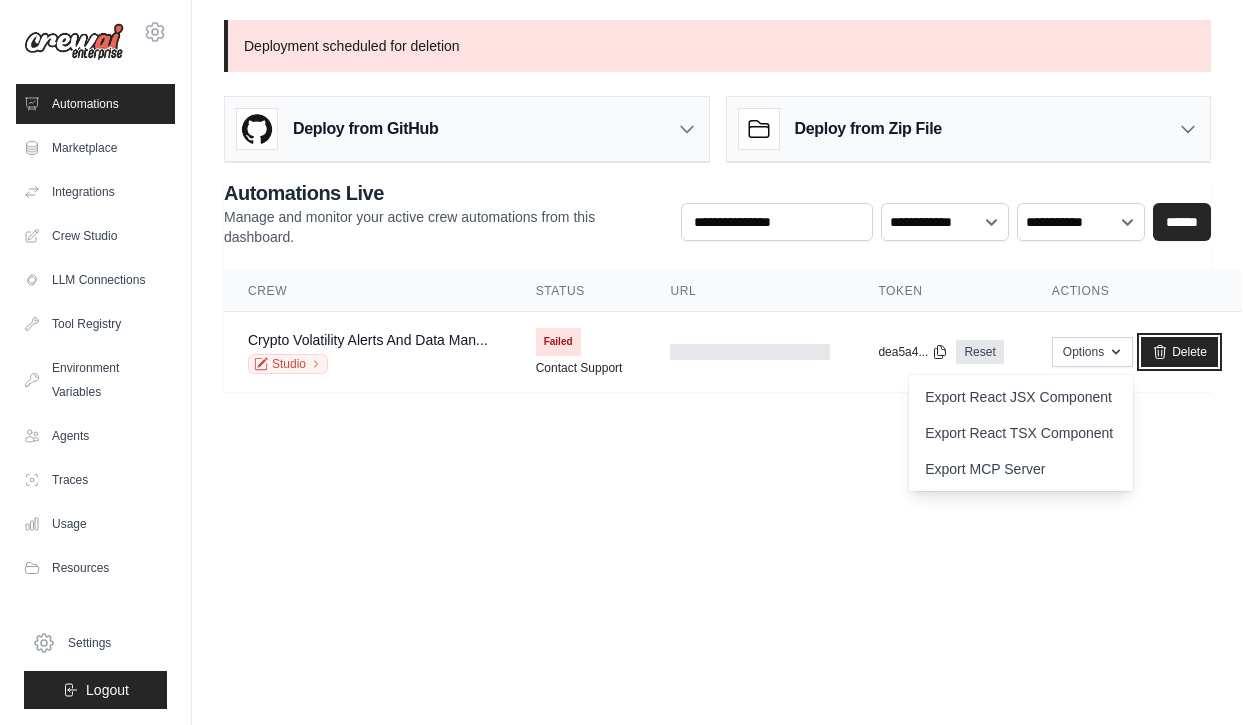 click on "Delete" at bounding box center [1179, 352] 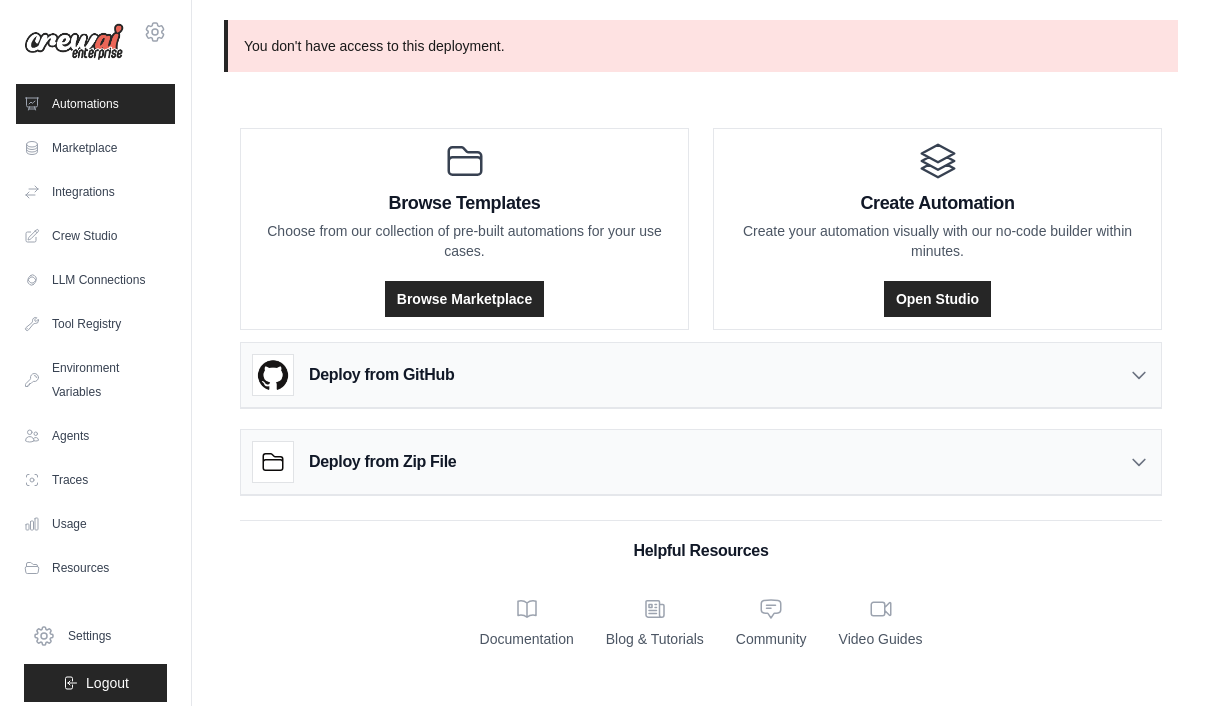 scroll, scrollTop: 0, scrollLeft: 0, axis: both 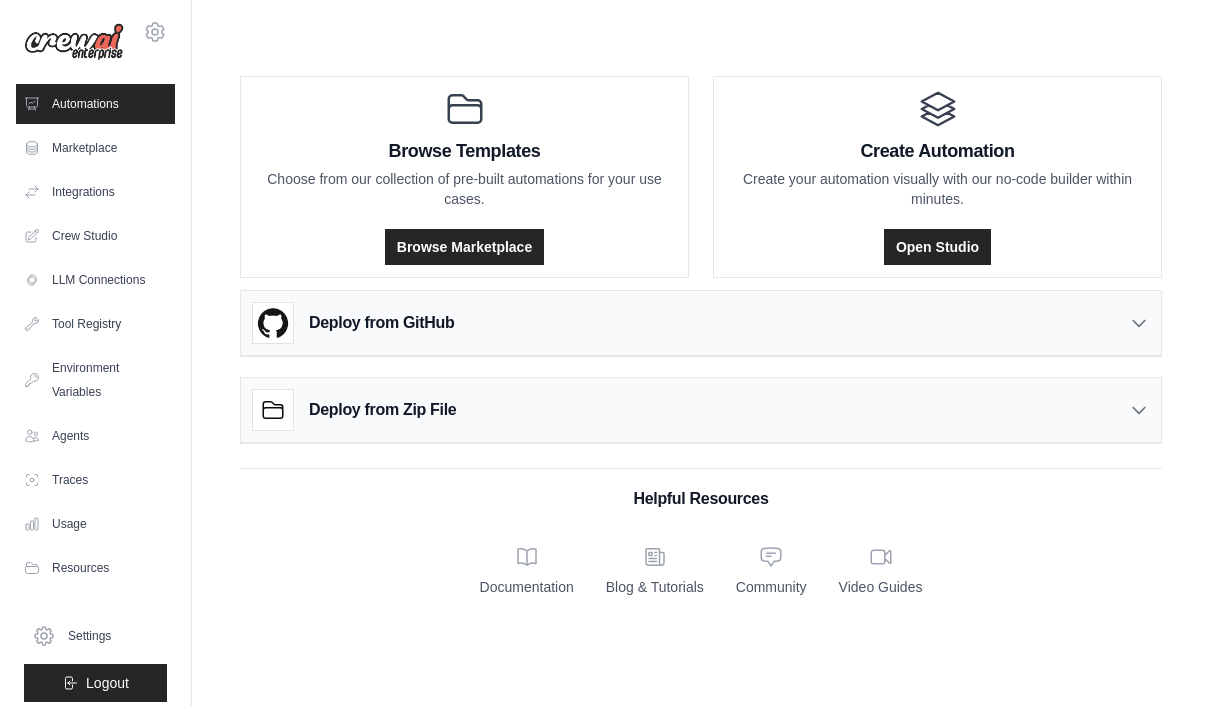 click on "Open Studio" at bounding box center [937, 247] 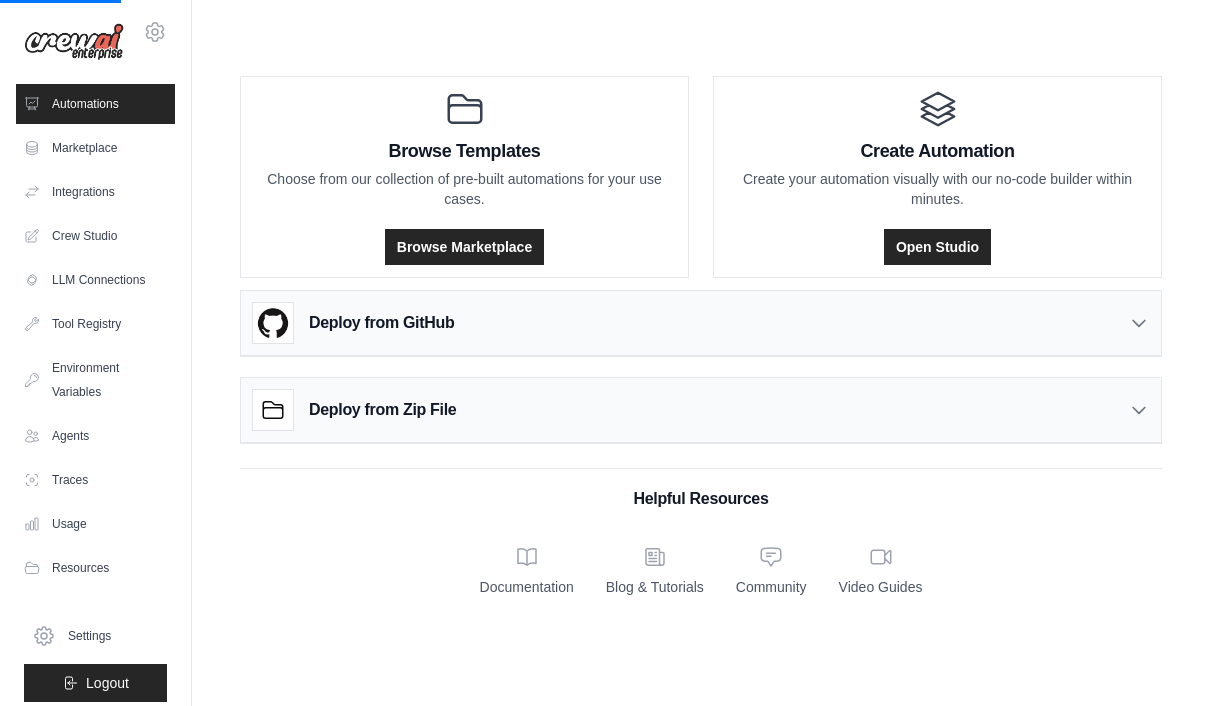 click on "Open Studio" at bounding box center (937, 247) 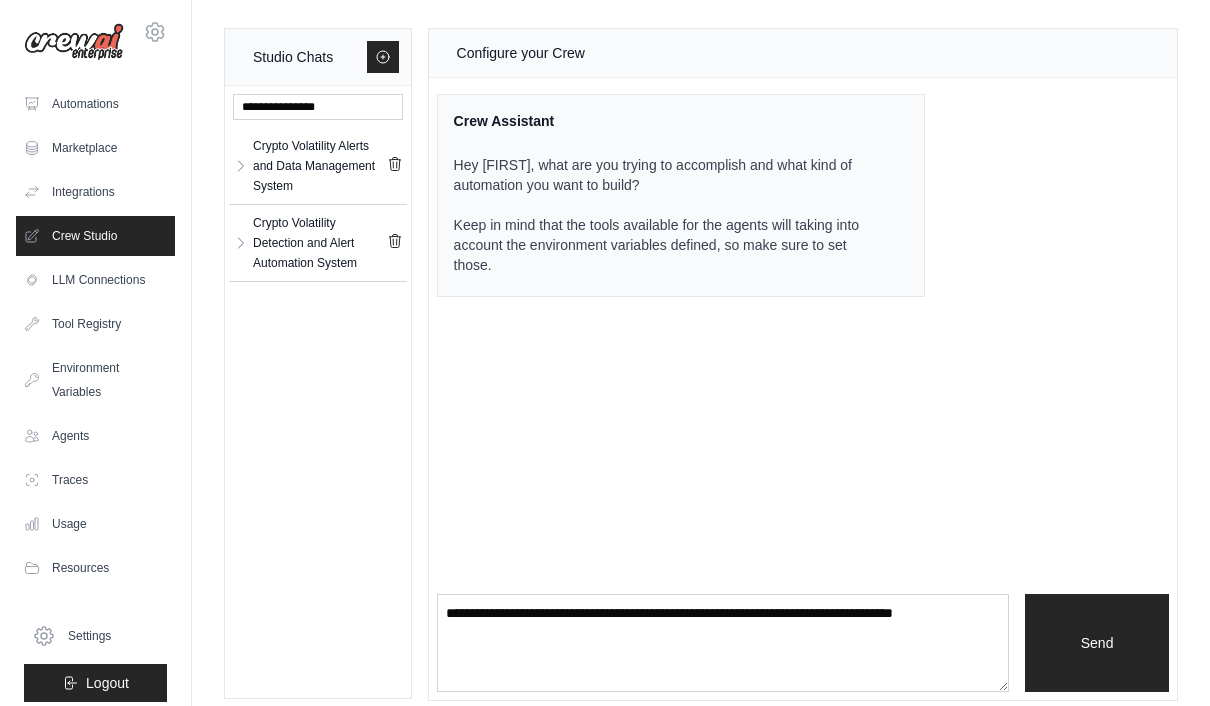 click 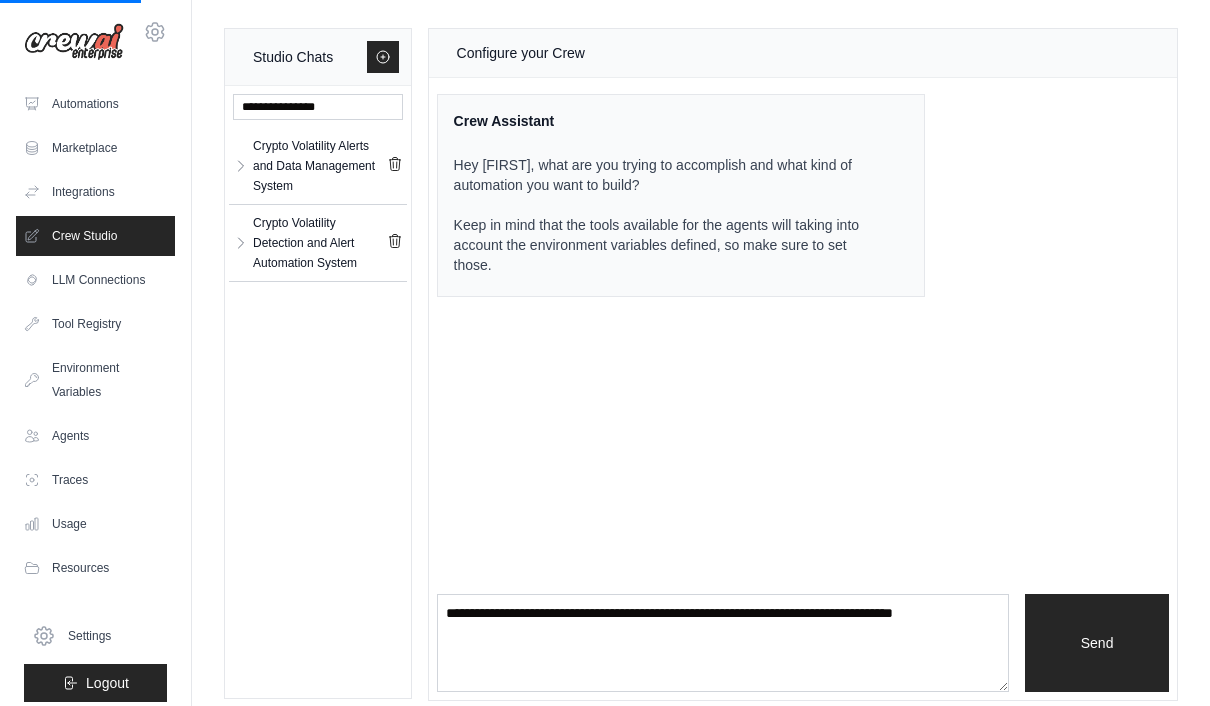 click 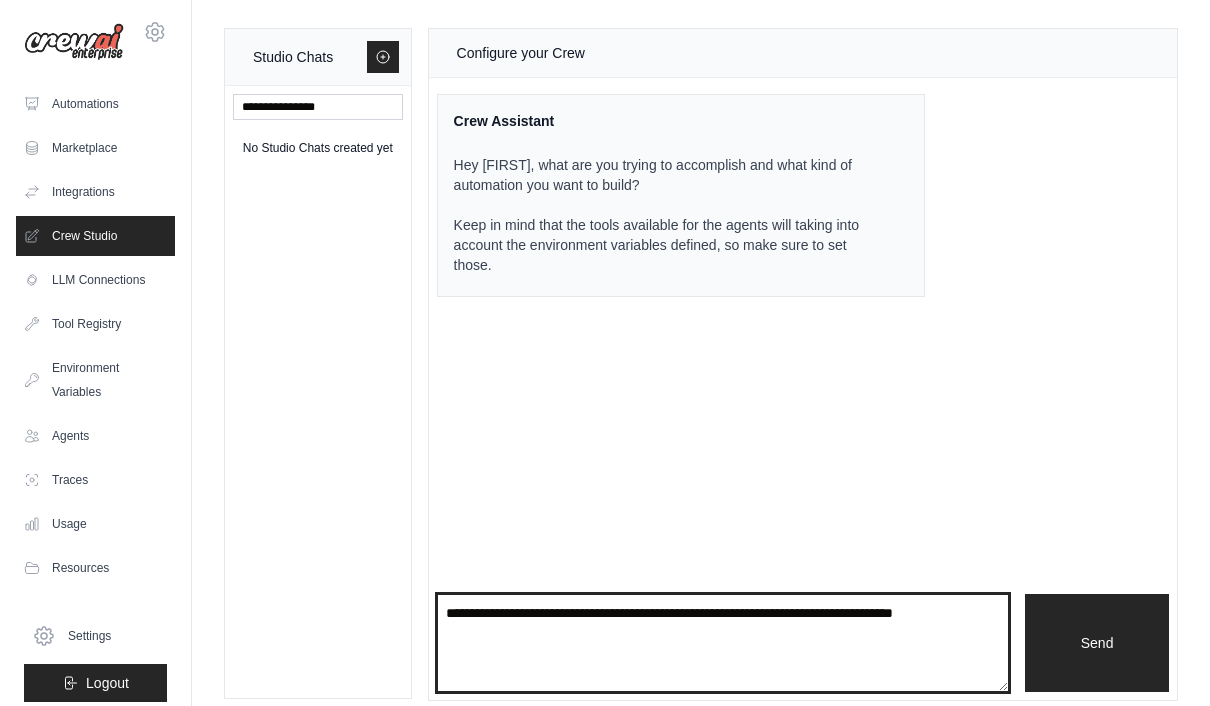 click at bounding box center (723, 643) 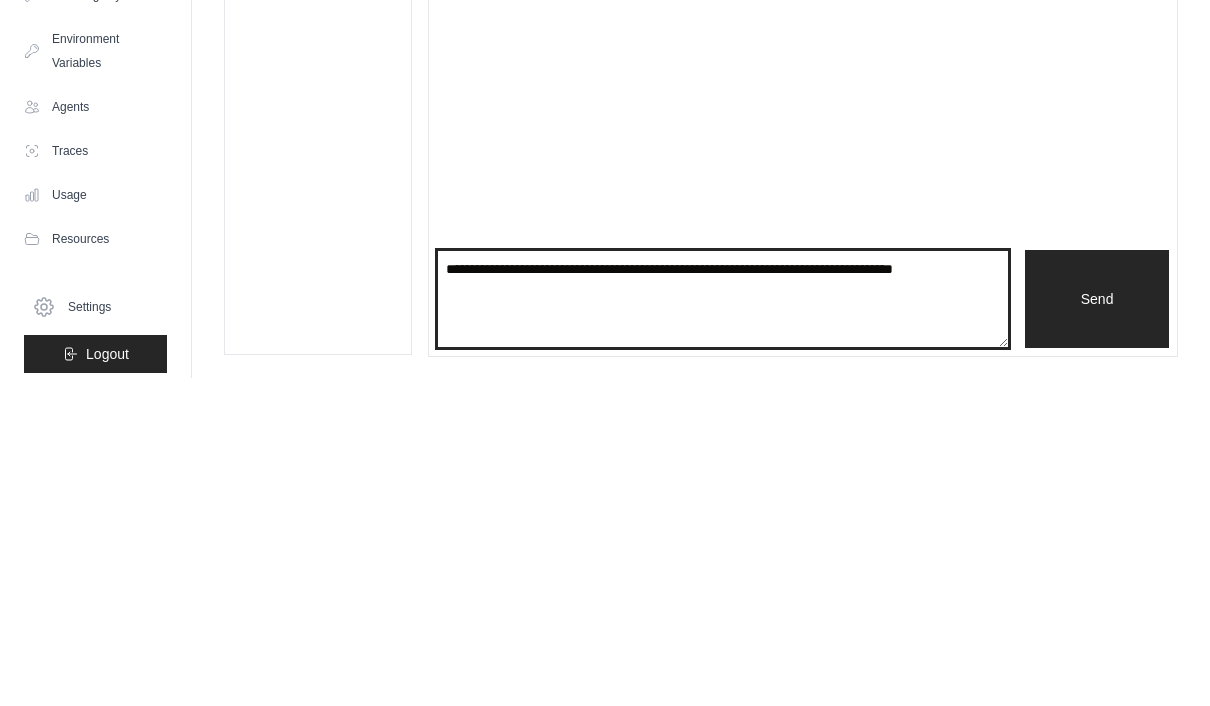 scroll, scrollTop: 71, scrollLeft: 0, axis: vertical 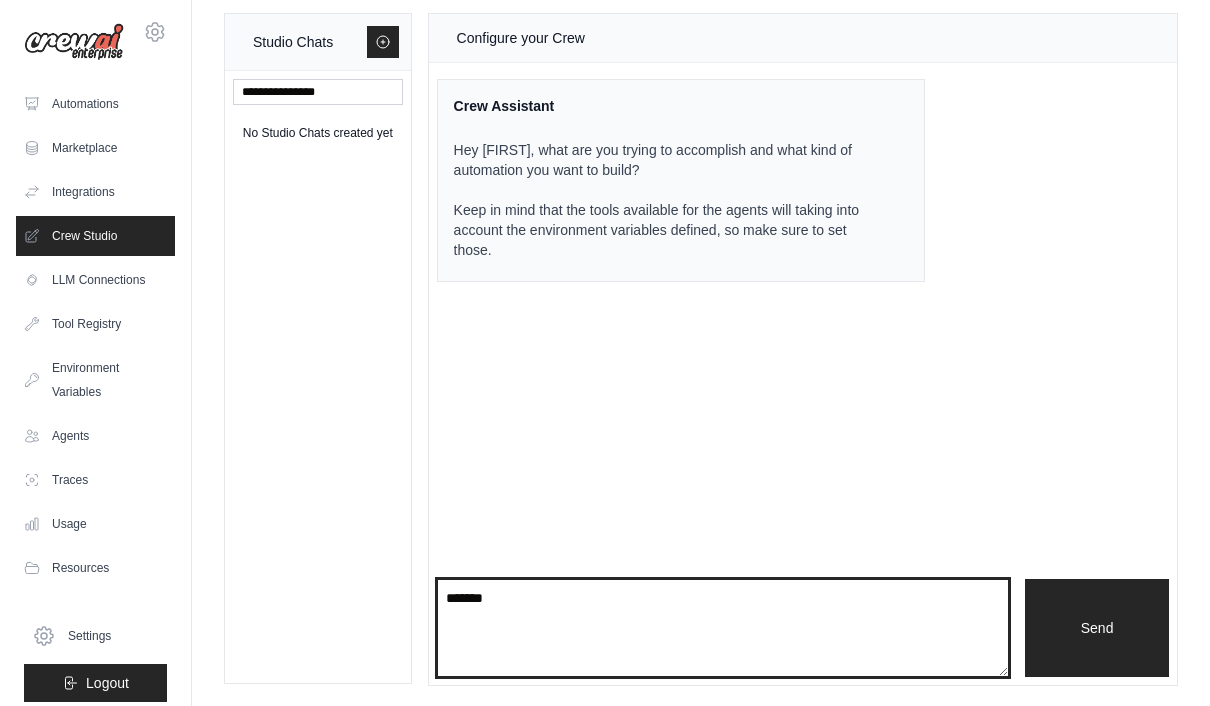 type on "******" 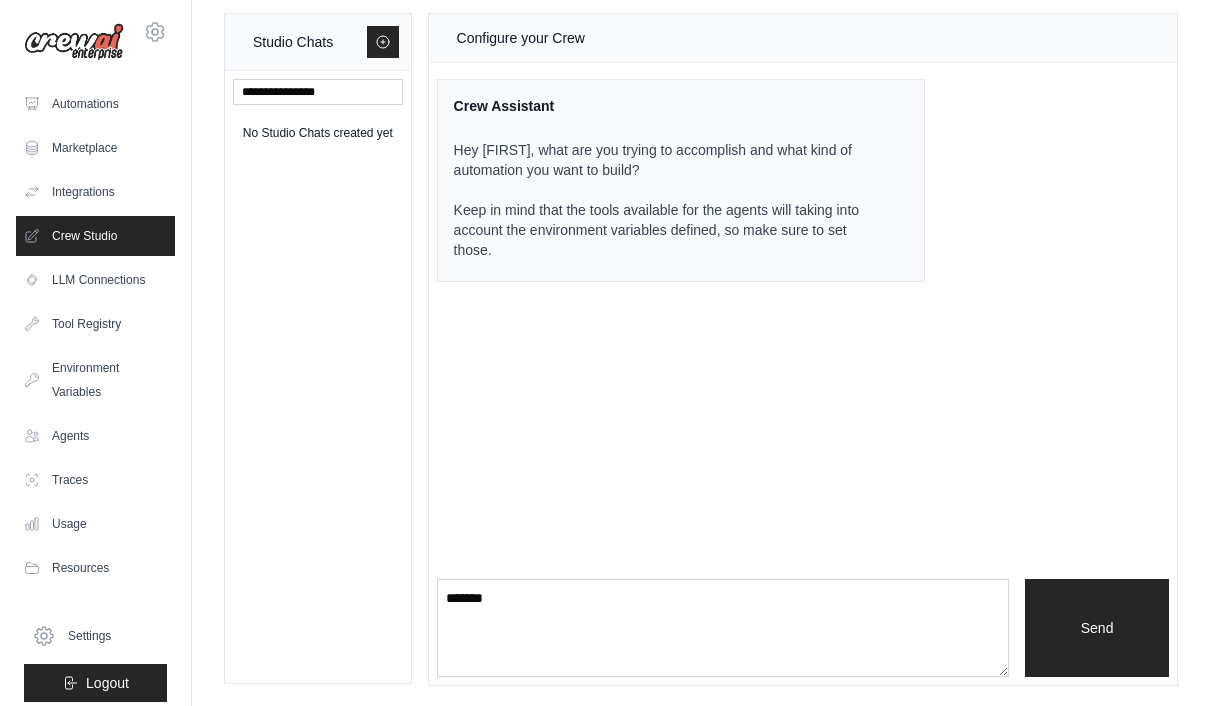 click on "Integrations" at bounding box center (95, 192) 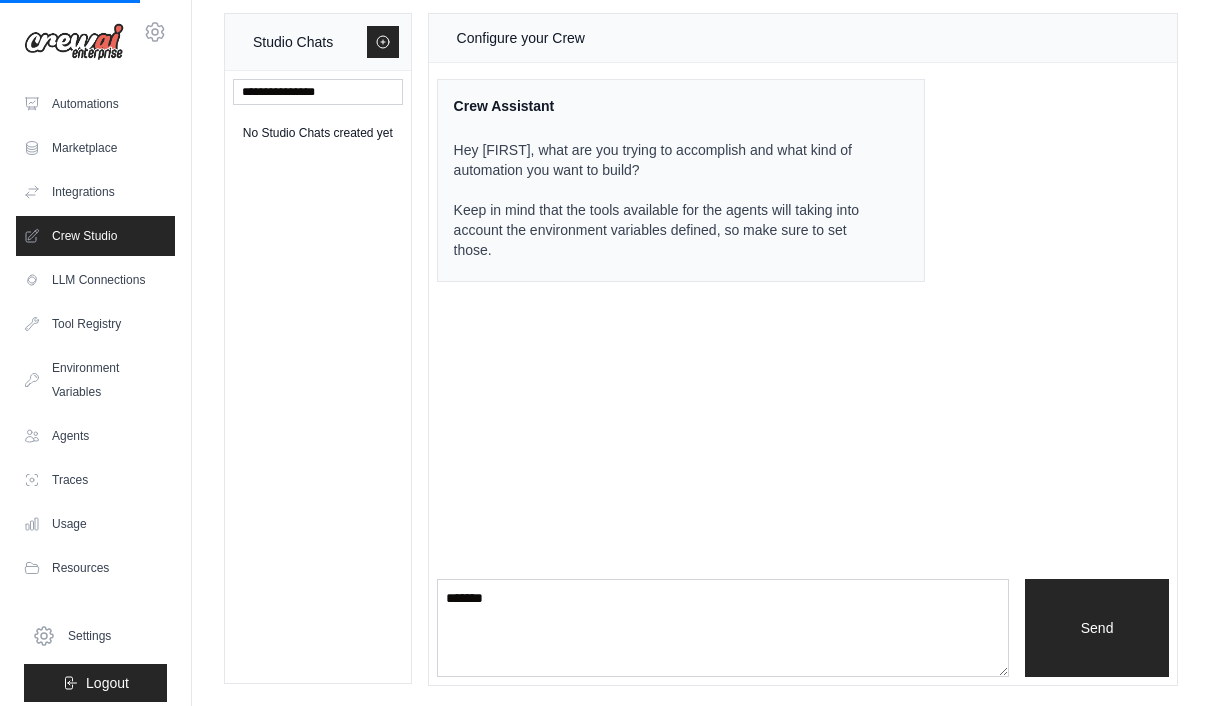 scroll, scrollTop: 0, scrollLeft: 0, axis: both 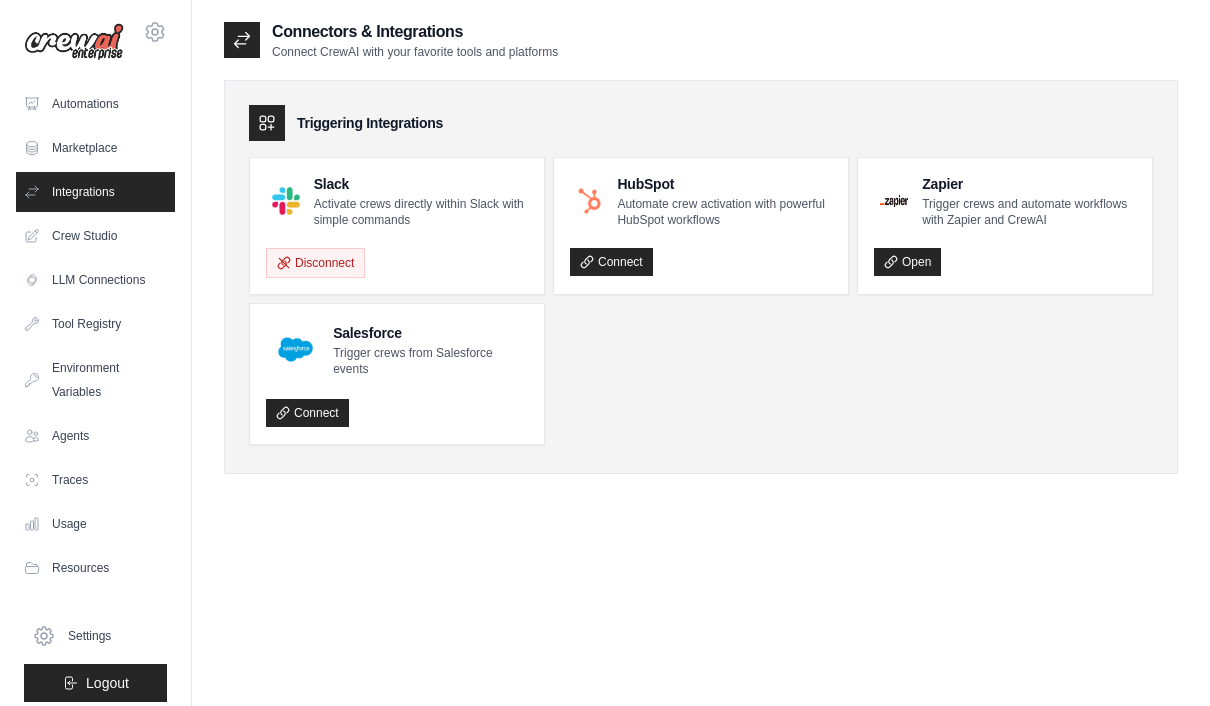 click on "Activate crews directly within Slack with simple commands" at bounding box center (421, 212) 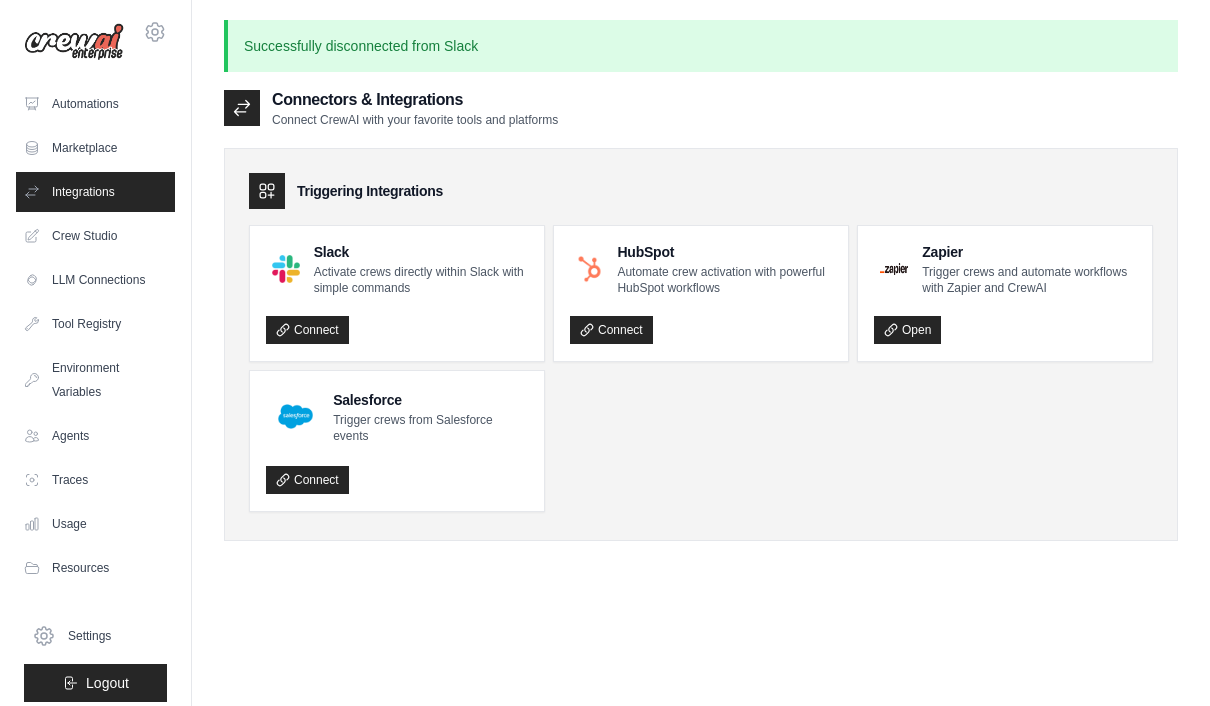 click on "Connect" at bounding box center (307, 330) 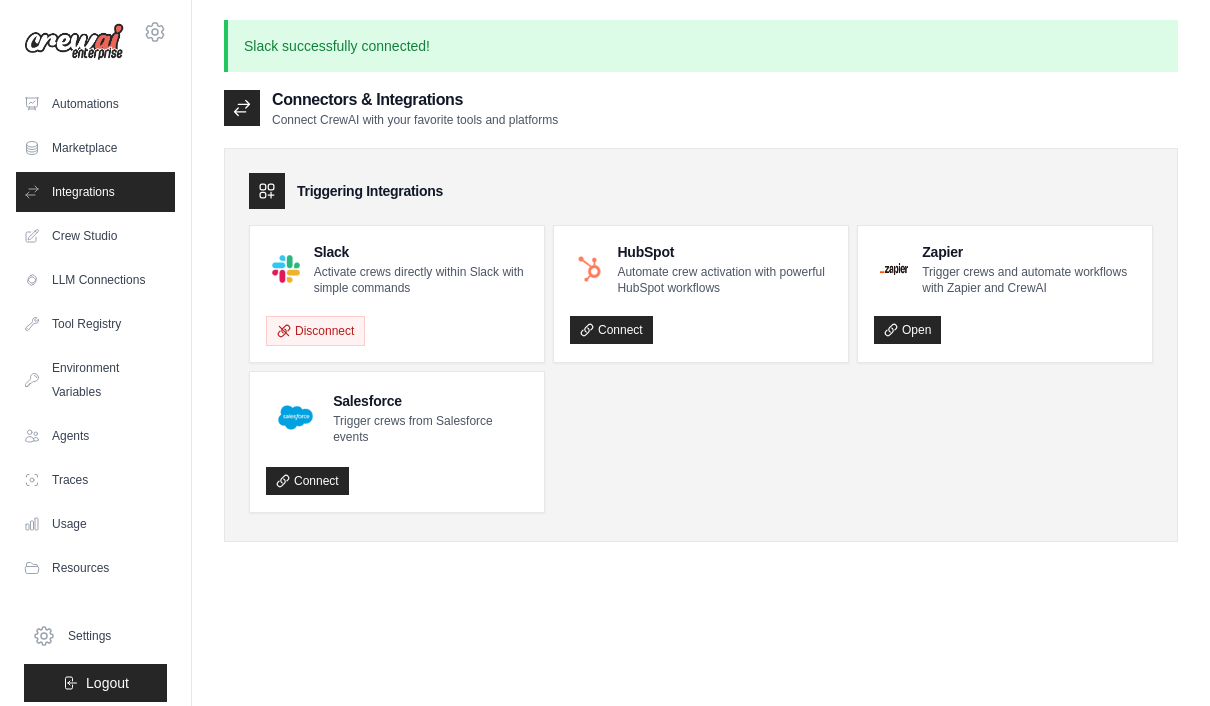 scroll, scrollTop: 0, scrollLeft: 0, axis: both 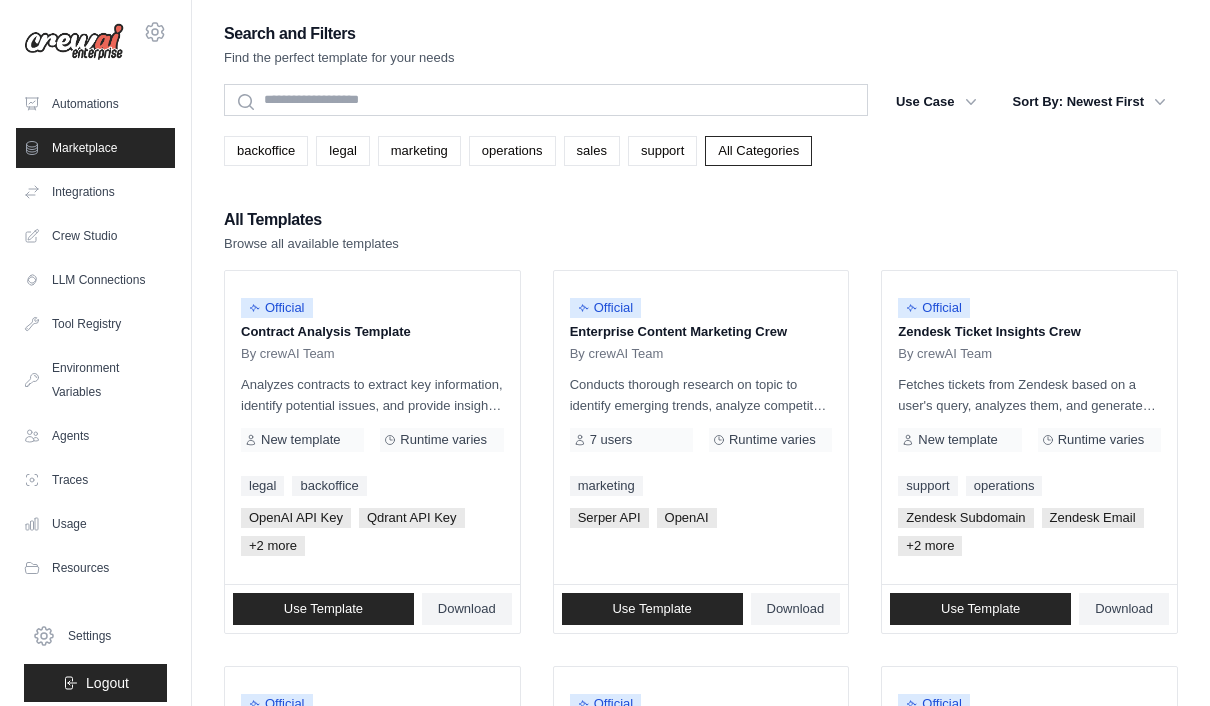 click on "Automations" at bounding box center [95, 104] 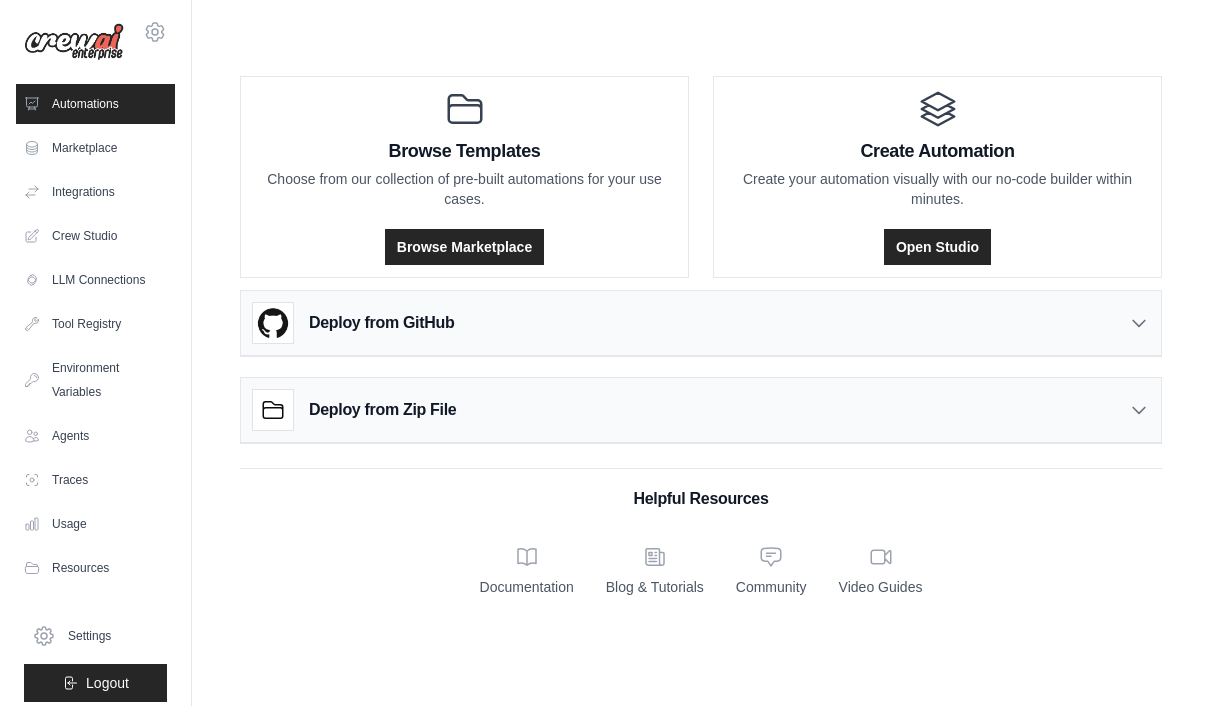 click on "Open Studio" at bounding box center [937, 241] 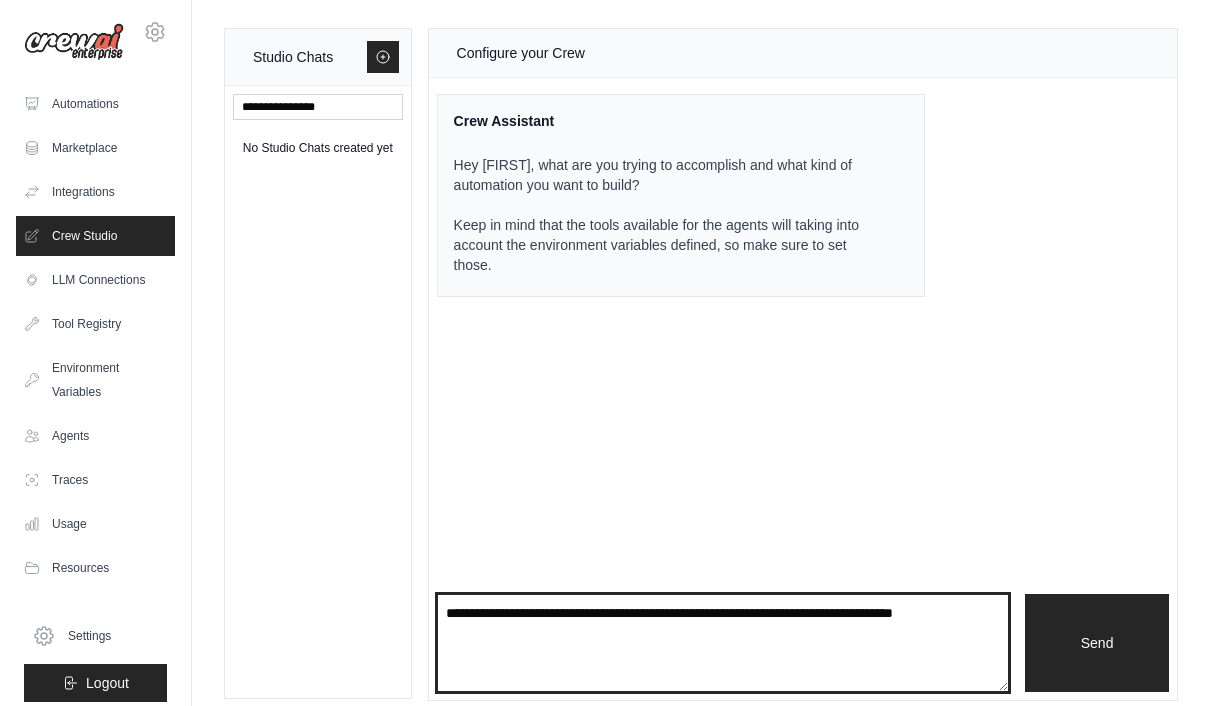 click at bounding box center [723, 643] 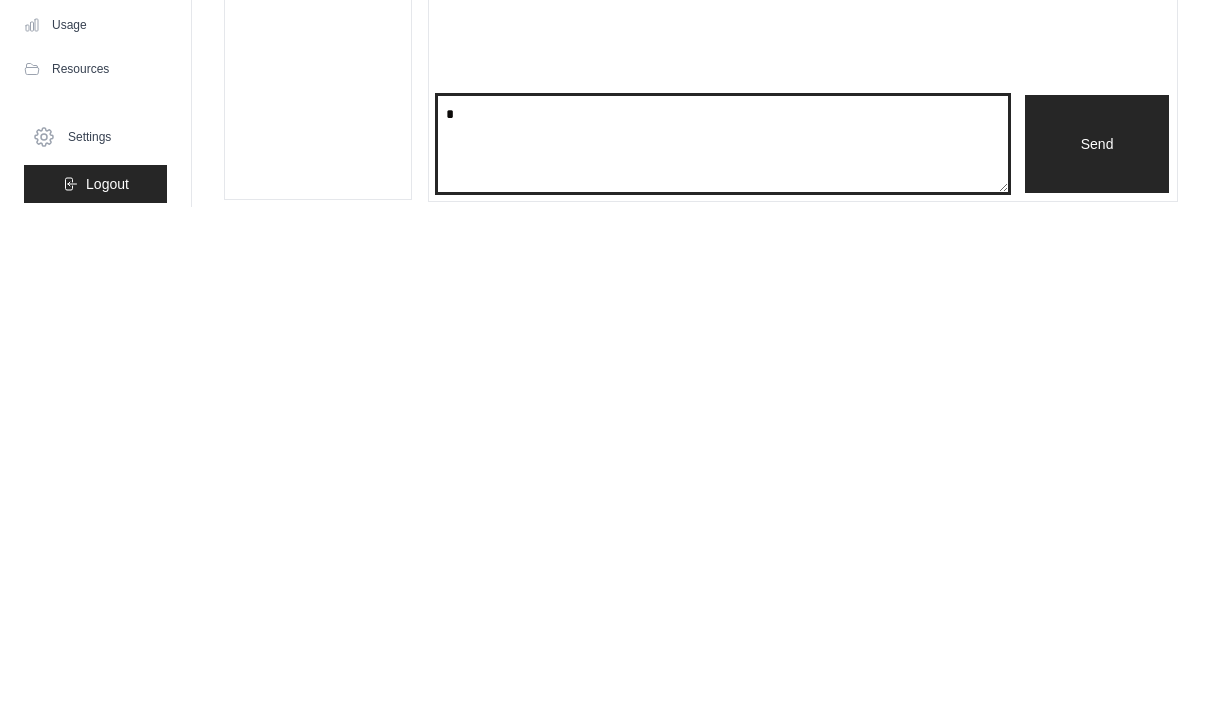 scroll, scrollTop: 71, scrollLeft: 0, axis: vertical 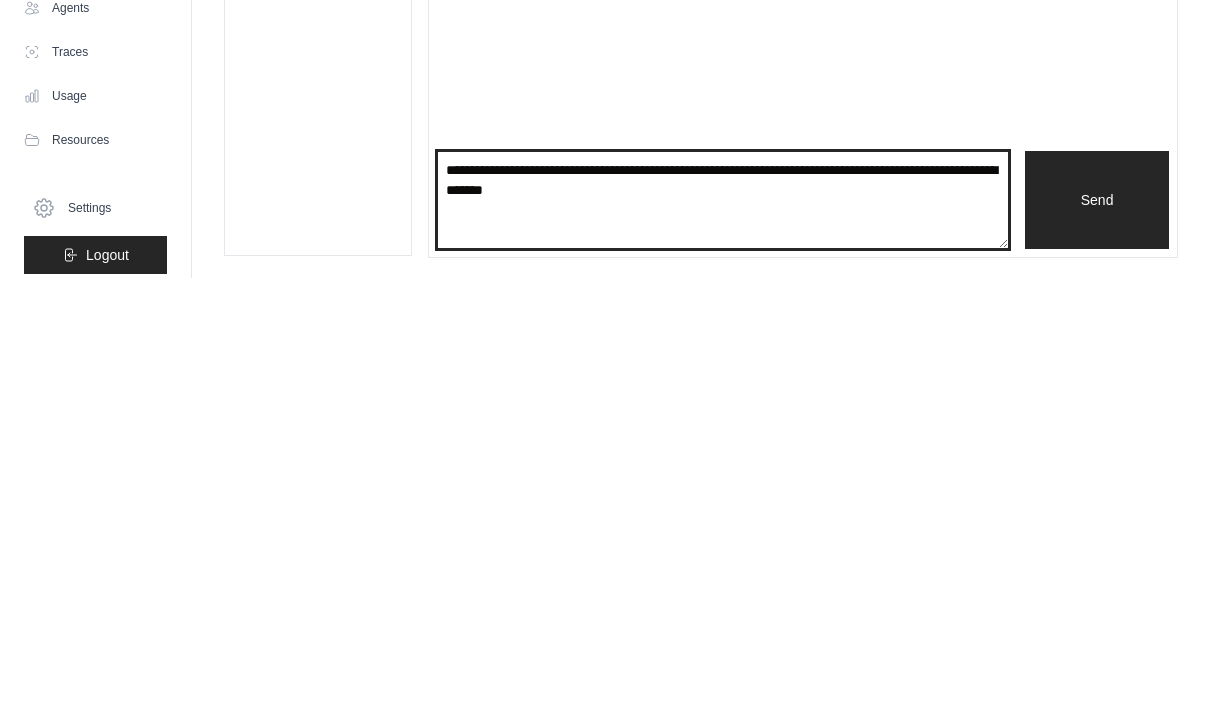 type on "**********" 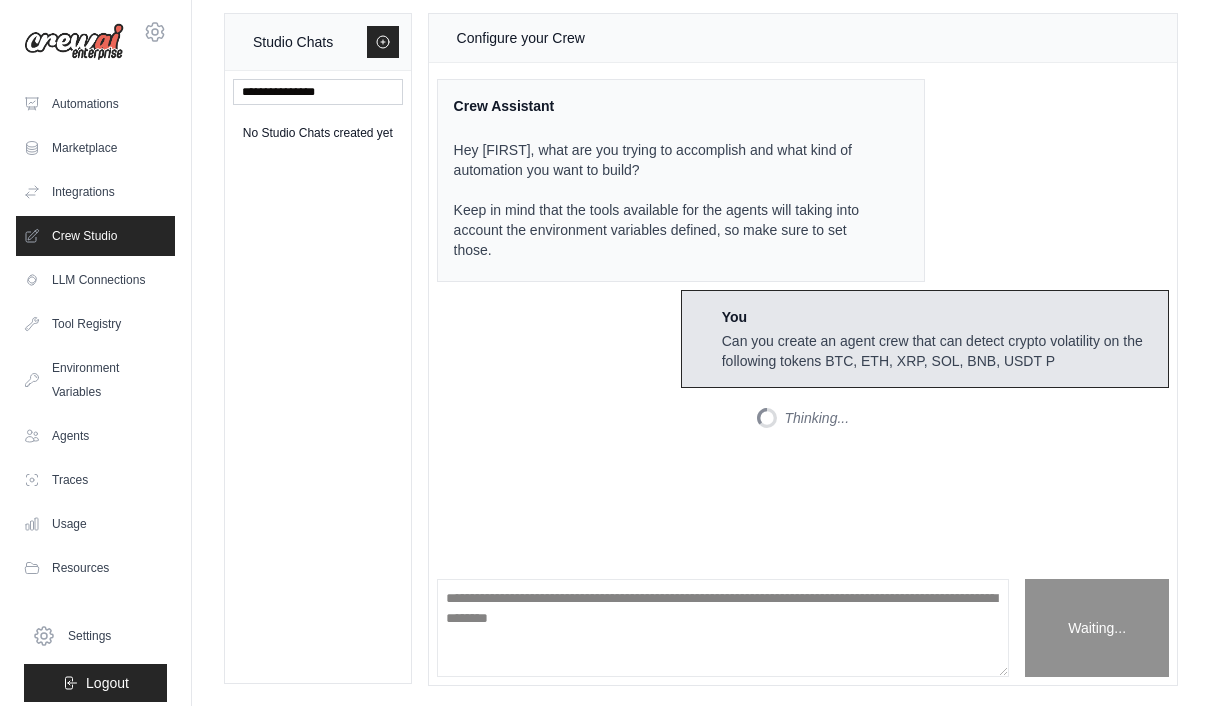 scroll, scrollTop: 716, scrollLeft: 0, axis: vertical 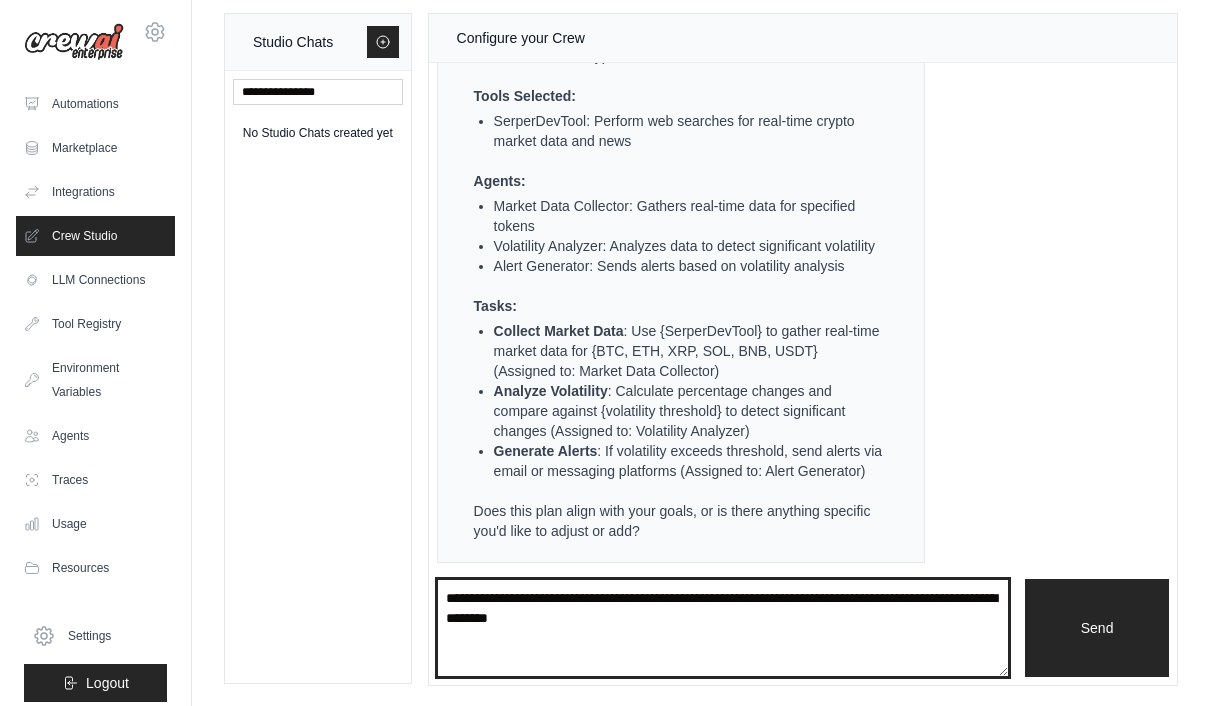 click on "**********" at bounding box center [723, 628] 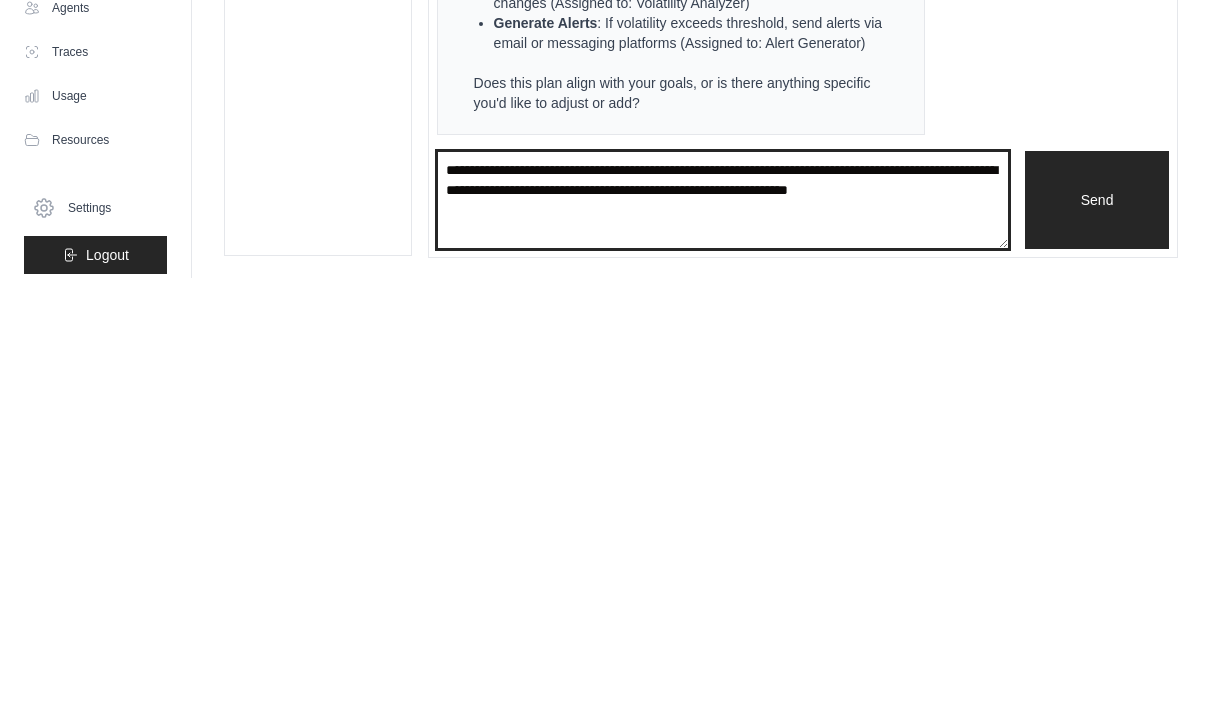 type on "**********" 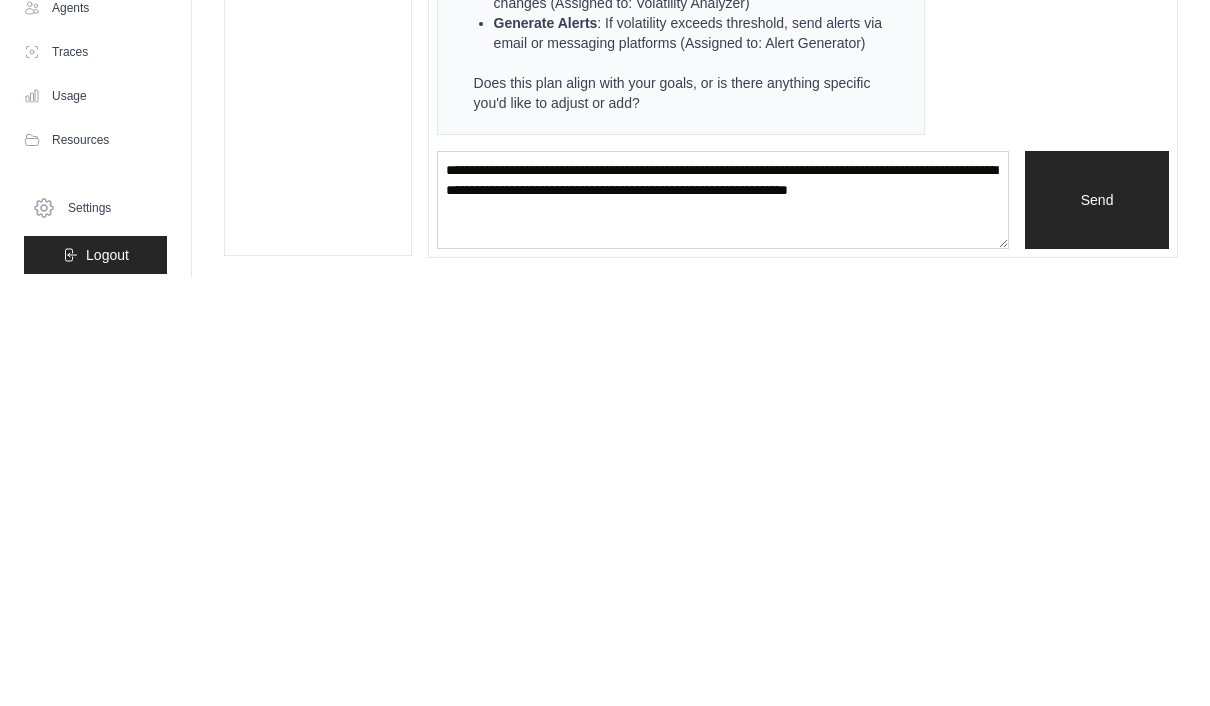 click on "Send" at bounding box center [1097, 628] 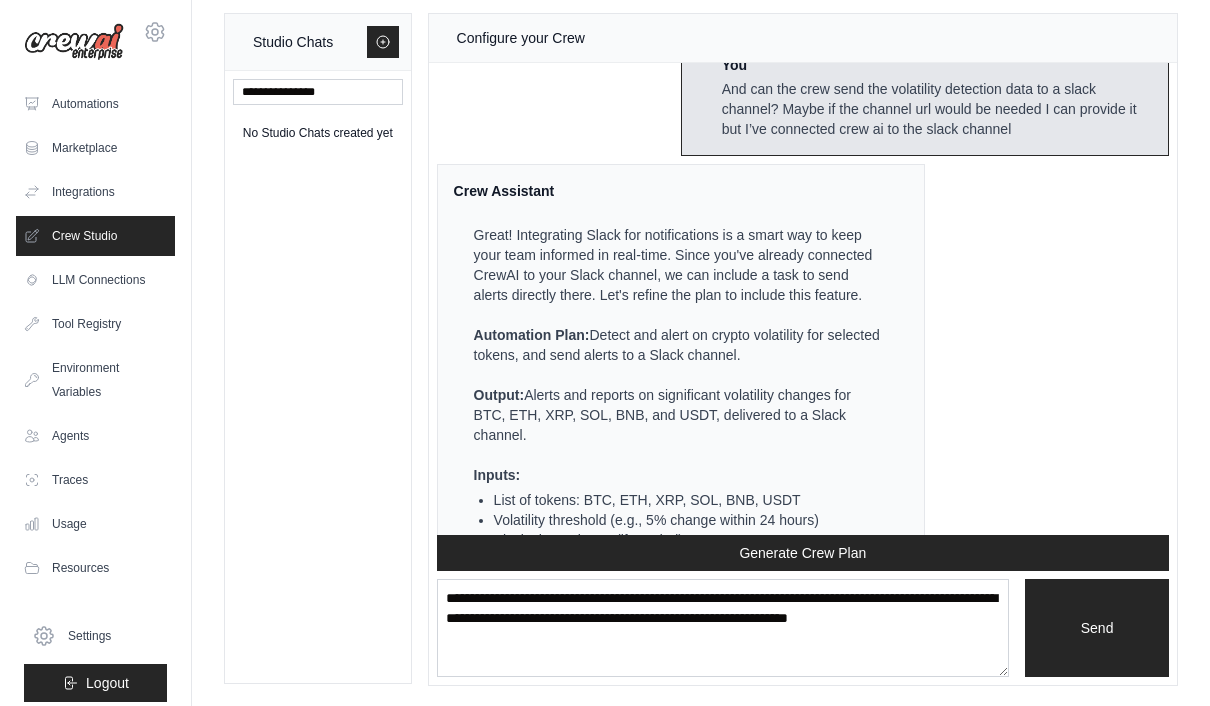 scroll, scrollTop: 1253, scrollLeft: 0, axis: vertical 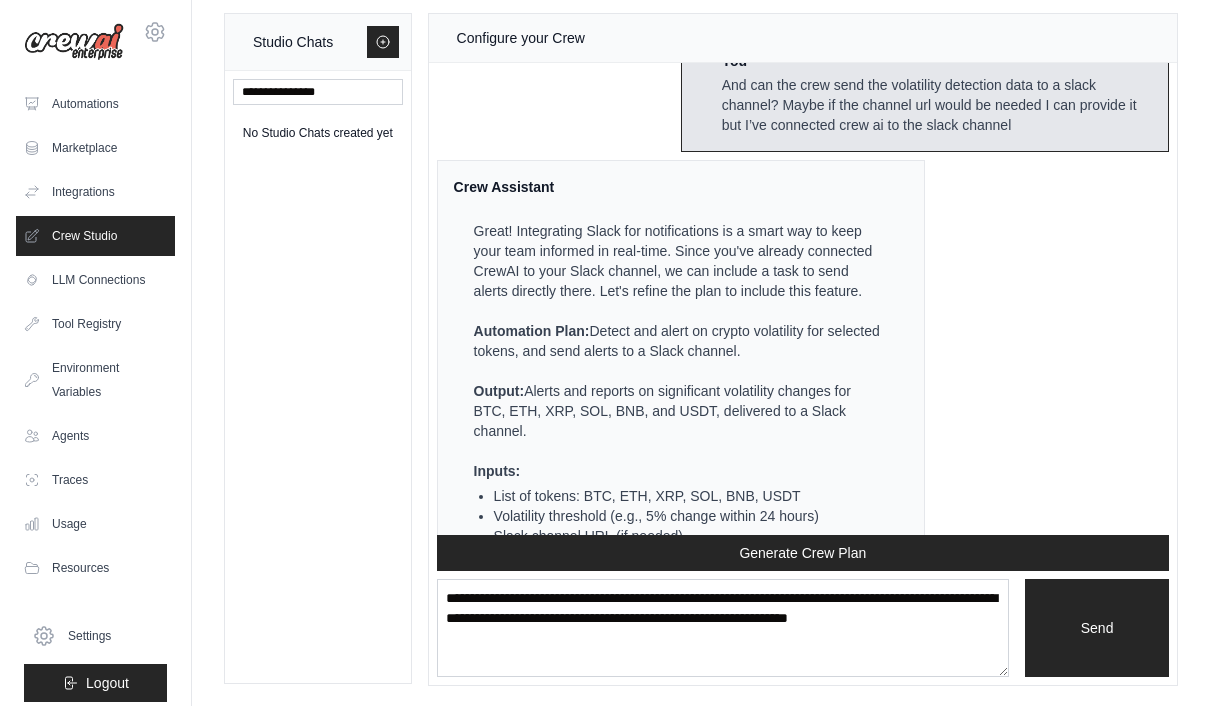 click on "Generate Crew Plan" at bounding box center (803, 553) 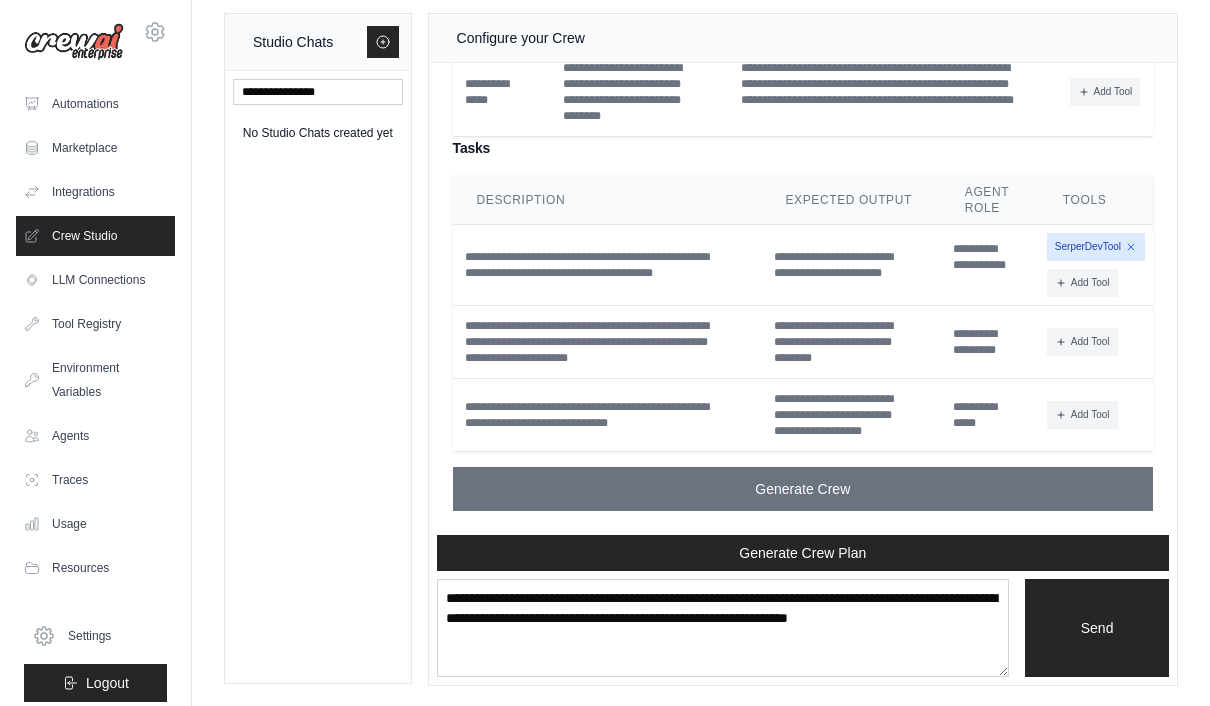 scroll, scrollTop: 2691, scrollLeft: 0, axis: vertical 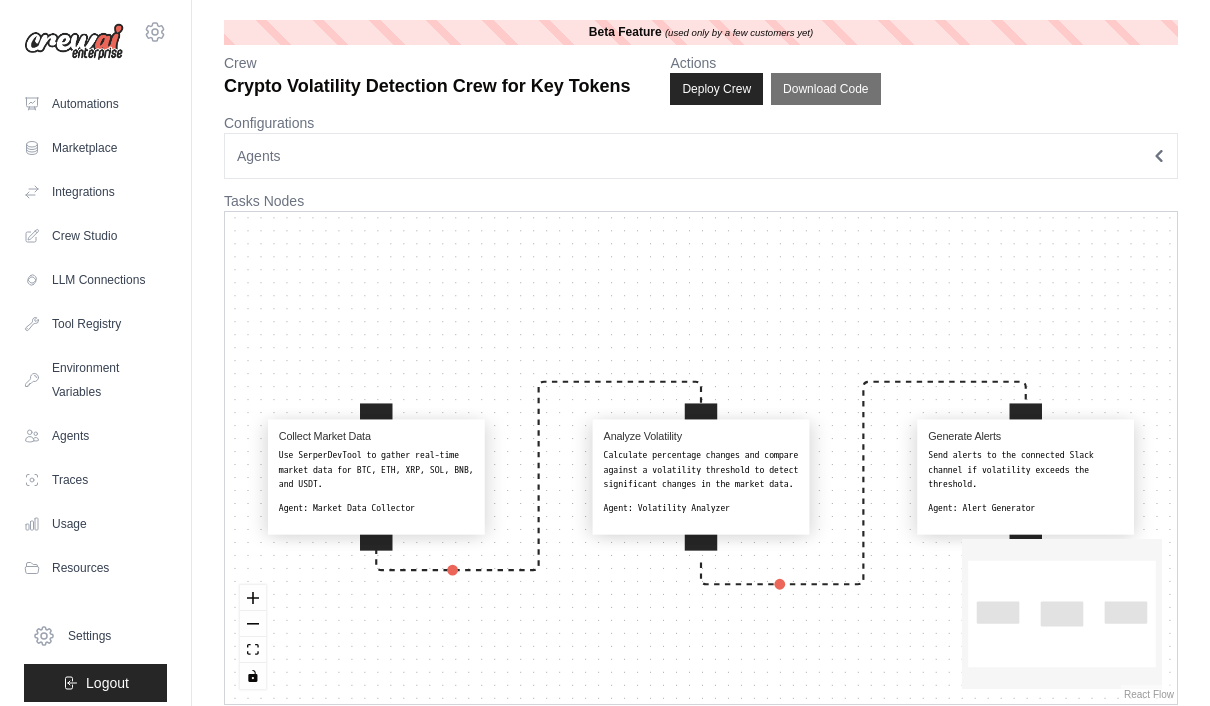 click on "Download Code" at bounding box center [825, 89] 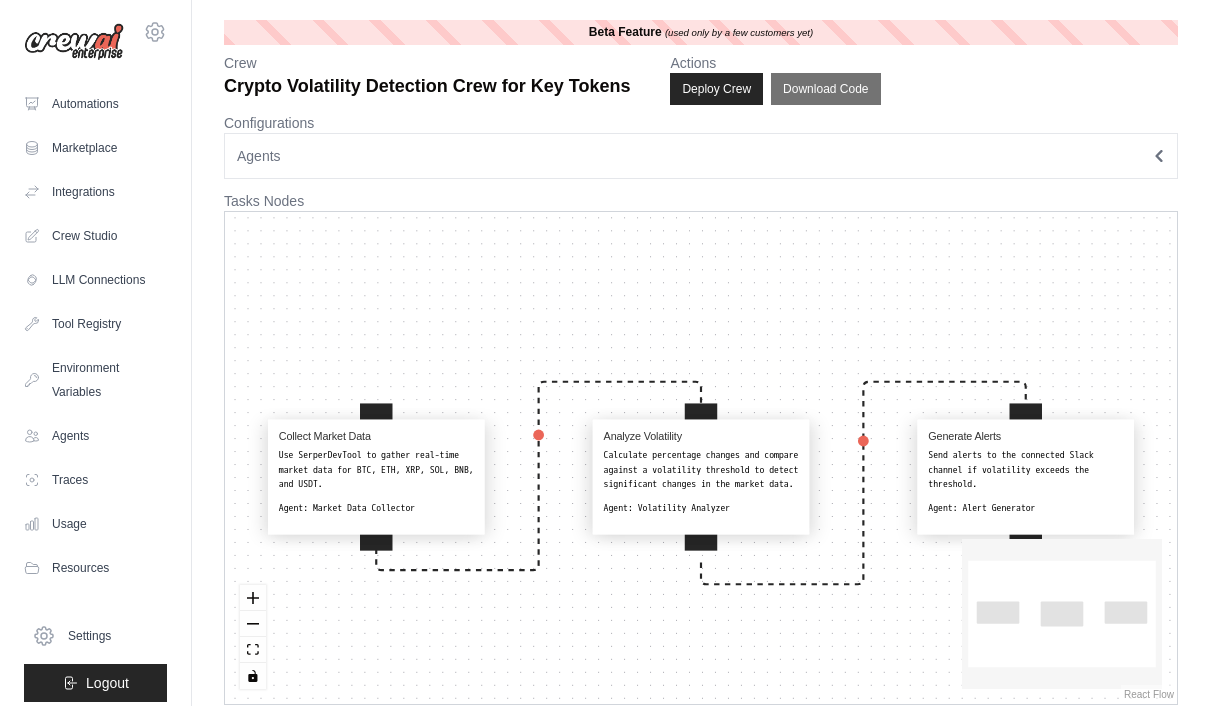 click on "Deploy Crew" at bounding box center (716, 89) 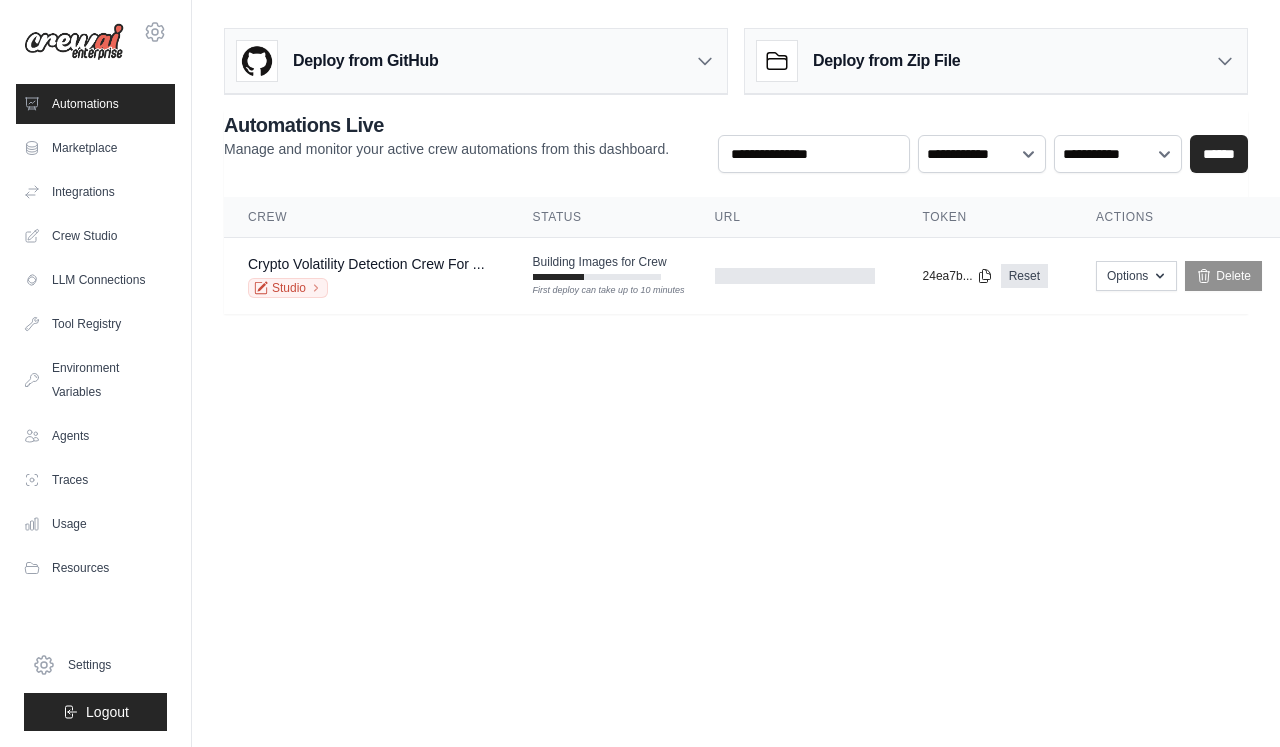 scroll, scrollTop: 0, scrollLeft: 0, axis: both 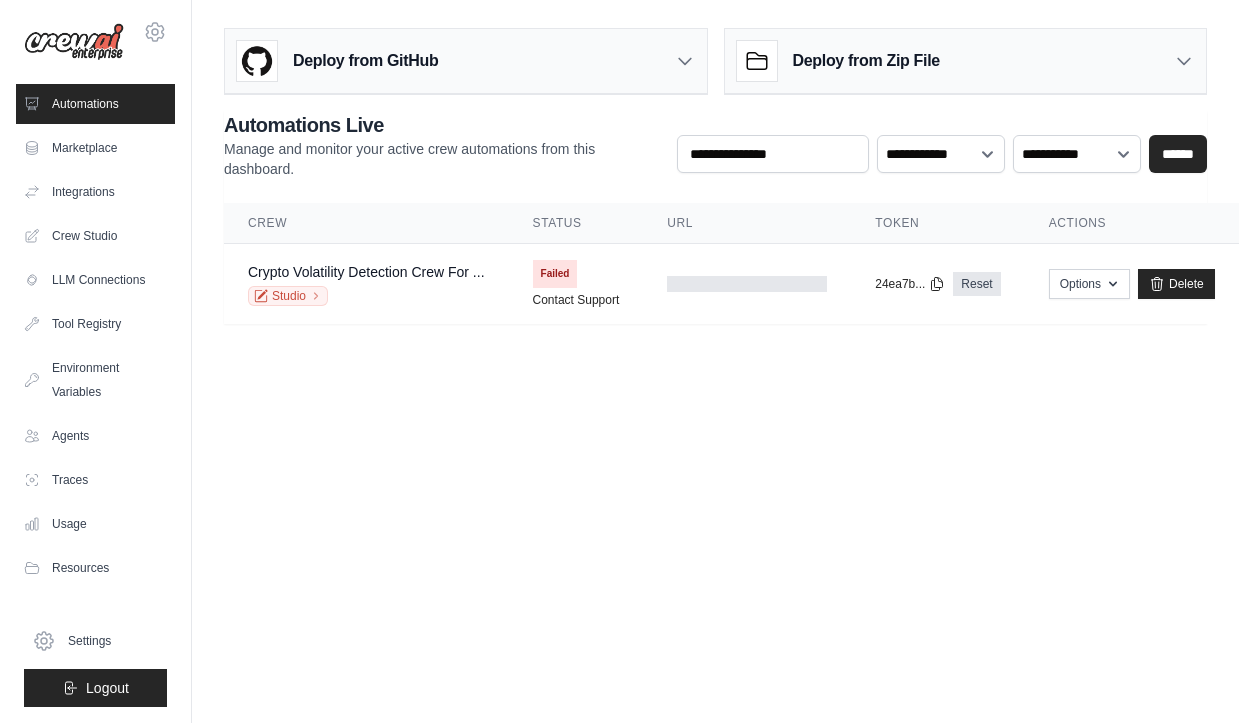 click on "Failed" at bounding box center [555, 274] 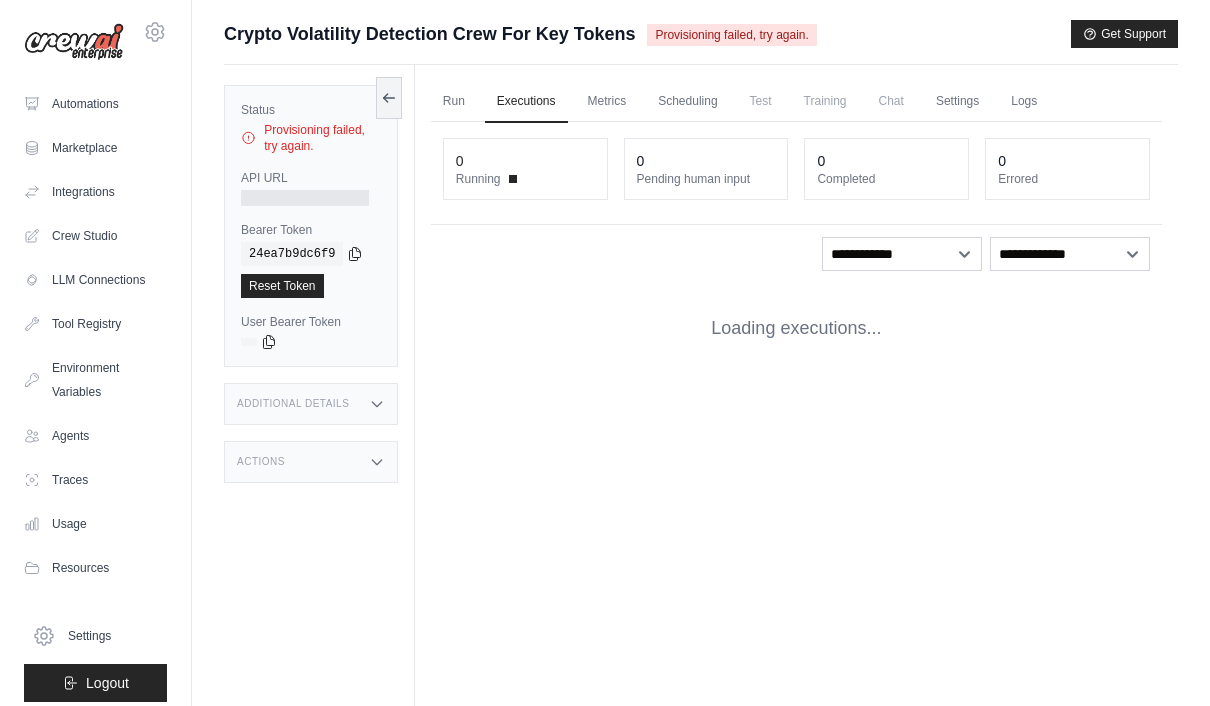 scroll, scrollTop: 0, scrollLeft: 0, axis: both 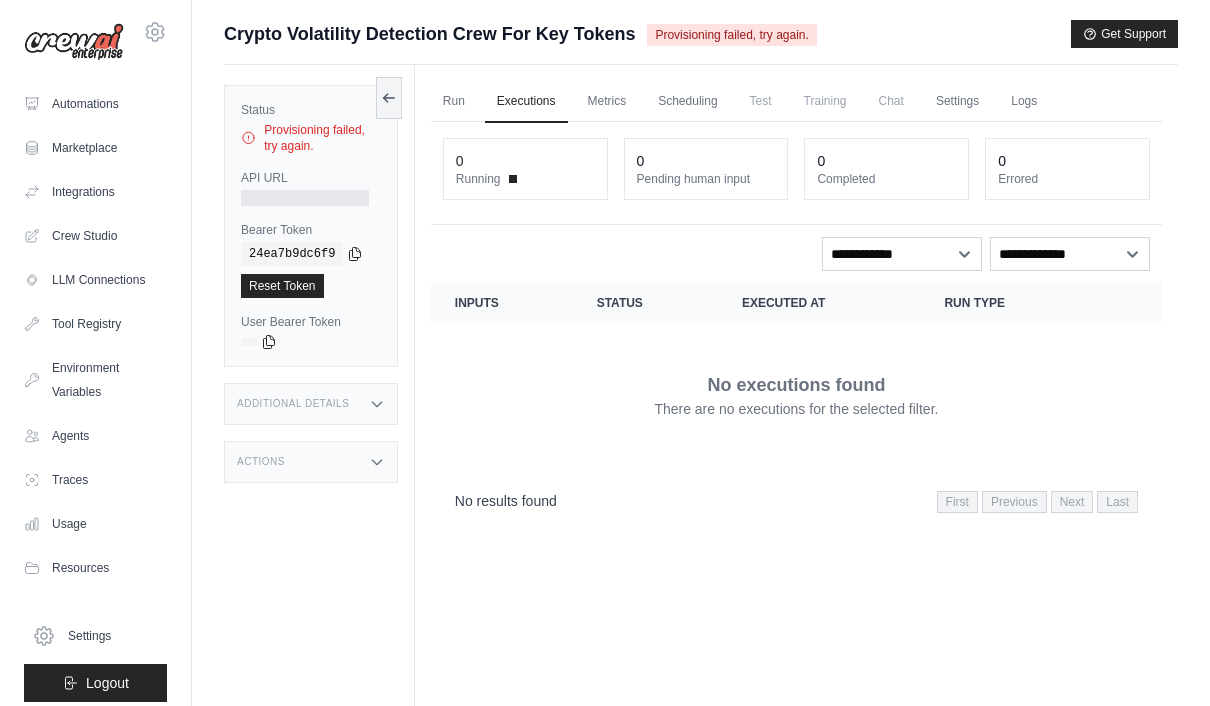 click on "Reset Token" at bounding box center (282, 286) 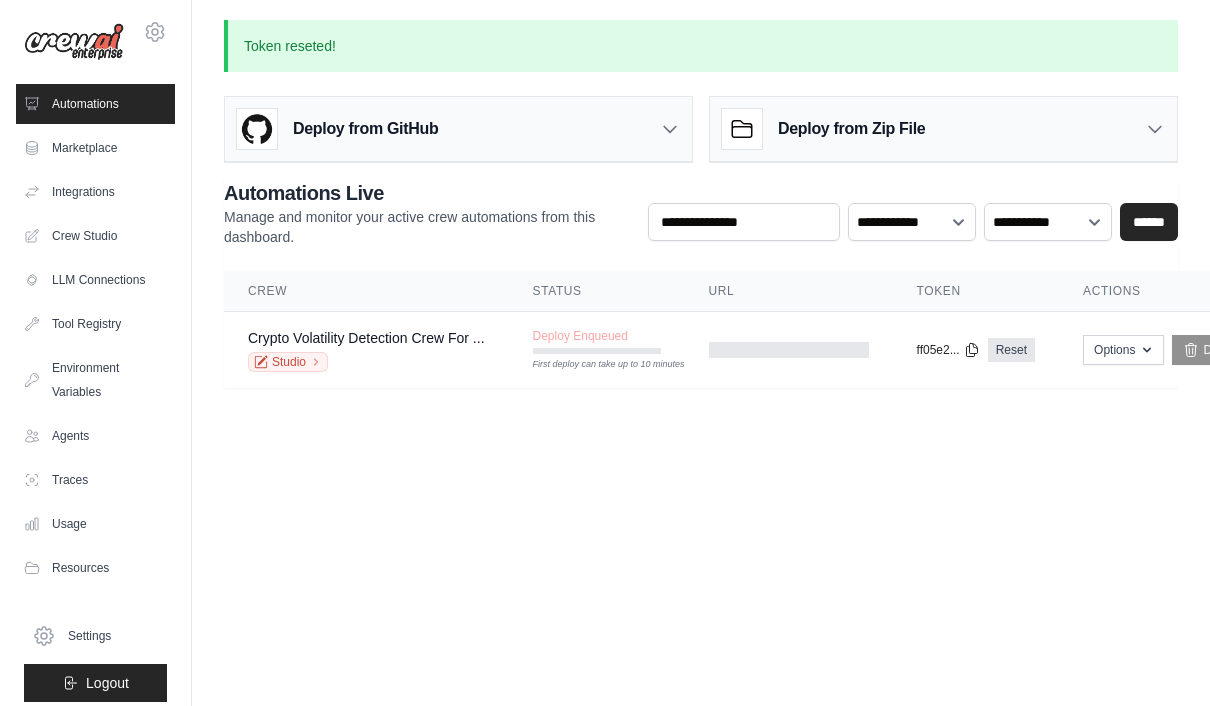 click on "Environment Variables" at bounding box center (95, 380) 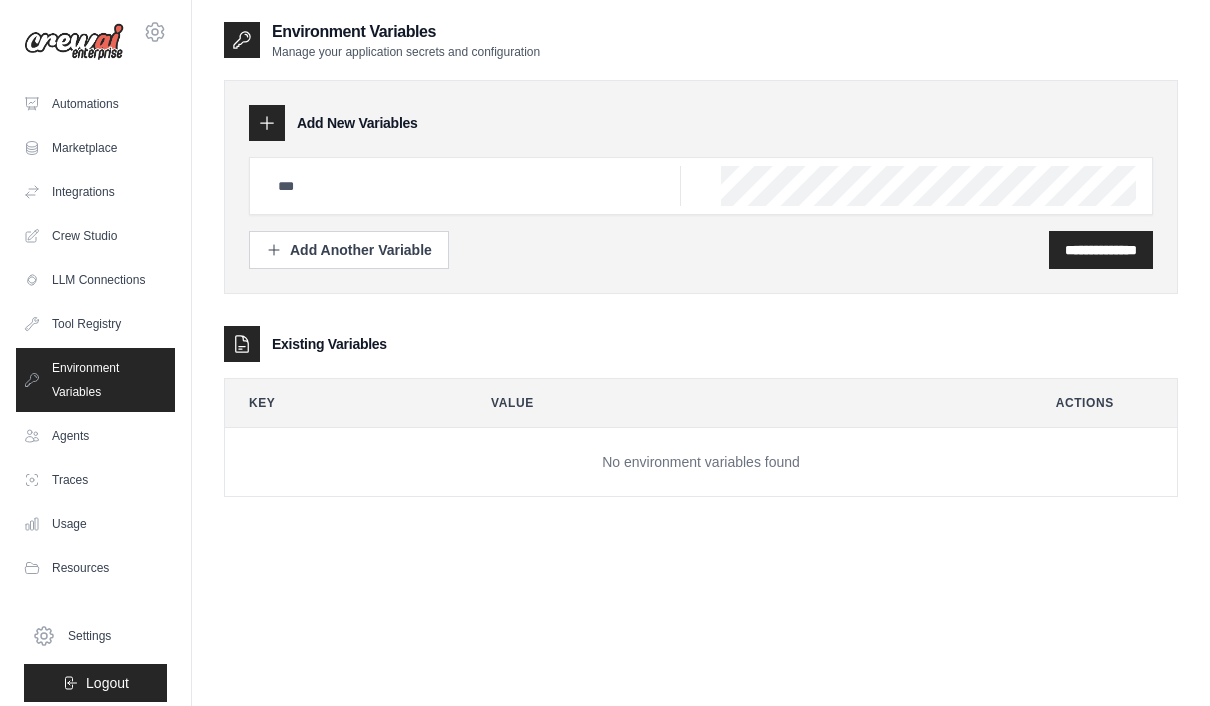 click on "Crew Studio" at bounding box center [95, 236] 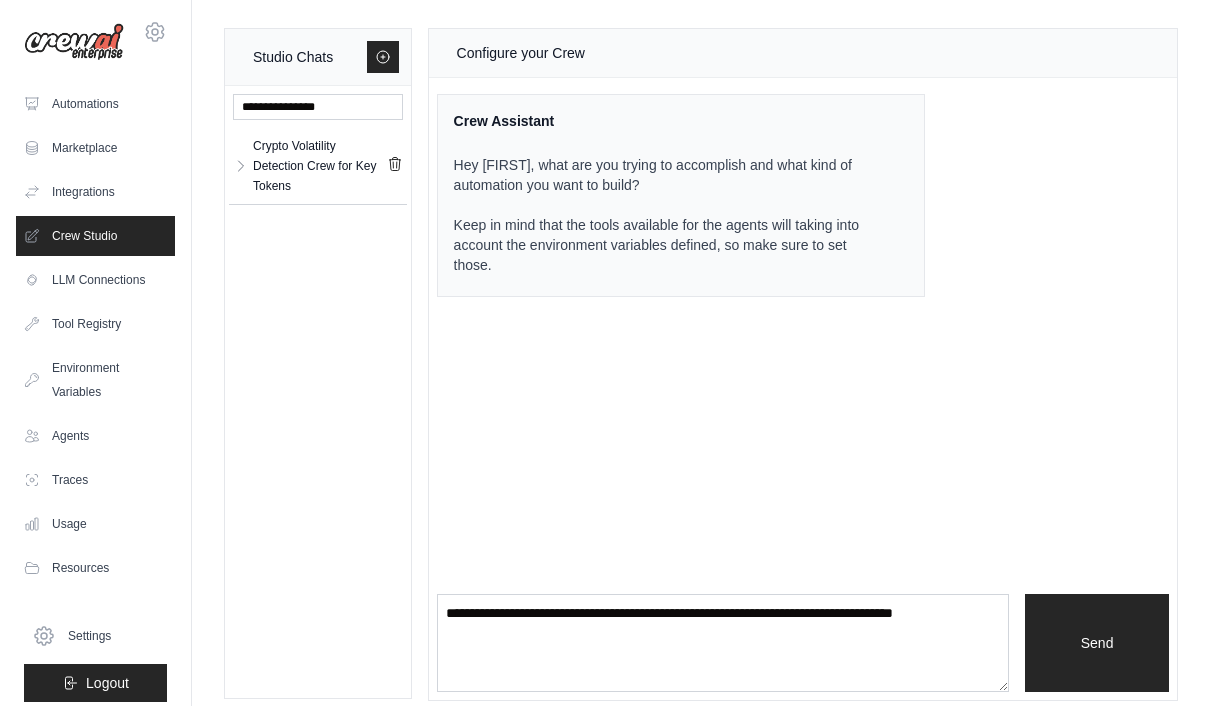 click on "Crypto Volatility Detection Crew for Key Tokens" at bounding box center (320, 166) 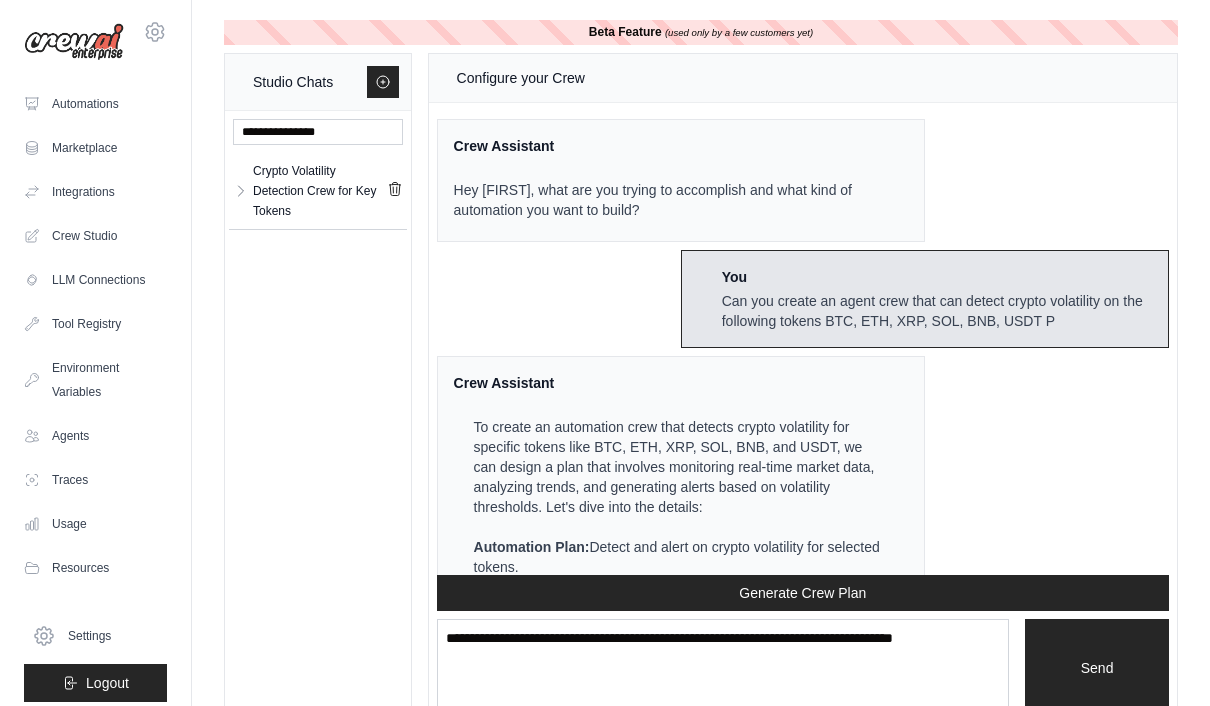scroll, scrollTop: 2611, scrollLeft: 0, axis: vertical 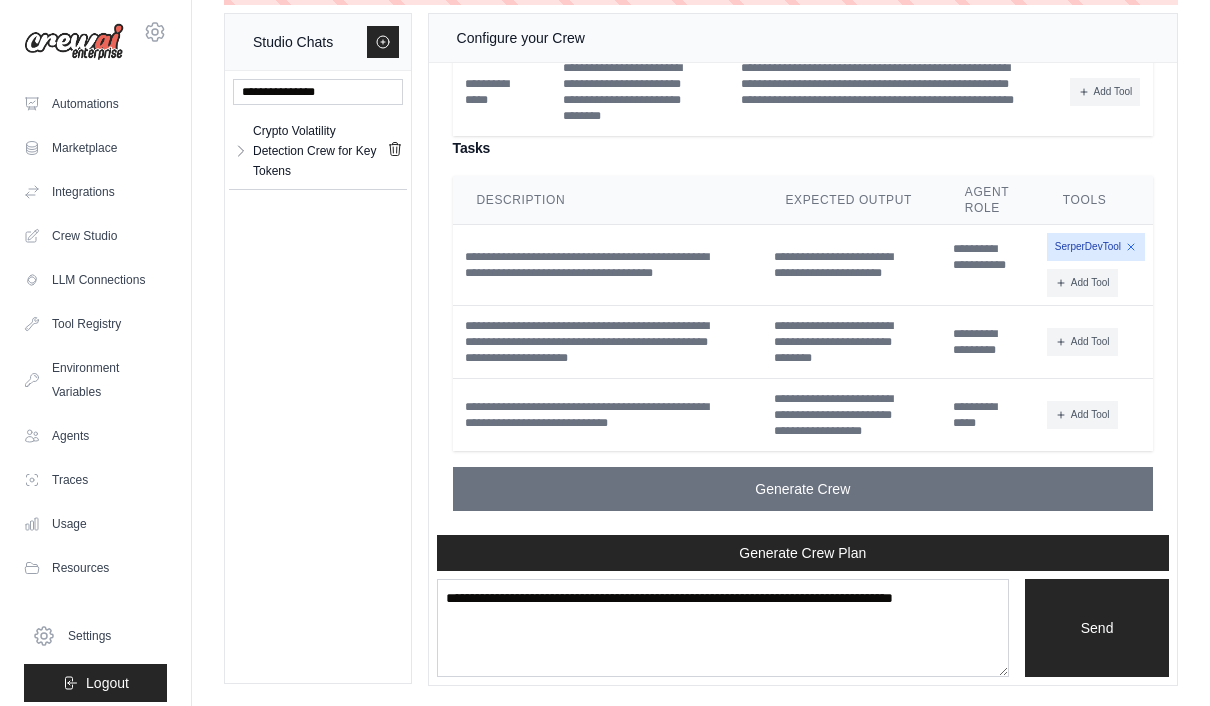 click on "Generate Crew" at bounding box center (803, 489) 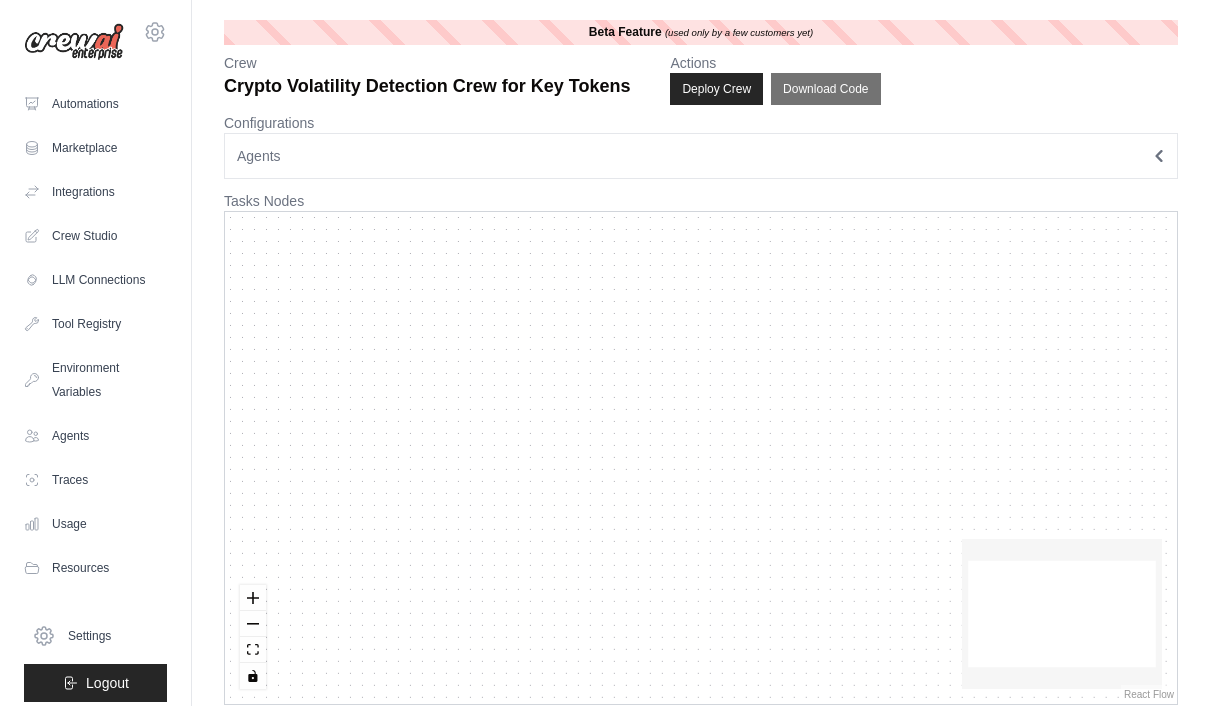 scroll, scrollTop: 0, scrollLeft: 0, axis: both 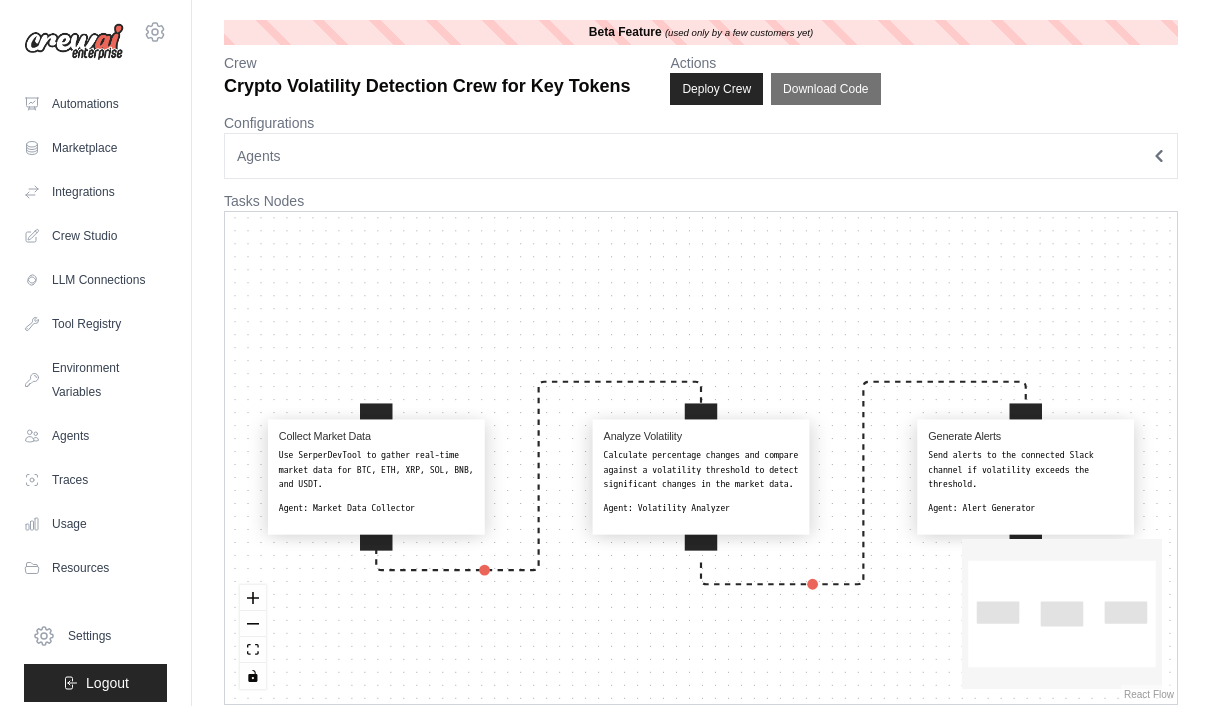 click on "Calculate percentage changes and compare against a volatility threshold to detect significant changes in the market data." at bounding box center (701, 470) 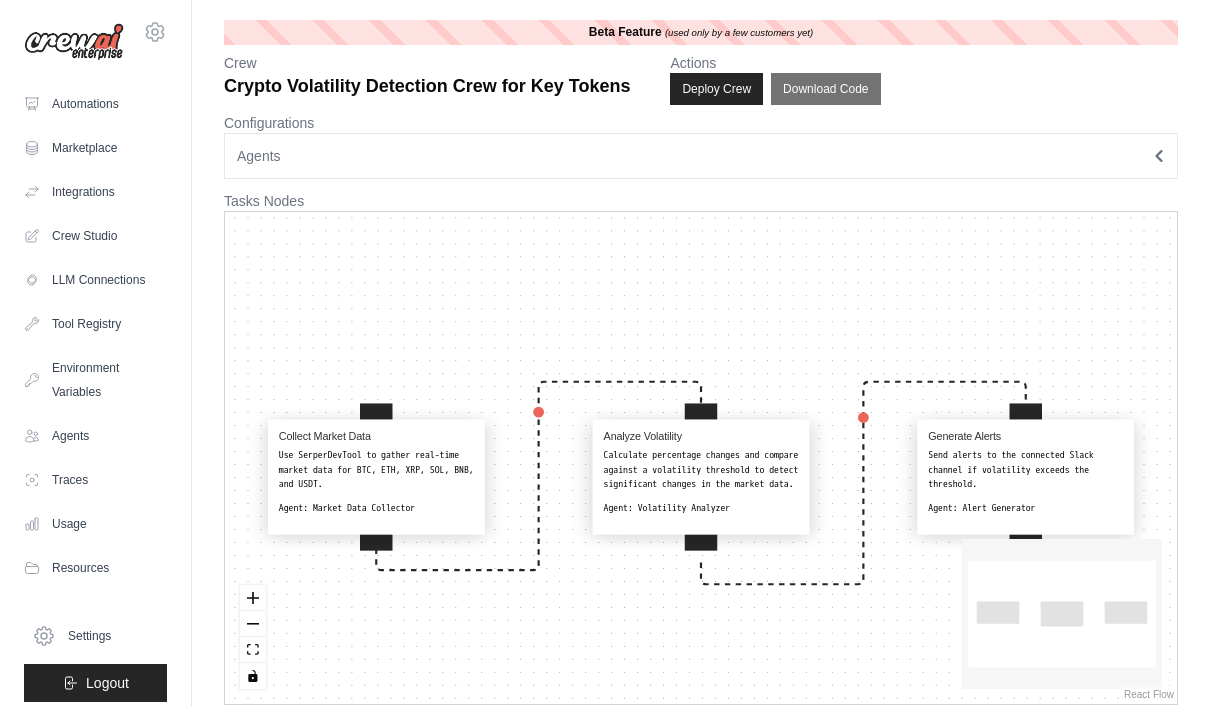 select on "**********" 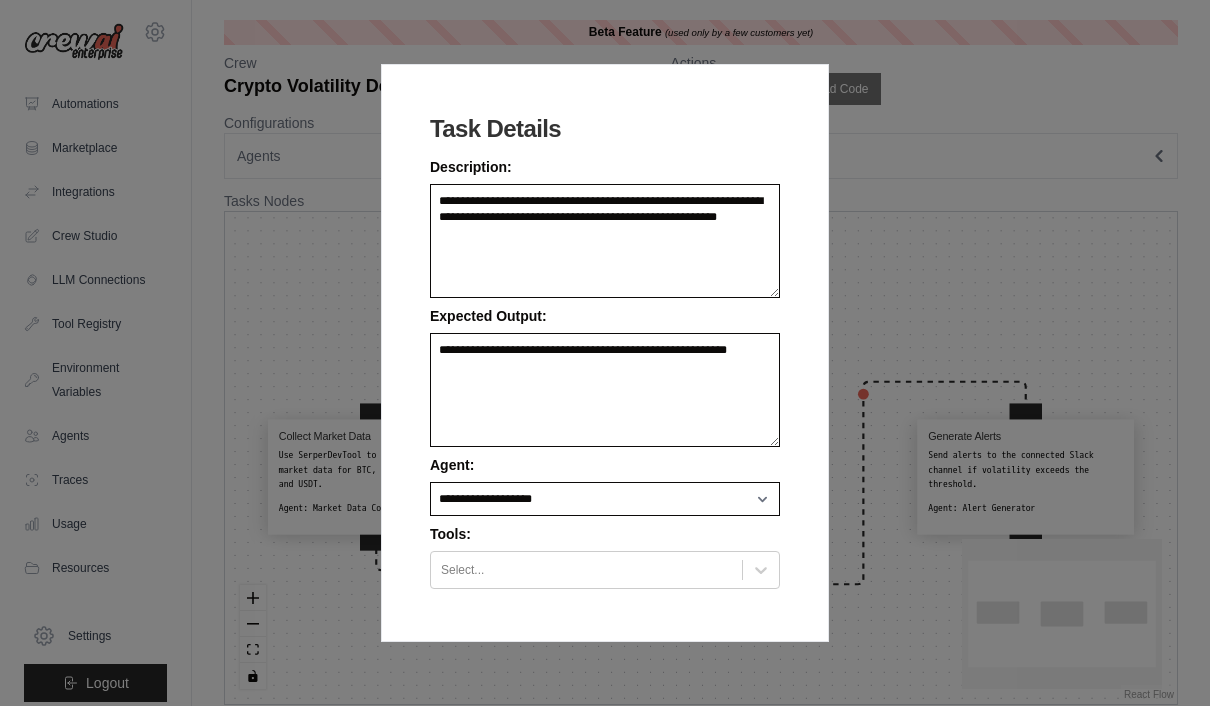 click on "Tools: Select..." at bounding box center (605, 554) 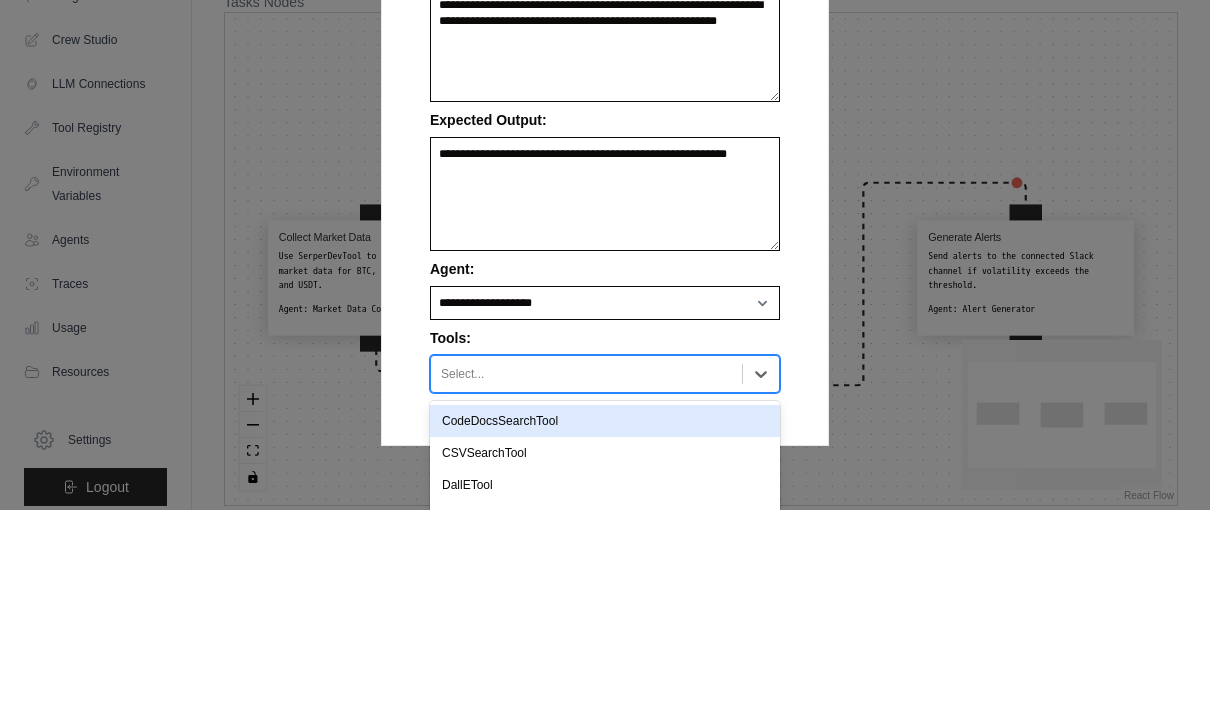 scroll, scrollTop: 71, scrollLeft: 0, axis: vertical 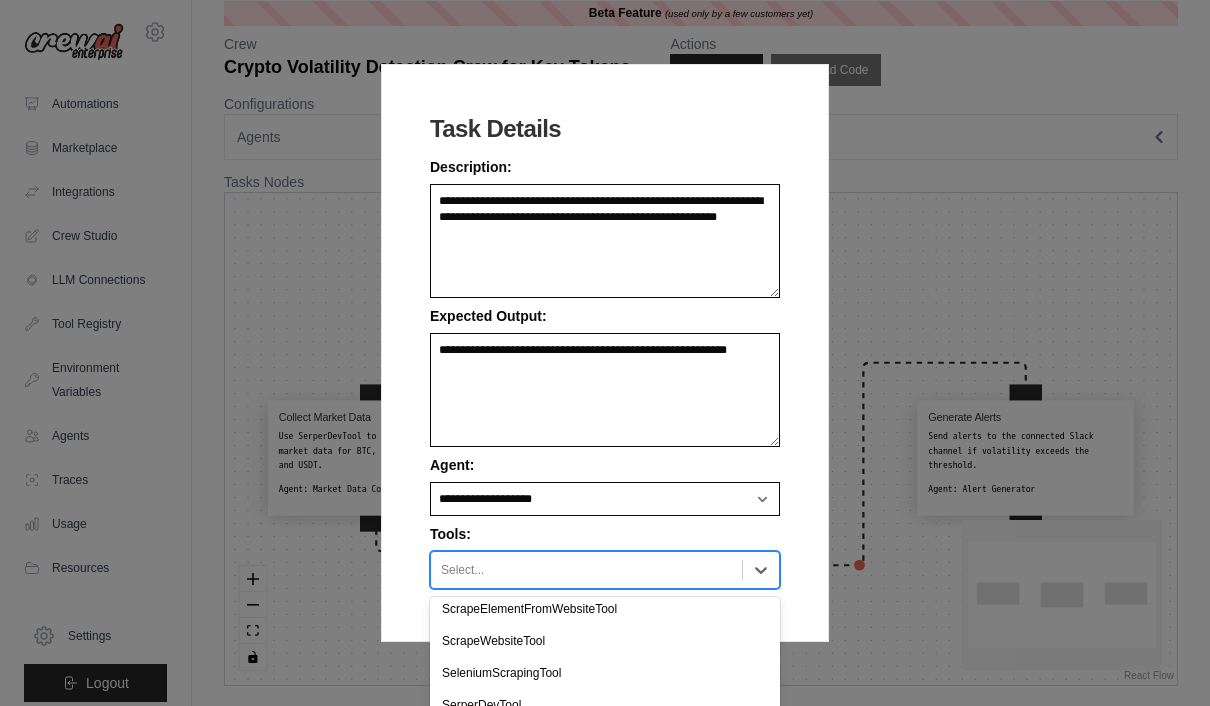 click on "ScrapeWebsiteTool" at bounding box center [605, 641] 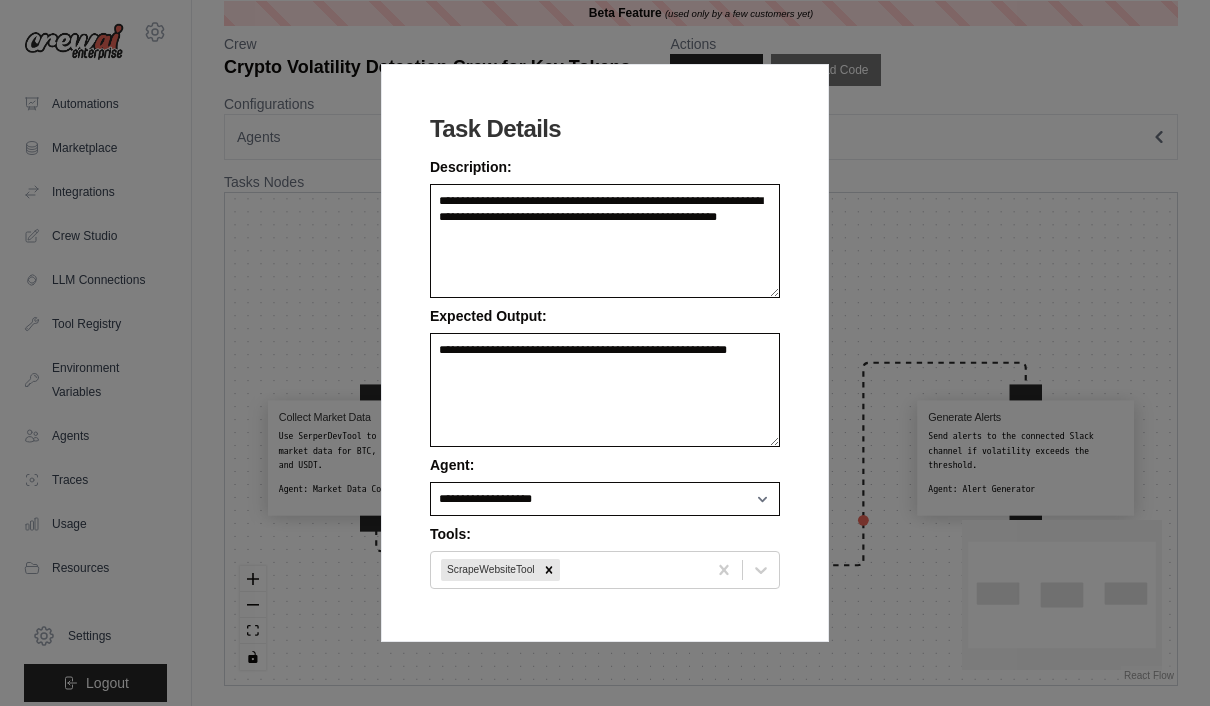 click on "**********" at bounding box center [605, 353] 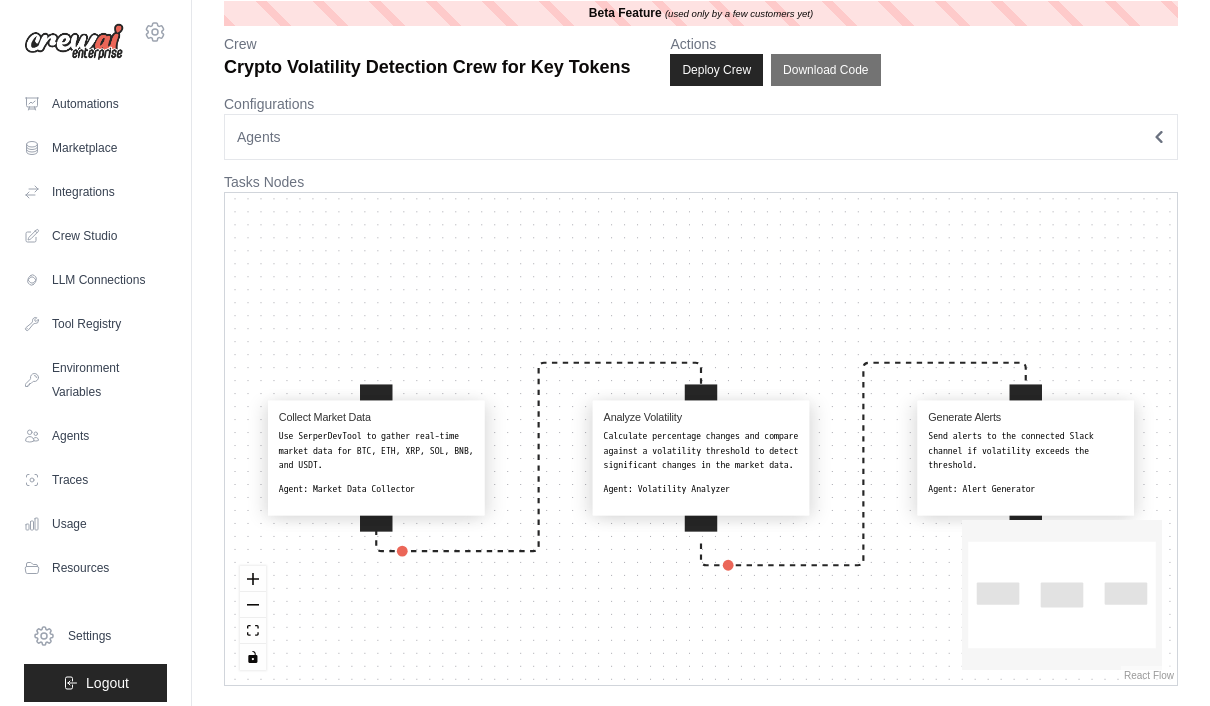 click on "Send alerts to the connected Slack channel if volatility exceeds the threshold." at bounding box center (1025, 451) 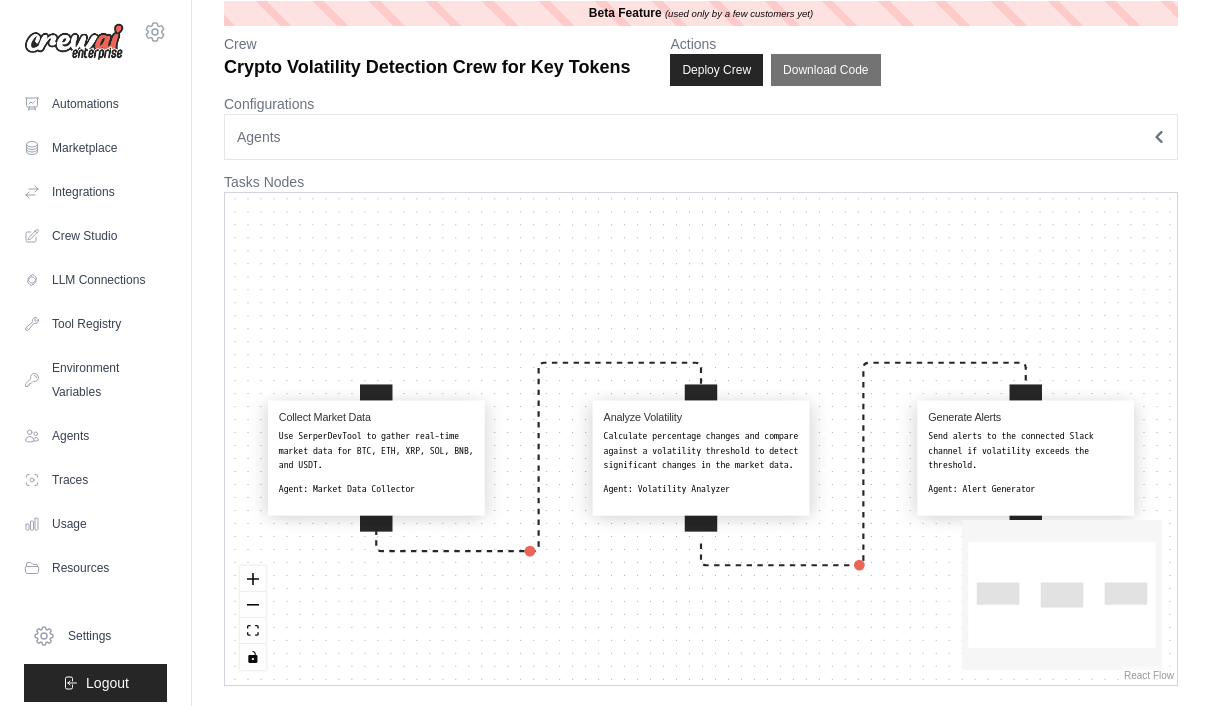 select on "**********" 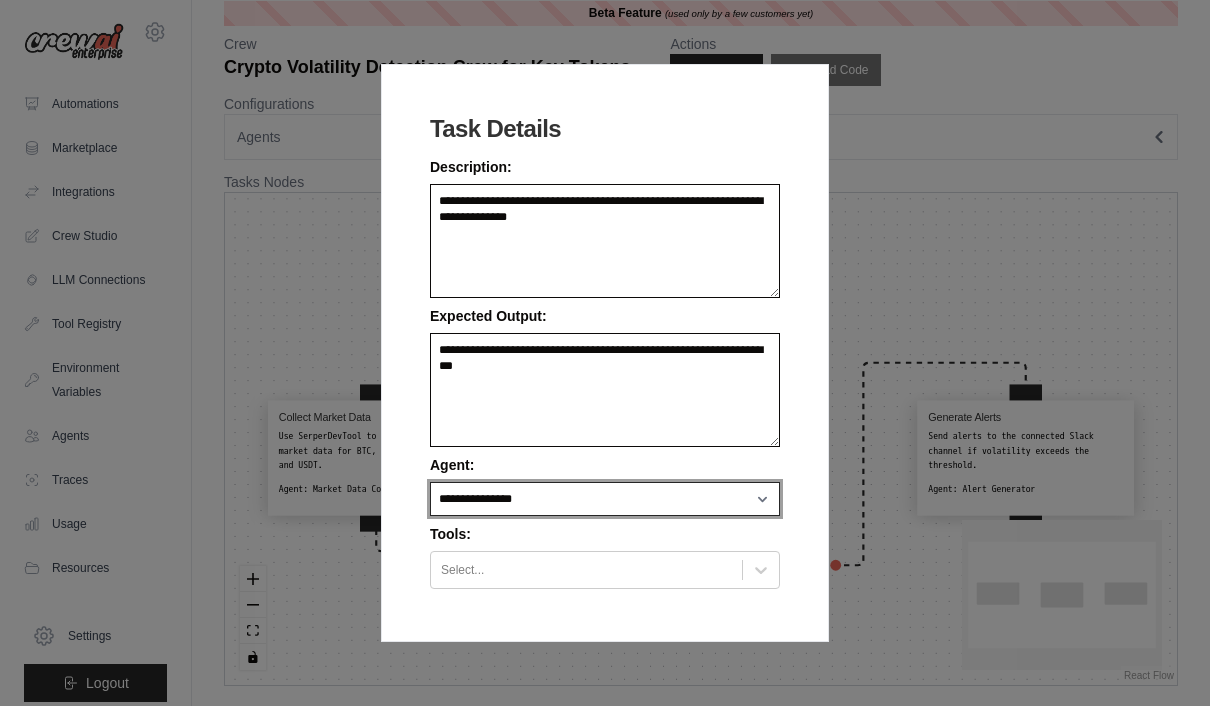 click on "**********" at bounding box center [605, 499] 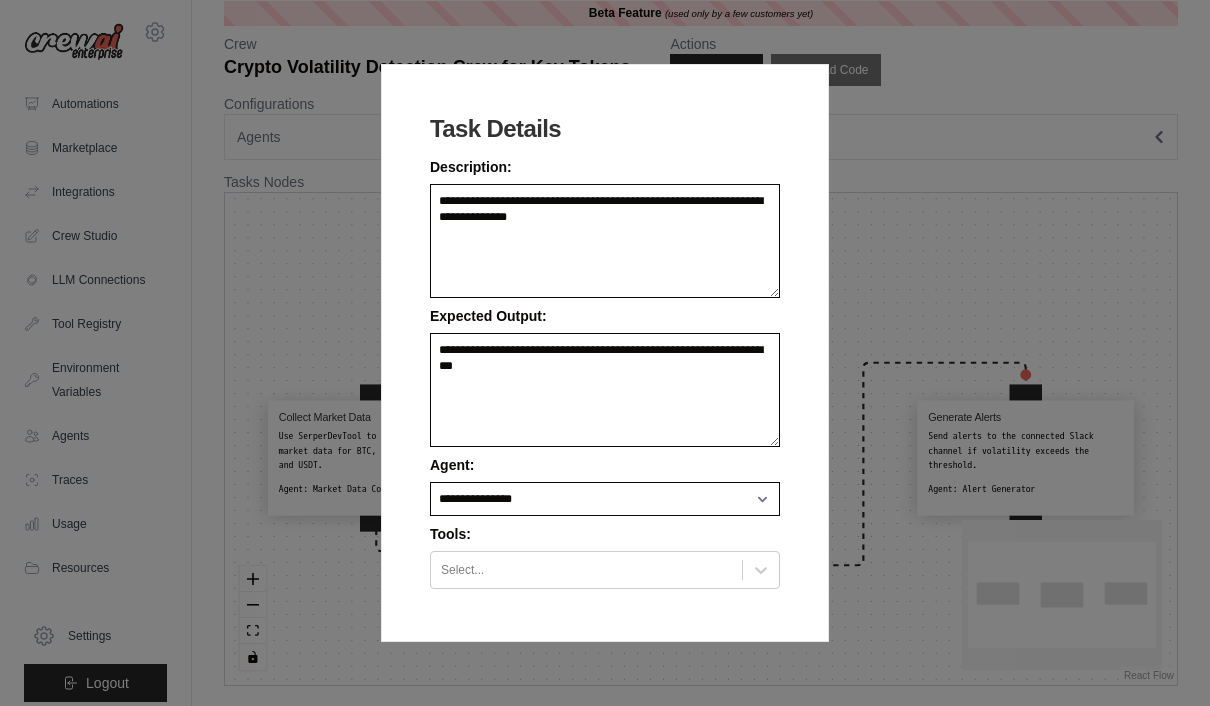 click on "**********" at bounding box center (605, 353) 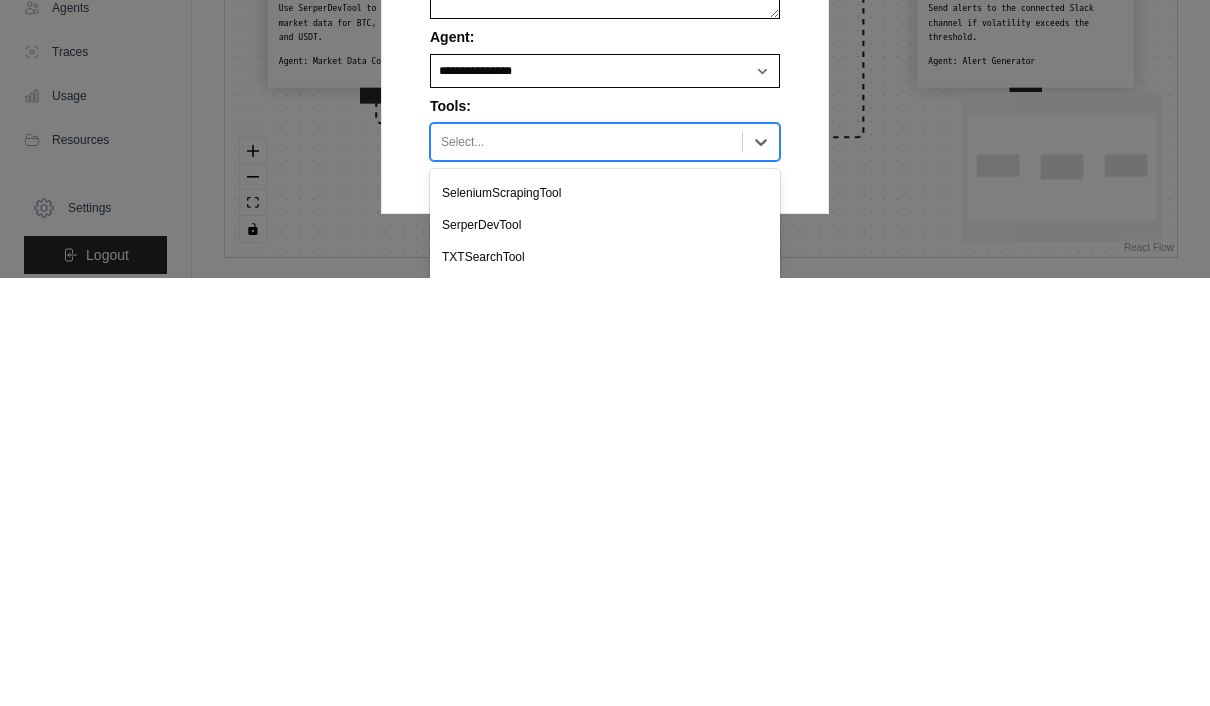 scroll, scrollTop: 0, scrollLeft: 0, axis: both 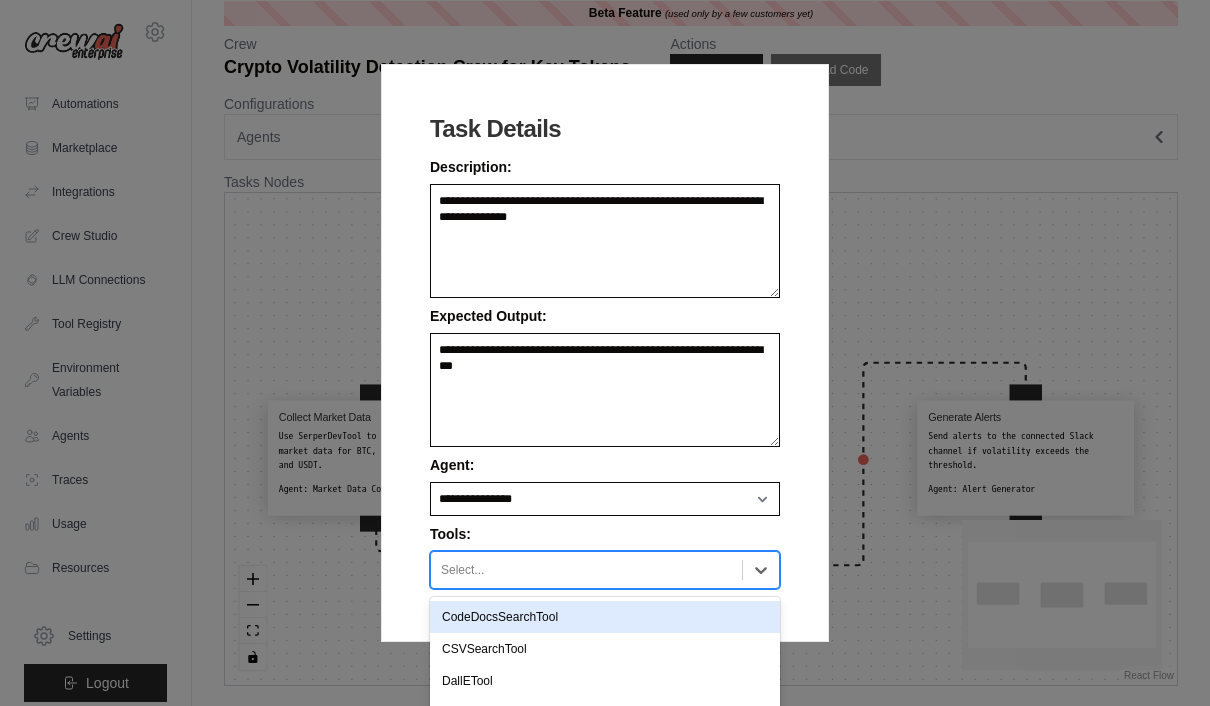 click on "**********" at bounding box center [605, 353] 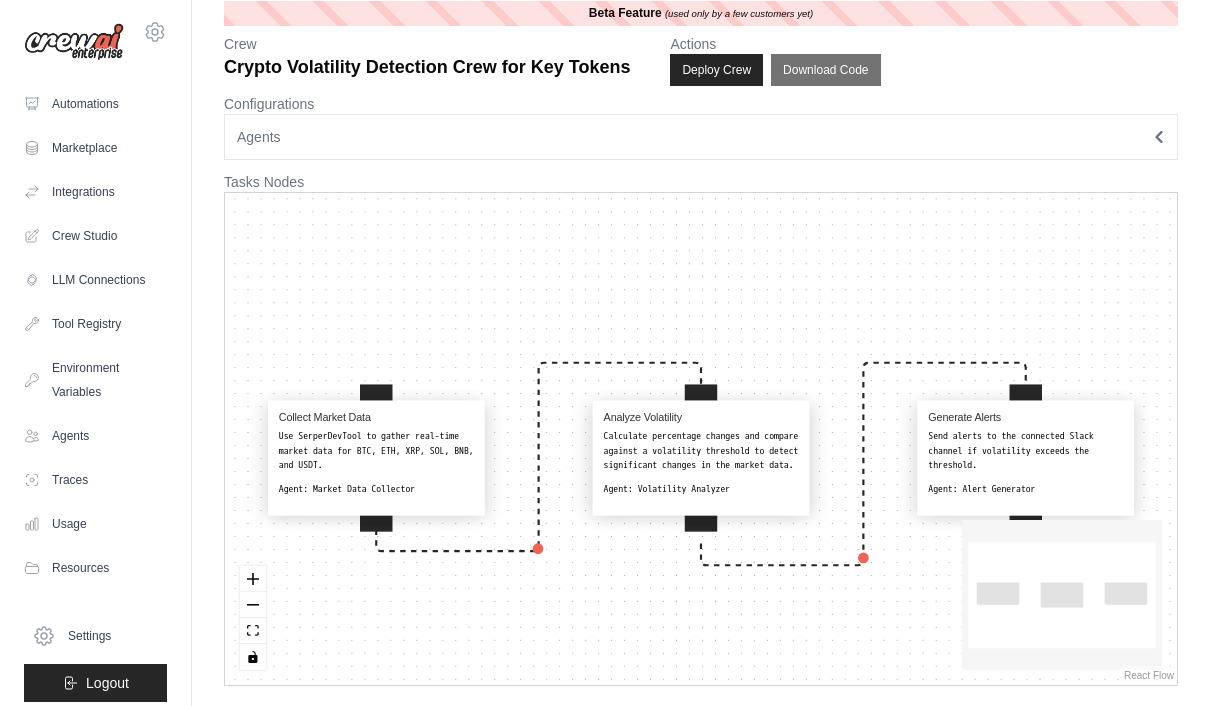 click on "Deploy Crew" at bounding box center (716, 70) 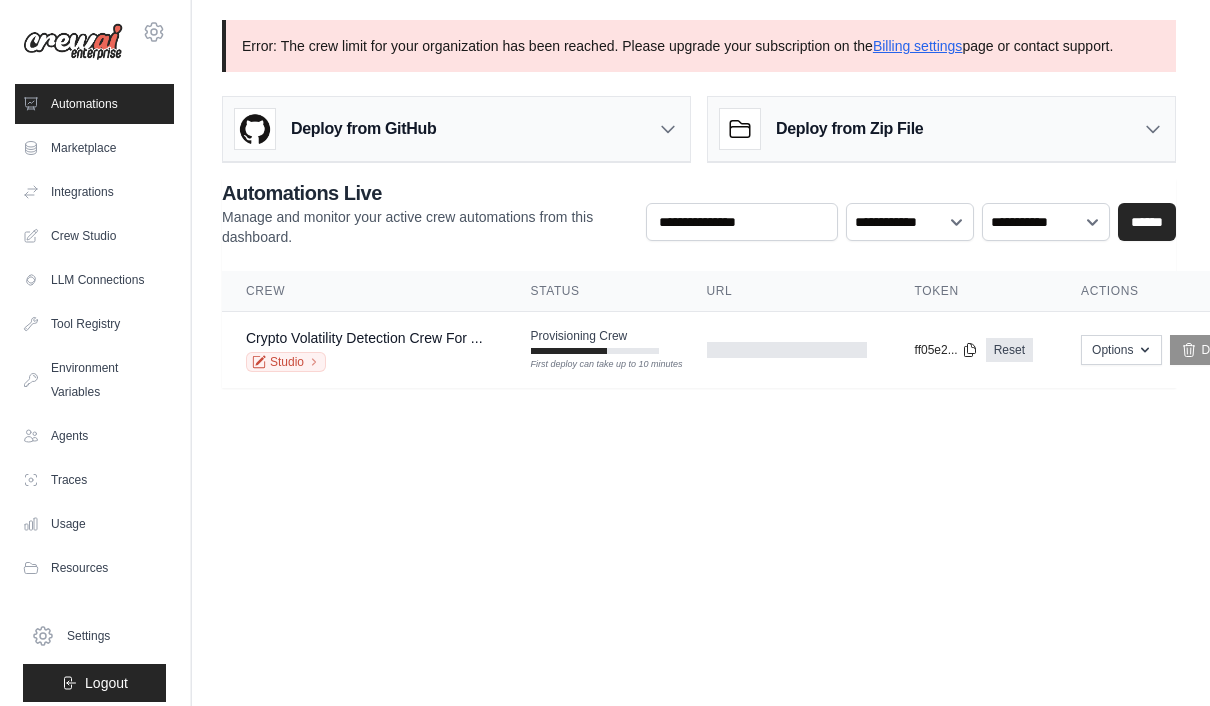 scroll, scrollTop: 0, scrollLeft: 0, axis: both 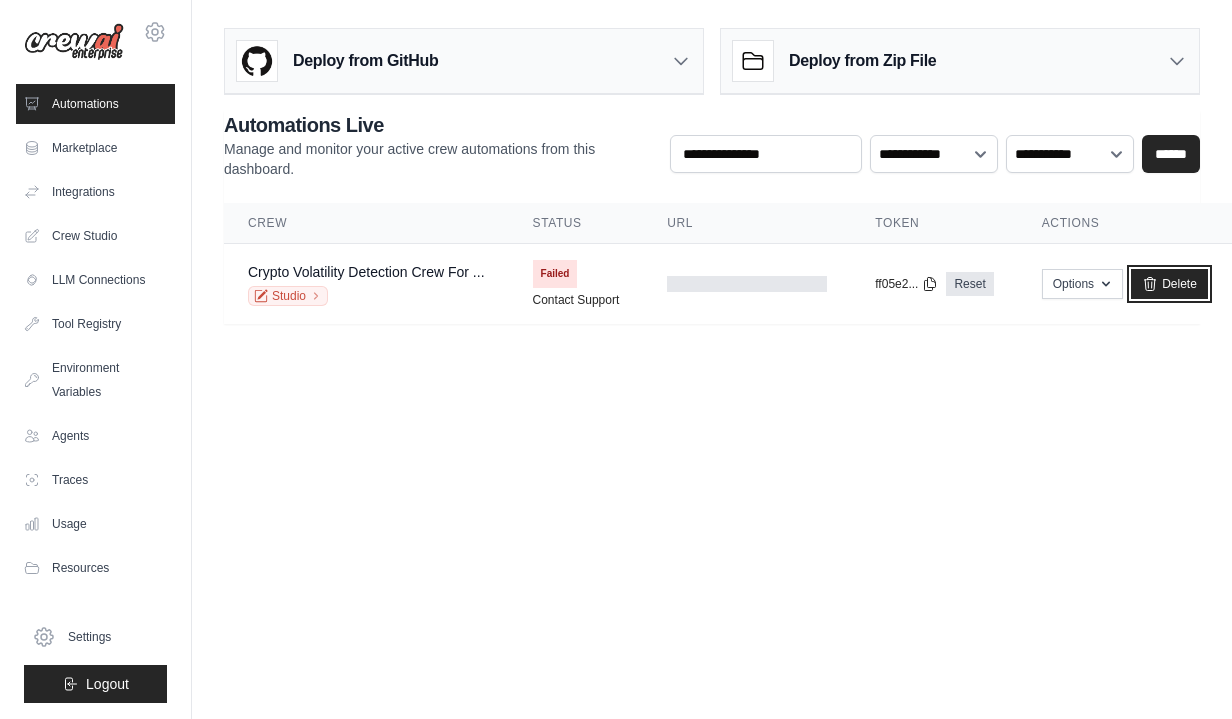 click on "Delete" at bounding box center (1169, 284) 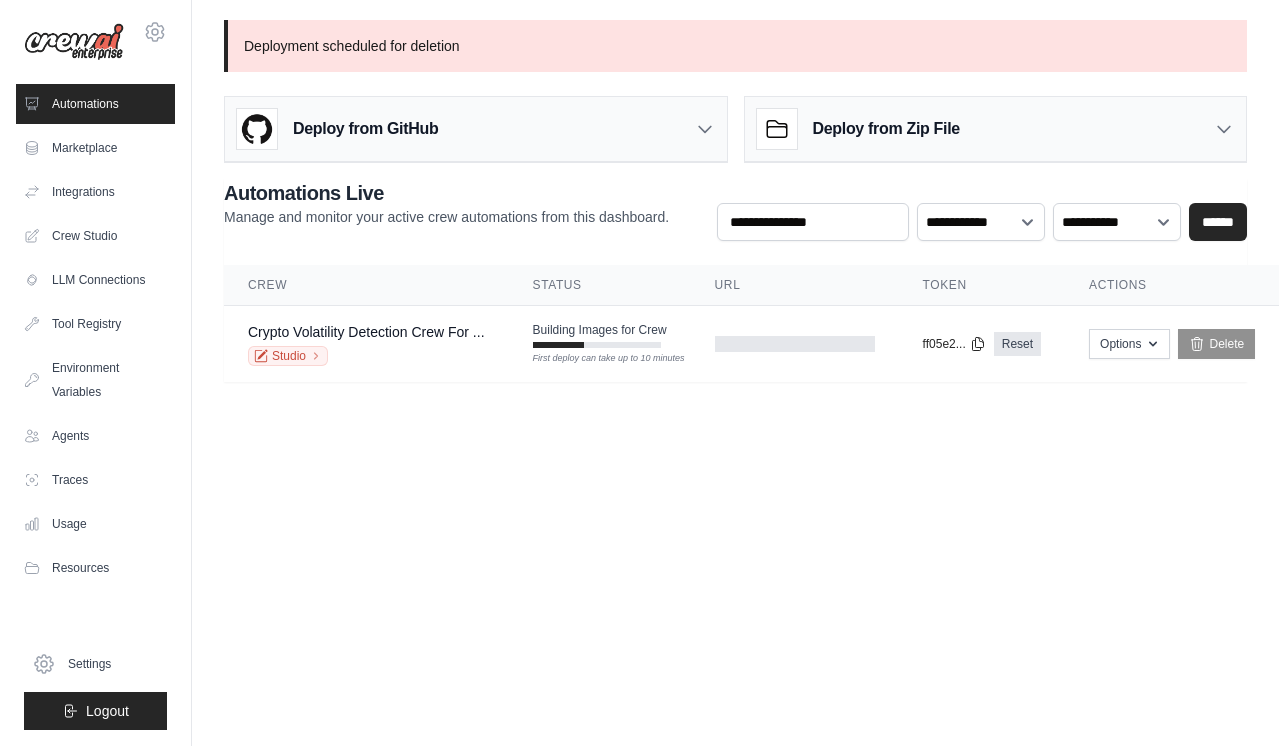 scroll, scrollTop: 0, scrollLeft: 0, axis: both 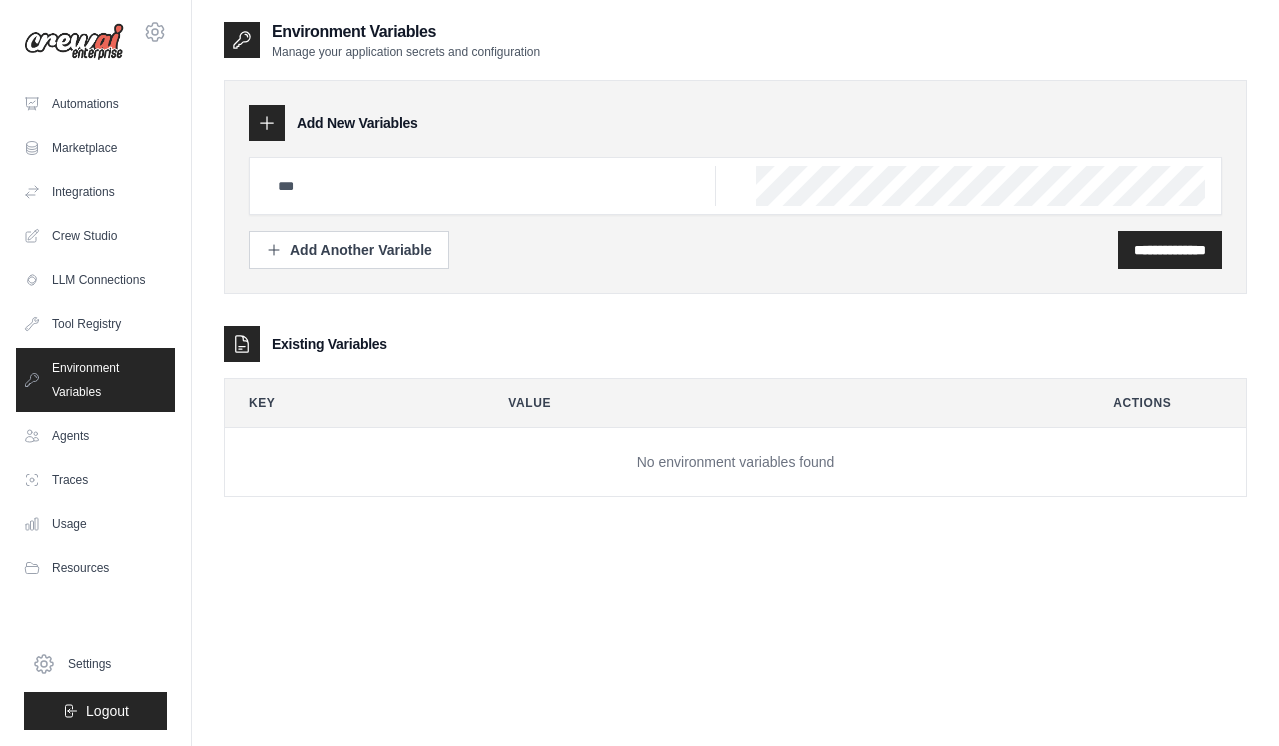 click on "Agents" at bounding box center (95, 436) 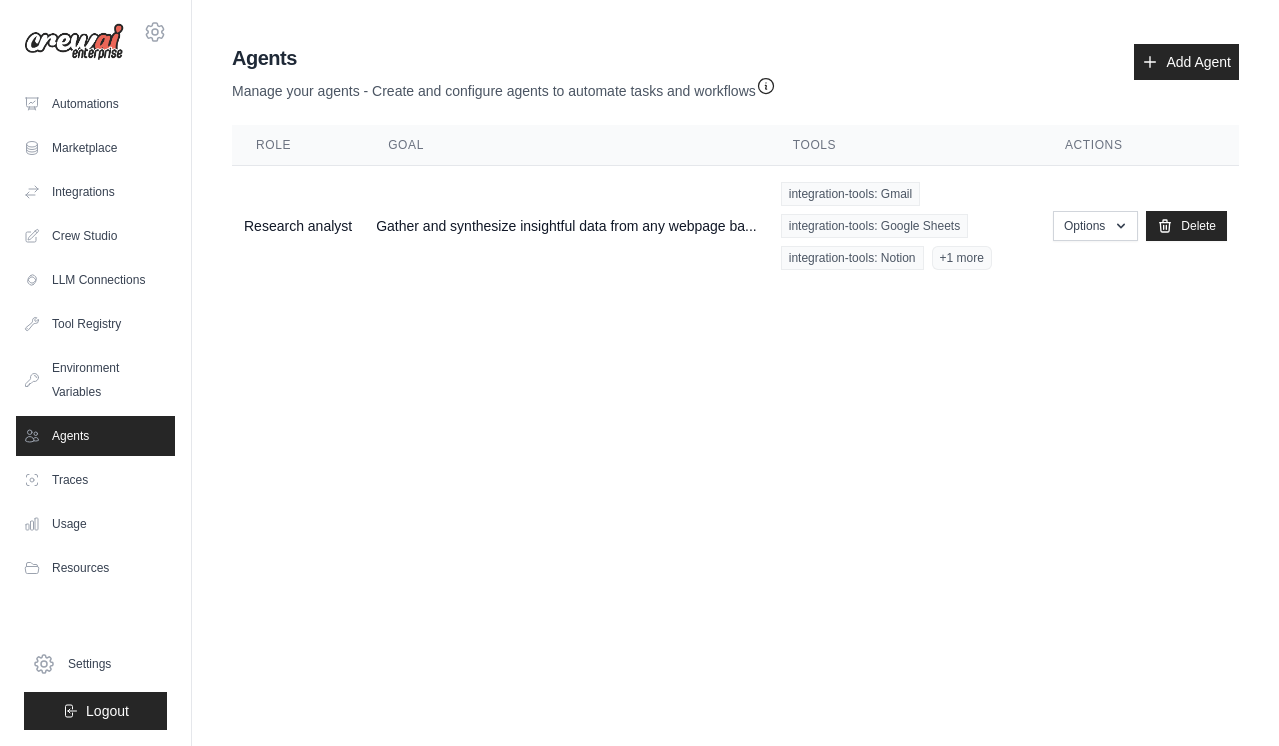 click on "Add Agent" at bounding box center (1186, 62) 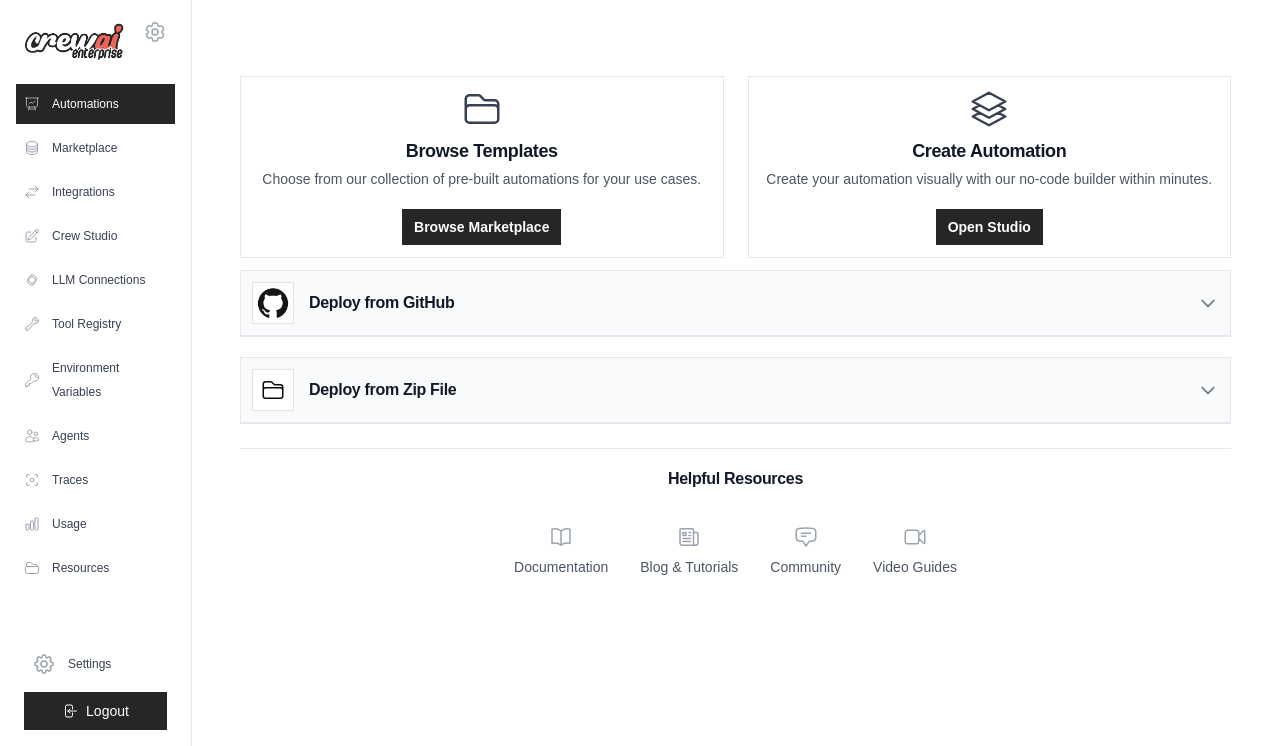 click on "Open Studio" at bounding box center [989, 227] 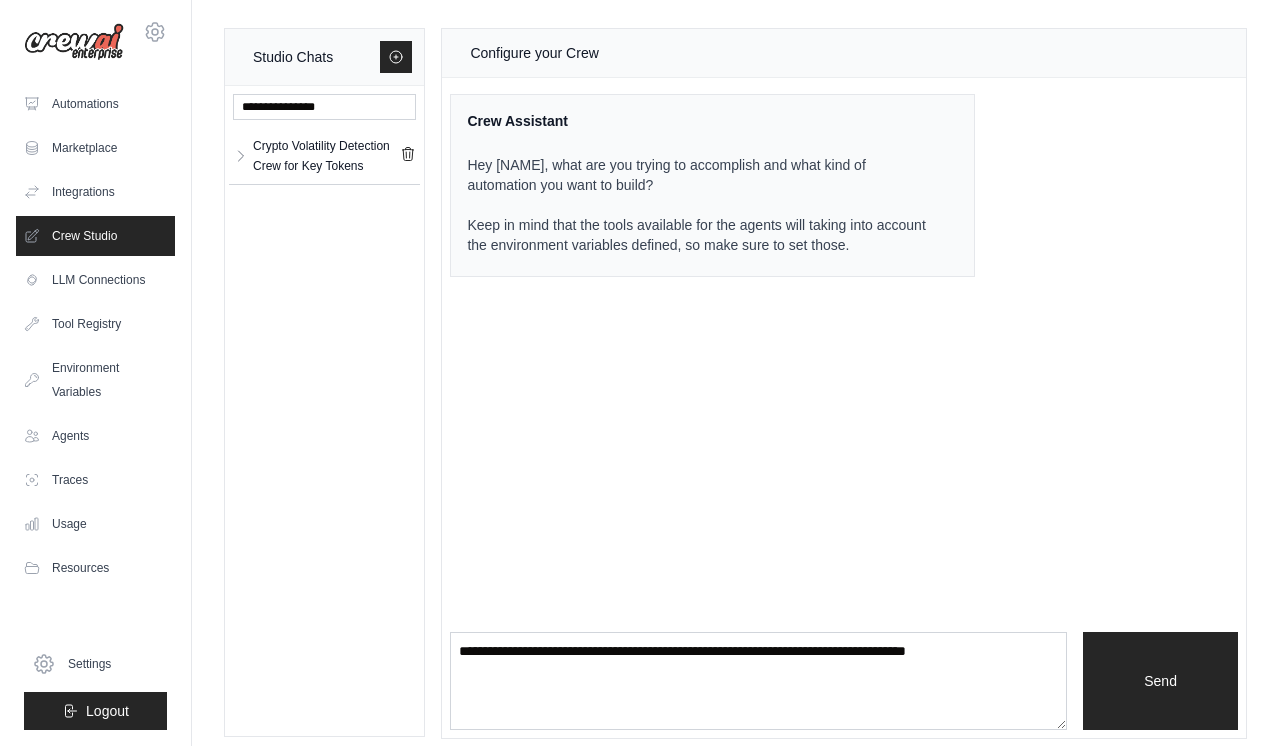 click on "Crypto Volatility Detection Crew for Key Tokens" at bounding box center [326, 156] 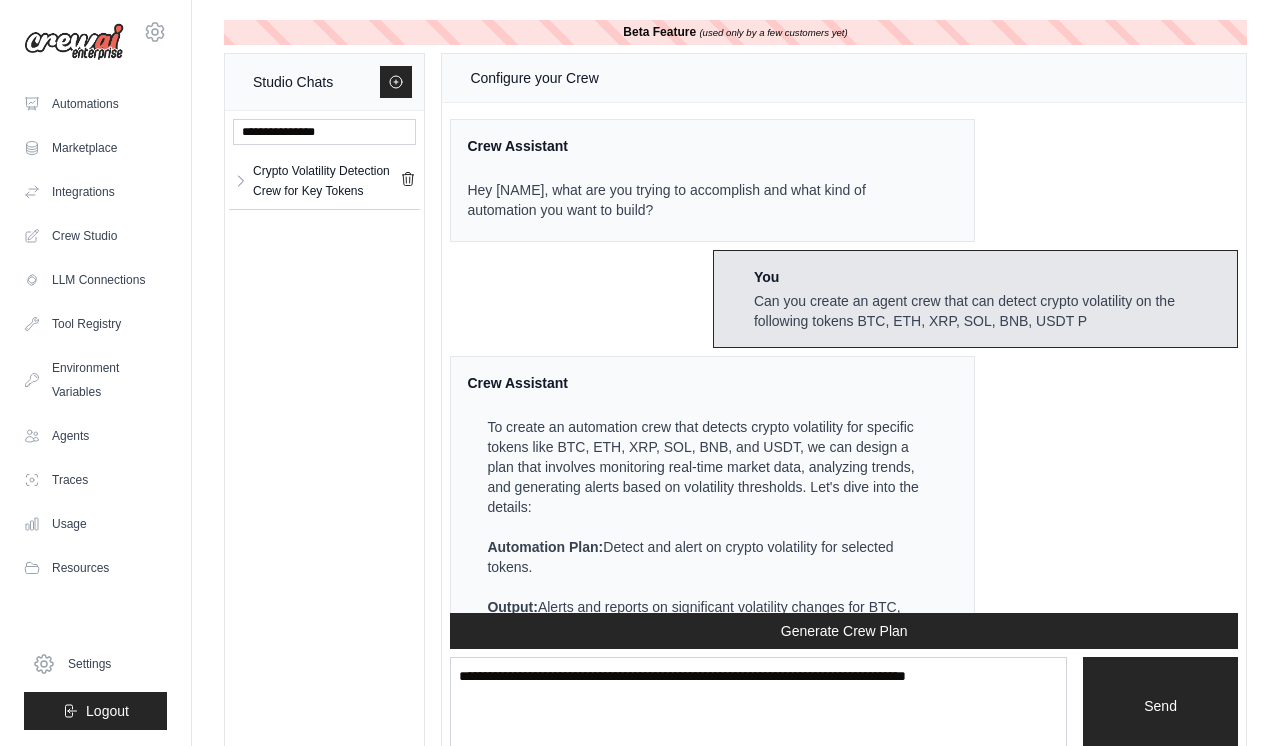 scroll, scrollTop: 2461, scrollLeft: 0, axis: vertical 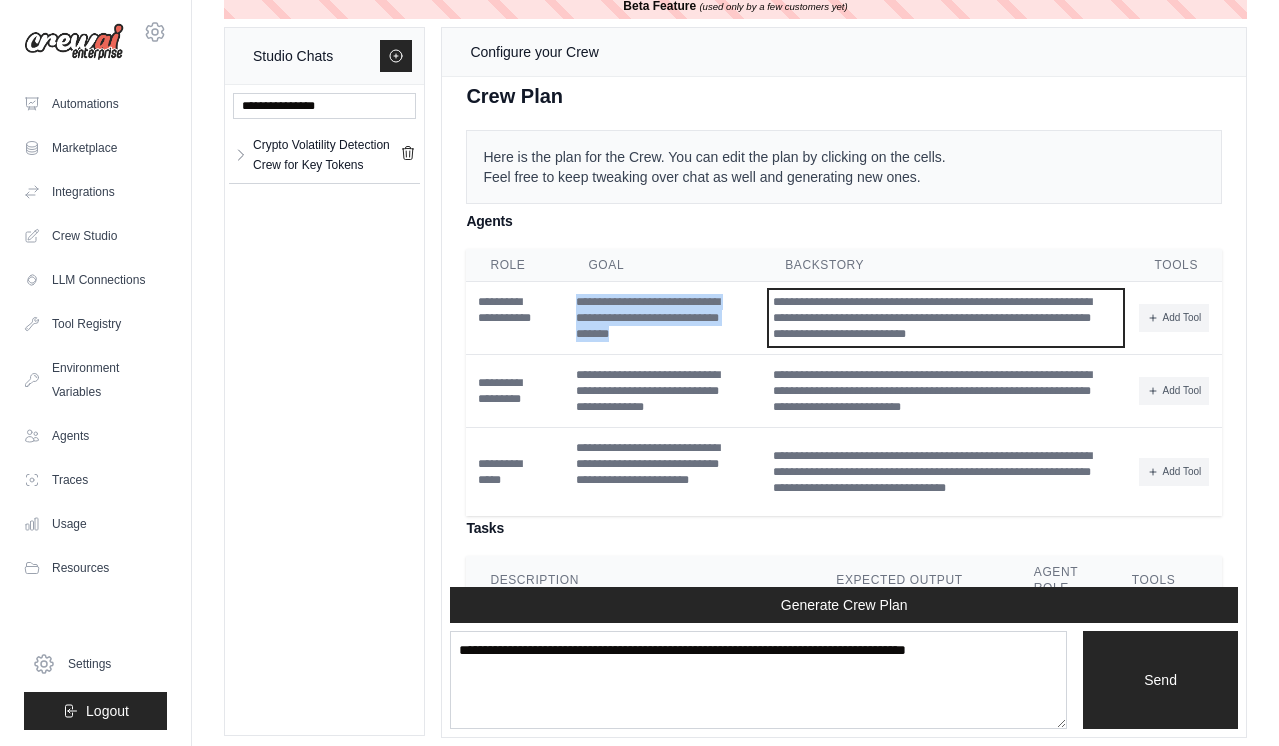 click on "**********" at bounding box center [945, 318] 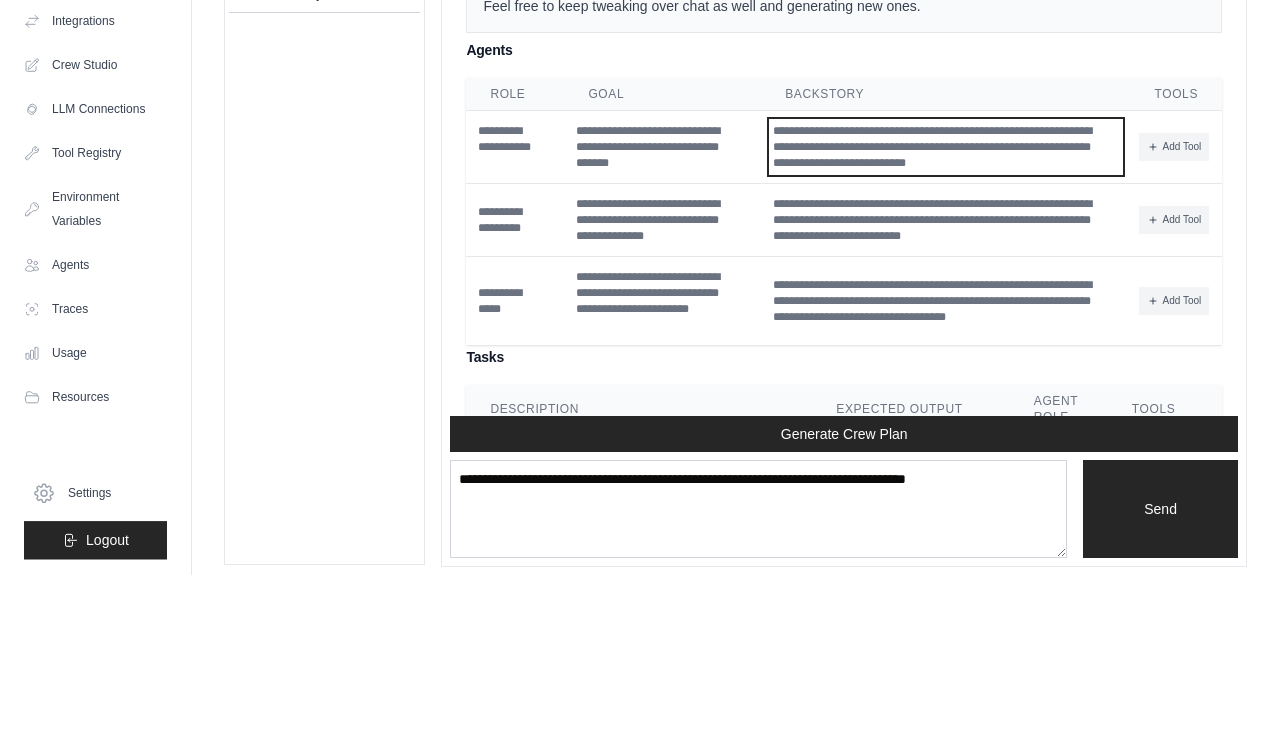 click on "**********" at bounding box center [945, 318] 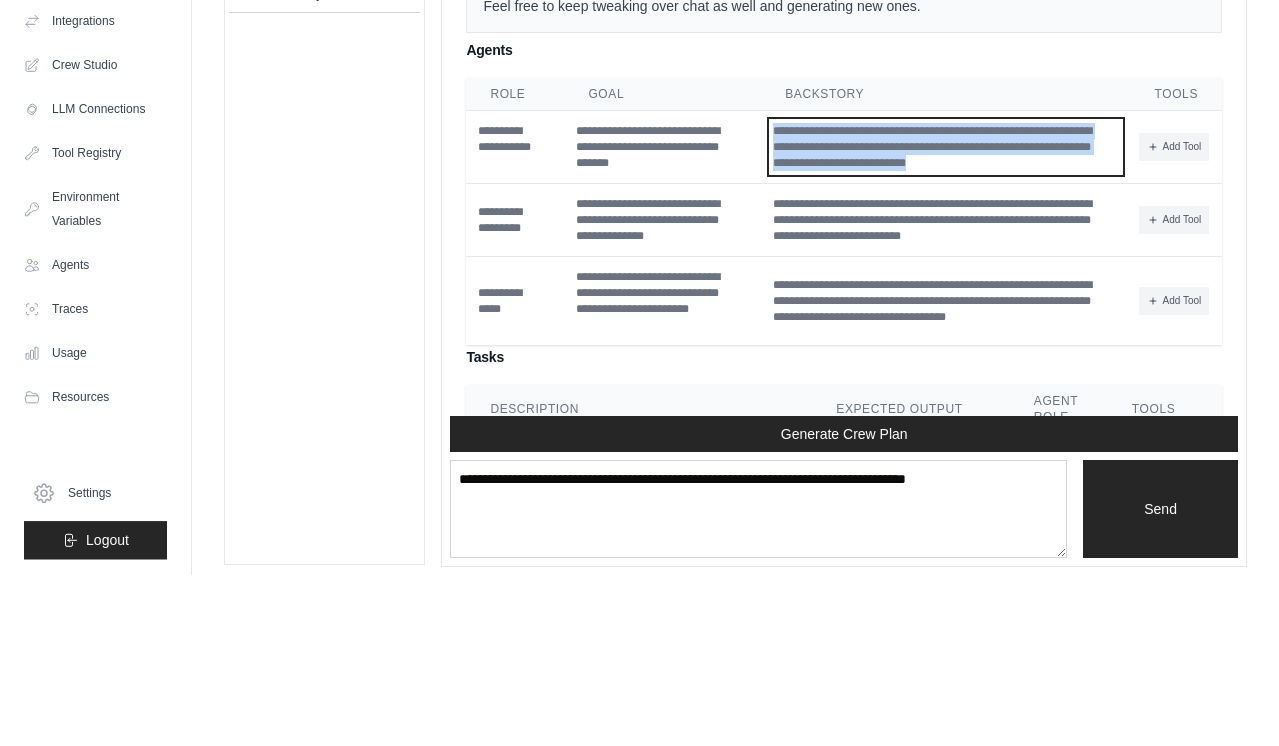 copy on "**********" 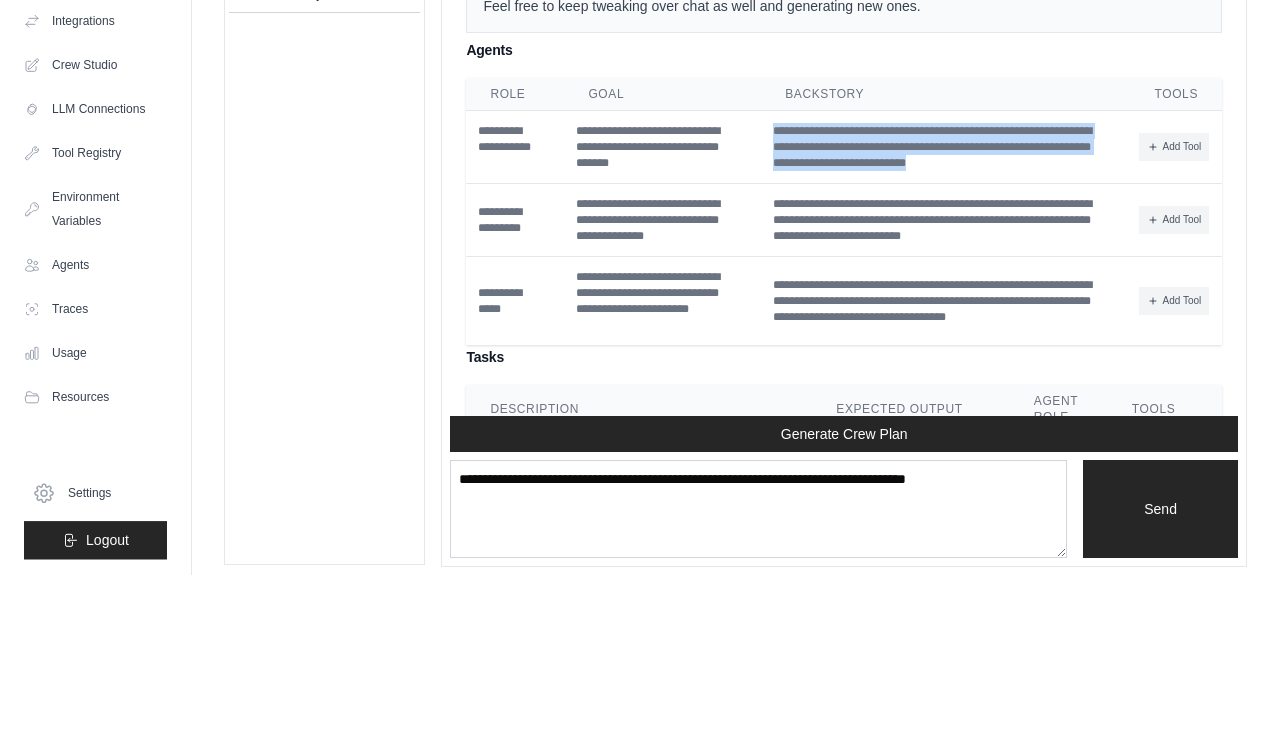scroll, scrollTop: 74, scrollLeft: 0, axis: vertical 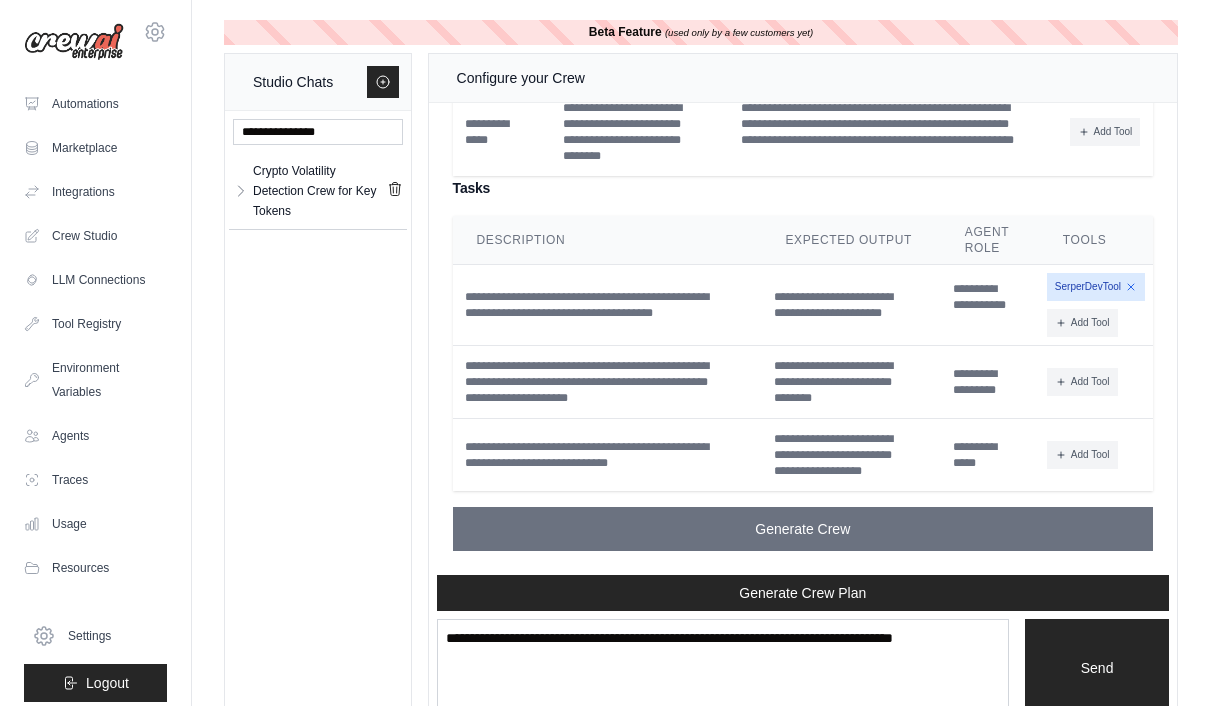 click on "Agents" at bounding box center [95, 436] 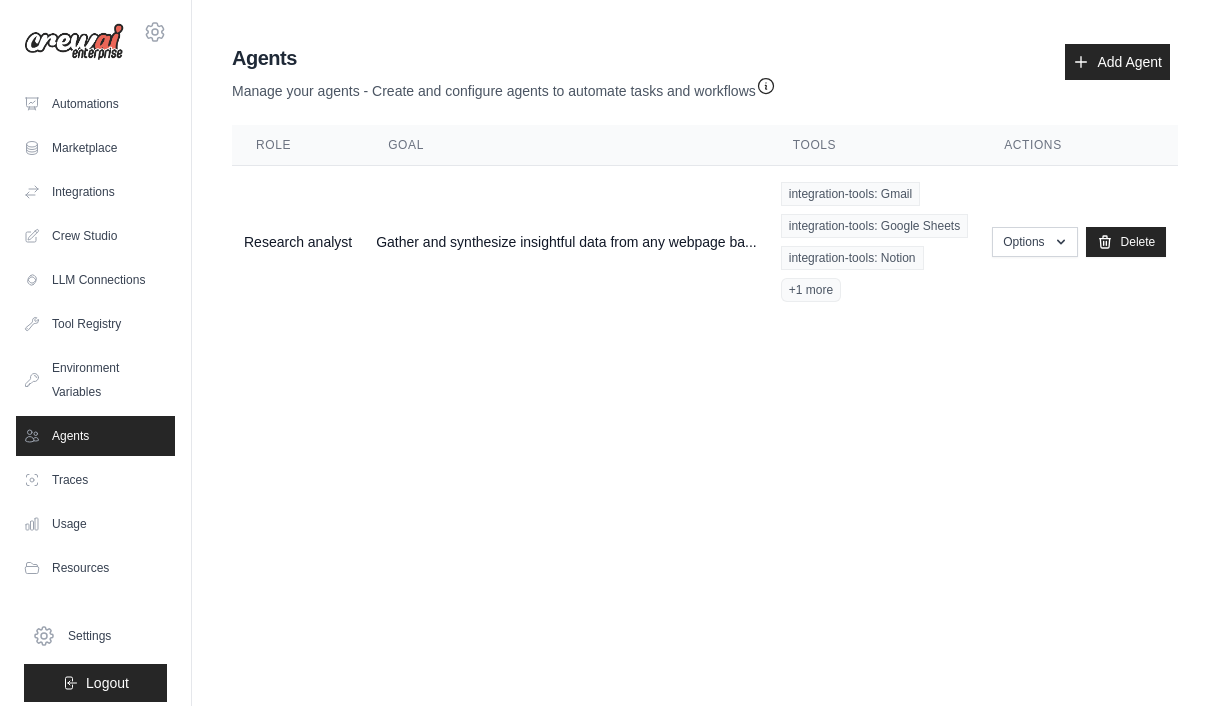click on "Add Agent" at bounding box center (1117, 62) 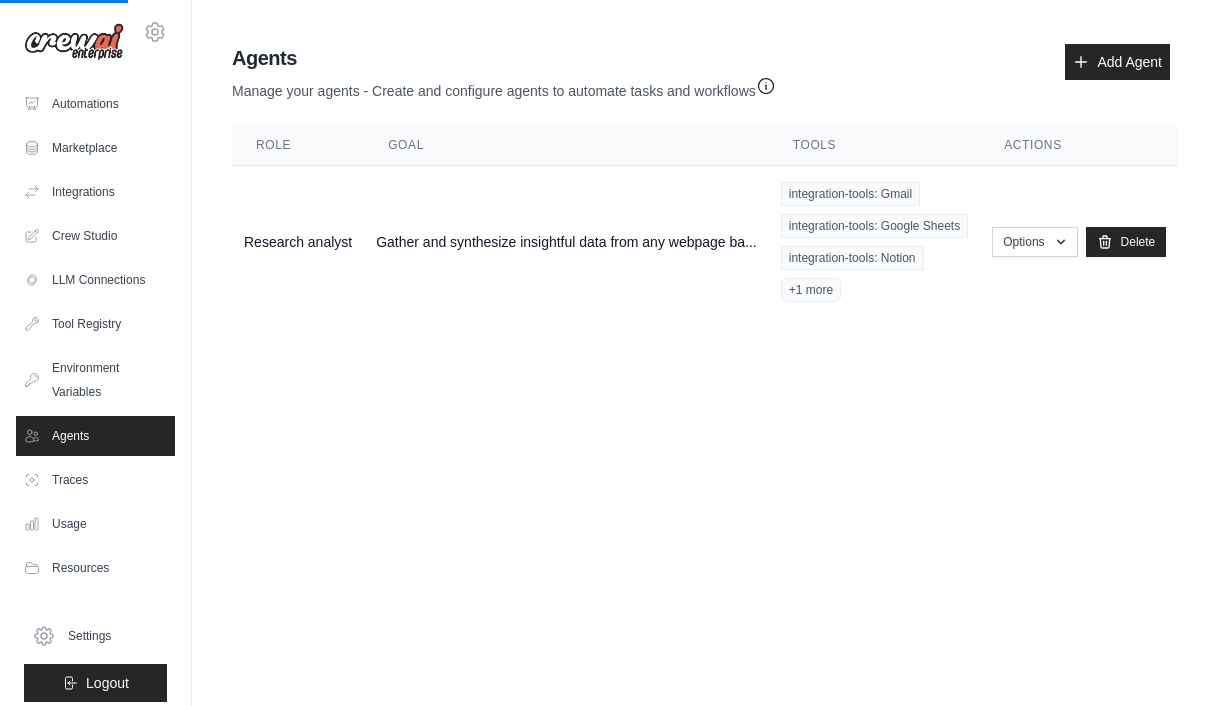 click on "Add Agent" at bounding box center (1117, 62) 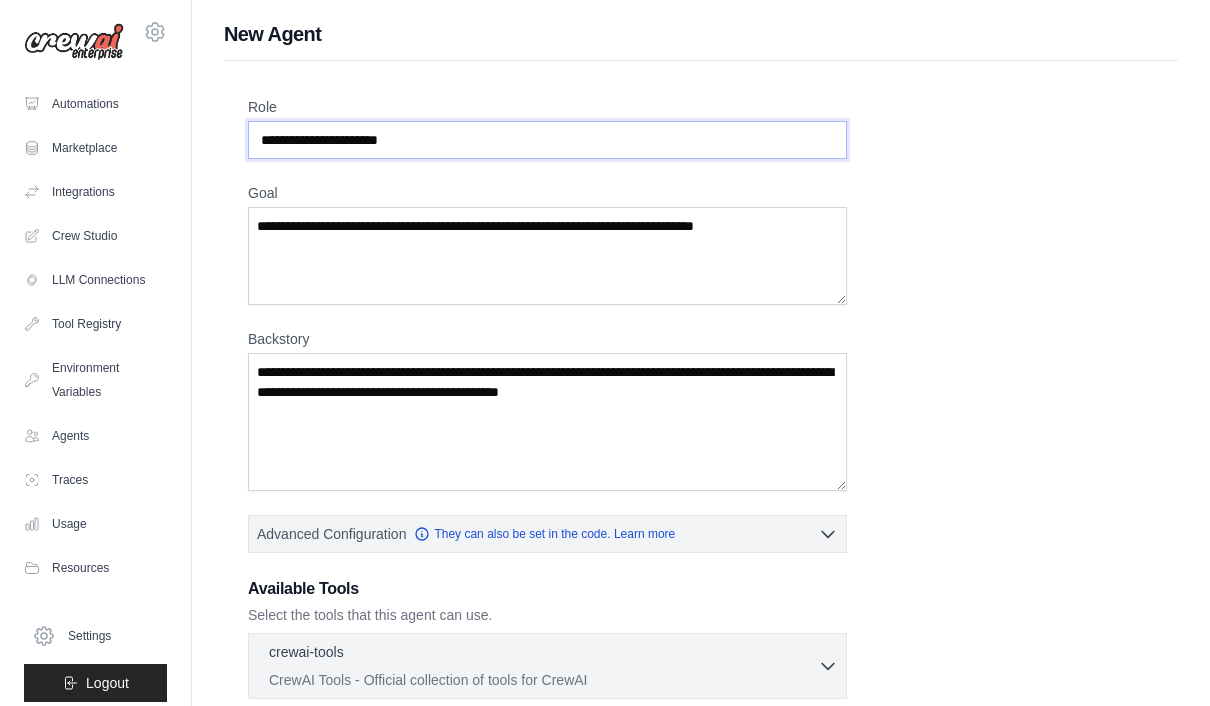 click on "Role" at bounding box center (547, 140) 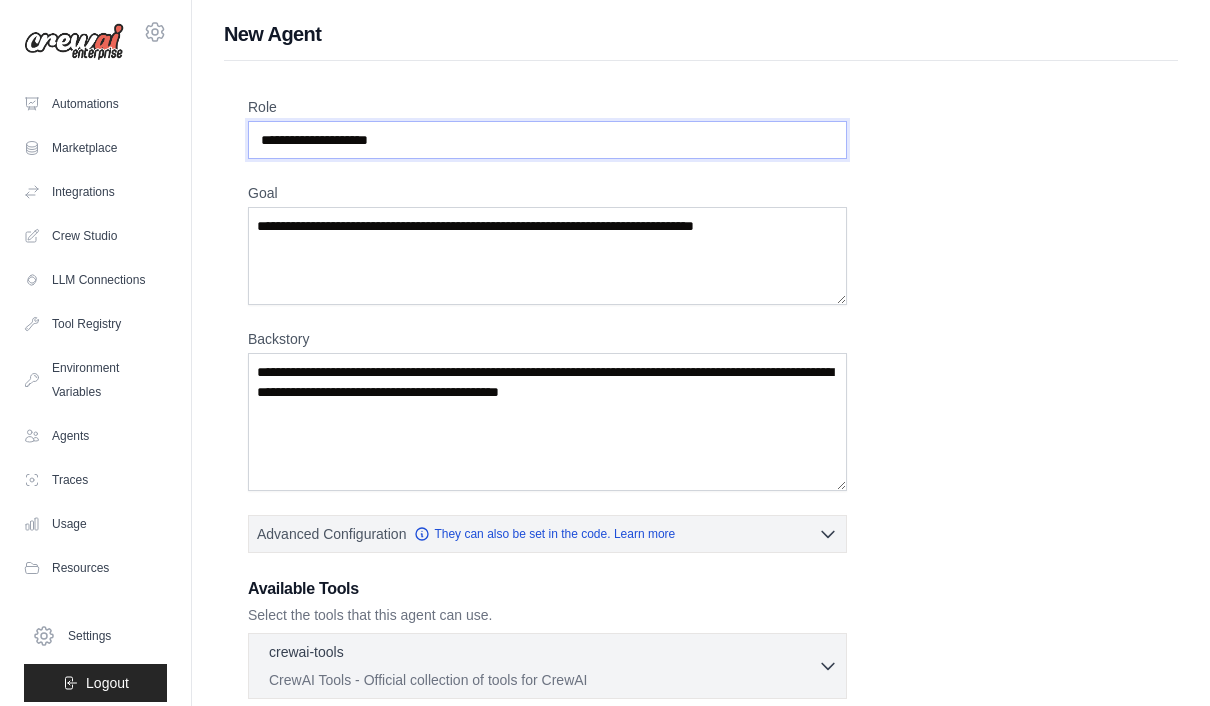 type on "**********" 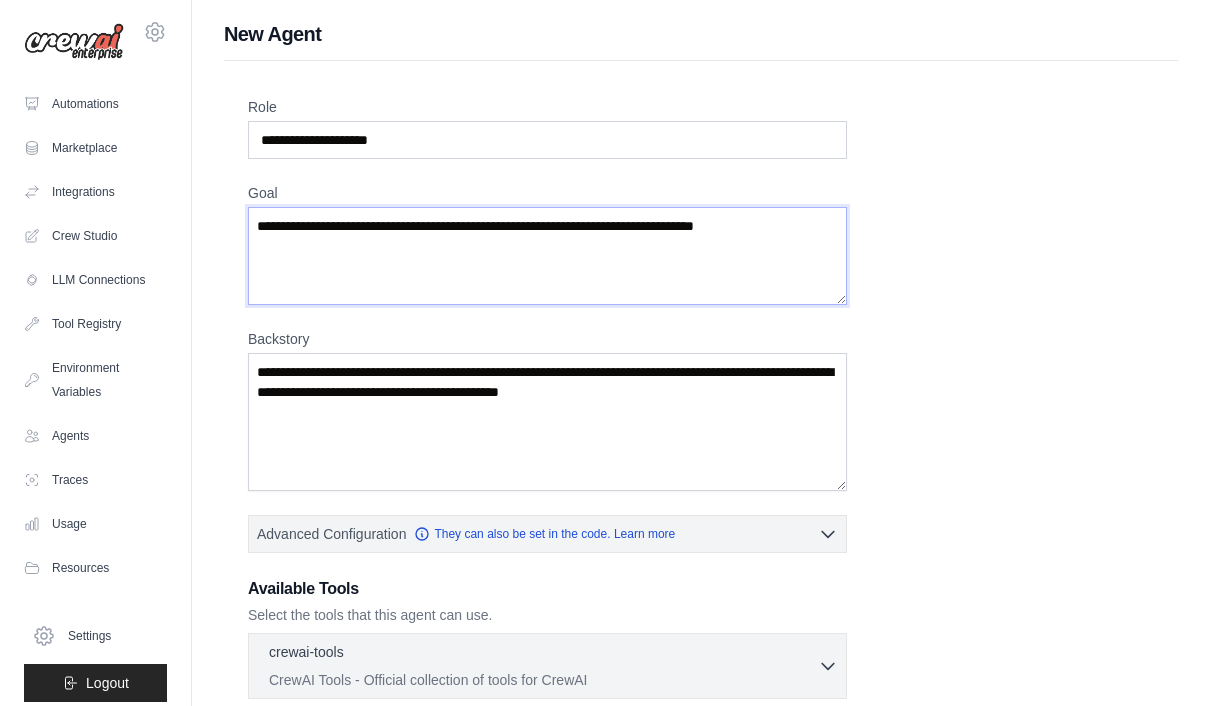 click on "Goal" at bounding box center (547, 256) 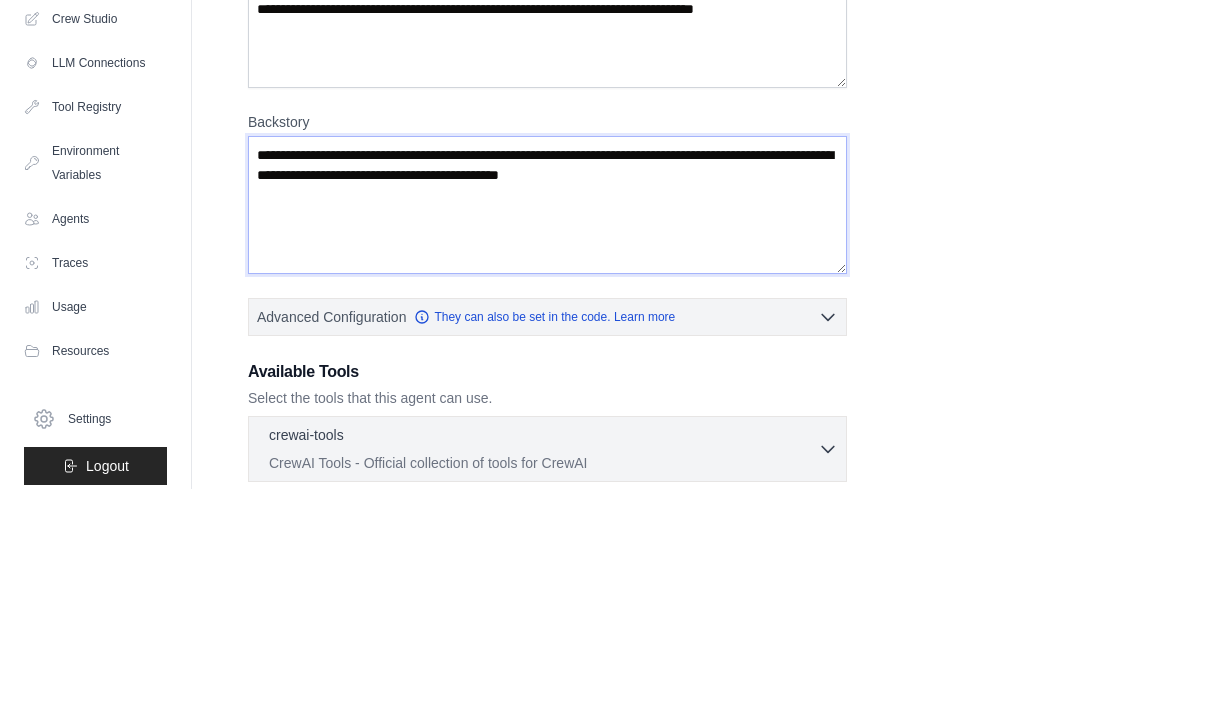 click on "Backstory" at bounding box center [547, 422] 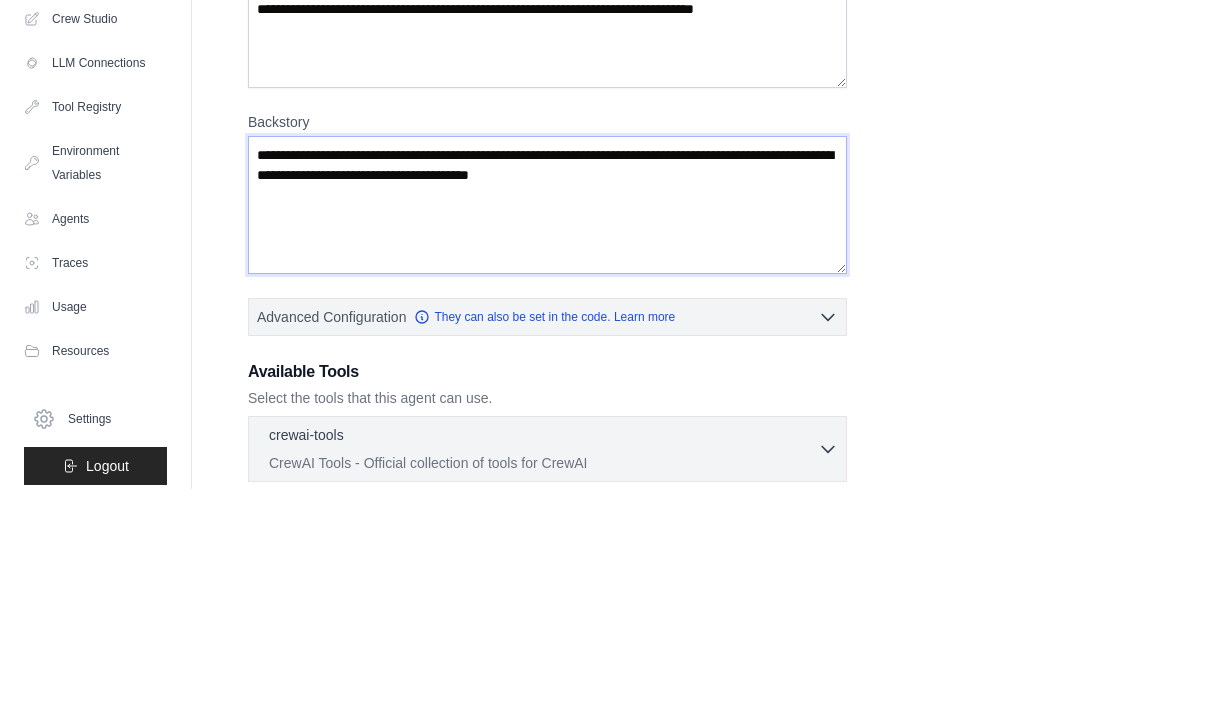 scroll, scrollTop: 217, scrollLeft: 0, axis: vertical 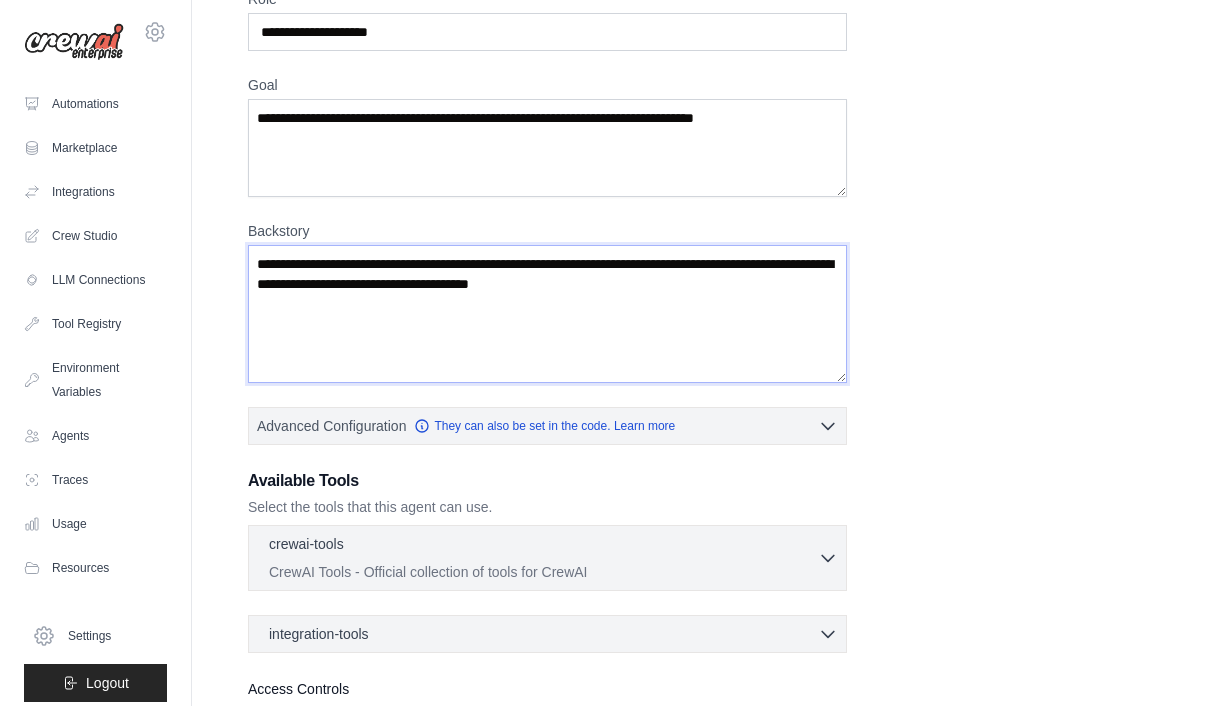 type on "**********" 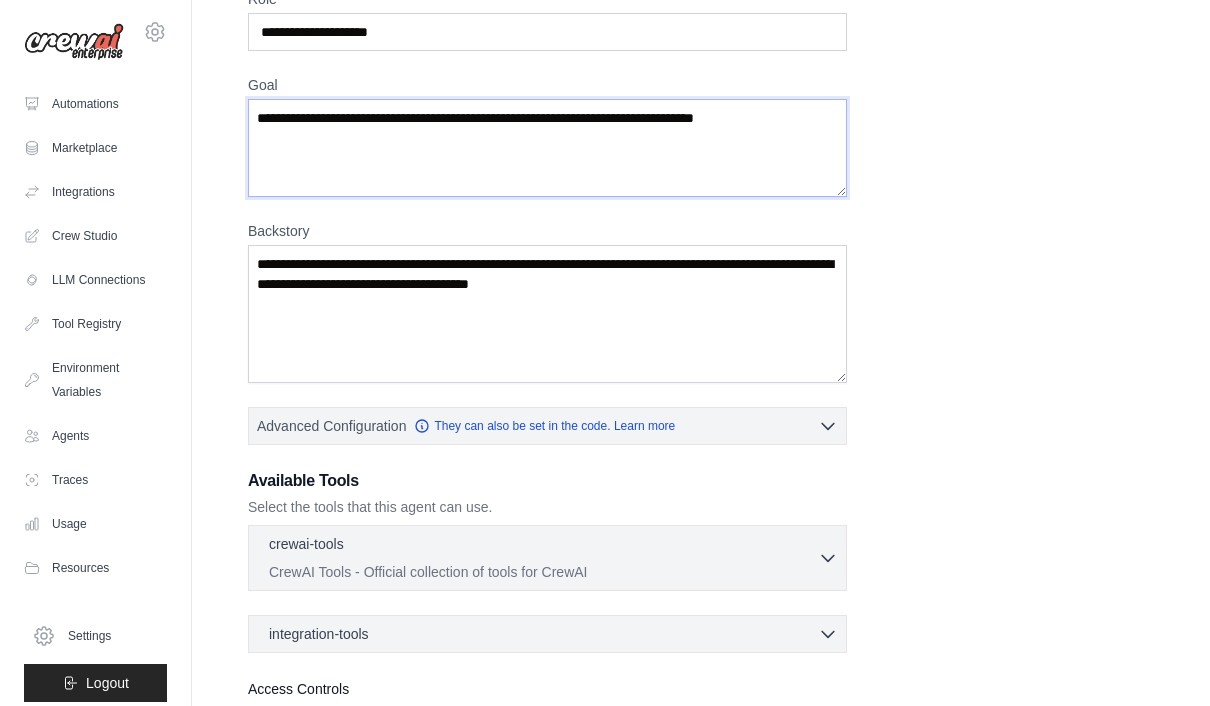 click on "Goal" at bounding box center (547, 148) 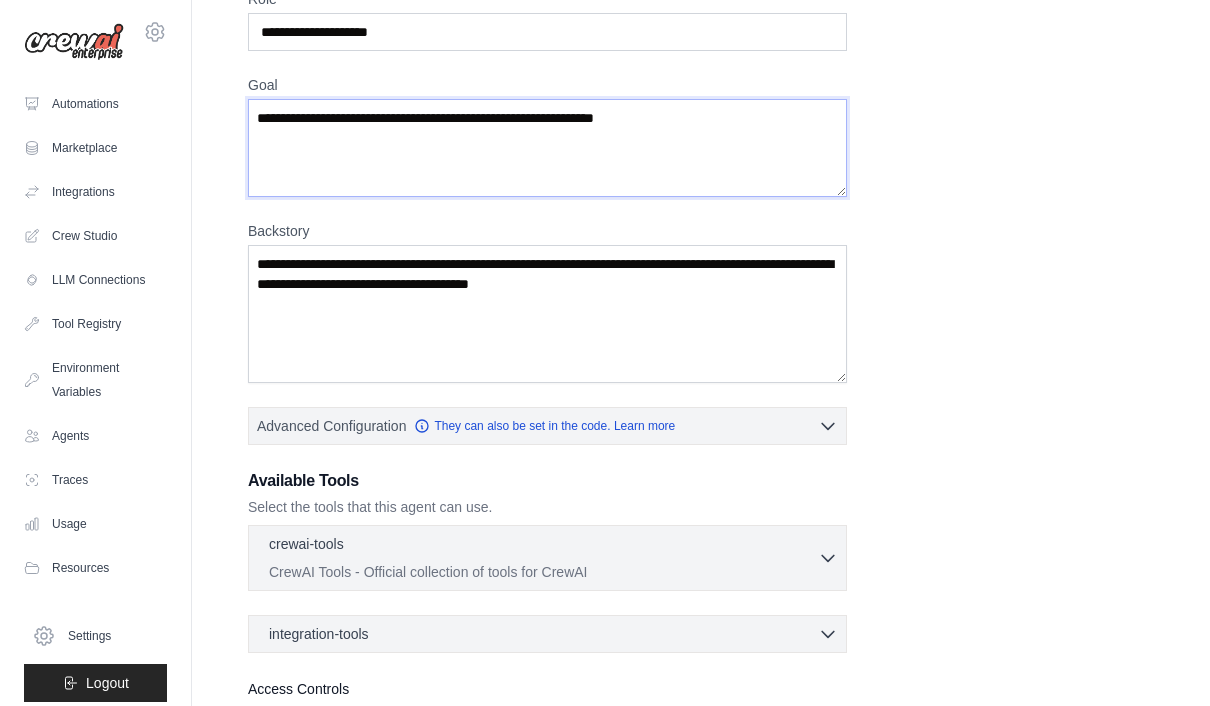 type on "**********" 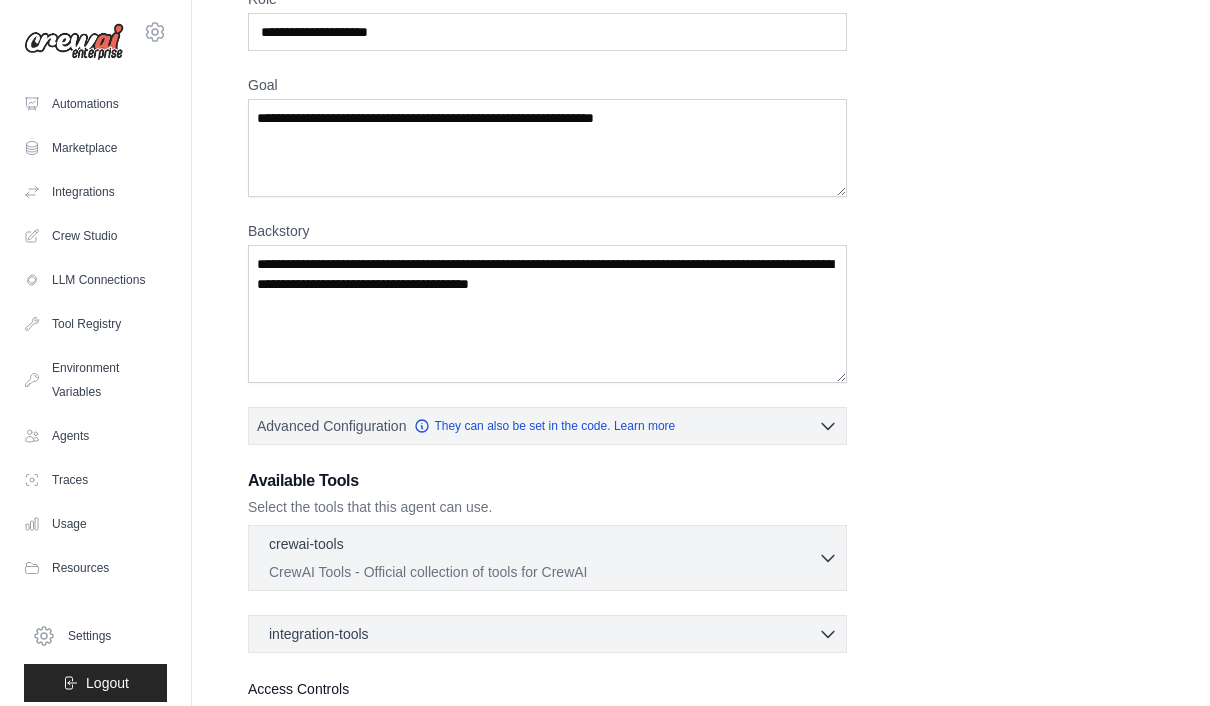 click on "**********" at bounding box center (701, 387) 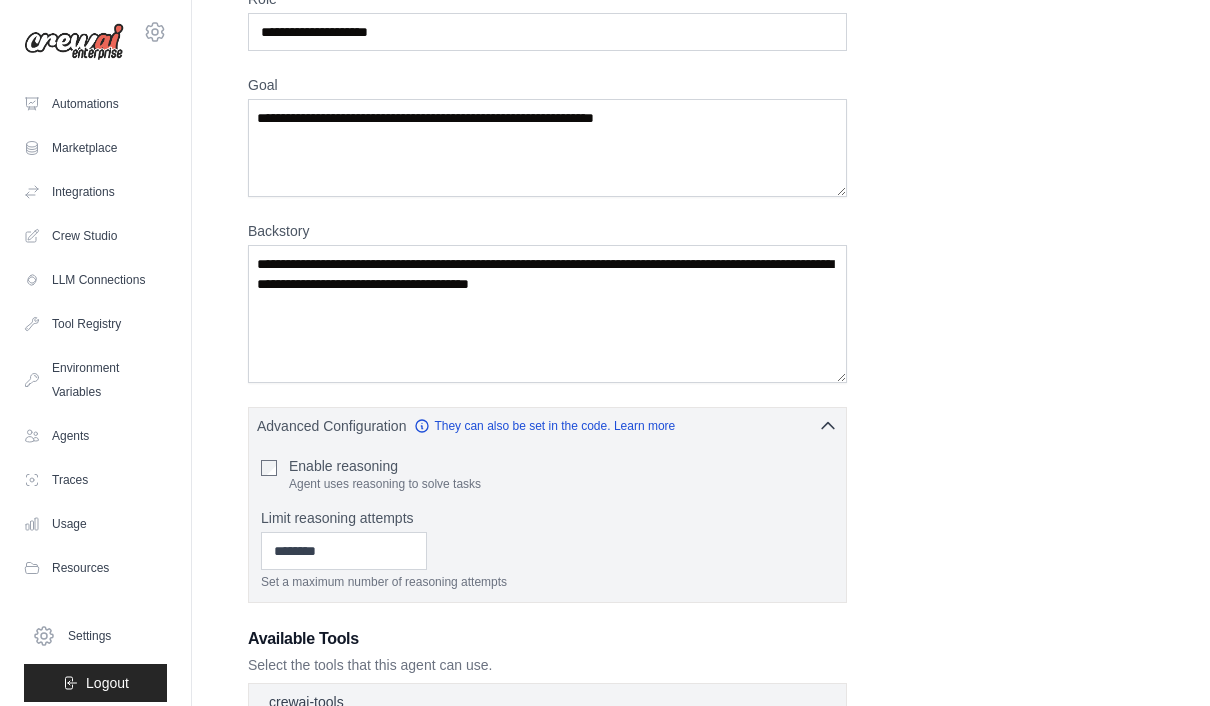 click on "Enable reasoning
Agent uses reasoning to solve tasks" at bounding box center [547, 474] 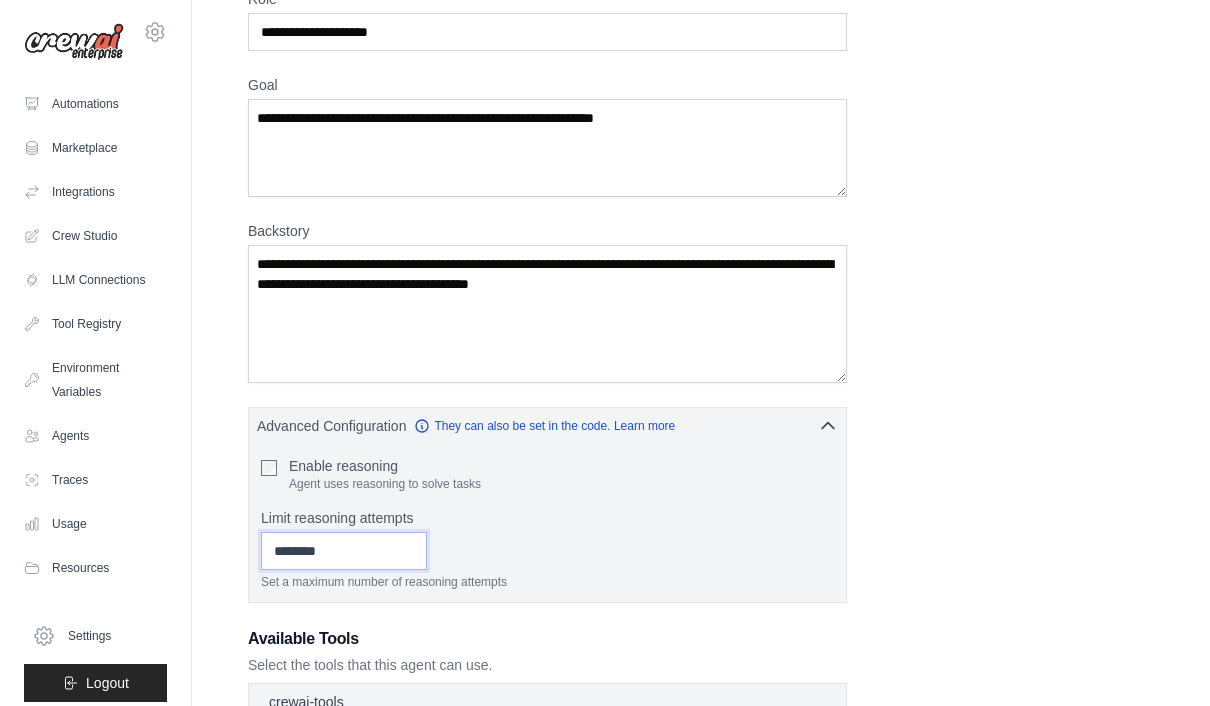 click on "Limit reasoning attempts" at bounding box center [344, 551] 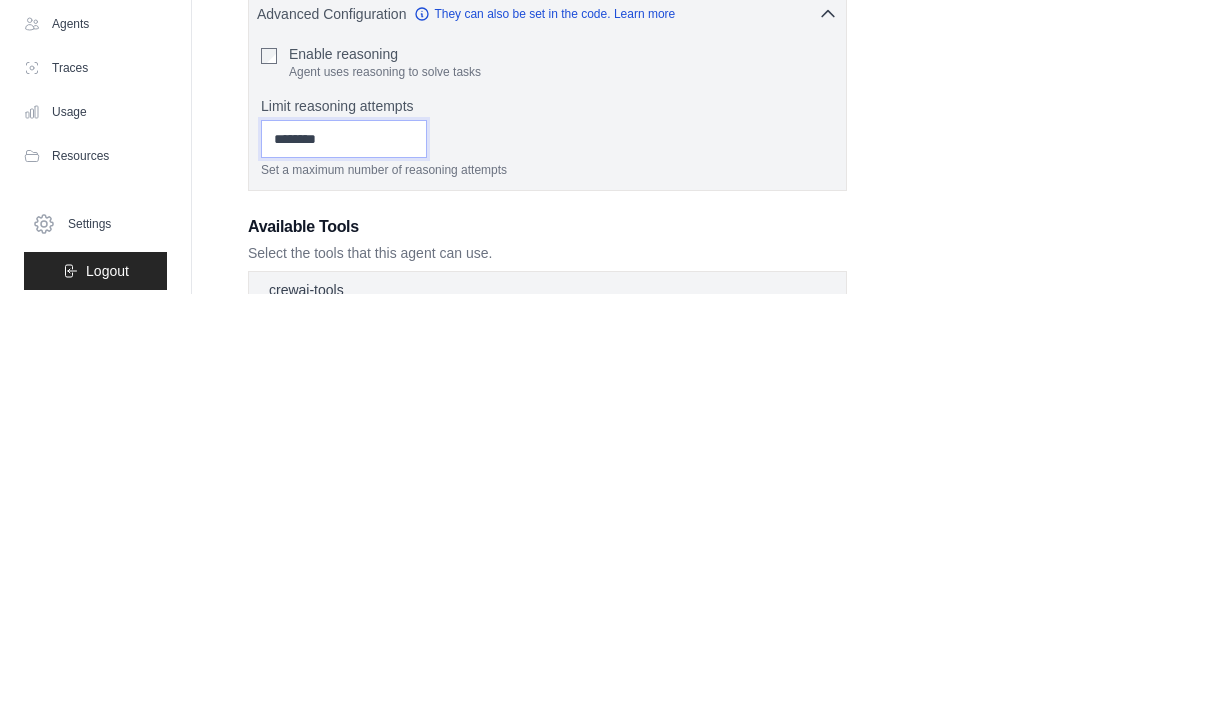 type on "*" 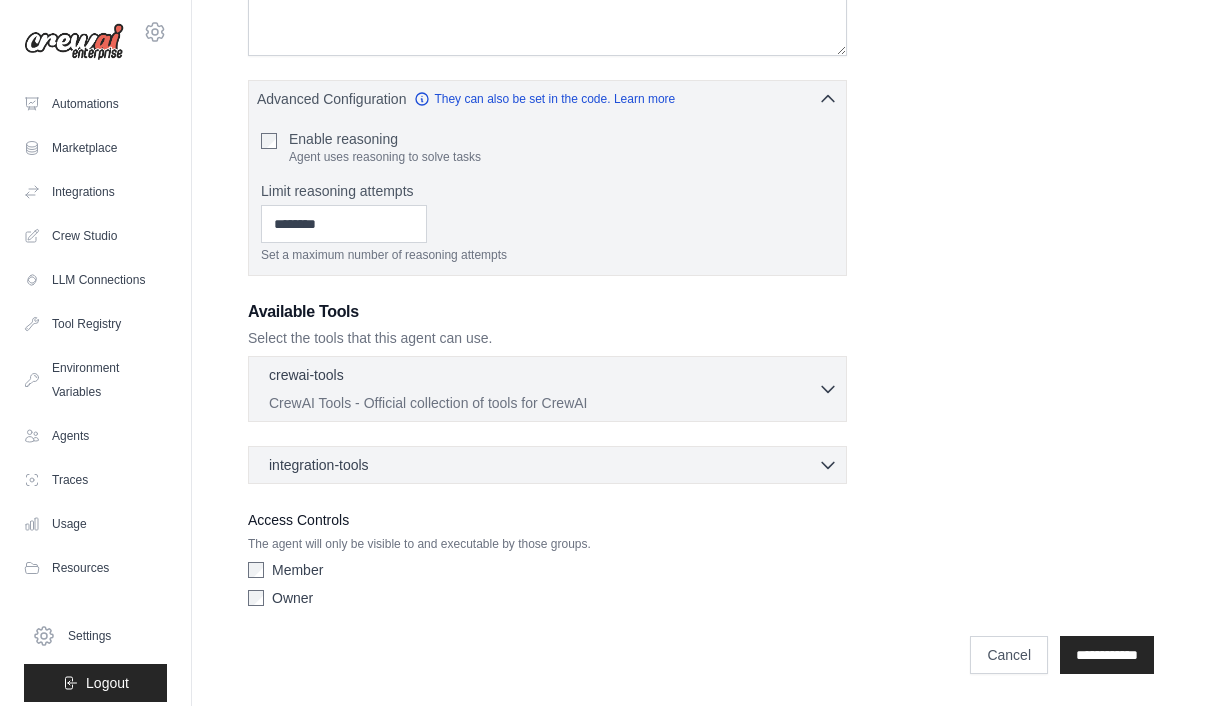 click 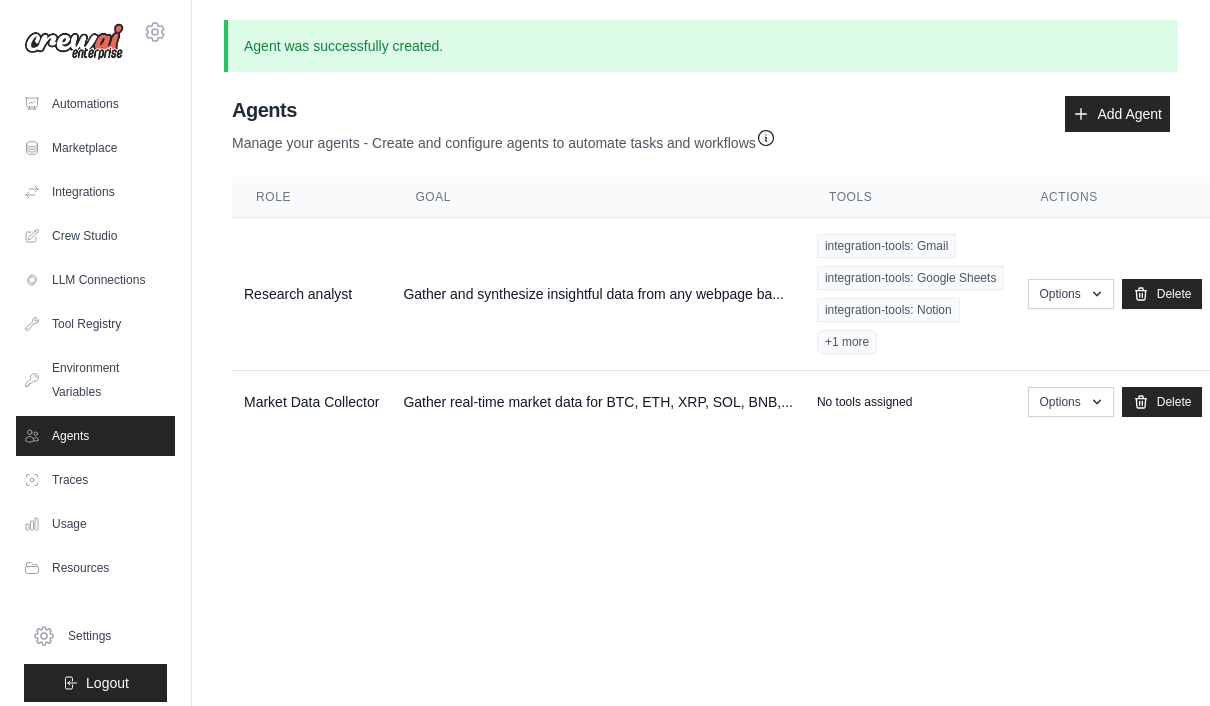 click on "No tools assigned" at bounding box center [910, 402] 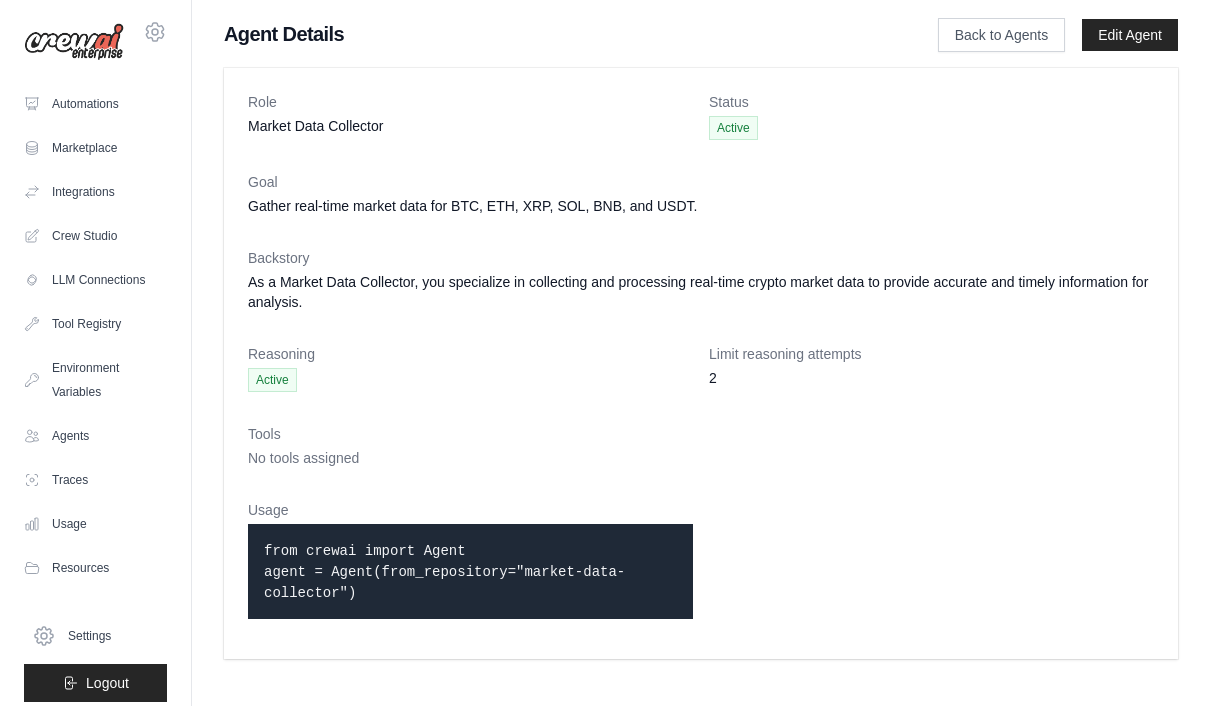 scroll, scrollTop: 0, scrollLeft: 0, axis: both 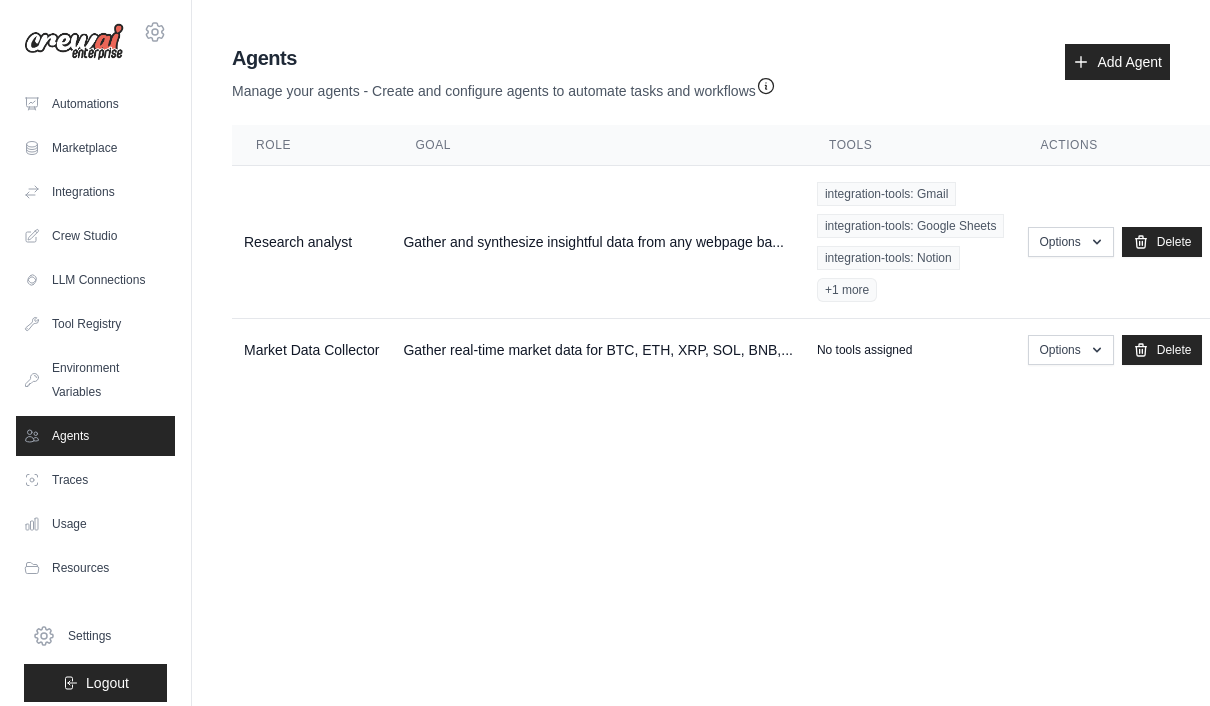 click on "Agents
Manage your agents - Create and configure agents to automate tasks
and workflows
Add Agent
Role
Goal
Tools
Actions
Research analyst
Gather and synthesize insightful data from any webpage ba...
integration-tools: Gmail
integration-tools: Google Sheets" at bounding box center [701, 212] 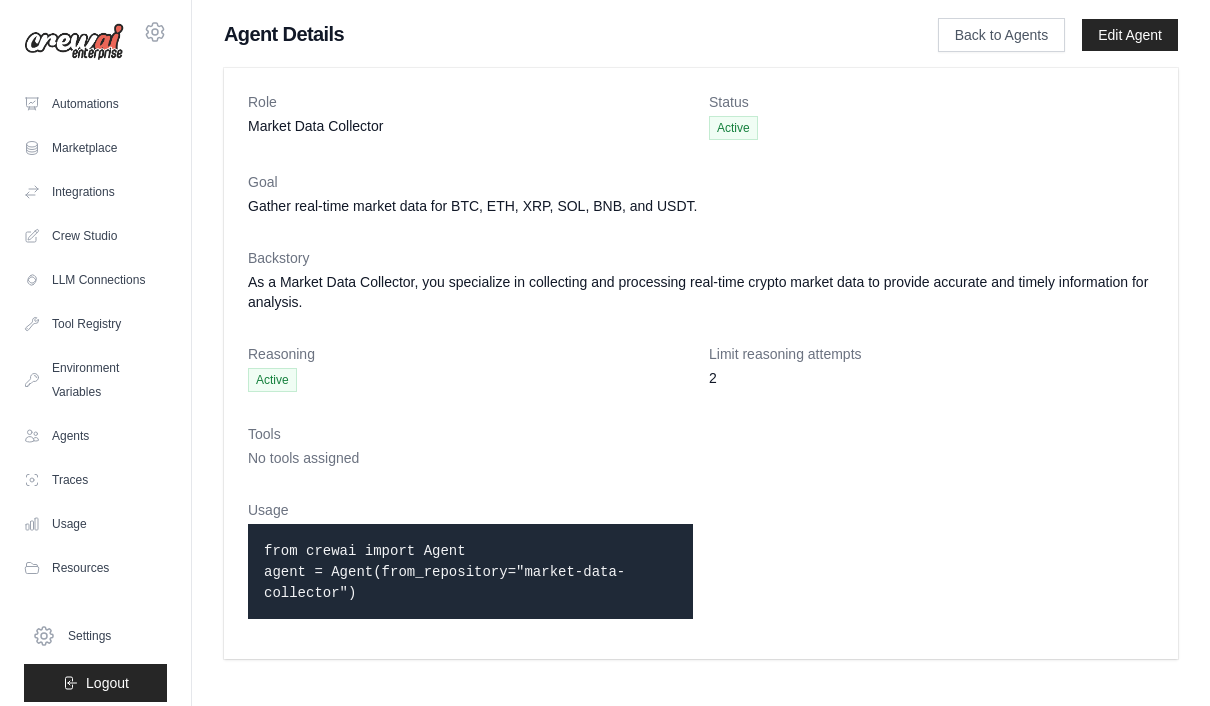 scroll, scrollTop: 0, scrollLeft: 0, axis: both 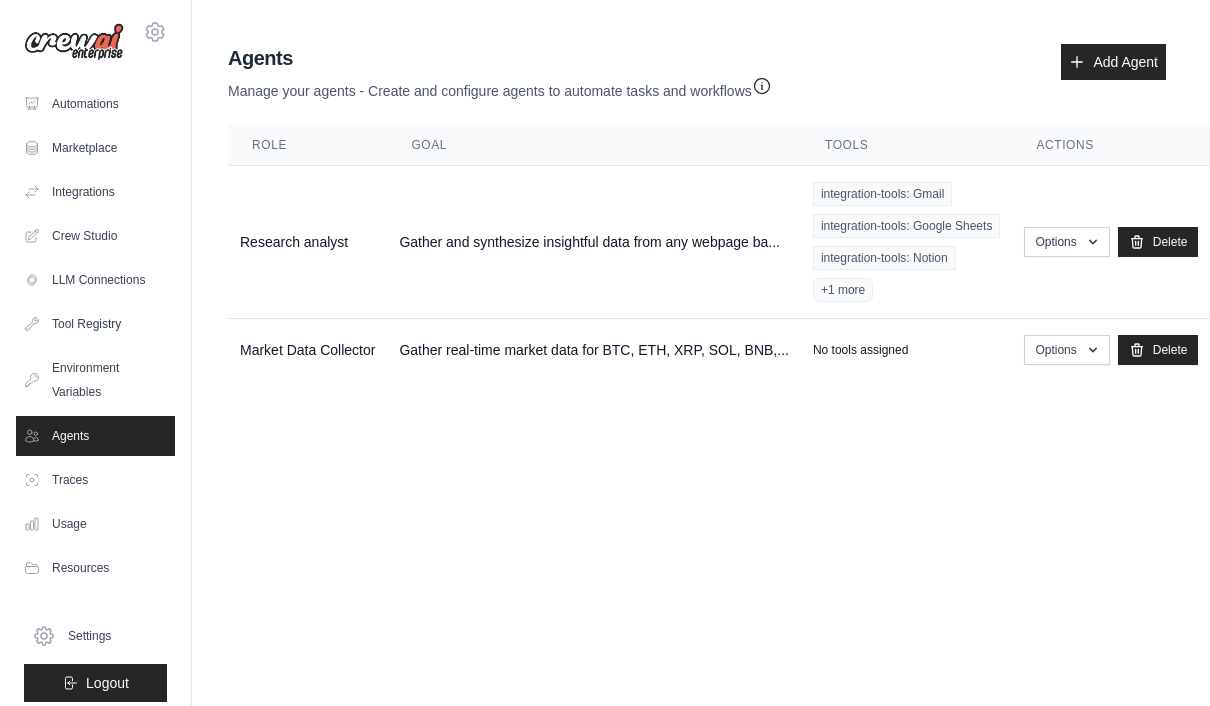click on "No tools assigned" at bounding box center (860, 350) 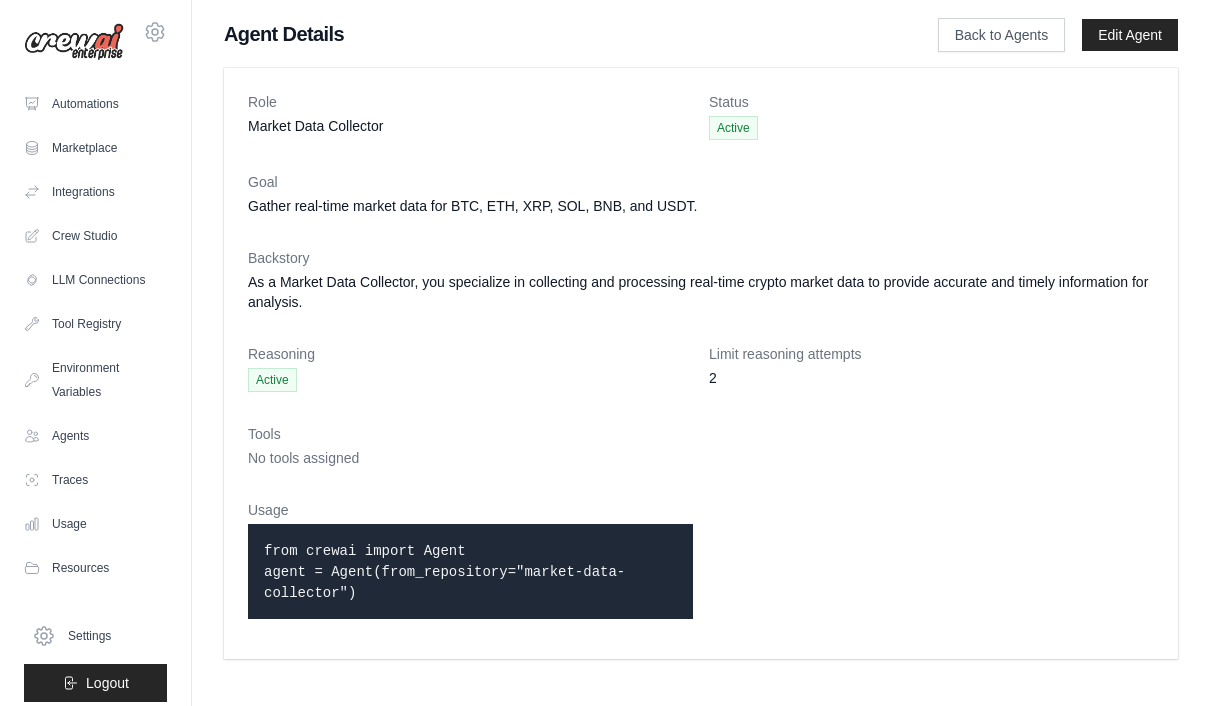scroll, scrollTop: 0, scrollLeft: 0, axis: both 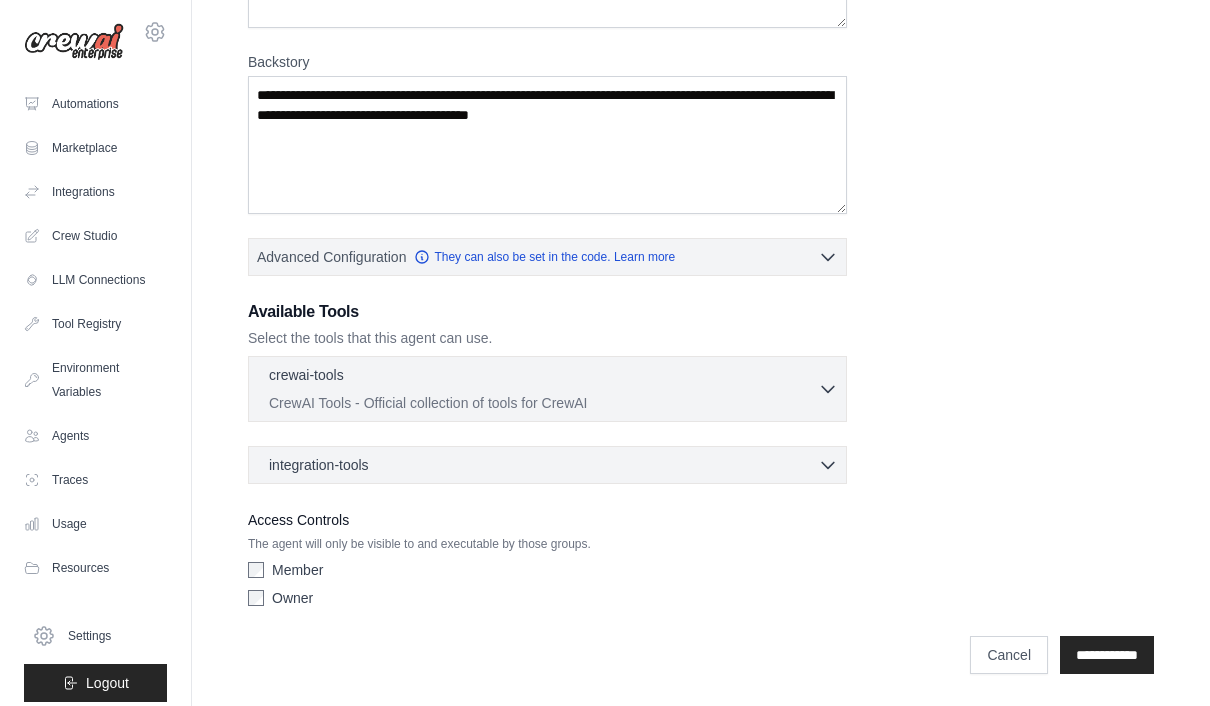 click 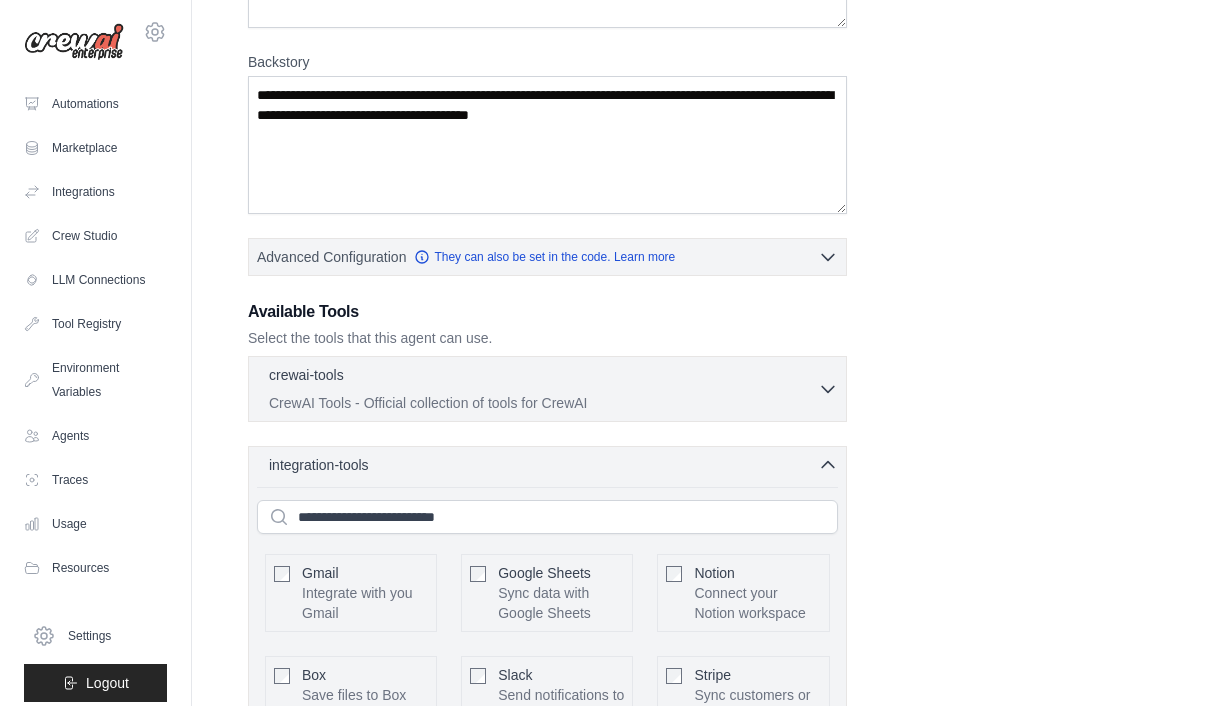 click on "crewai-tools
0 selected" at bounding box center [543, 377] 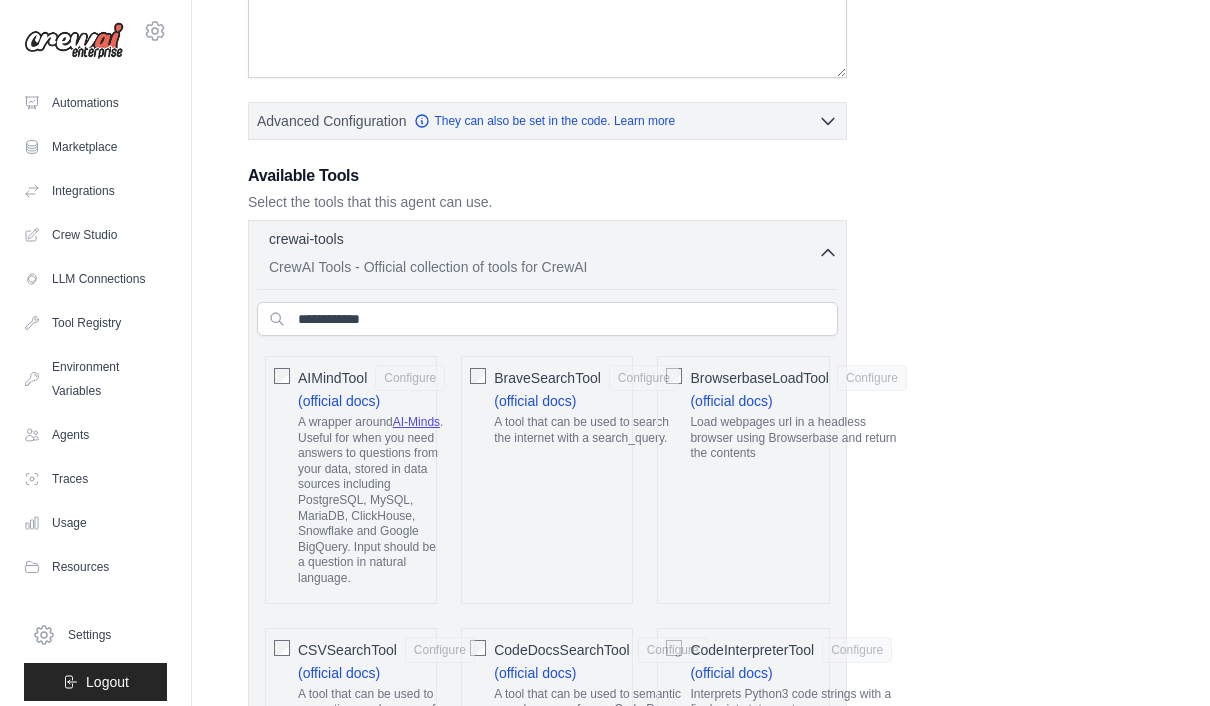 scroll, scrollTop: 469, scrollLeft: 0, axis: vertical 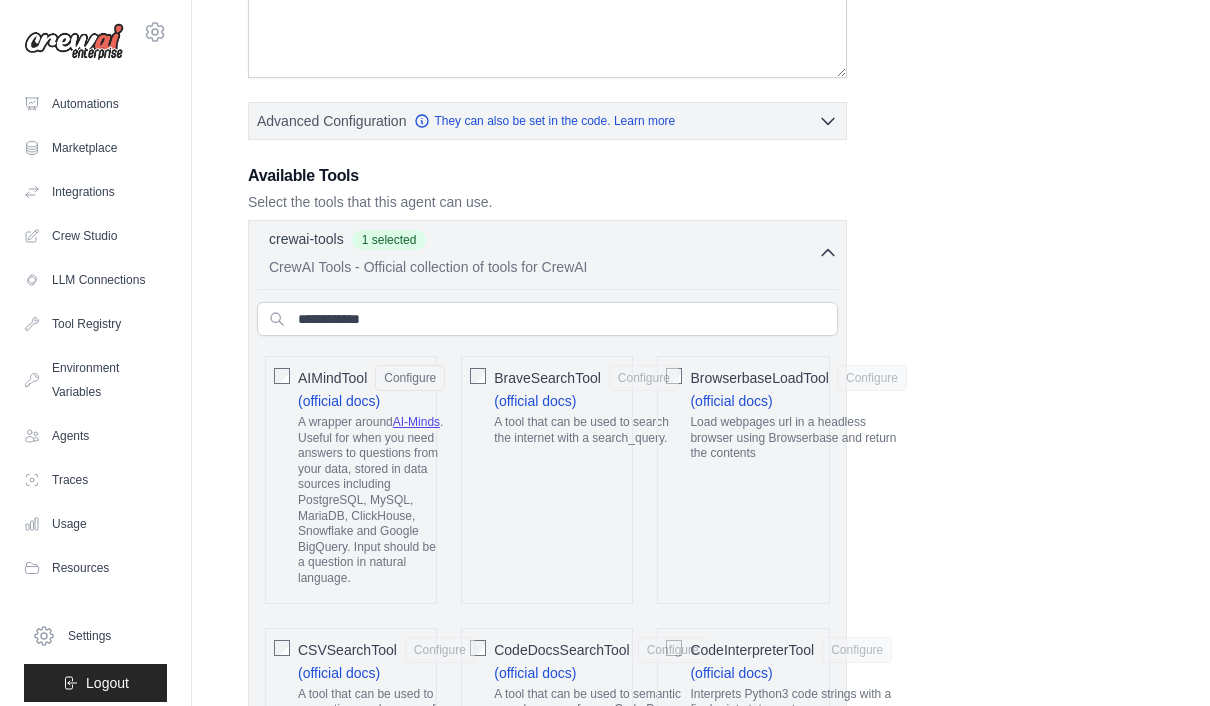 click on "BraveSearchTool
Configure
(official docs)
A tool that can be used to search the internet with a search_query." at bounding box center (547, 480) 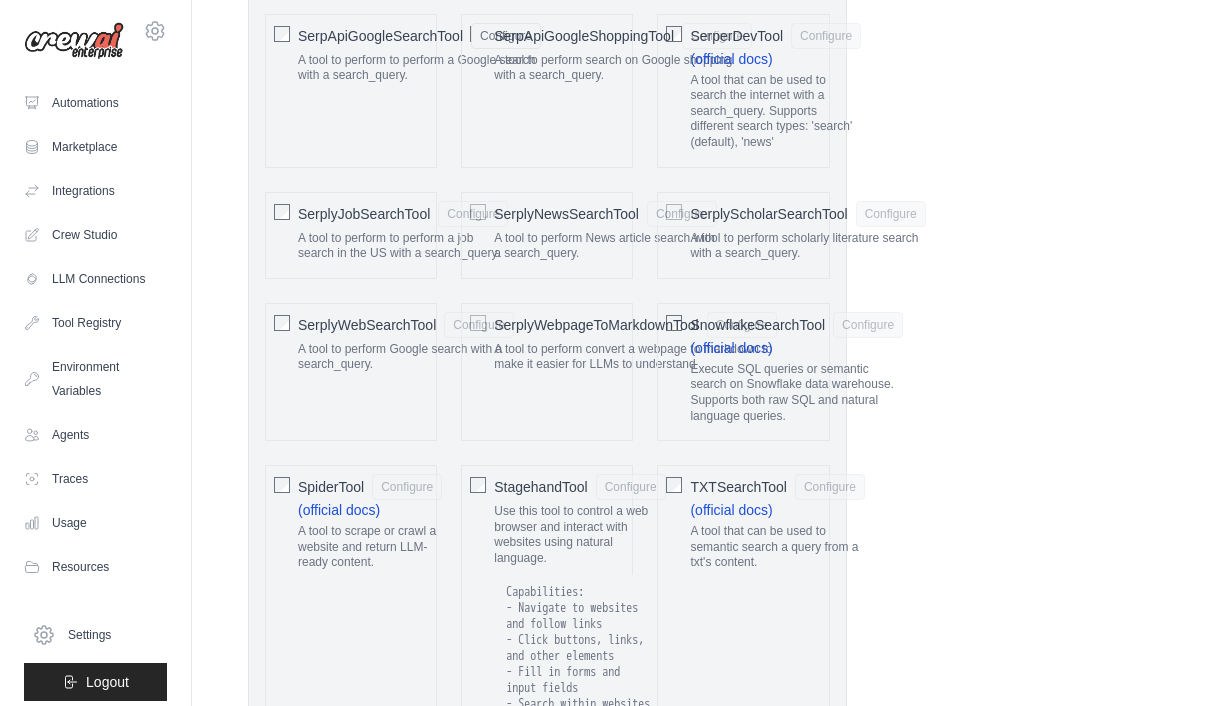 scroll, scrollTop: 3298, scrollLeft: 0, axis: vertical 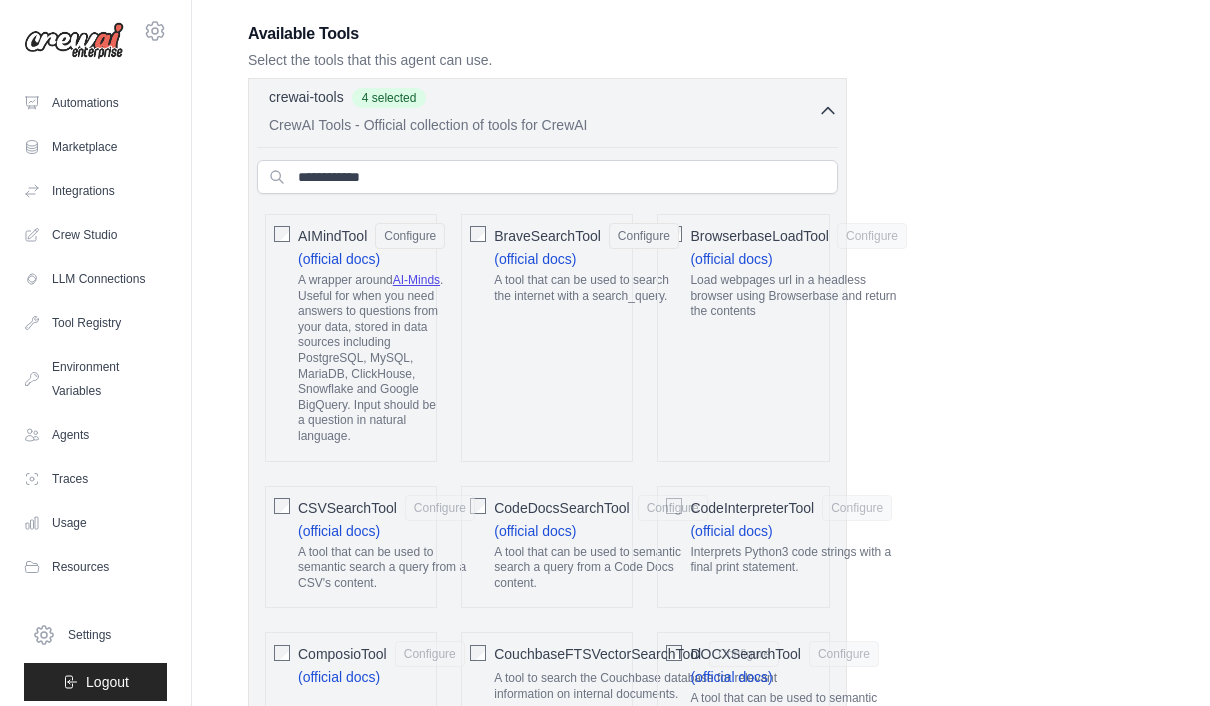 click 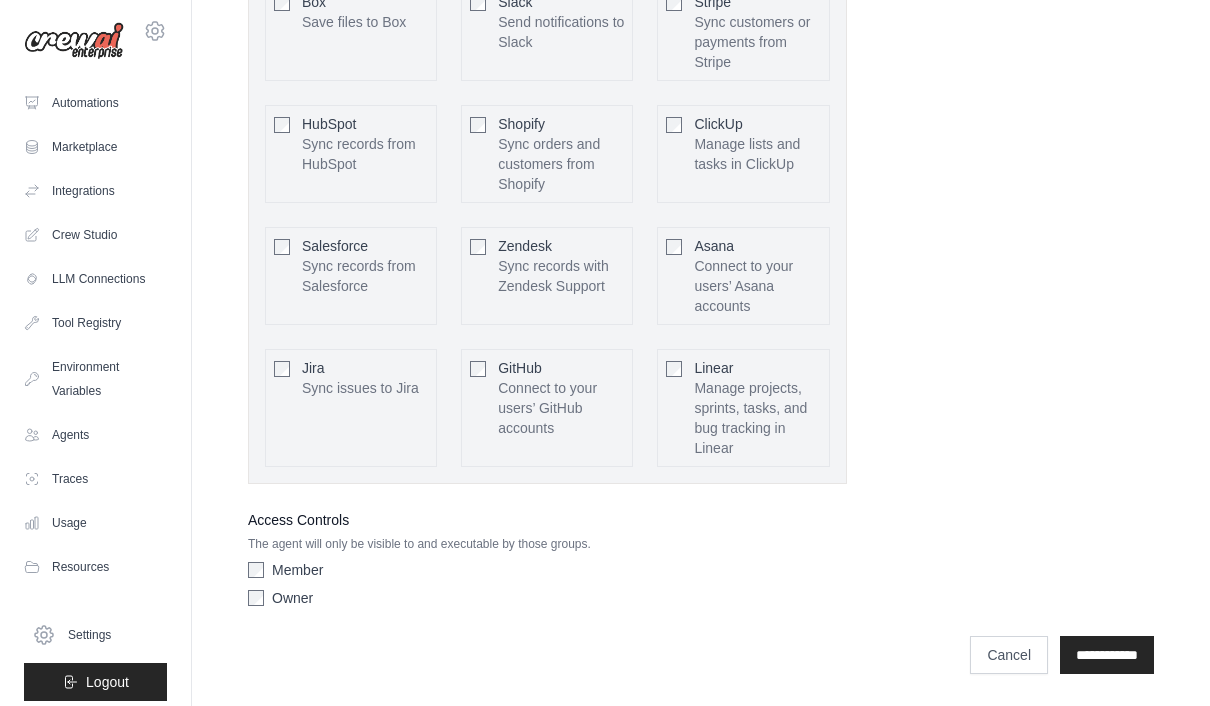 scroll, scrollTop: 1006, scrollLeft: 0, axis: vertical 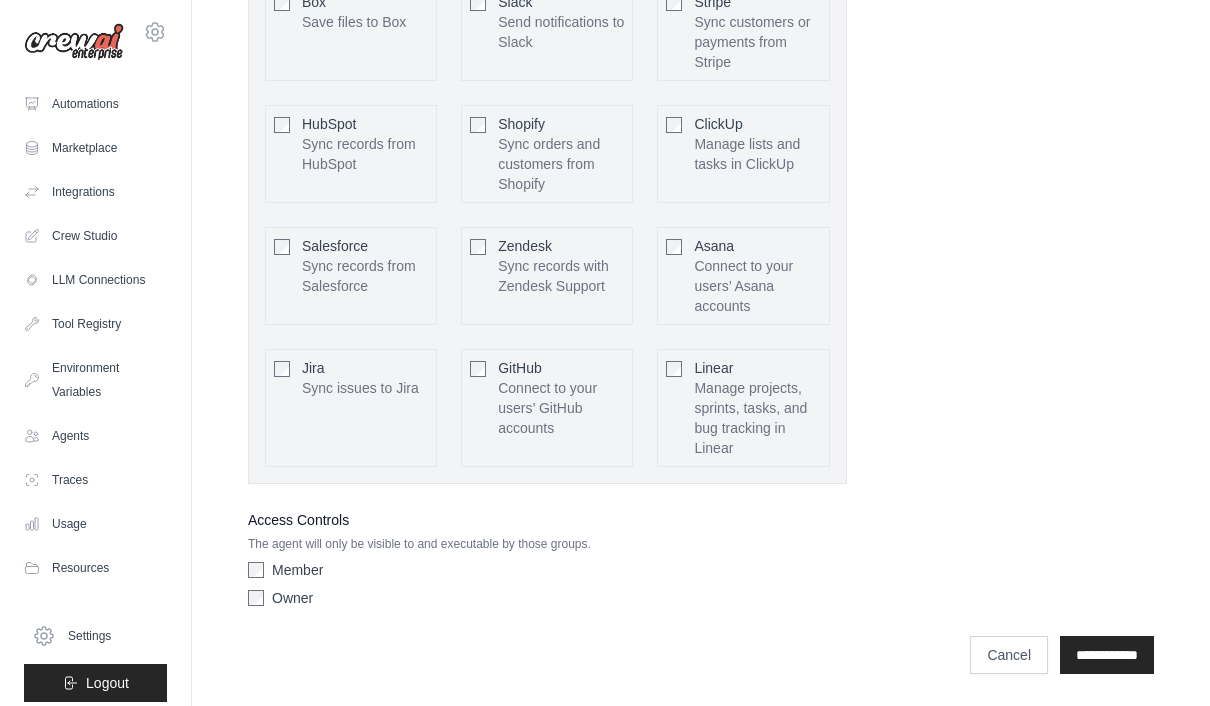 click on "**********" at bounding box center (1107, 655) 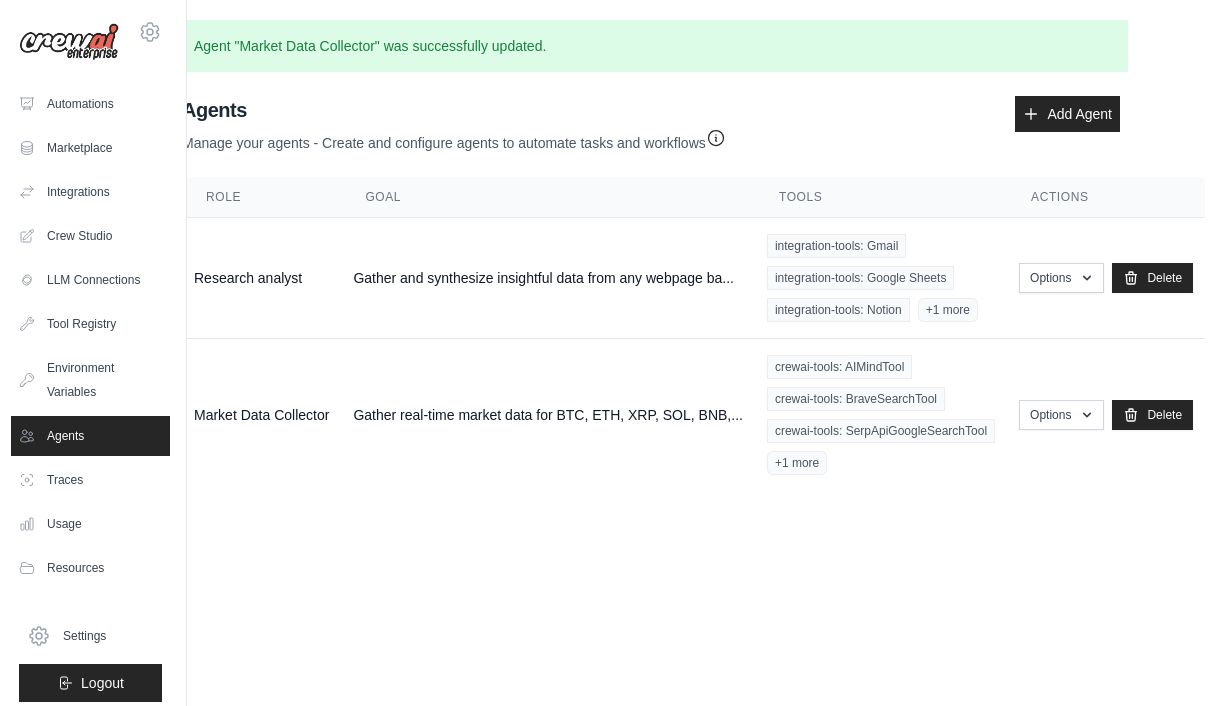 scroll, scrollTop: 71, scrollLeft: 45, axis: both 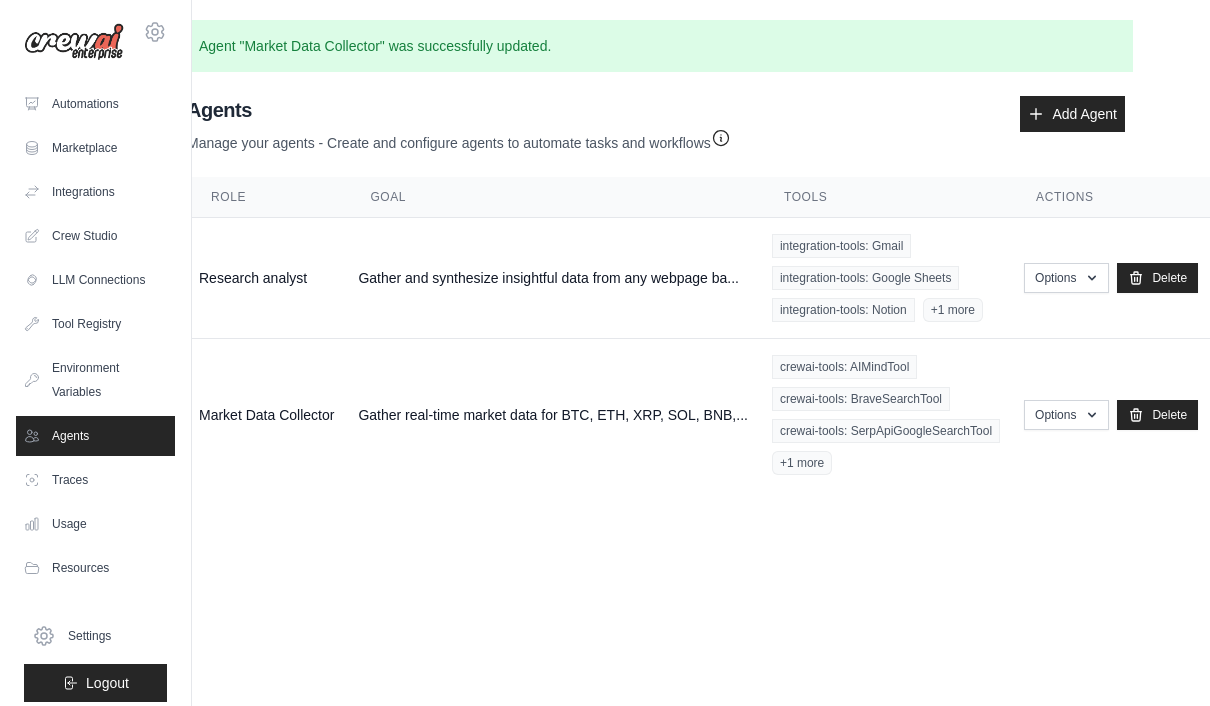 click on "Automations" at bounding box center (95, 104) 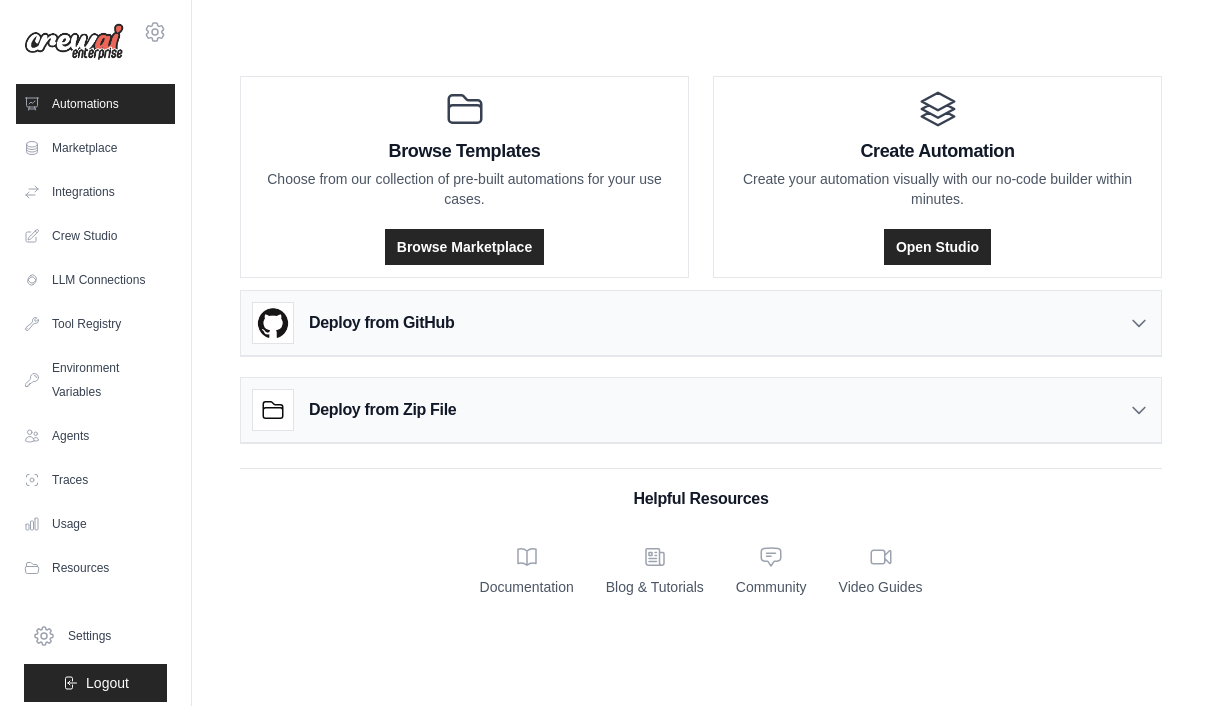 scroll, scrollTop: 71, scrollLeft: 0, axis: vertical 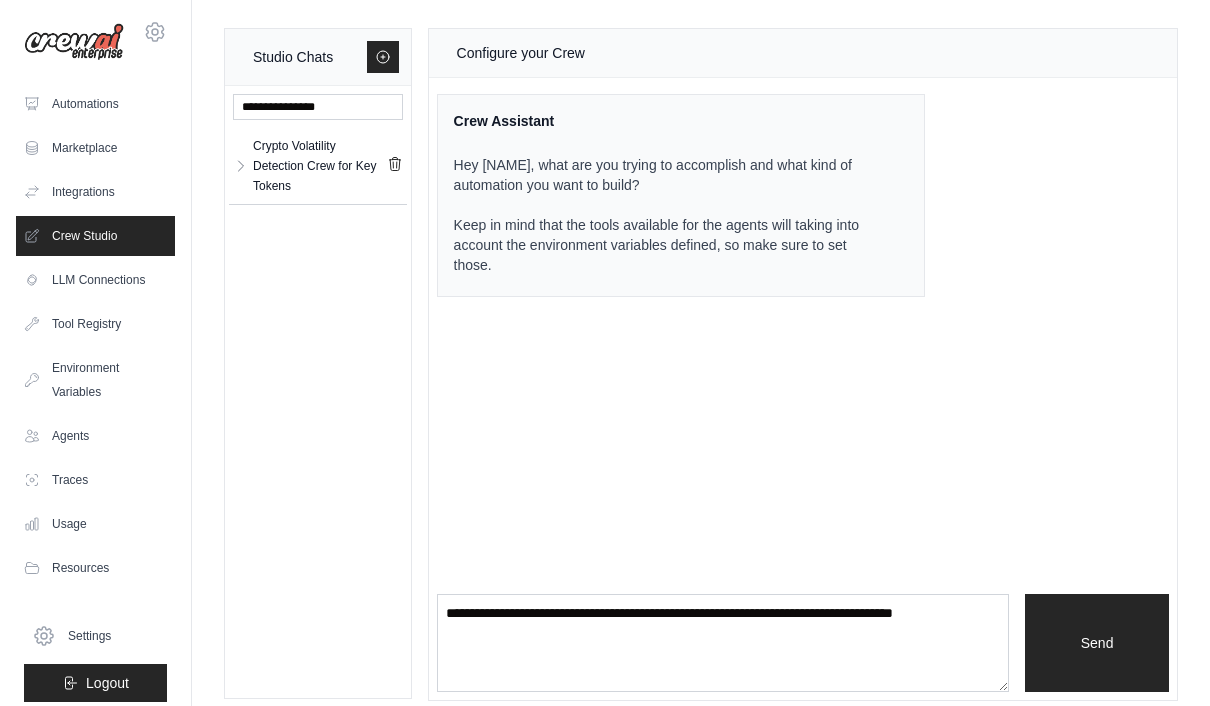 click on "Crypto Volatility Detection Crew for Key Tokens" at bounding box center (320, 166) 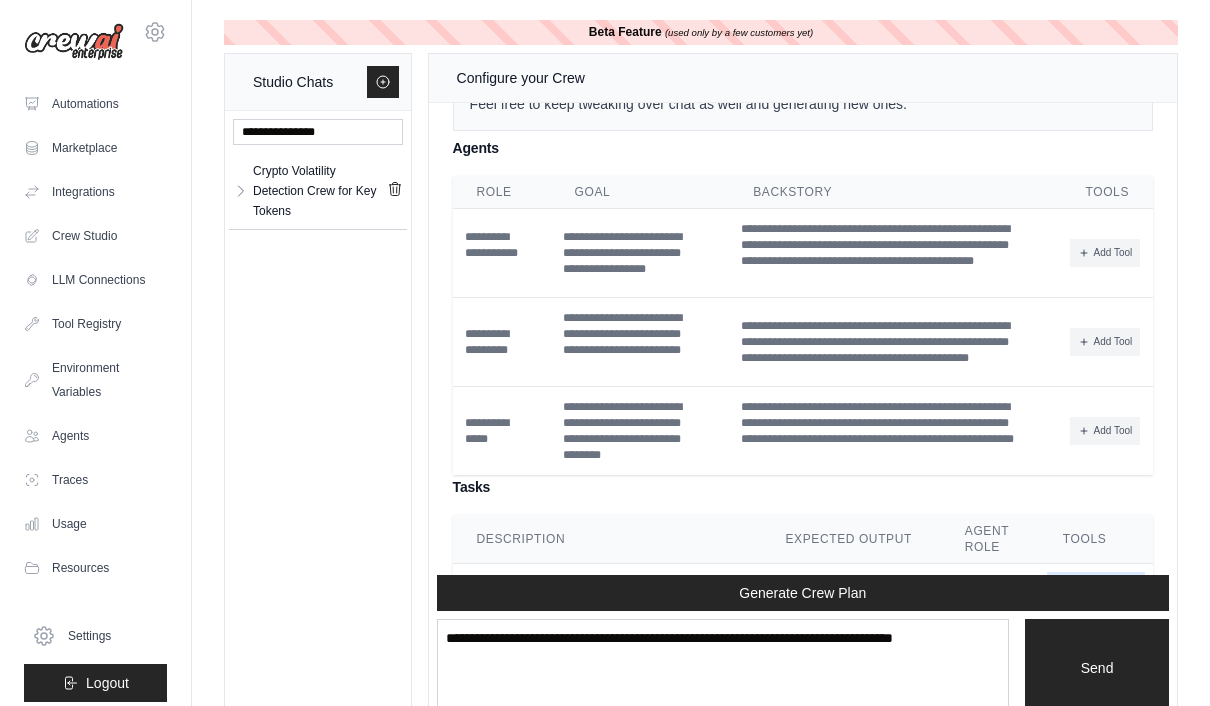 scroll, scrollTop: 2316, scrollLeft: 0, axis: vertical 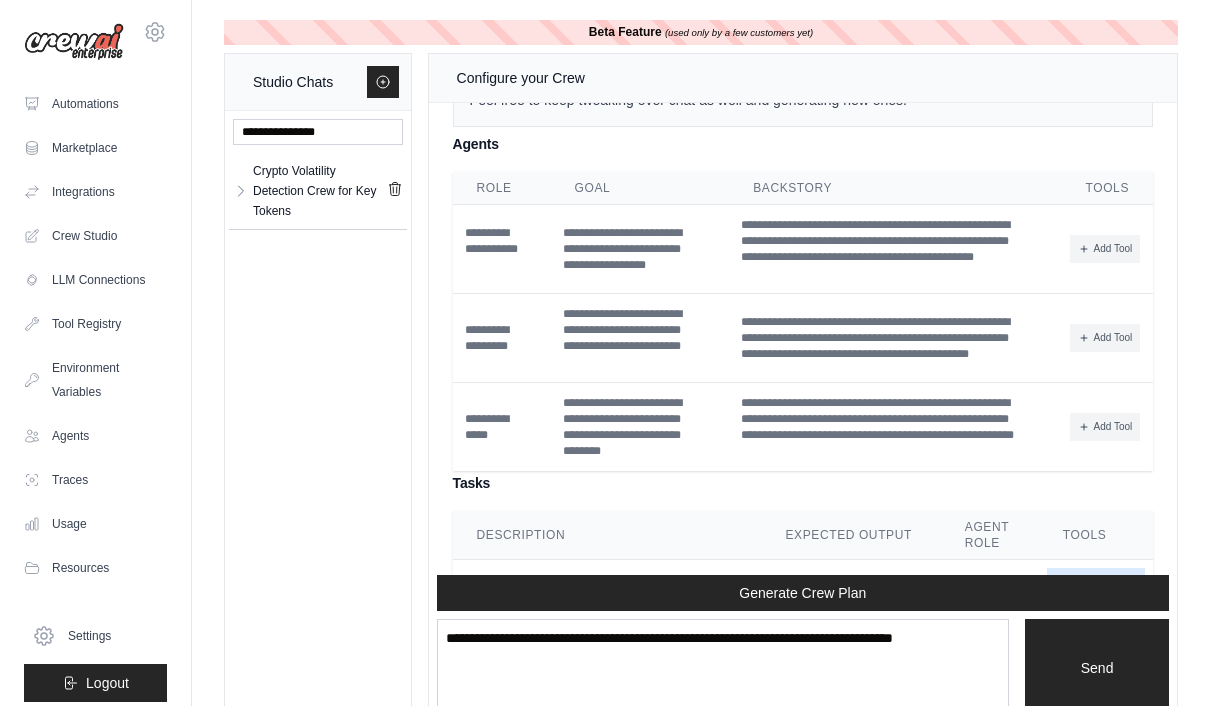 click on "**********" at bounding box center [640, 338] 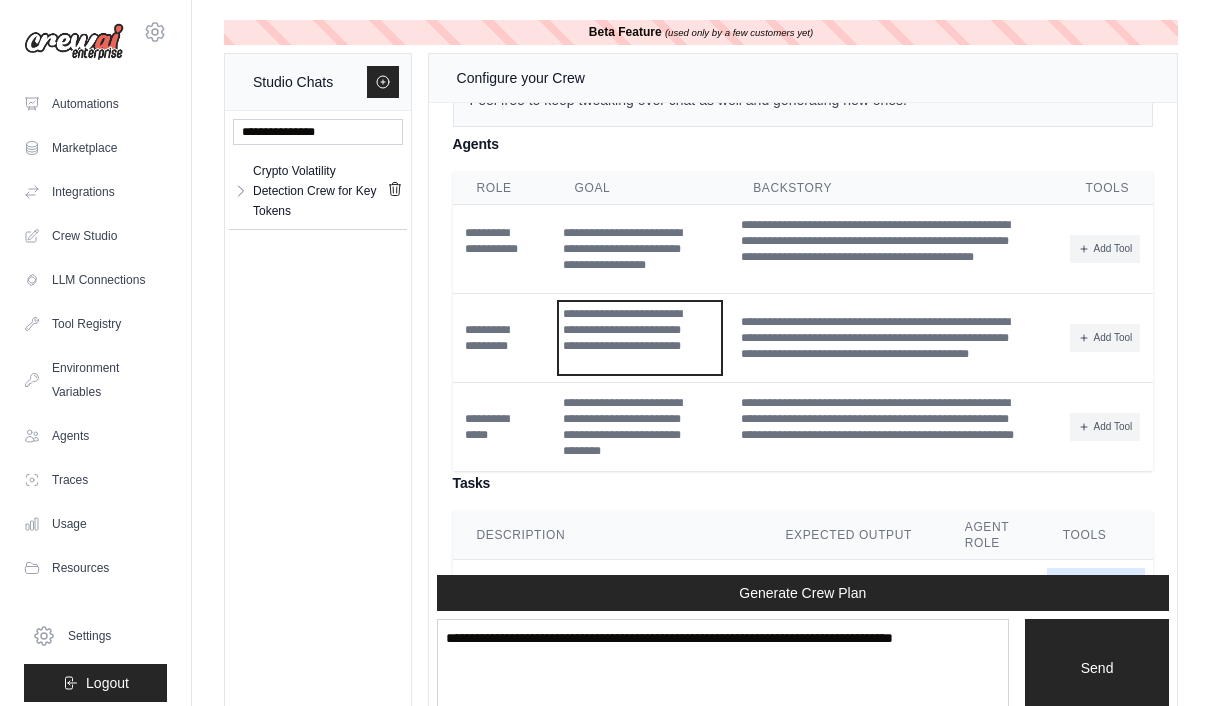 click on "**********" at bounding box center (640, 338) 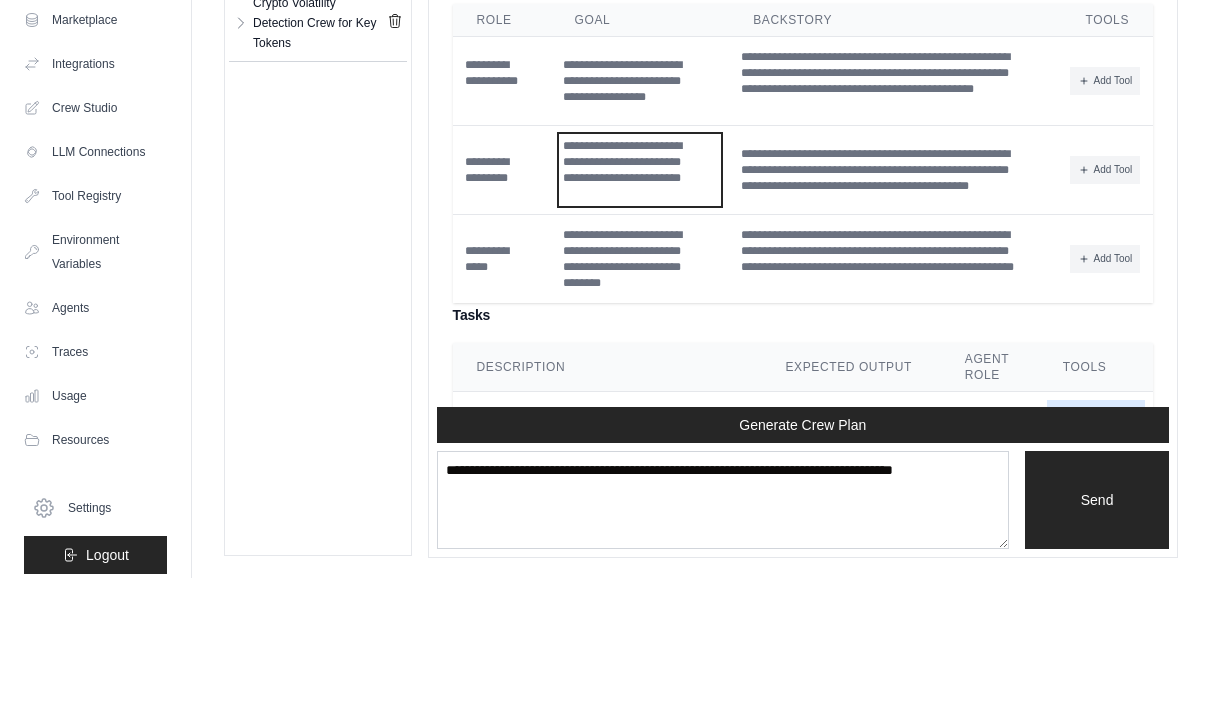 click on "**********" at bounding box center [640, 298] 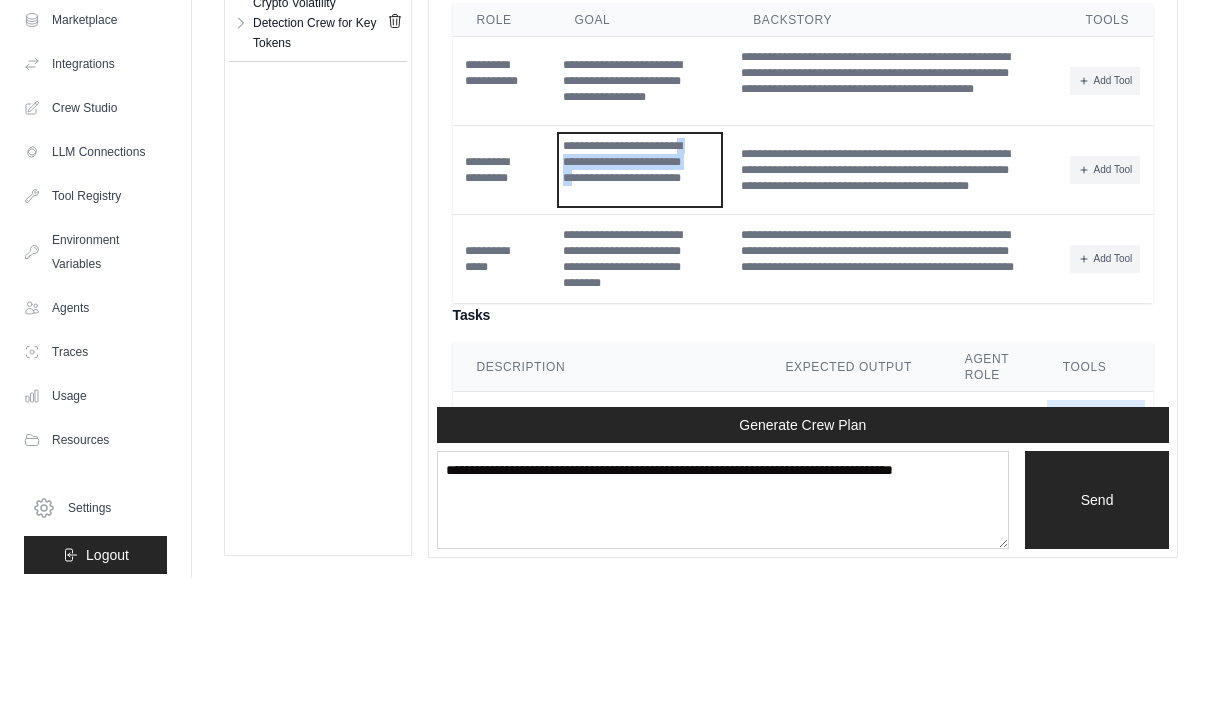 paste 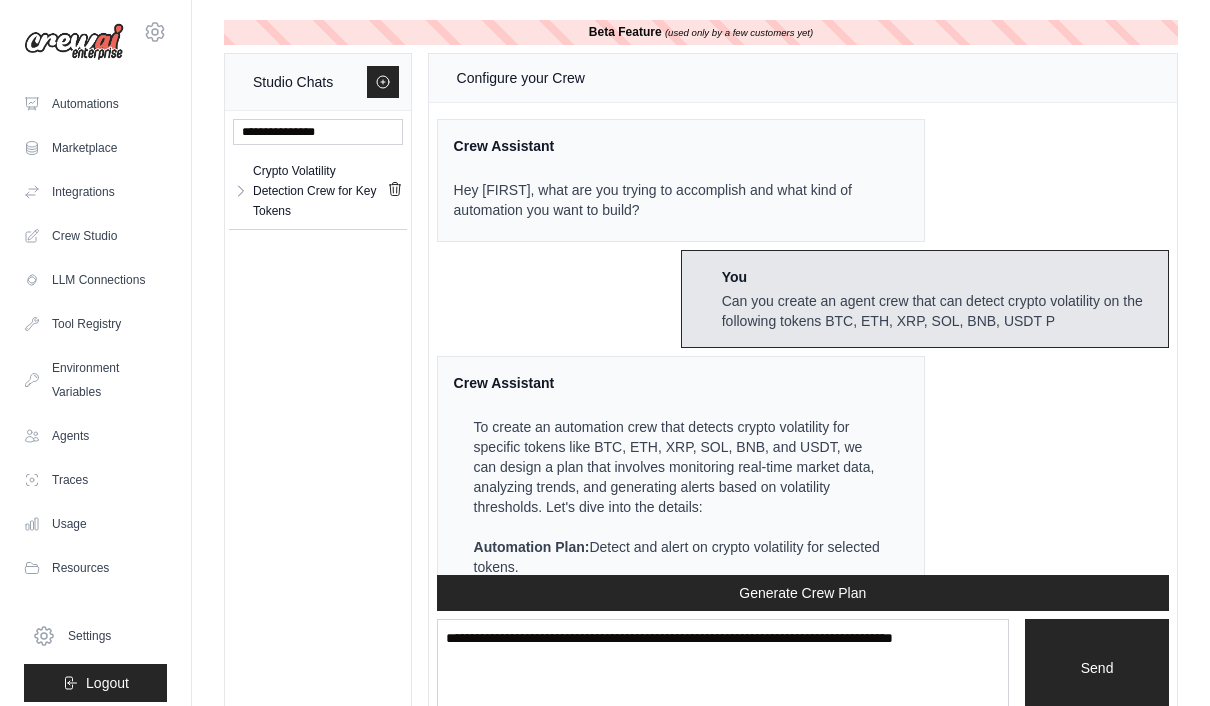 scroll, scrollTop: 0, scrollLeft: 0, axis: both 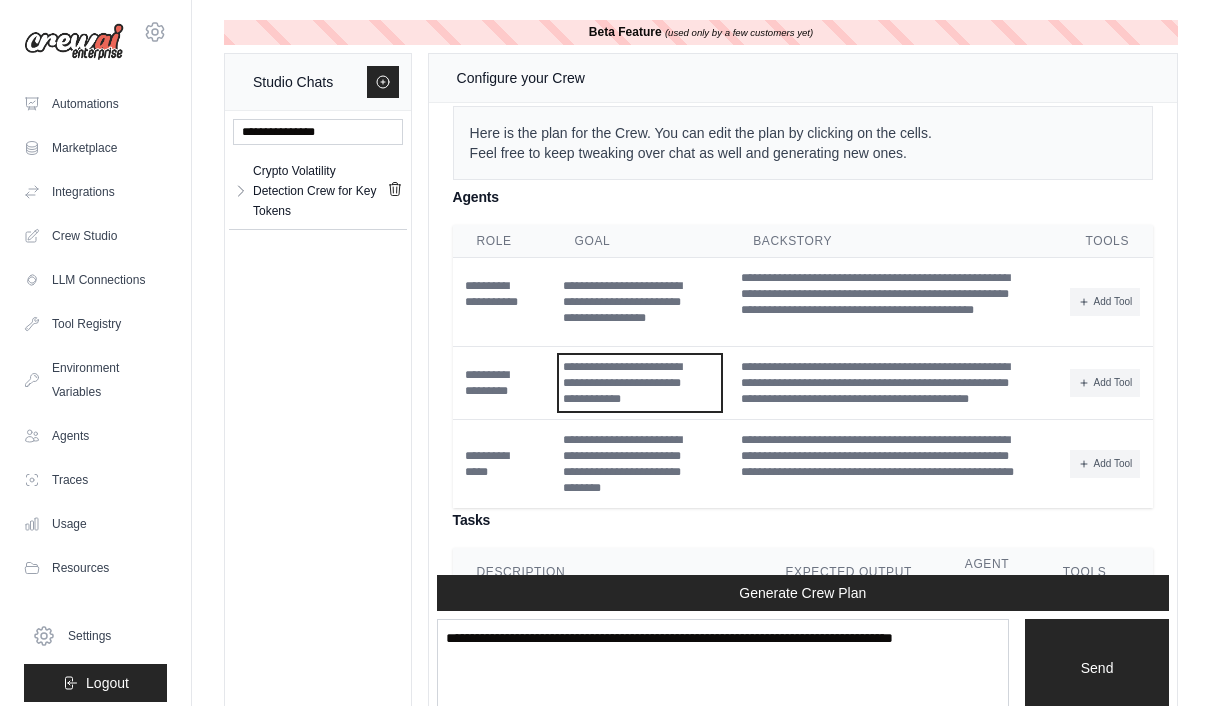 click on "**********" at bounding box center [640, 383] 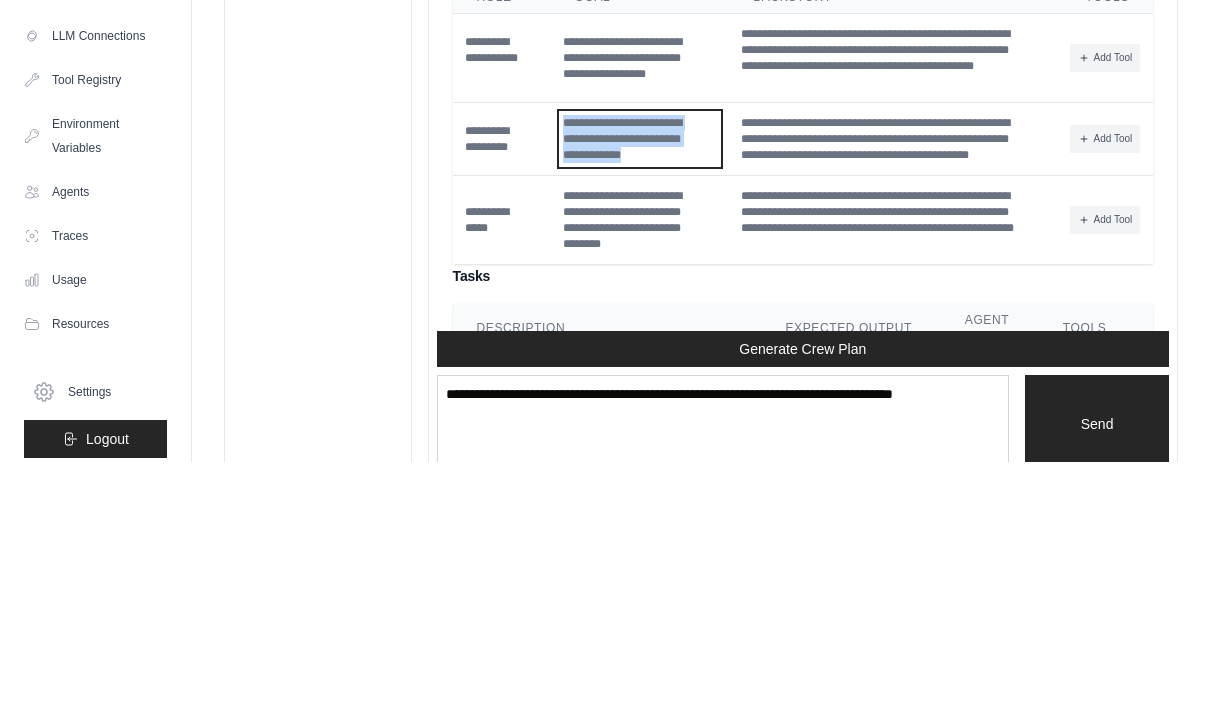 copy on "**********" 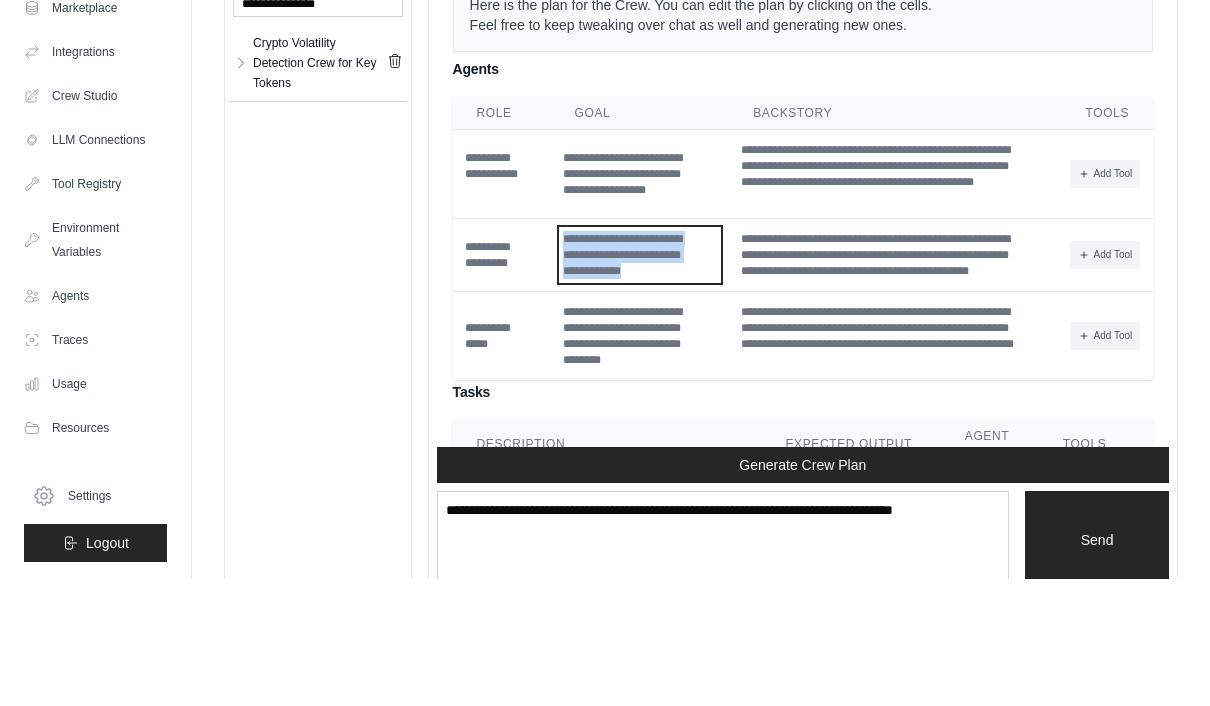 scroll, scrollTop: 12, scrollLeft: 0, axis: vertical 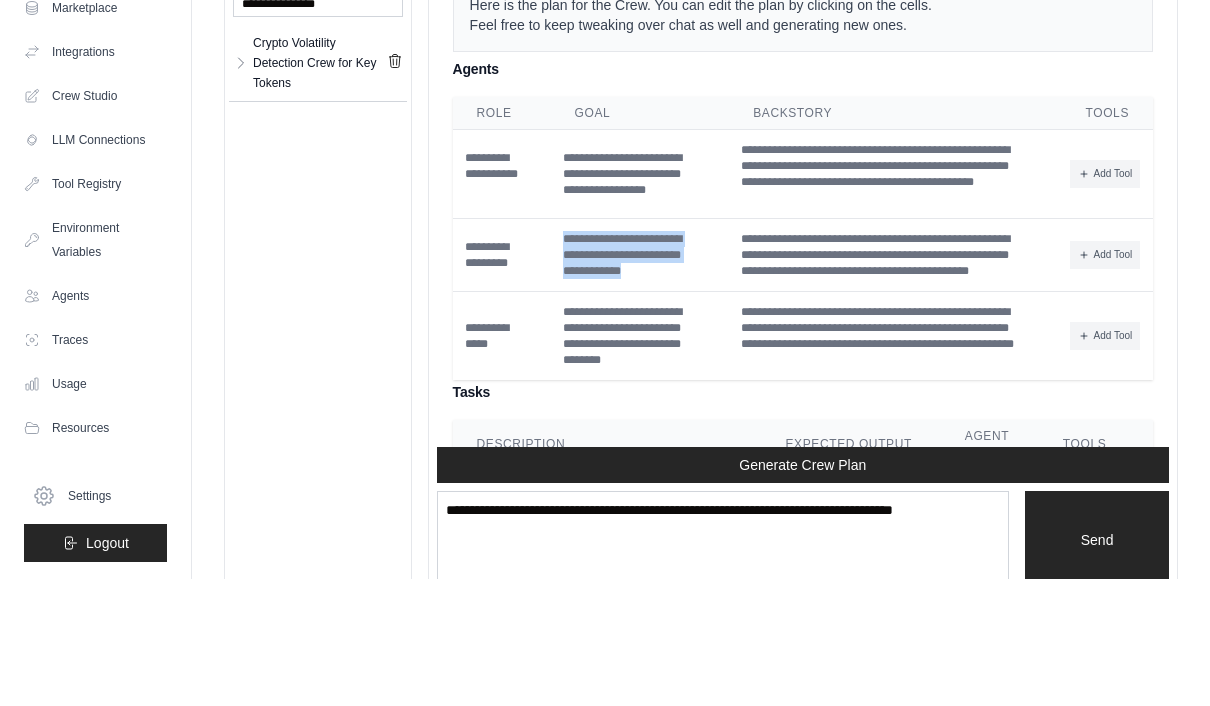 click on "Crypto Volatility Detection Crew for Key Tokens
Crypto Volatilit...
**
**" at bounding box center [318, 417] 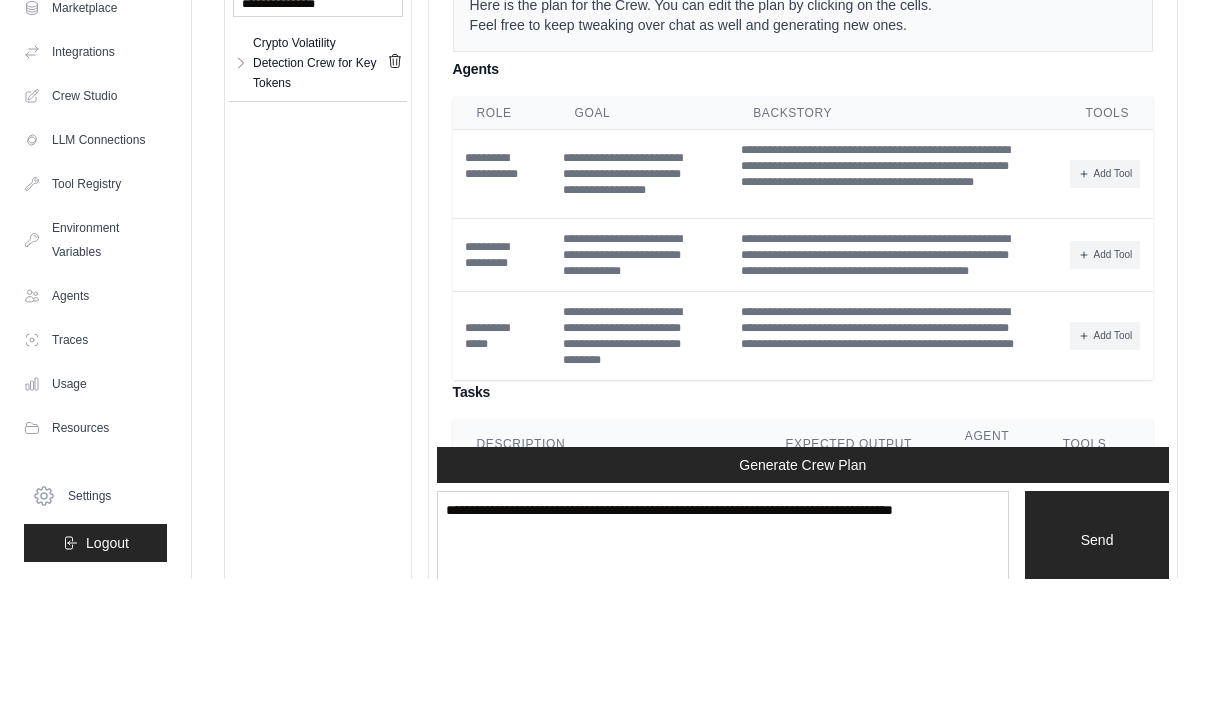scroll, scrollTop: 71, scrollLeft: 0, axis: vertical 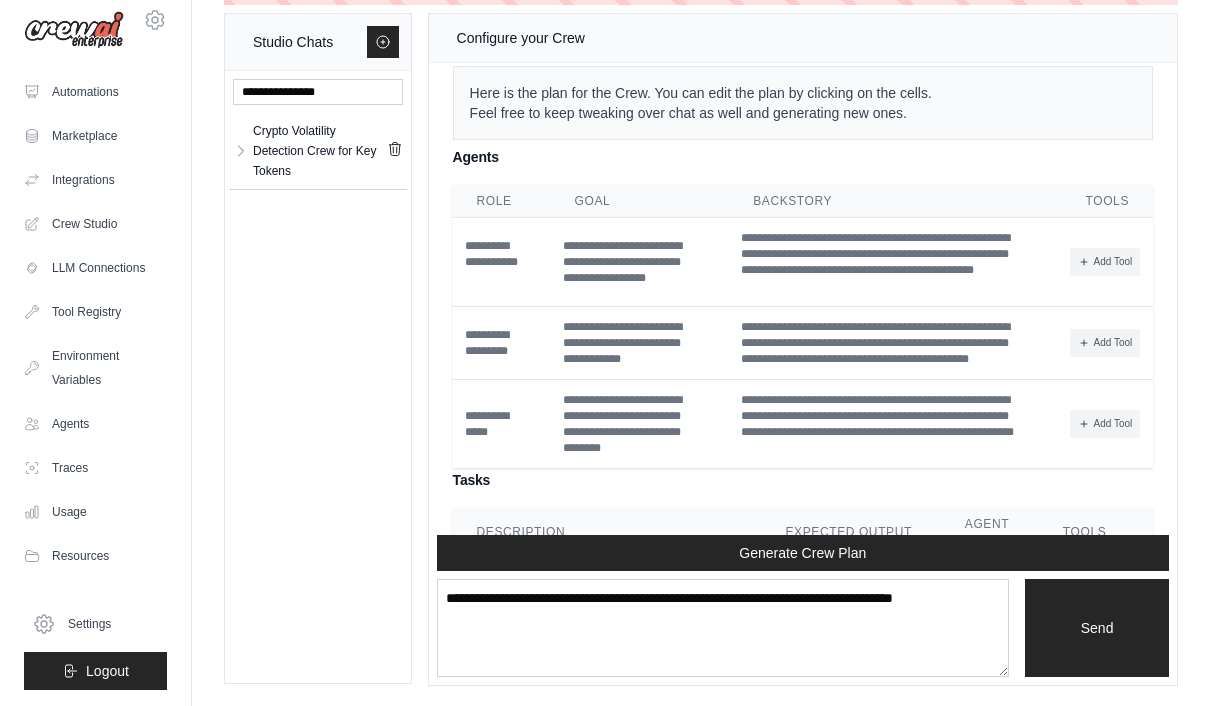 click on "Agents" at bounding box center [95, 424] 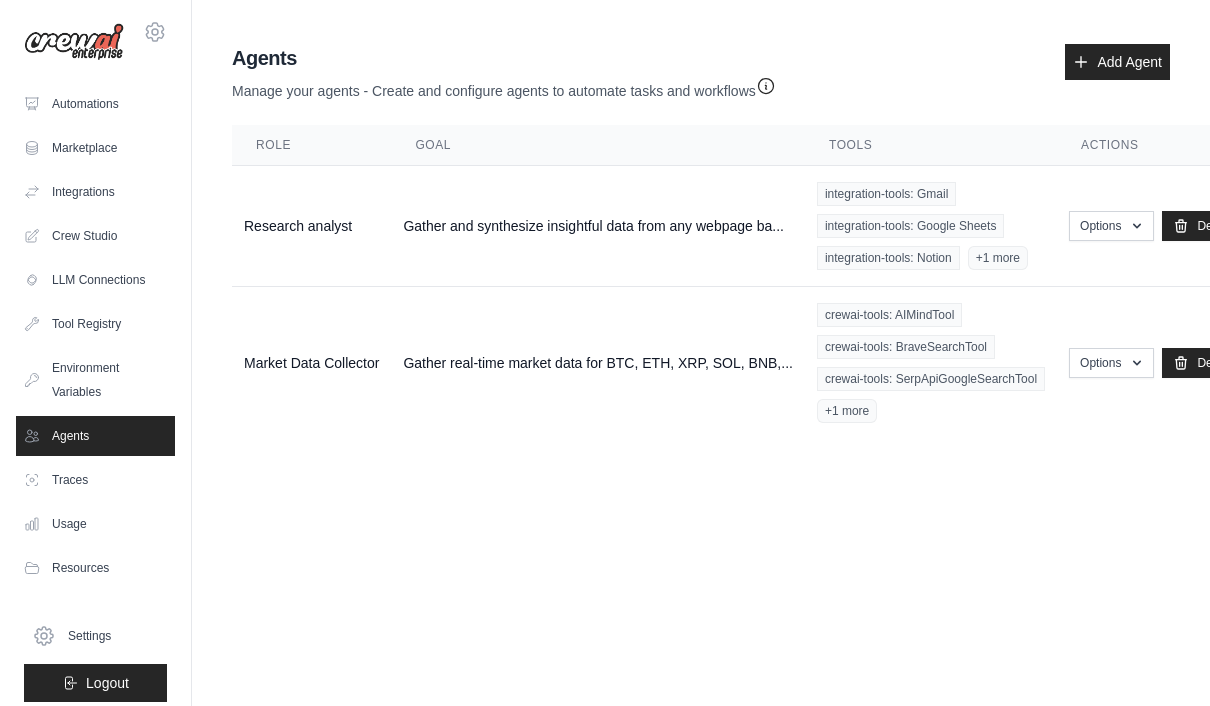 scroll, scrollTop: 0, scrollLeft: 0, axis: both 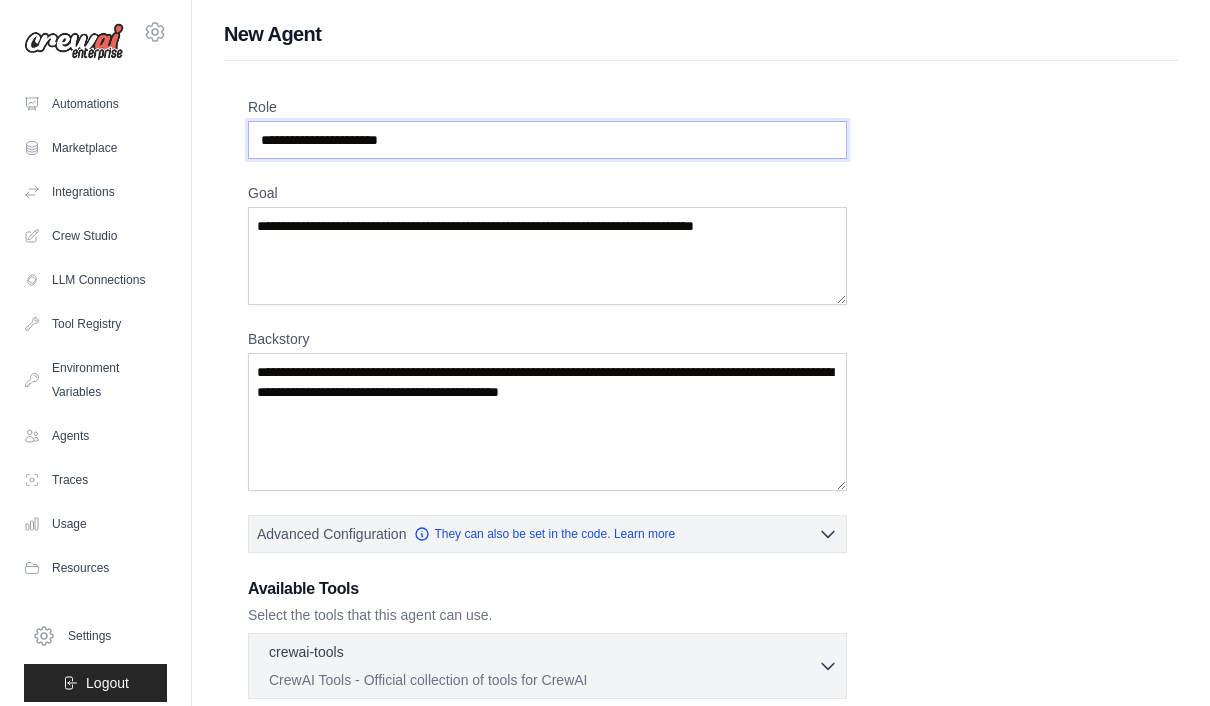 click on "Role" at bounding box center [547, 140] 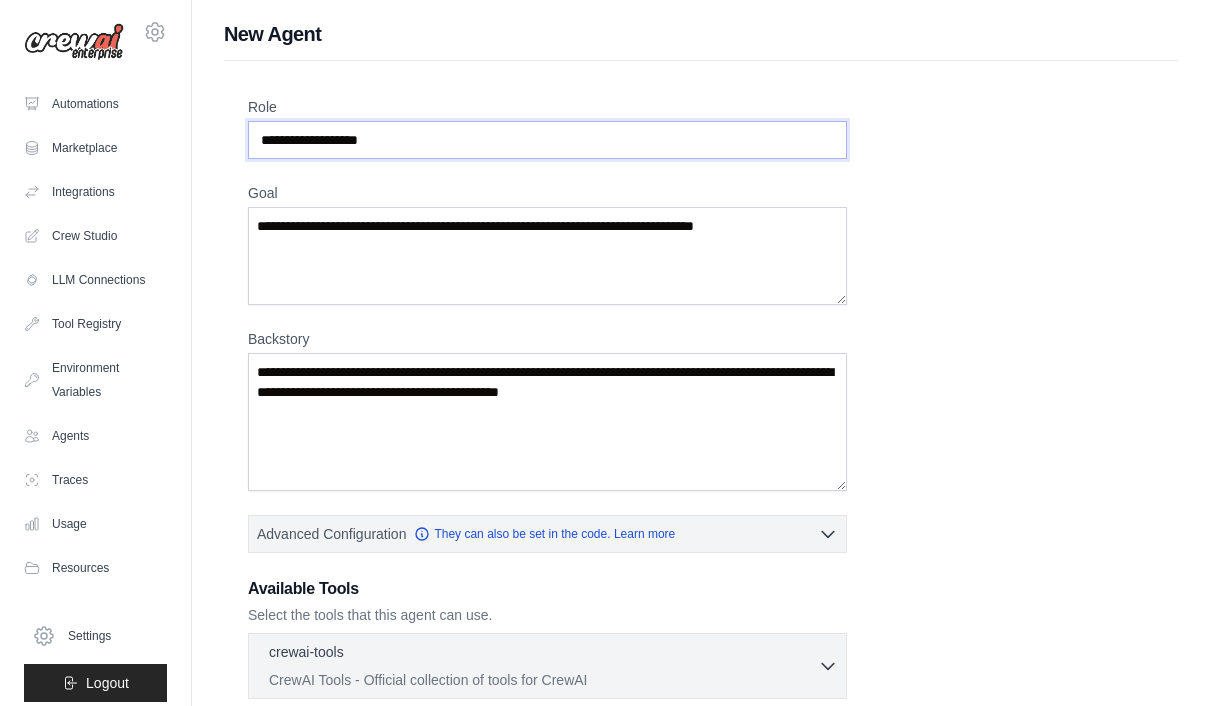 click on "**********" at bounding box center [547, 140] 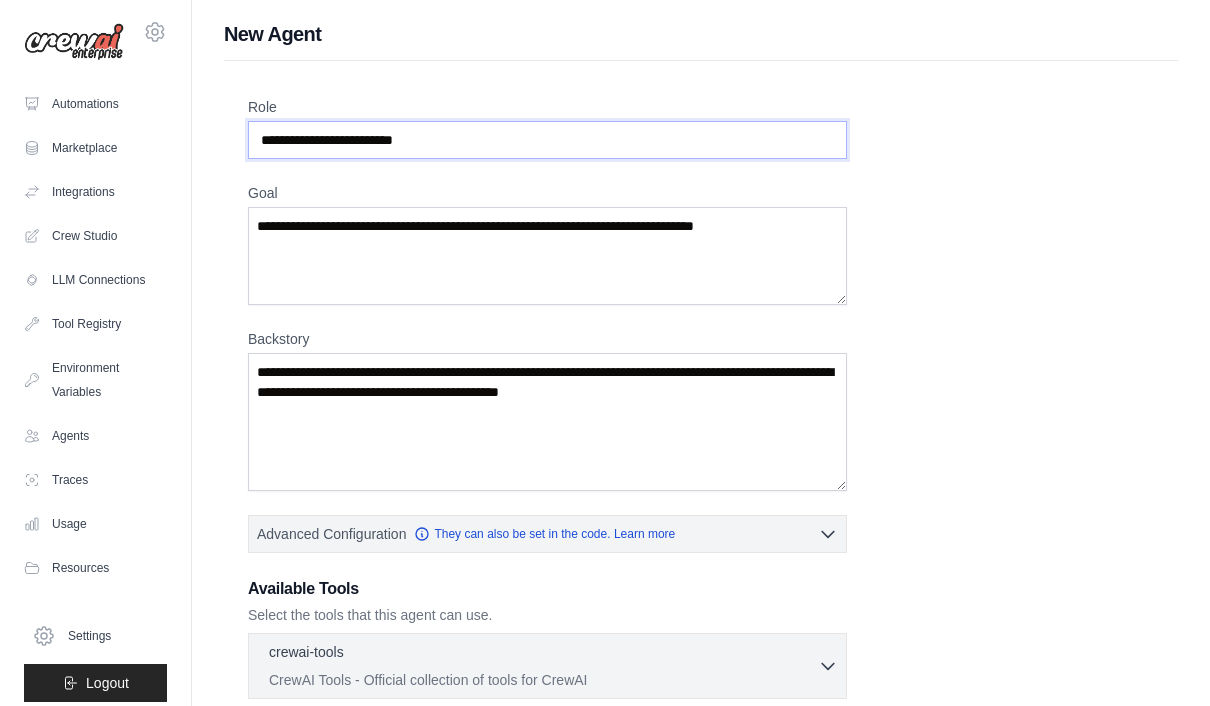 type on "**********" 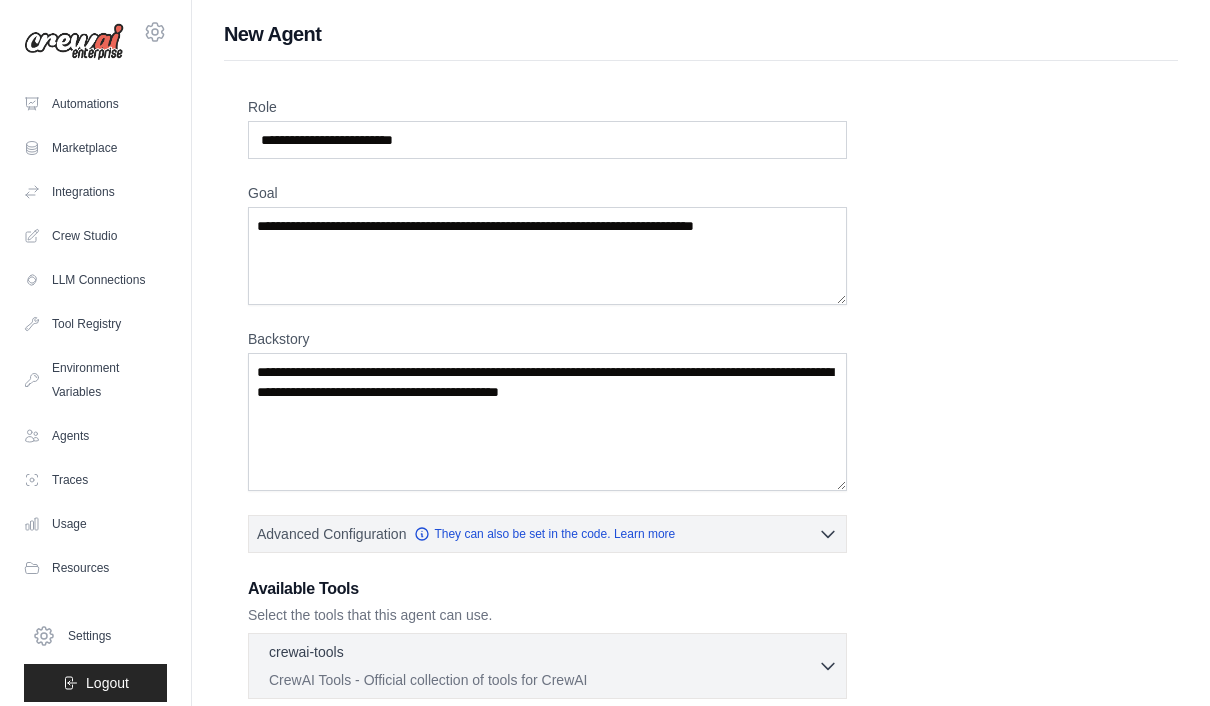 click on "**********" at bounding box center (701, 495) 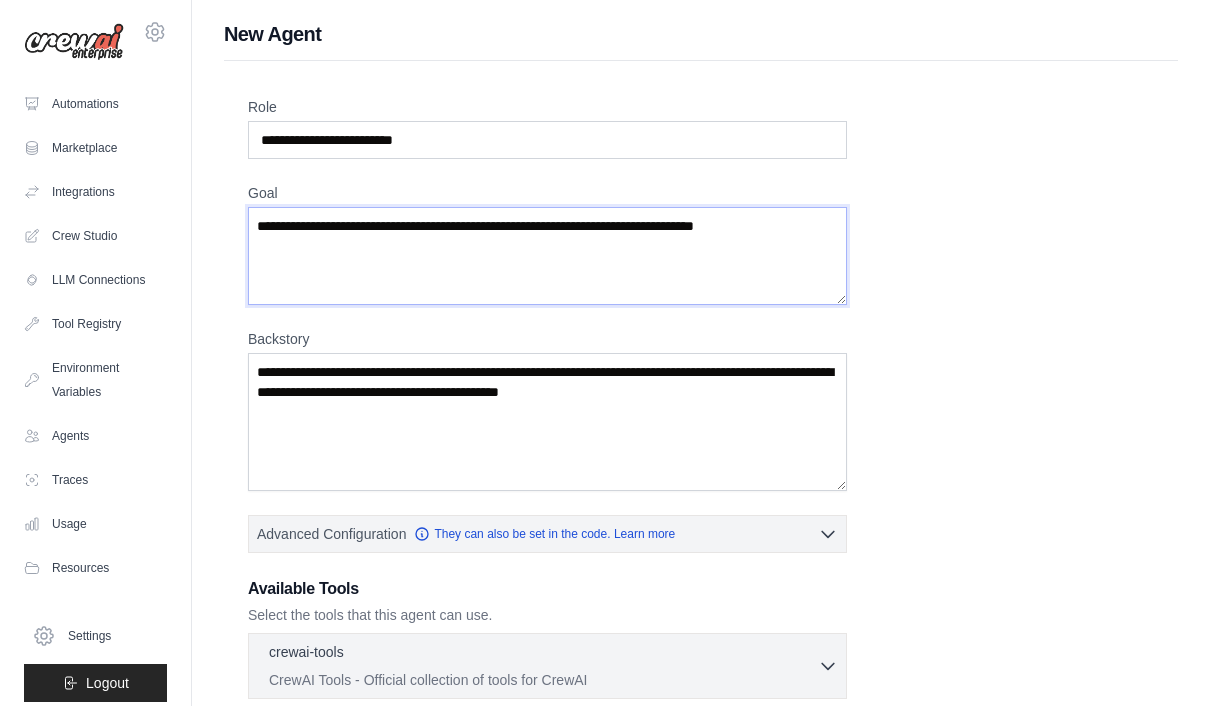 click on "Goal" at bounding box center [547, 256] 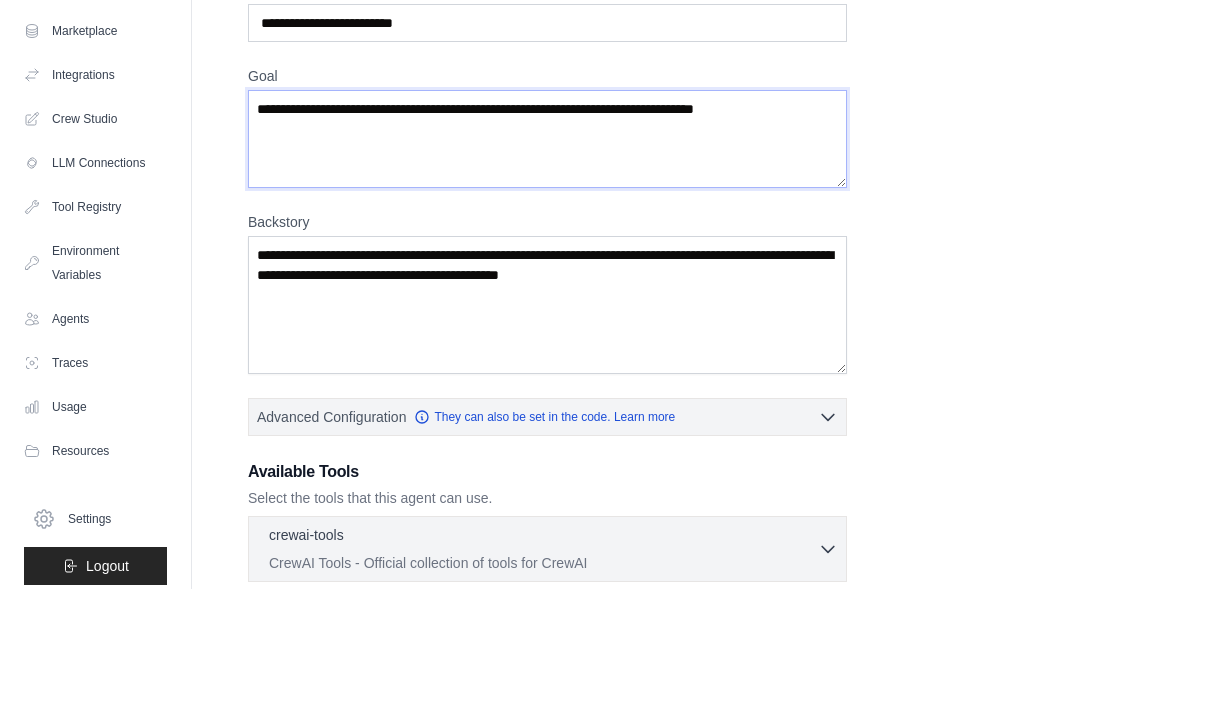 click on "Goal" at bounding box center [547, 256] 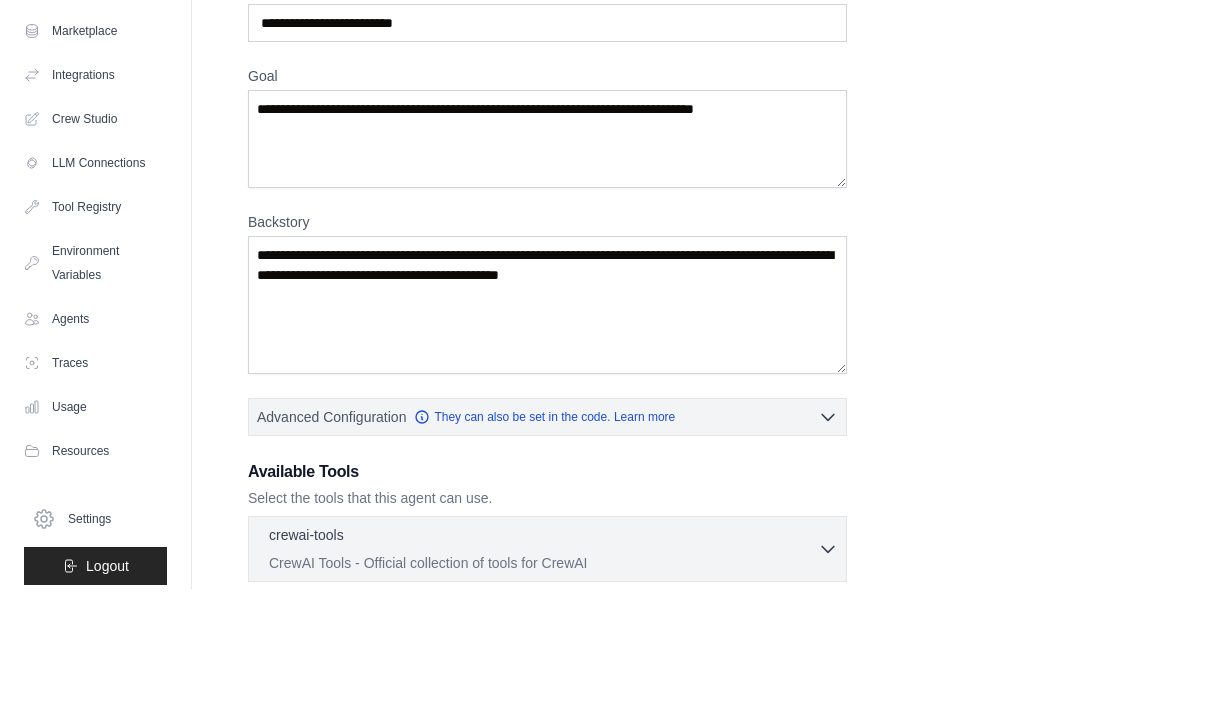 click on "**********" at bounding box center [701, 495] 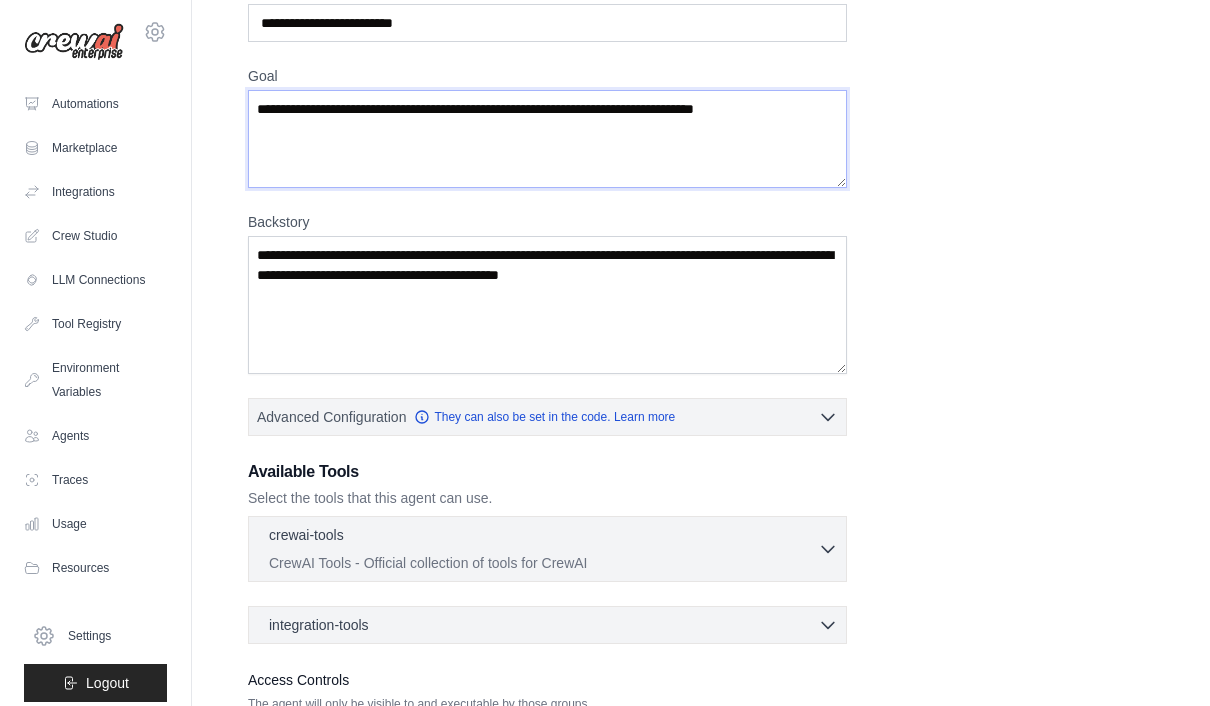 click on "Goal" at bounding box center [547, 139] 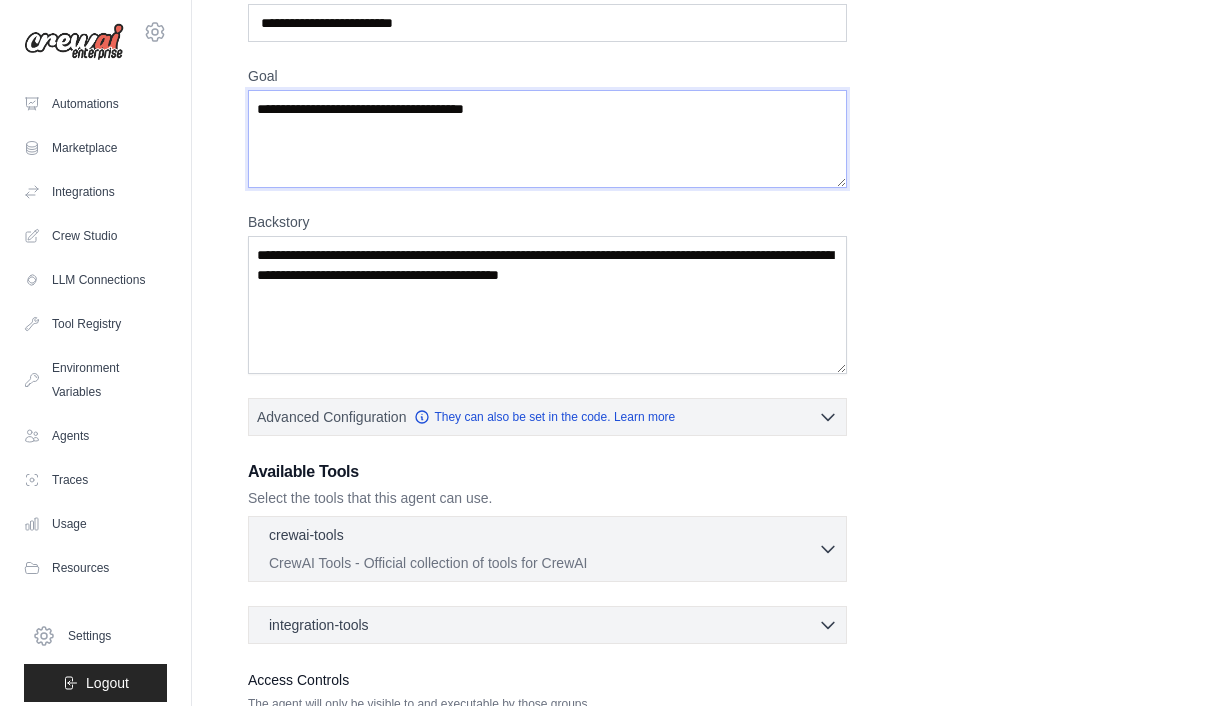 type on "********" 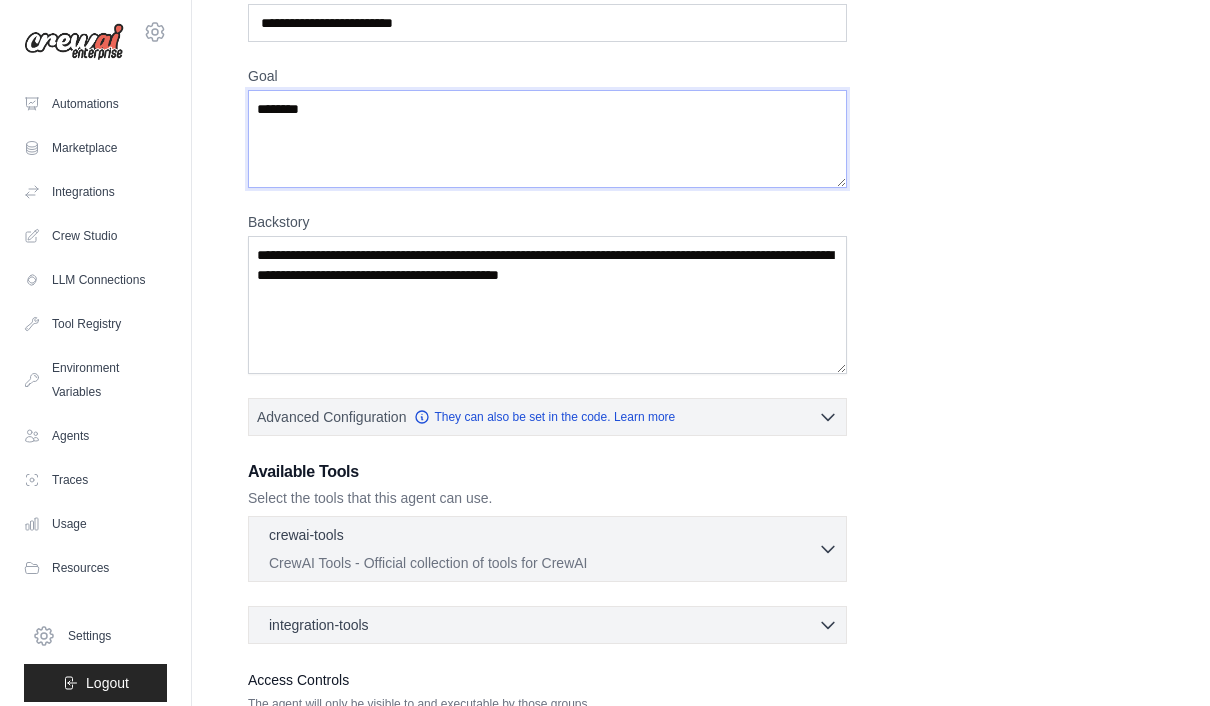type 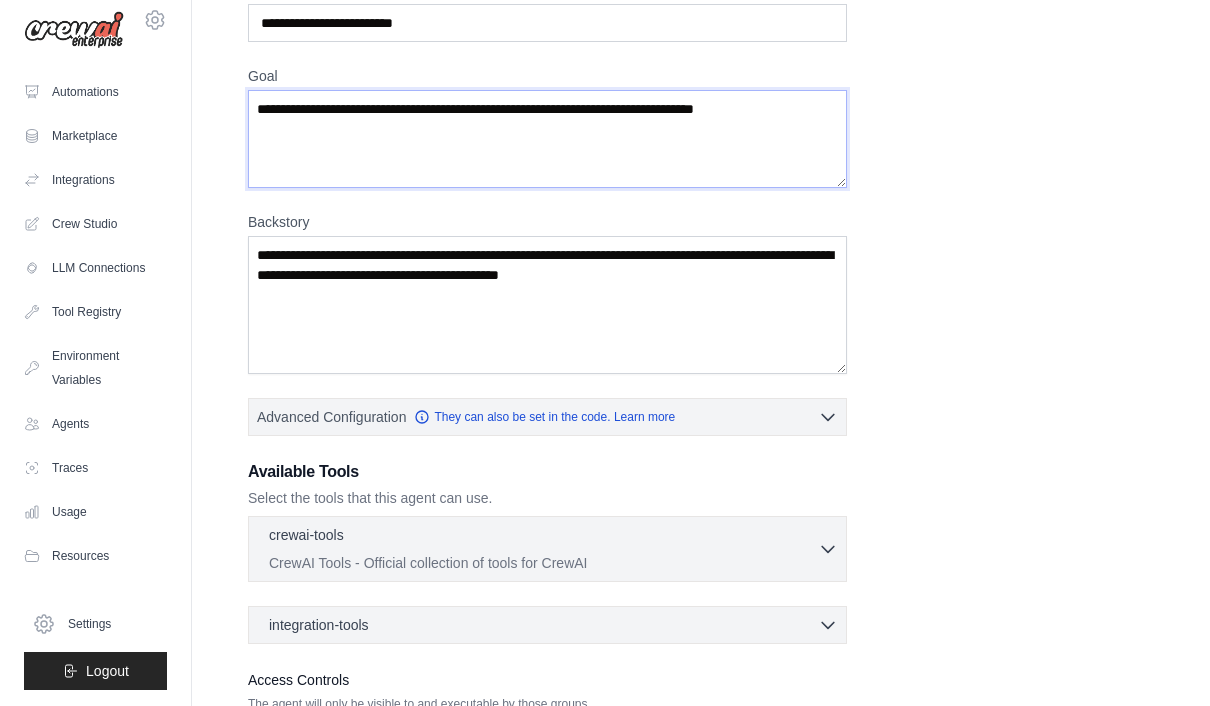 scroll, scrollTop: 12, scrollLeft: 0, axis: vertical 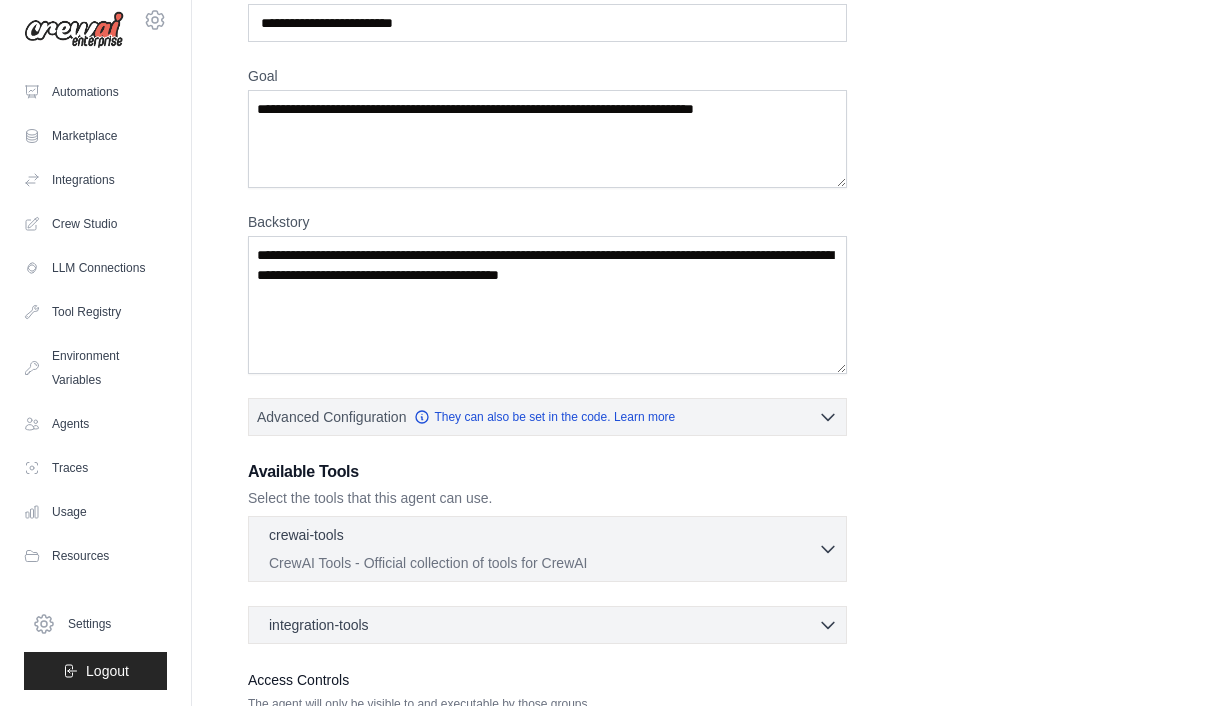 click on "Crew Studio" at bounding box center [95, 224] 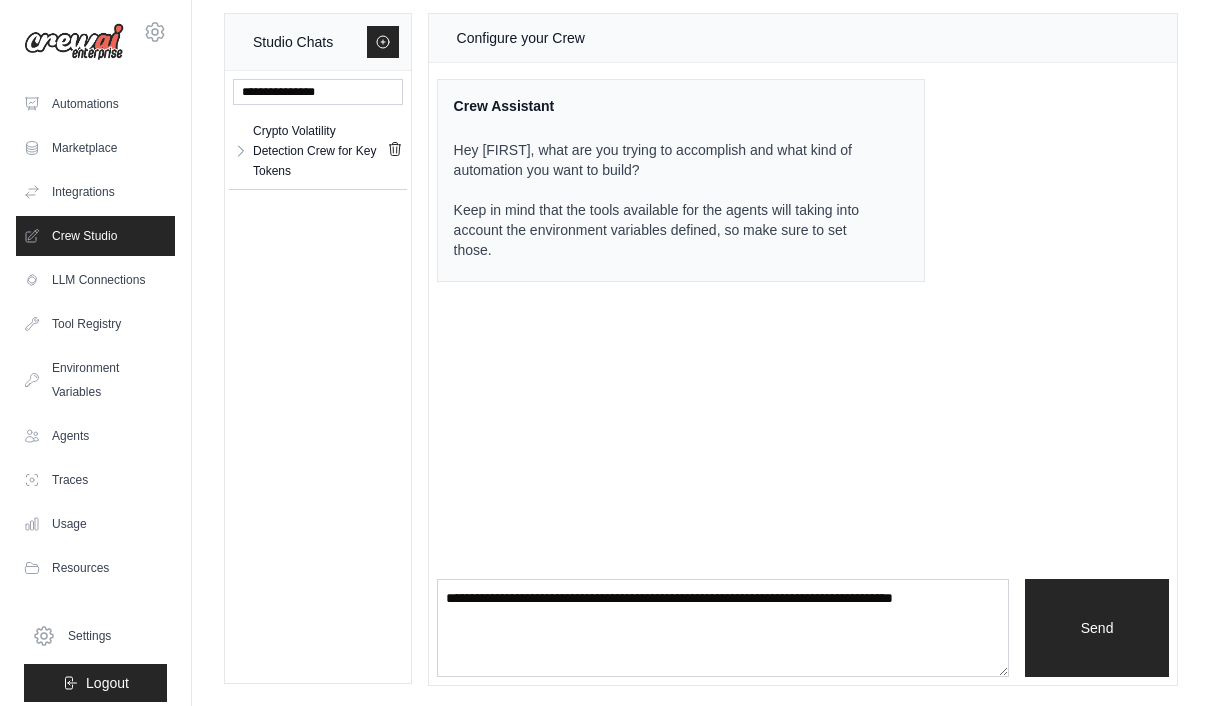 scroll, scrollTop: 71, scrollLeft: 0, axis: vertical 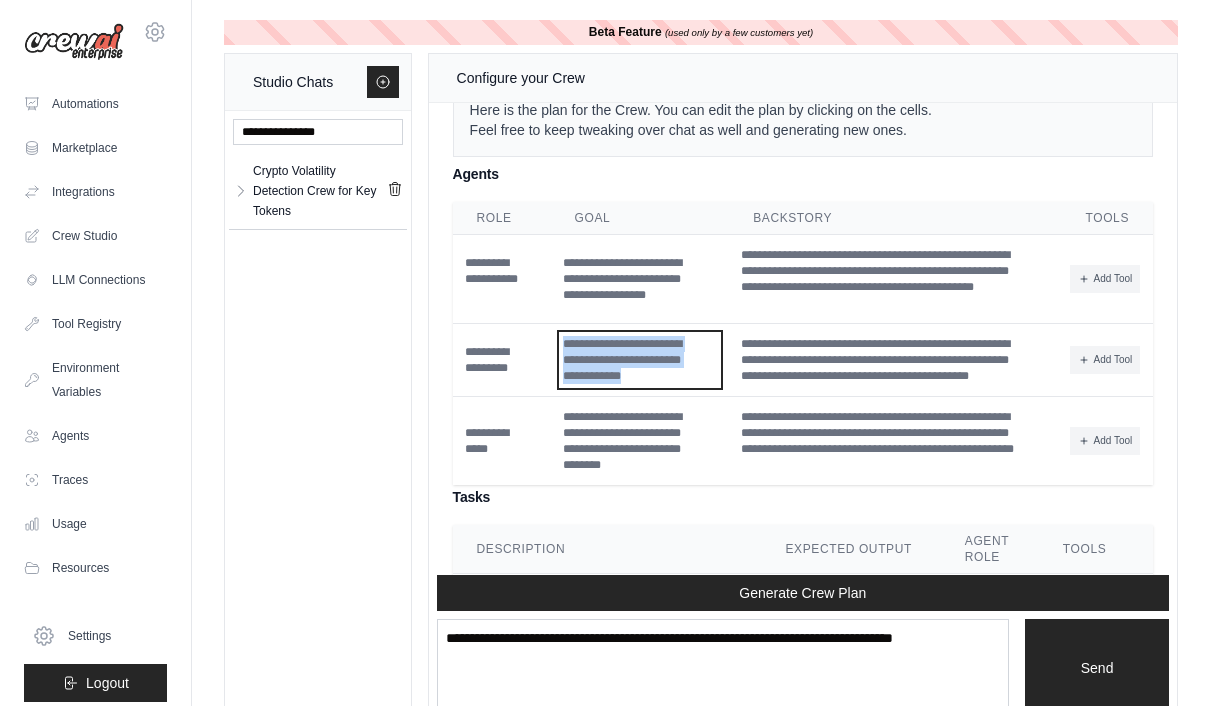 click on "**********" at bounding box center (640, 360) 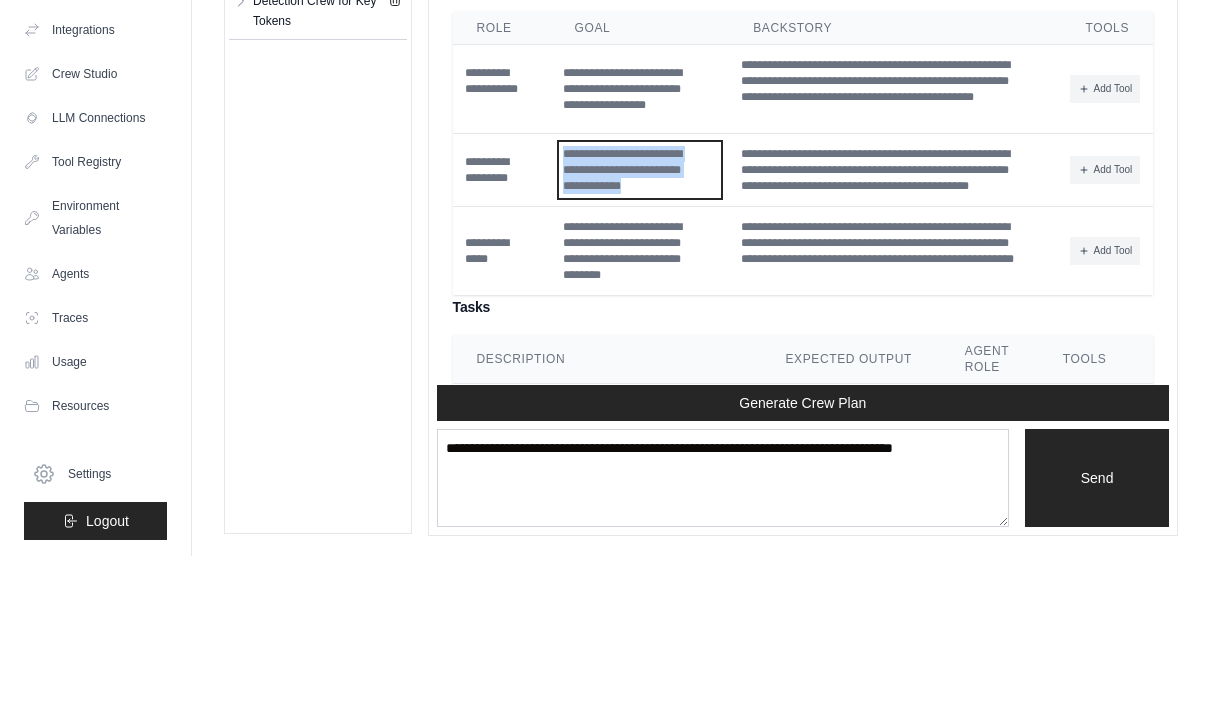 scroll, scrollTop: 12, scrollLeft: 0, axis: vertical 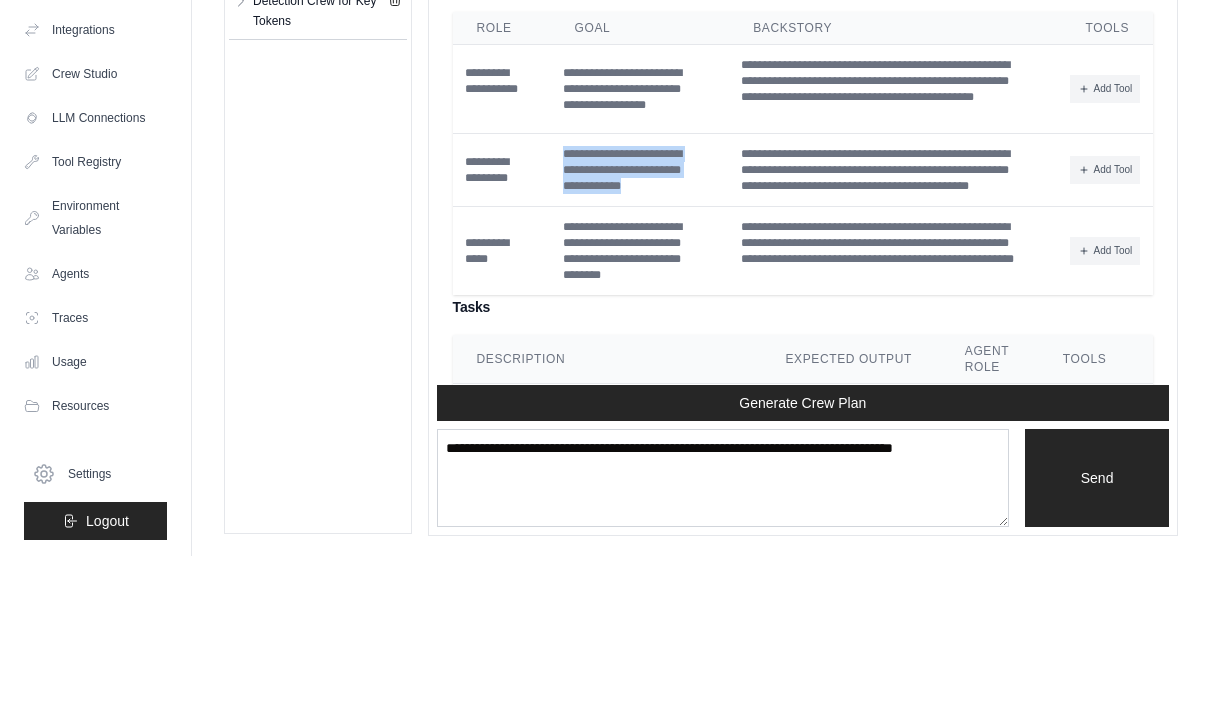 click on "Environment Variables" at bounding box center (95, 368) 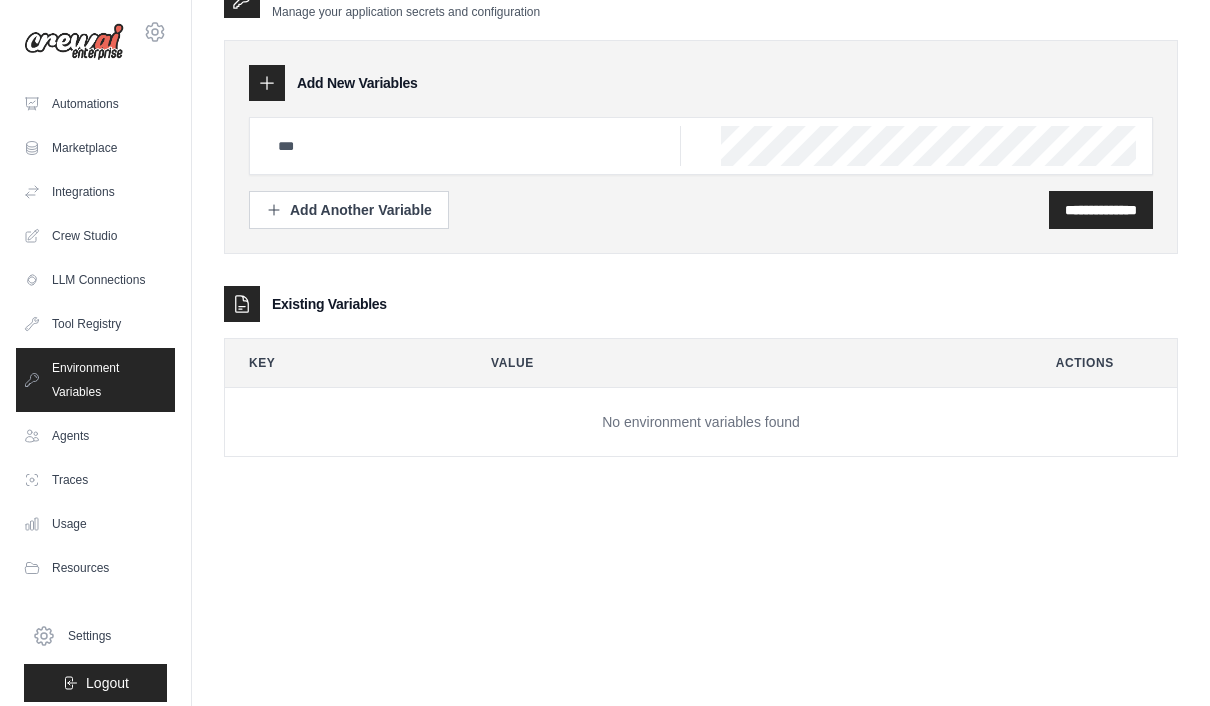 scroll, scrollTop: 0, scrollLeft: 0, axis: both 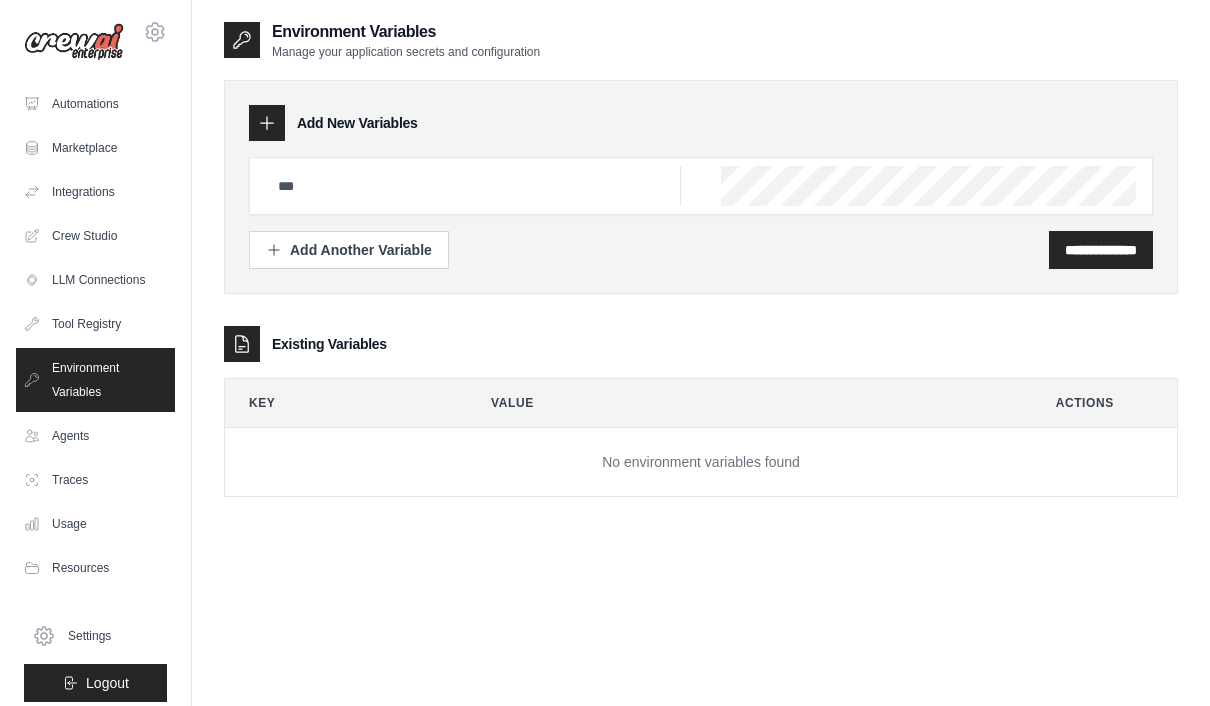 click on "Usage" at bounding box center (95, 524) 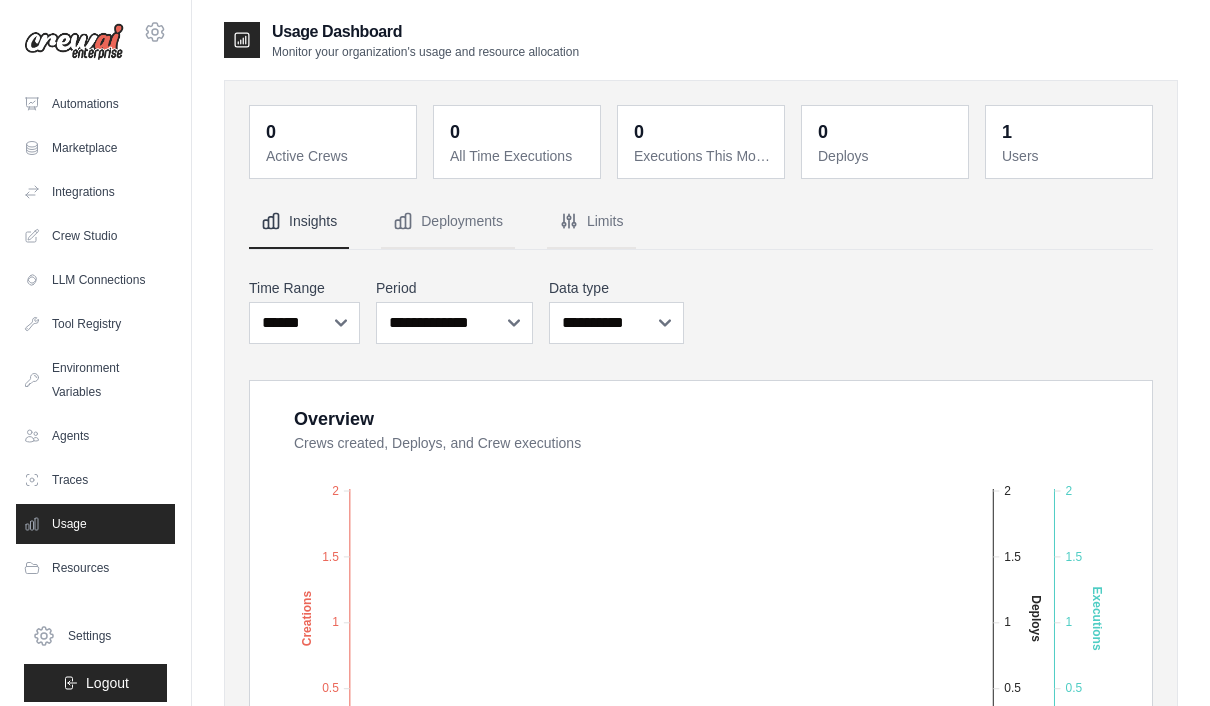 click on "Usage" at bounding box center (95, 524) 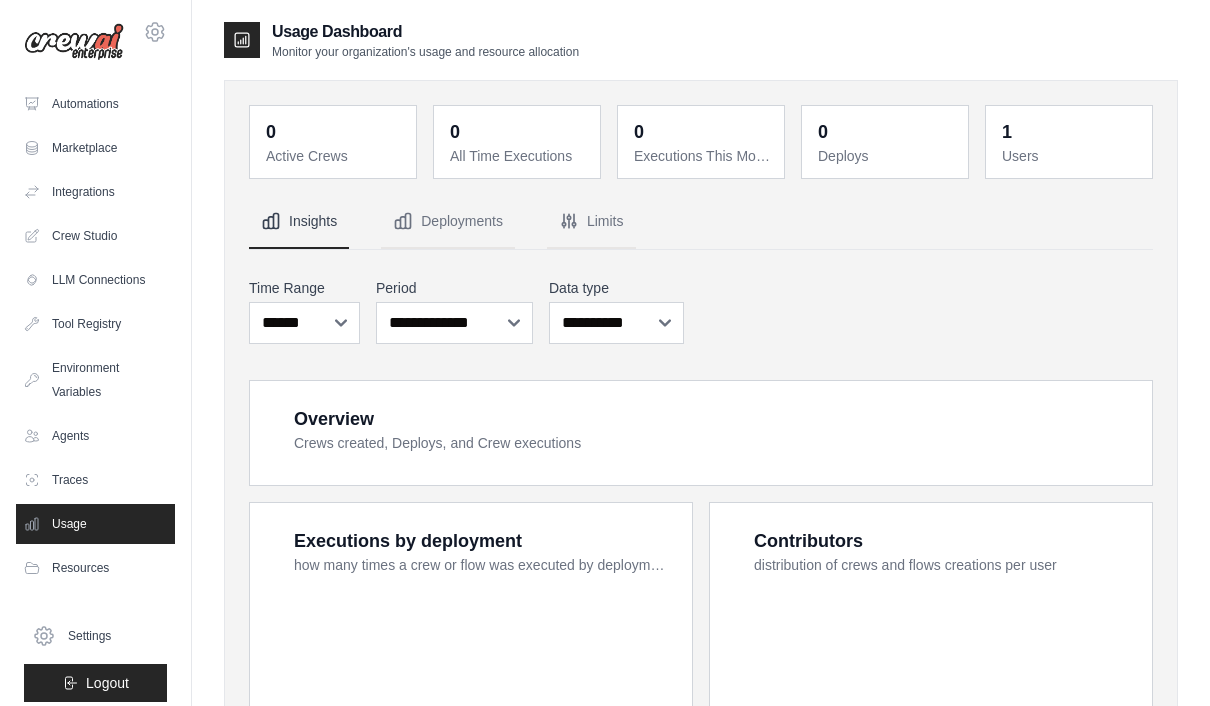 click on "Traces" at bounding box center (95, 480) 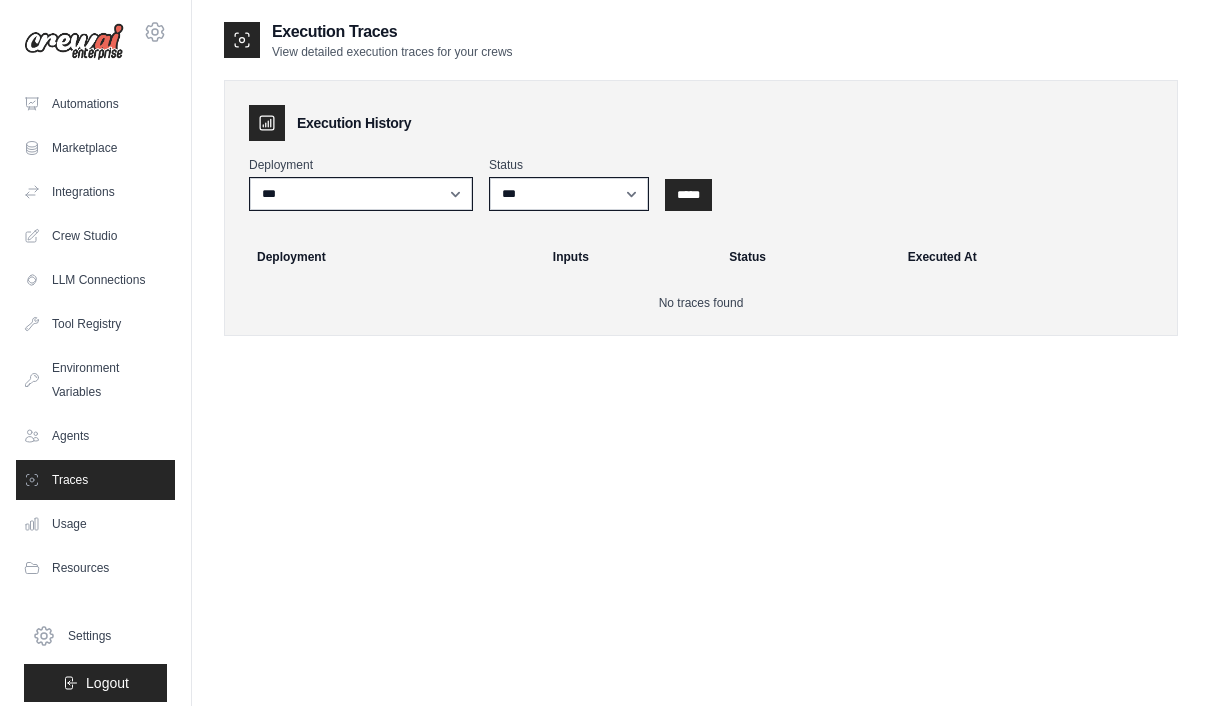 click on "Traces" at bounding box center (95, 480) 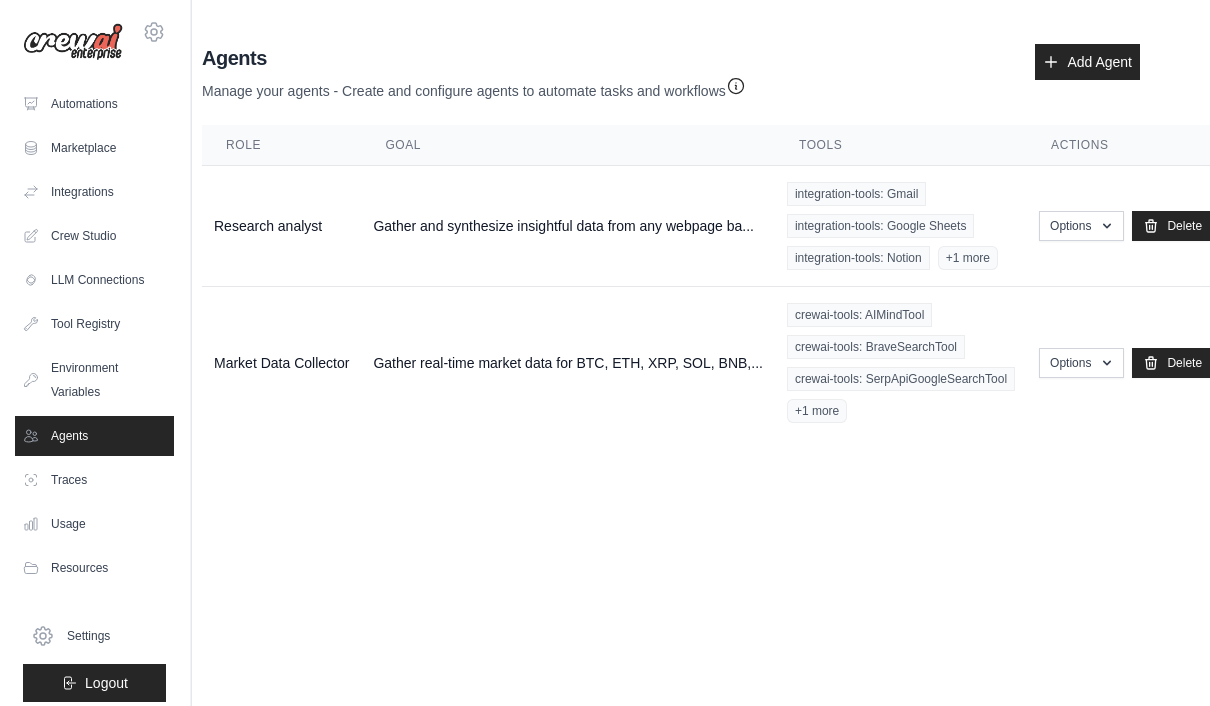 scroll, scrollTop: 0, scrollLeft: 45, axis: horizontal 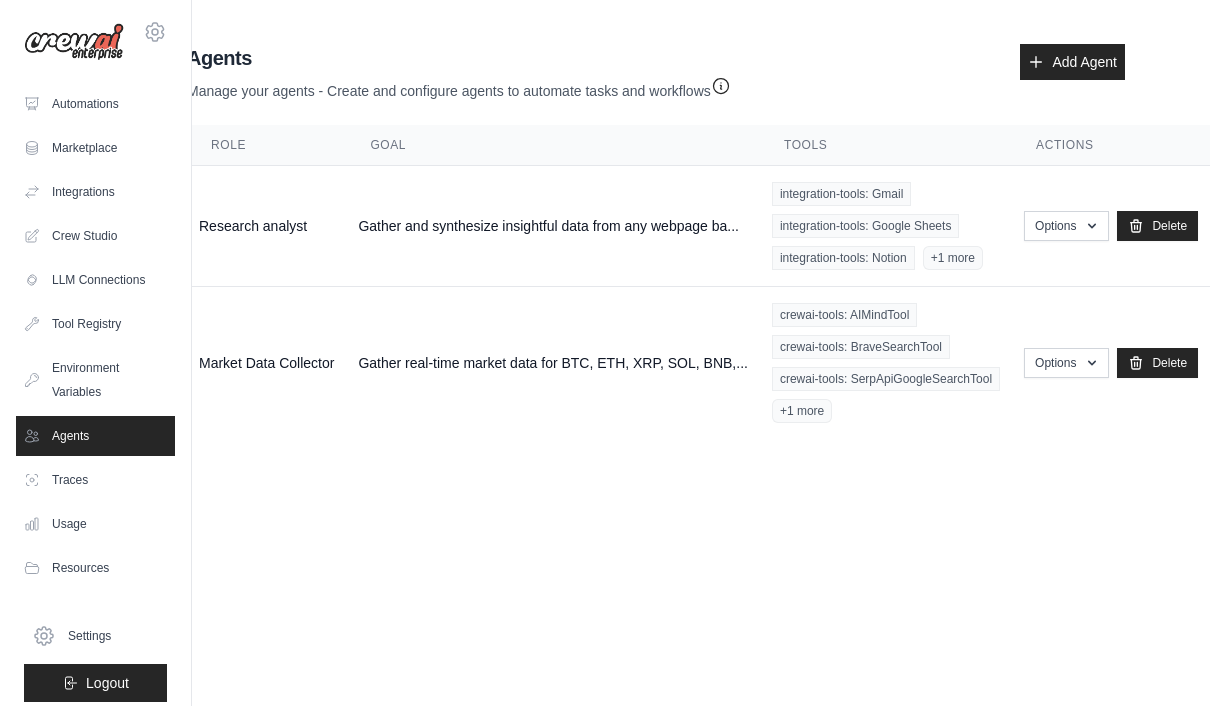click on "Add Agent" at bounding box center (1072, 62) 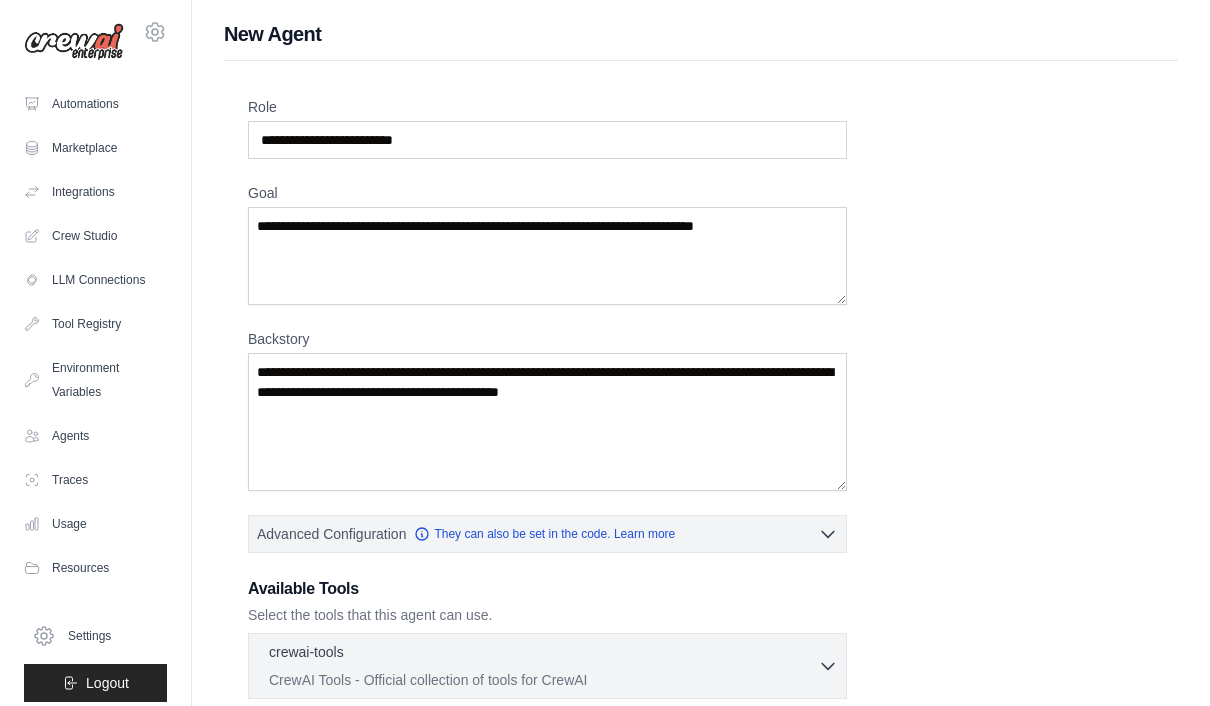 scroll, scrollTop: 0, scrollLeft: 0, axis: both 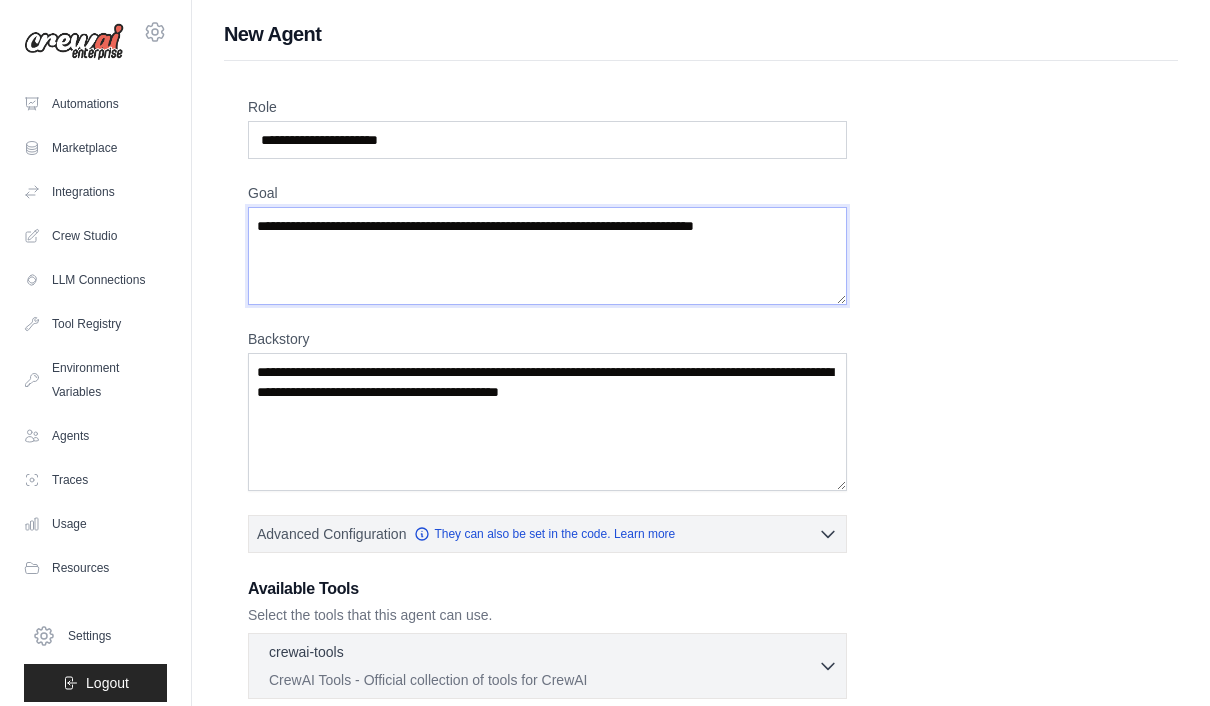 click on "Goal" at bounding box center (547, 256) 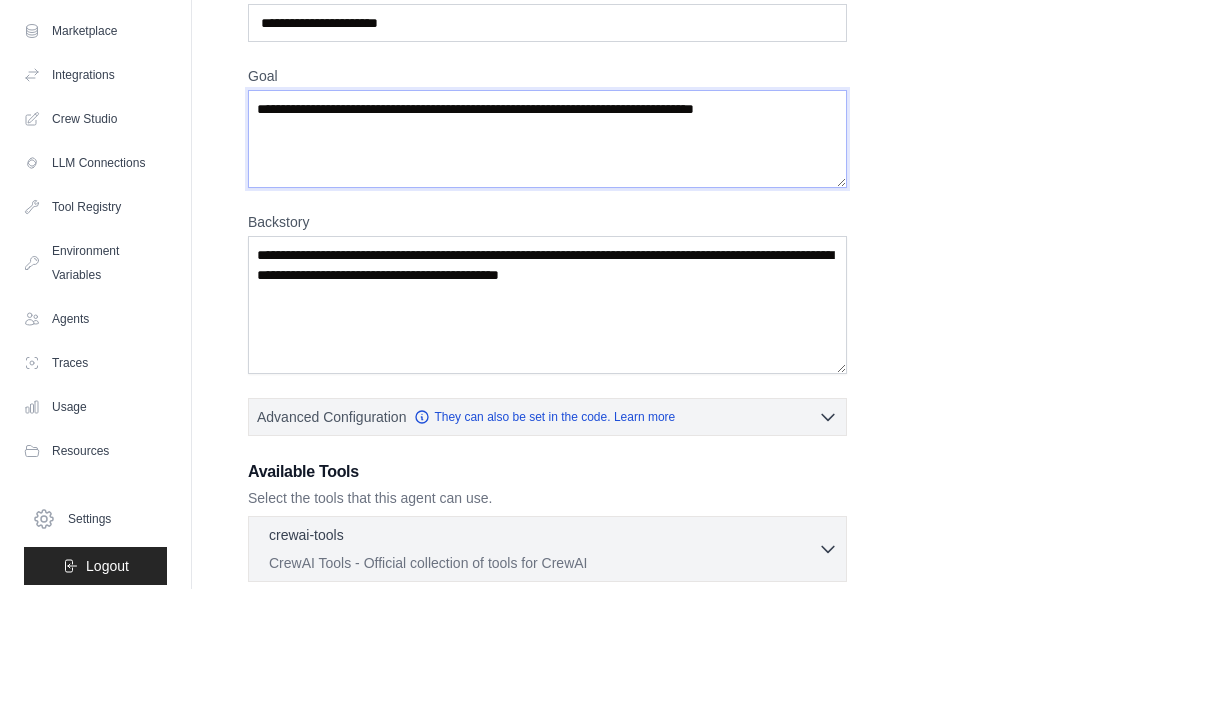 click on "Goal" at bounding box center (547, 256) 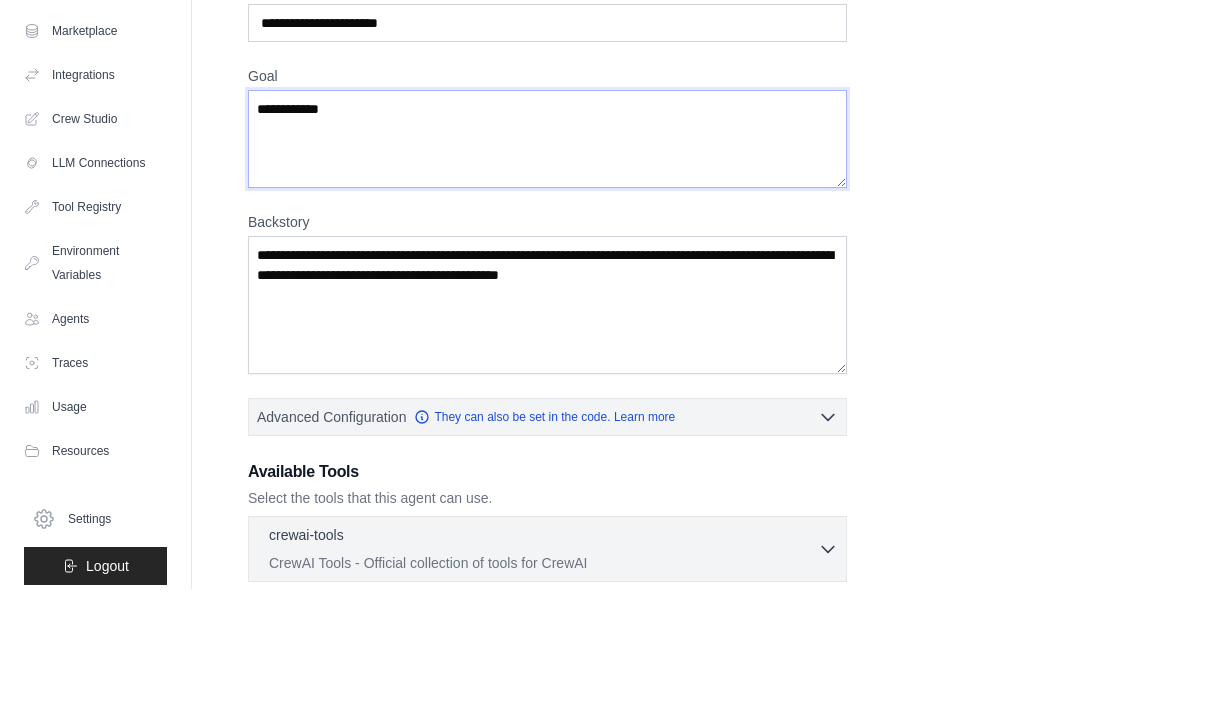 type on "**********" 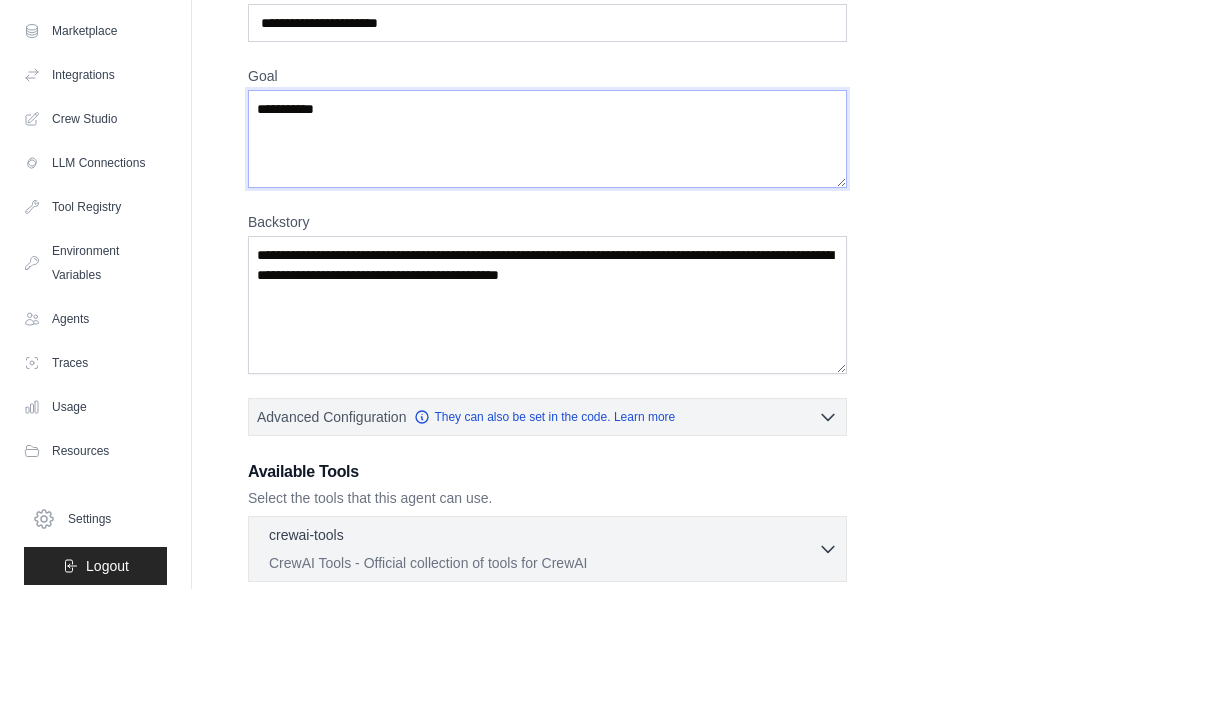 type 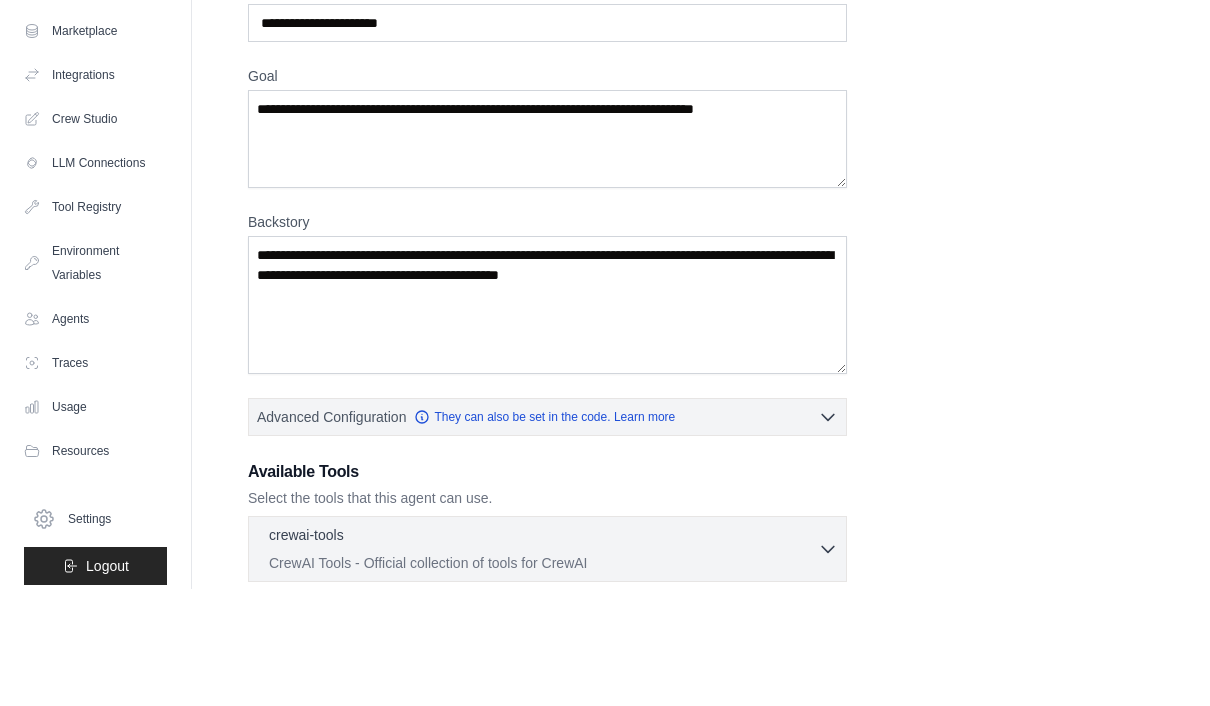 click on "Crew Studio" at bounding box center [95, 236] 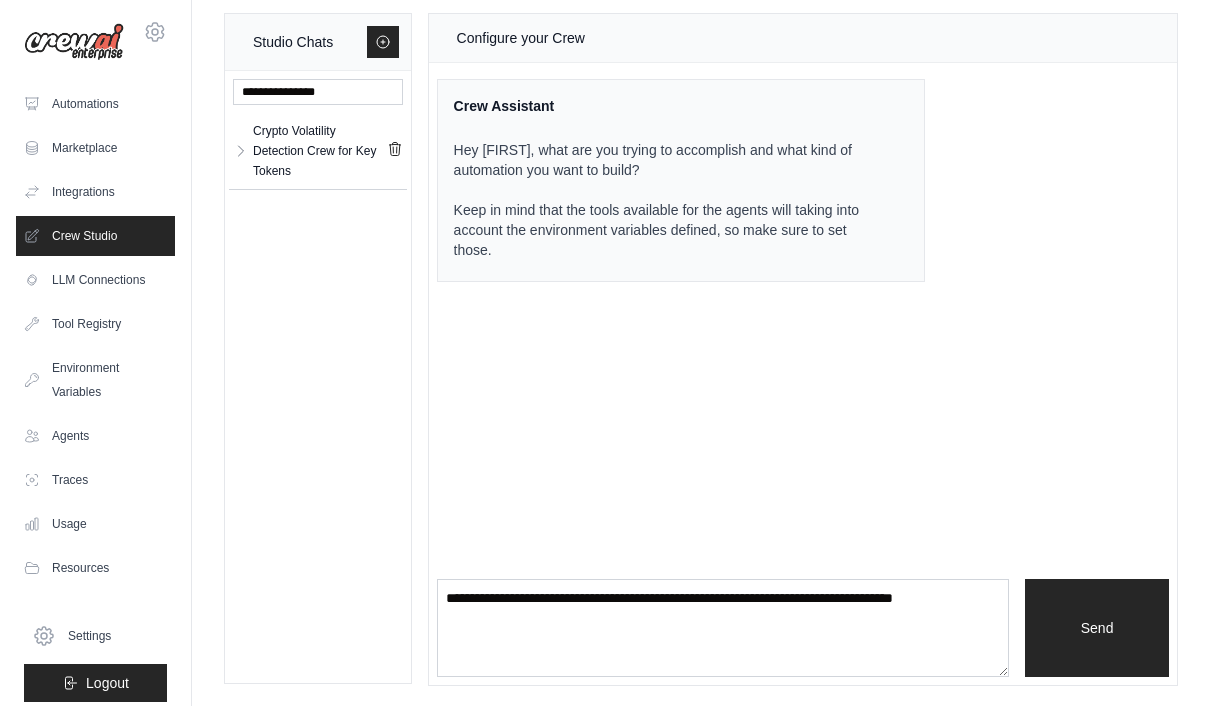 click on "Crypto Volatility Detection Crew for Key Tokens" at bounding box center (320, 151) 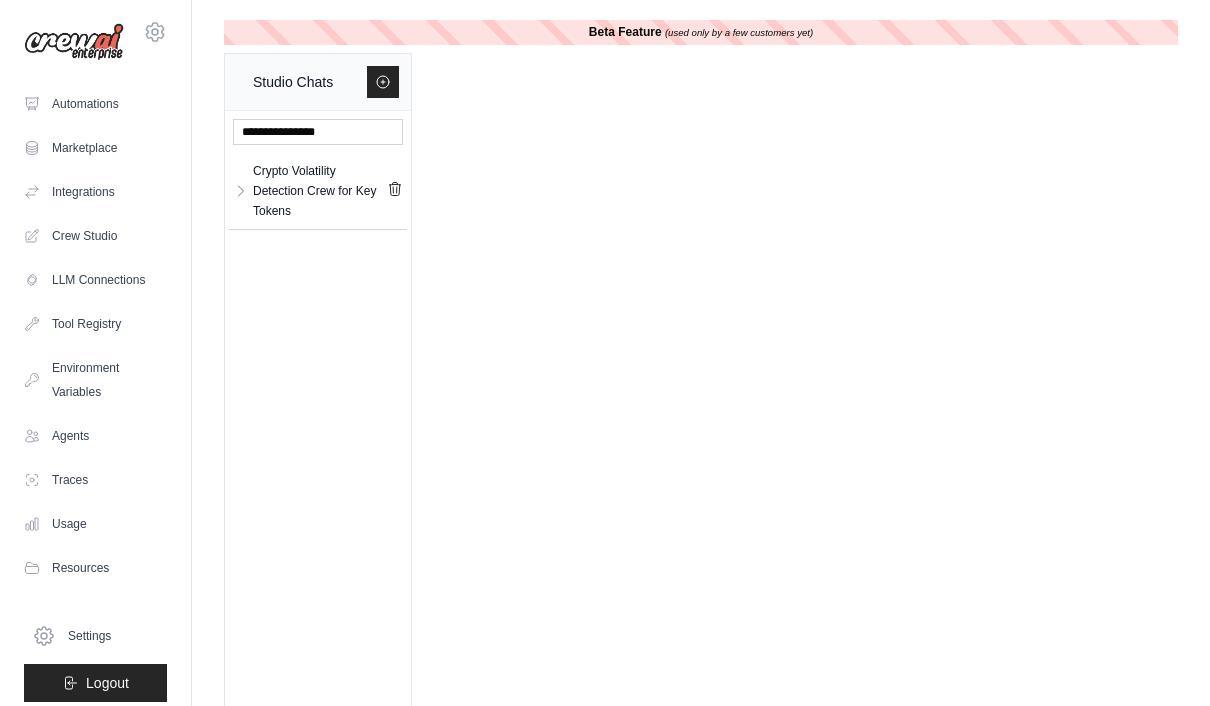 scroll, scrollTop: 71, scrollLeft: 0, axis: vertical 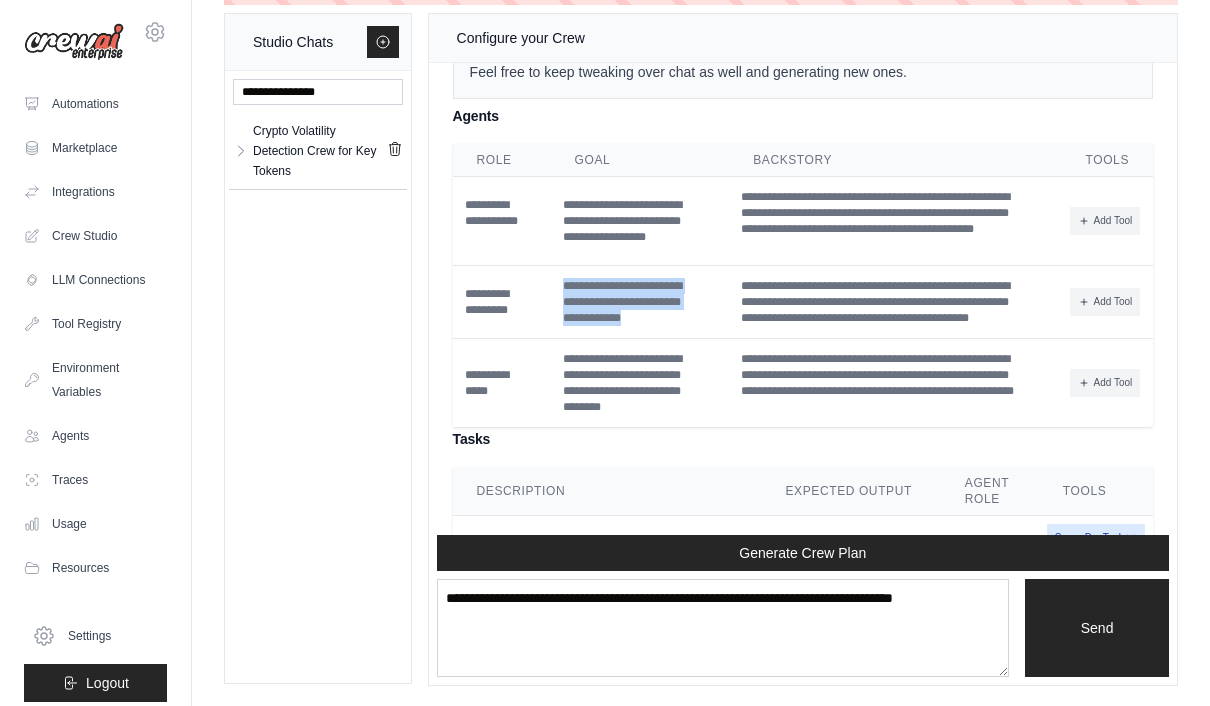 click on "Crew Studio" at bounding box center (95, 236) 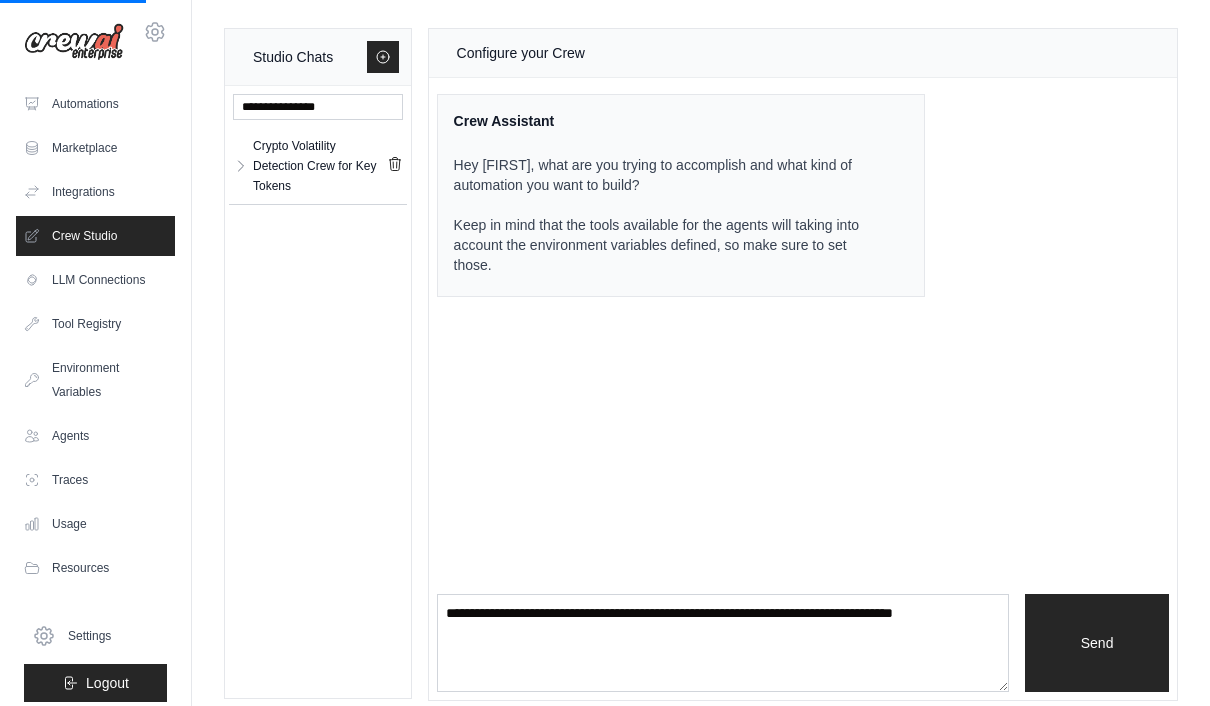 click on "Usage" at bounding box center (95, 524) 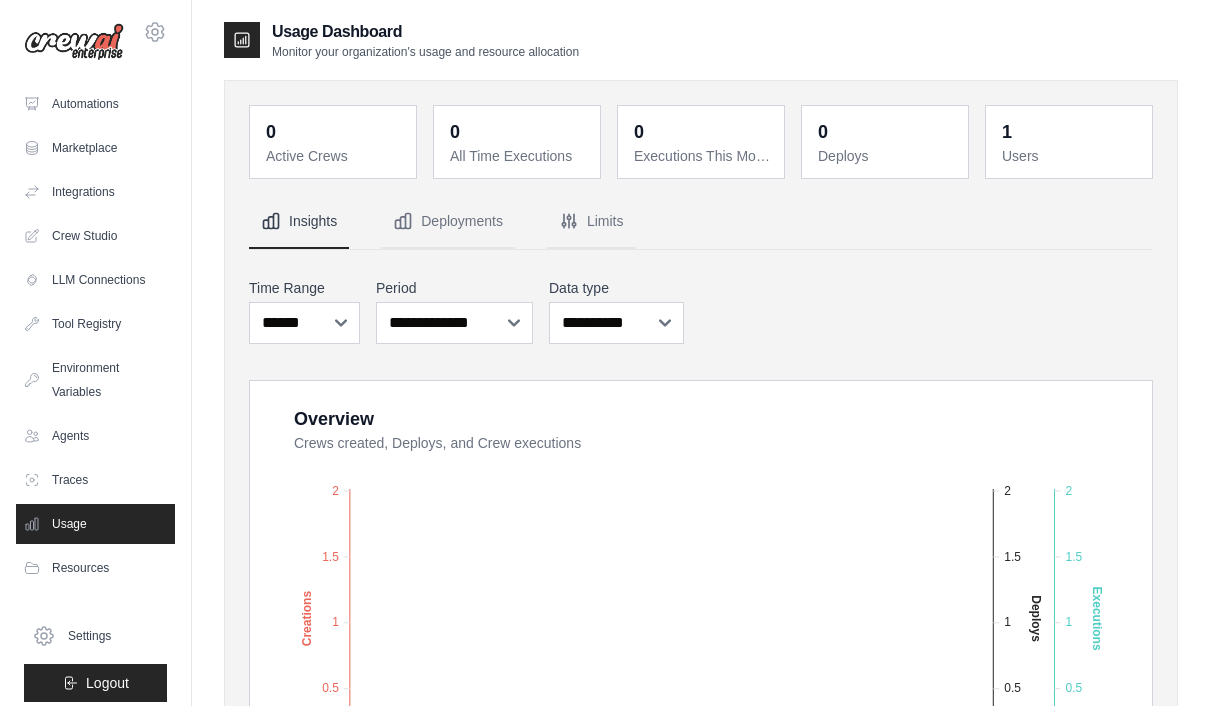 click on "Traces" at bounding box center [95, 480] 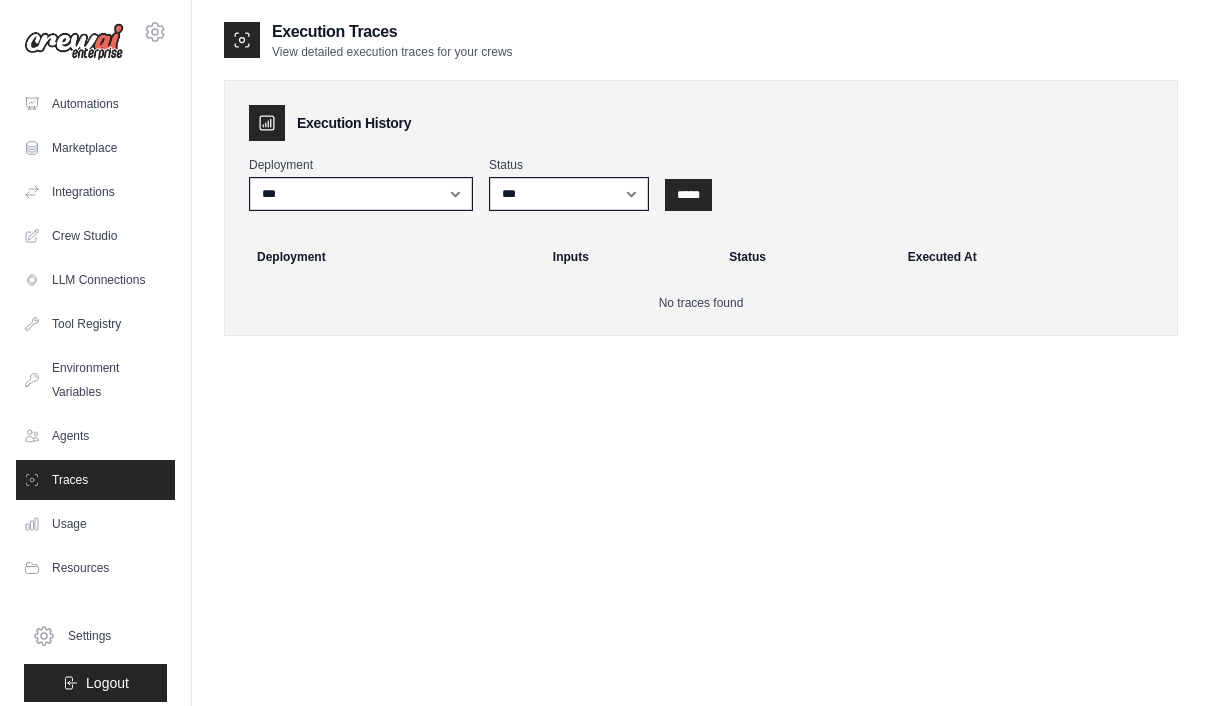click on "Usage" at bounding box center [95, 524] 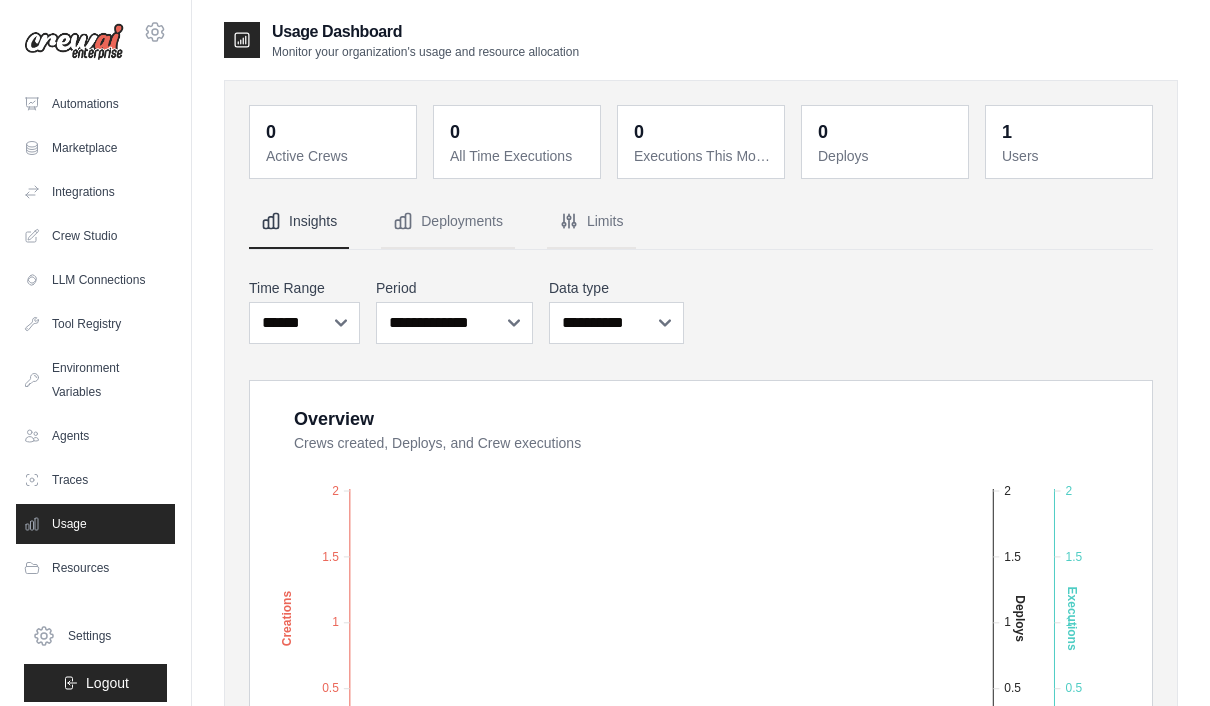 click on "Usage" at bounding box center (95, 524) 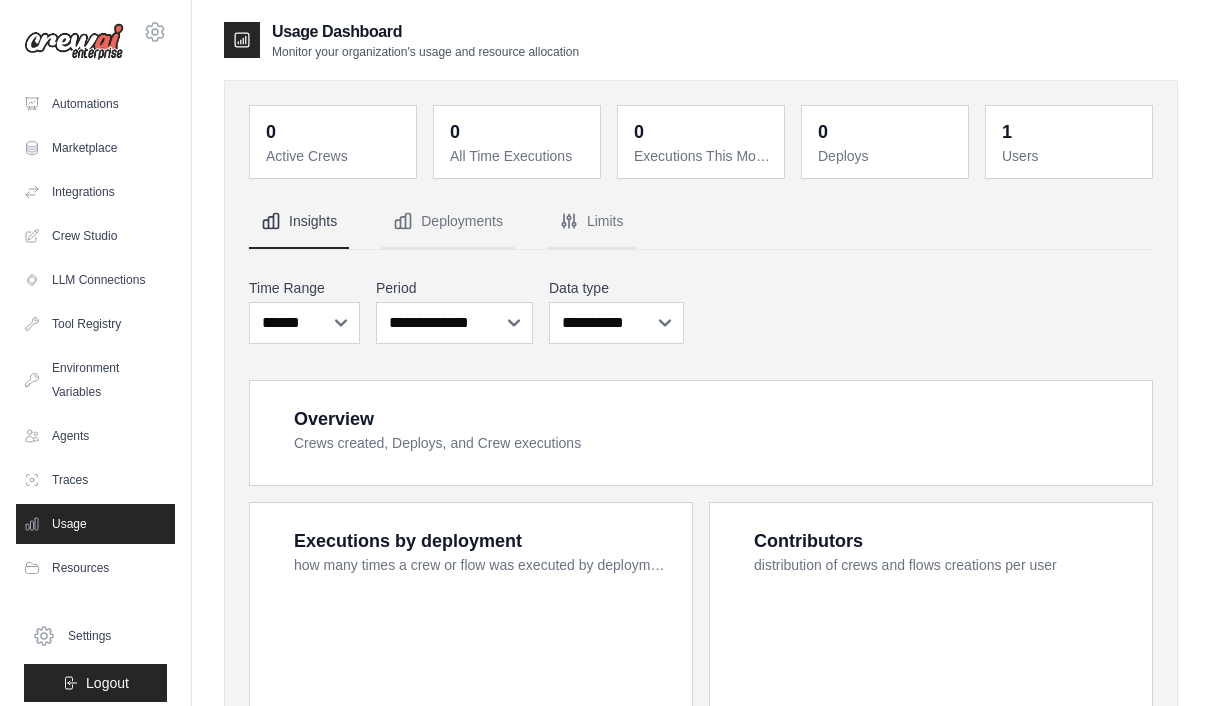 click on "Agents" at bounding box center (95, 436) 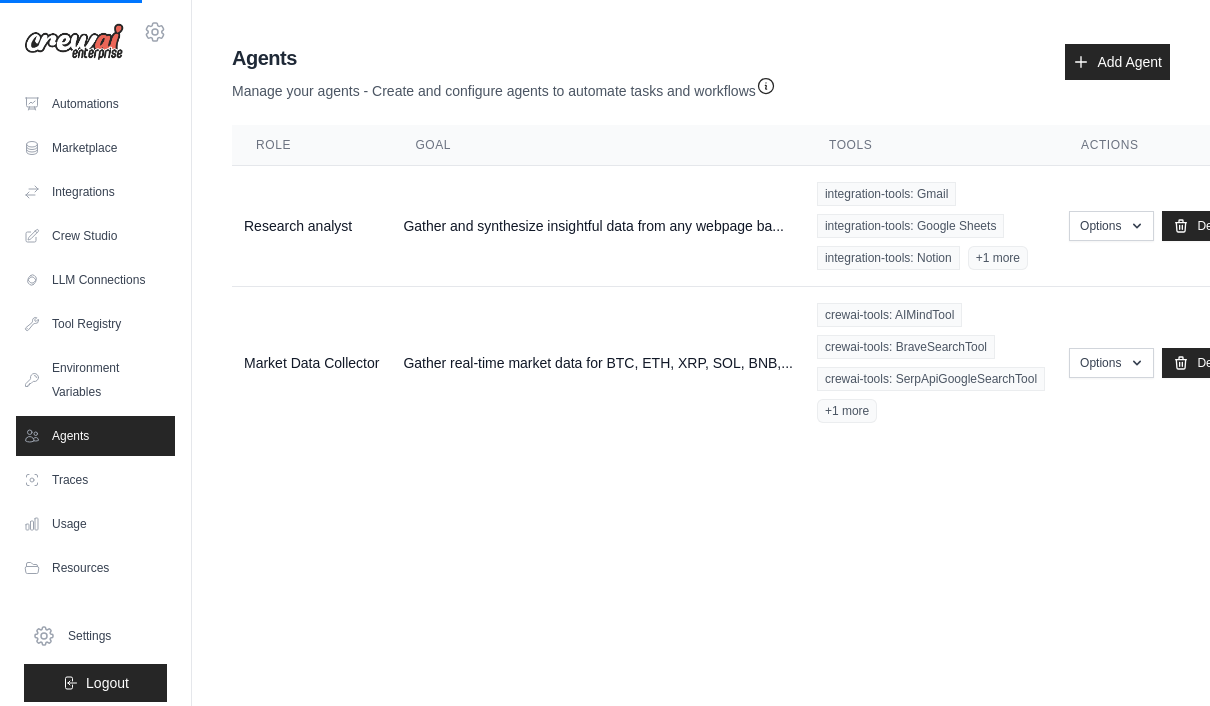 scroll, scrollTop: 3, scrollLeft: 0, axis: vertical 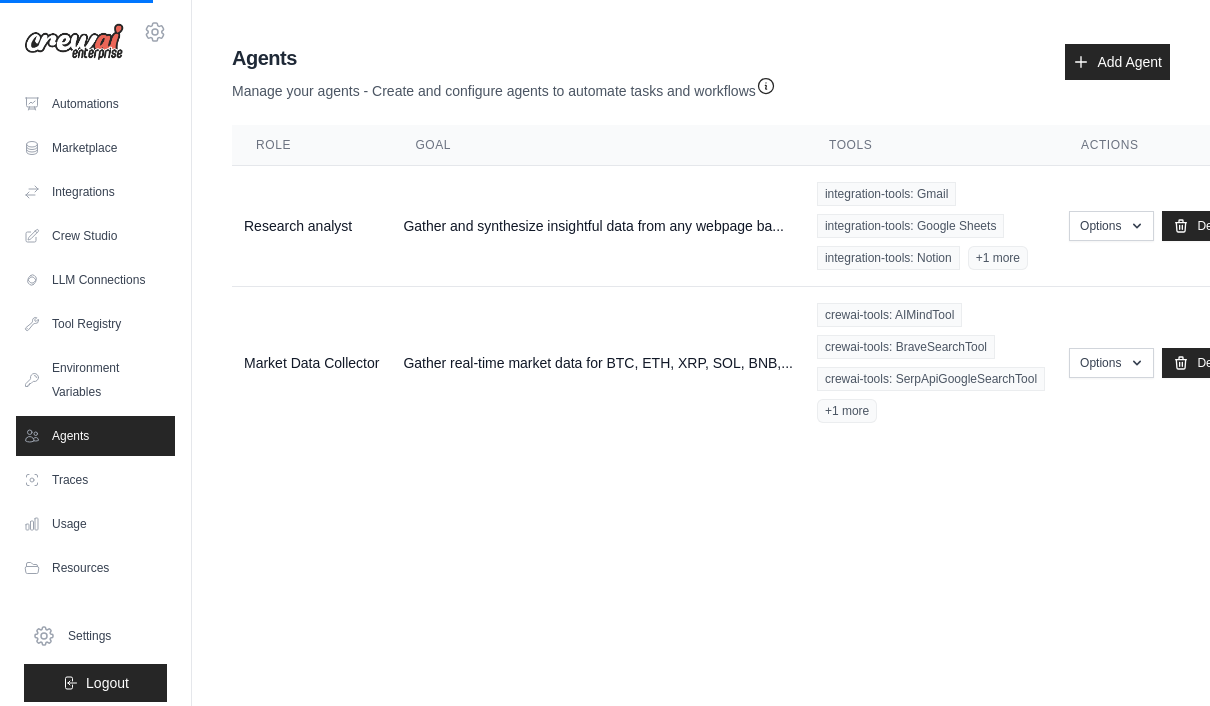 click on "Add Agent" at bounding box center (1117, 62) 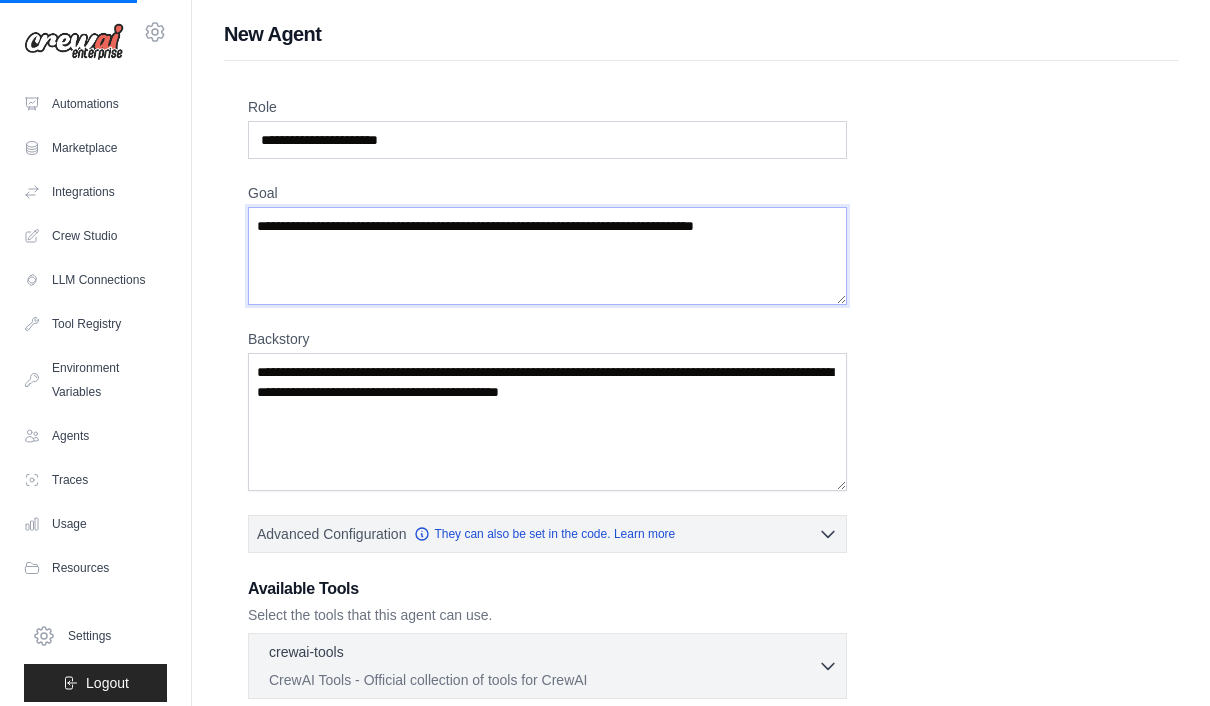 click on "Goal" at bounding box center [547, 256] 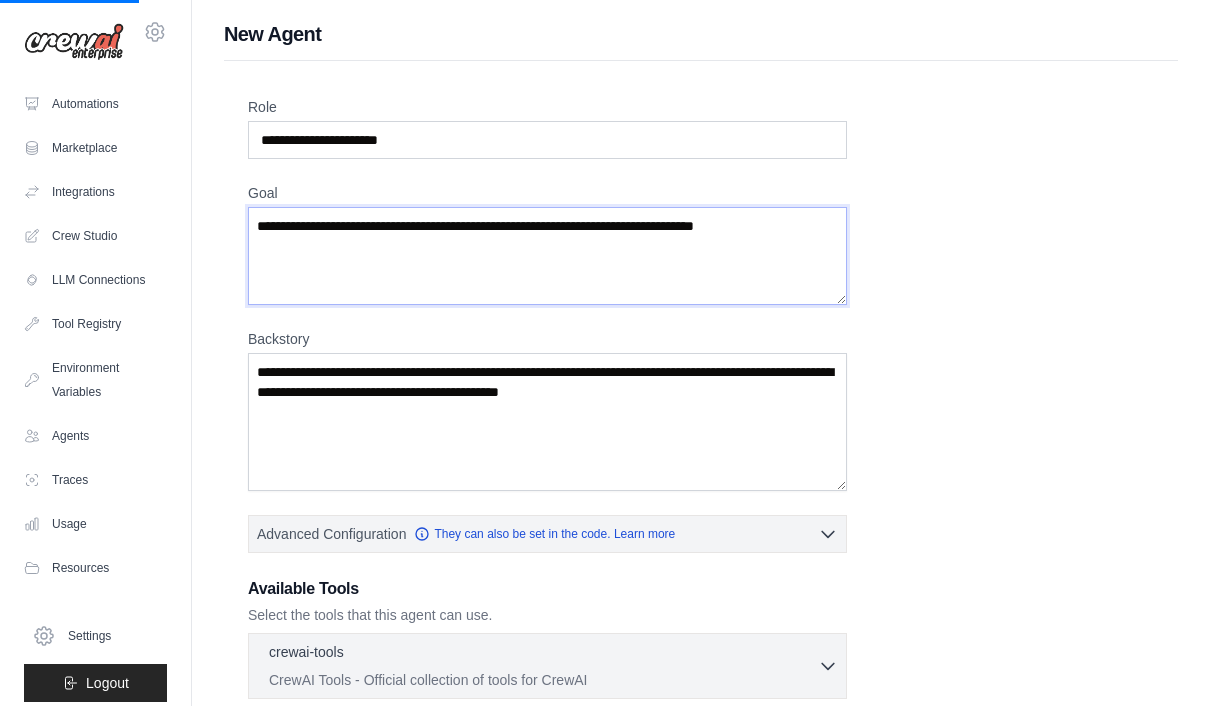 scroll, scrollTop: 3, scrollLeft: 0, axis: vertical 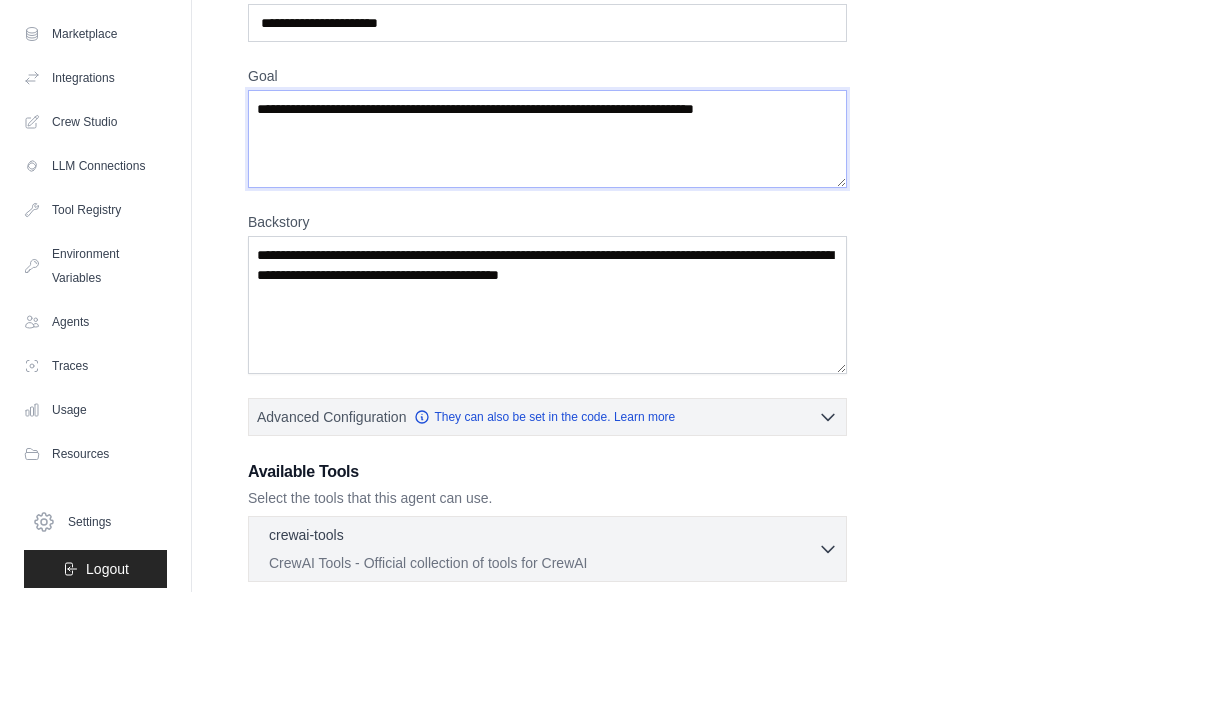 click on "Goal" at bounding box center [547, 253] 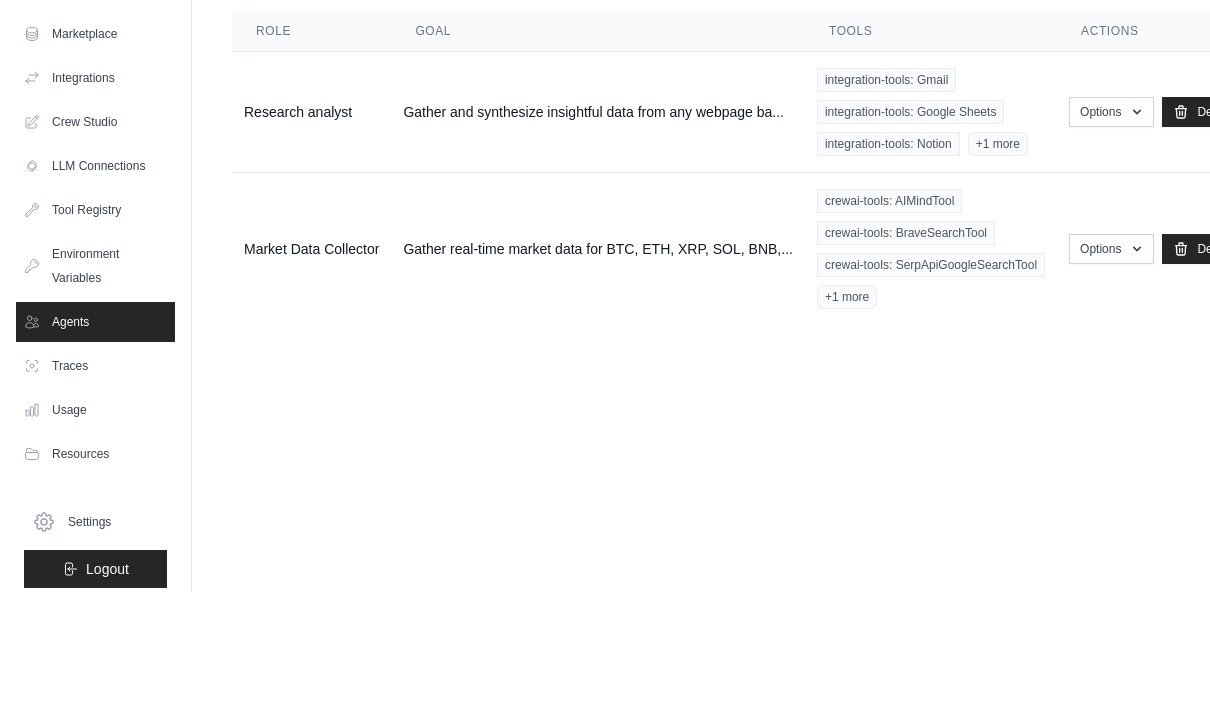 scroll, scrollTop: 71, scrollLeft: 0, axis: vertical 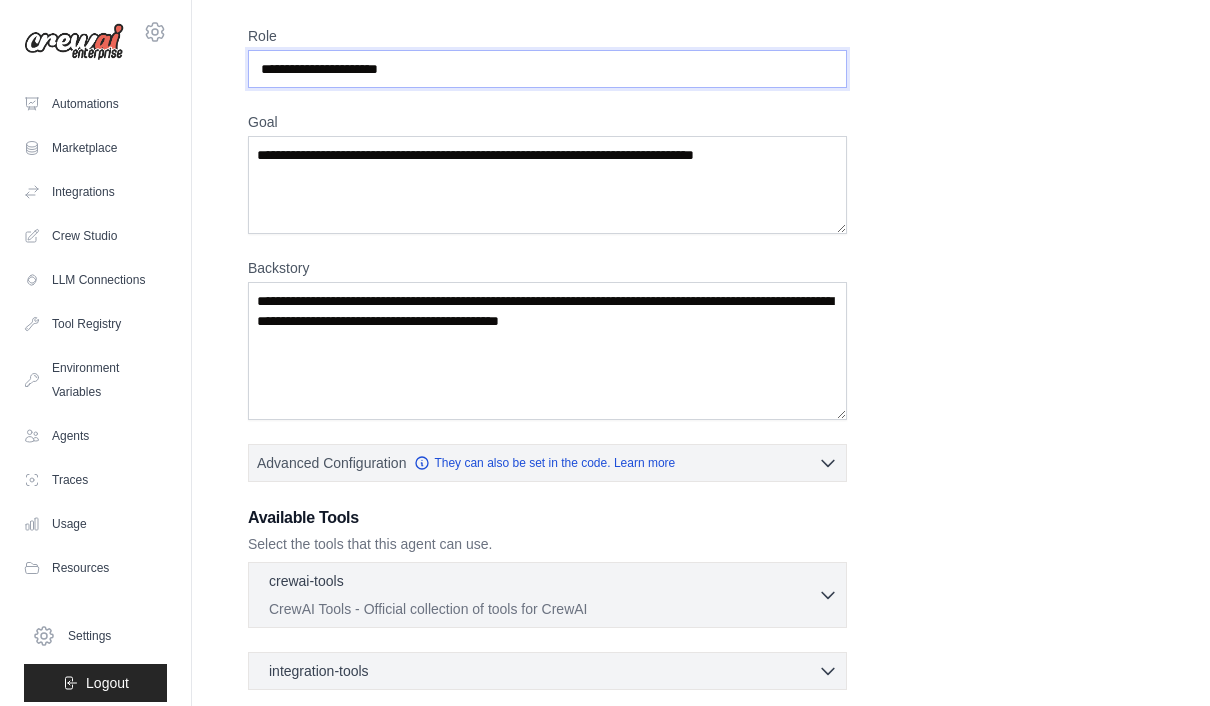 click on "Role" at bounding box center [547, 69] 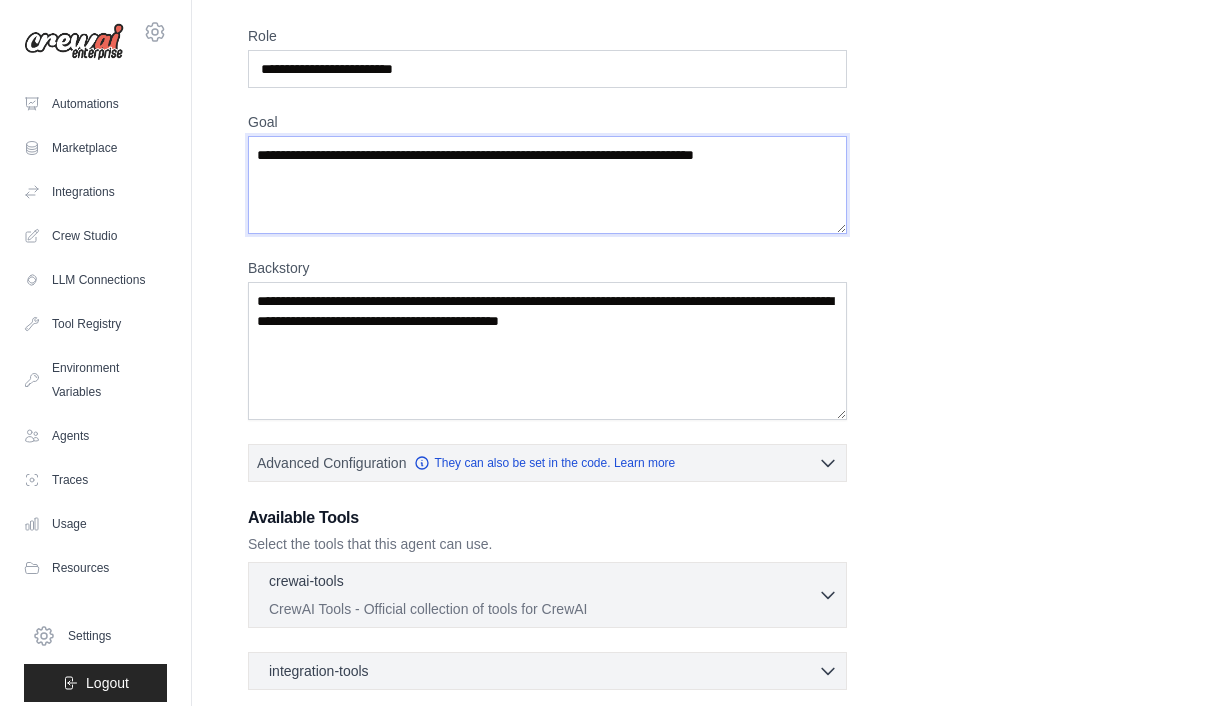 click on "Goal" at bounding box center [547, 185] 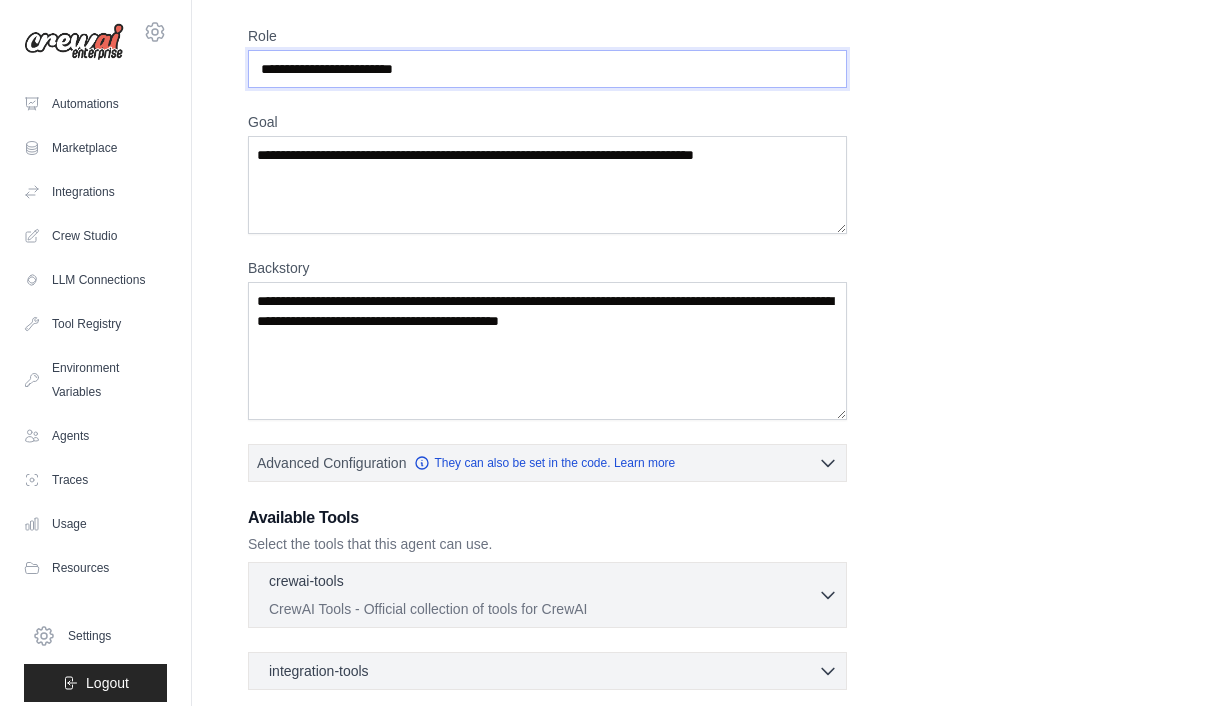click on "**********" at bounding box center (547, 69) 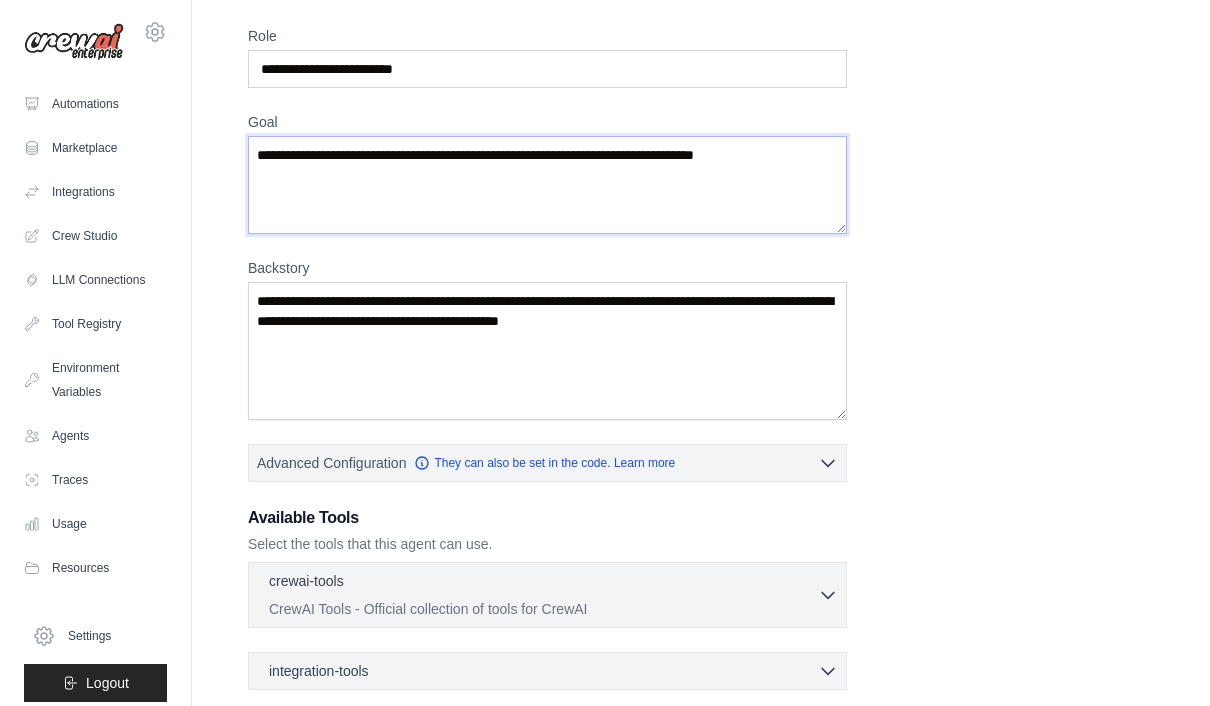 click on "Goal" at bounding box center (547, 185) 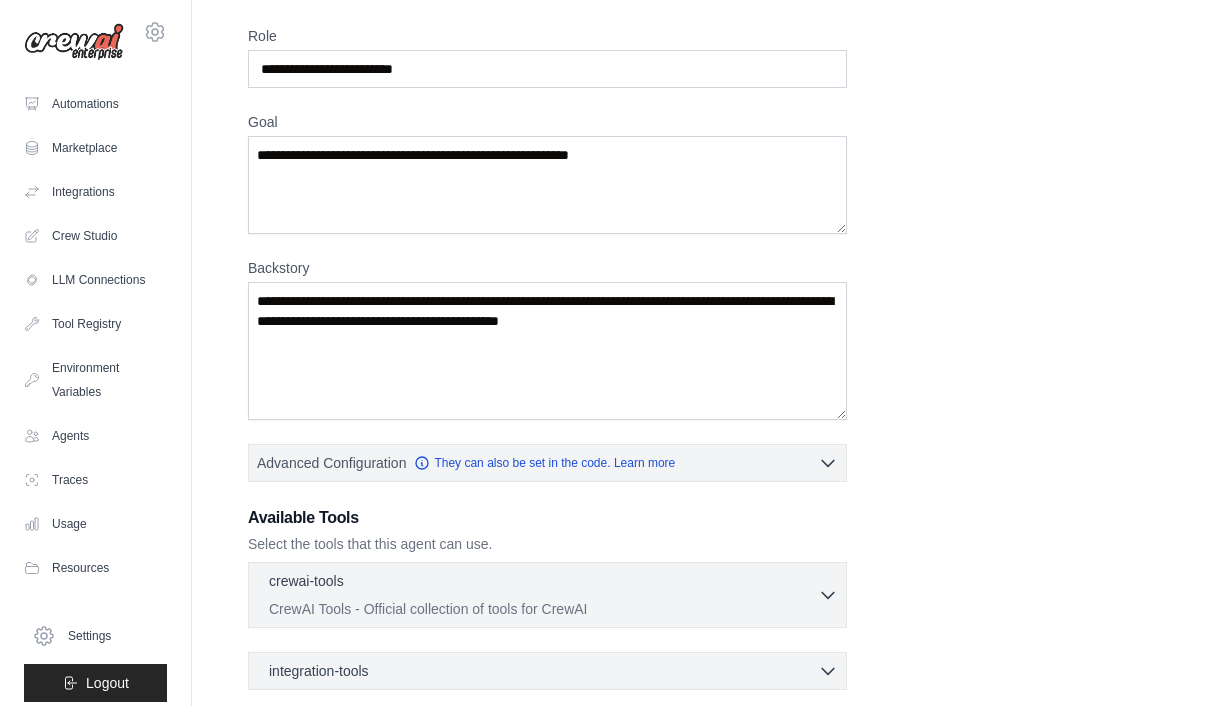 click on "**********" at bounding box center (701, 424) 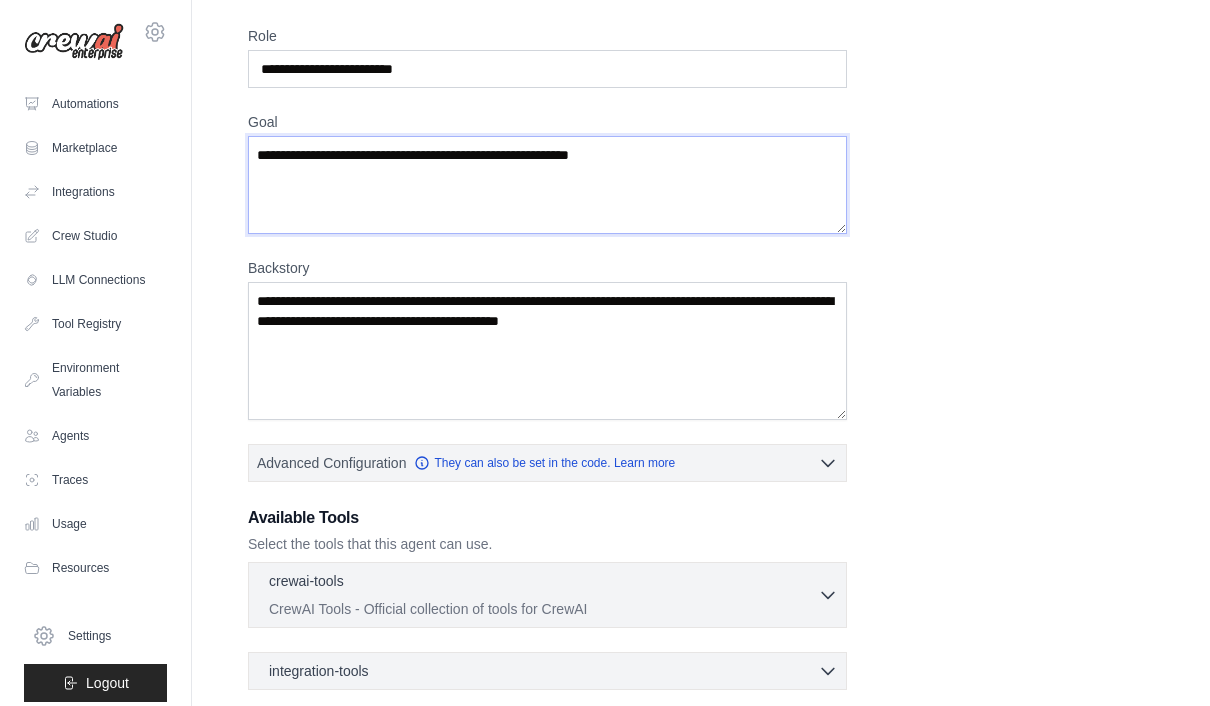 click on "**********" at bounding box center (547, 185) 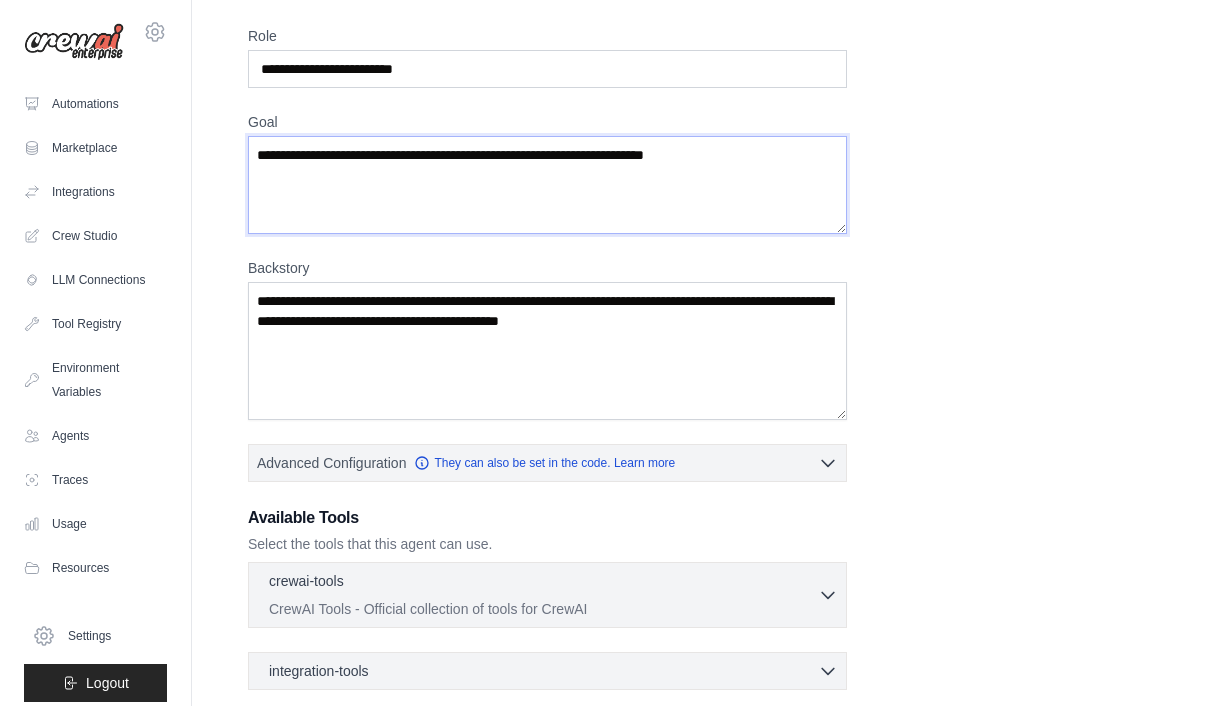type on "**********" 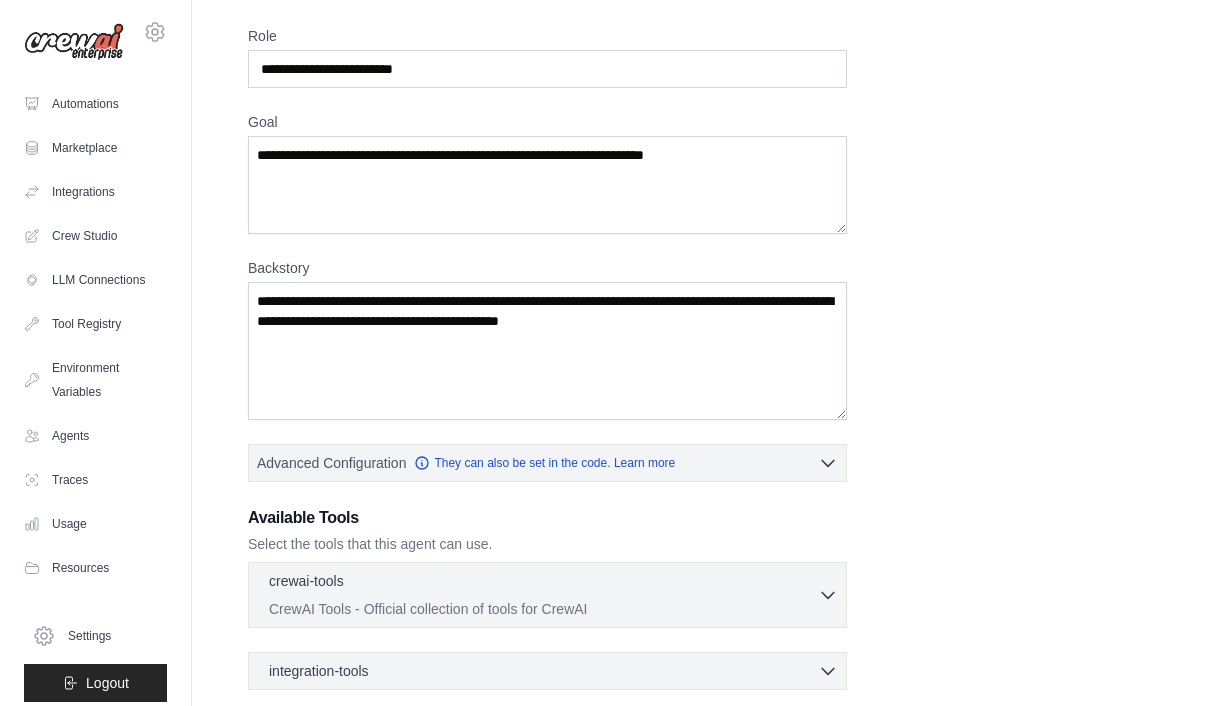 click on "**********" at bounding box center [701, 424] 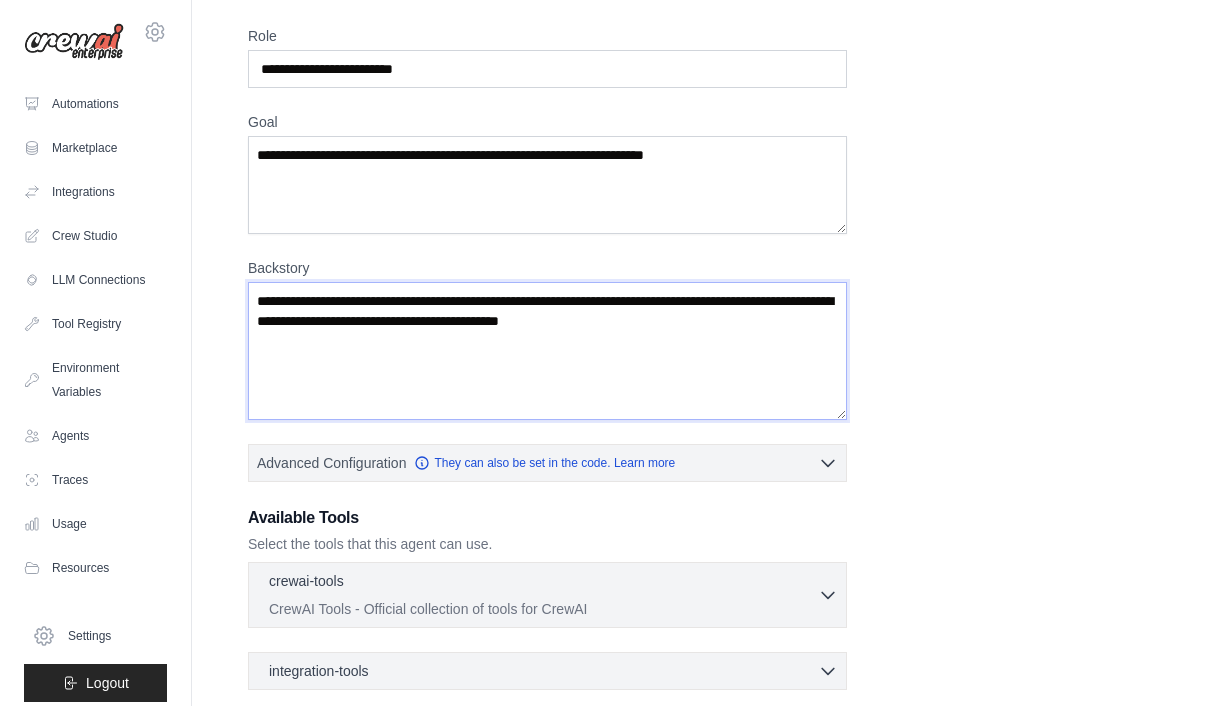 click on "Backstory" at bounding box center (547, 351) 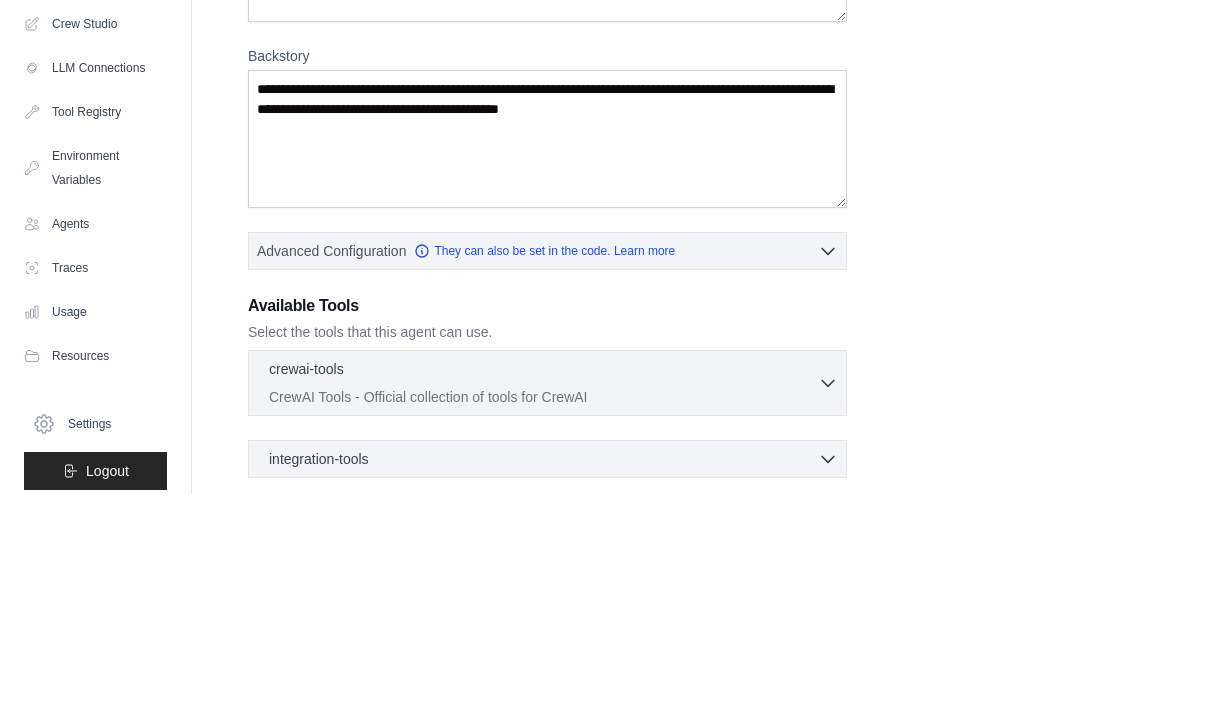 click on "**********" at bounding box center [701, 424] 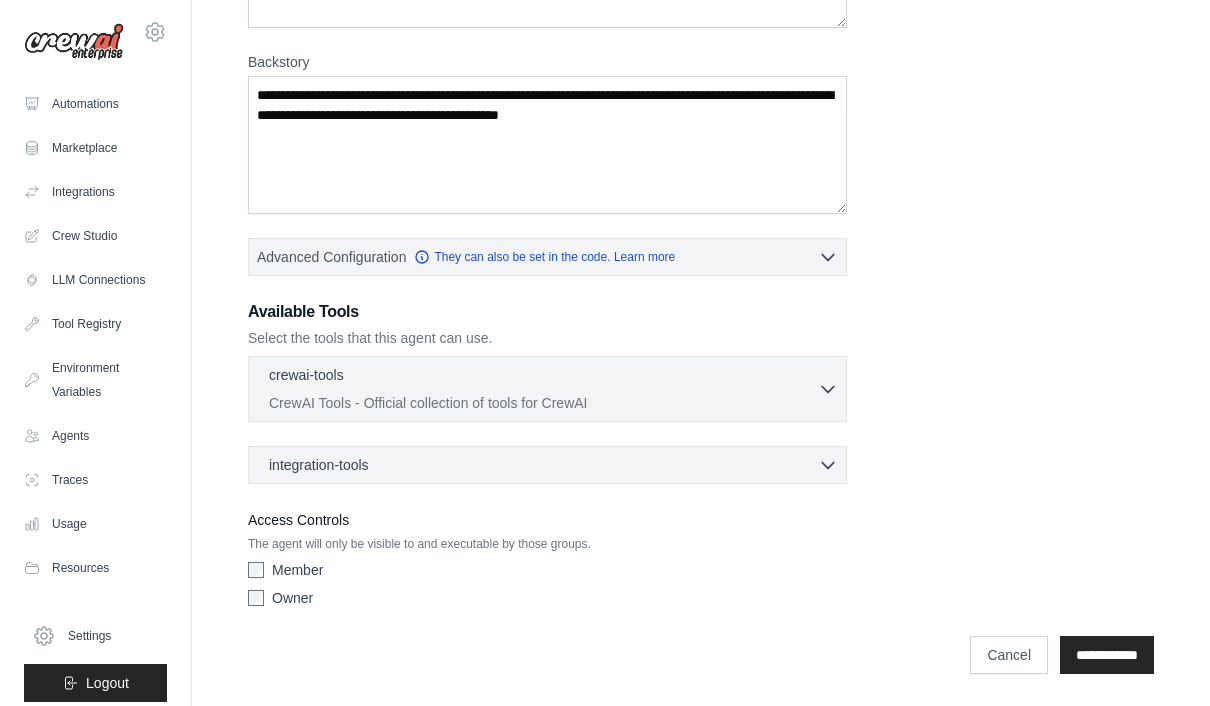 click 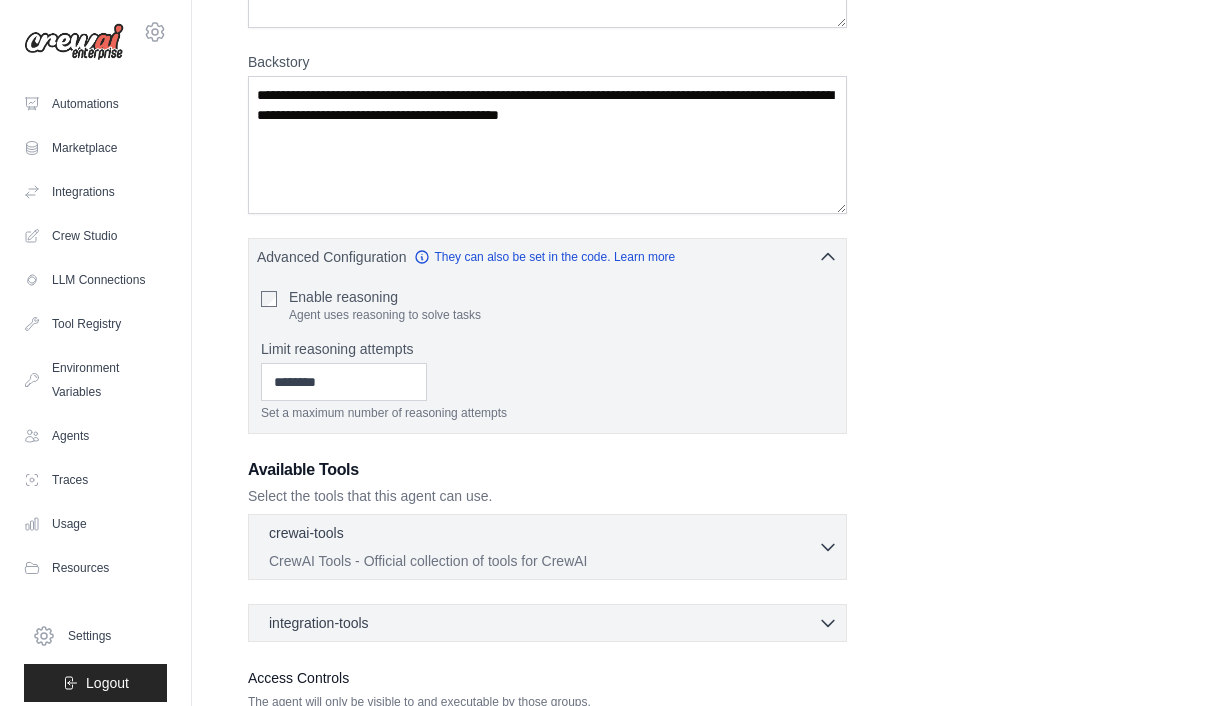 click on "Enable reasoning
Agent uses reasoning to solve tasks
Limit reasoning attempts
Set a maximum number of reasoning attempts" at bounding box center (547, 354) 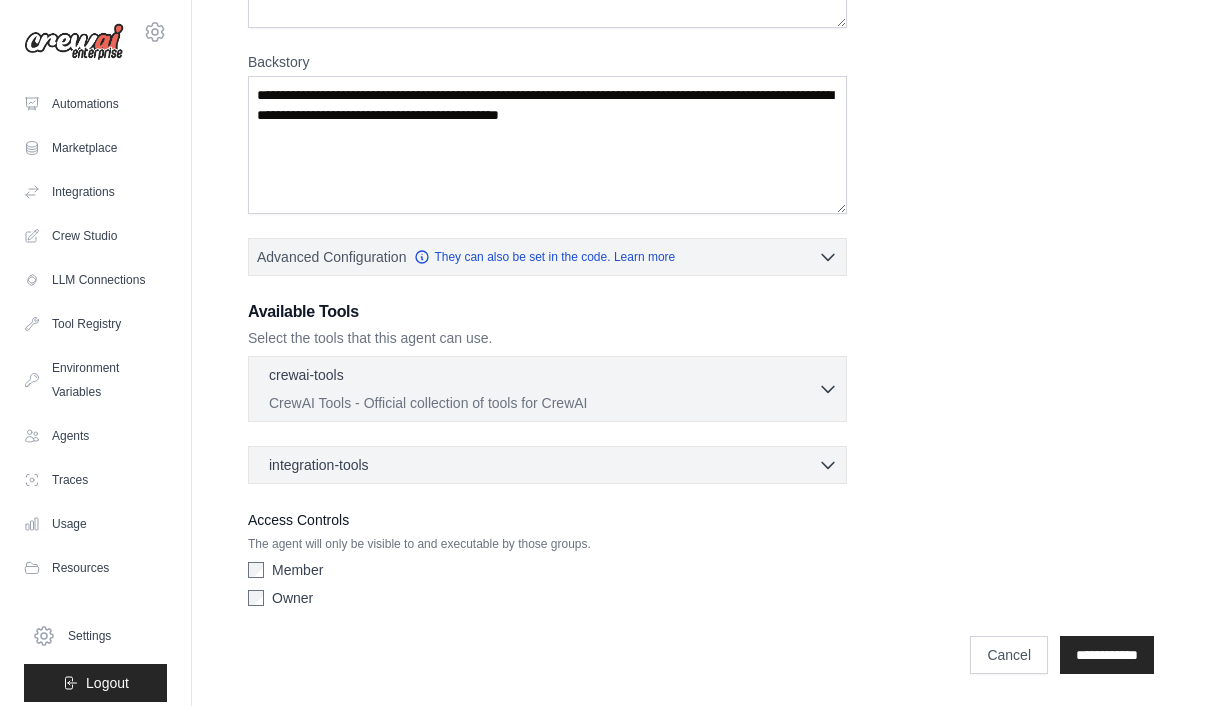 click 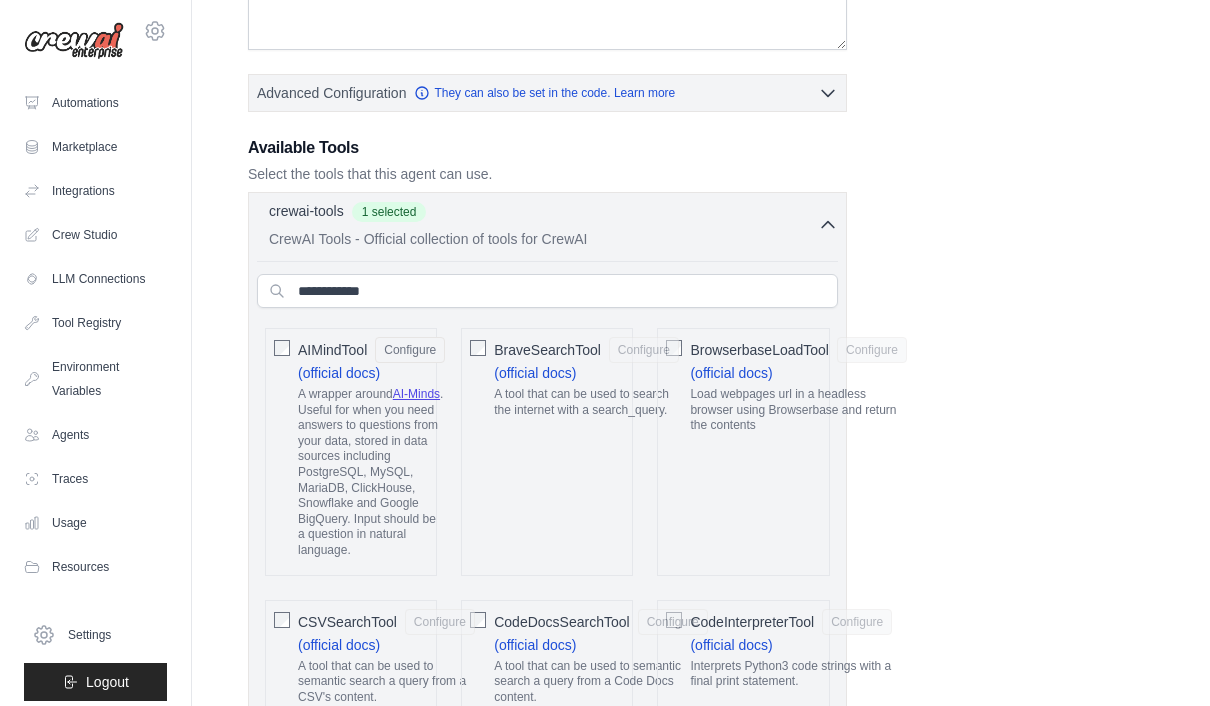 scroll, scrollTop: 441, scrollLeft: 0, axis: vertical 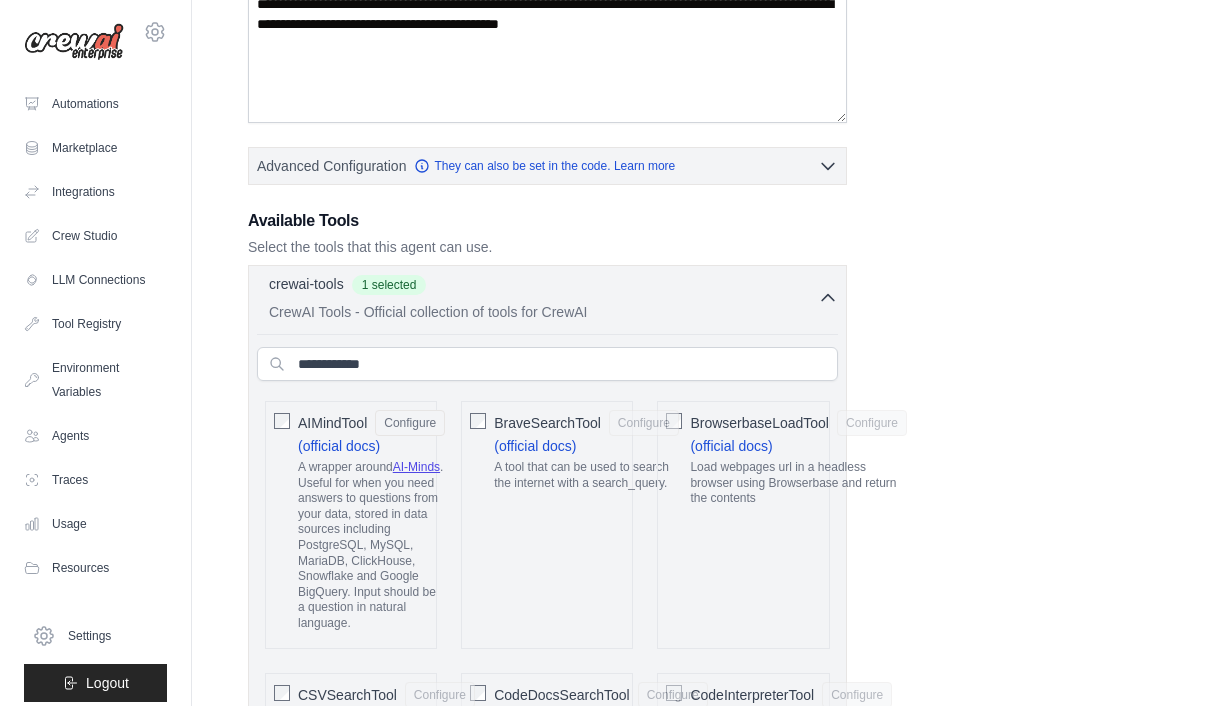 click on "CrewAI Tools - Official collection of tools for CrewAI" at bounding box center [543, 312] 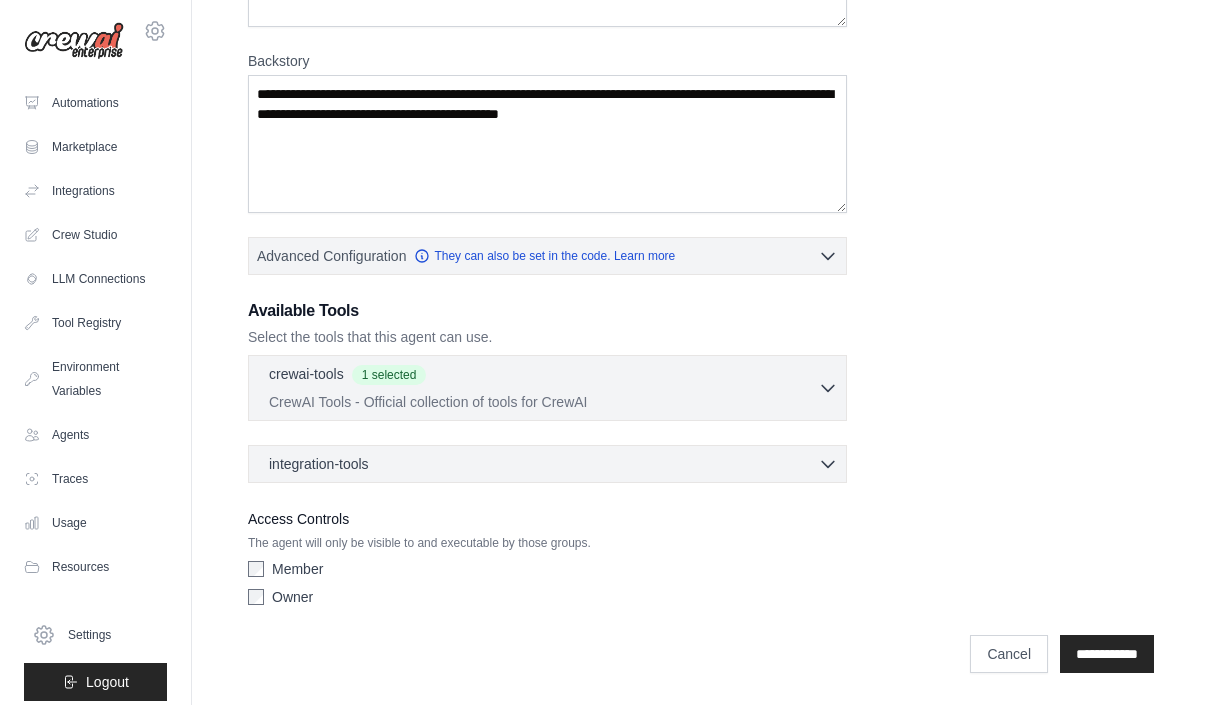 click 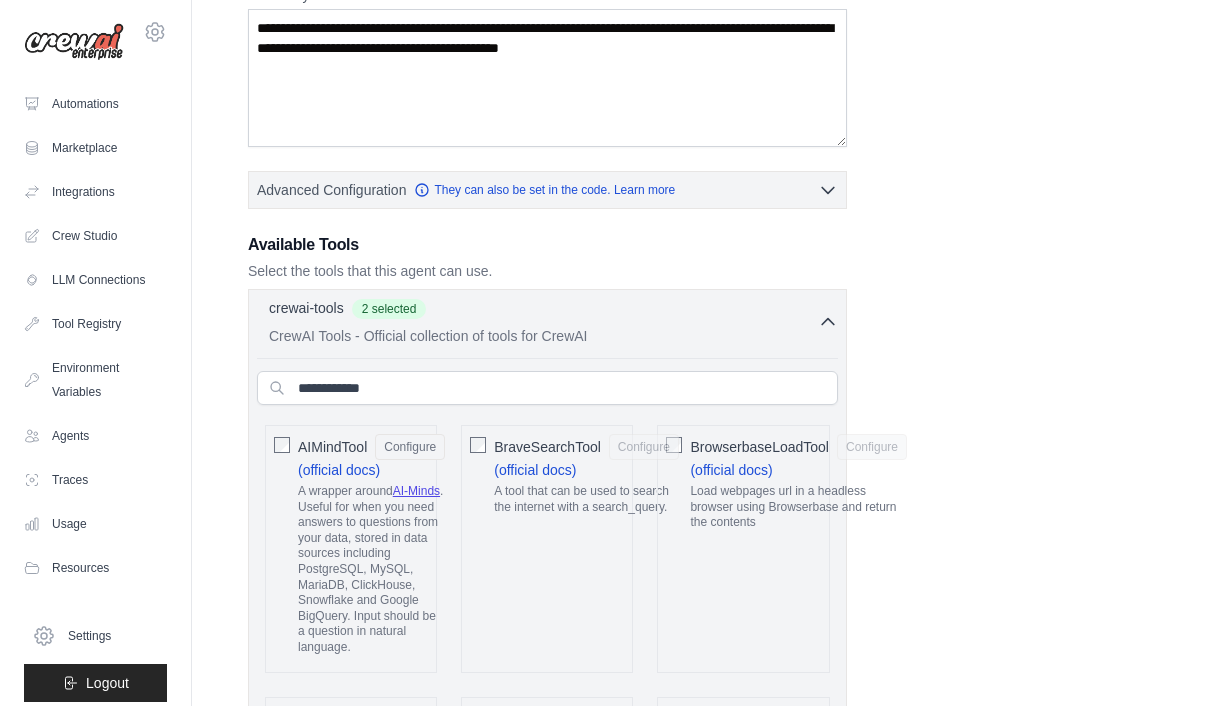 scroll, scrollTop: 346, scrollLeft: 0, axis: vertical 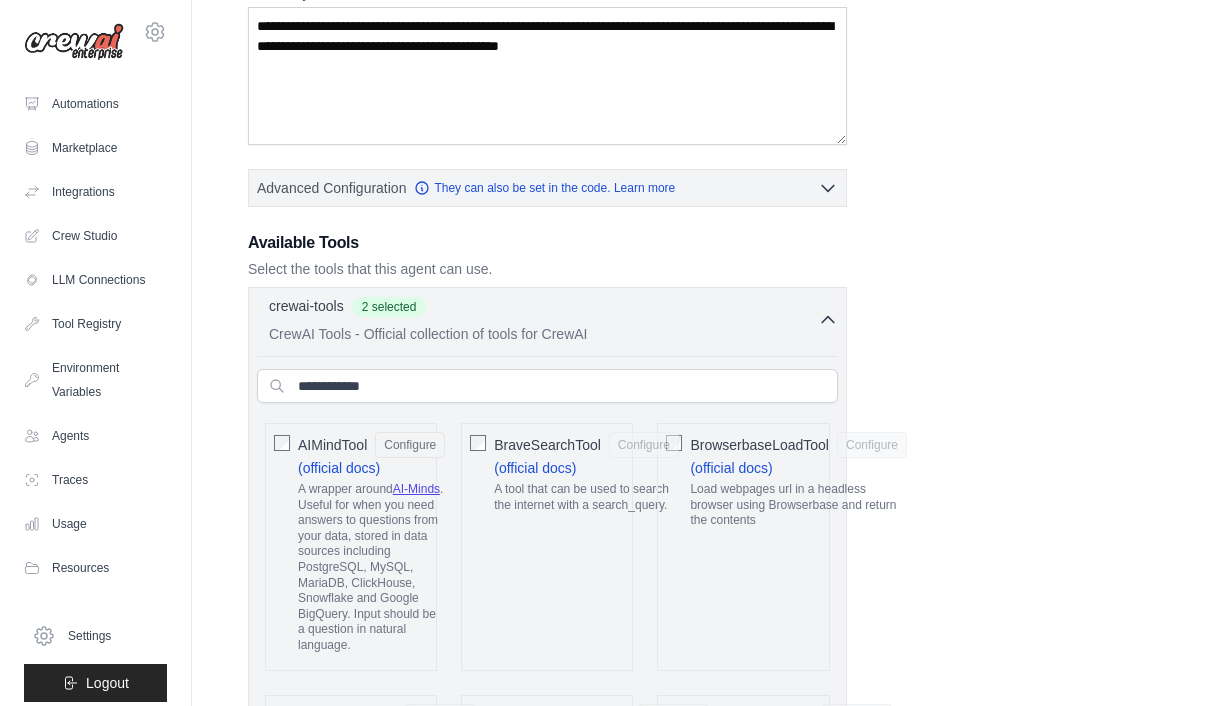 click on "**********" at bounding box center [701, 2122] 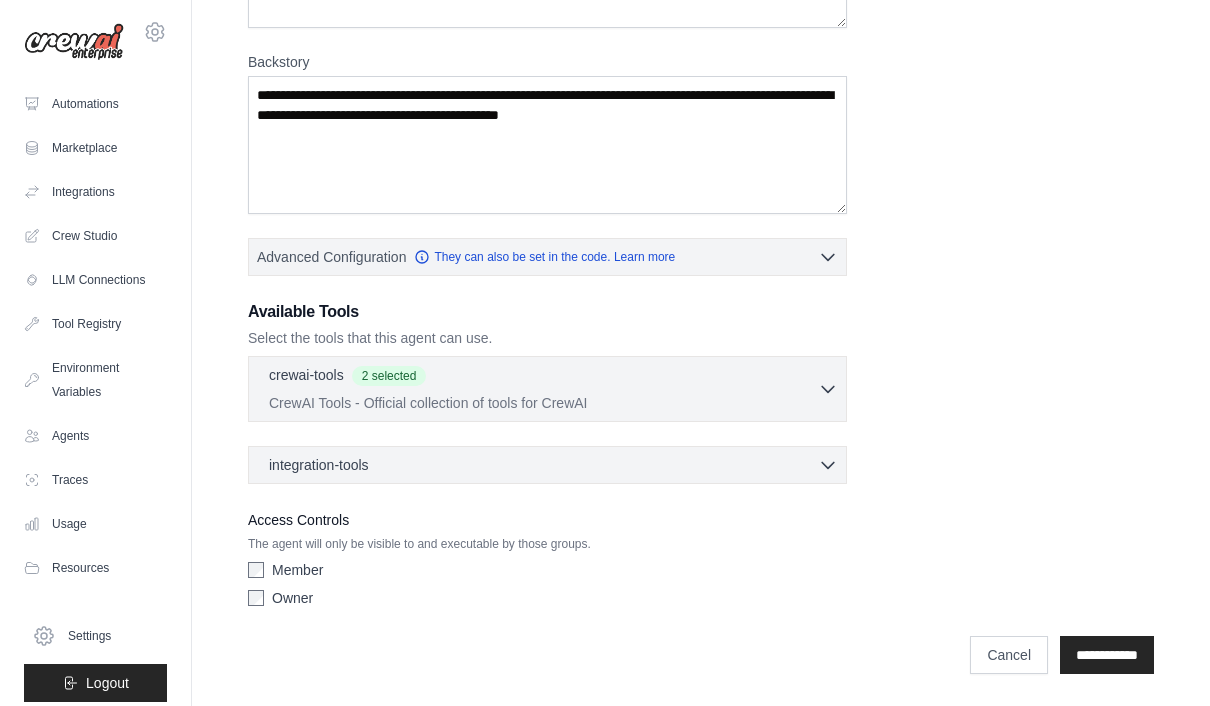 click 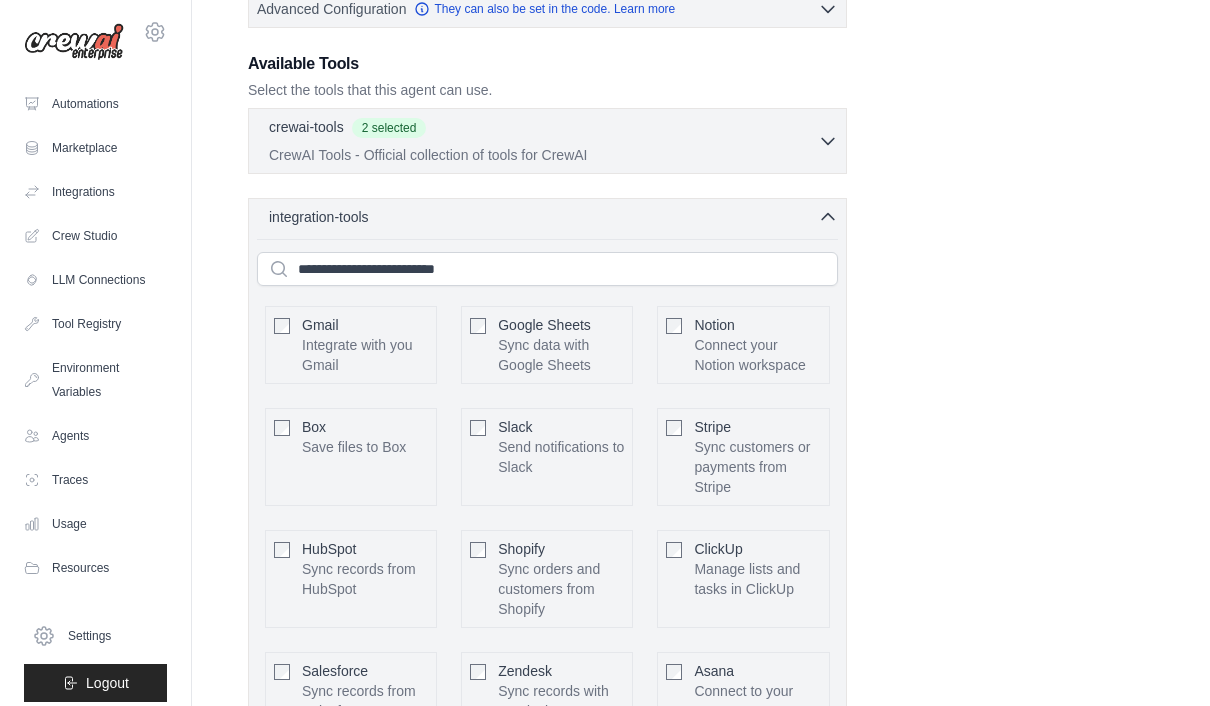 scroll, scrollTop: 434, scrollLeft: 0, axis: vertical 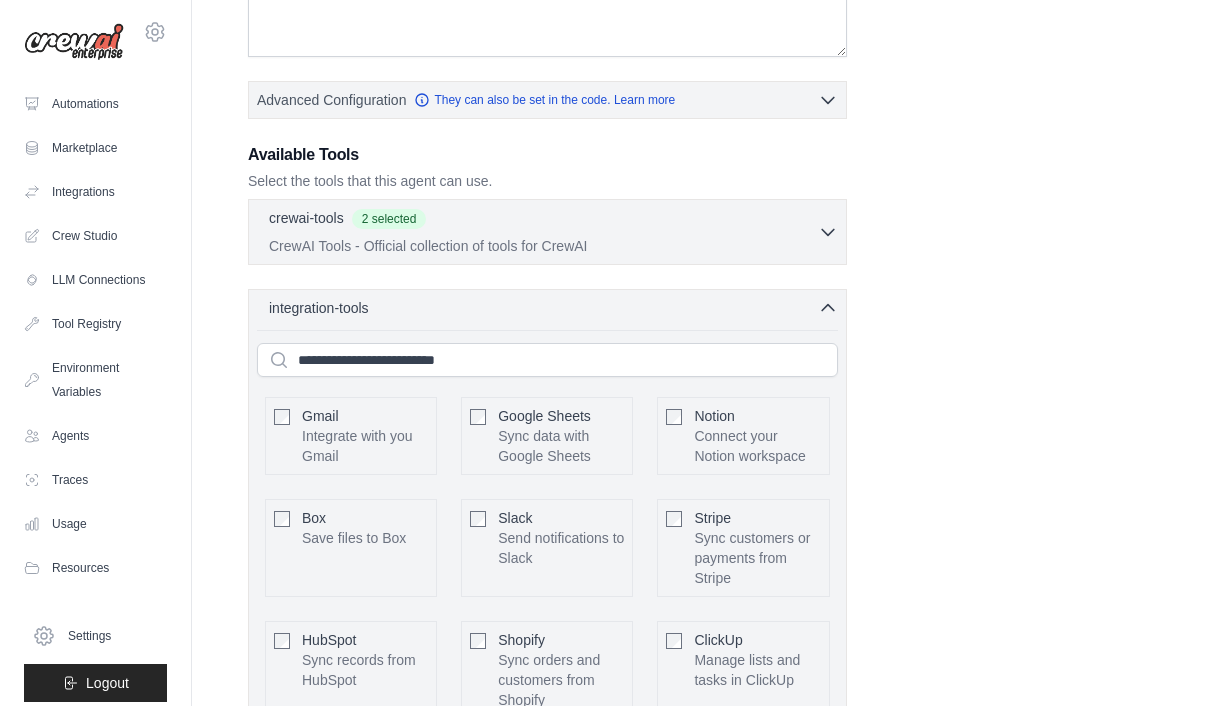 click on "integration-tools
0 selected
Gmail Google Sheets Notion" at bounding box center [547, 644] 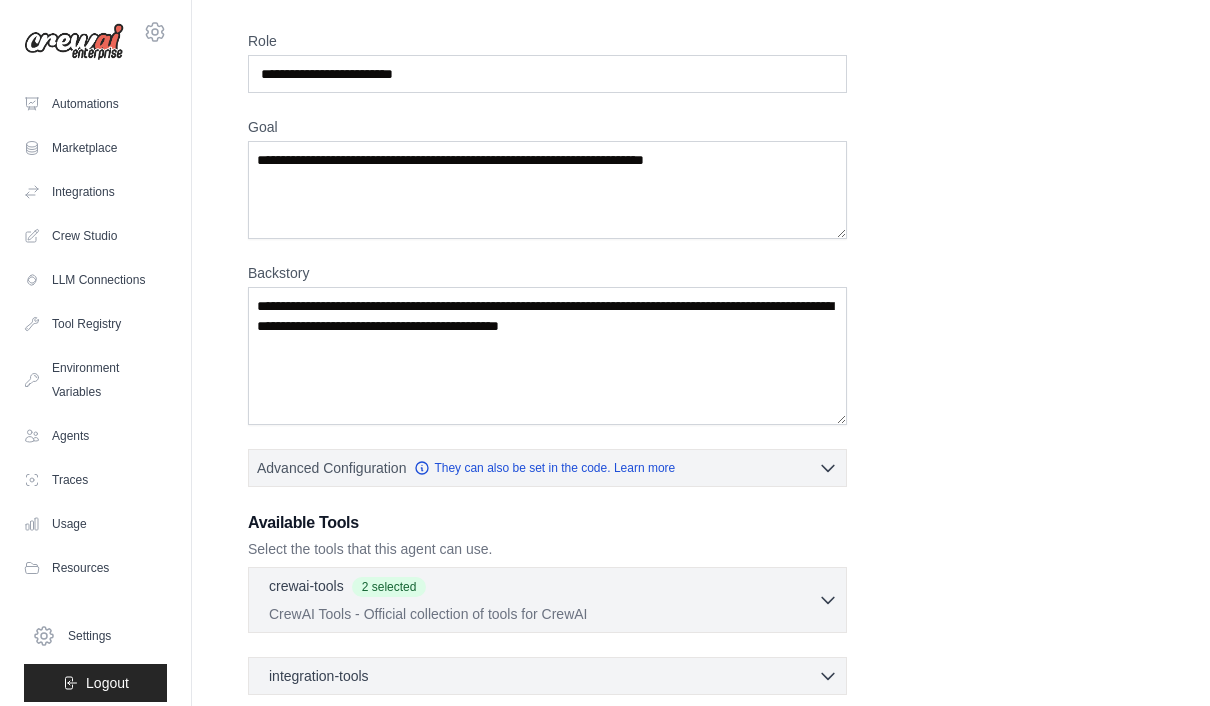 scroll, scrollTop: 0, scrollLeft: 0, axis: both 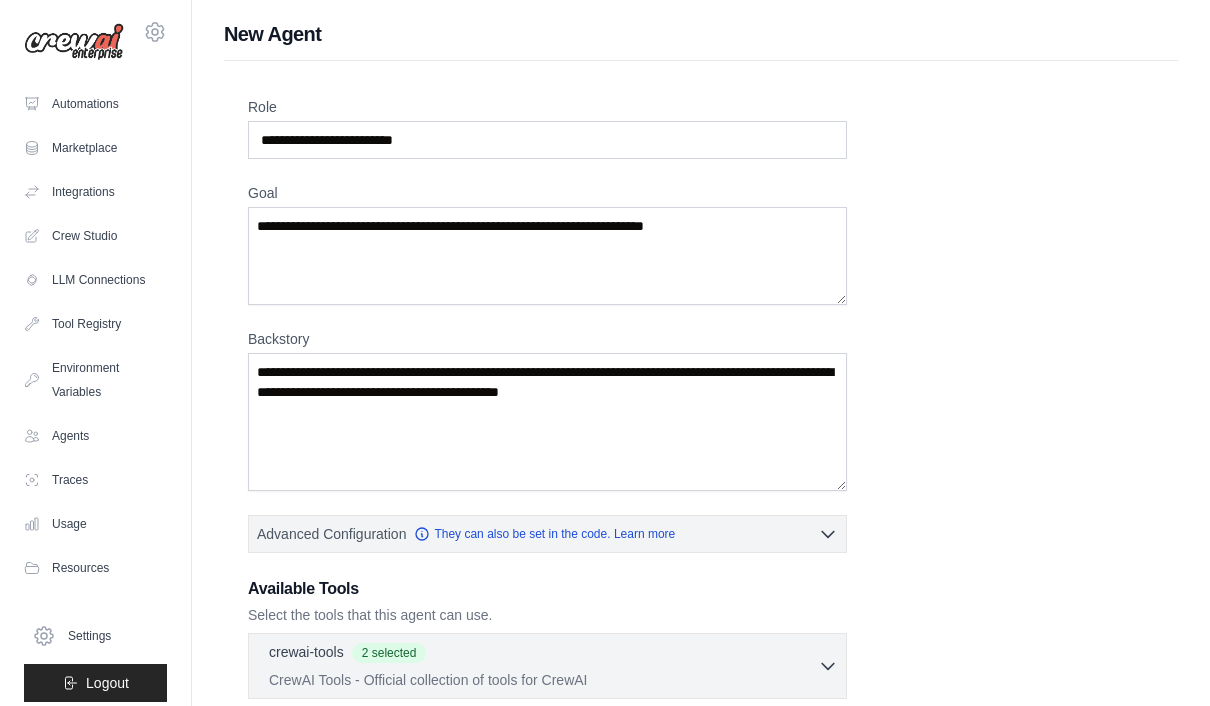 click on "Crew Studio" at bounding box center (95, 236) 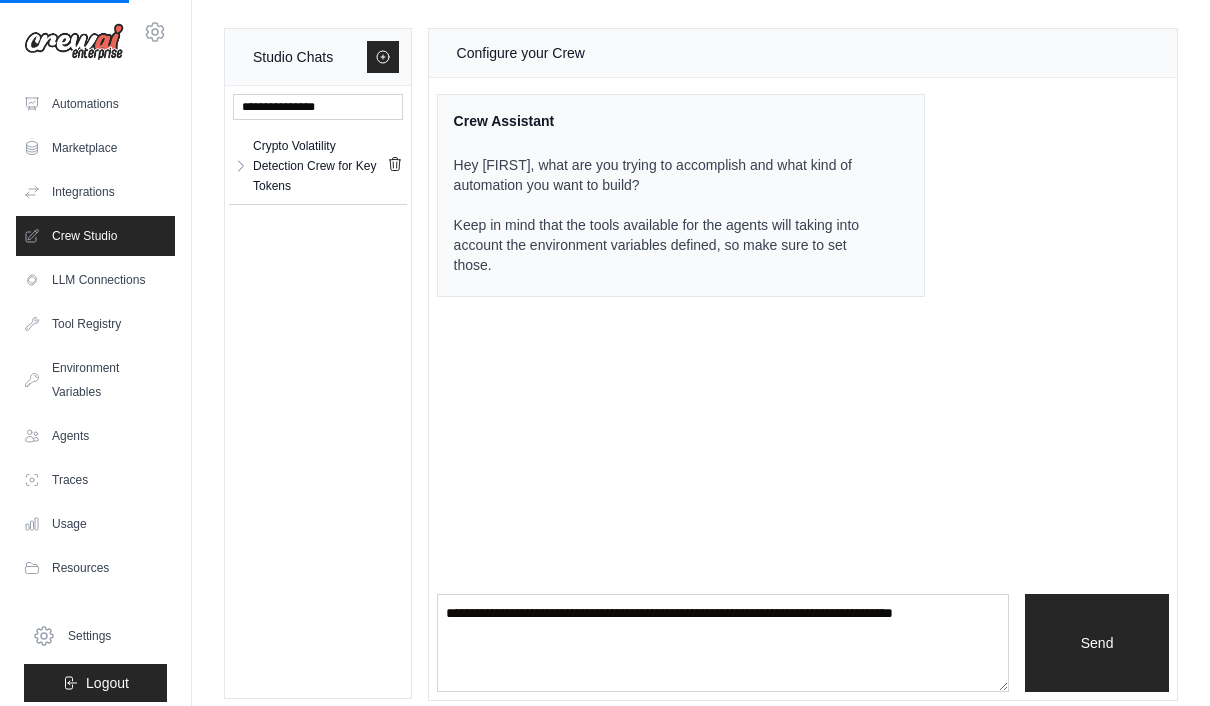 click on "Crypto Volatility Detection Crew for Key Tokens" at bounding box center [320, 166] 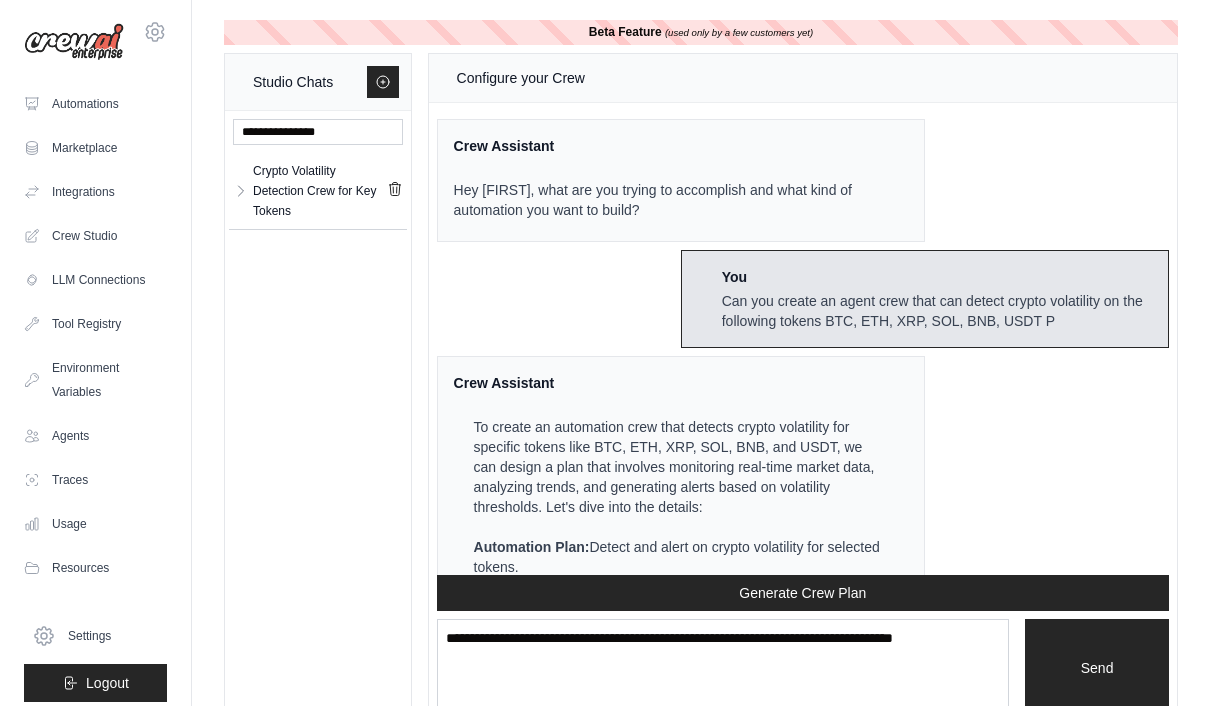 scroll, scrollTop: 2595, scrollLeft: 0, axis: vertical 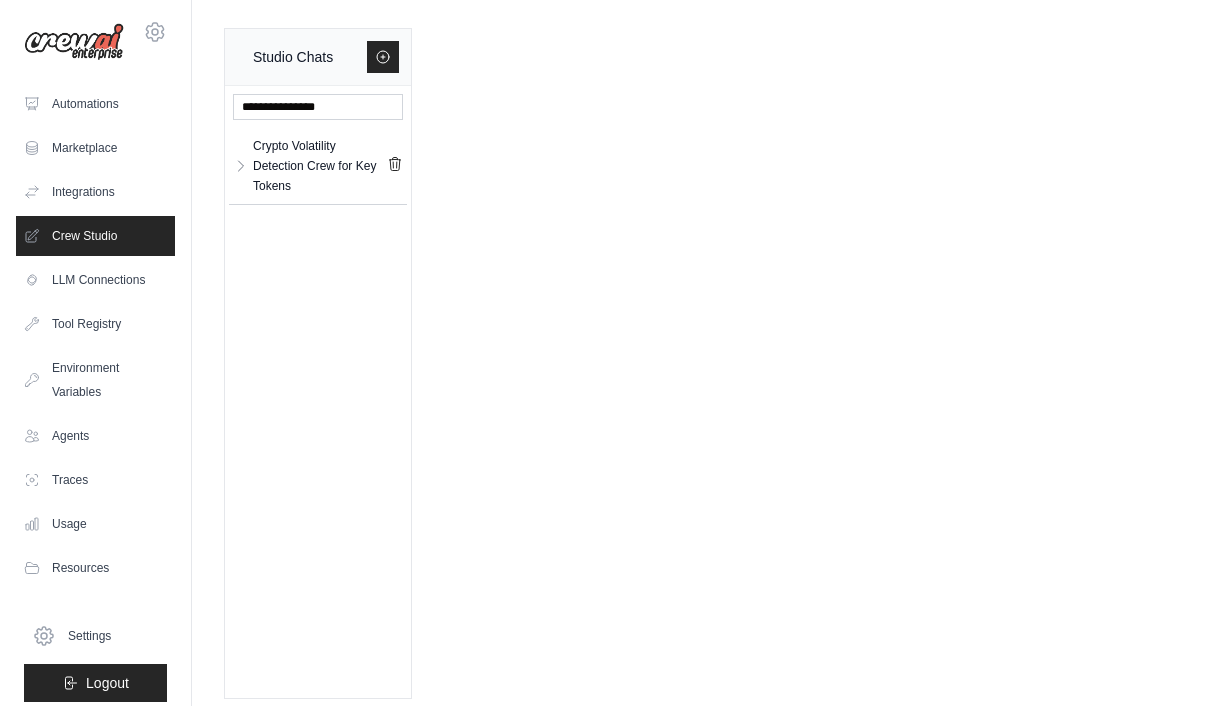 click on "Crypto Volatility Detection Crew for Key Tokens" at bounding box center [320, 166] 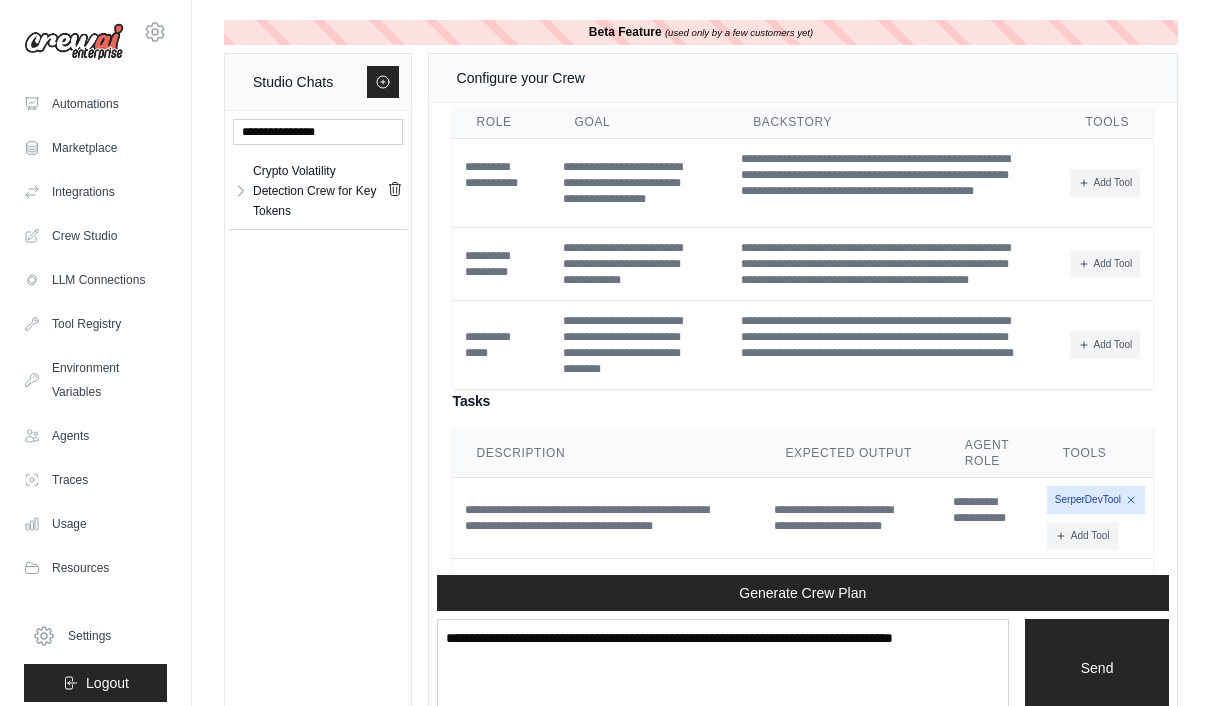 scroll, scrollTop: 2376, scrollLeft: 0, axis: vertical 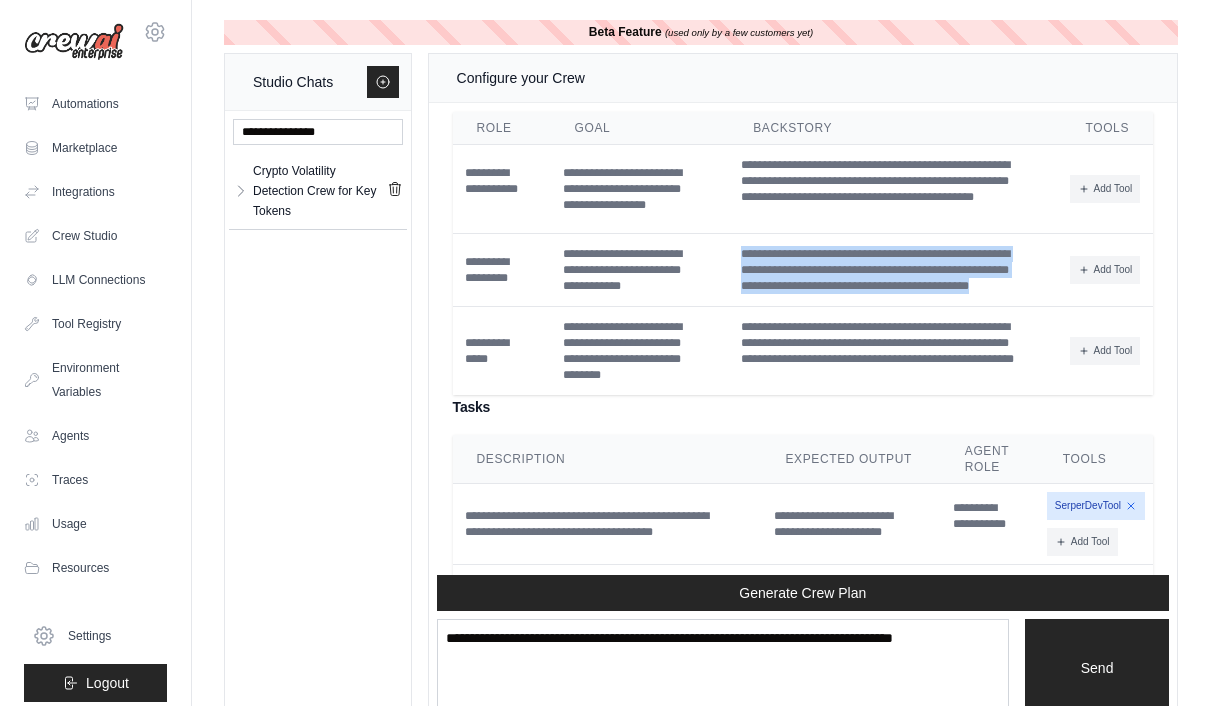 click on "Agents" at bounding box center [95, 436] 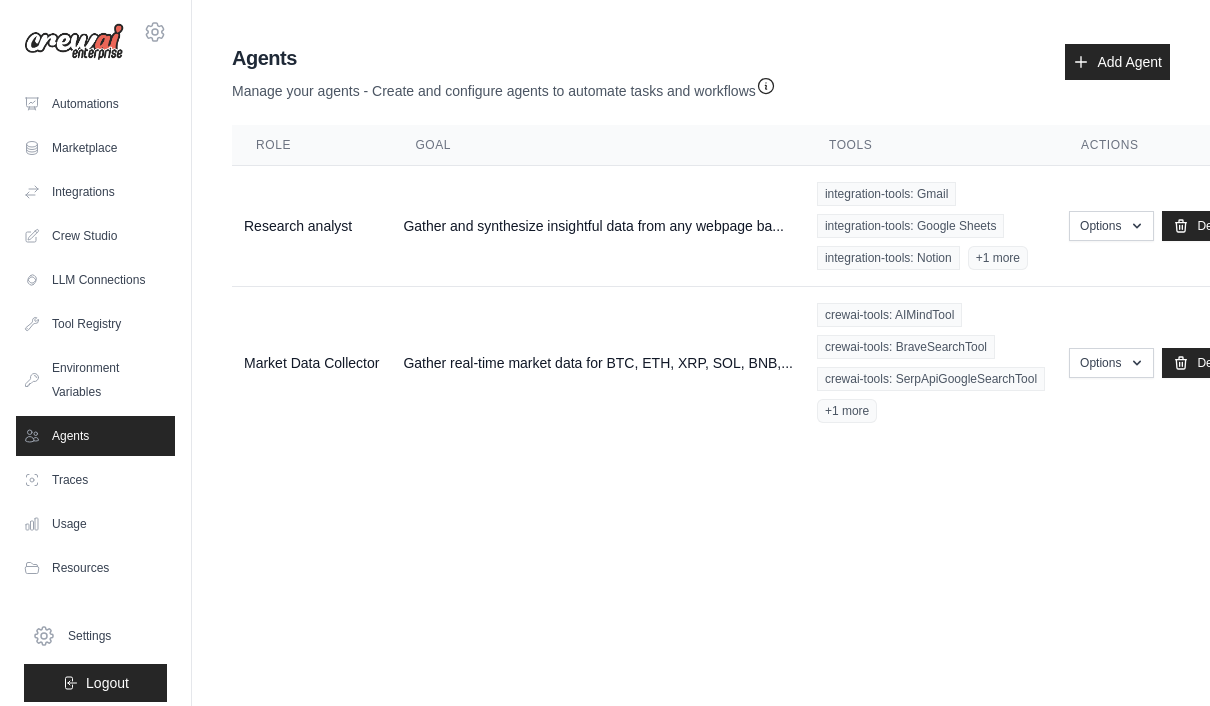 click on "Add Agent" at bounding box center (1117, 62) 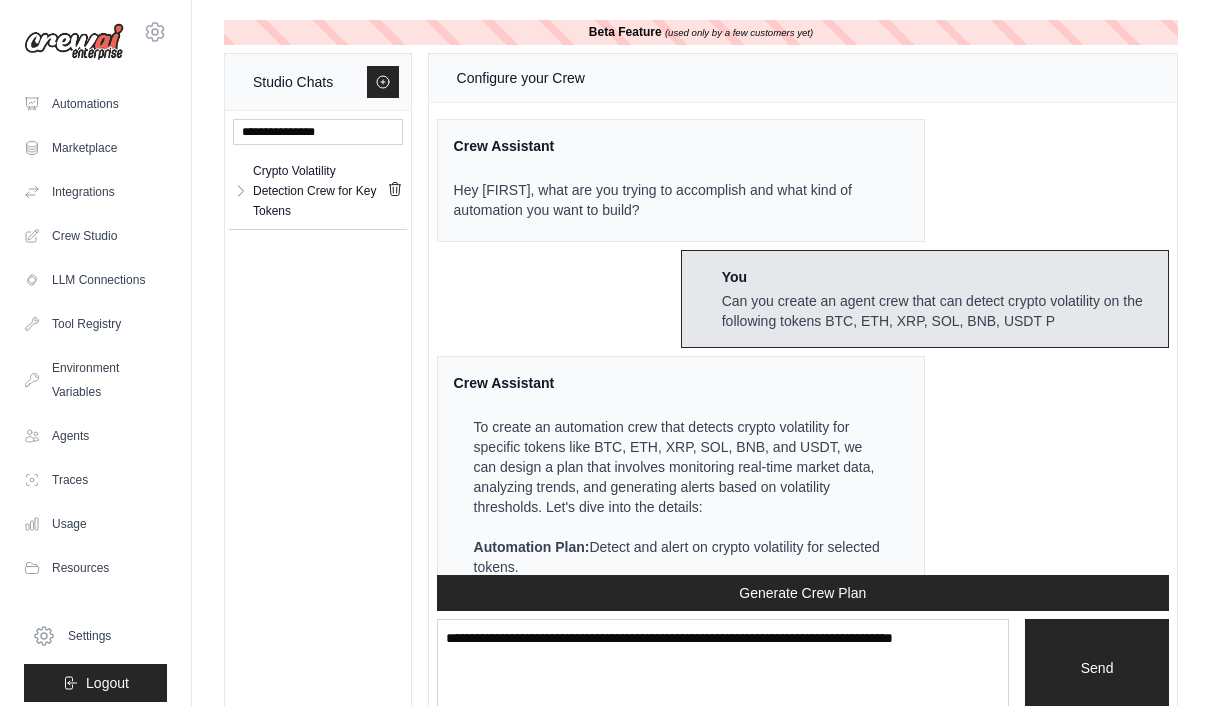 scroll, scrollTop: 2595, scrollLeft: 0, axis: vertical 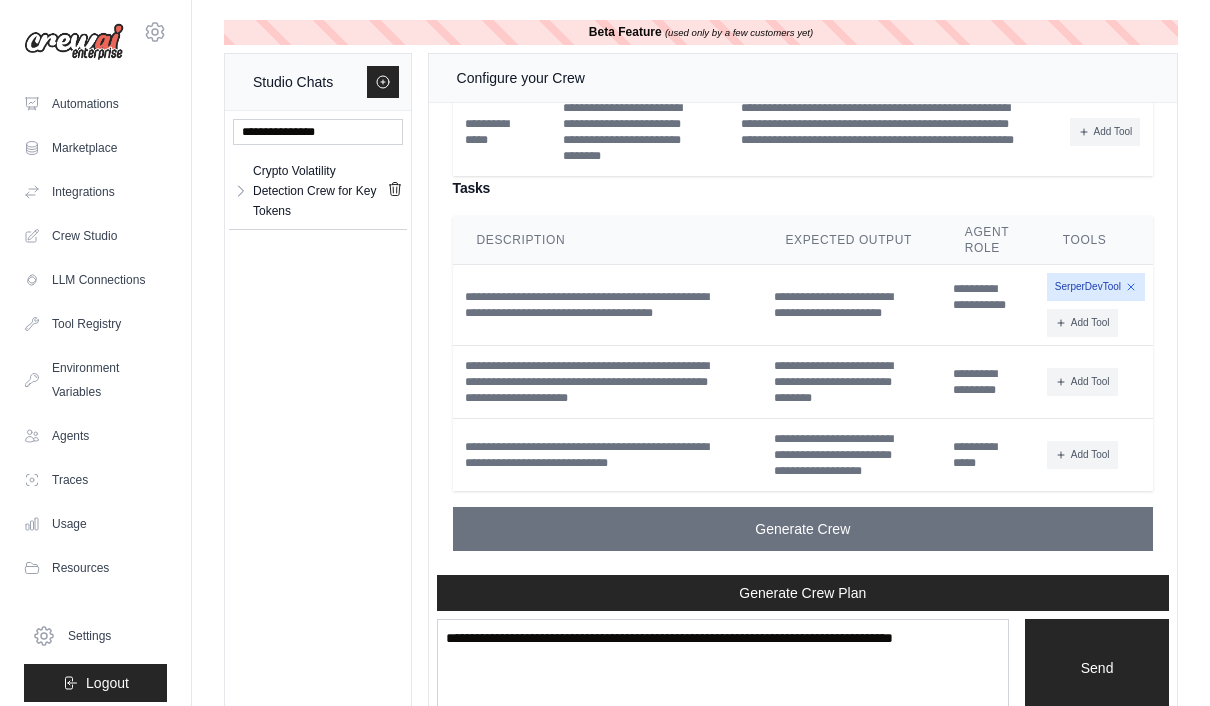 click on "Agents" at bounding box center (95, 436) 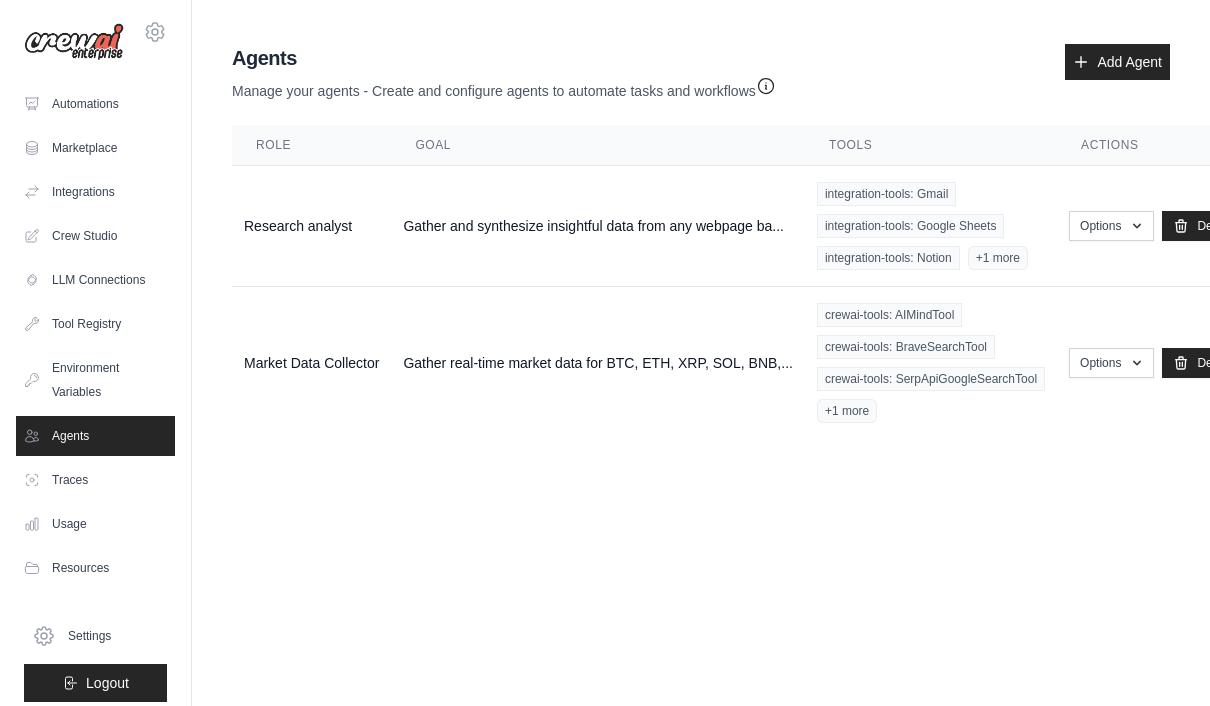 click on "Add Agent" at bounding box center (1117, 62) 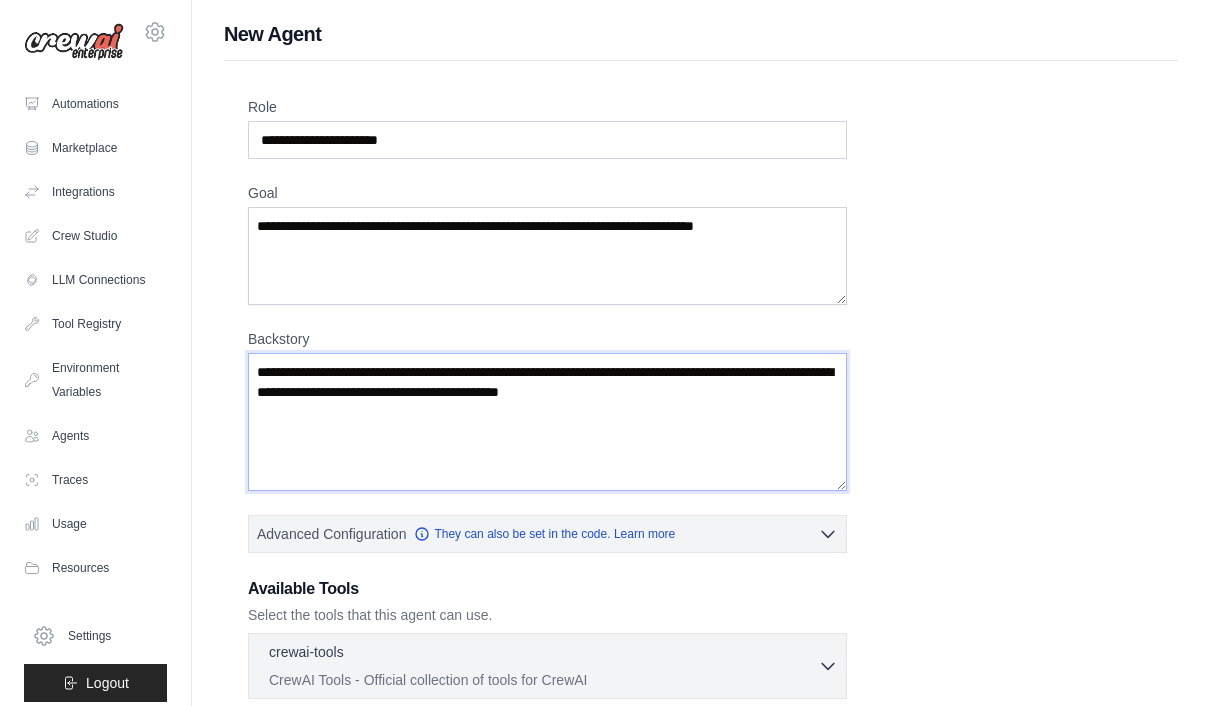 click on "Backstory" at bounding box center [547, 422] 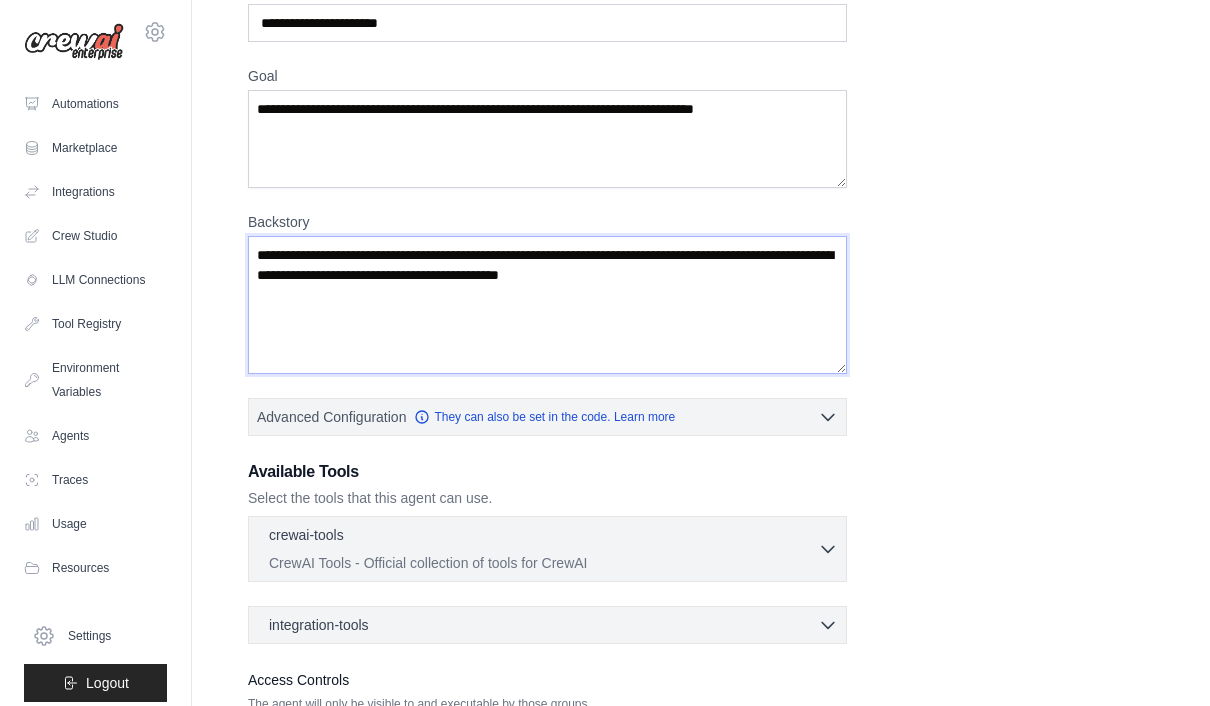 scroll, scrollTop: 116, scrollLeft: 0, axis: vertical 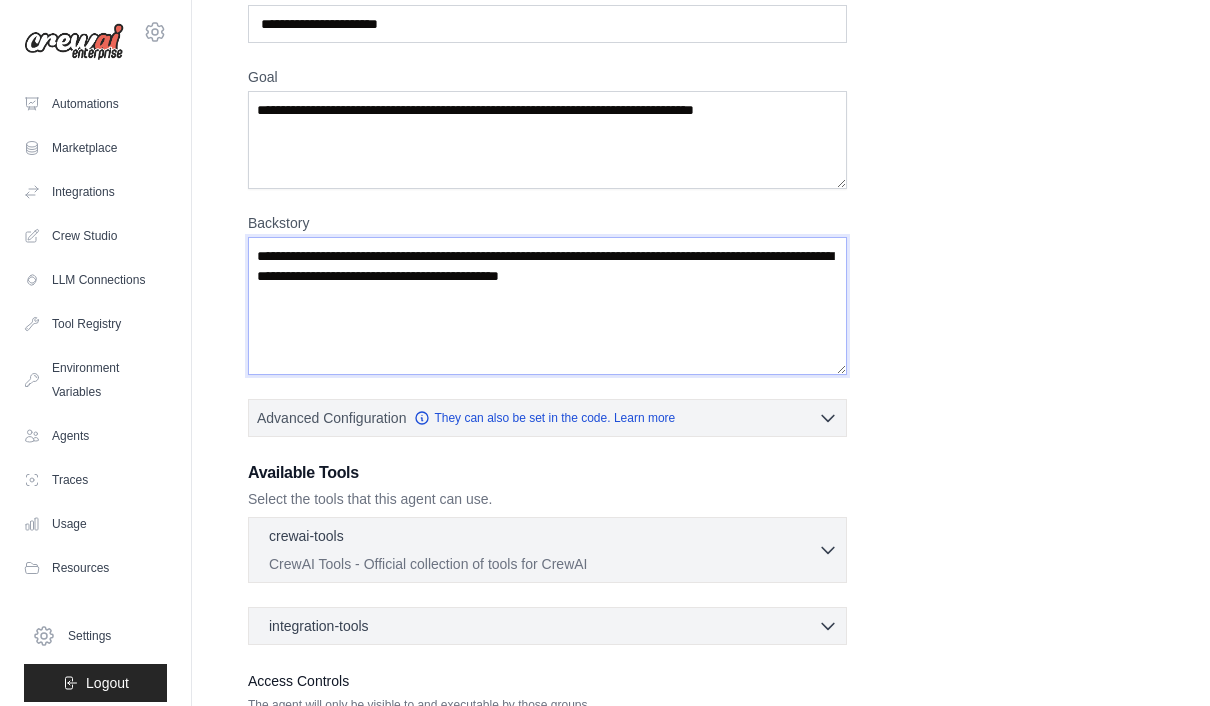 type 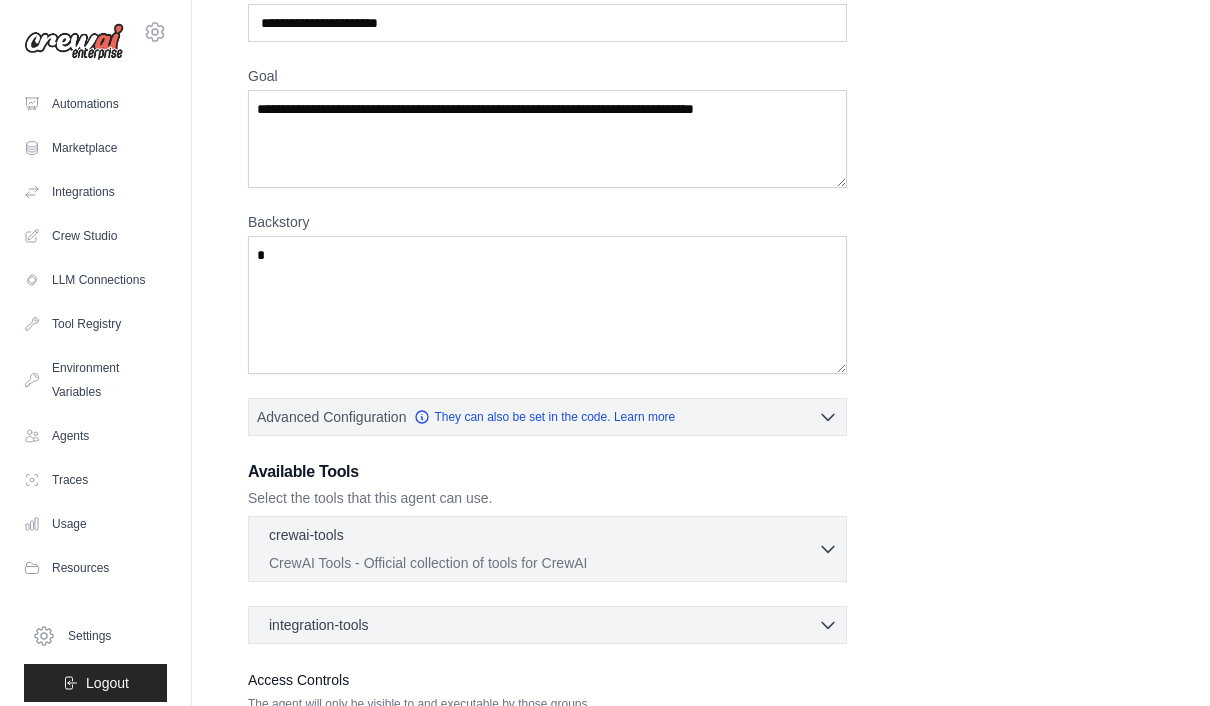 scroll, scrollTop: 116, scrollLeft: 0, axis: vertical 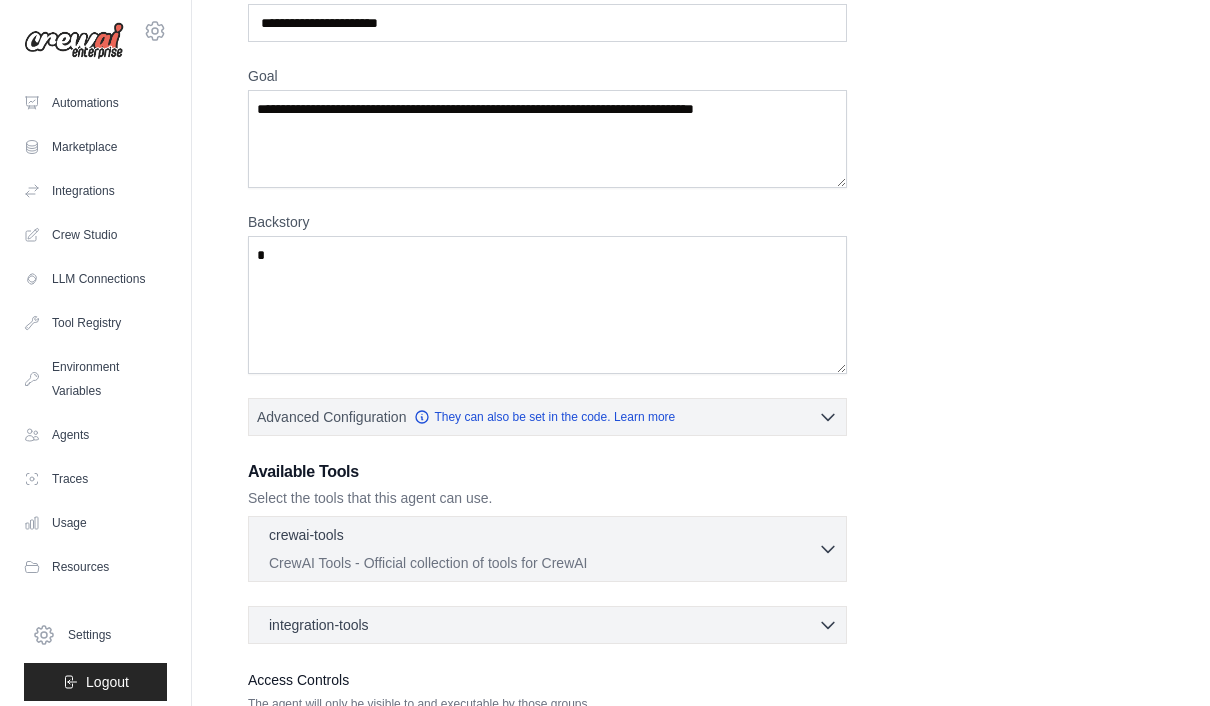 click on "Crew Studio" at bounding box center [95, 236] 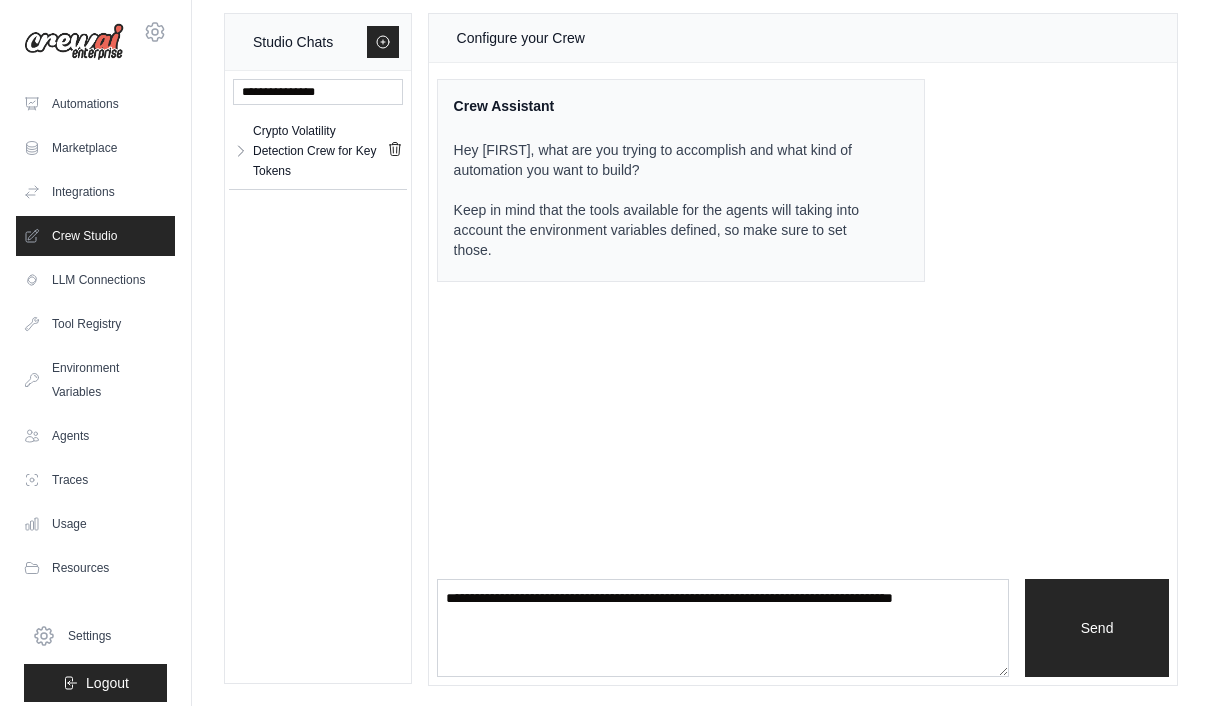 click on "Crypto Volatility Detection Crew for Key Tokens" at bounding box center (320, 151) 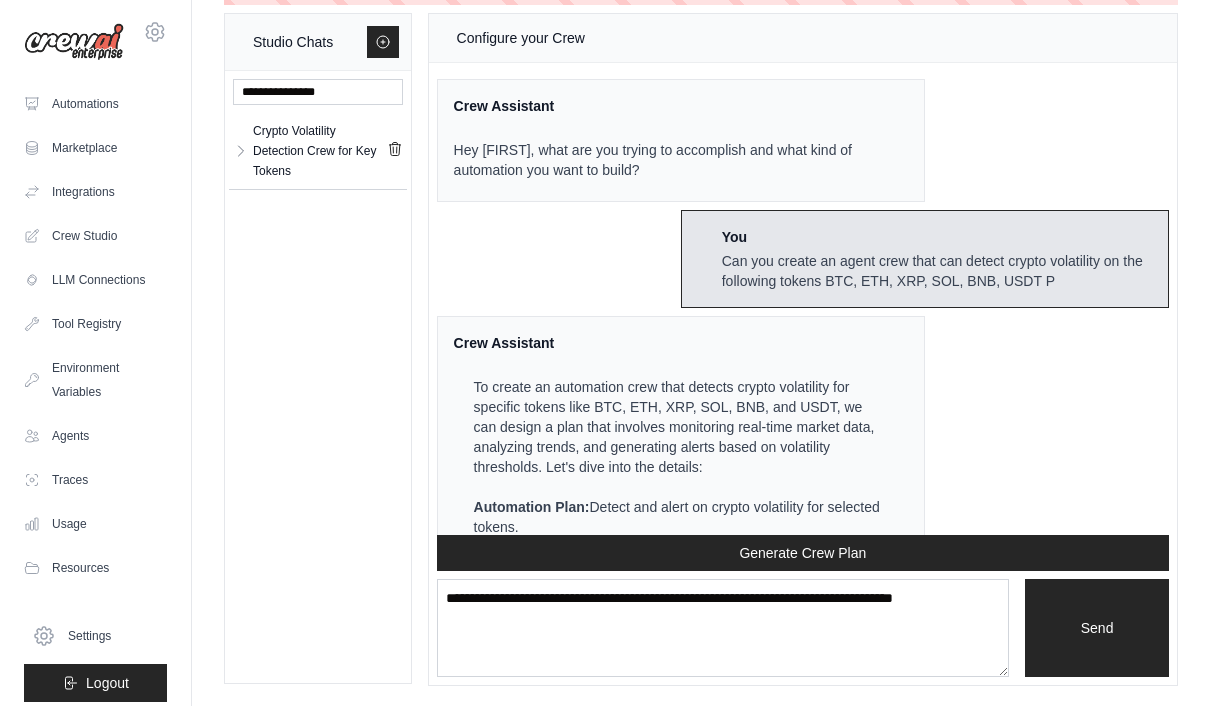 scroll, scrollTop: 0, scrollLeft: 0, axis: both 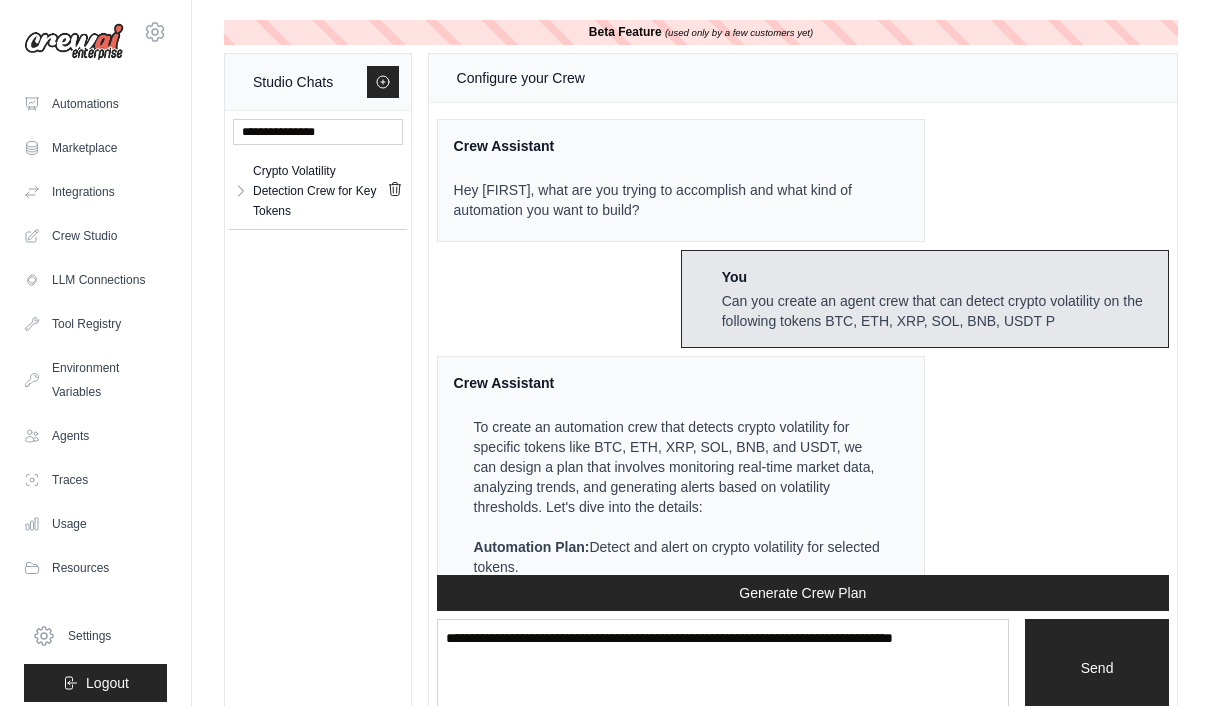 click on "Crypto Volatility Detection Crew for Key Tokens" at bounding box center [320, 191] 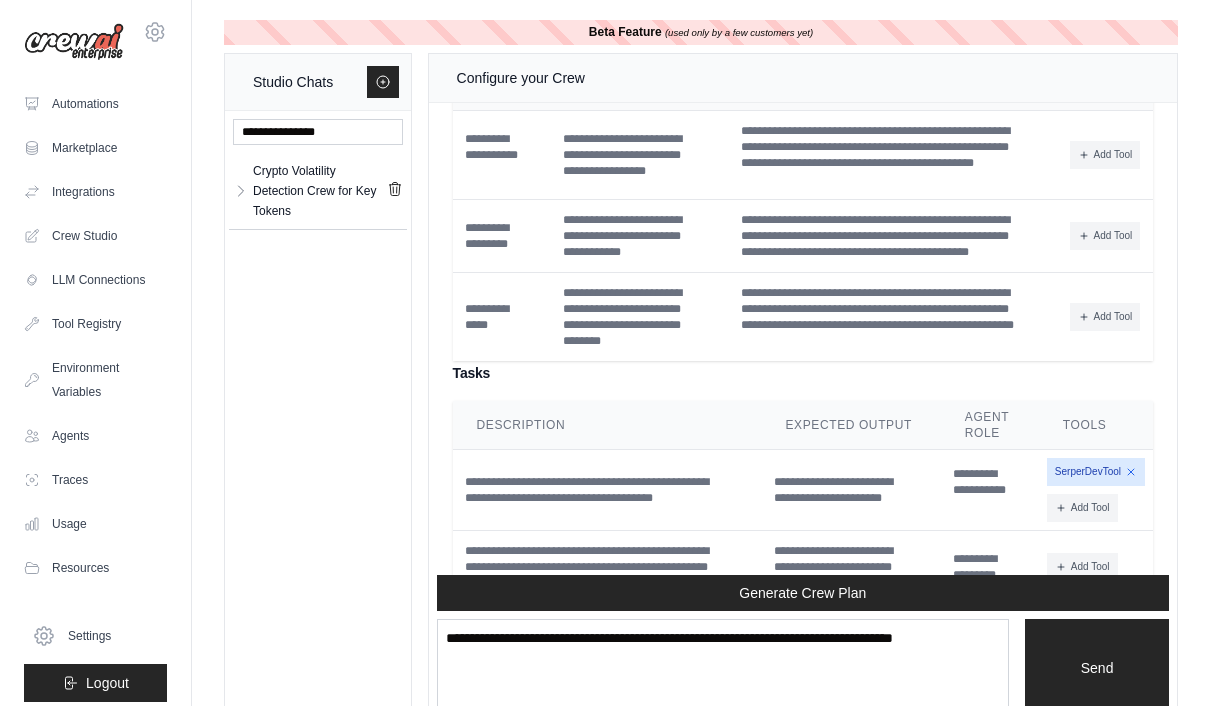 scroll, scrollTop: 2407, scrollLeft: 0, axis: vertical 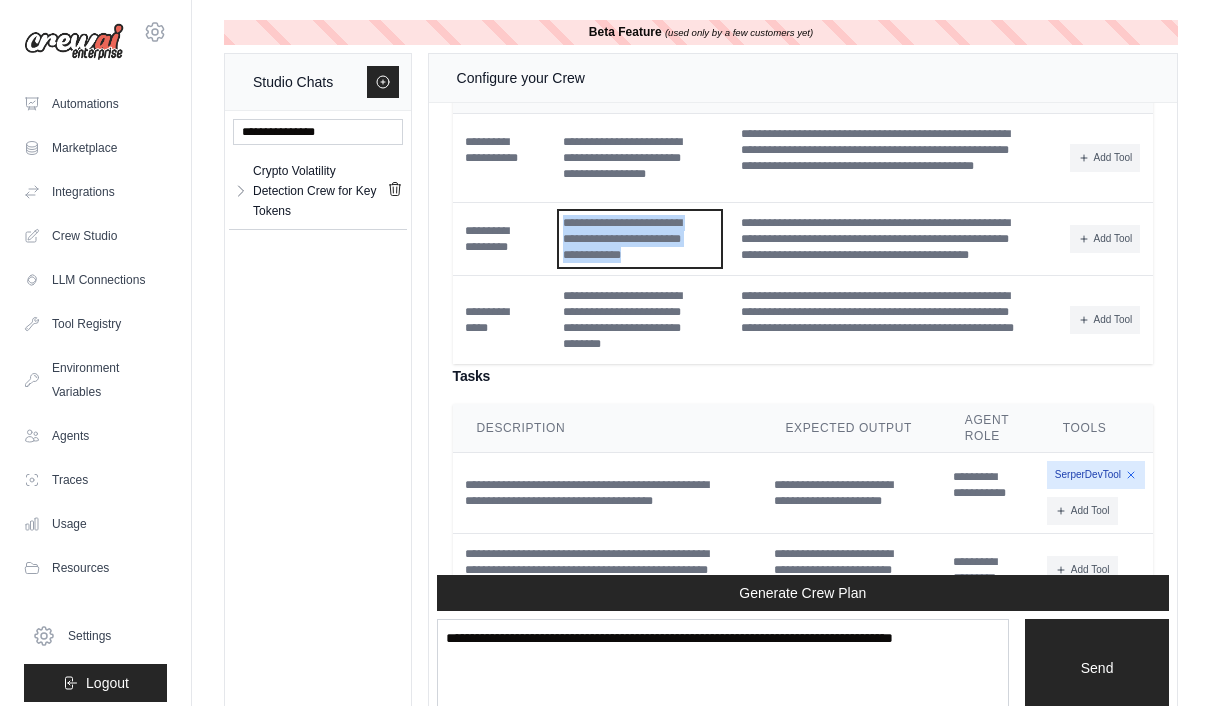 click on "**********" at bounding box center [640, 239] 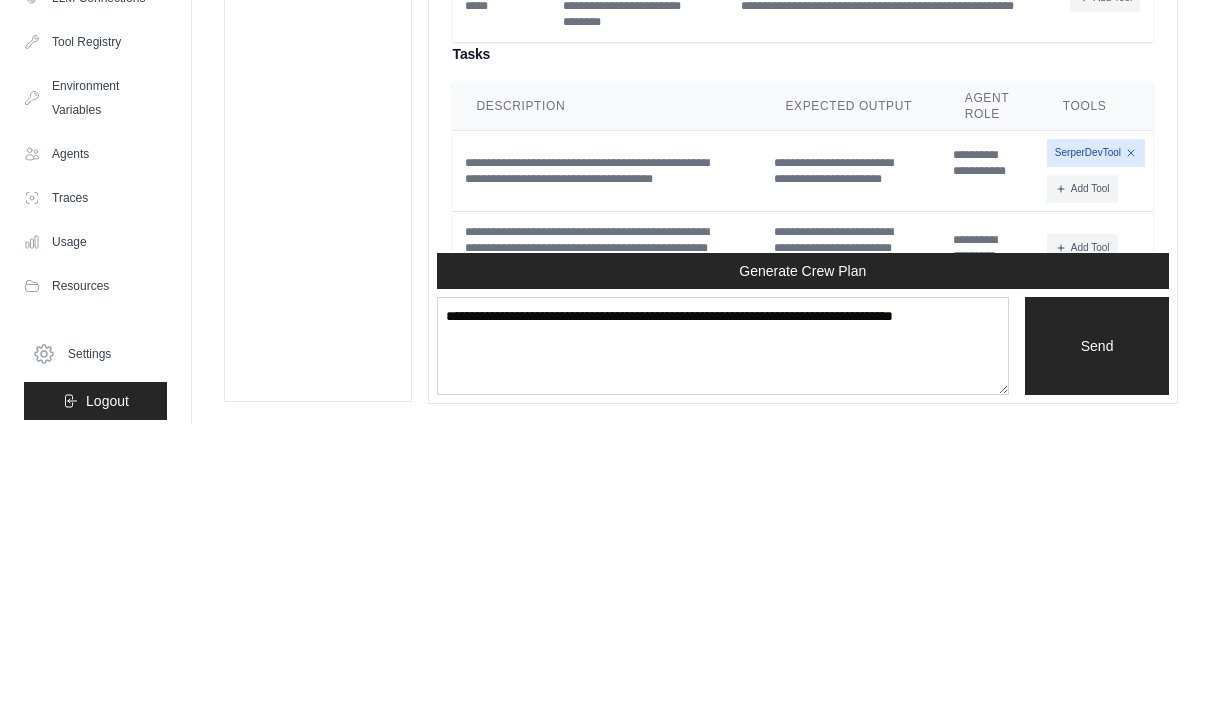 click on "Agents" at bounding box center (95, 436) 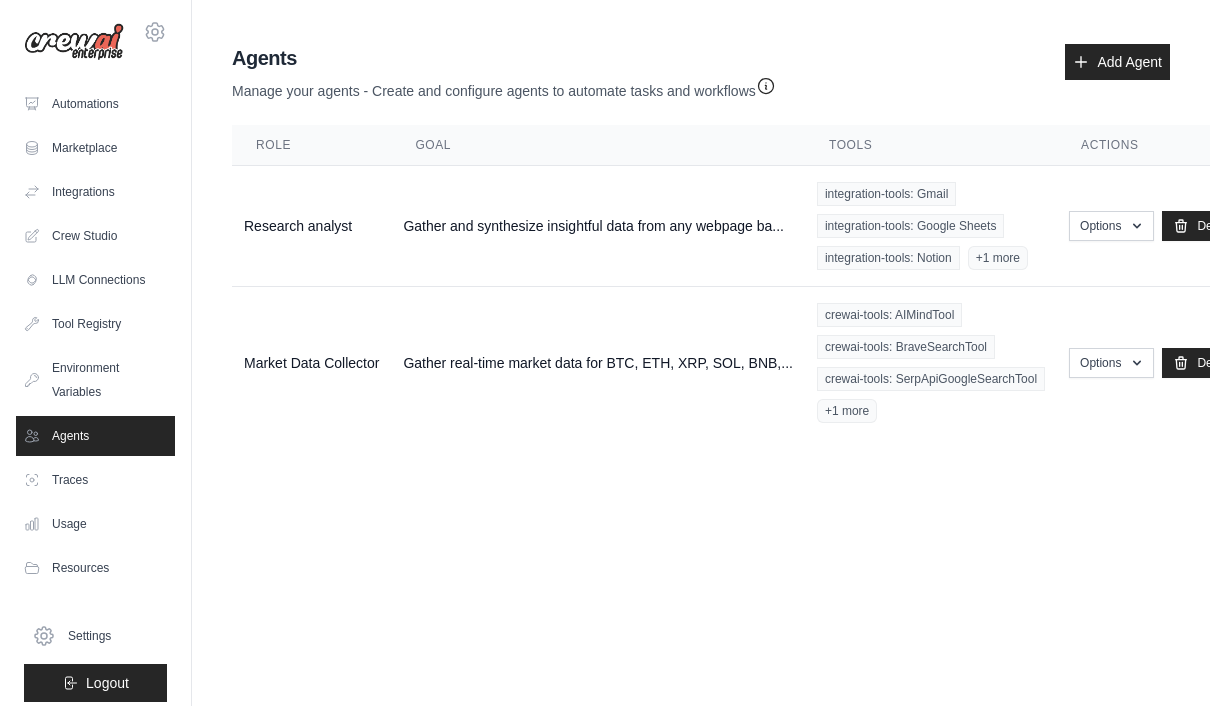 scroll, scrollTop: 0, scrollLeft: 0, axis: both 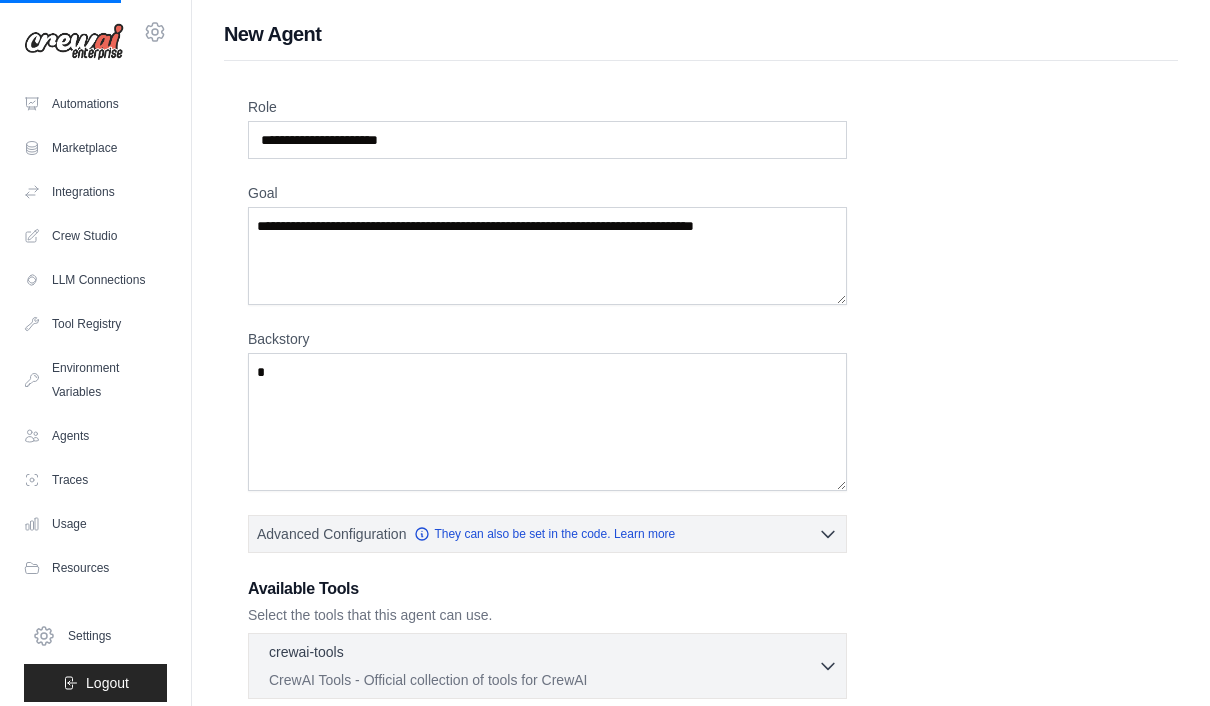 click on "New Agent
Role
Goal
Backstory
Advanced Configuration
They can also be set in the code. Learn more" at bounding box center (701, 491) 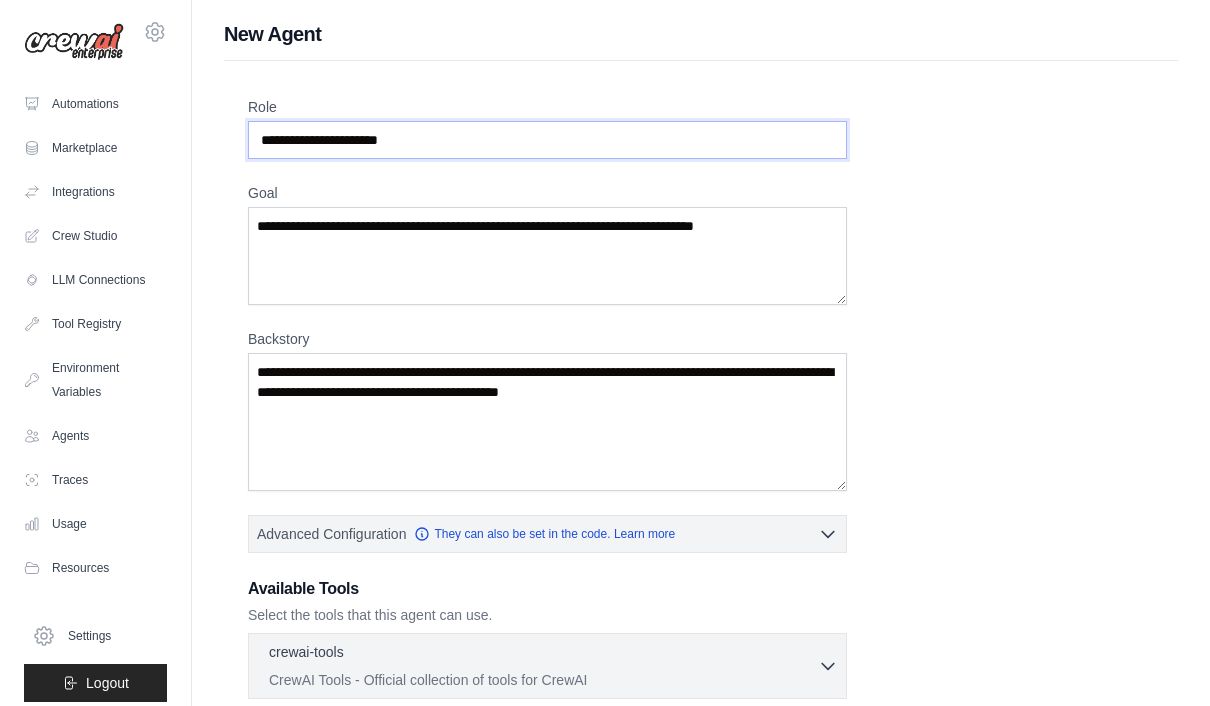 click on "Role" at bounding box center [547, 140] 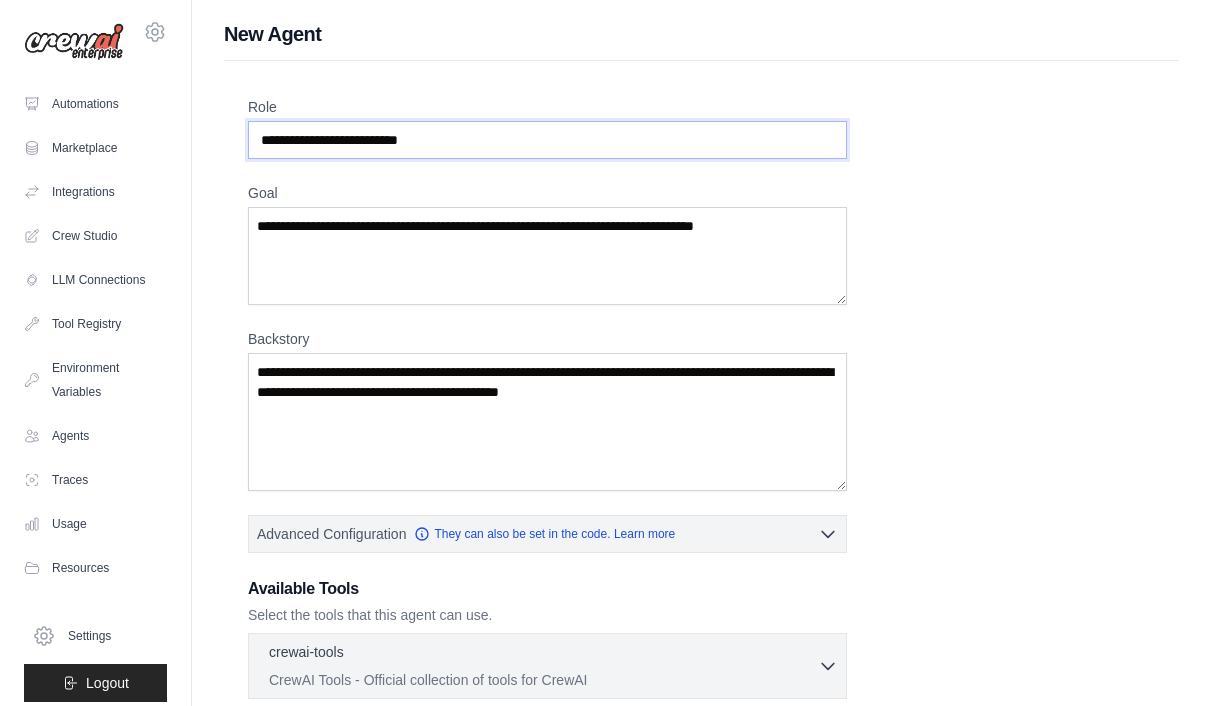 type on "**********" 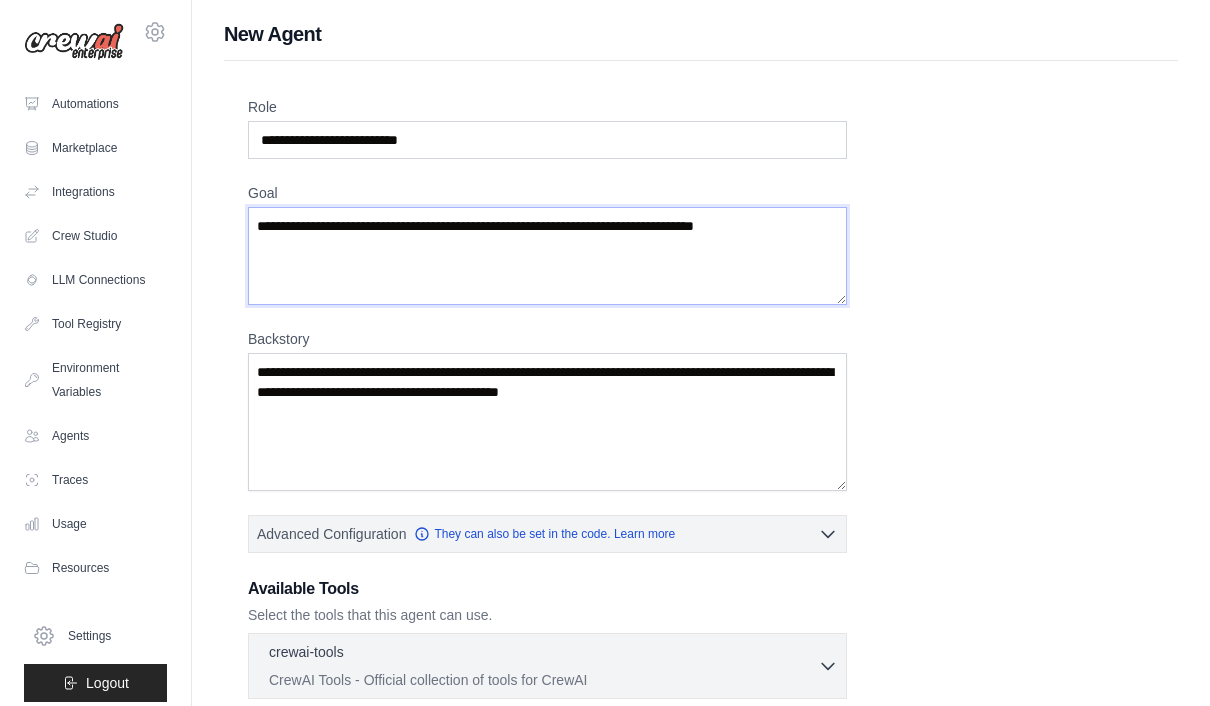 click on "Goal" at bounding box center [547, 256] 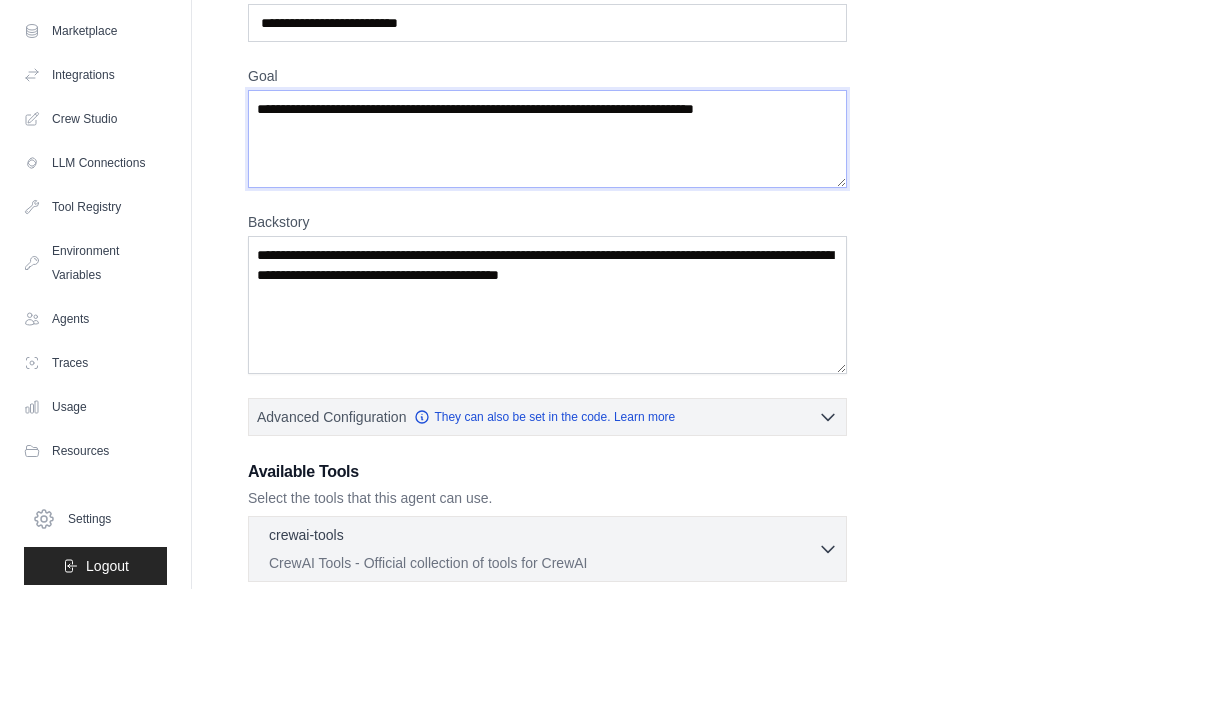 click on "Goal" at bounding box center (547, 256) 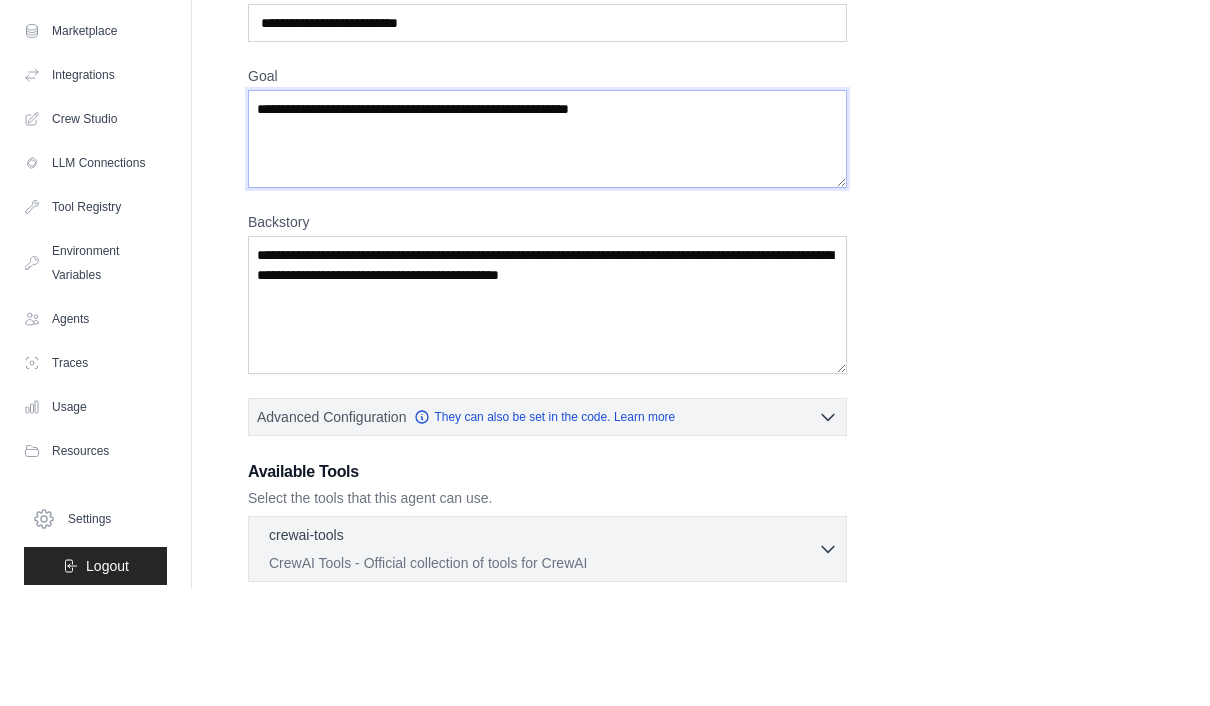 scroll, scrollTop: 117, scrollLeft: 0, axis: vertical 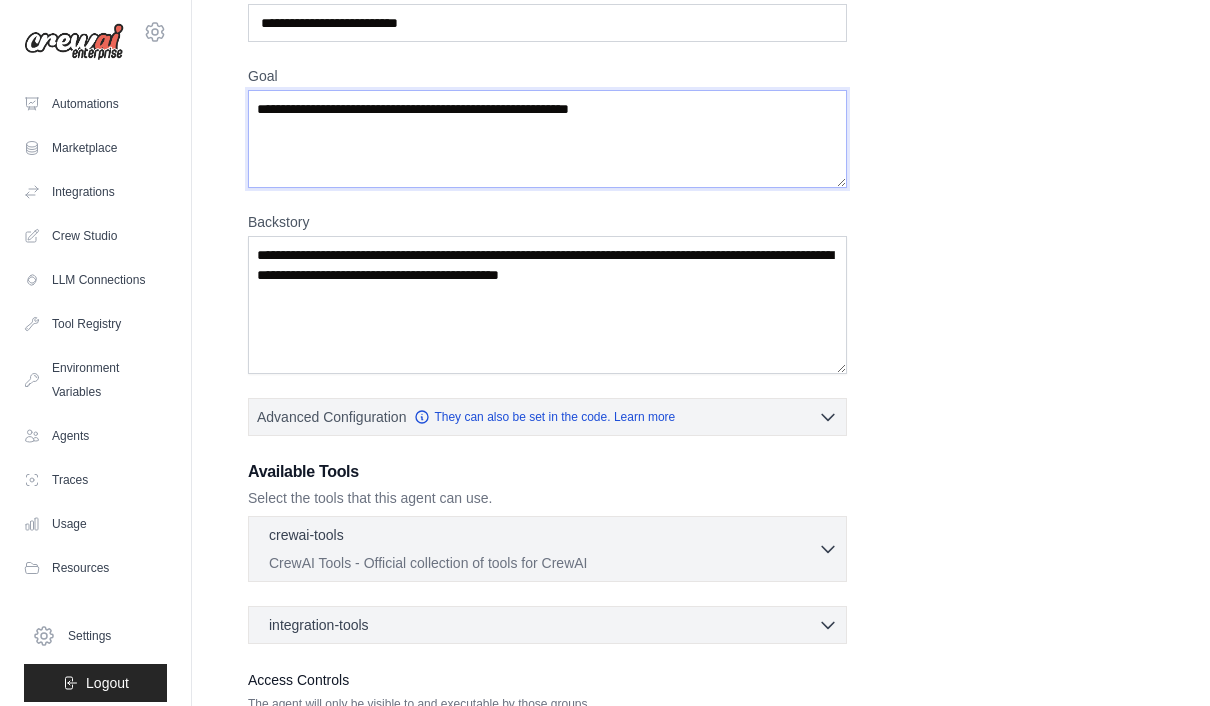 click on "**********" at bounding box center [547, 139] 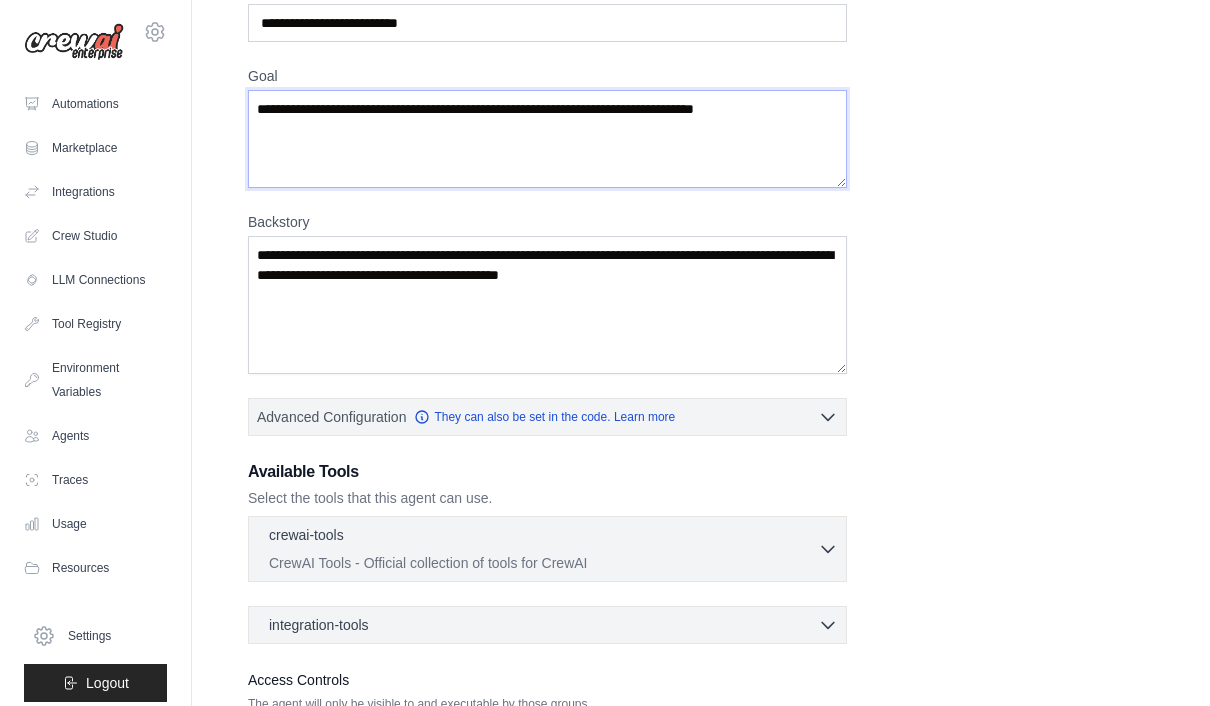 type on "**********" 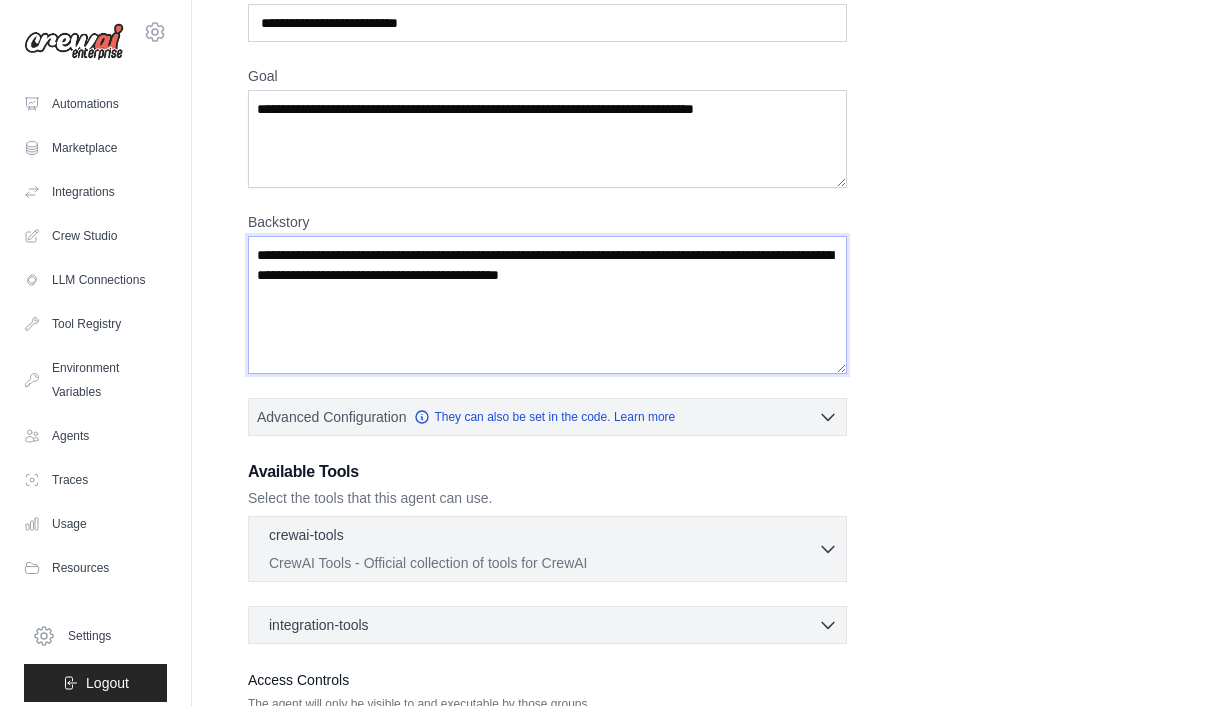 click on "Backstory" at bounding box center (547, 305) 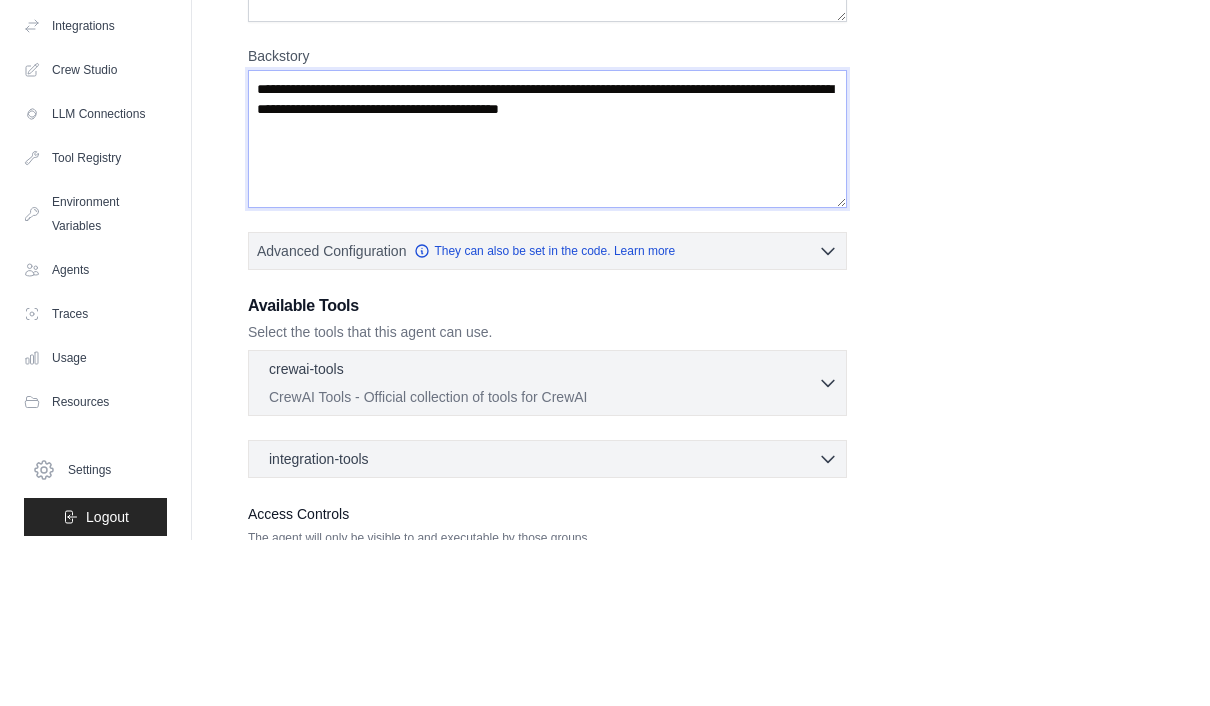 click on "Backstory" at bounding box center (547, 305) 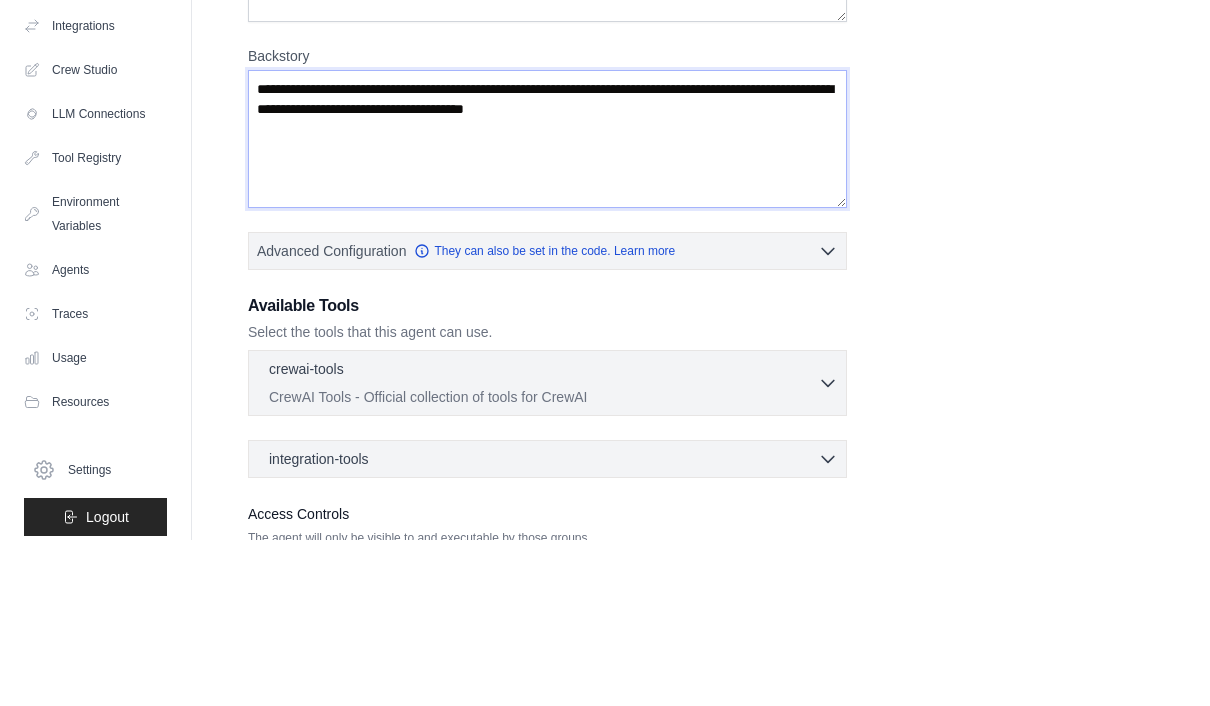 click on "**********" at bounding box center (547, 305) 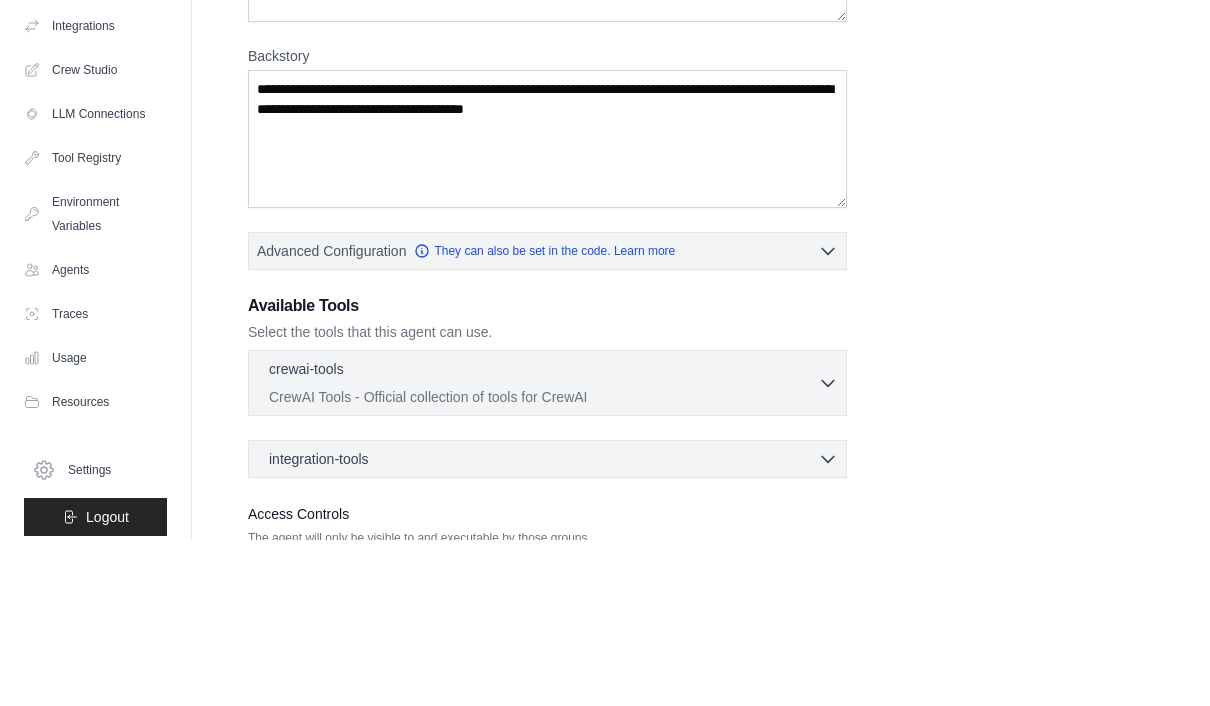 click on "Advanced Configuration
They can also be set in the code. Learn more" at bounding box center [547, 417] 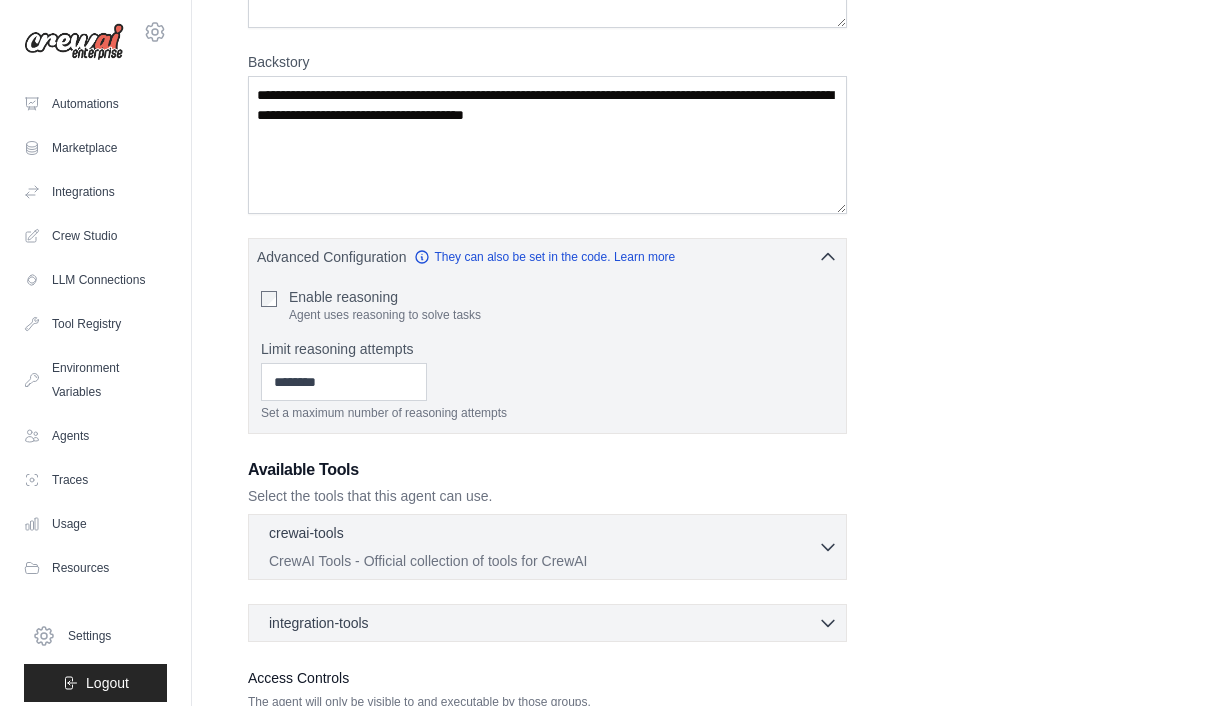 click on "Advanced Configuration
They can also be set in the code. Learn more" at bounding box center [547, 257] 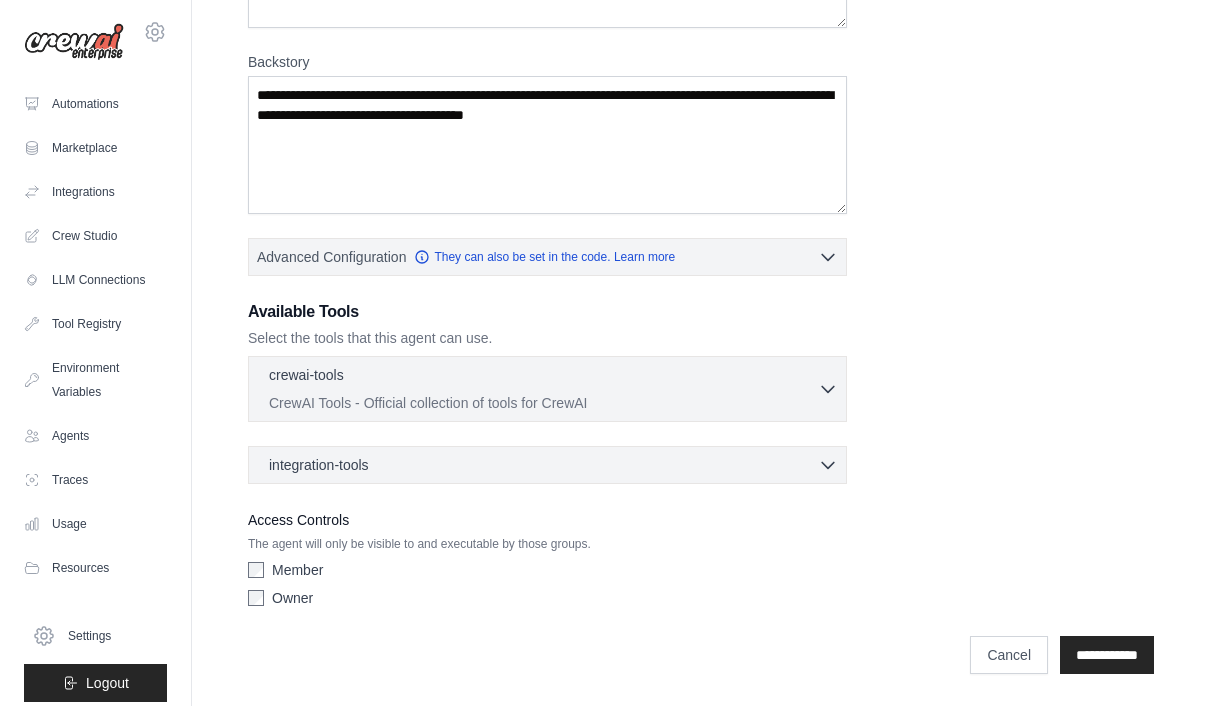 click on "crewai-tools
0 selected
CrewAI Tools - Official collection of tools for CrewAI" at bounding box center [543, 389] 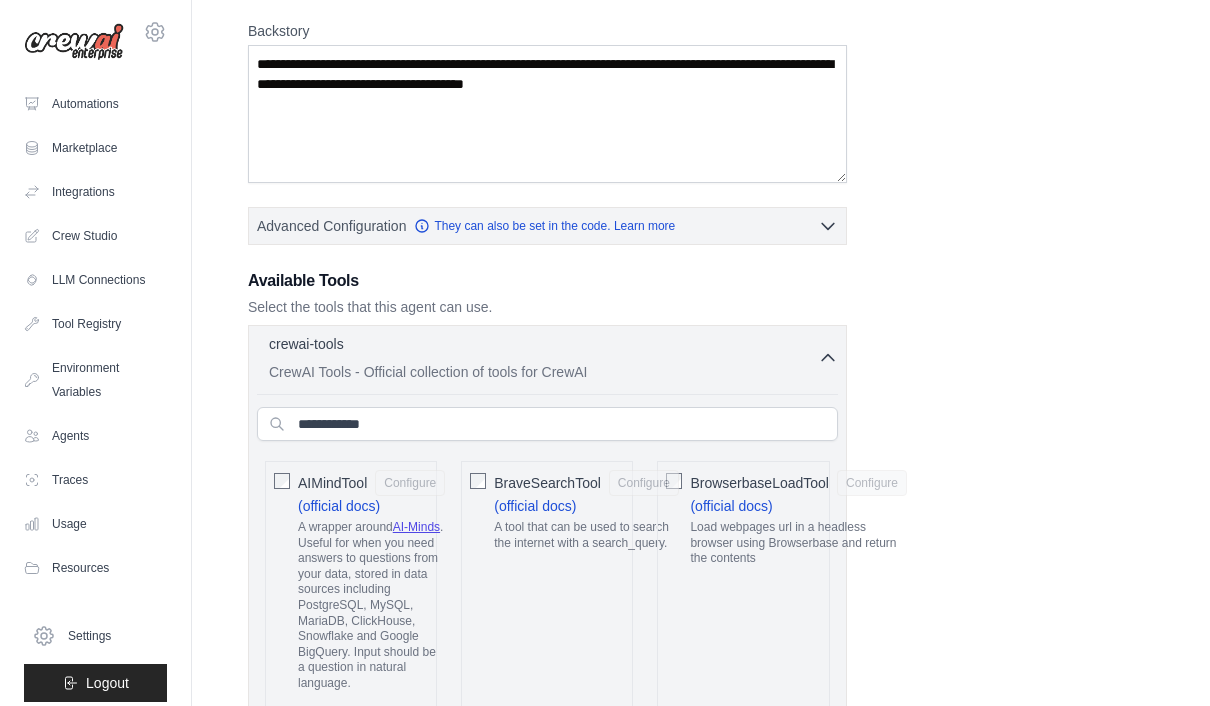scroll, scrollTop: 336, scrollLeft: 0, axis: vertical 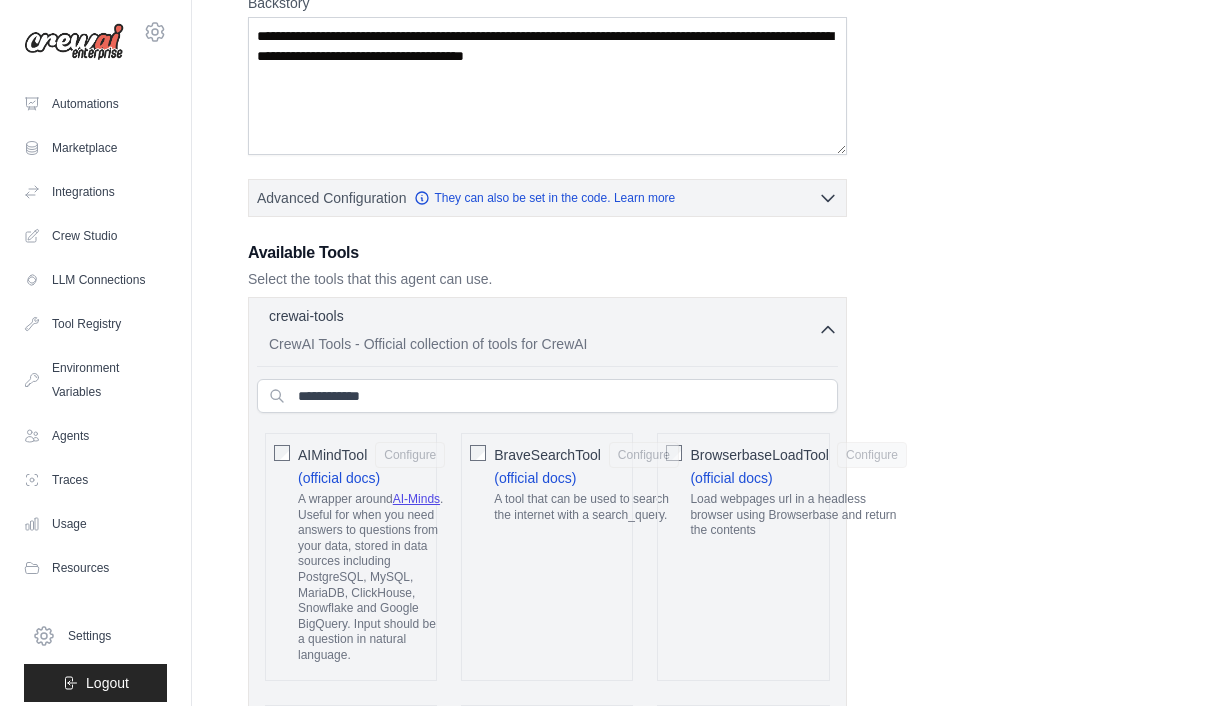click on "AIMindTool
Configure
(official docs)
A wrapper around  AI-Minds . Useful for when you need answers to questions from your data, stored in data sources including PostgreSQL, MySQL, MariaDB, ClickHouse, Snowflake and Google BigQuery. Input should be a question in natural language." at bounding box center [351, 557] 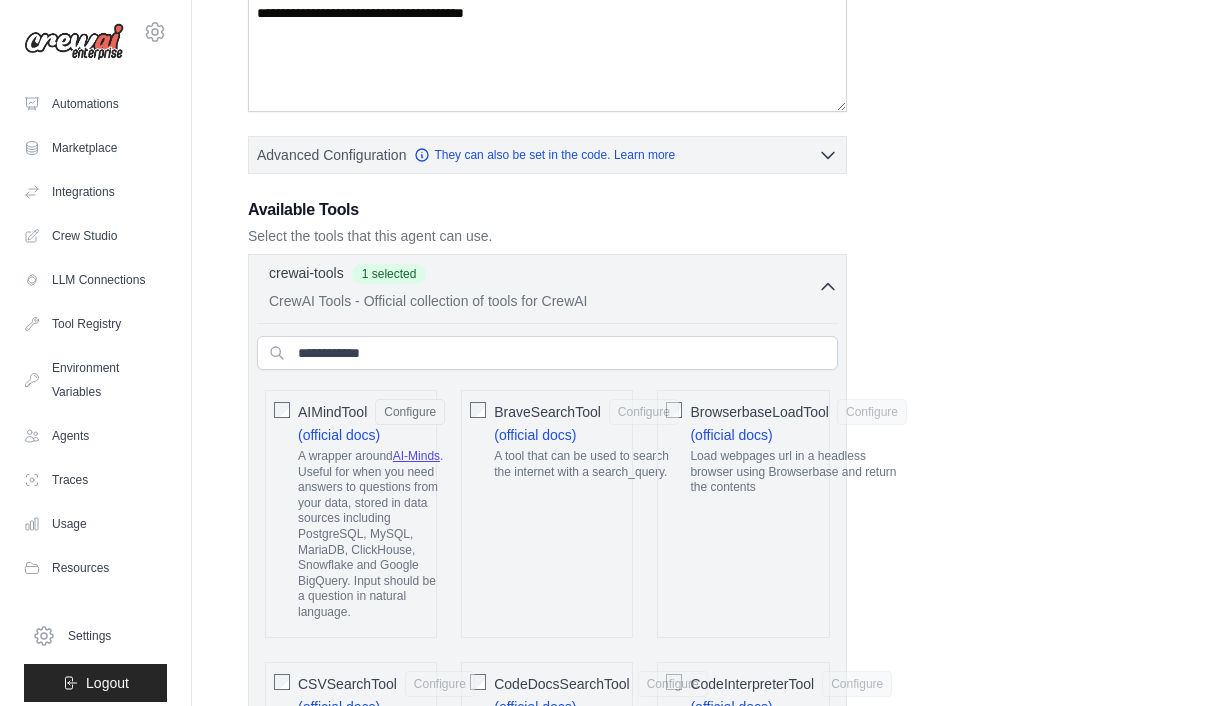 scroll, scrollTop: 376, scrollLeft: 0, axis: vertical 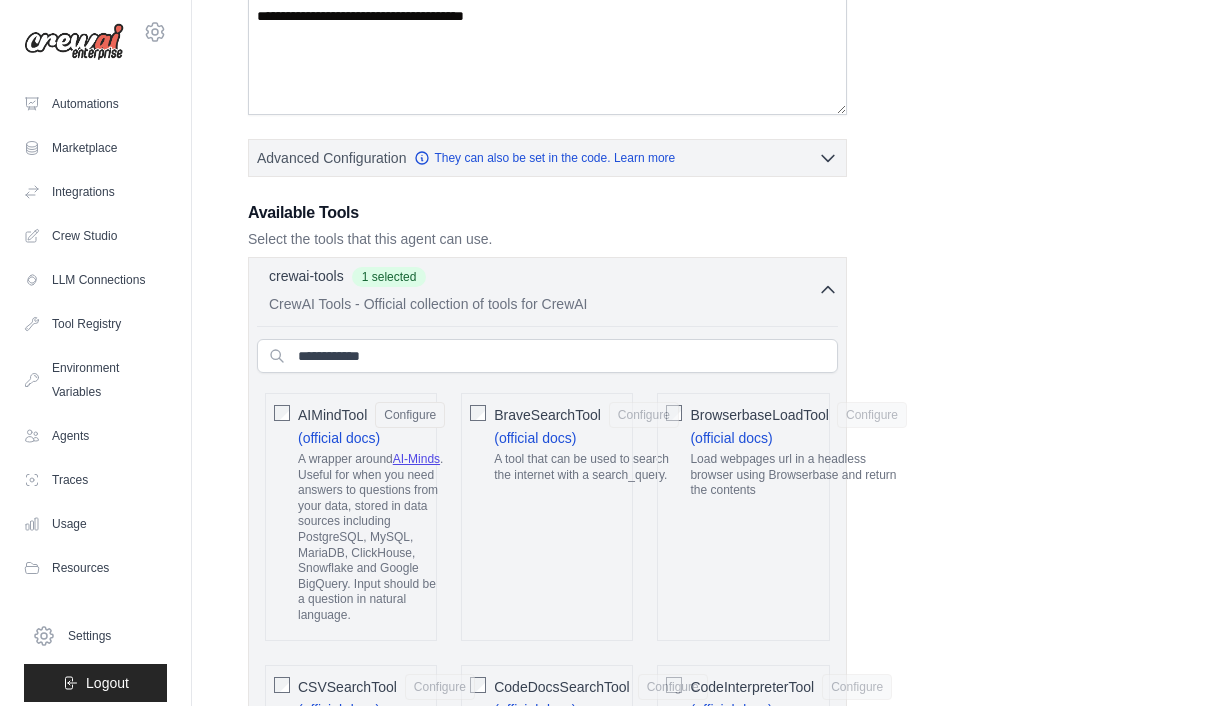 click at bounding box center (478, 412) 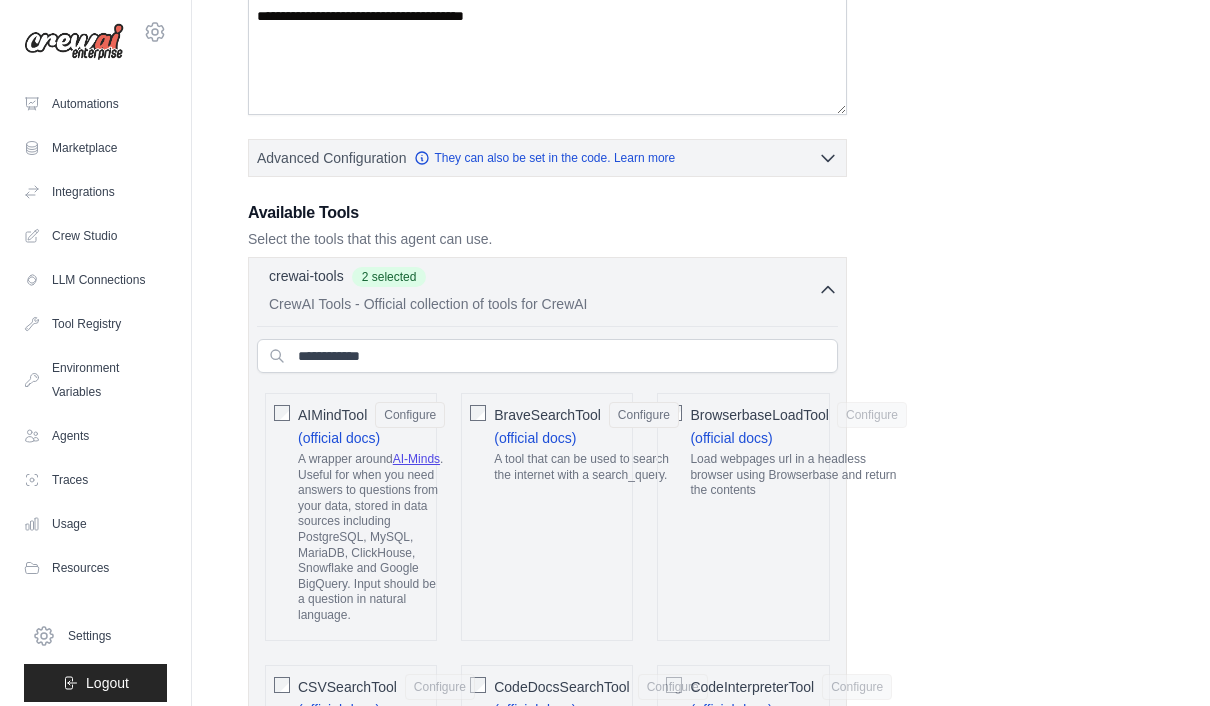 click on "crewai-tools
2 selected
CrewAI Tools - Official collection of tools for CrewAI" at bounding box center [547, 290] 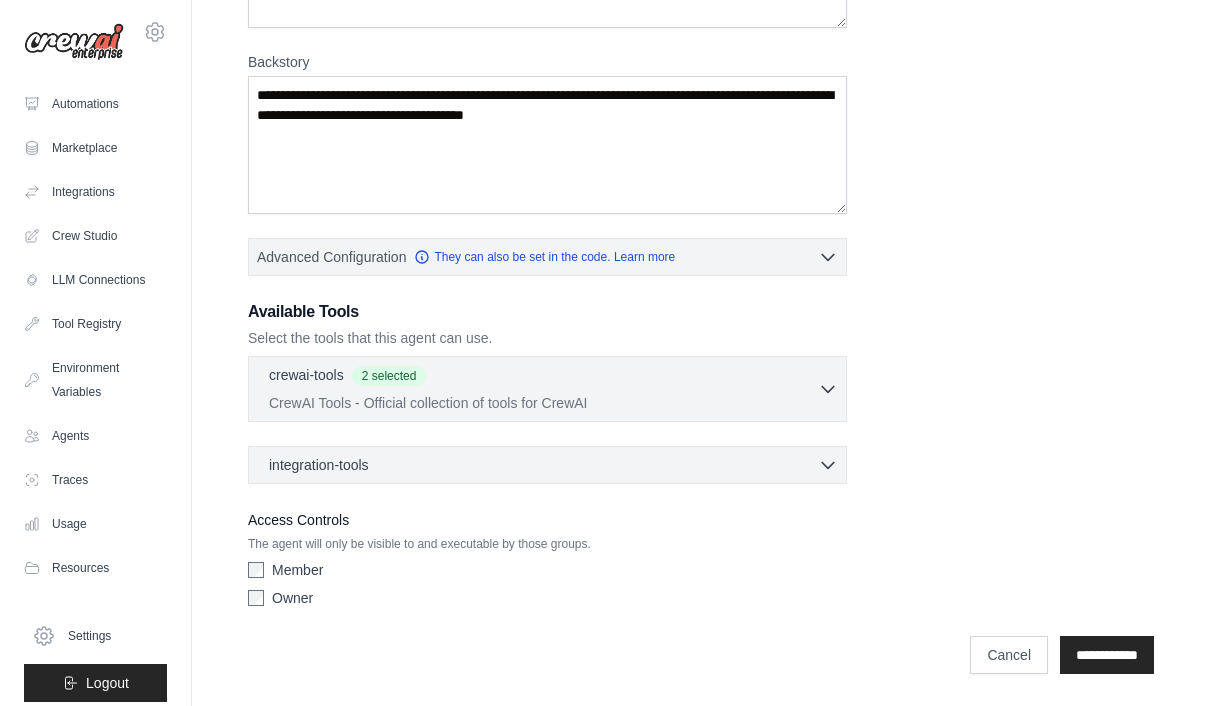 click on "**********" at bounding box center (1107, 655) 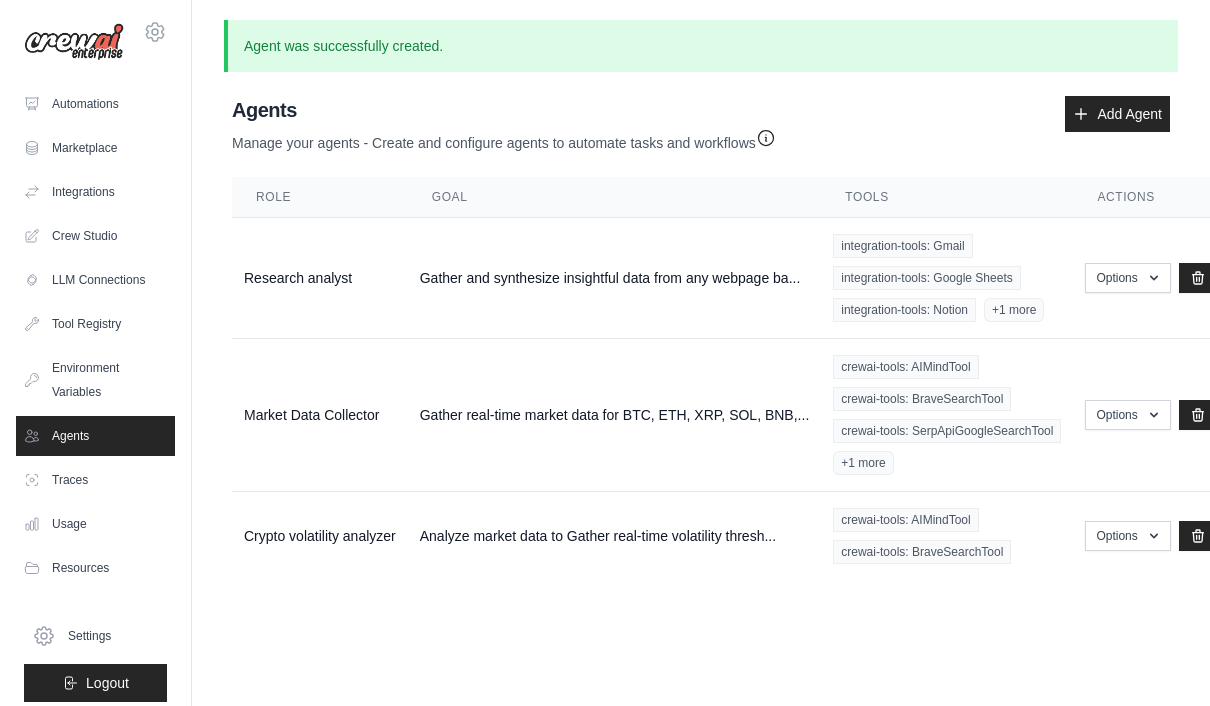 scroll, scrollTop: 71, scrollLeft: 0, axis: vertical 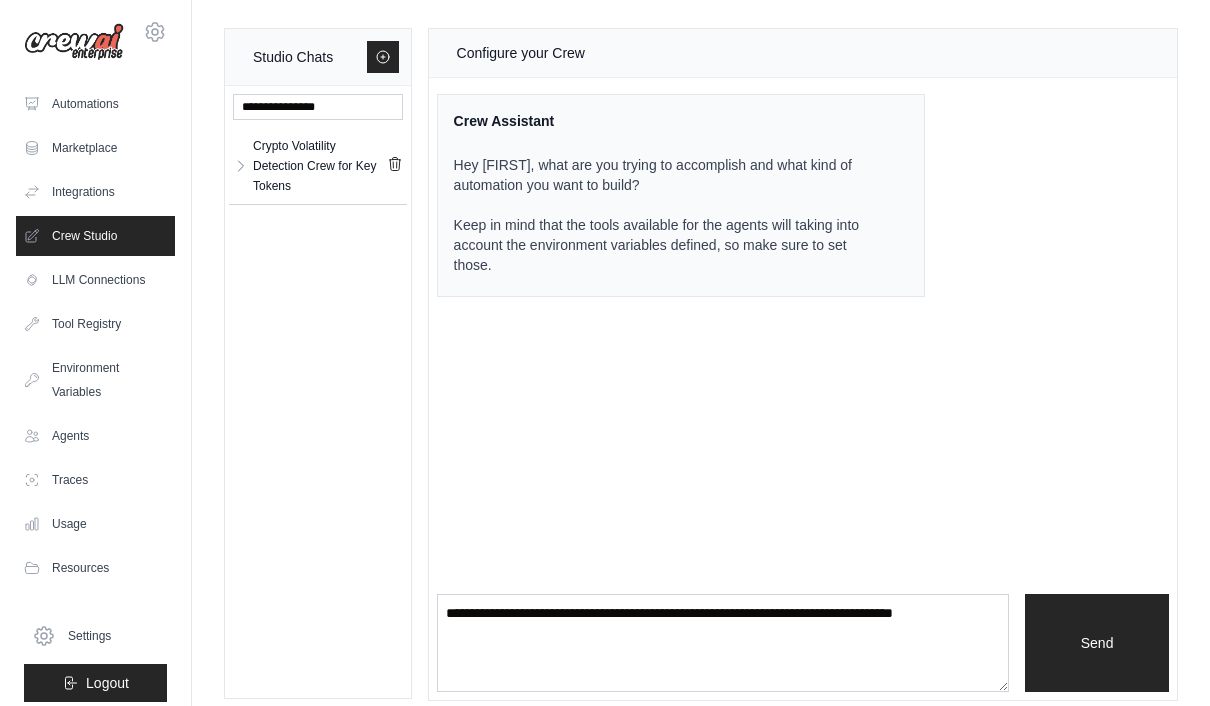 click on "Crypto Volatility Detection Crew for Key Tokens" at bounding box center [320, 166] 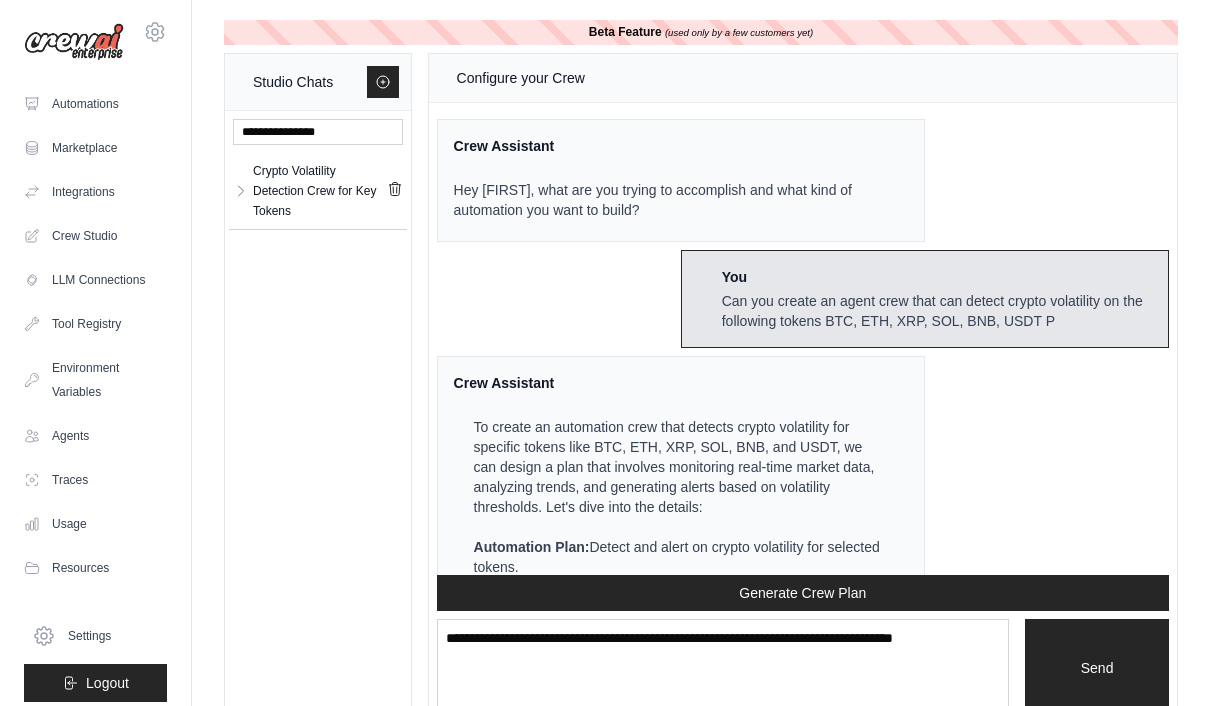 scroll, scrollTop: 2595, scrollLeft: 0, axis: vertical 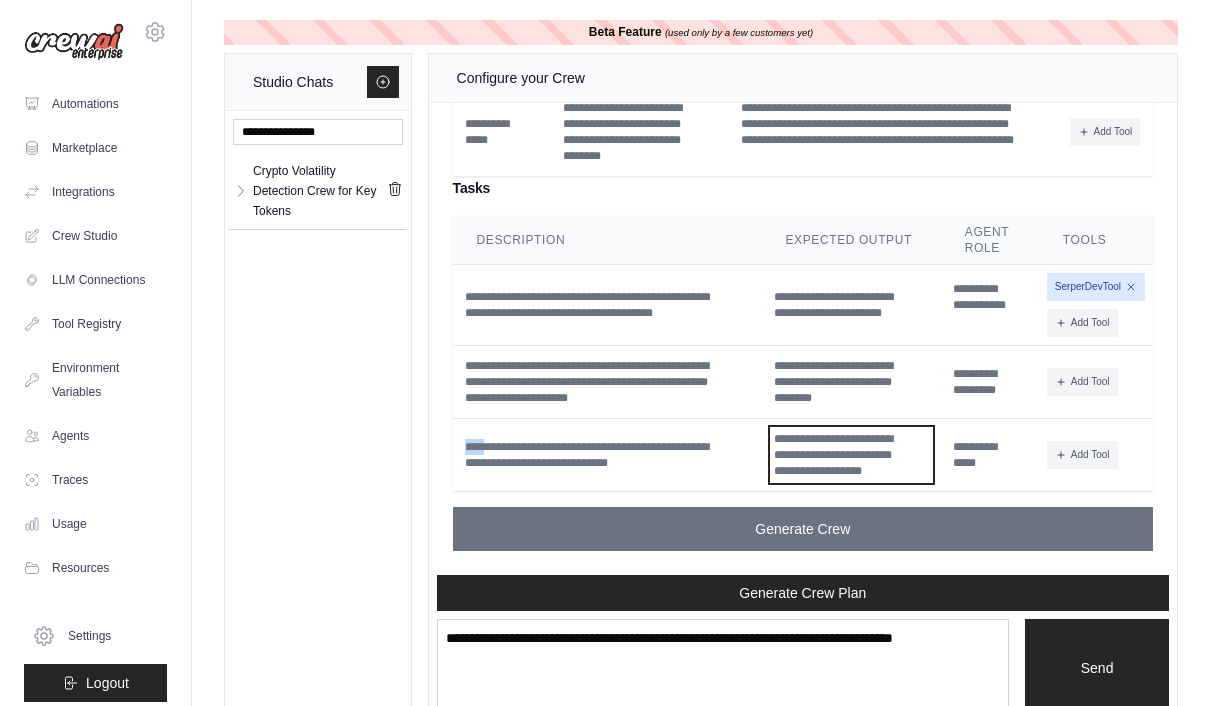 click on "**********" at bounding box center (851, 455) 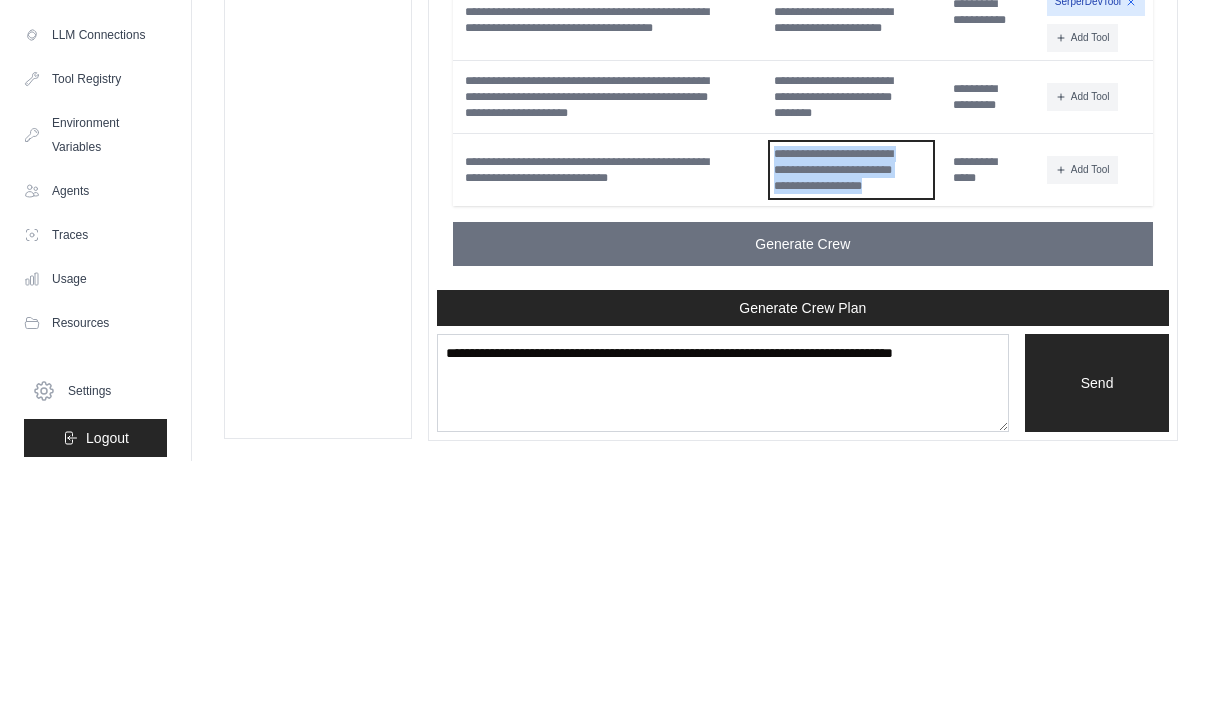 copy on "**********" 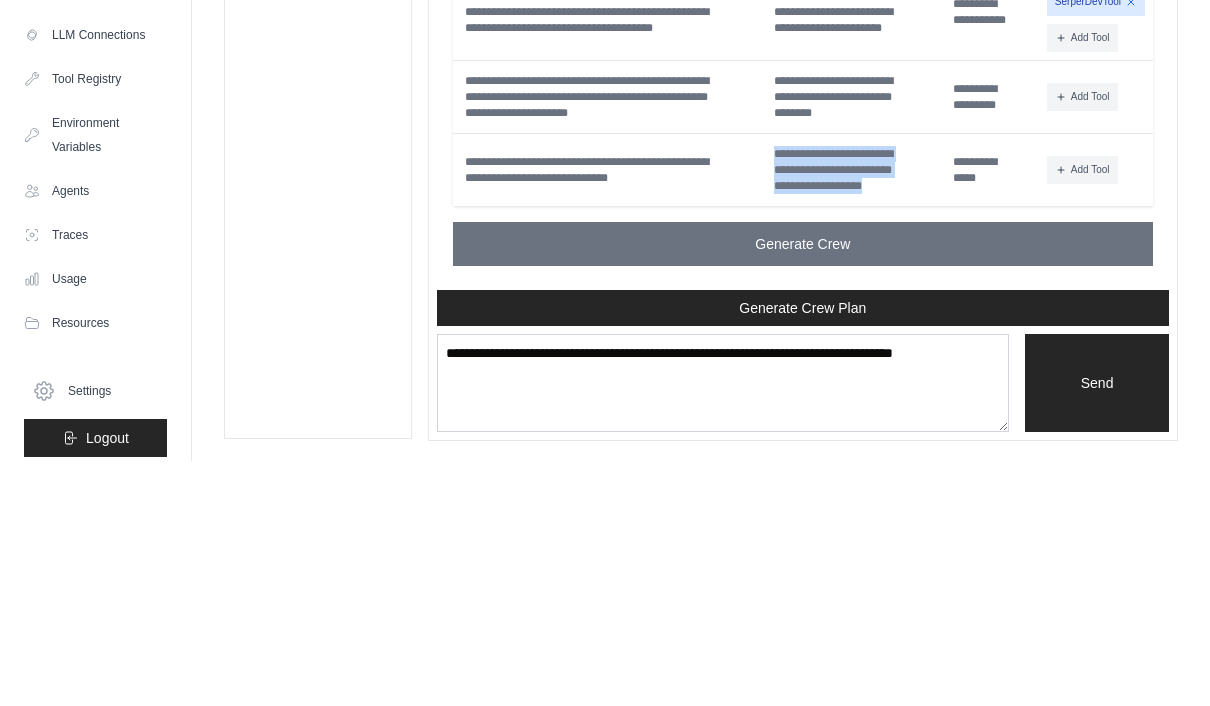 click on "Agents" at bounding box center (95, 436) 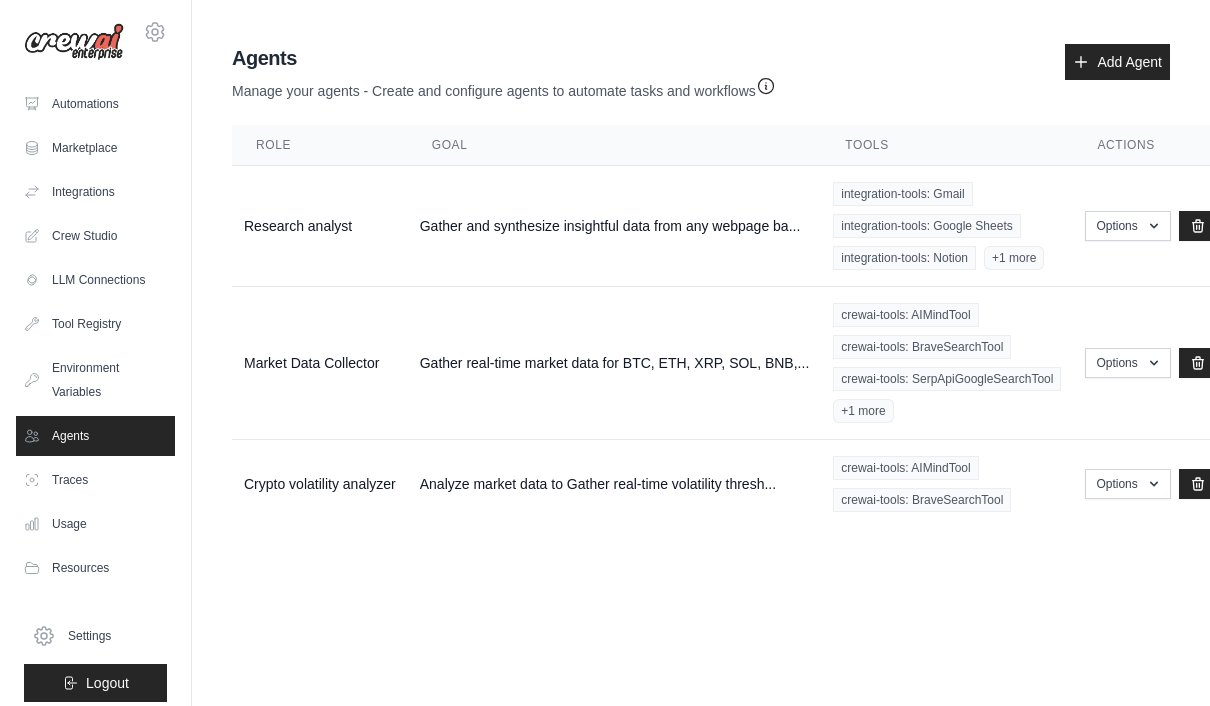 scroll, scrollTop: 0, scrollLeft: 0, axis: both 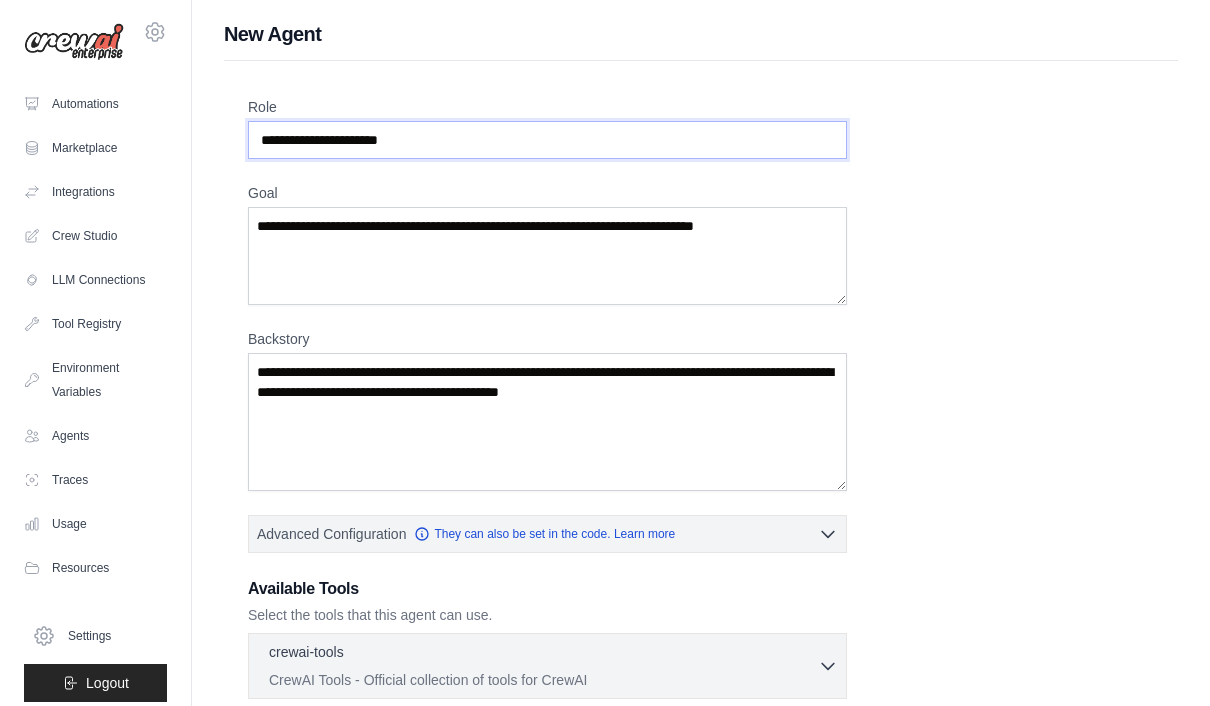 click on "Role" at bounding box center [547, 140] 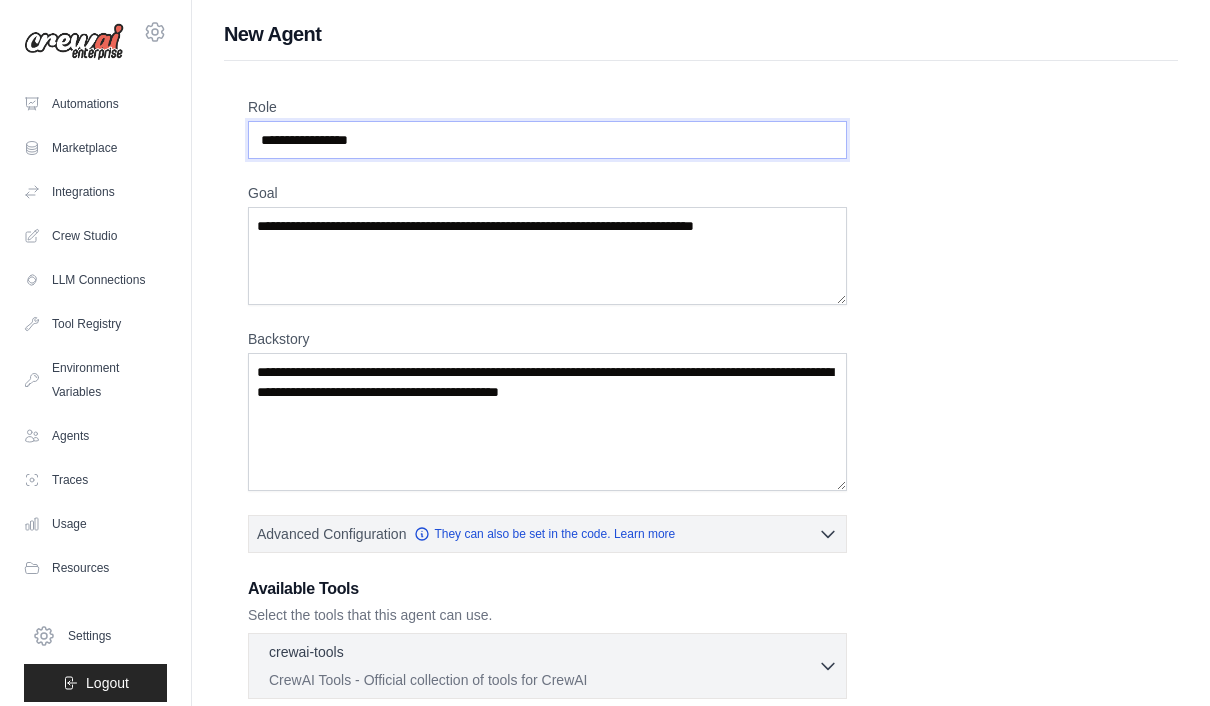type on "**********" 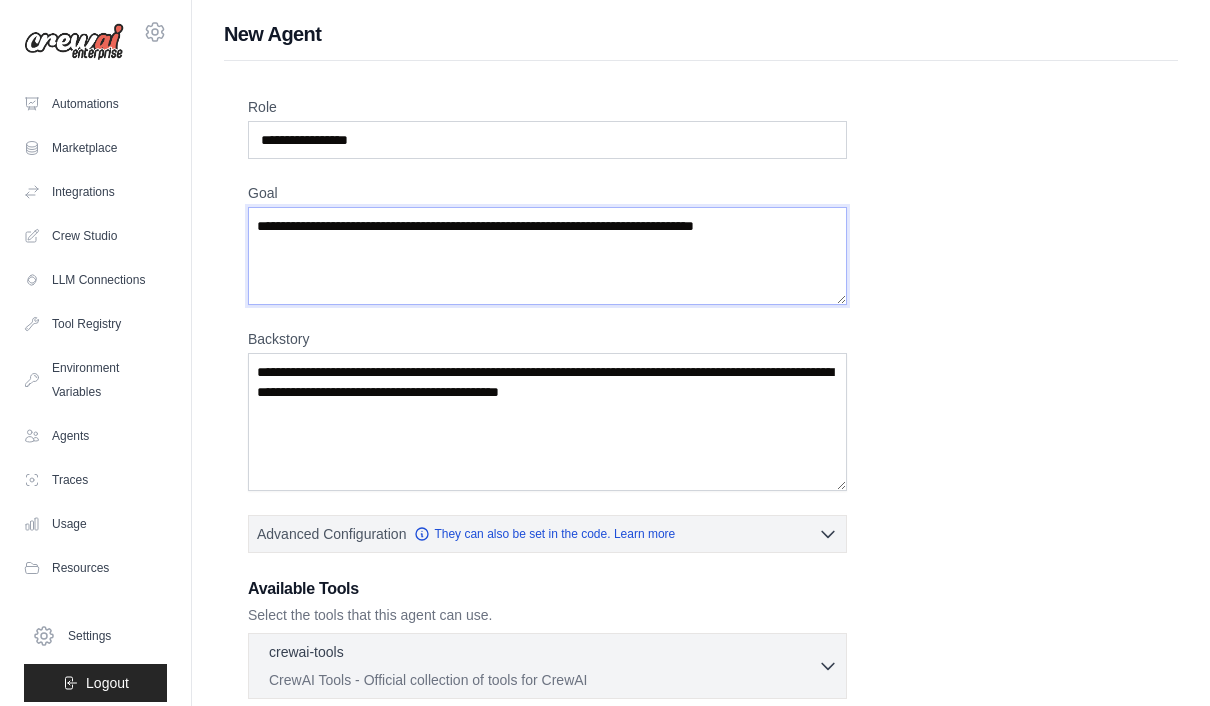 click on "Goal" at bounding box center (547, 256) 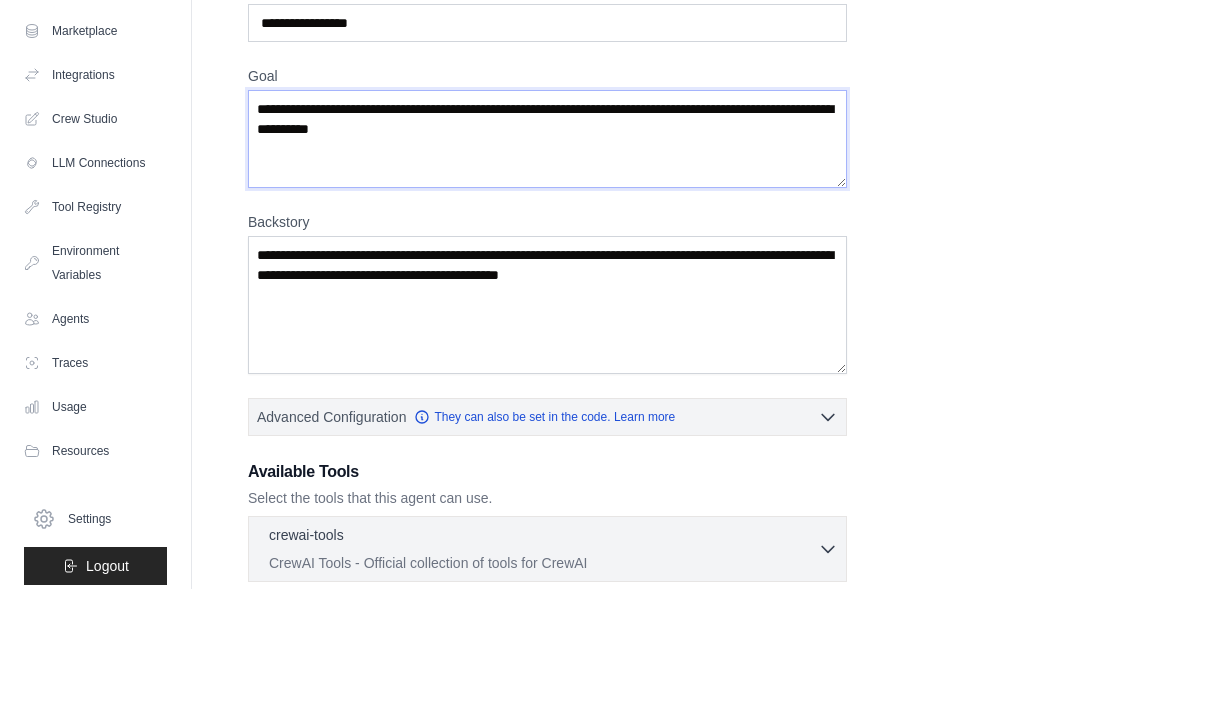 type on "**********" 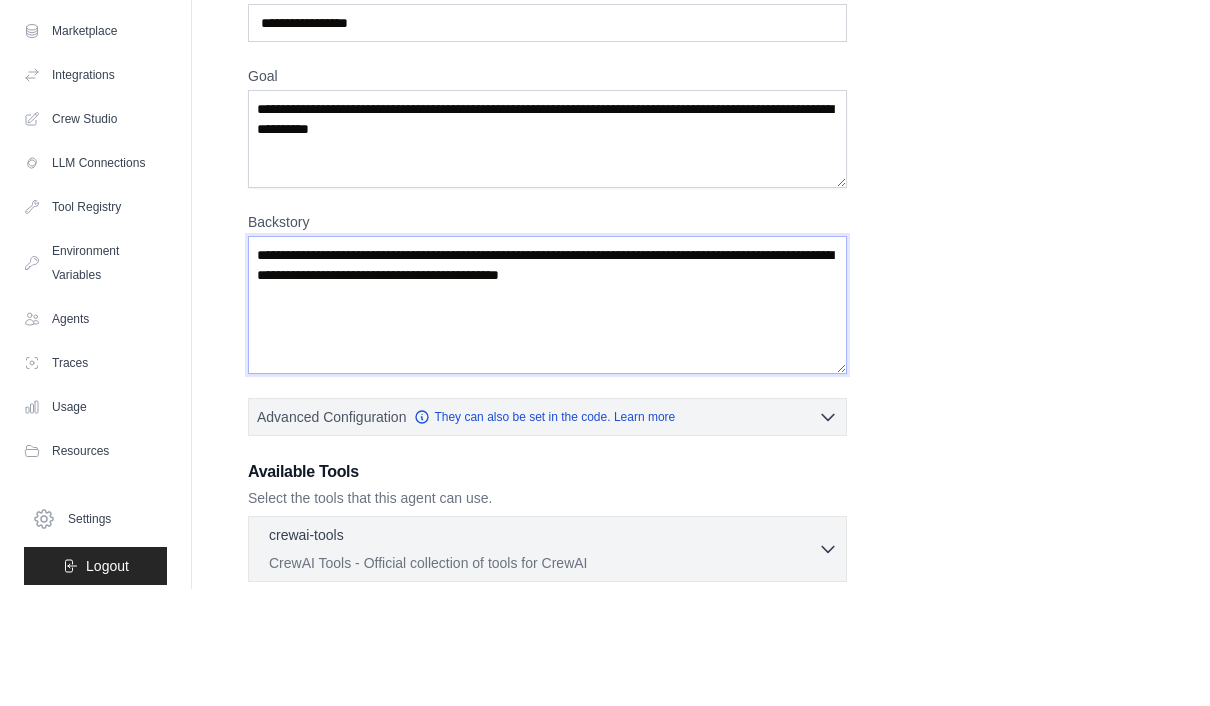 click on "Backstory" at bounding box center (547, 422) 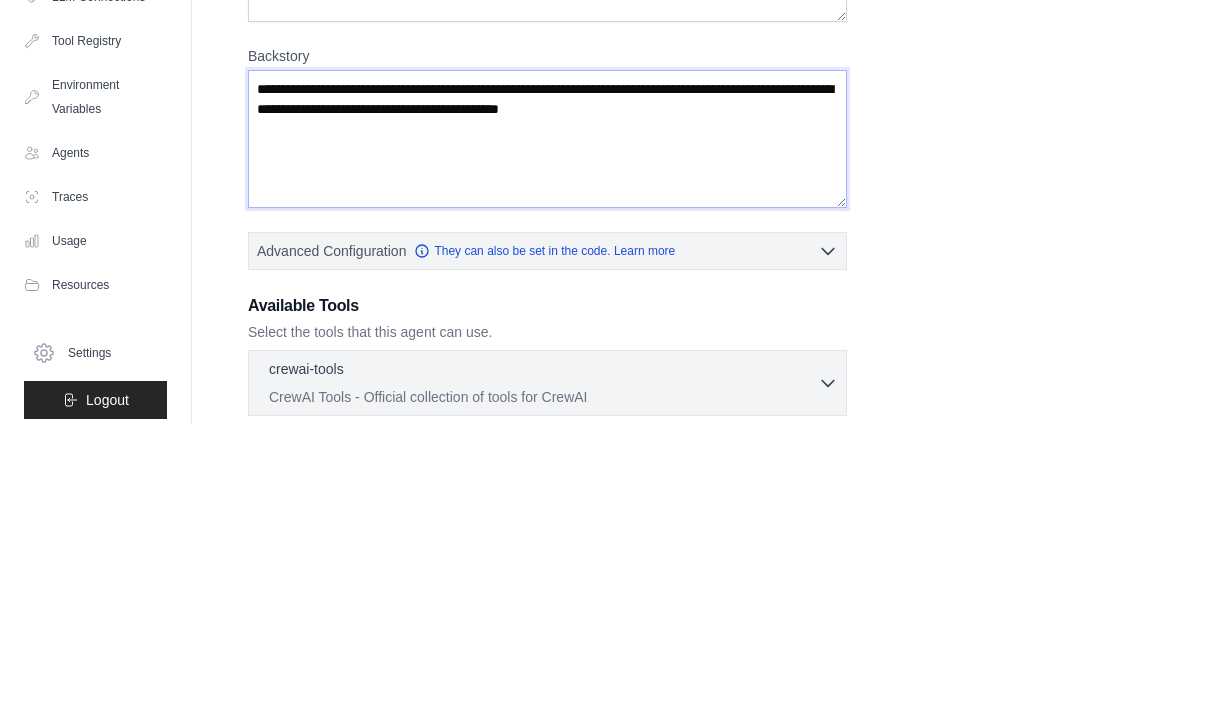 click on "Backstory" at bounding box center (547, 422) 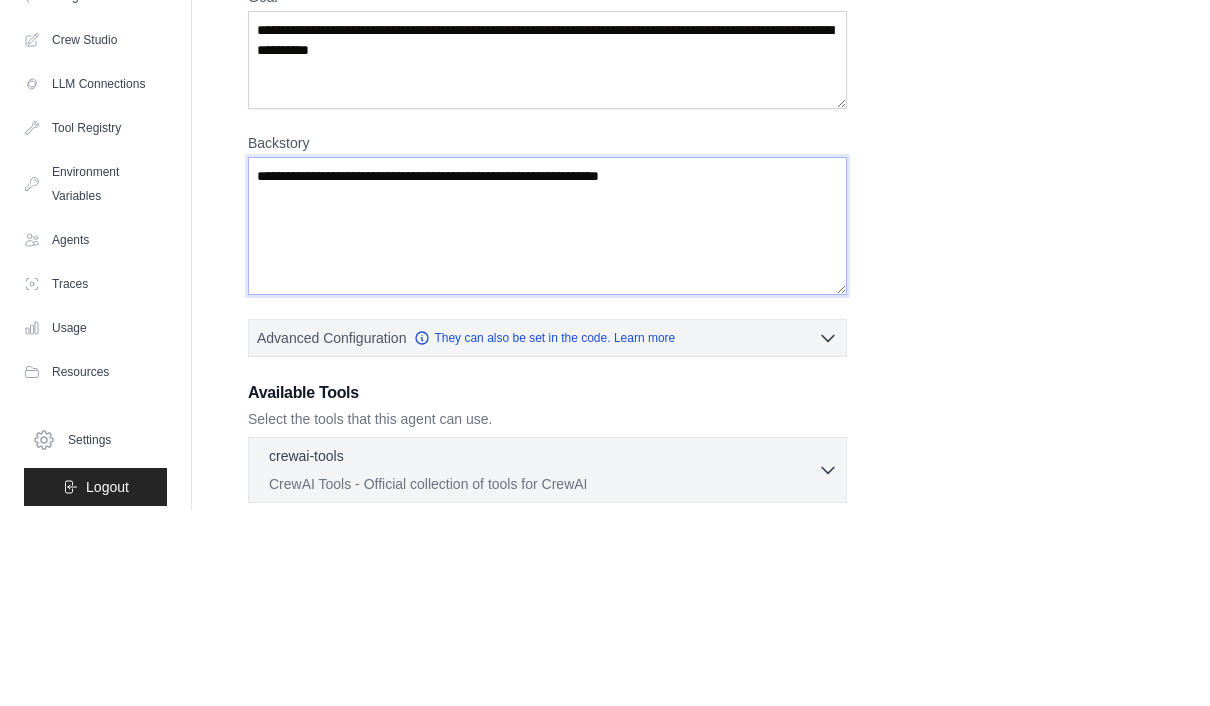 type on "**********" 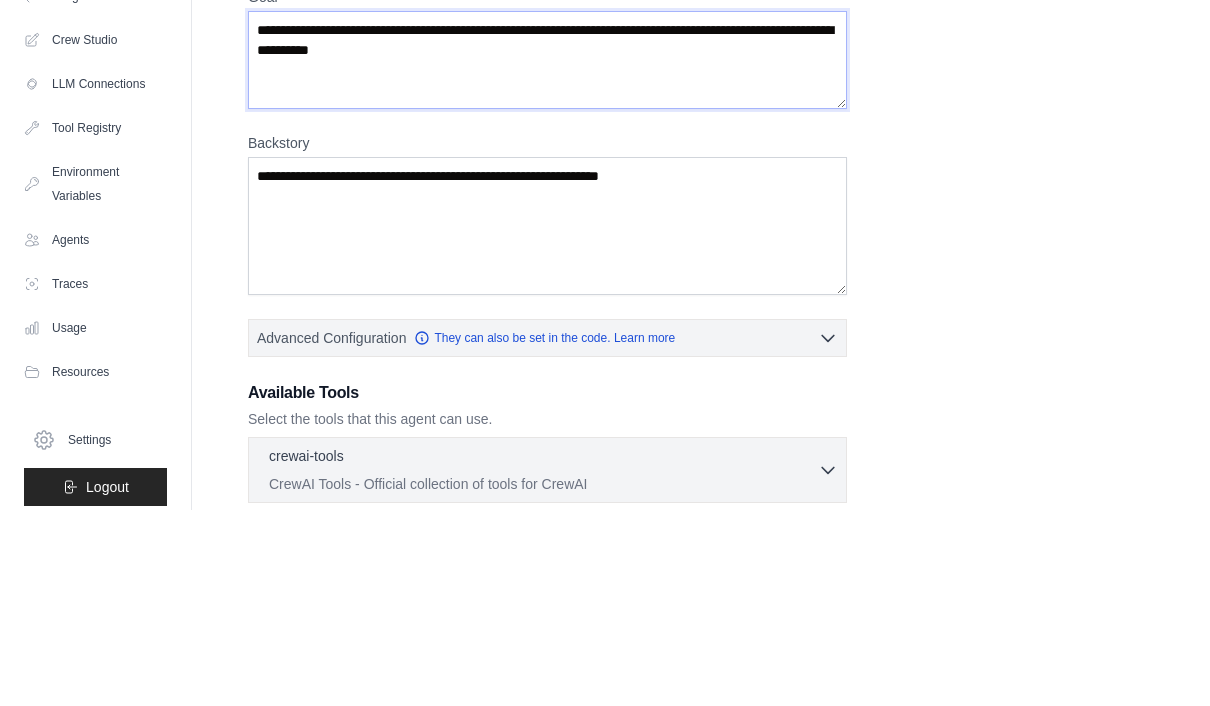click on "**********" at bounding box center (547, 256) 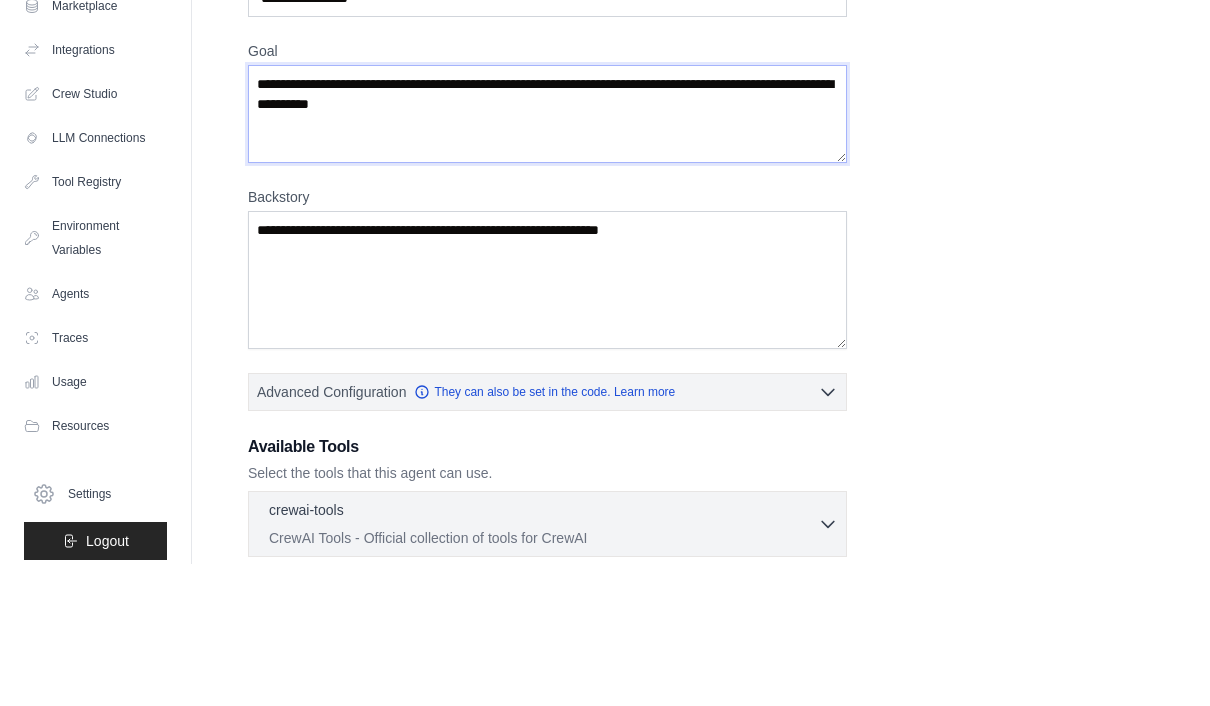 type 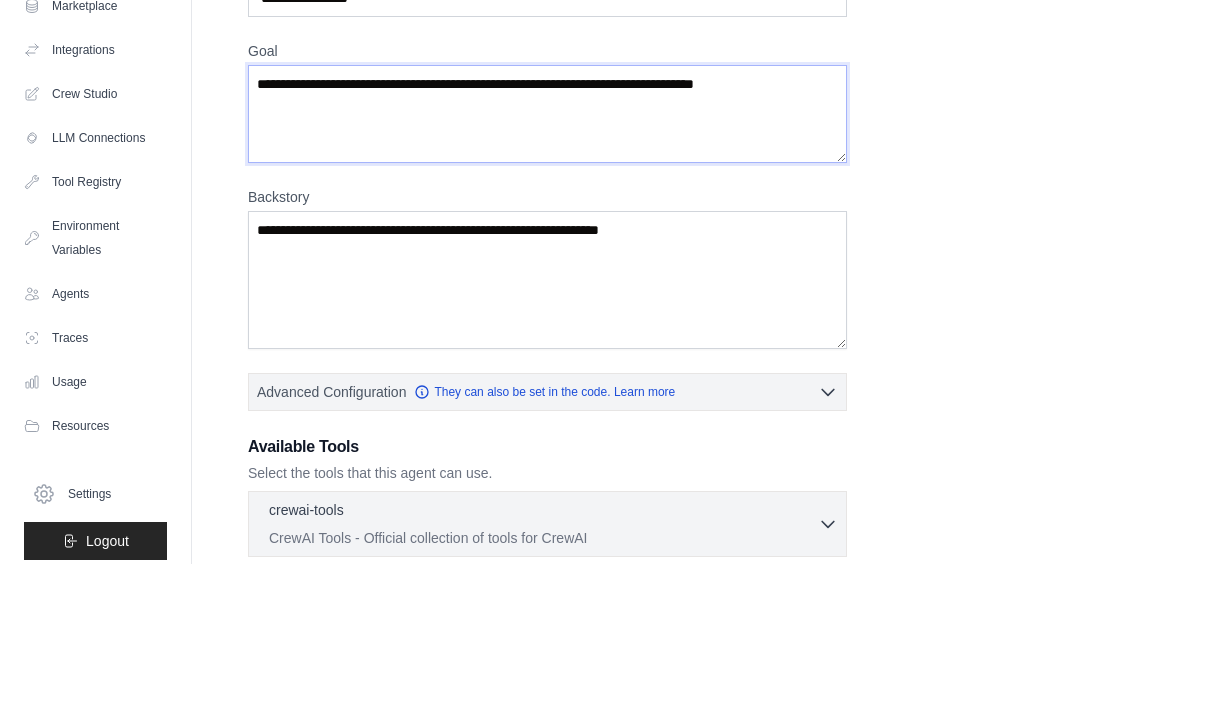 scroll, scrollTop: 142, scrollLeft: 0, axis: vertical 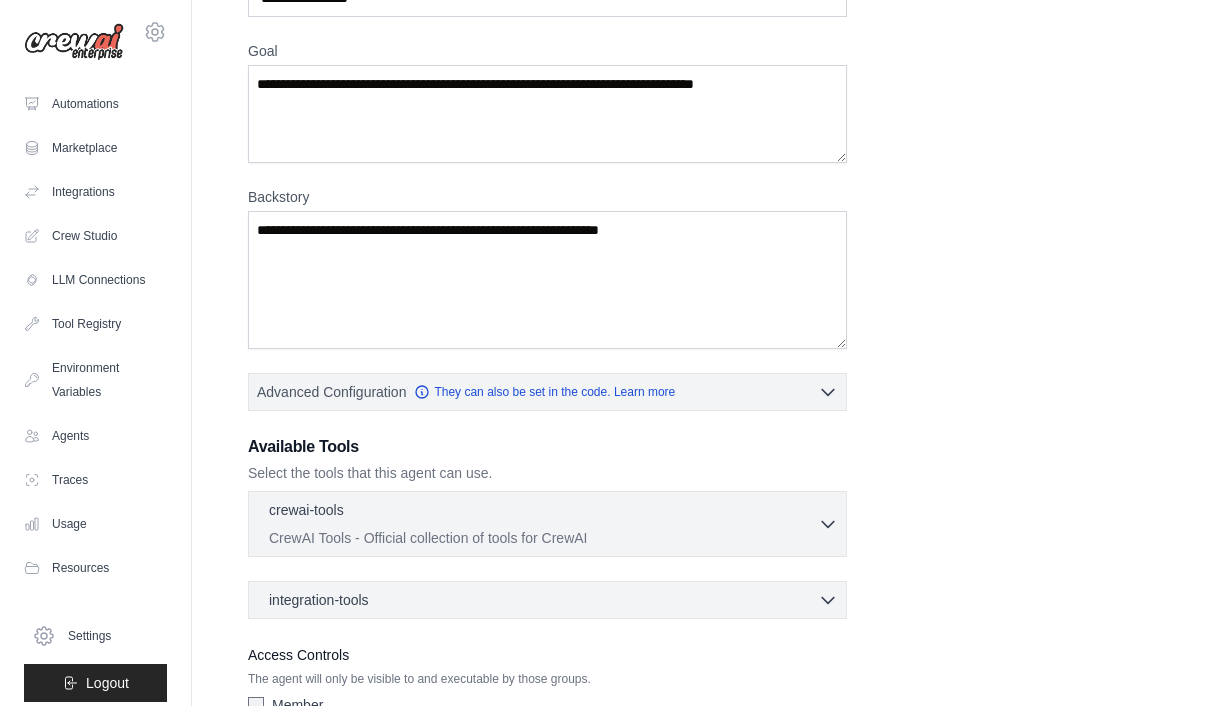 click on "Crew Studio" at bounding box center (95, 236) 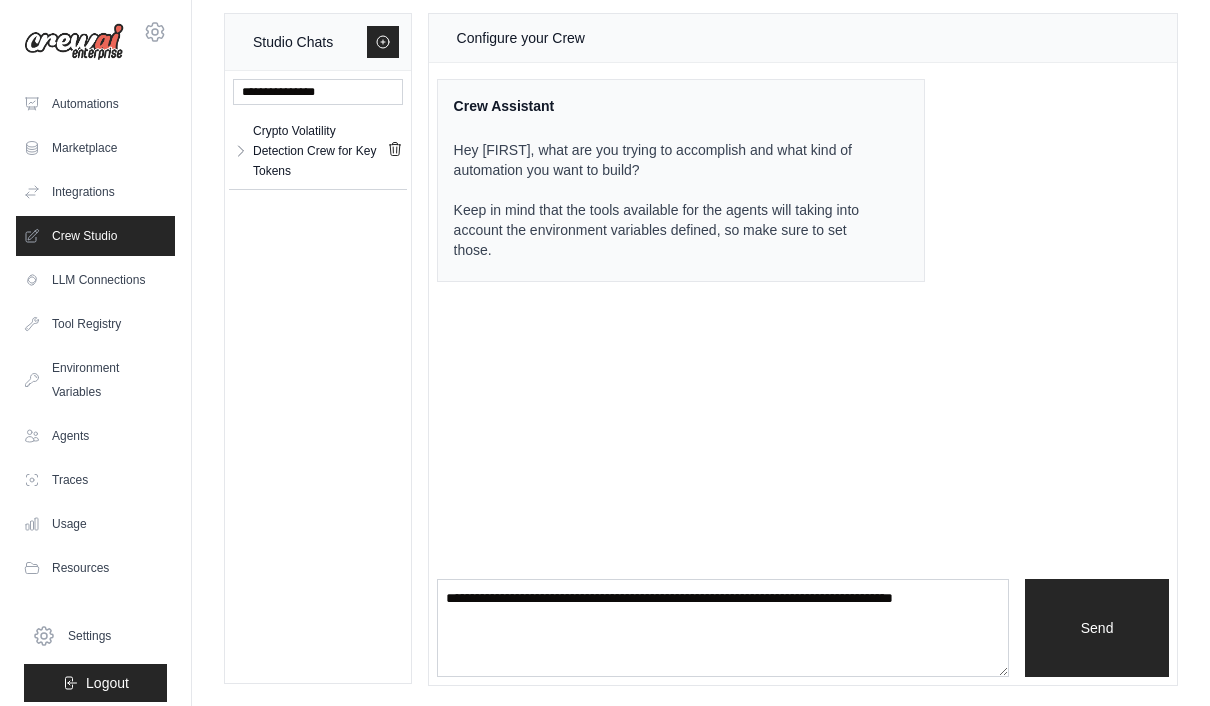 scroll, scrollTop: 71, scrollLeft: 0, axis: vertical 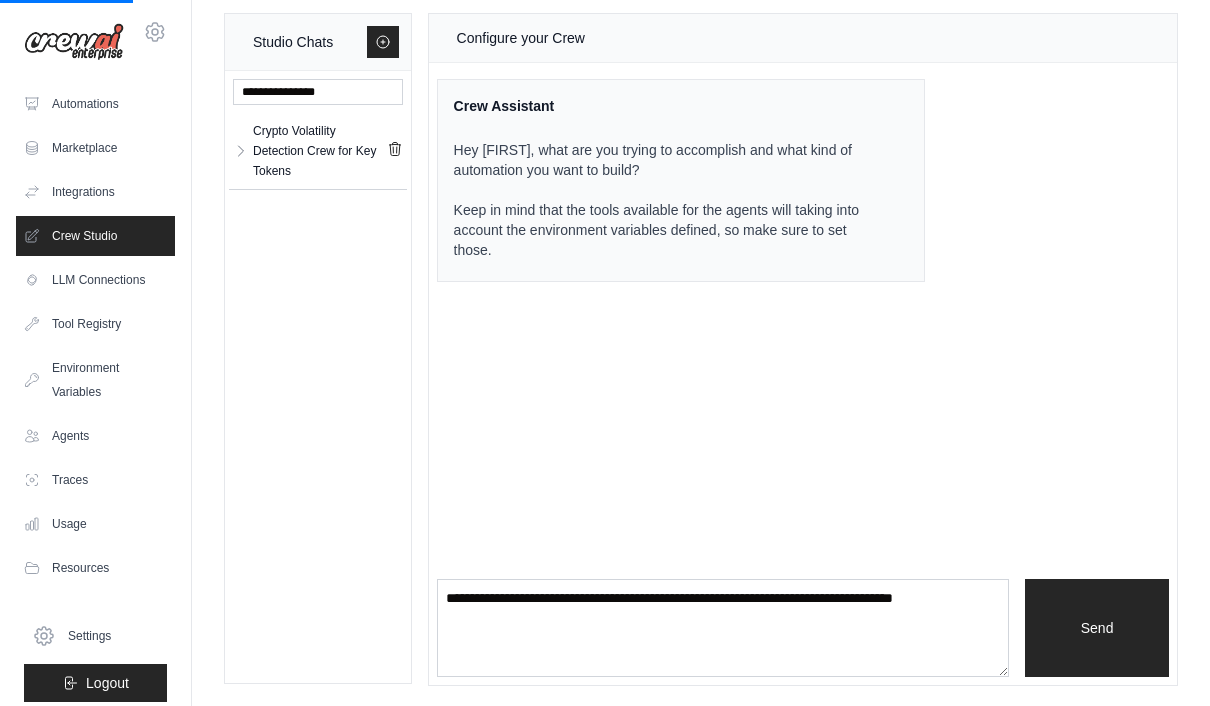 click on "Crypto Volatility Detection Crew for Key Tokens" at bounding box center [320, 151] 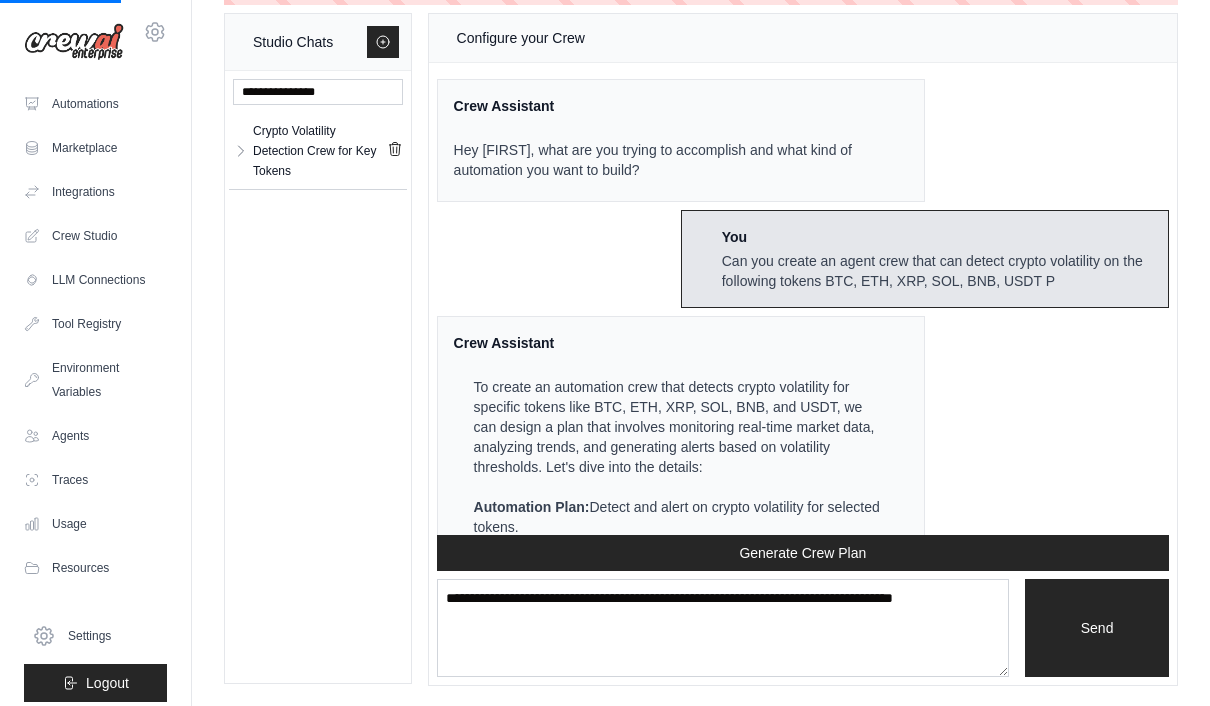 scroll, scrollTop: 0, scrollLeft: 0, axis: both 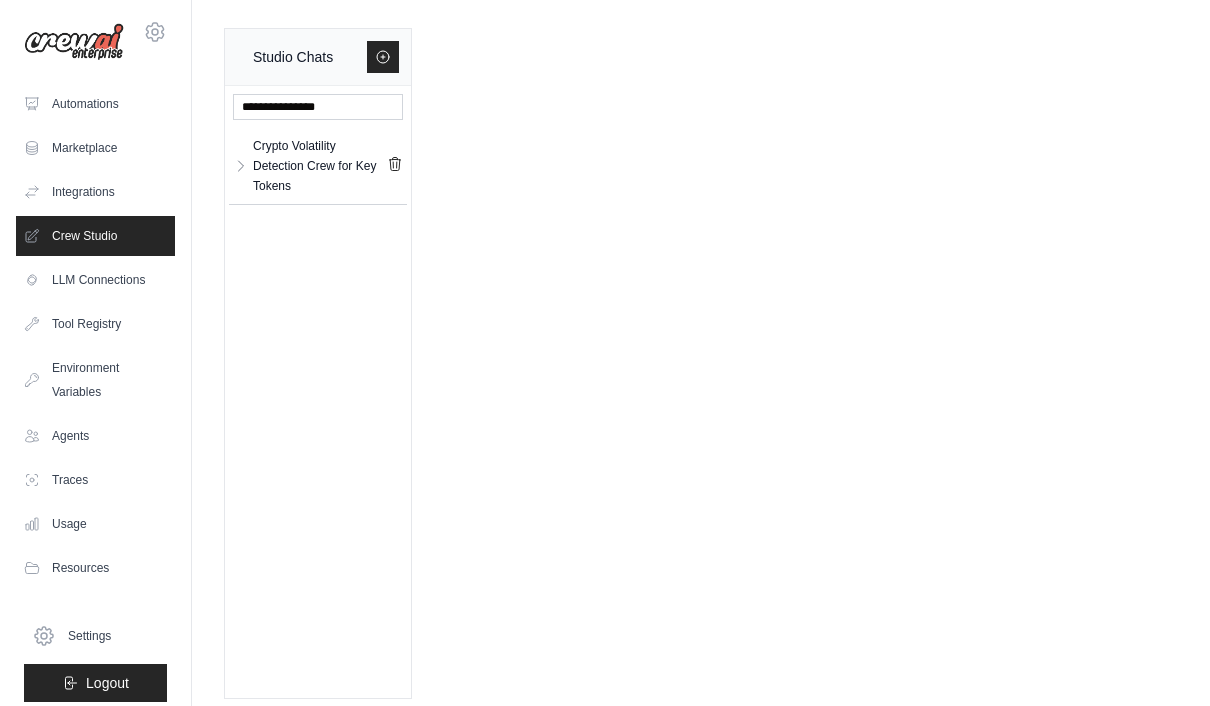 click on "Crypto Volatility Detection Crew for Key Tokens" at bounding box center (320, 166) 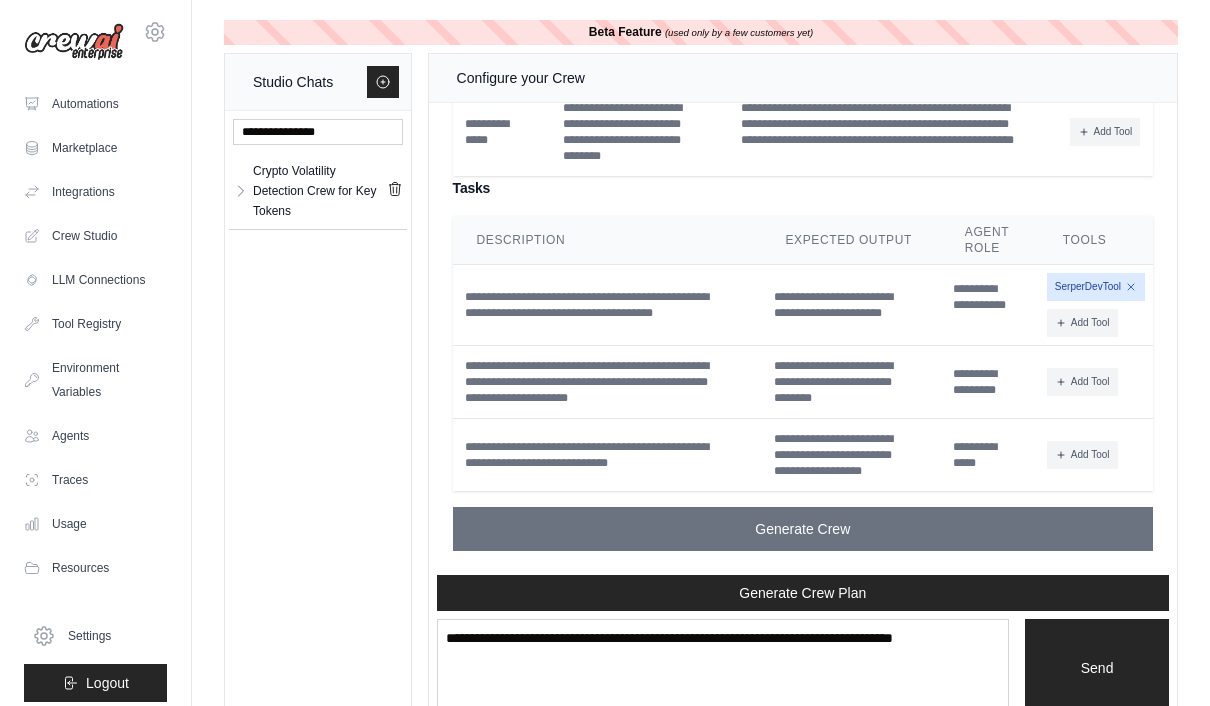 scroll, scrollTop: 2595, scrollLeft: 0, axis: vertical 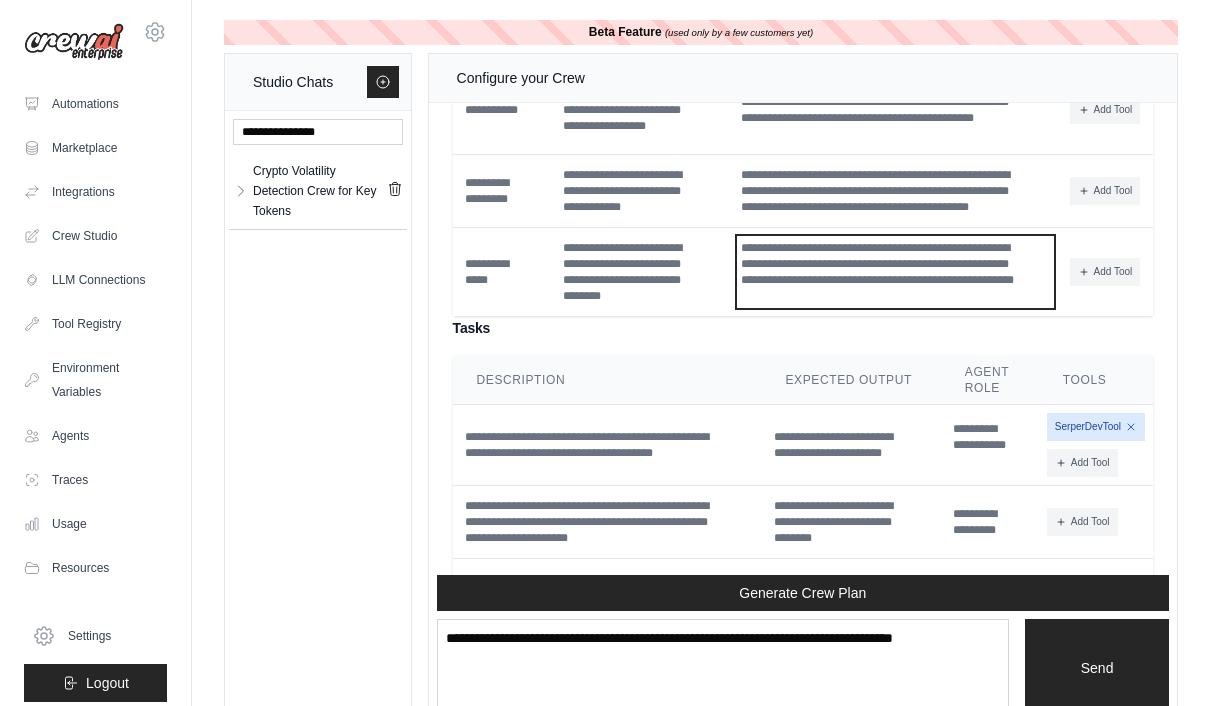 click on "**********" at bounding box center (895, 272) 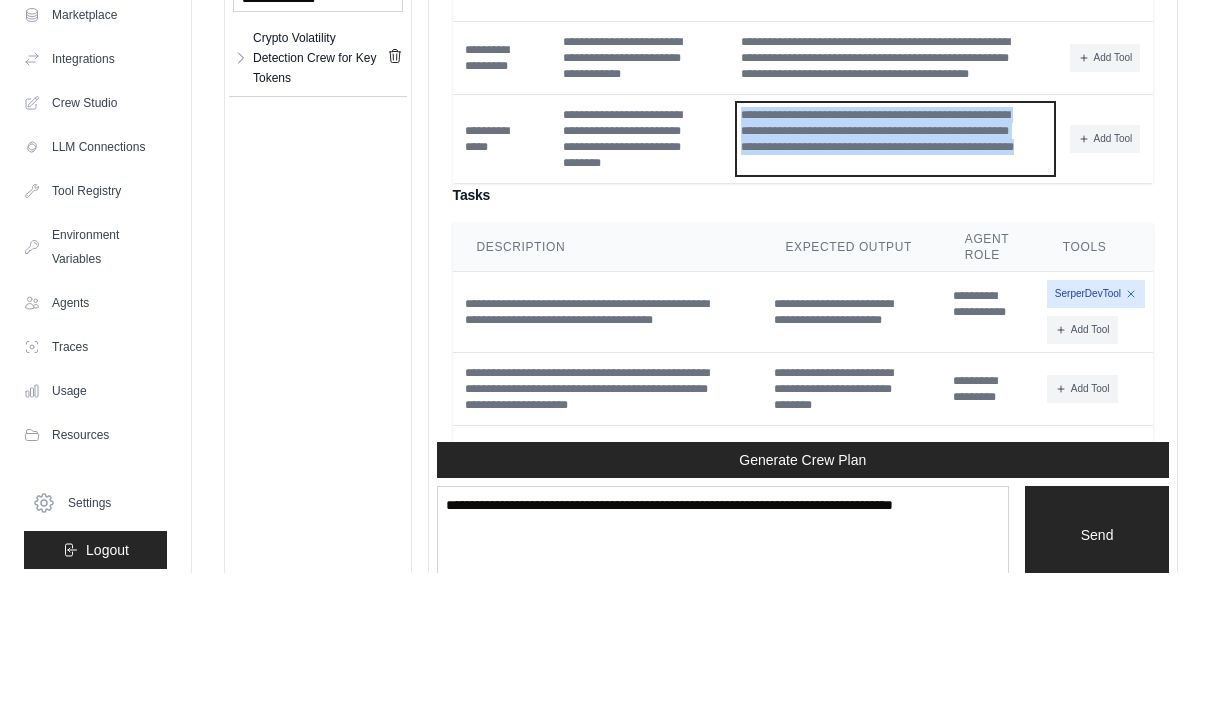 copy on "**********" 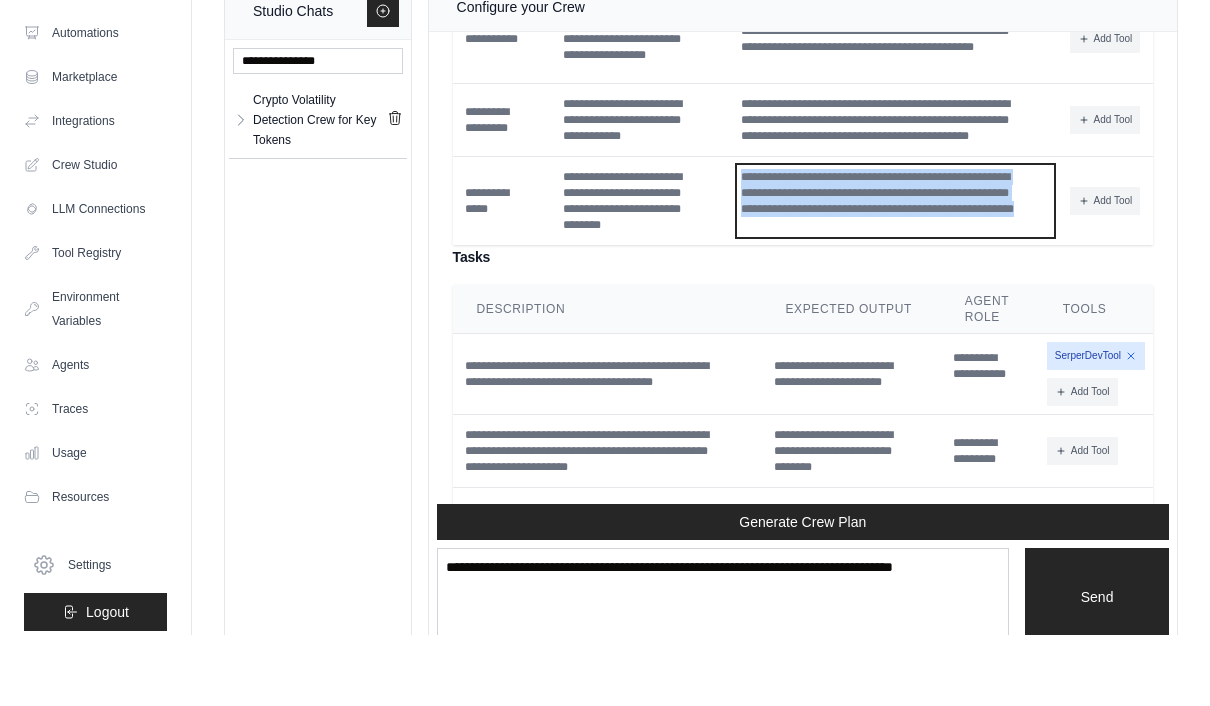 scroll, scrollTop: 71, scrollLeft: 0, axis: vertical 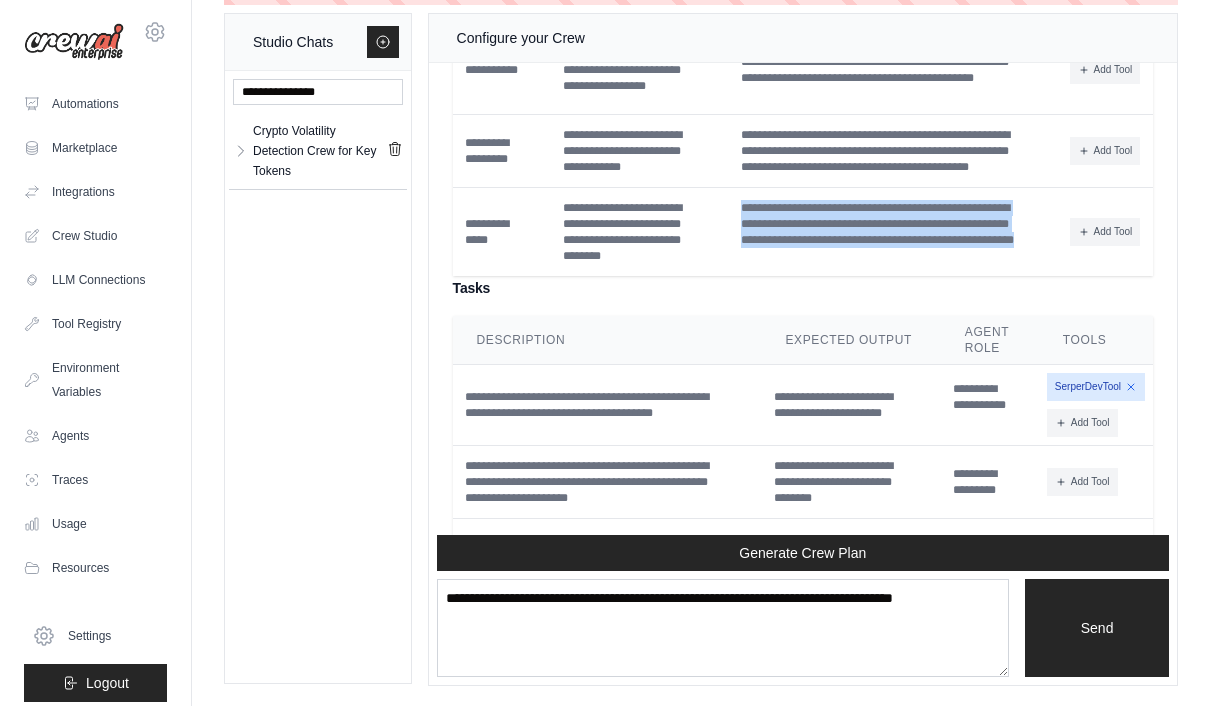 click on "Agents" at bounding box center (95, 436) 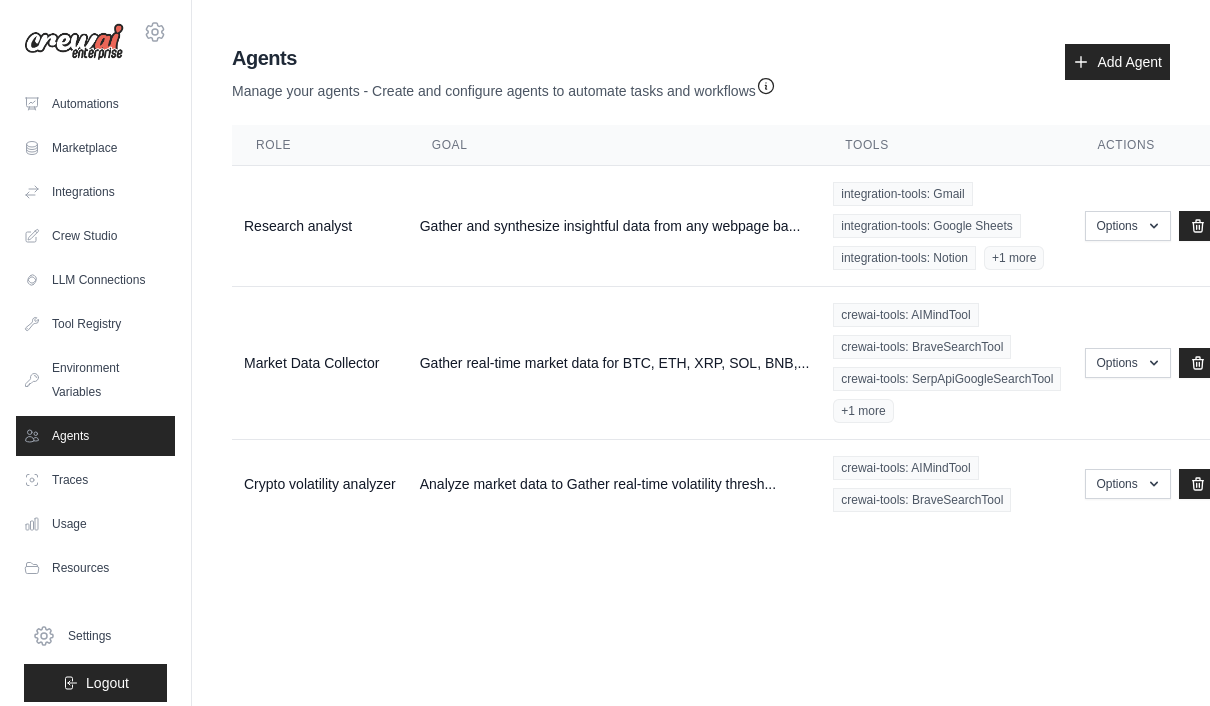 scroll, scrollTop: 0, scrollLeft: 0, axis: both 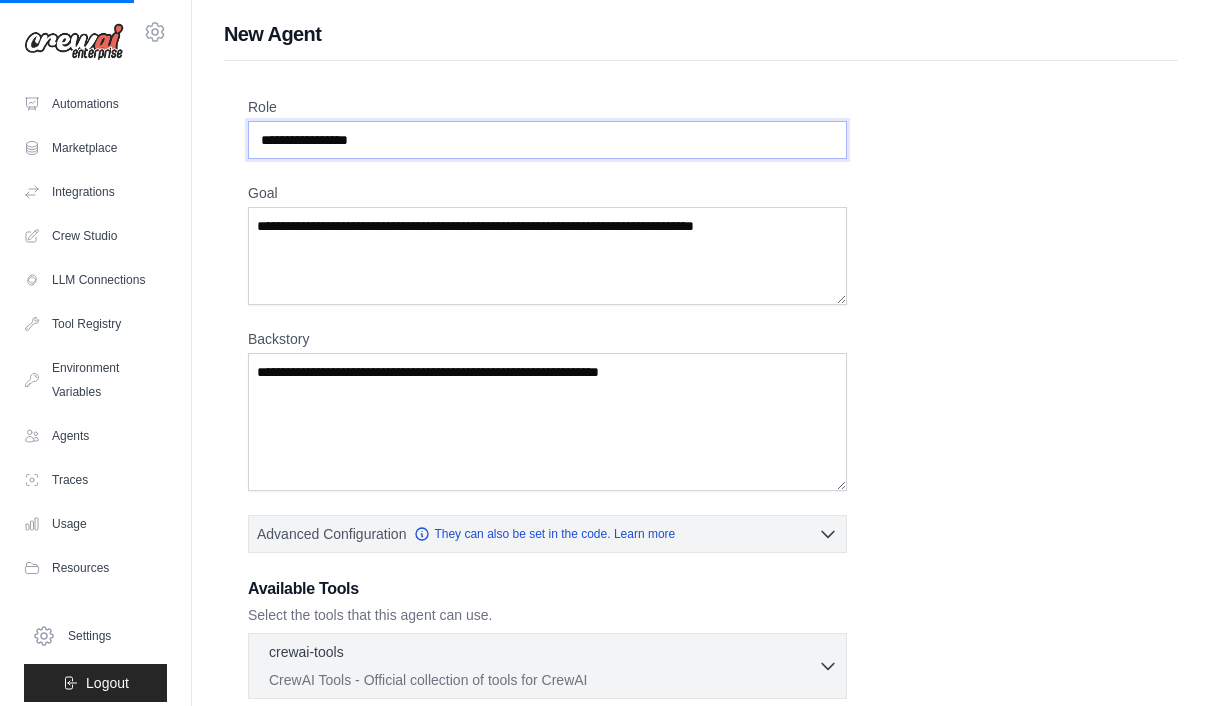 click on "**********" at bounding box center (547, 140) 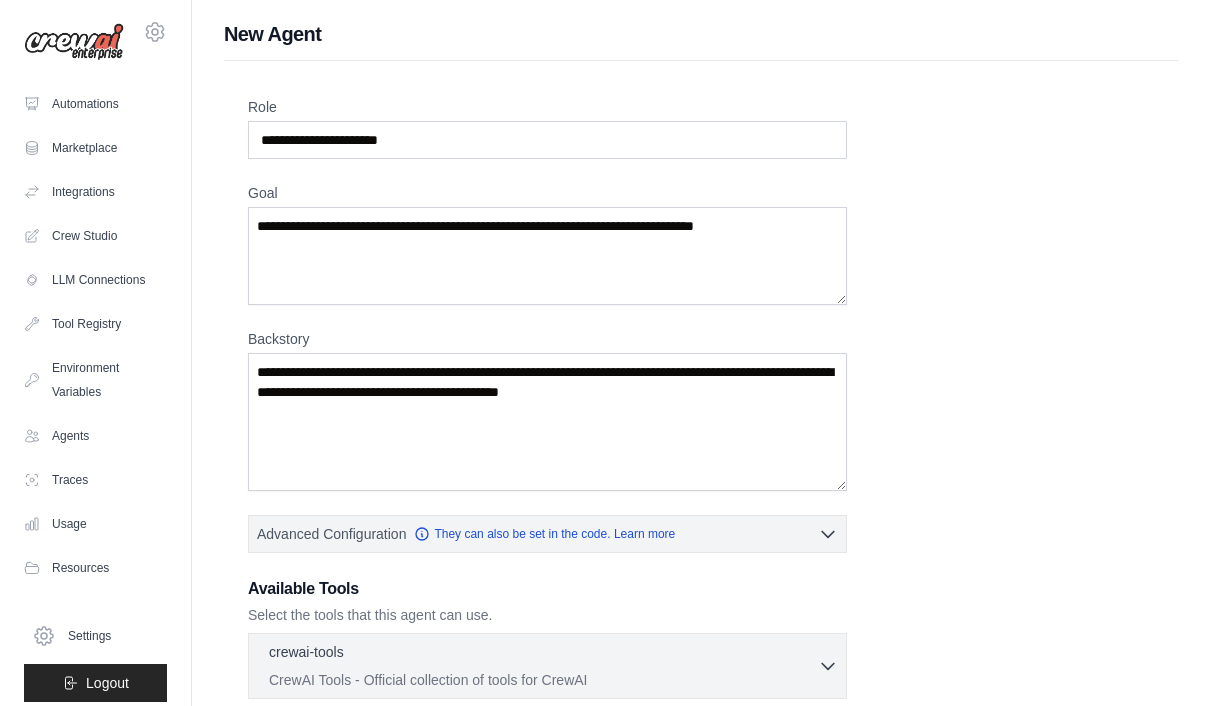 scroll, scrollTop: 71, scrollLeft: 0, axis: vertical 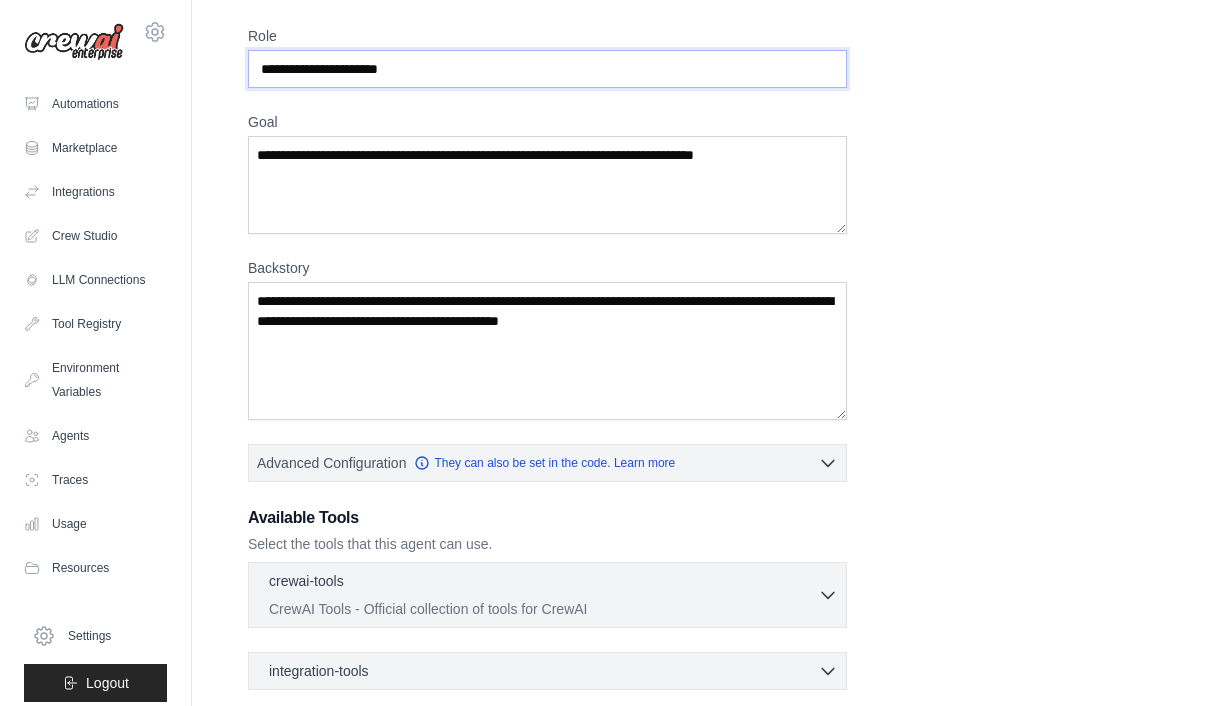 click on "Role" at bounding box center [547, 69] 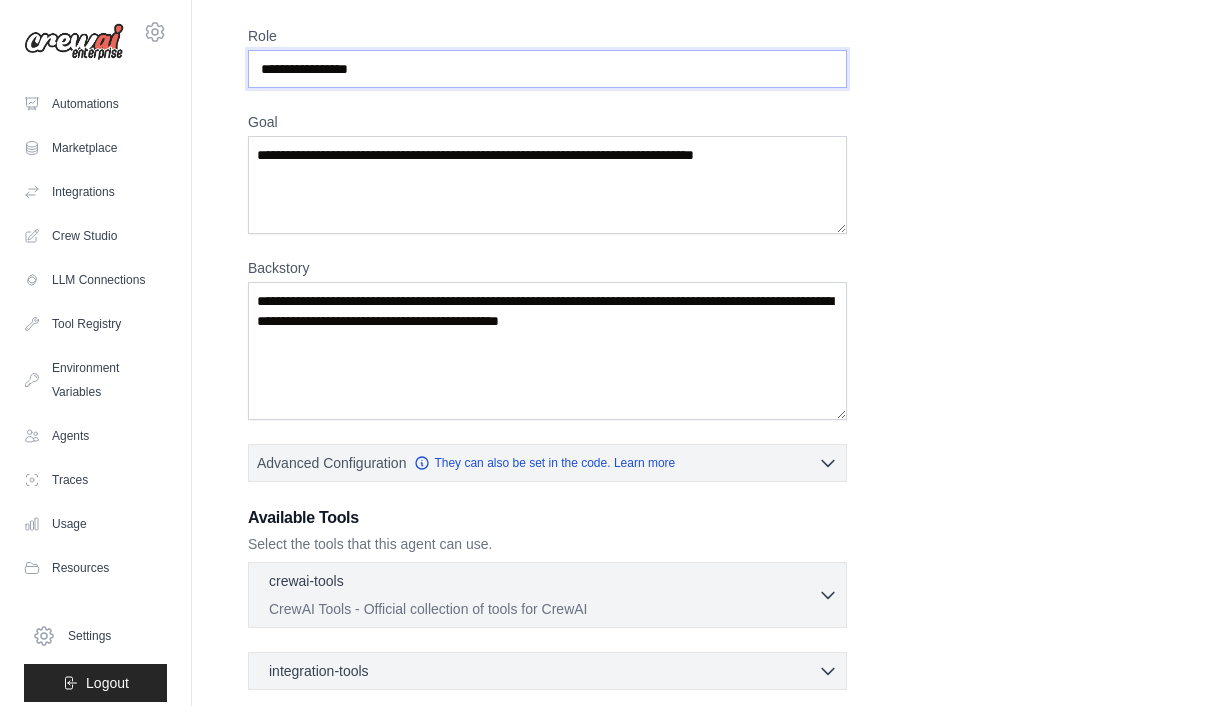 type on "**********" 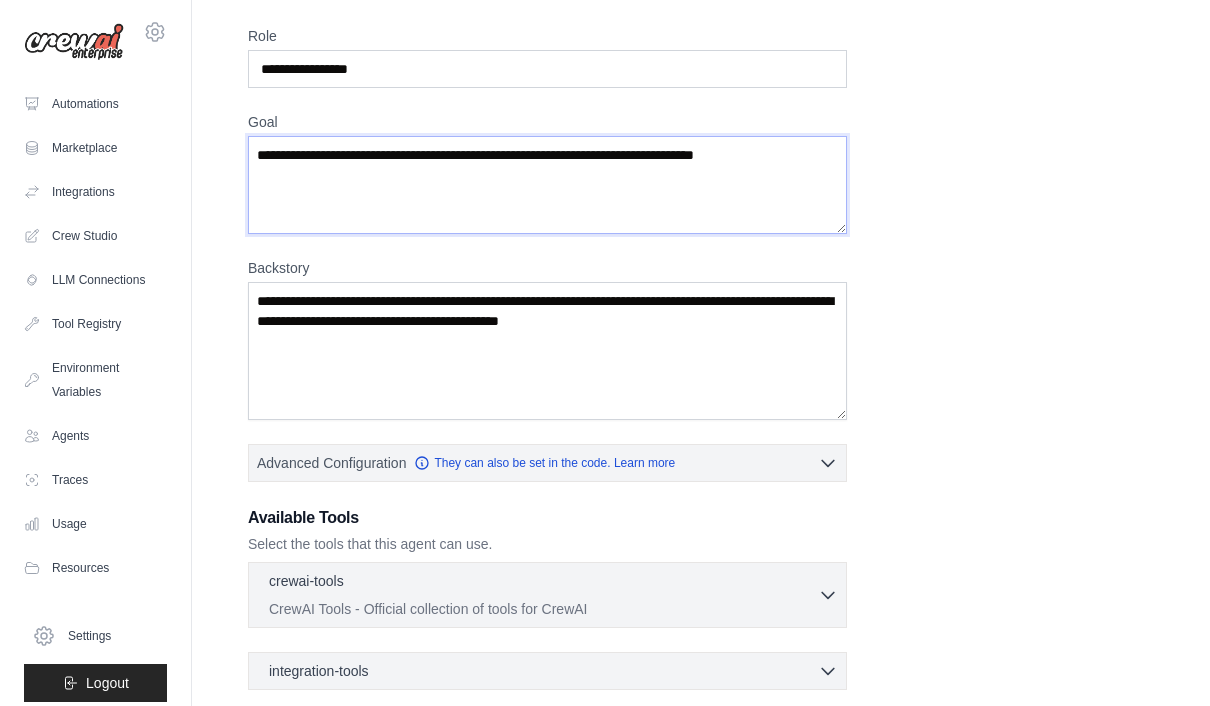 click on "Goal" at bounding box center (547, 185) 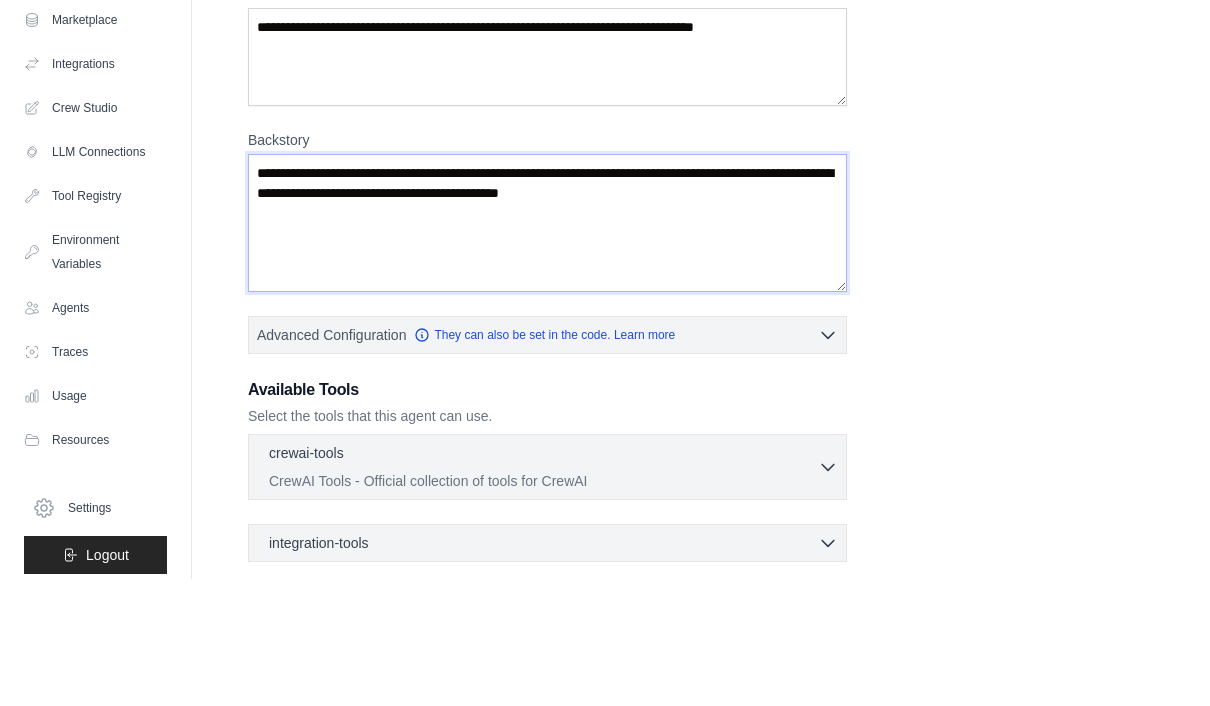 click on "Backstory" at bounding box center [547, 351] 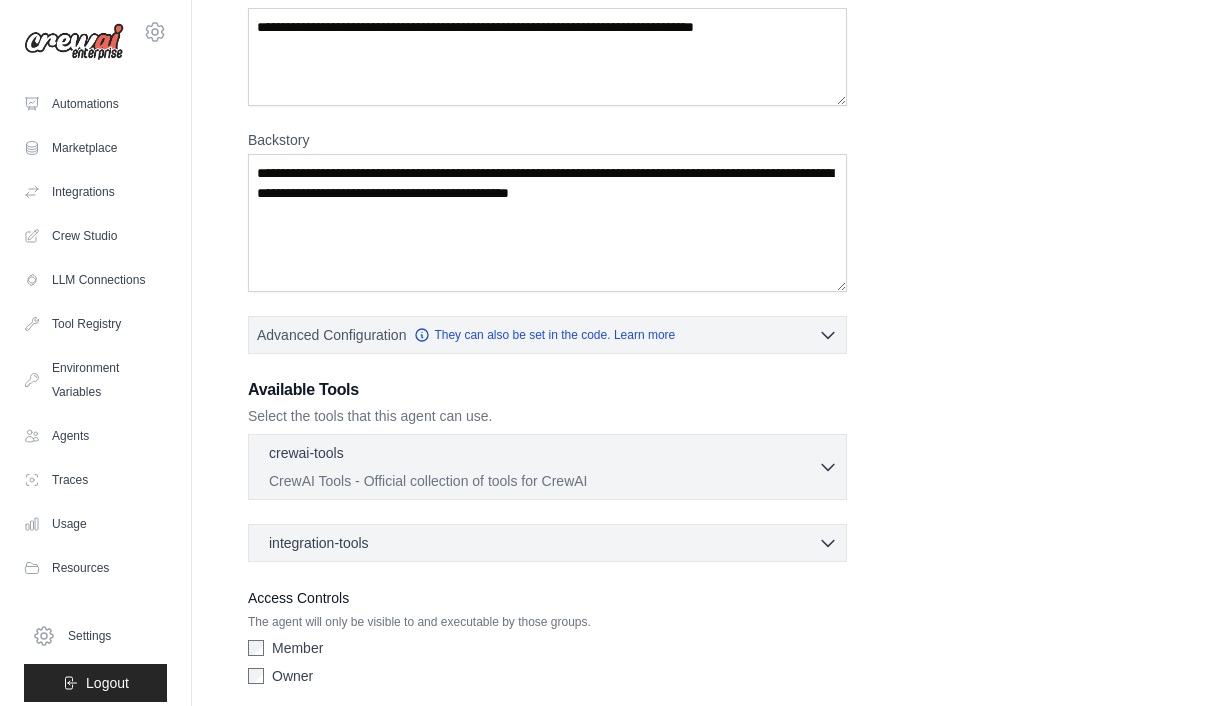 scroll, scrollTop: 198, scrollLeft: 0, axis: vertical 